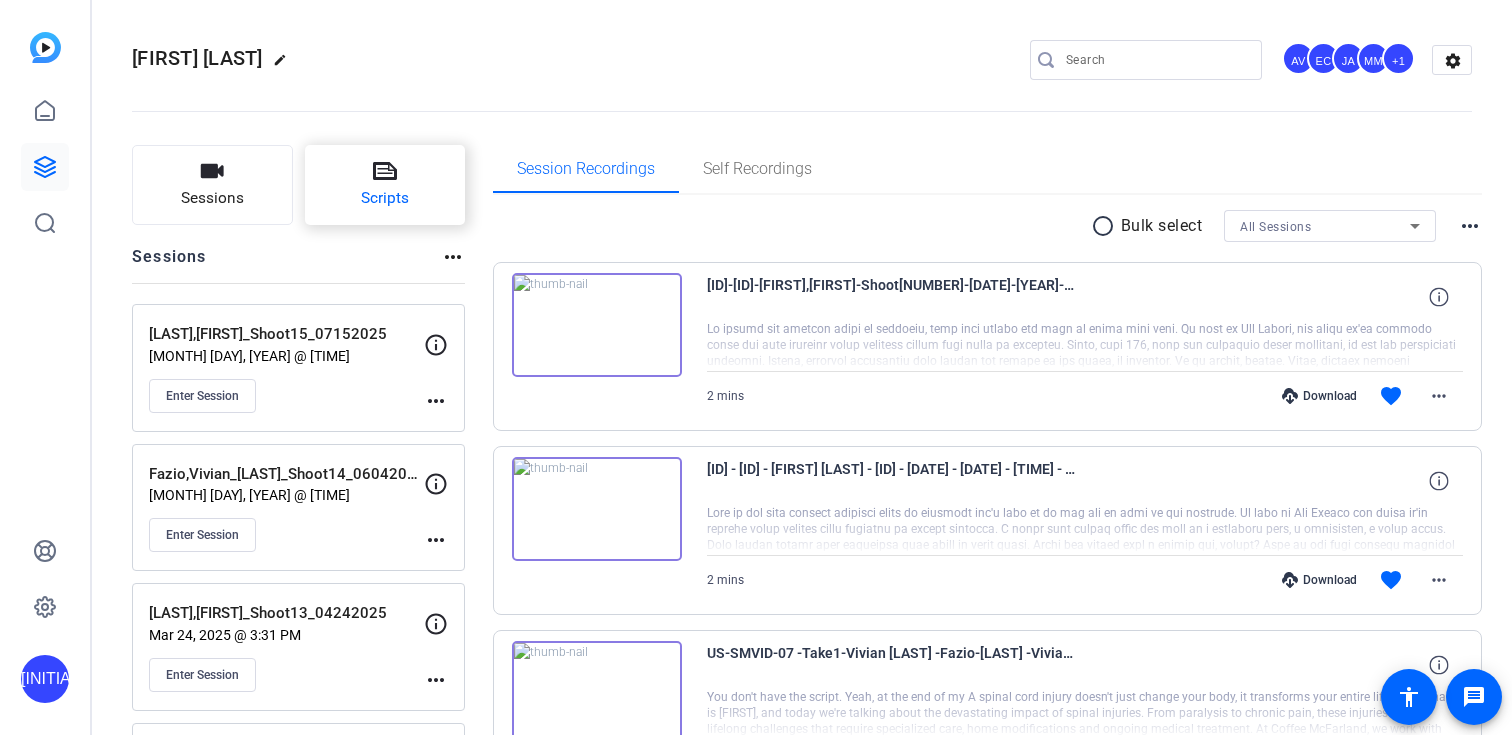scroll, scrollTop: 0, scrollLeft: 0, axis: both 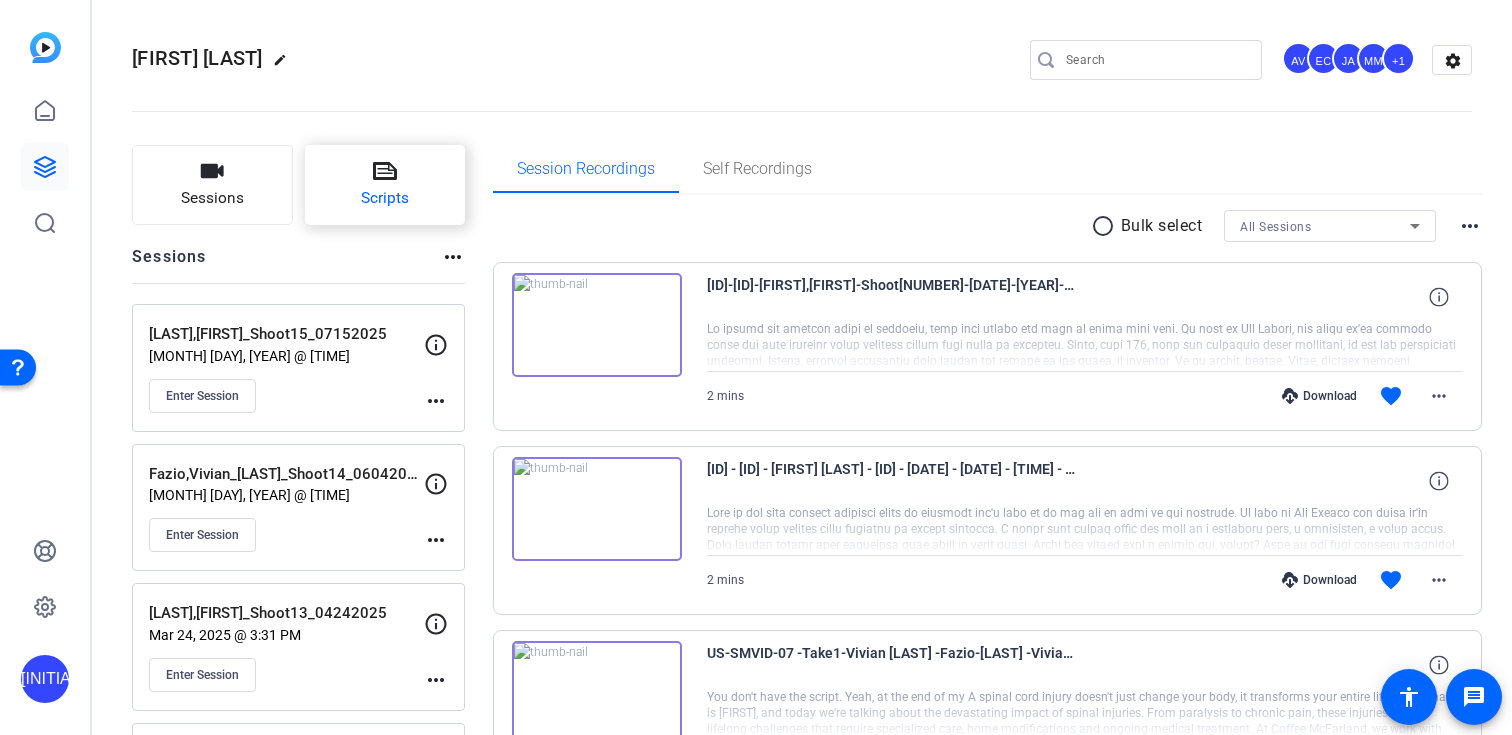 click on "Scripts" 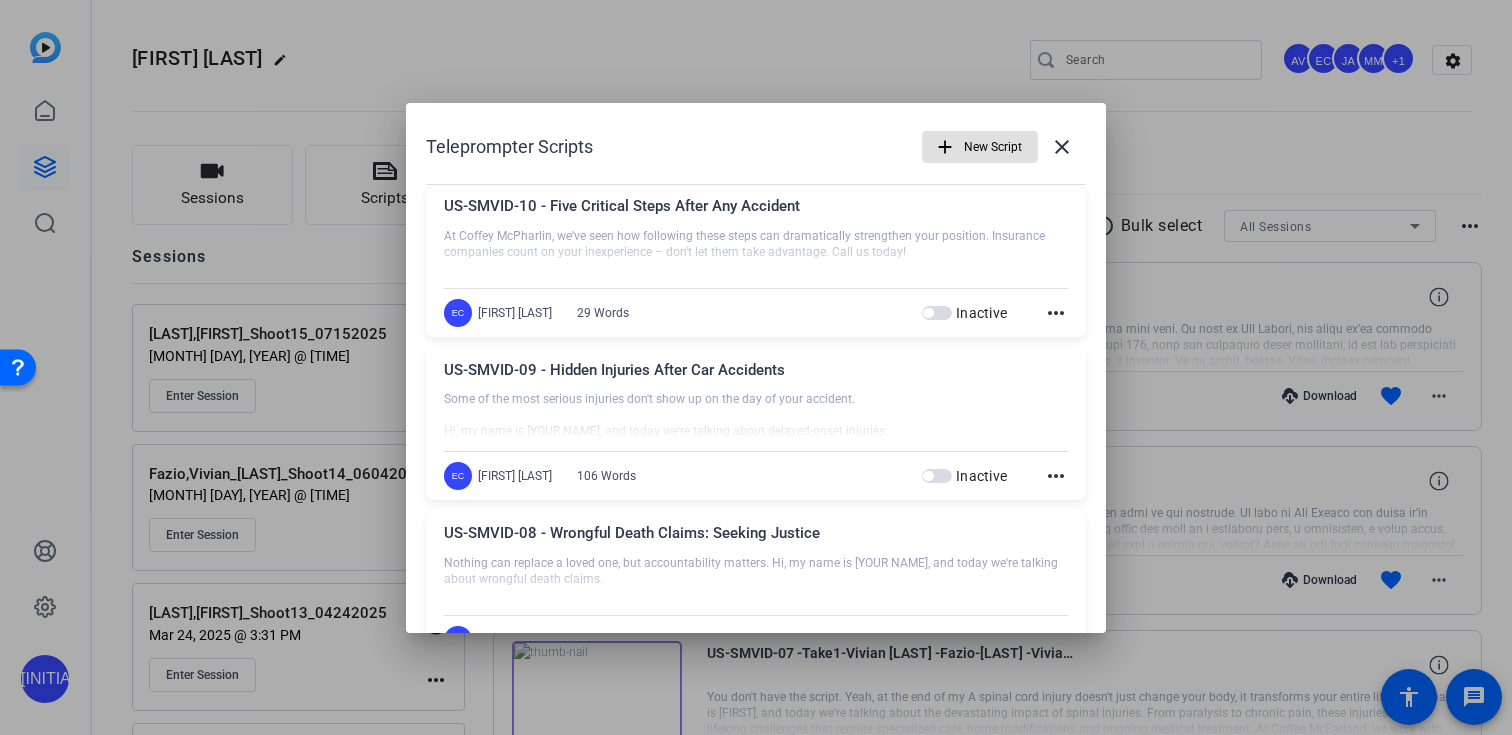 click on "add" at bounding box center [945, 147] 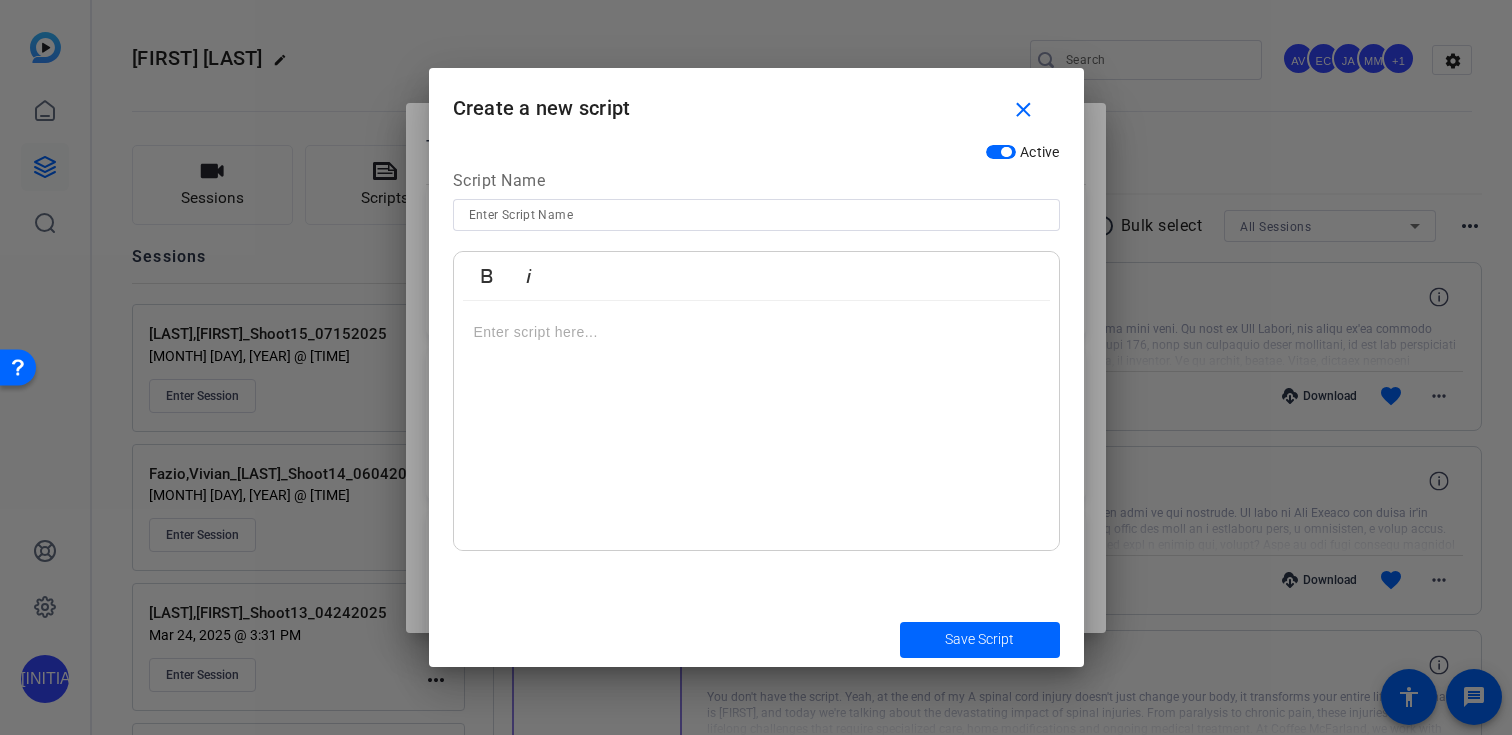click at bounding box center [756, 215] 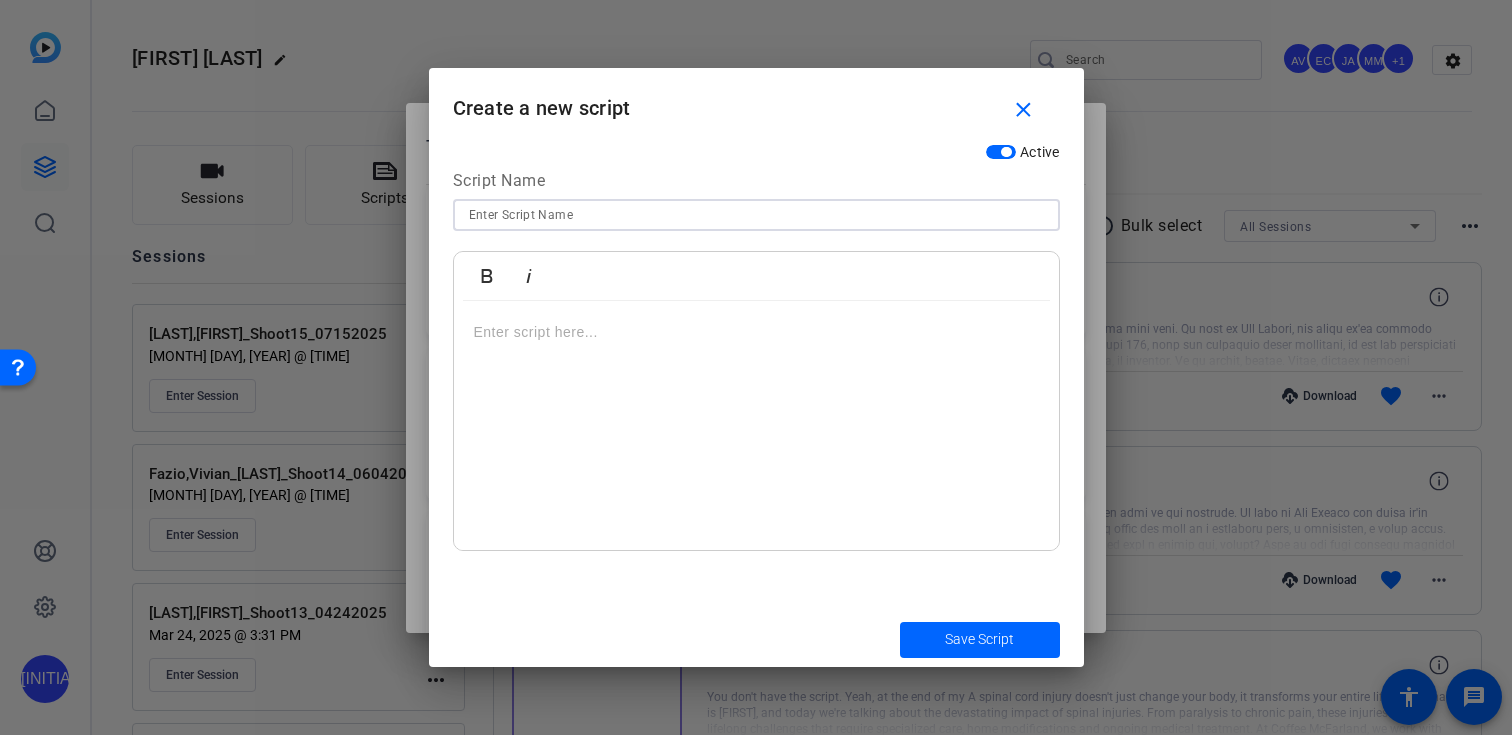 paste on "US-SMVID-05 - What Makes a Million-Dollar Settlement" 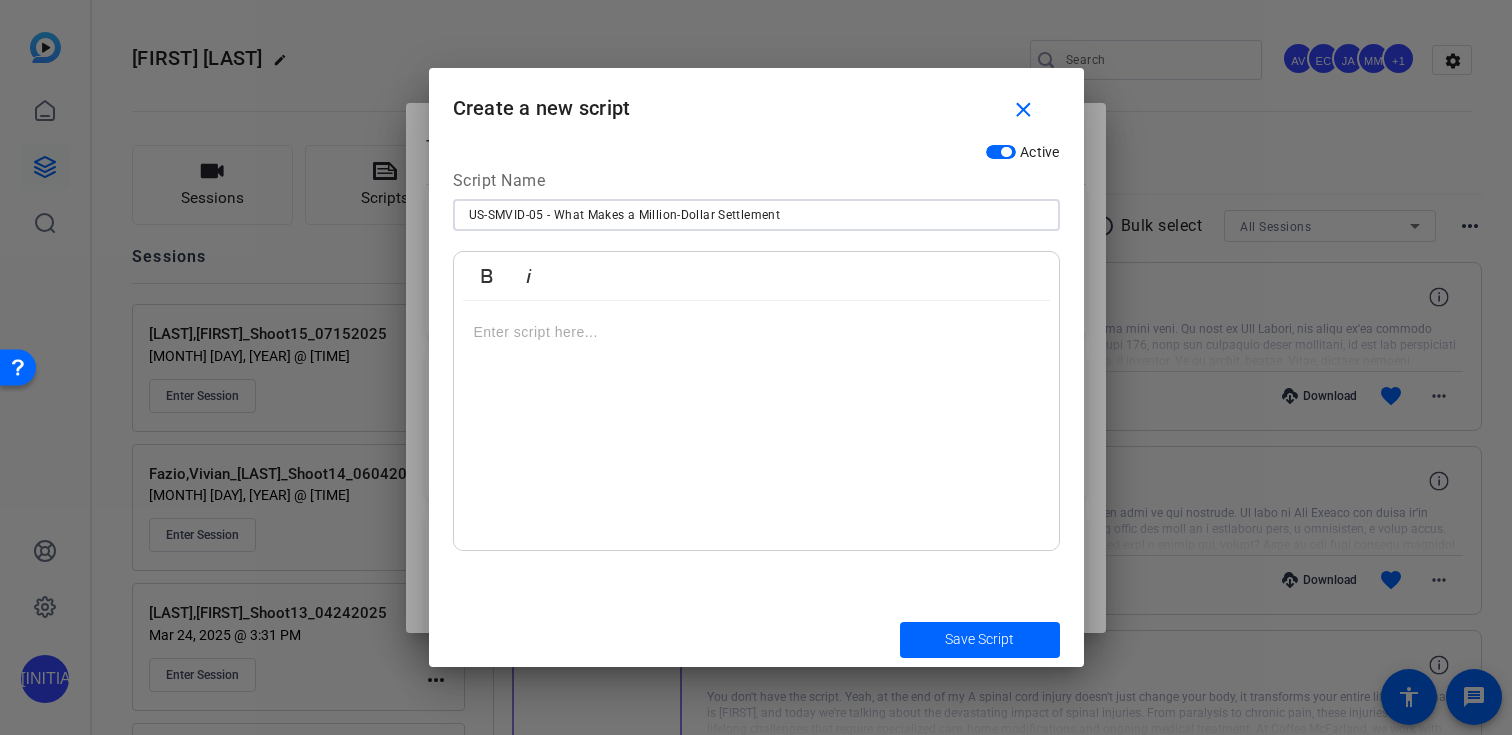 type on "US-SMVID-05 - What Makes a Million-Dollar Settlement" 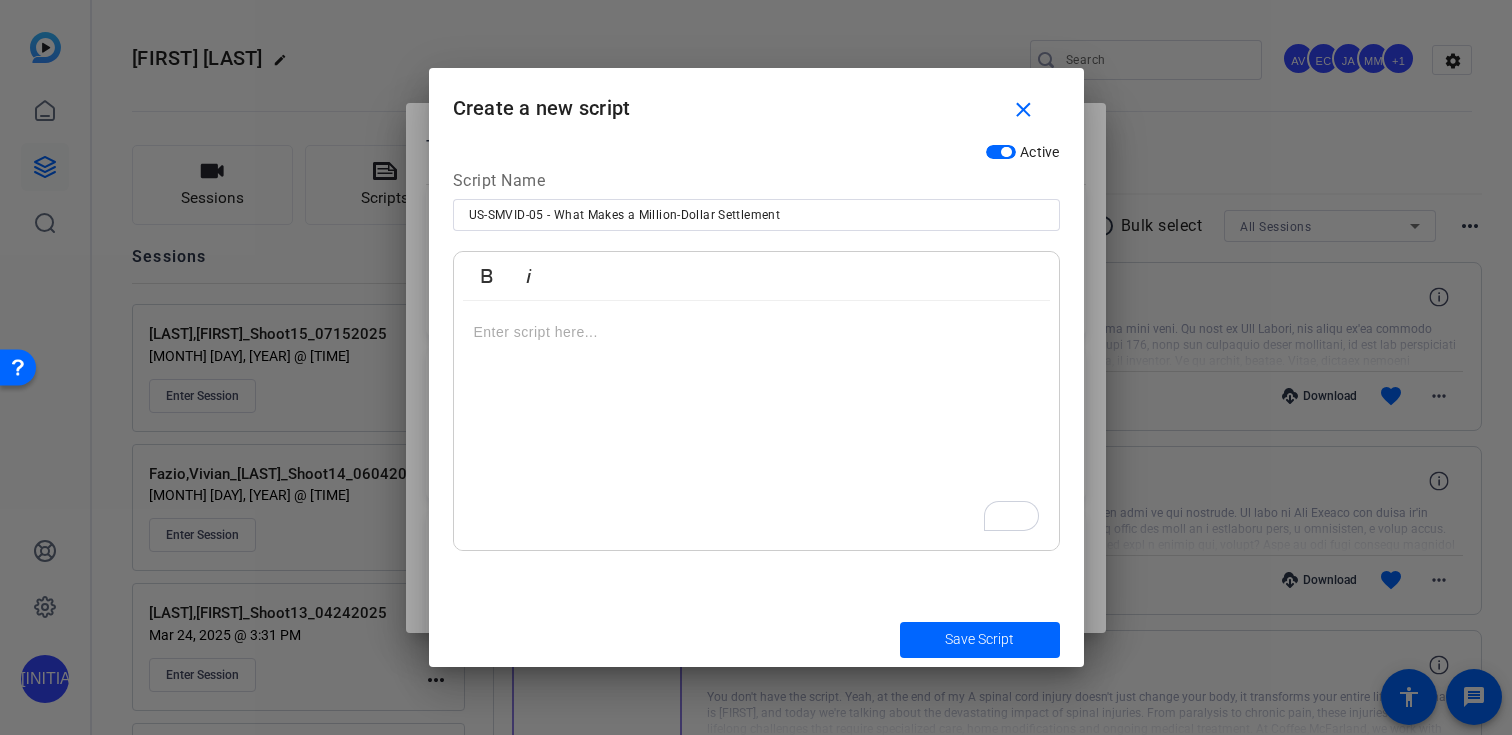 click at bounding box center [756, 426] 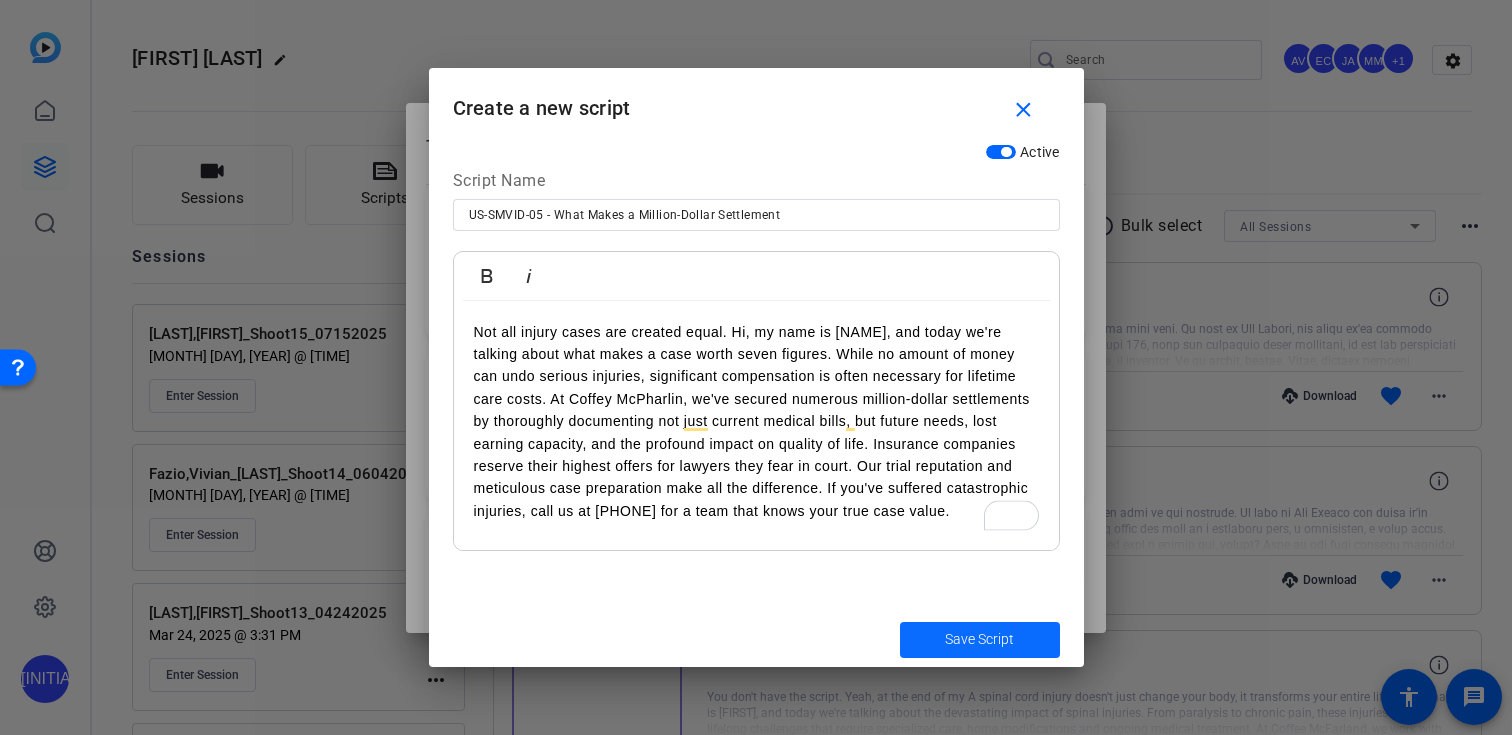 click at bounding box center (980, 640) 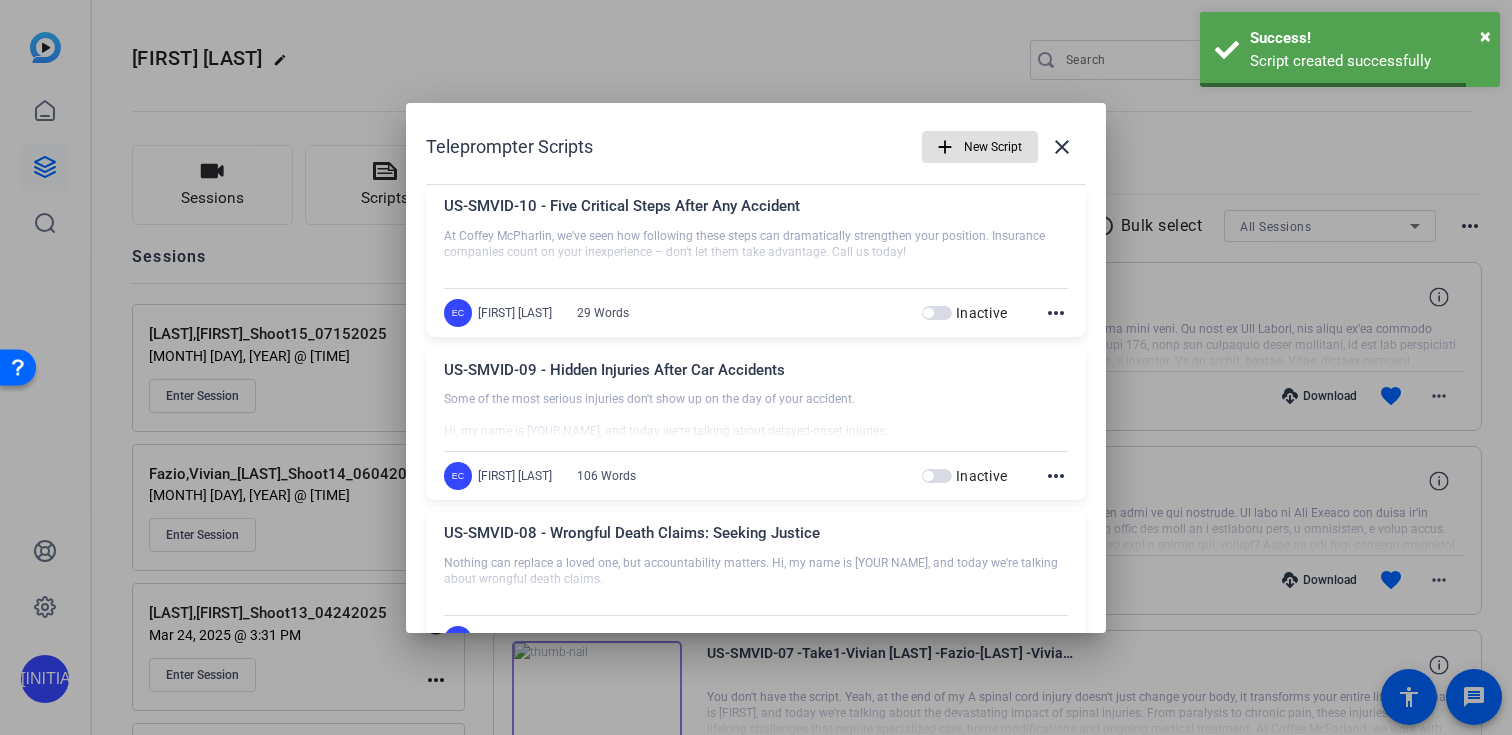 click at bounding box center (980, 147) 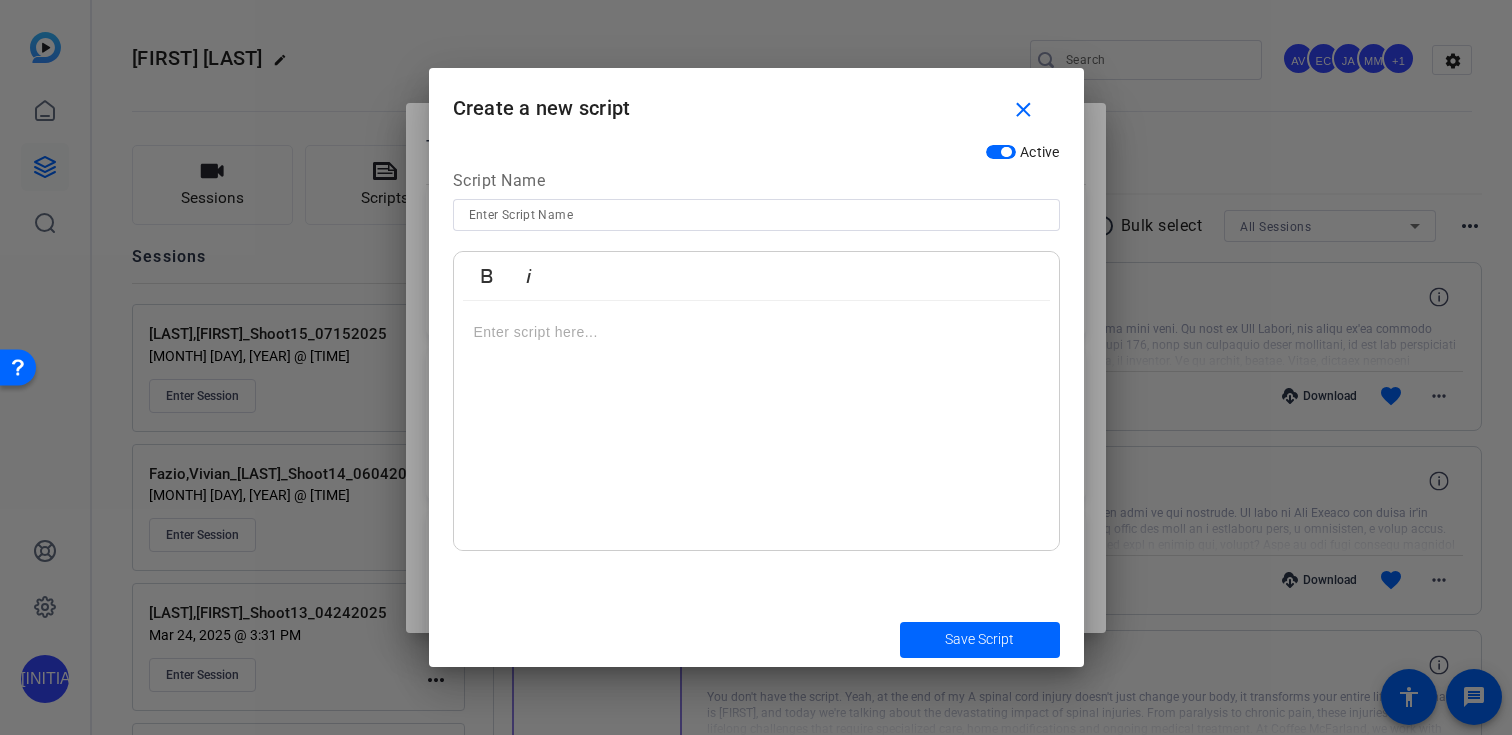 click at bounding box center (756, 215) 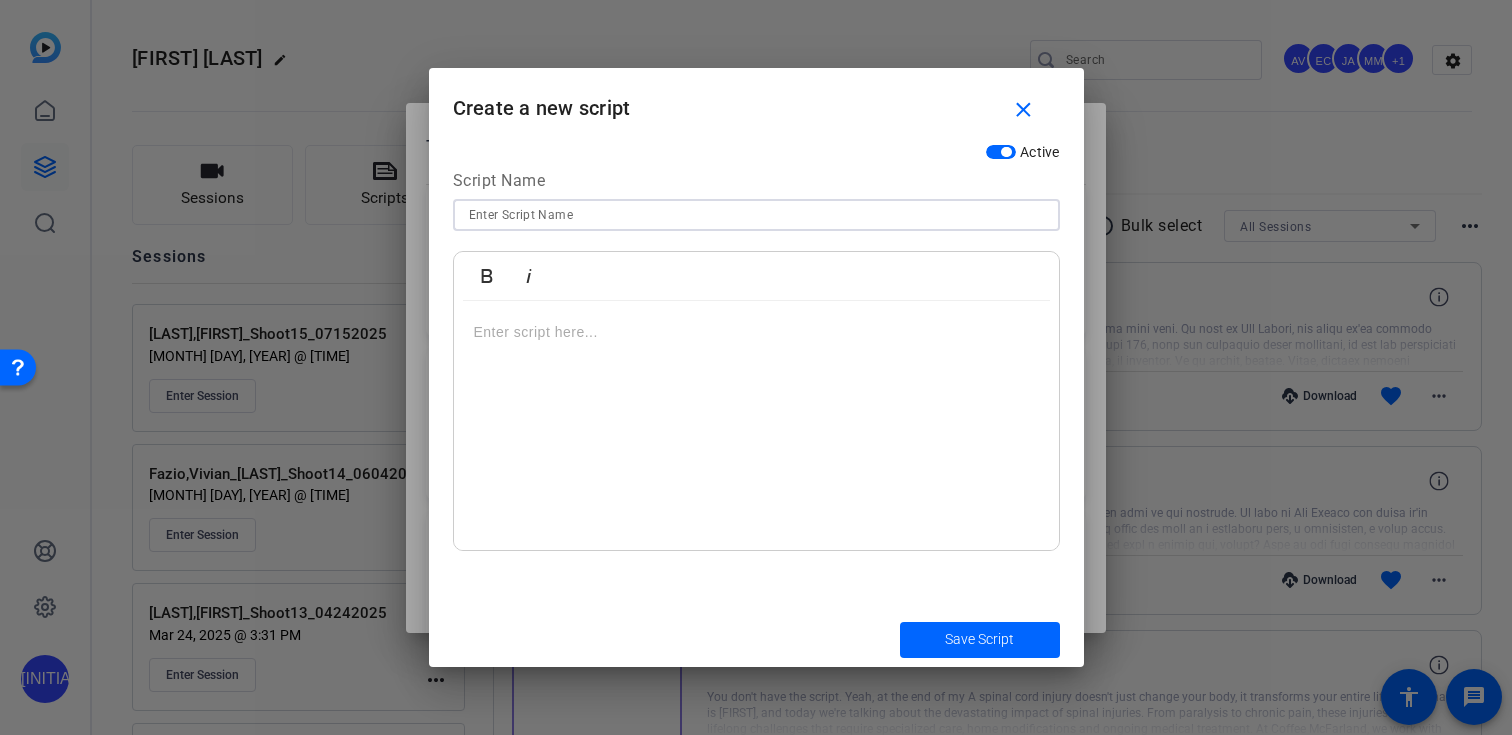 paste on "US-SMVID-06 - The Truth About Insurance Adjusters" 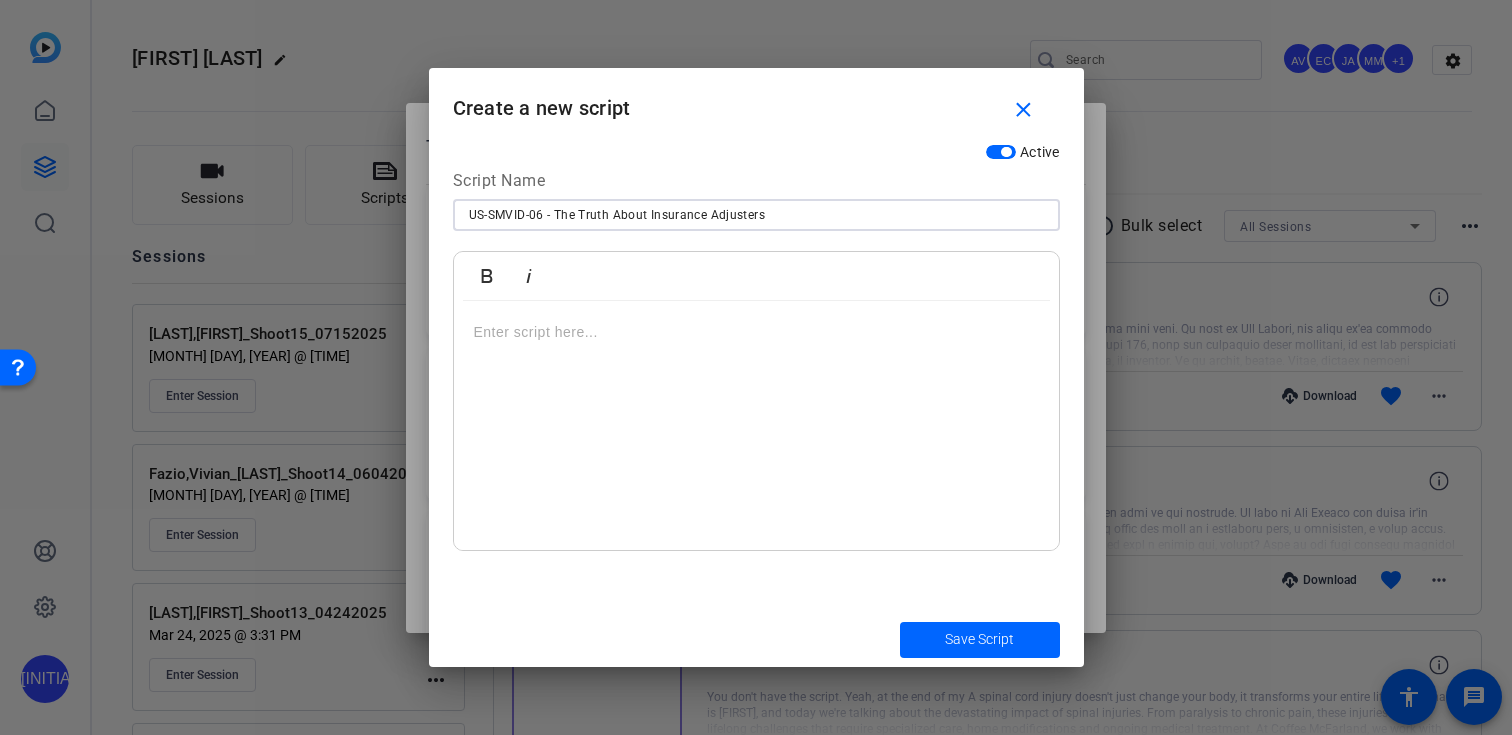 type on "US-SMVID-06 - The Truth About Insurance Adjusters" 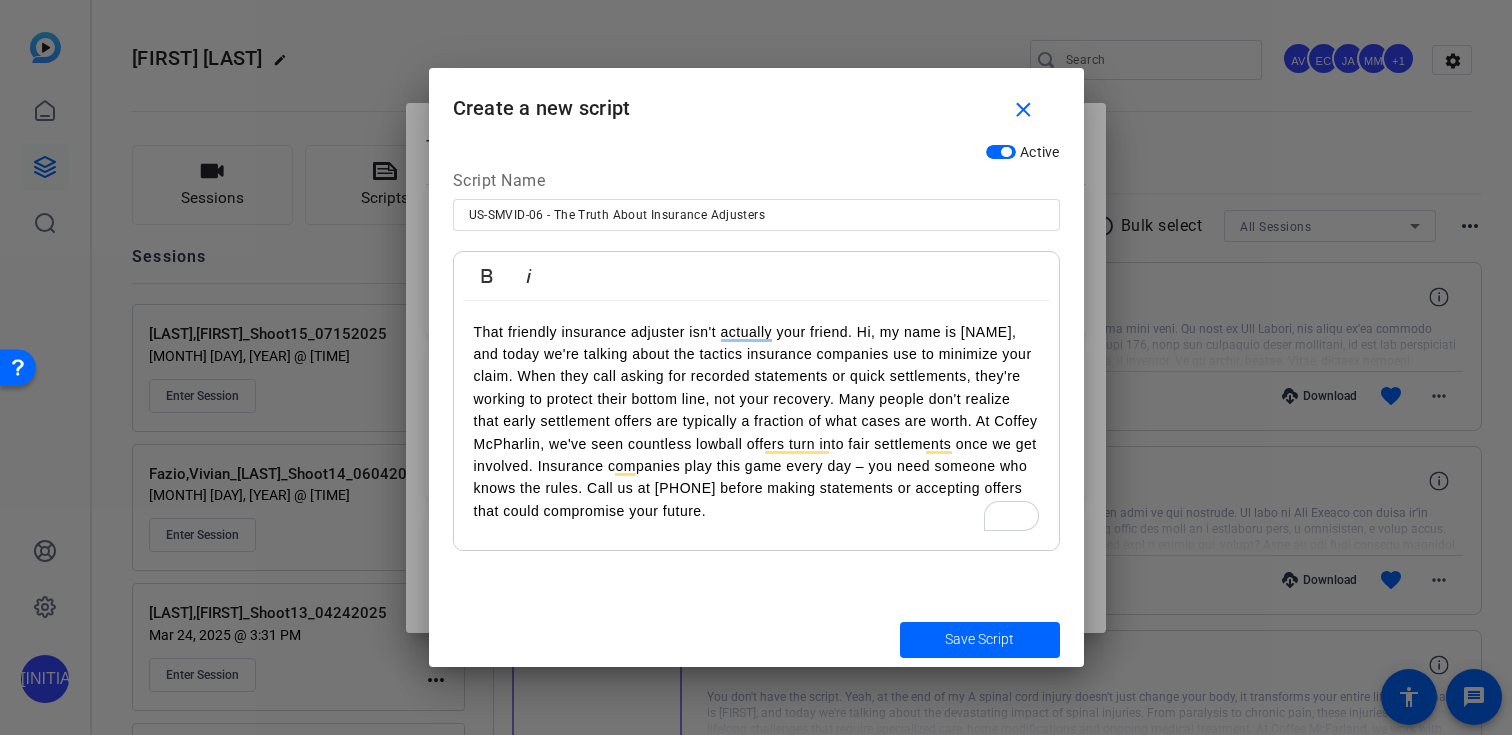 click on "That friendly insurance adjuster isn't actually your friend. Hi, my name is [Your Name], and today we're talking about the tactics insurance companies use to minimize your claim. When they call asking for recorded statements or quick settlements, they're working to protect their bottom line, not your recovery. Many people don't realize that early settlement offers are typically a fraction of what cases are worth. At Coffey McPharlin, we've seen countless lowball offers turn into fair settlements once we get involved. Insurance companies play this game every day – you need someone who knows the rules. Call us at 954-289-6316 before making statements or accepting offers that could compromise your future." at bounding box center [756, 422] 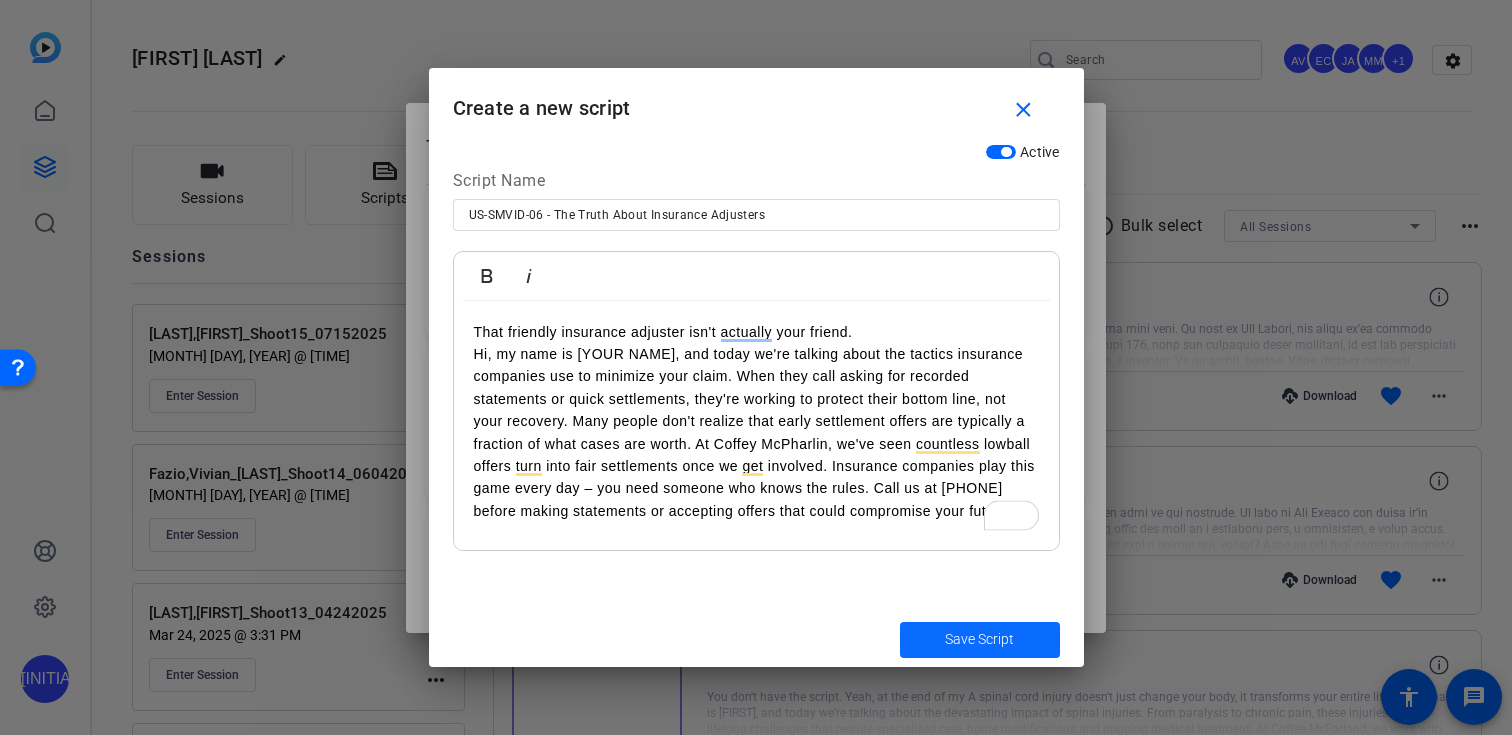 click at bounding box center [980, 640] 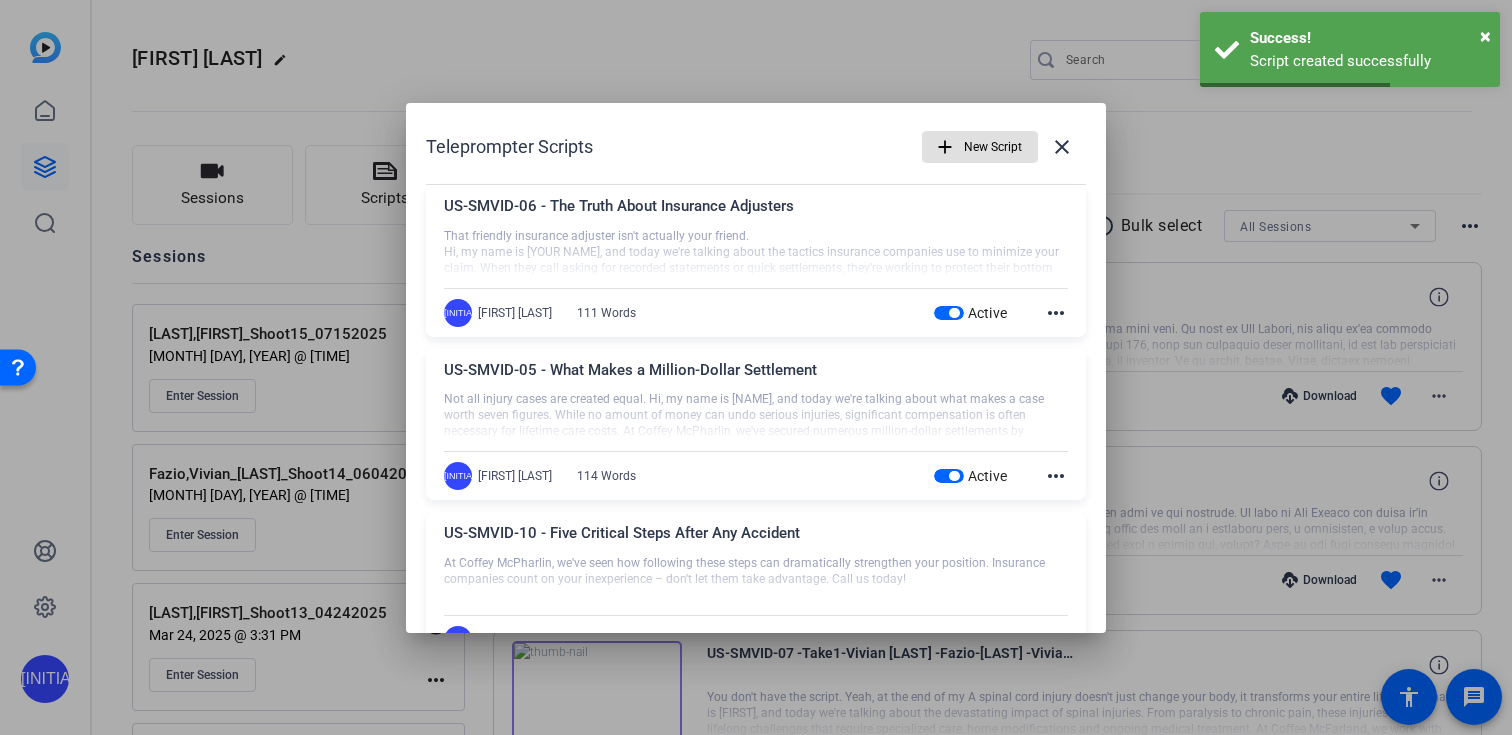 click on "add" at bounding box center (945, 147) 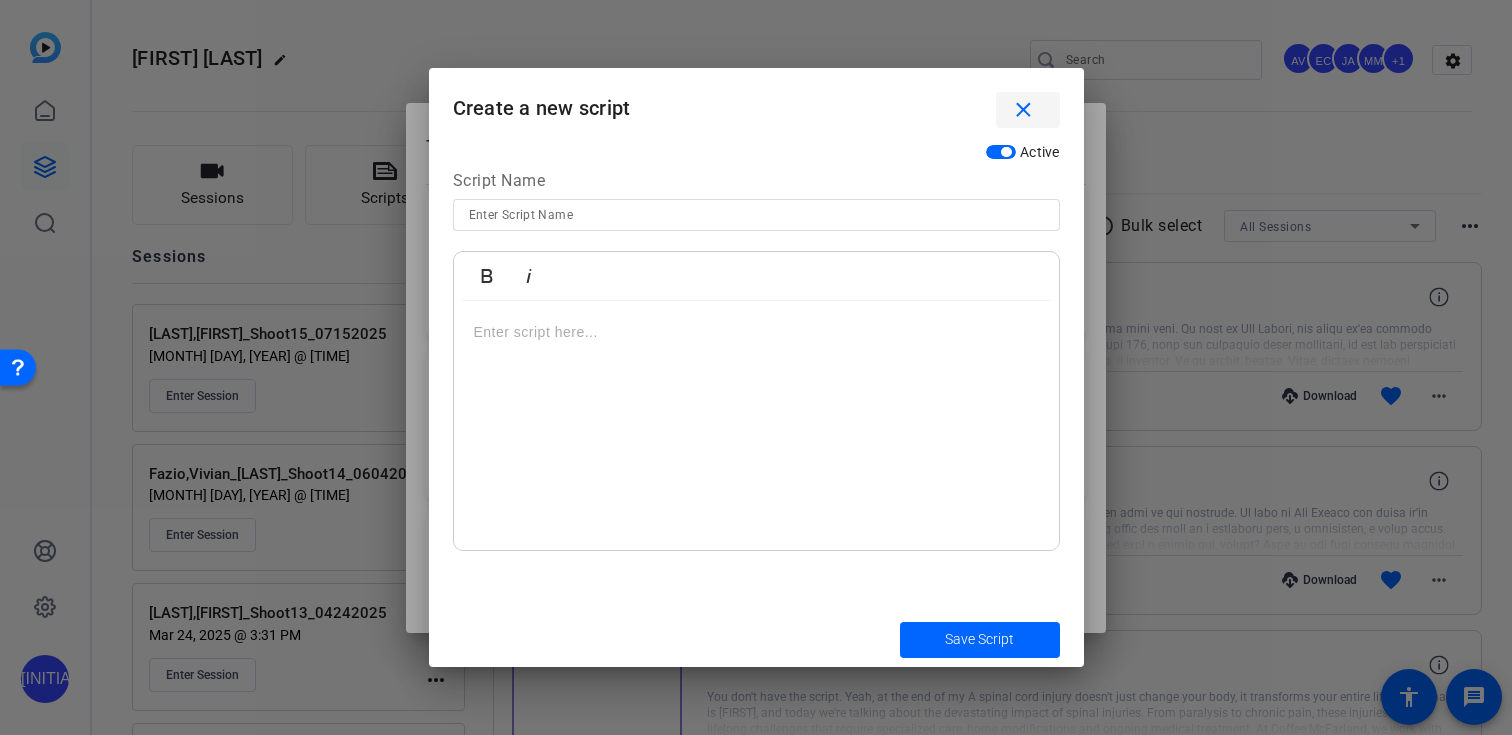 click on "close" at bounding box center [1023, 110] 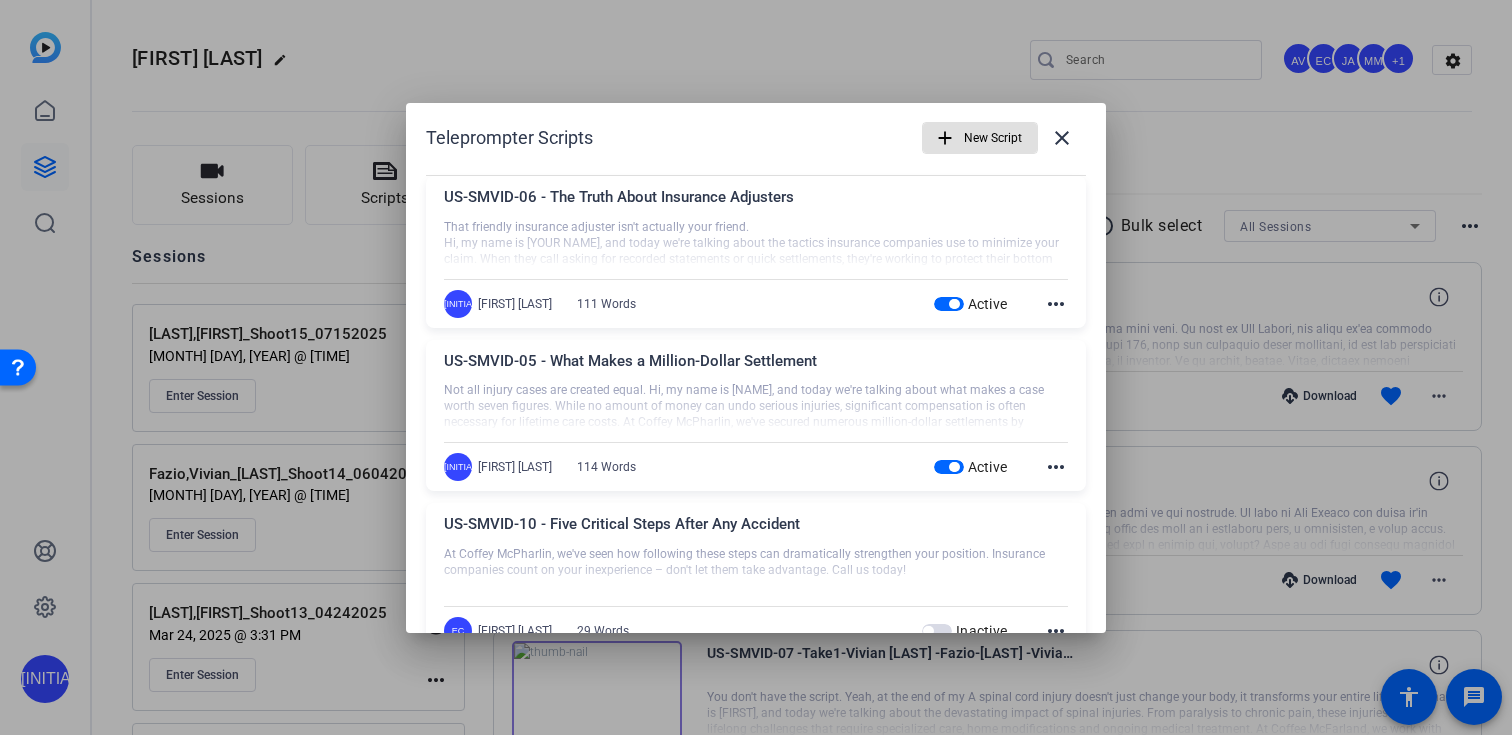 scroll, scrollTop: 0, scrollLeft: 0, axis: both 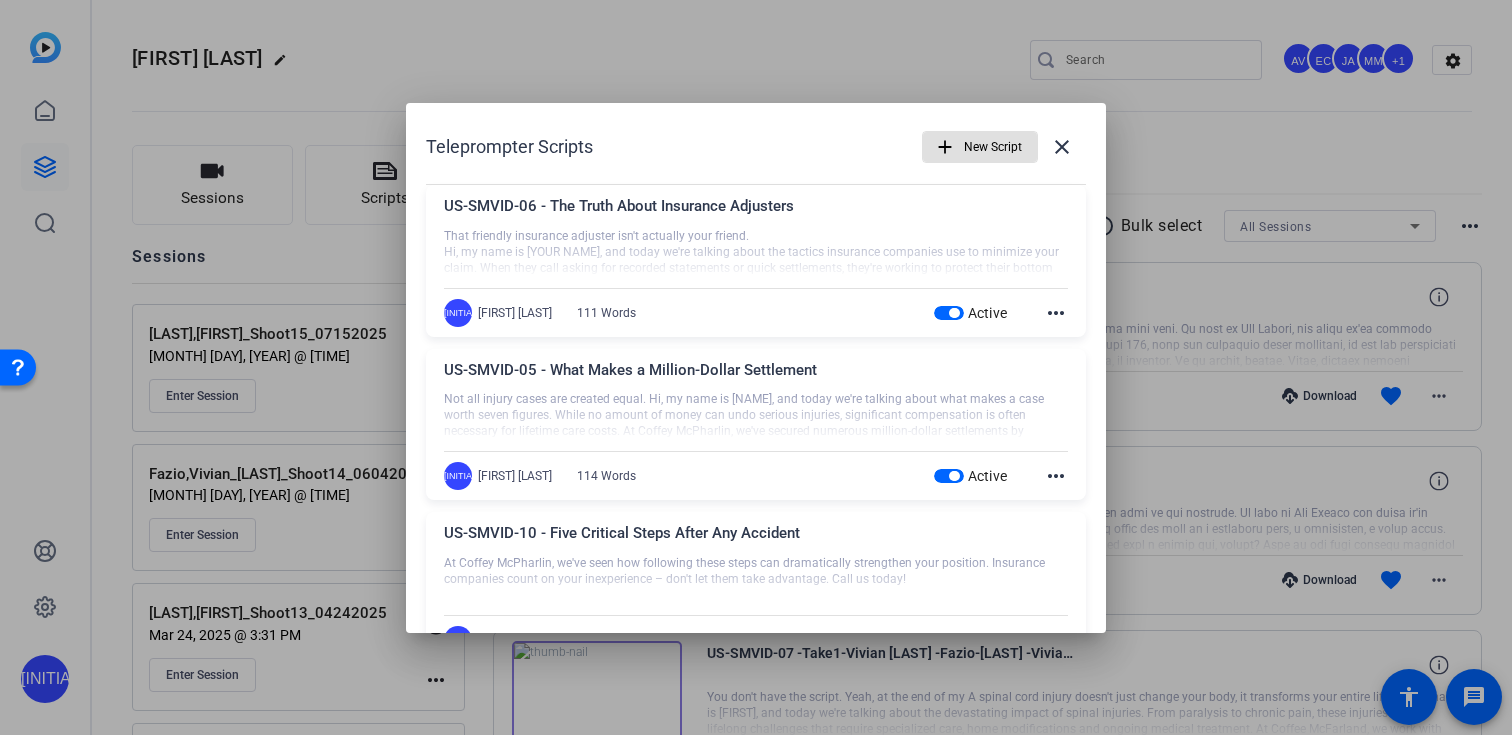 click at bounding box center [980, 147] 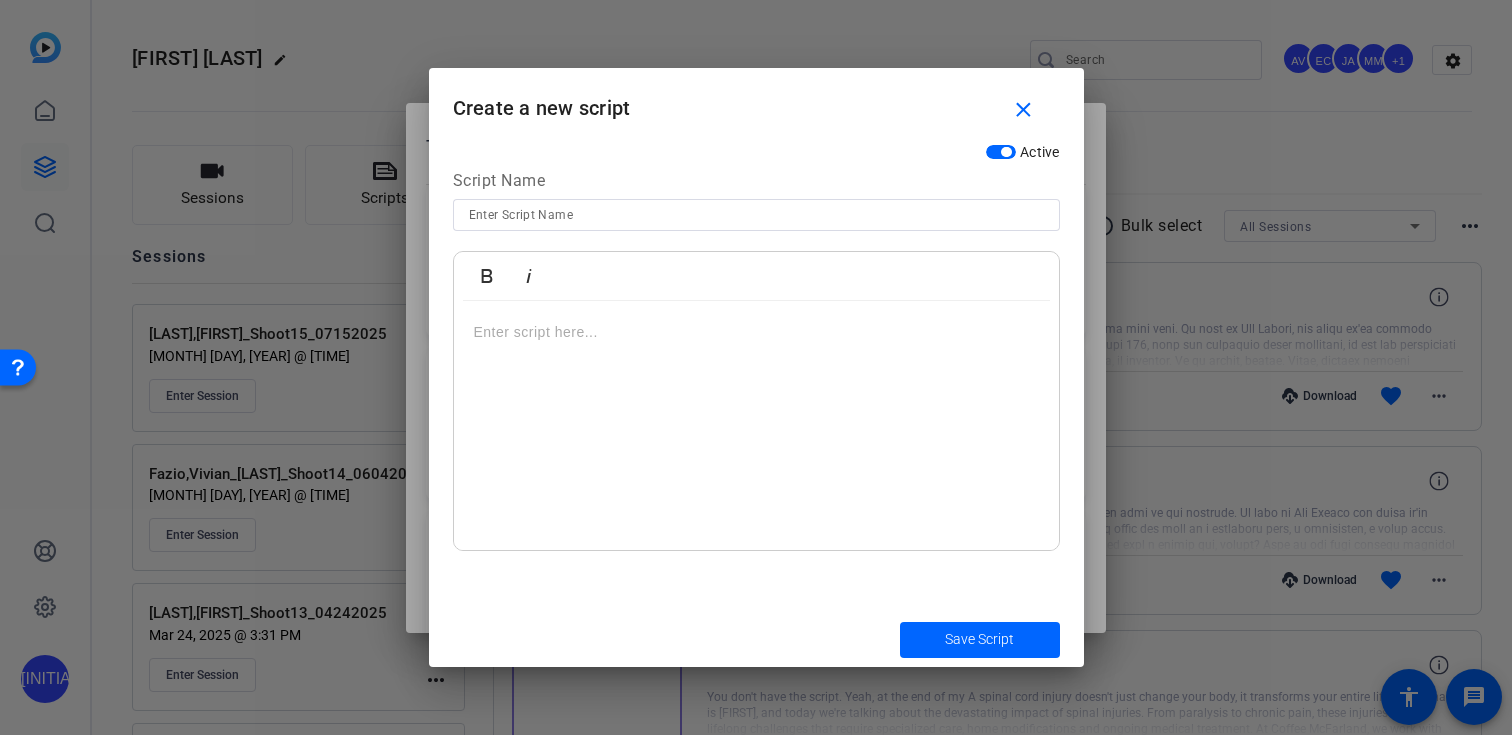 click at bounding box center [756, 215] 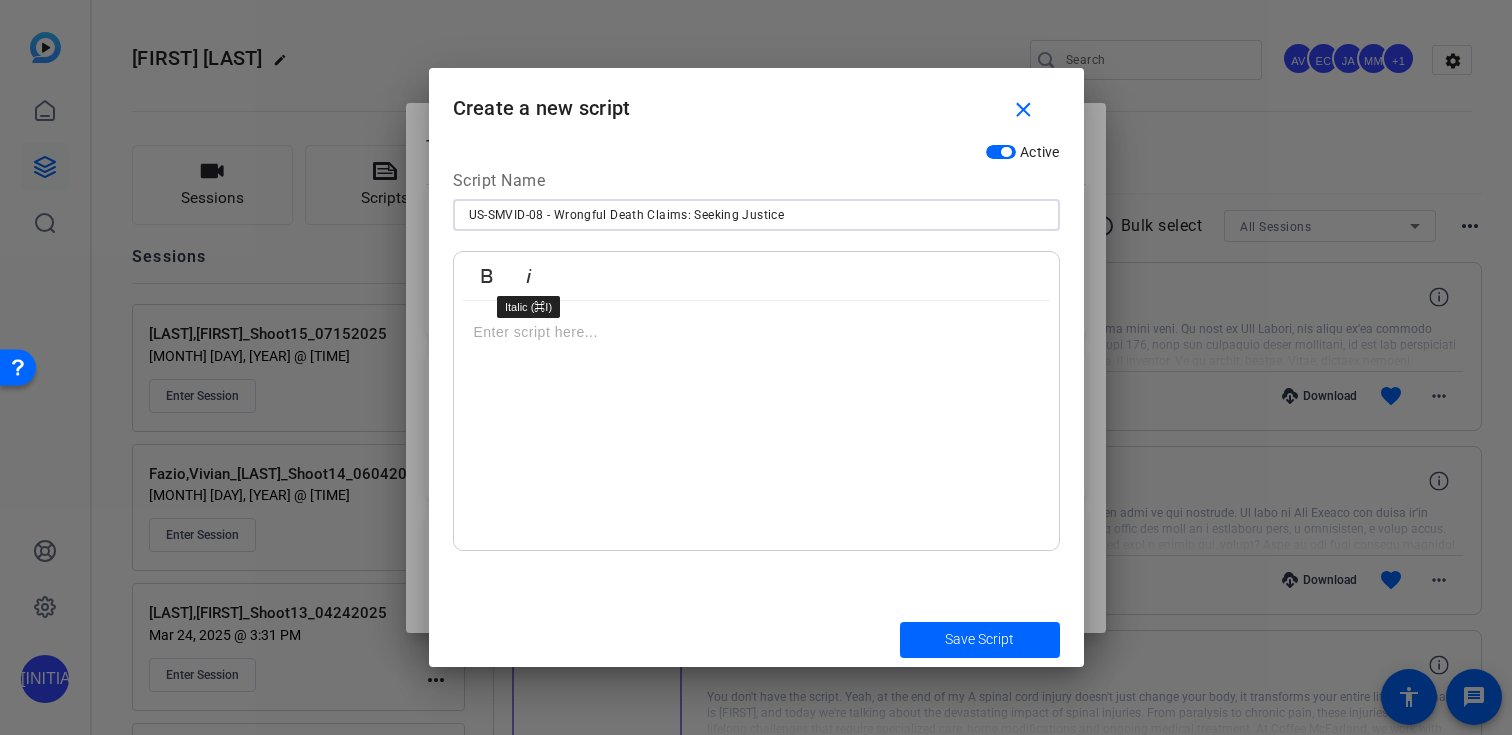 type on "US-SMVID-08 - Wrongful Death Claims: Seeking Justice" 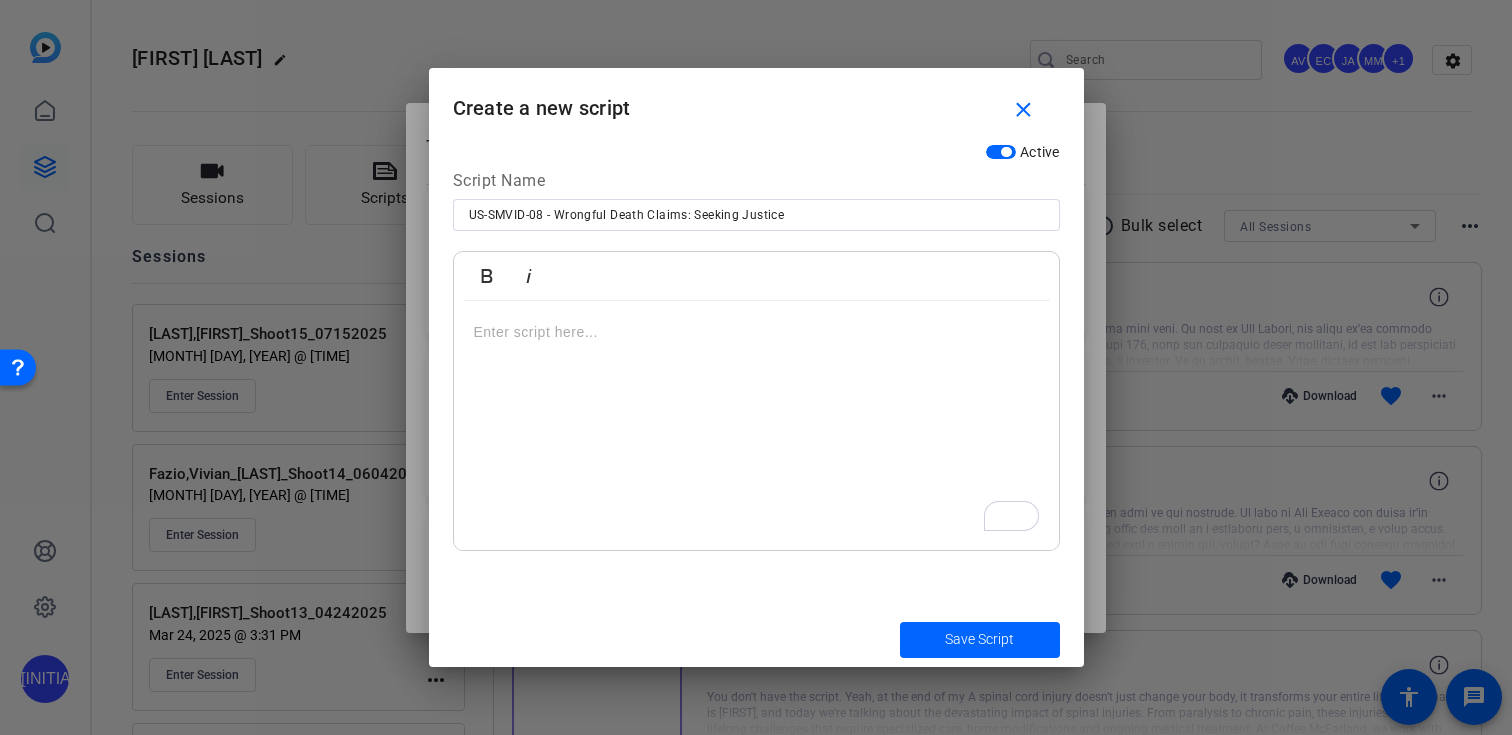 click at bounding box center (756, 426) 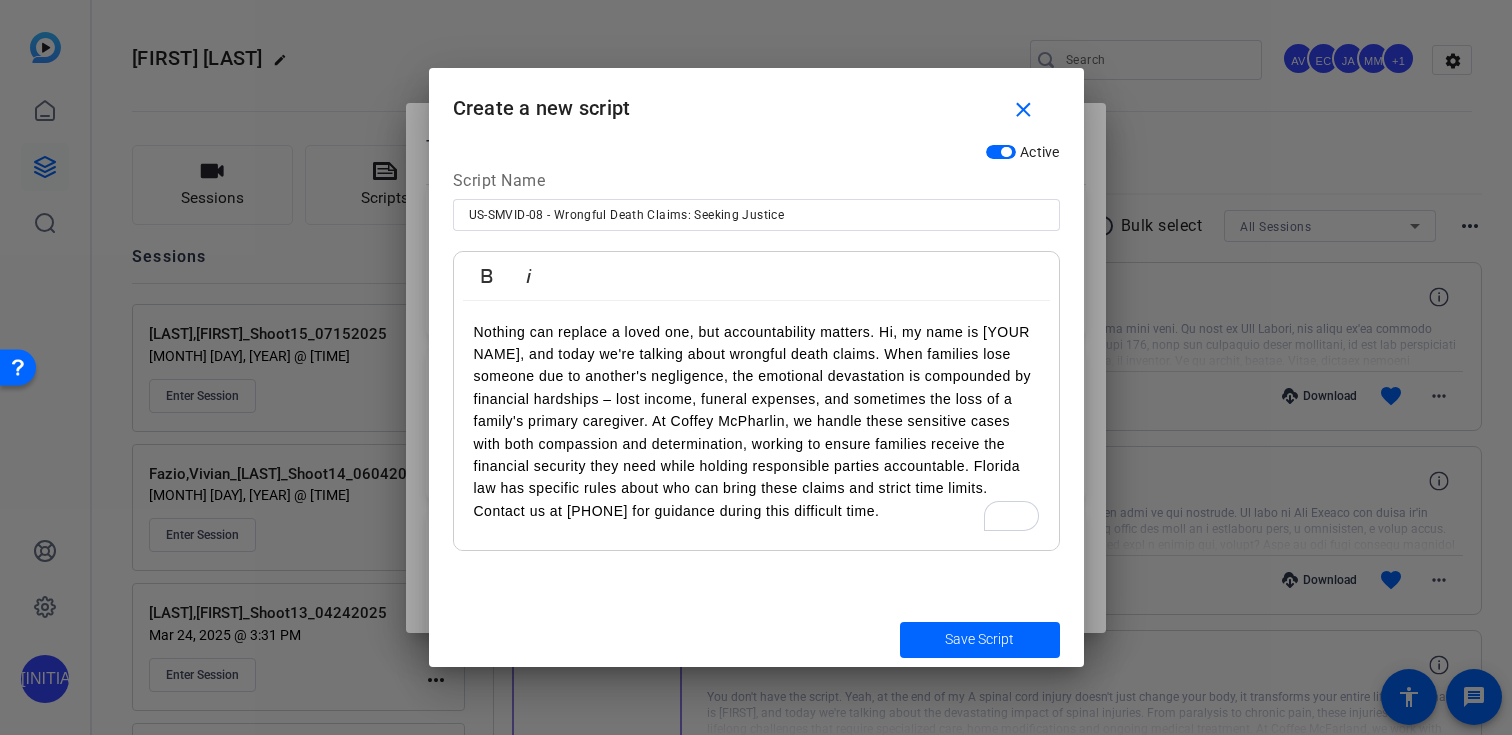 click on "Nothing can replace a loved one, but accountability matters. Hi, my name is [Your Name], and today we're talking about wrongful death claims. When families lose someone due to another's negligence, the emotional devastation is compounded by financial hardships – lost income, funeral expenses, and sometimes the loss of a family's primary caregiver. At Coffey McPharlin, we handle these sensitive cases with both compassion and determination, working to ensure families receive the financial security they need while holding responsible parties accountable. Florida law has specific rules about who can bring these claims and strict time limits. Contact us at 954-289-6316 for guidance during this difficult time." at bounding box center (756, 422) 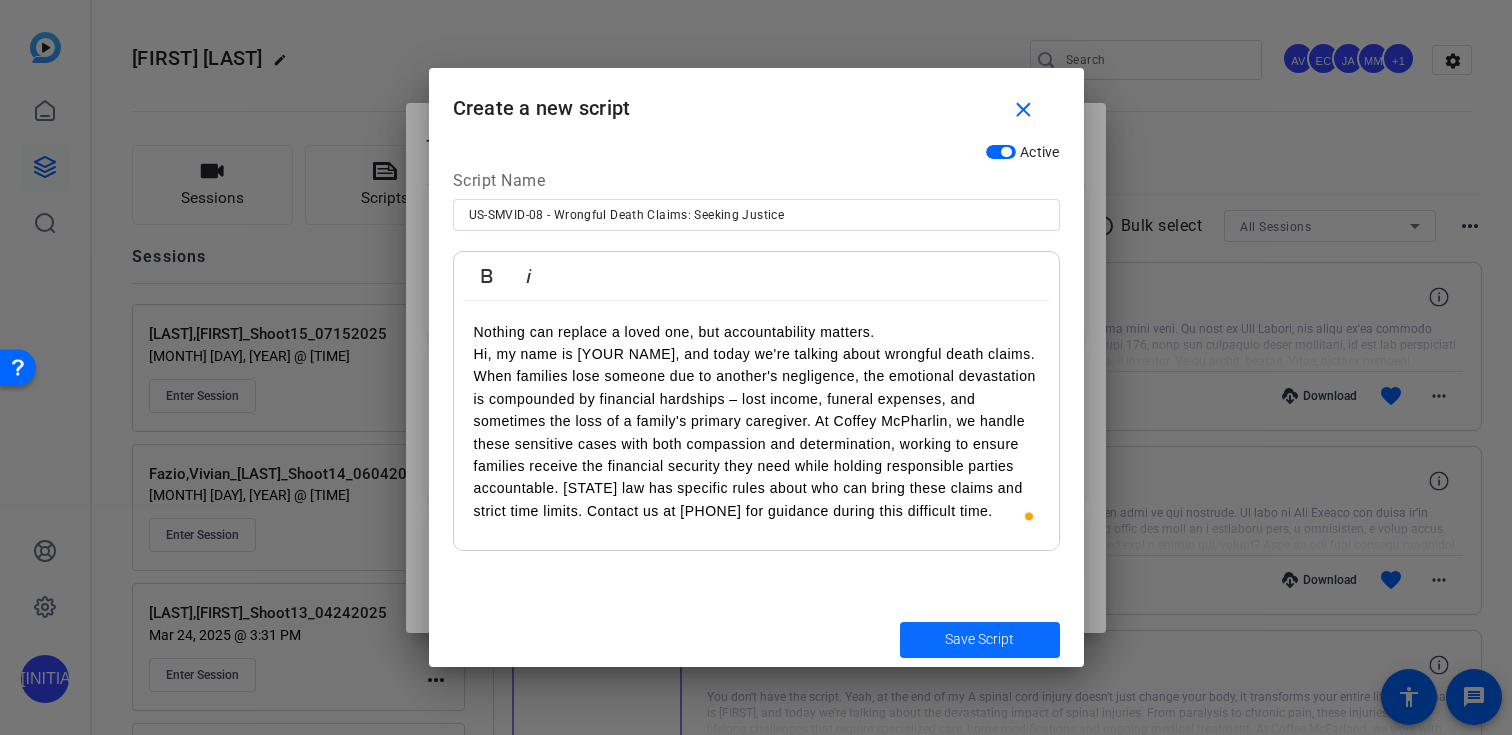 click on "Save Script" at bounding box center (979, 639) 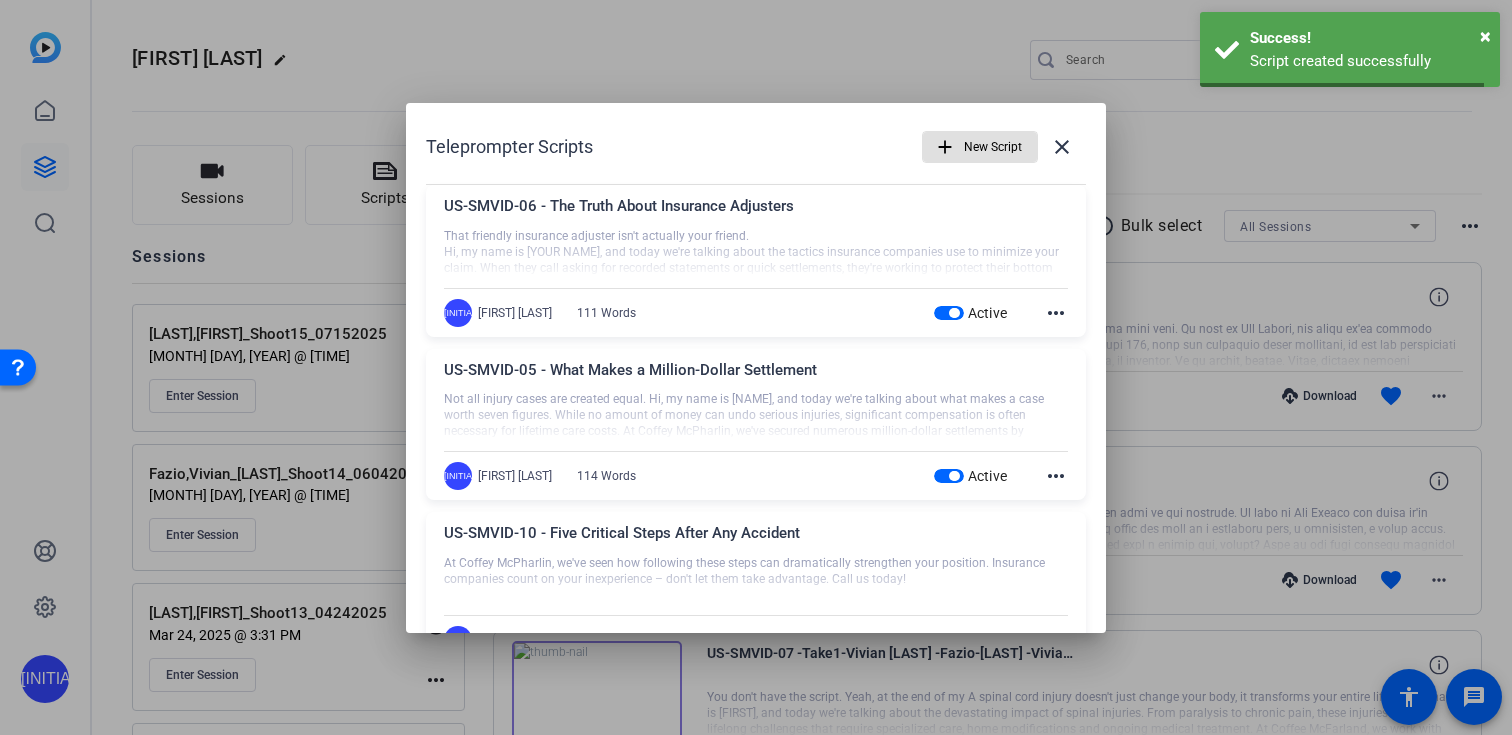 click at bounding box center (980, 147) 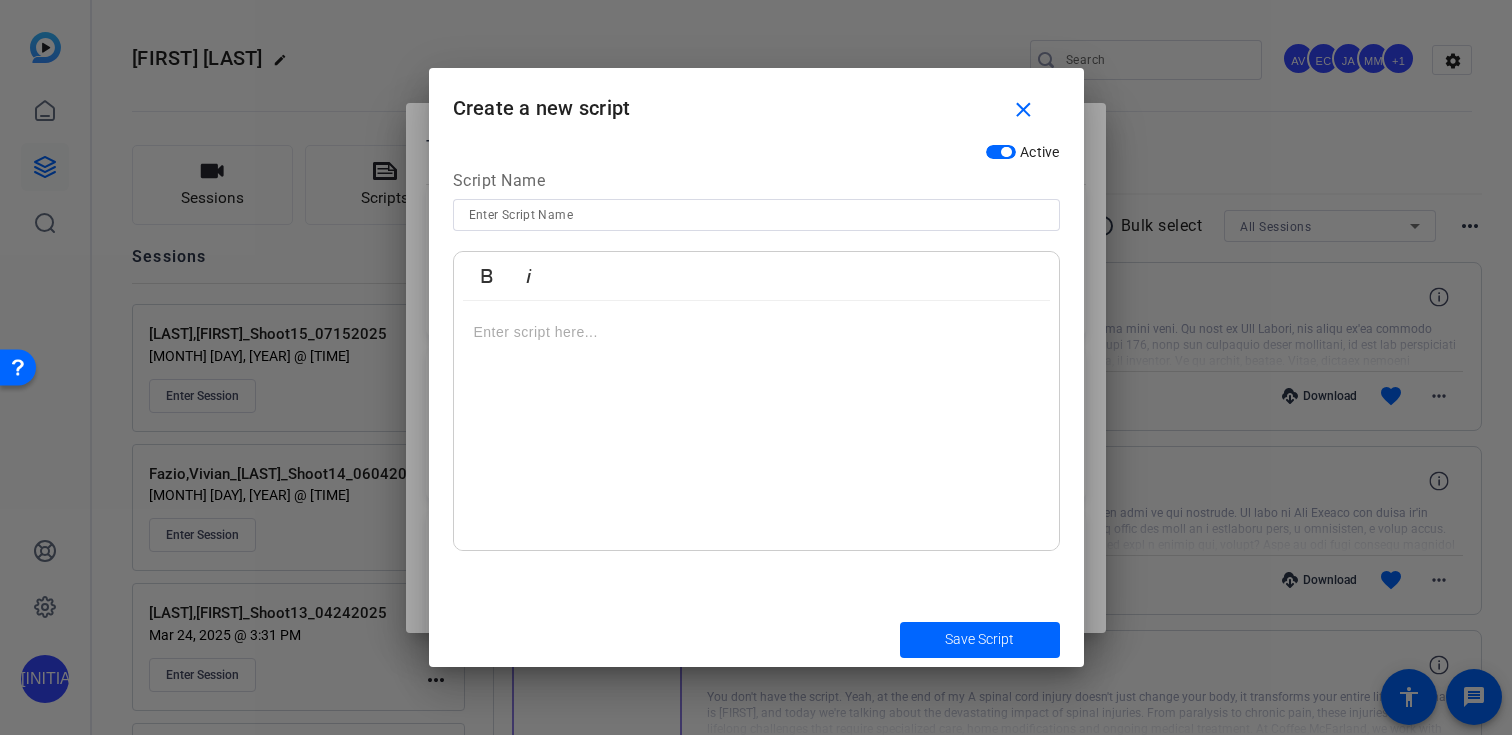 click on "Create a new script  close" at bounding box center [756, 100] 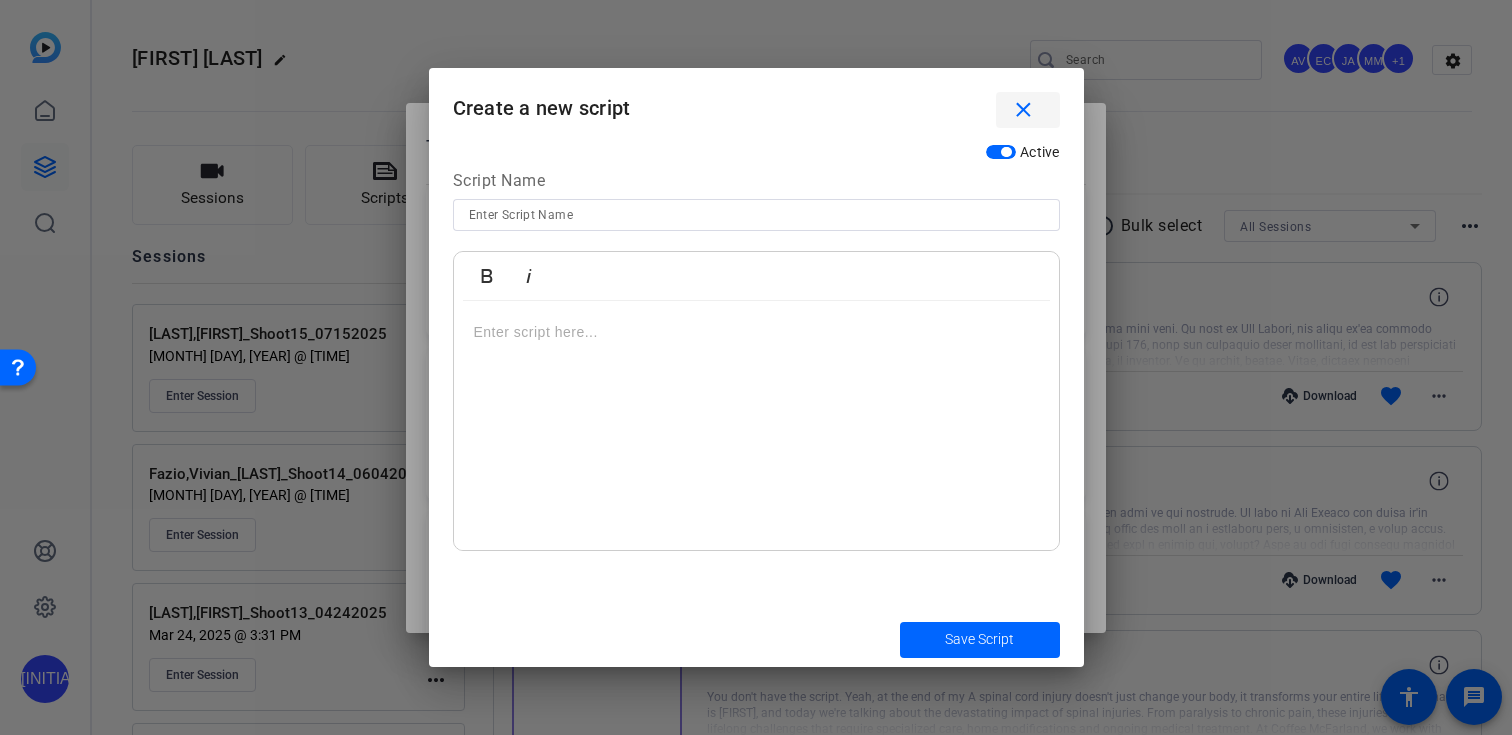 click on "close" at bounding box center [1023, 110] 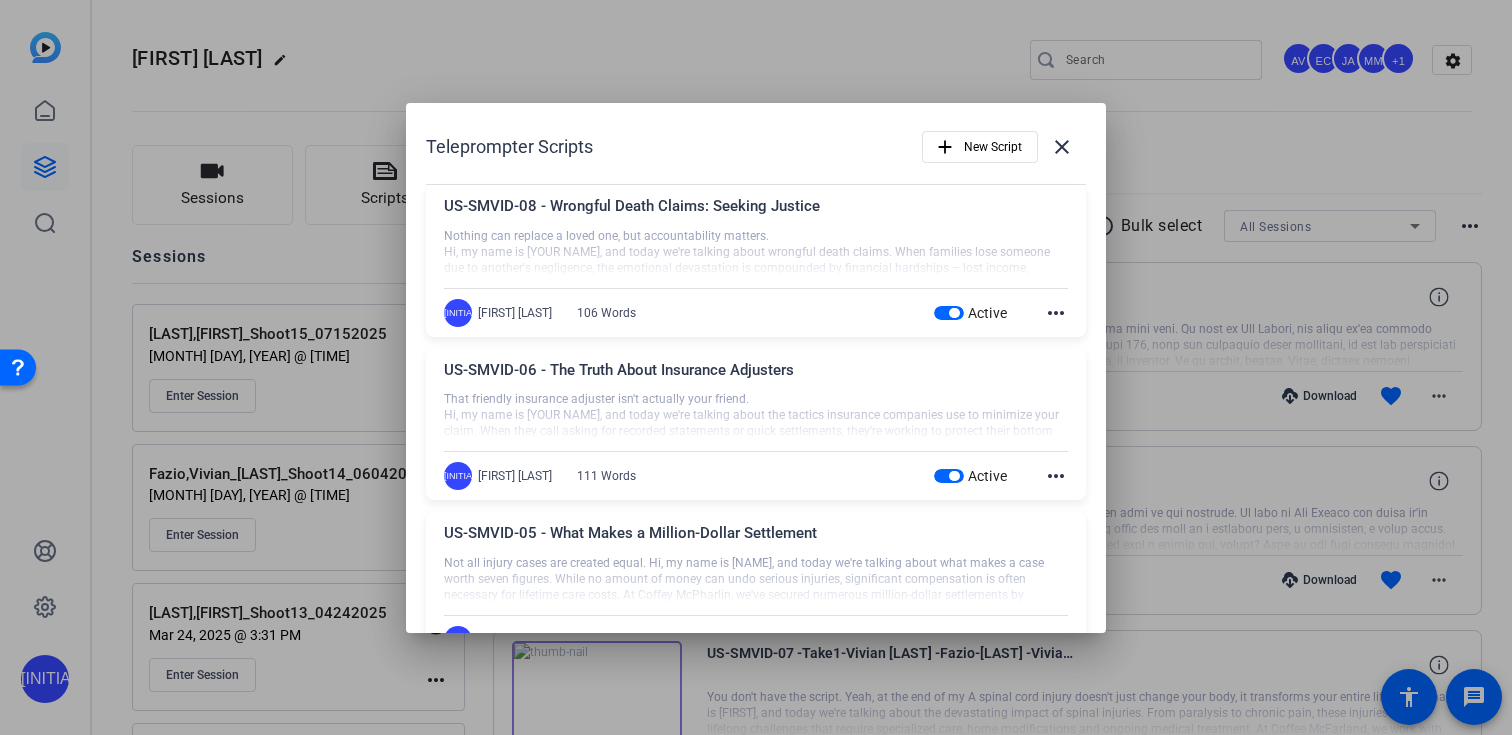 click at bounding box center [949, 313] 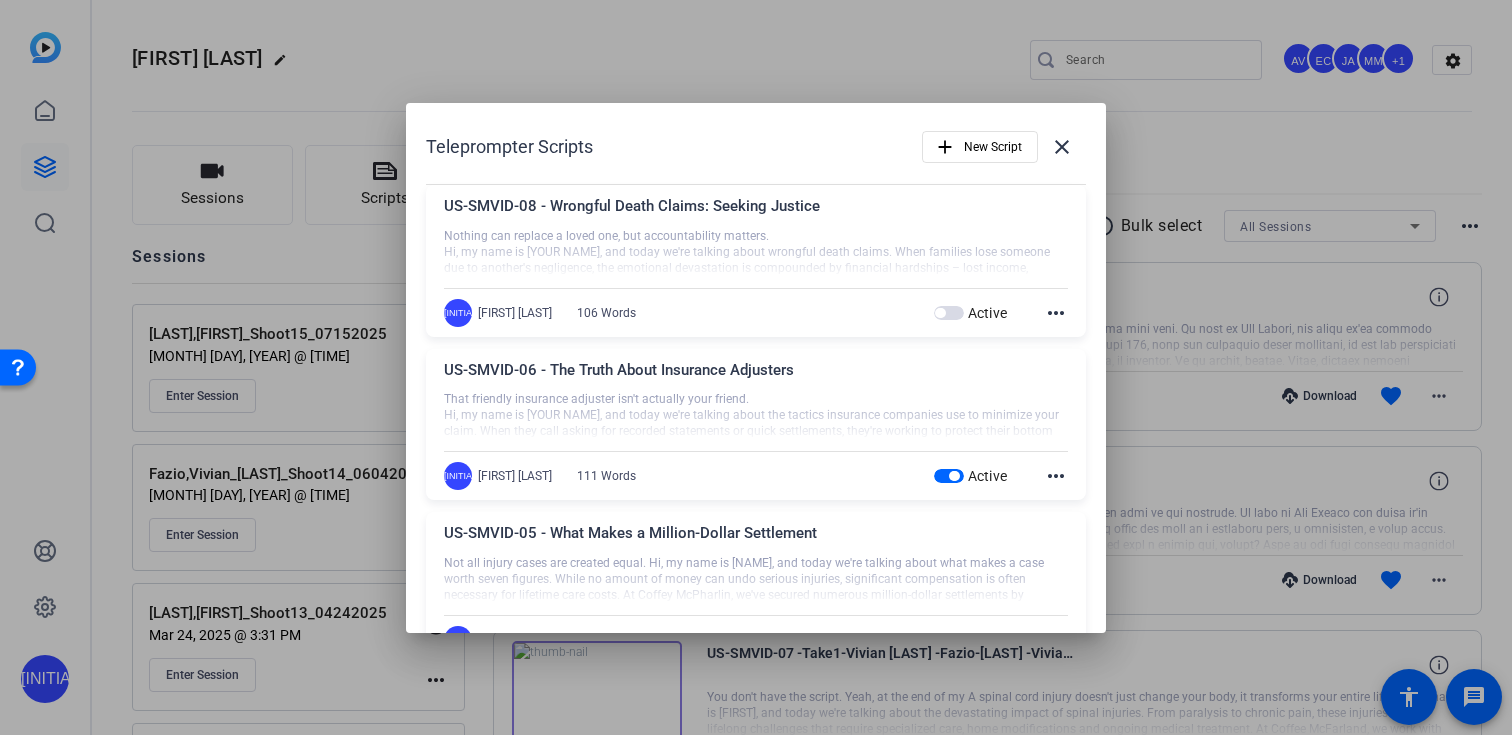 click at bounding box center (949, 476) 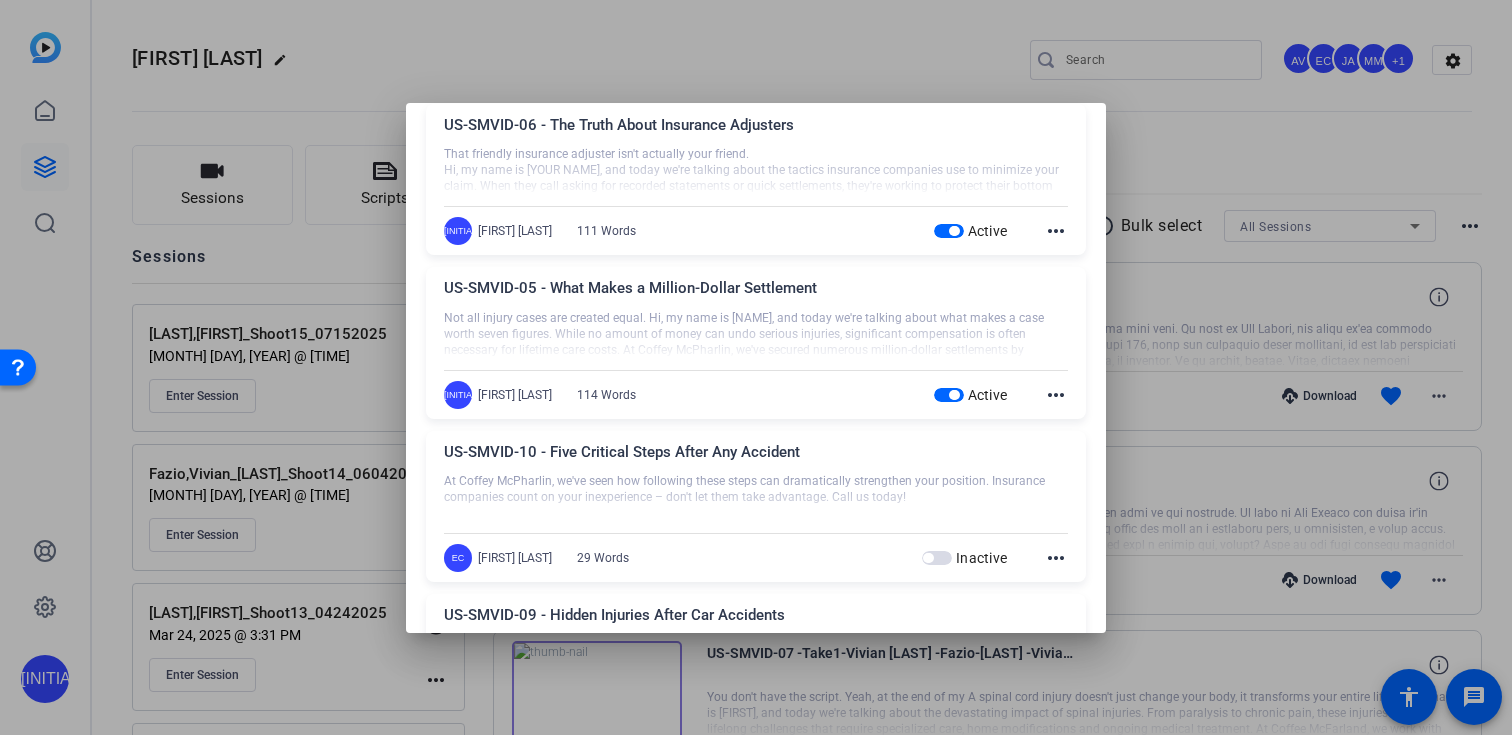 scroll, scrollTop: 257, scrollLeft: 0, axis: vertical 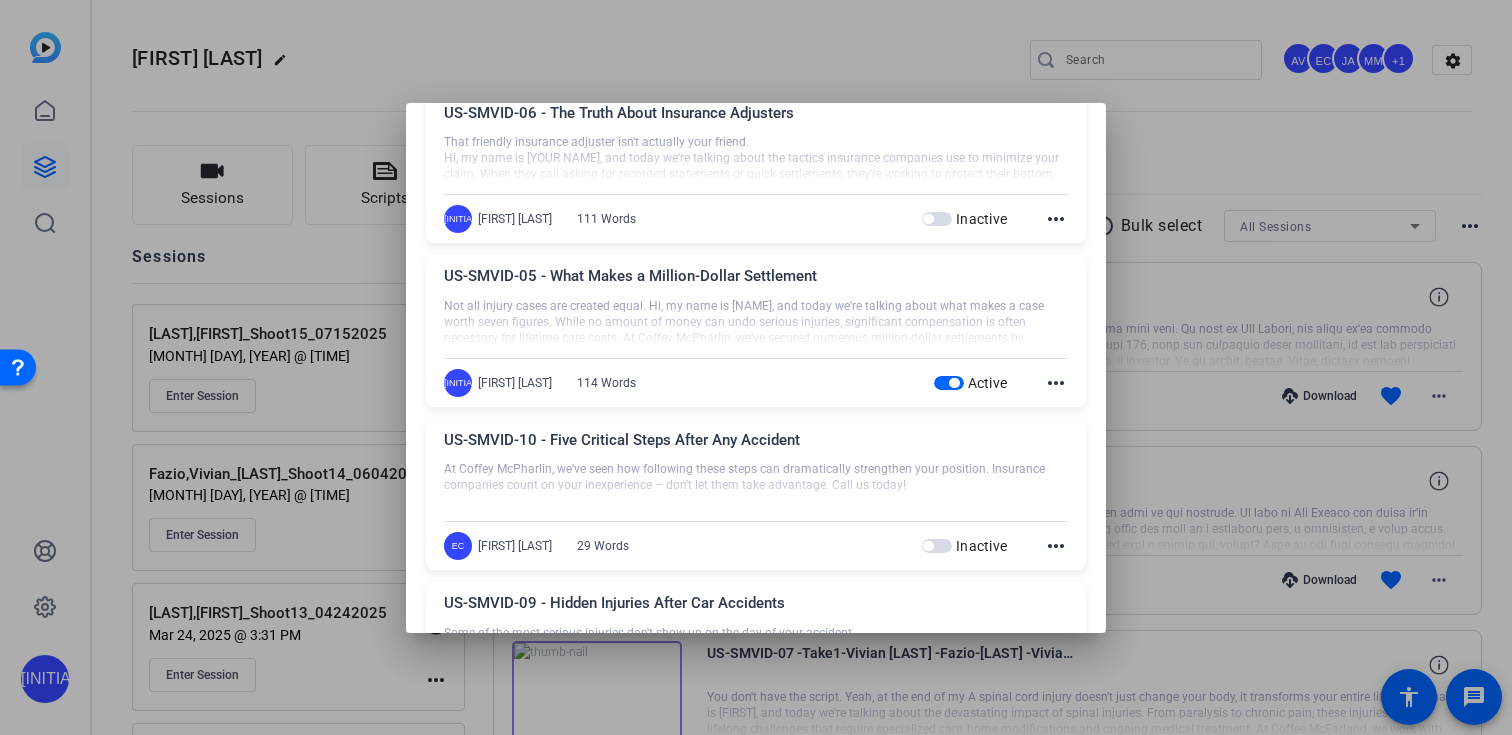 click on "Active" at bounding box center [971, 383] 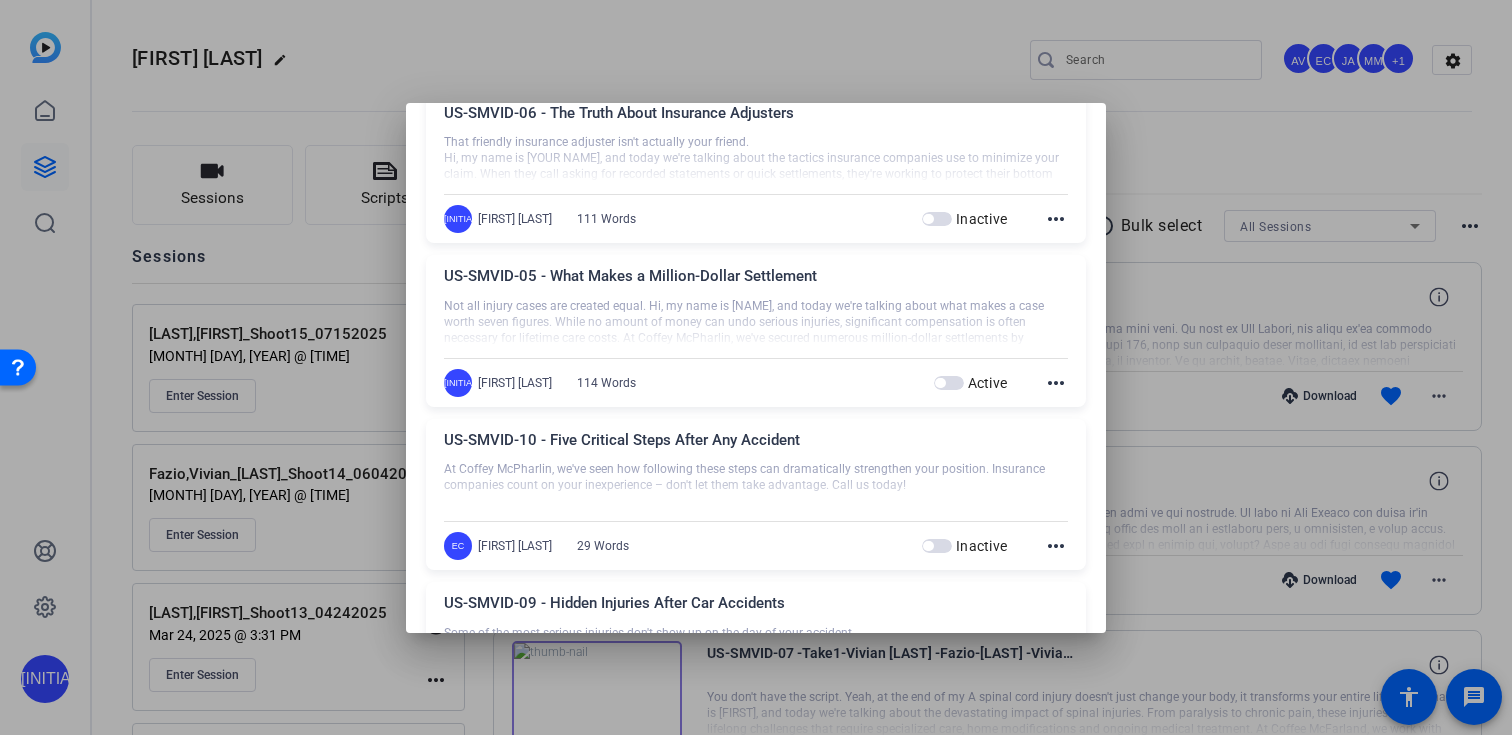 scroll, scrollTop: 0, scrollLeft: 0, axis: both 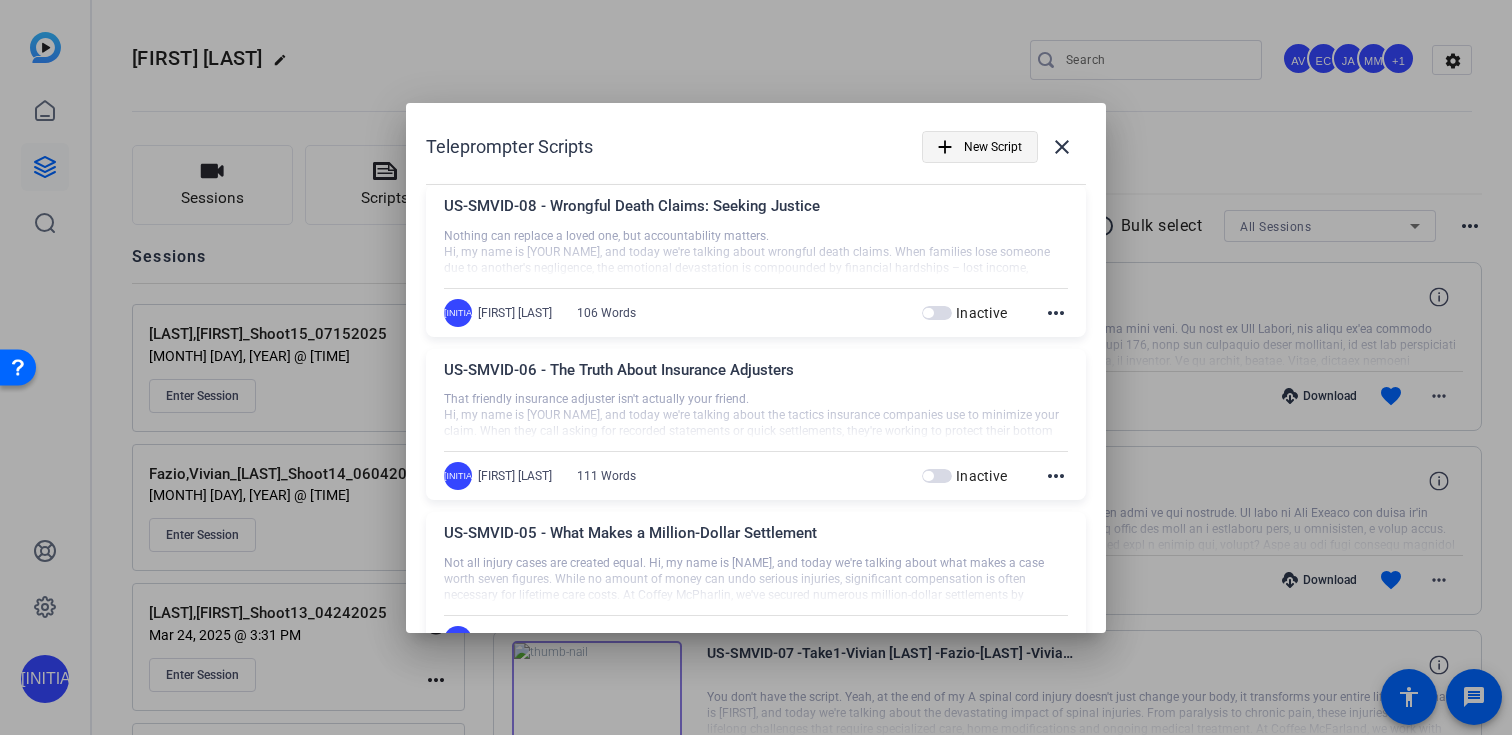 click on "New Script" at bounding box center [993, 147] 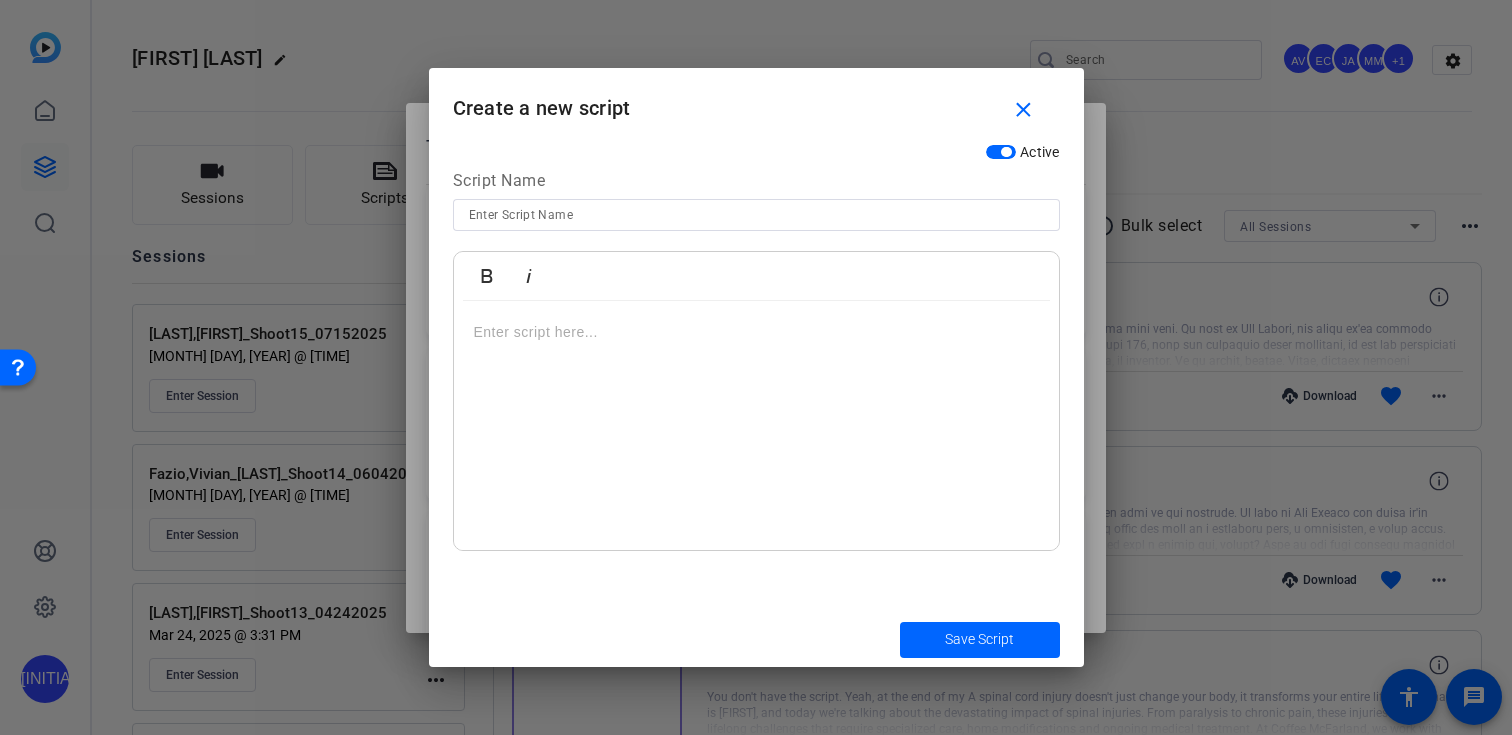 click at bounding box center [756, 215] 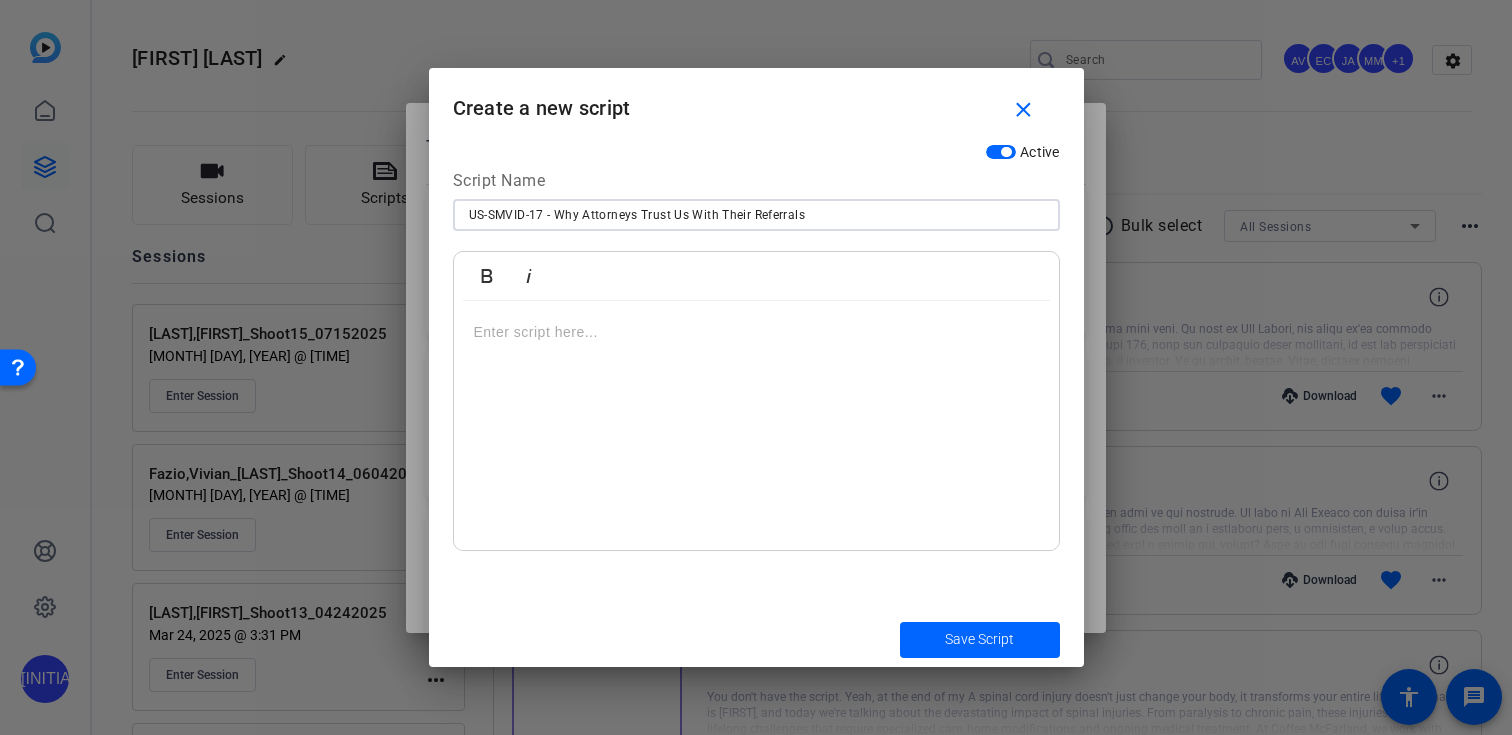 type on "US-SMVID-17 - Why Attorneys Trust Us With Their Referrals" 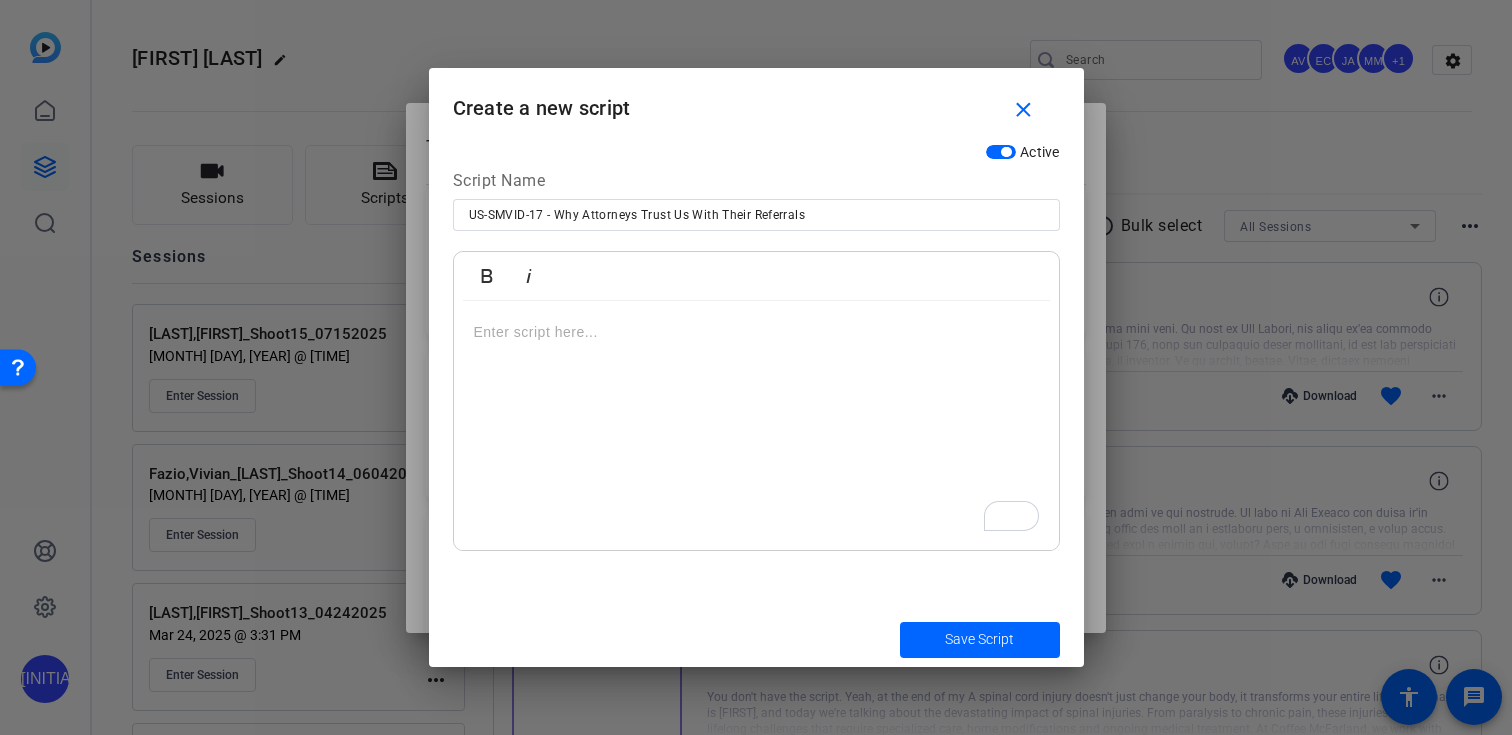 click at bounding box center (756, 426) 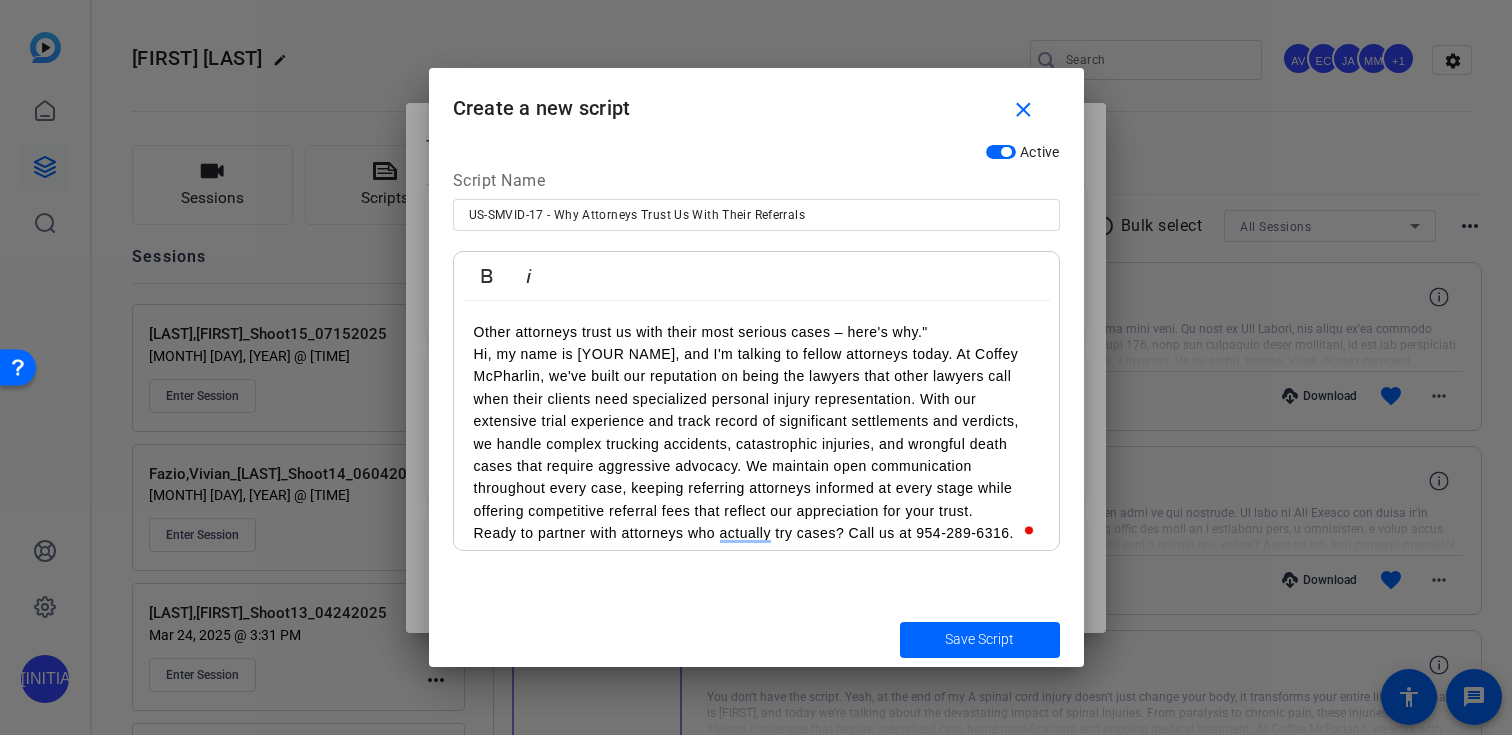 click on "Other attorneys trust us with their most serious cases – here's why."" at bounding box center [756, 332] 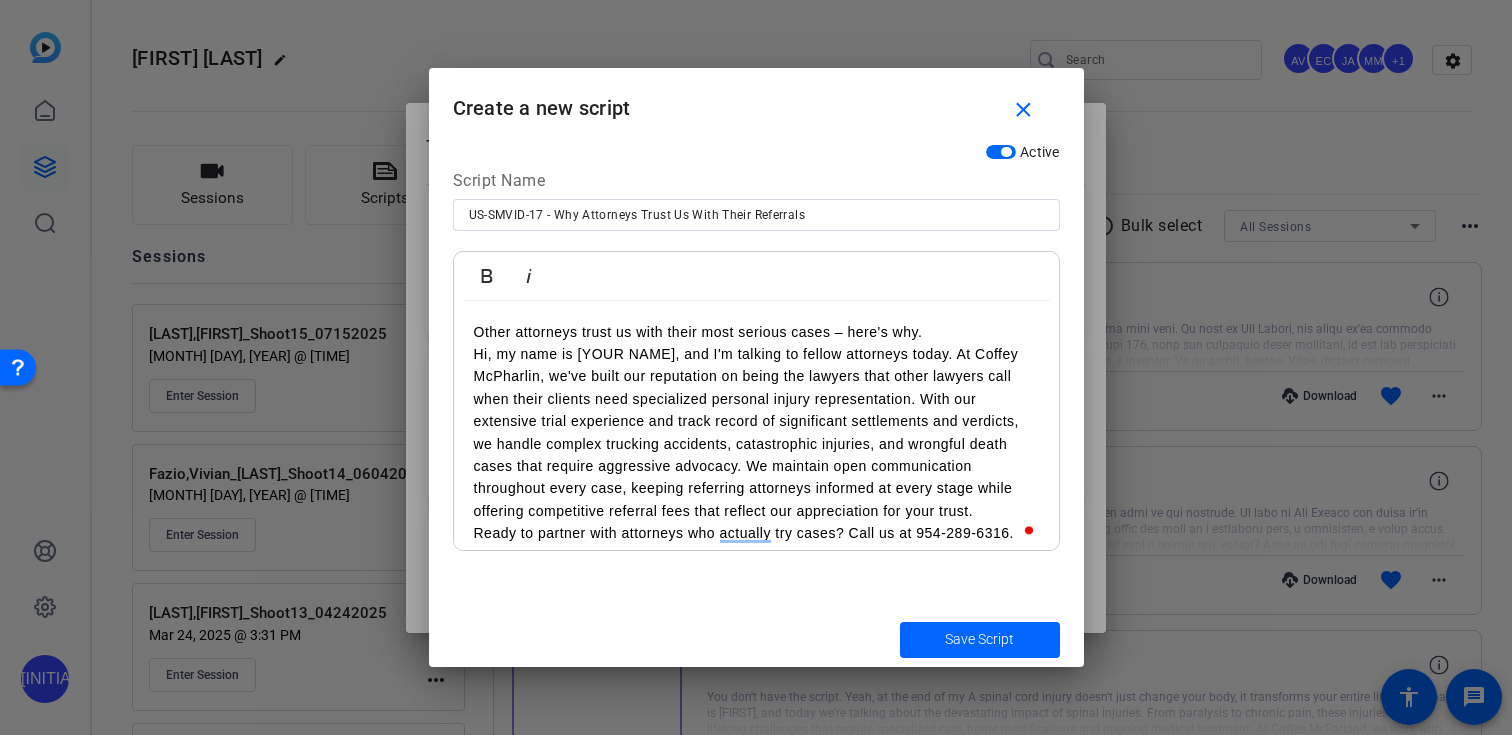 scroll, scrollTop: 14, scrollLeft: 0, axis: vertical 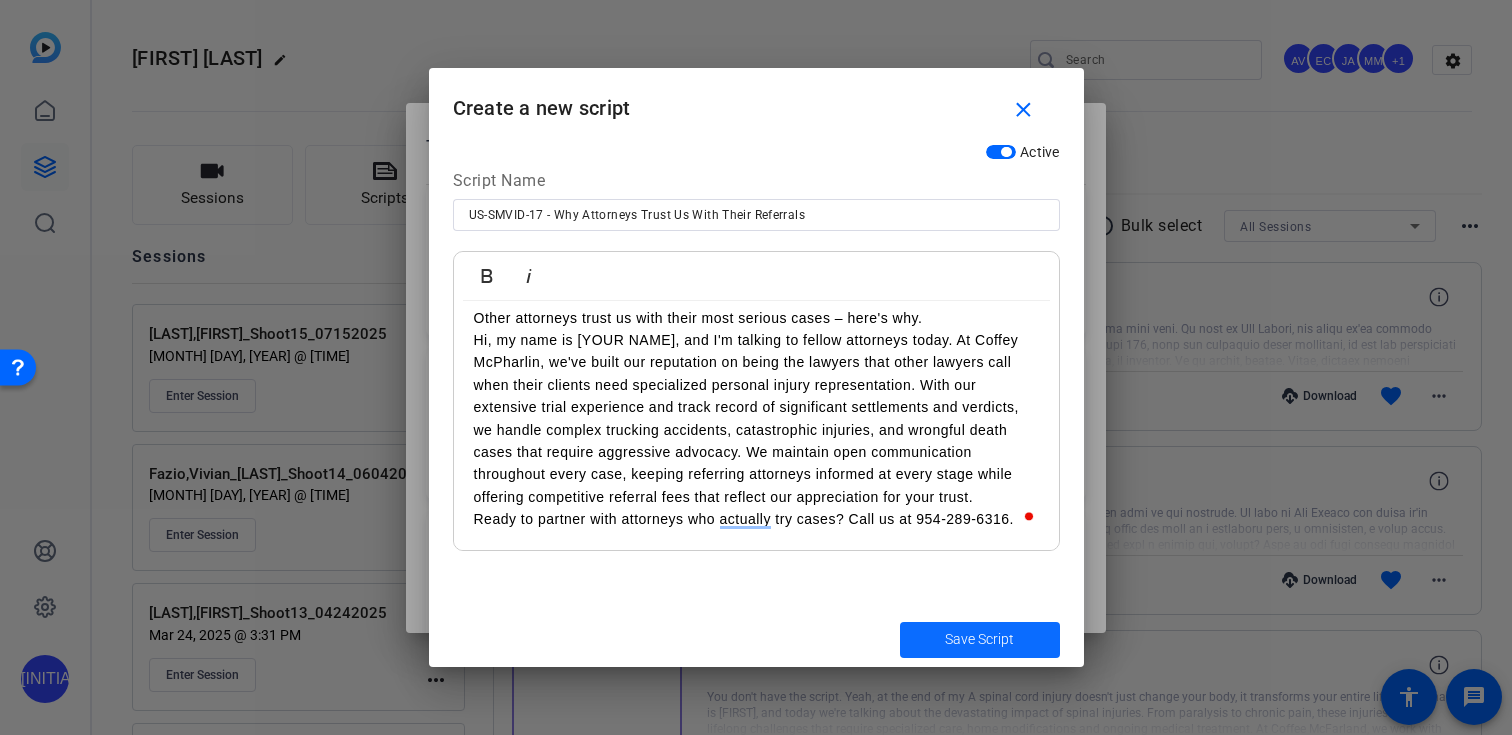 click on "Save Script" at bounding box center (979, 639) 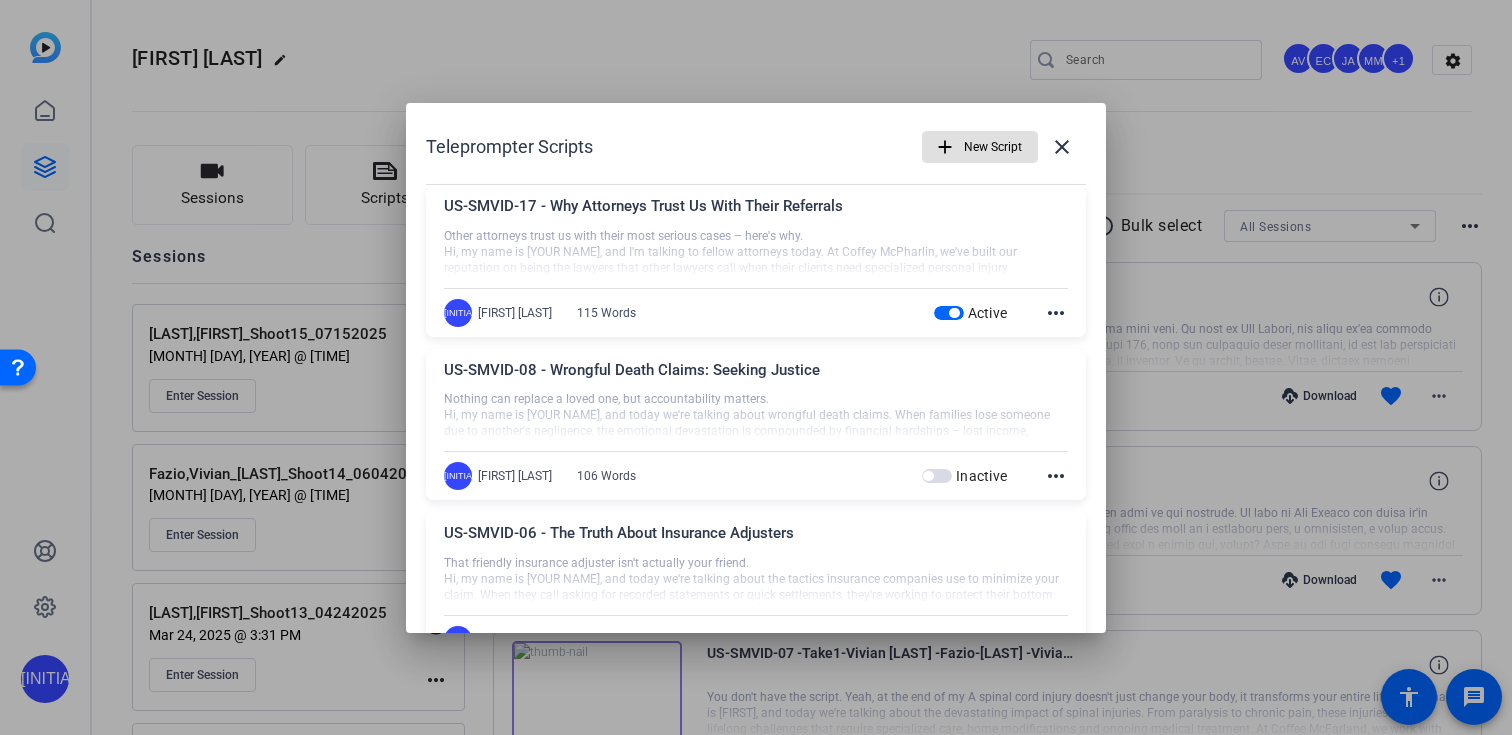 click on "New Script" at bounding box center [993, 147] 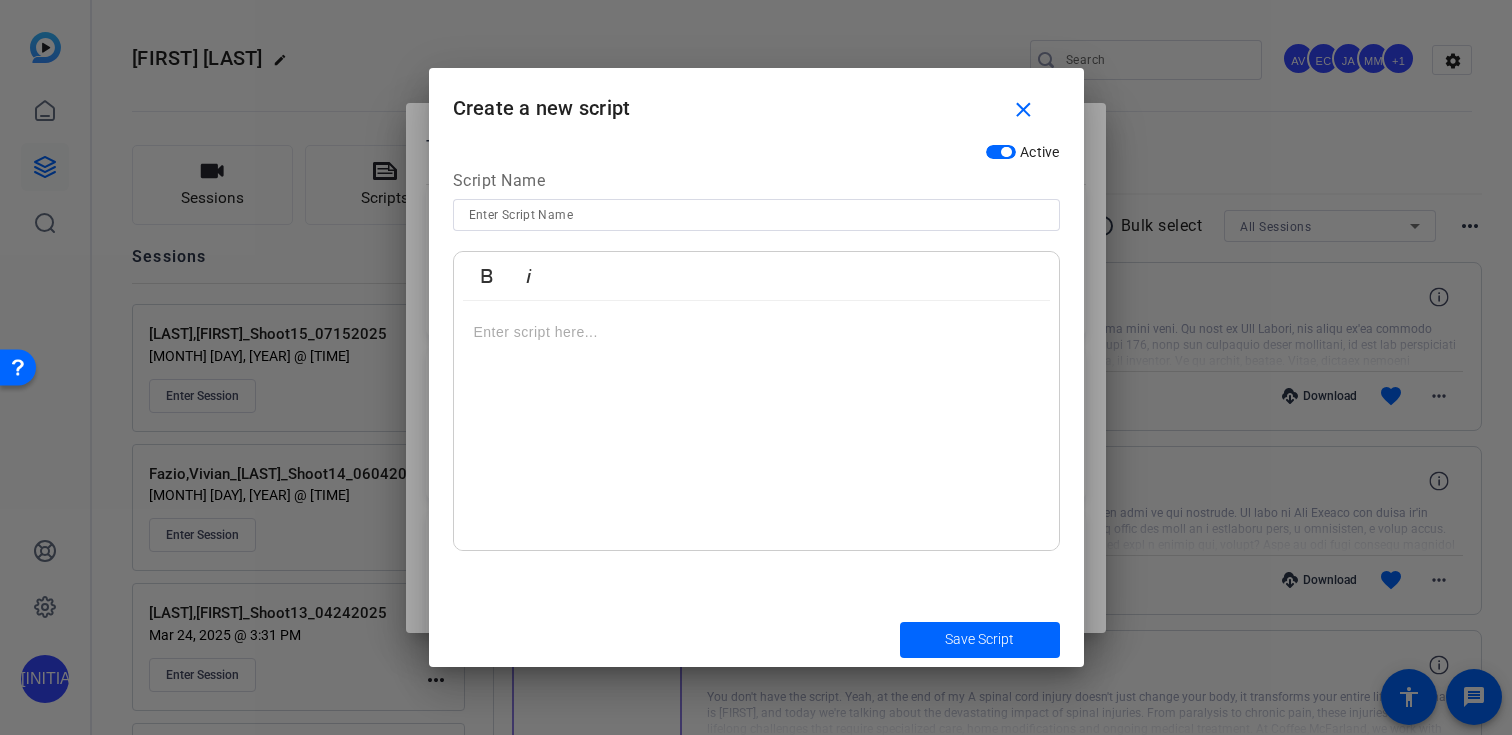 click at bounding box center (756, 215) 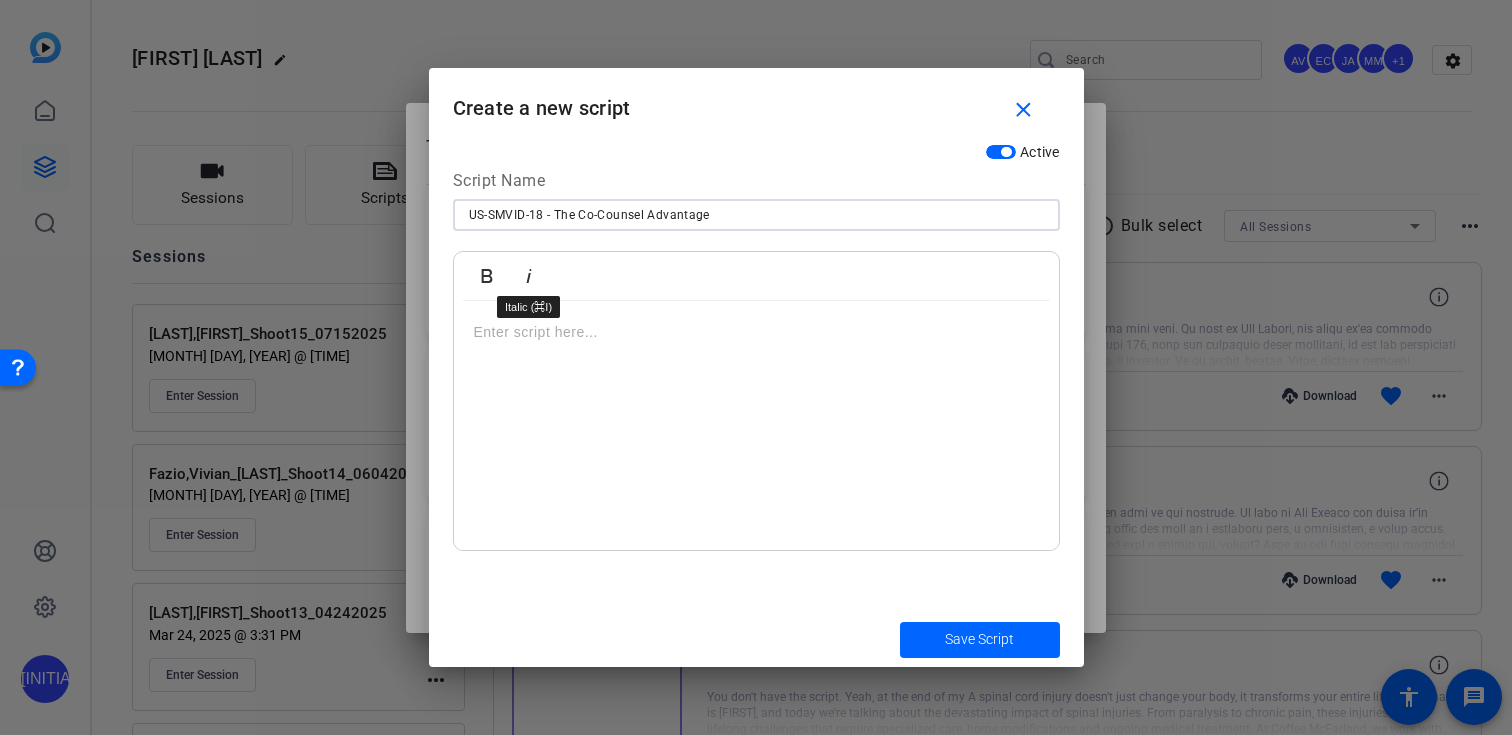 type on "US-SMVID-18 - The Co-Counsel Advantage" 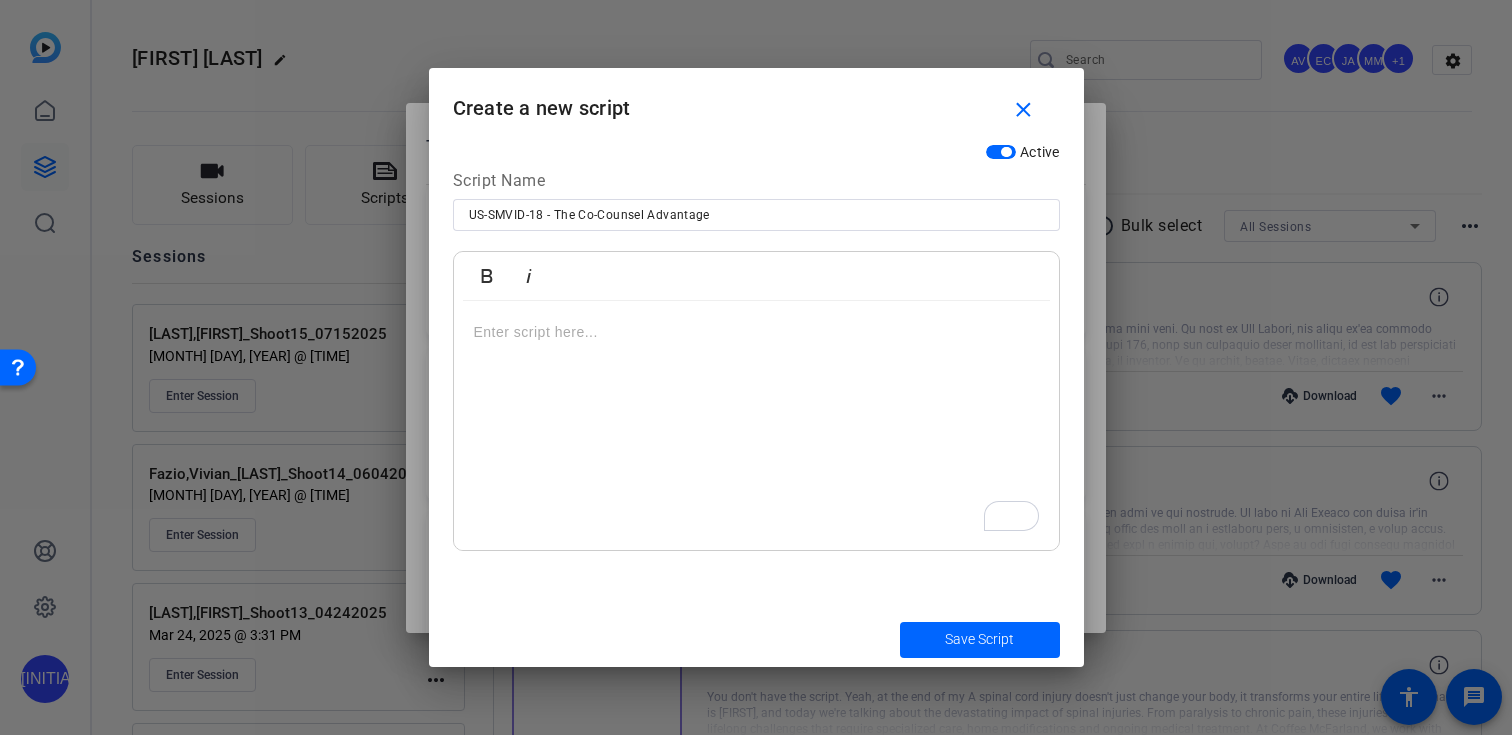 click at bounding box center (756, 426) 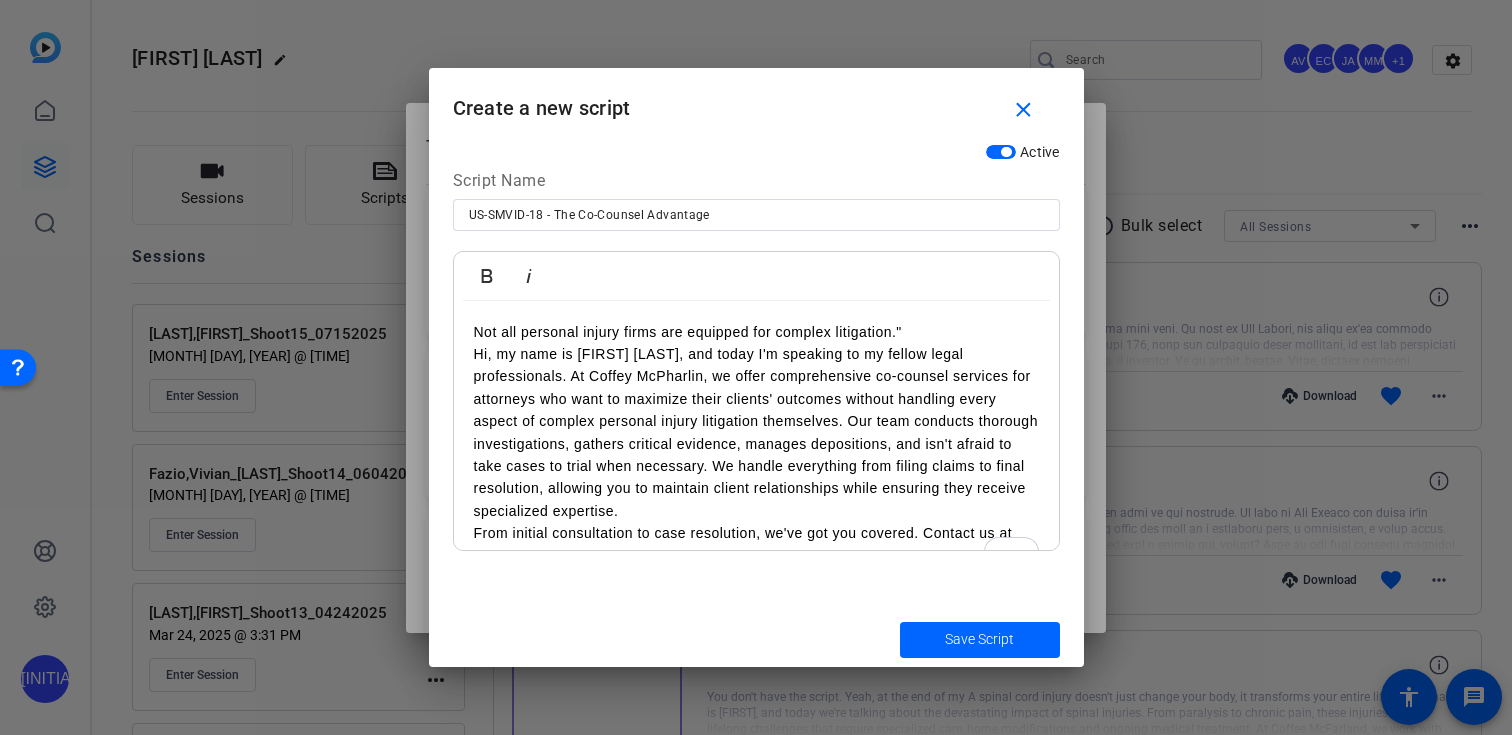 scroll, scrollTop: 17, scrollLeft: 0, axis: vertical 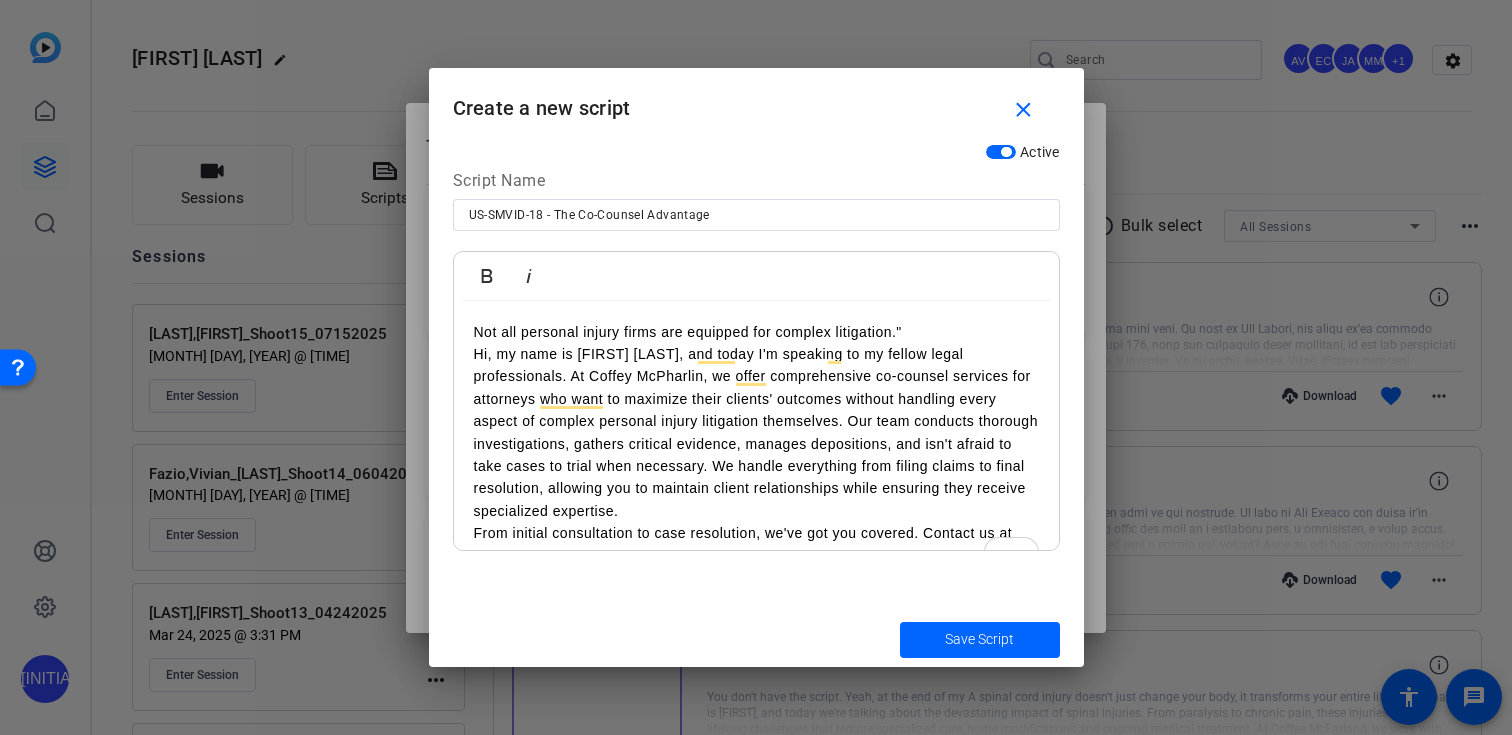 click on "Not all personal injury firms are equipped for complex litigation."" at bounding box center [756, 332] 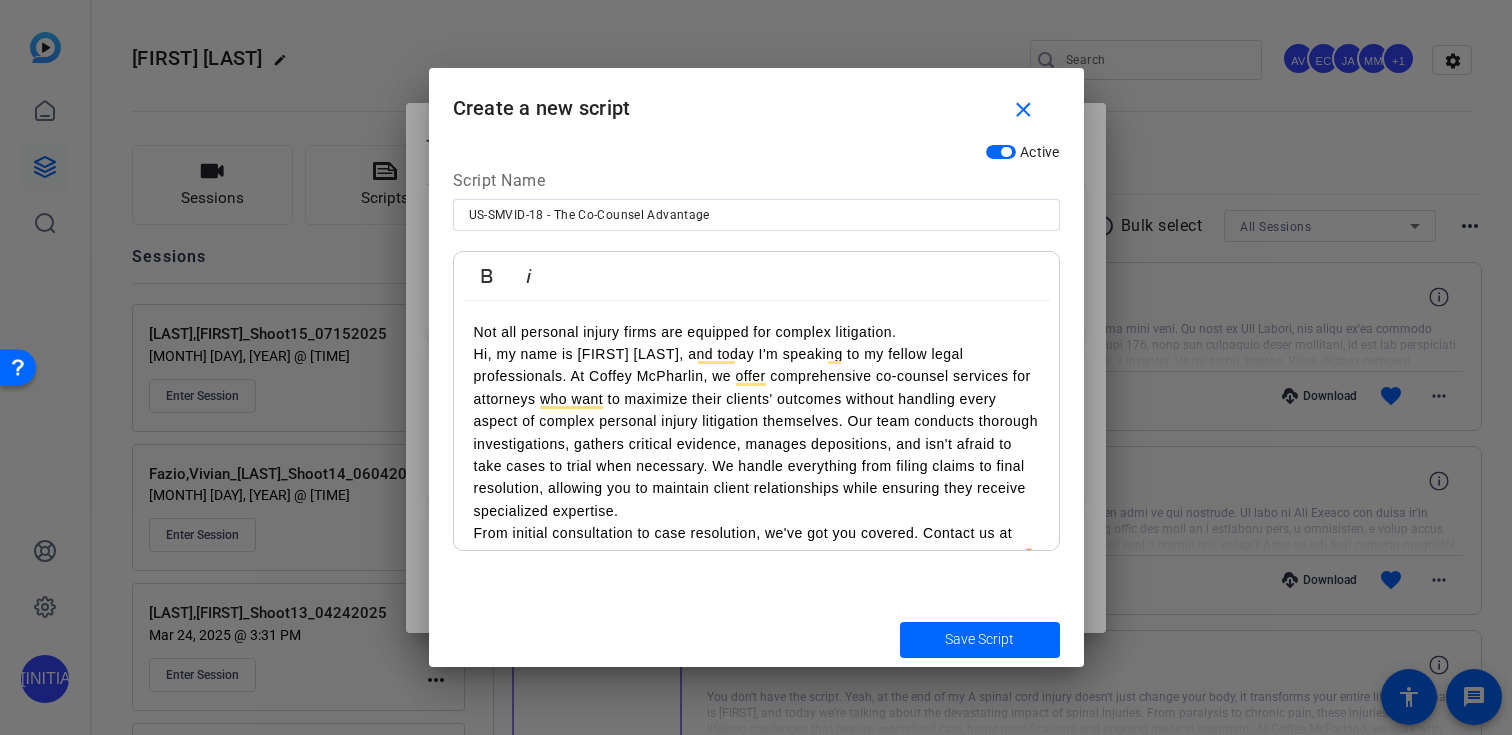 scroll, scrollTop: 36, scrollLeft: 0, axis: vertical 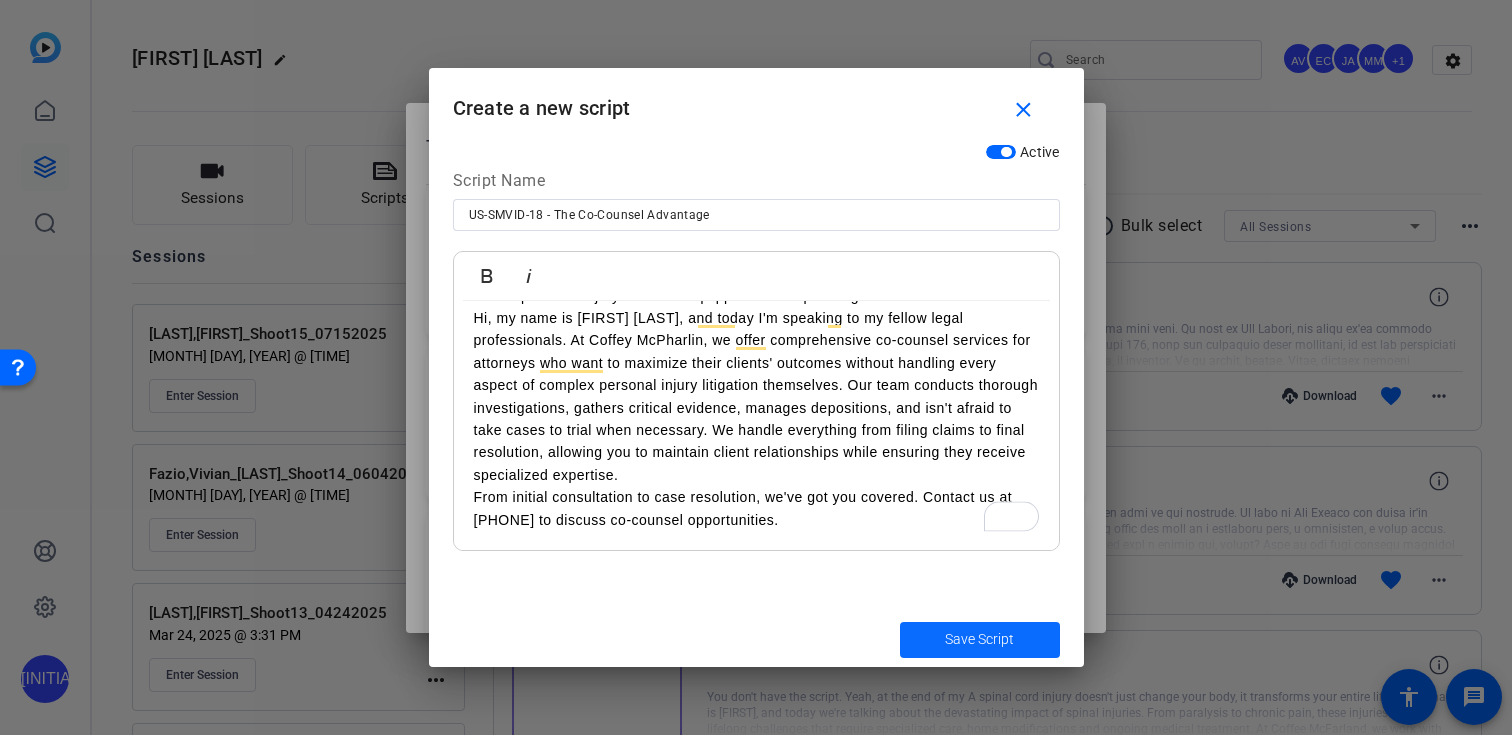click at bounding box center [980, 640] 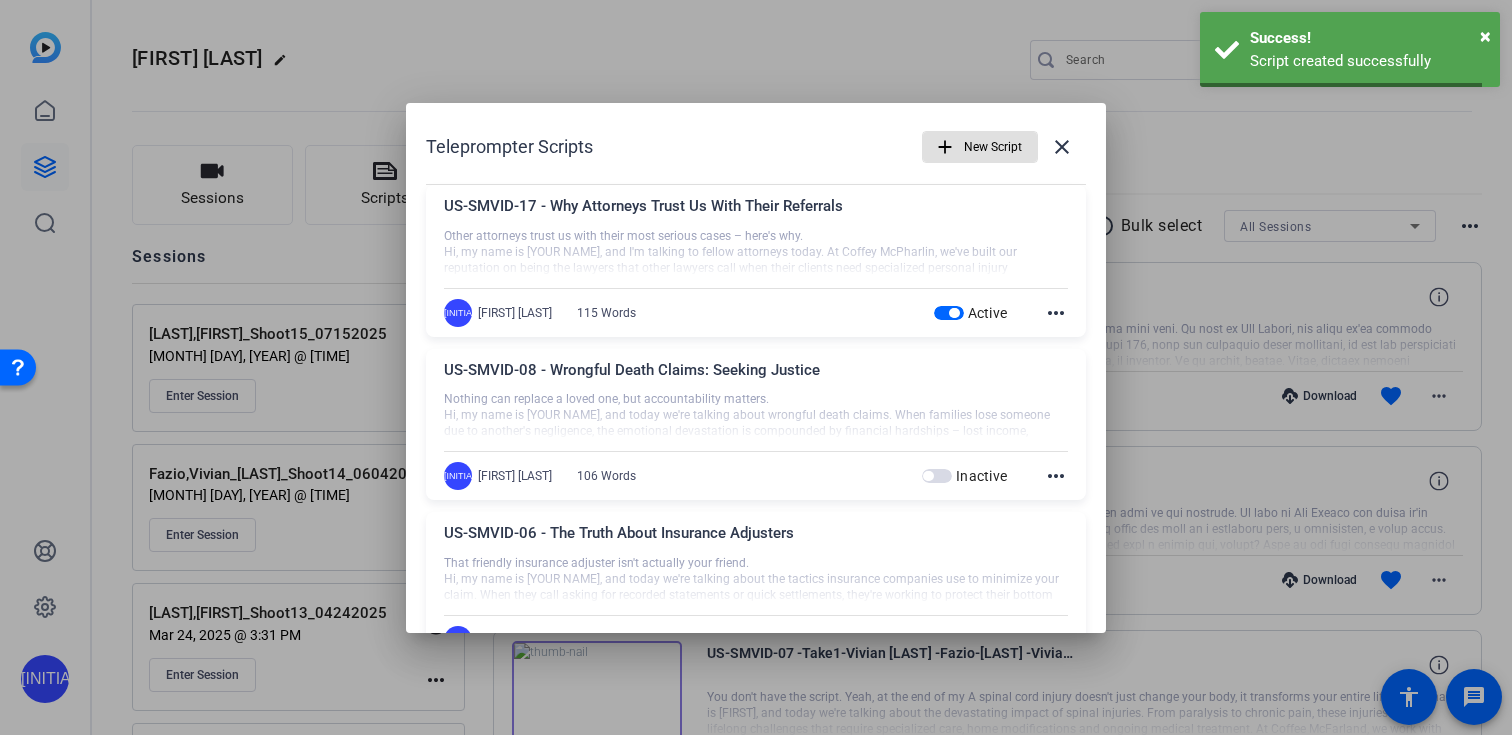 click on "New Script" at bounding box center [993, 147] 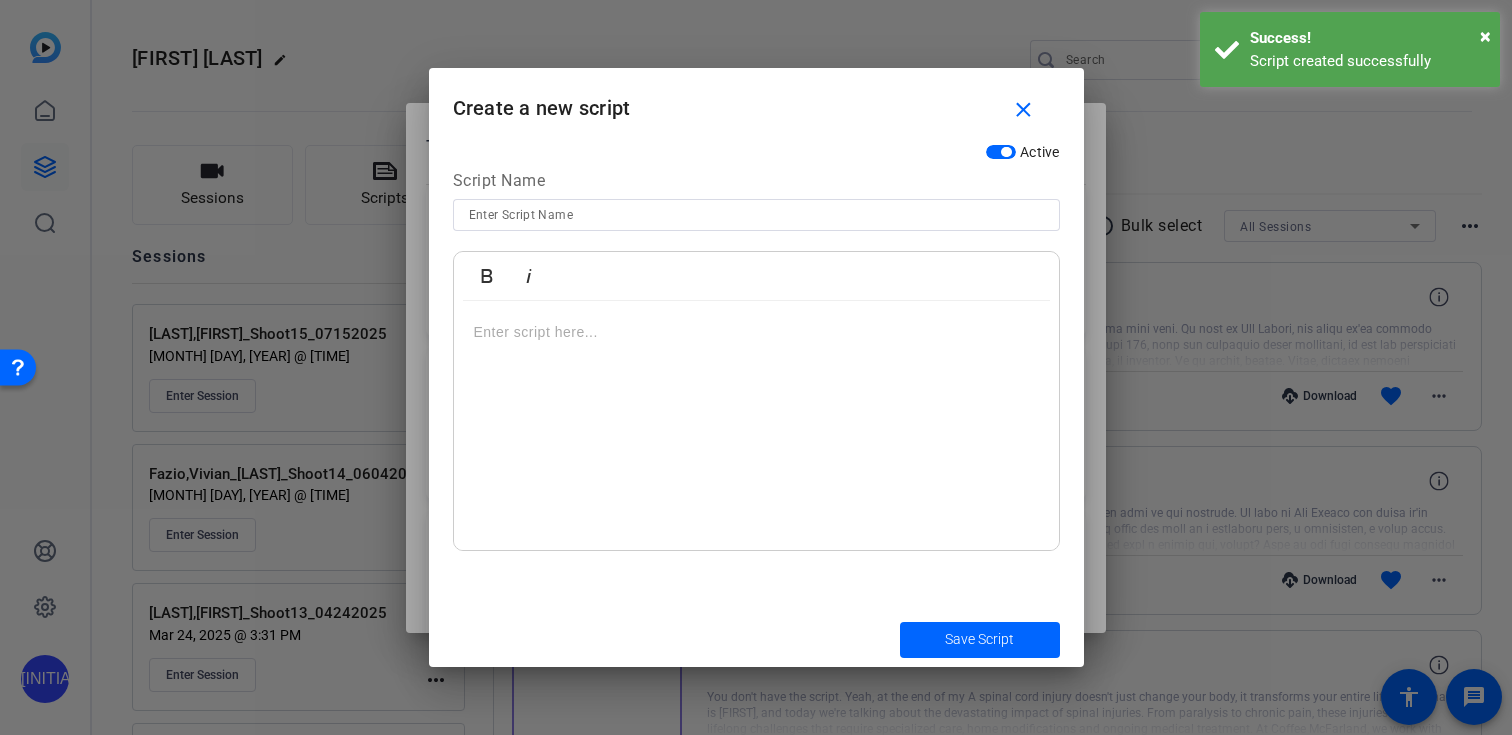 click at bounding box center [756, 215] 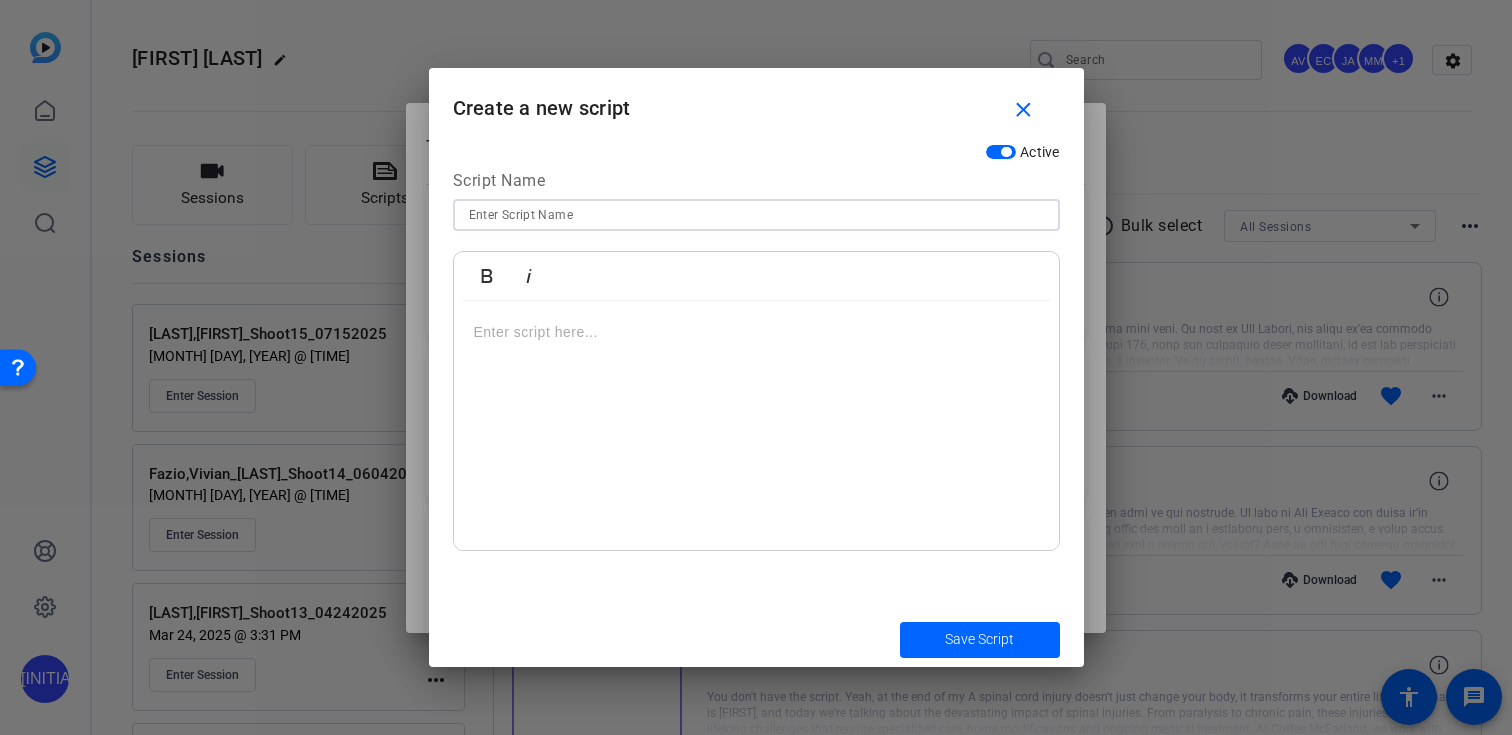 paste on "US-SMVID-19 - Track Record That Commands Respect" 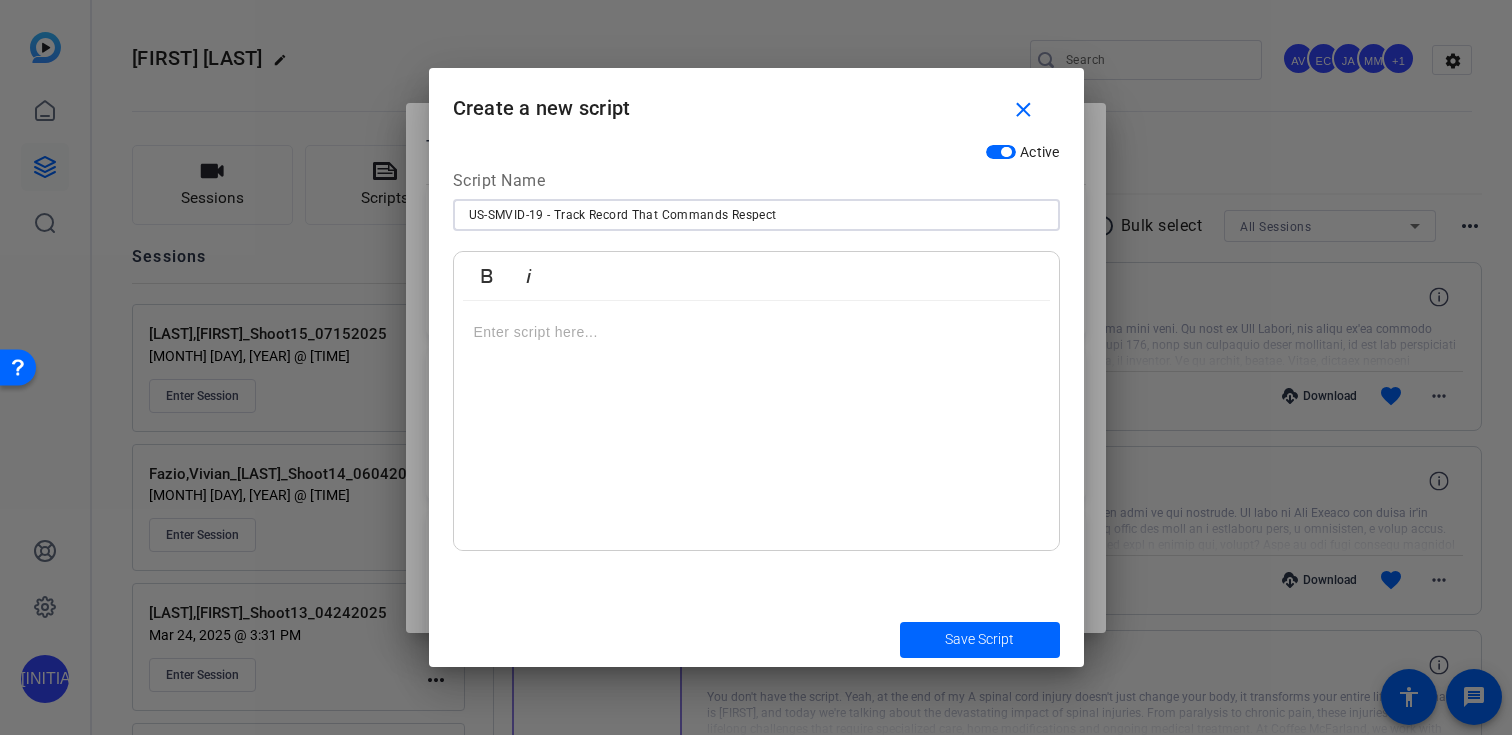 type on "US-SMVID-19 - Track Record That Commands Respect" 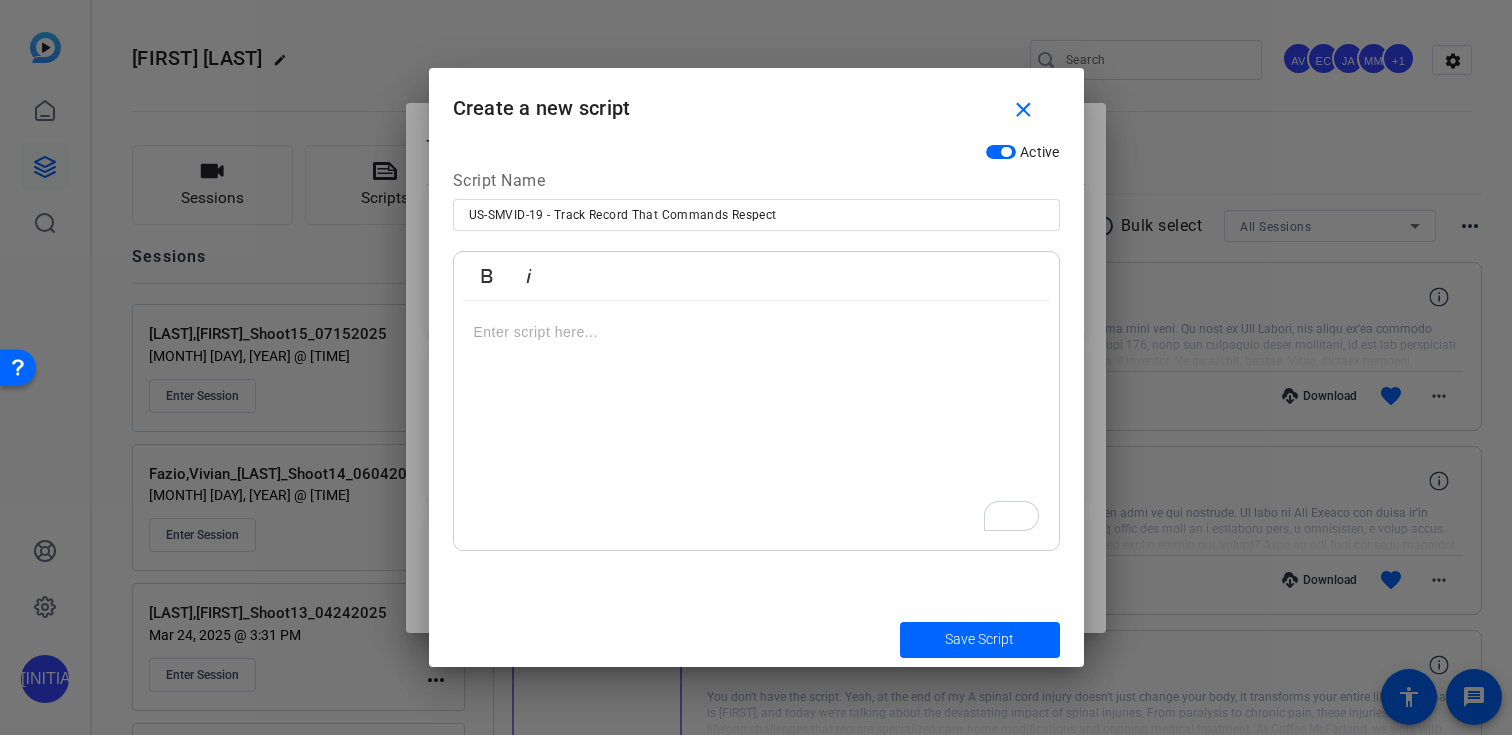 click at bounding box center [756, 426] 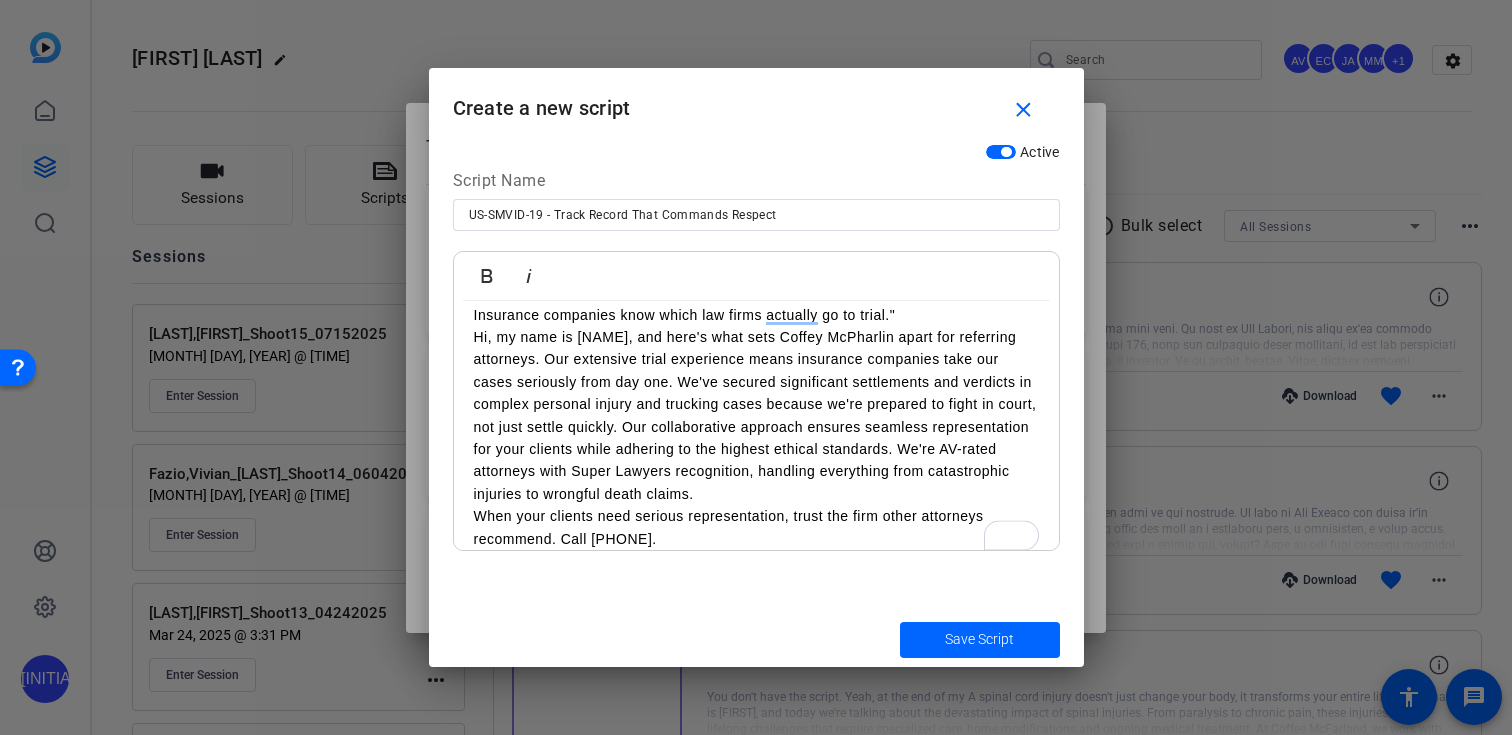 scroll, scrollTop: 0, scrollLeft: 0, axis: both 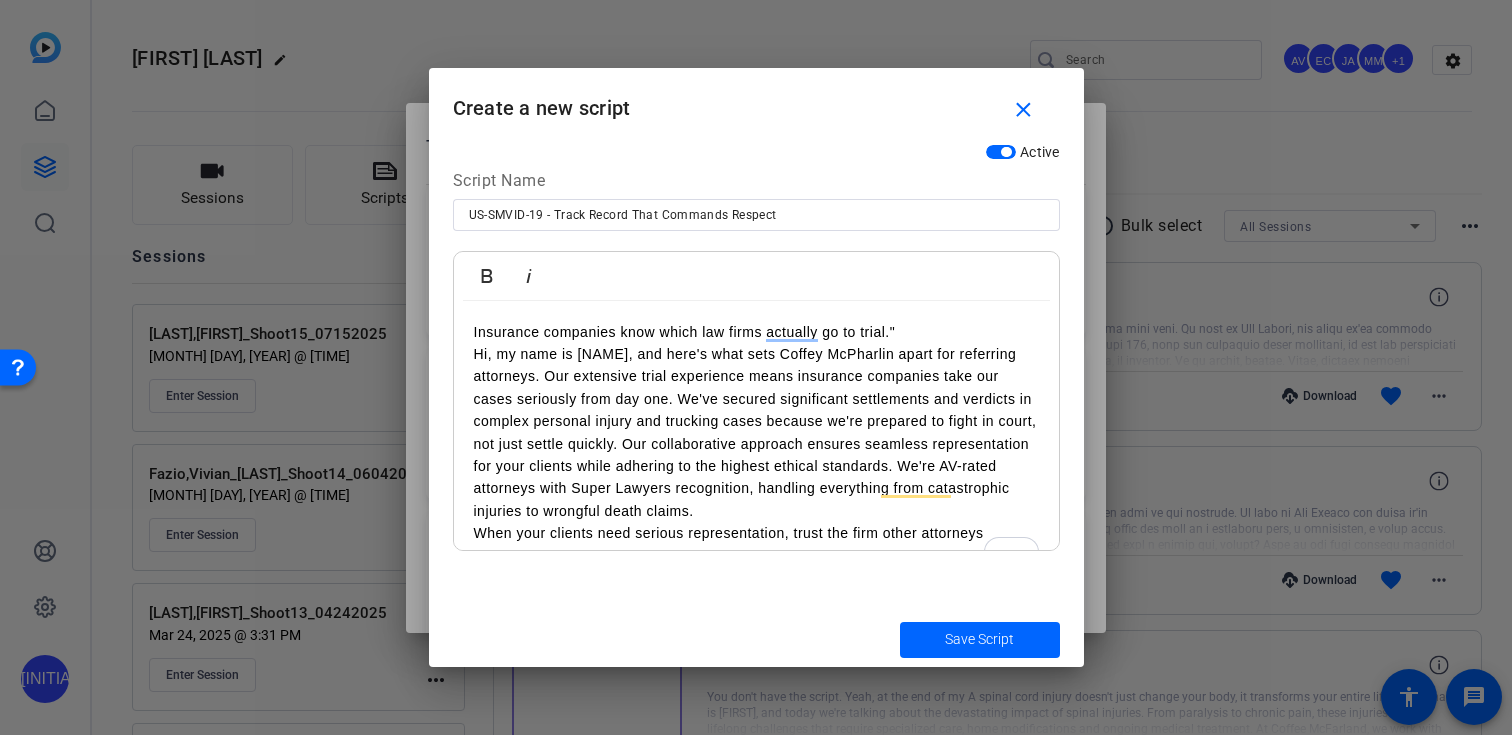 click on "Insurance companies know which law firms actually go to trial."" at bounding box center (756, 332) 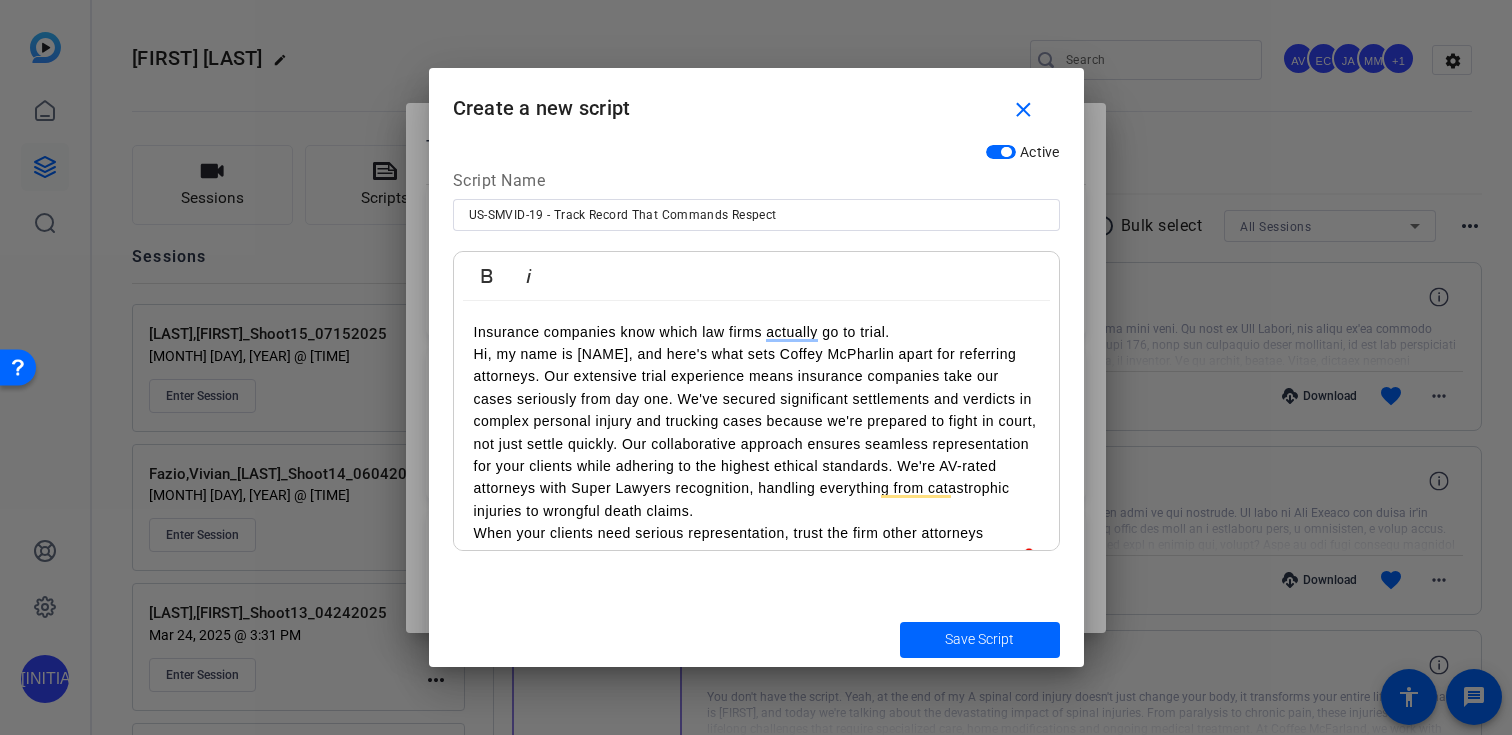 scroll, scrollTop: 4, scrollLeft: 0, axis: vertical 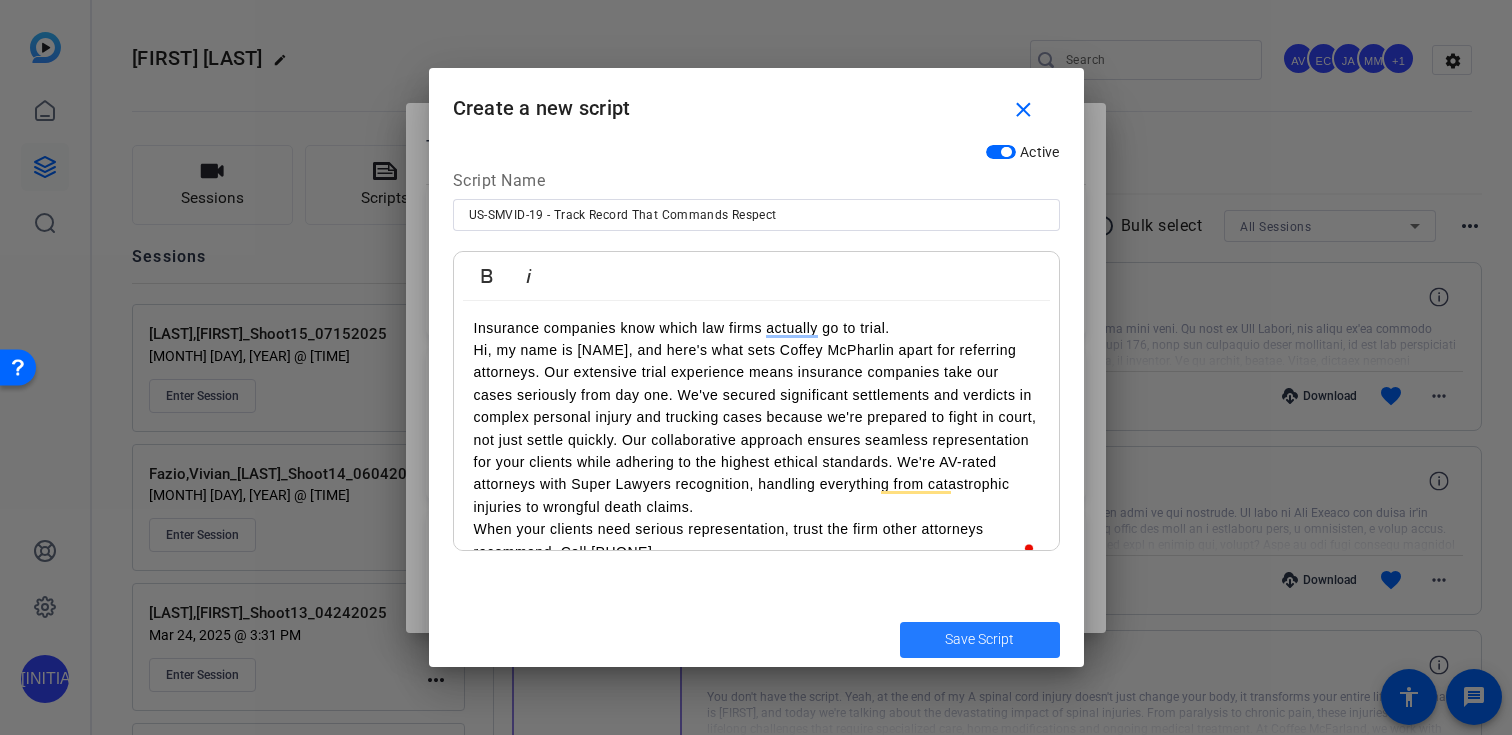 click at bounding box center [980, 640] 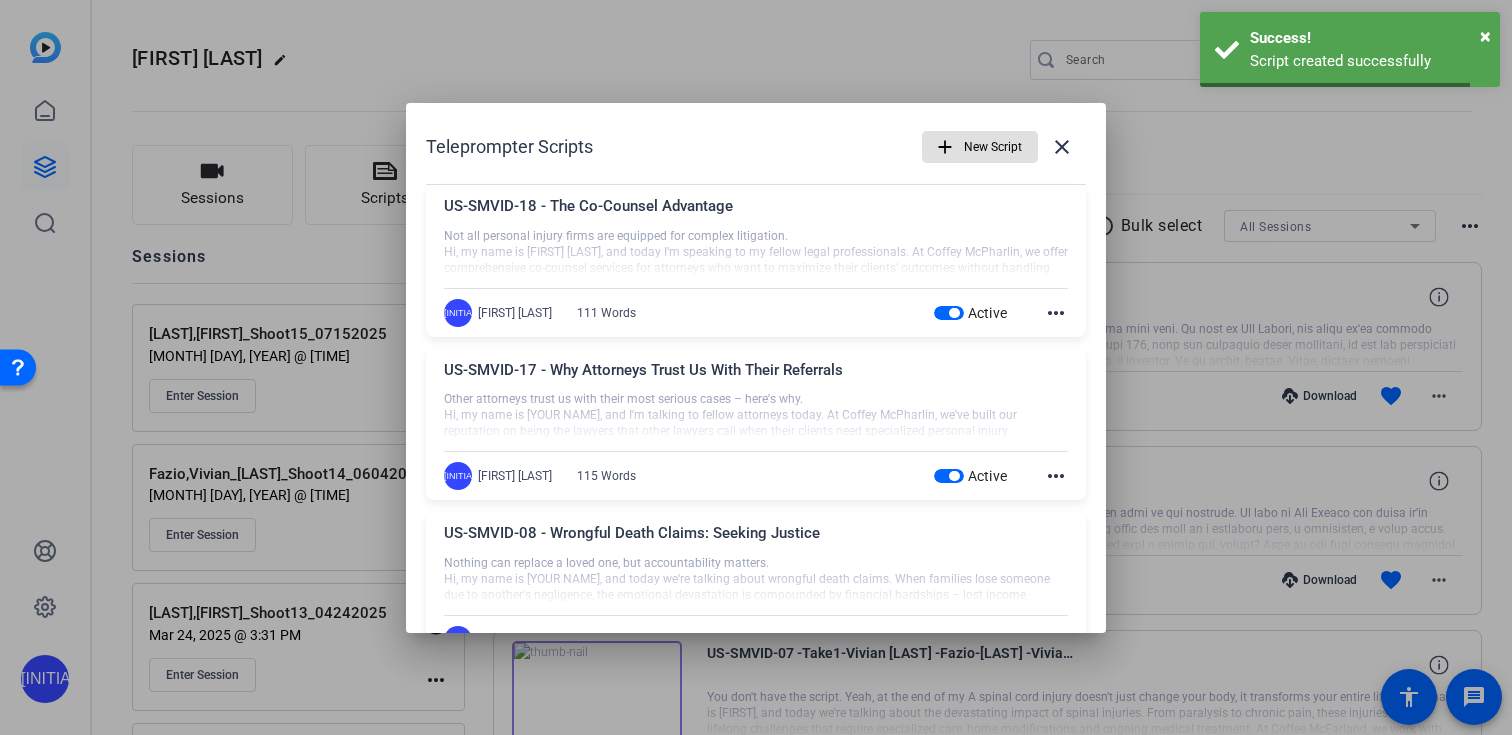 click at bounding box center (980, 147) 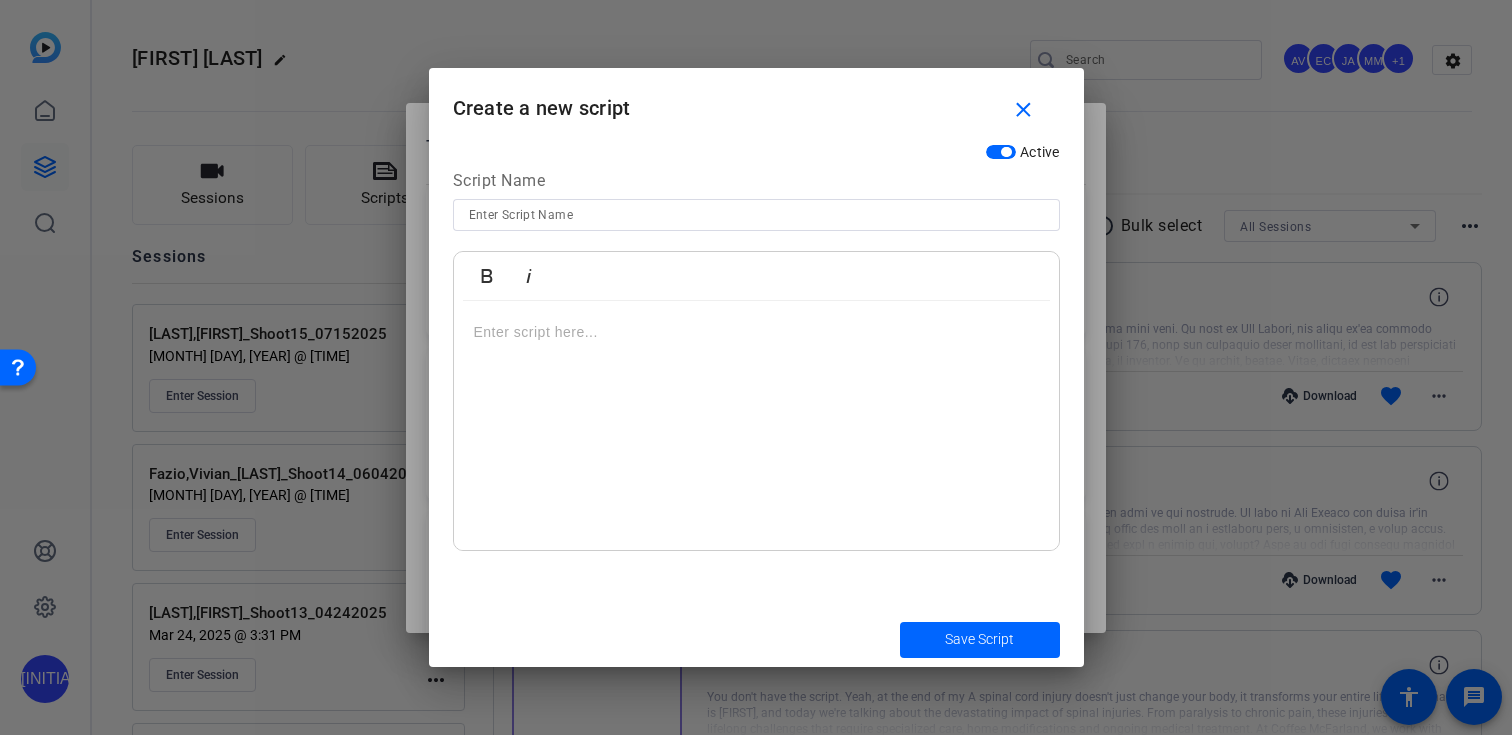 click at bounding box center (756, 215) 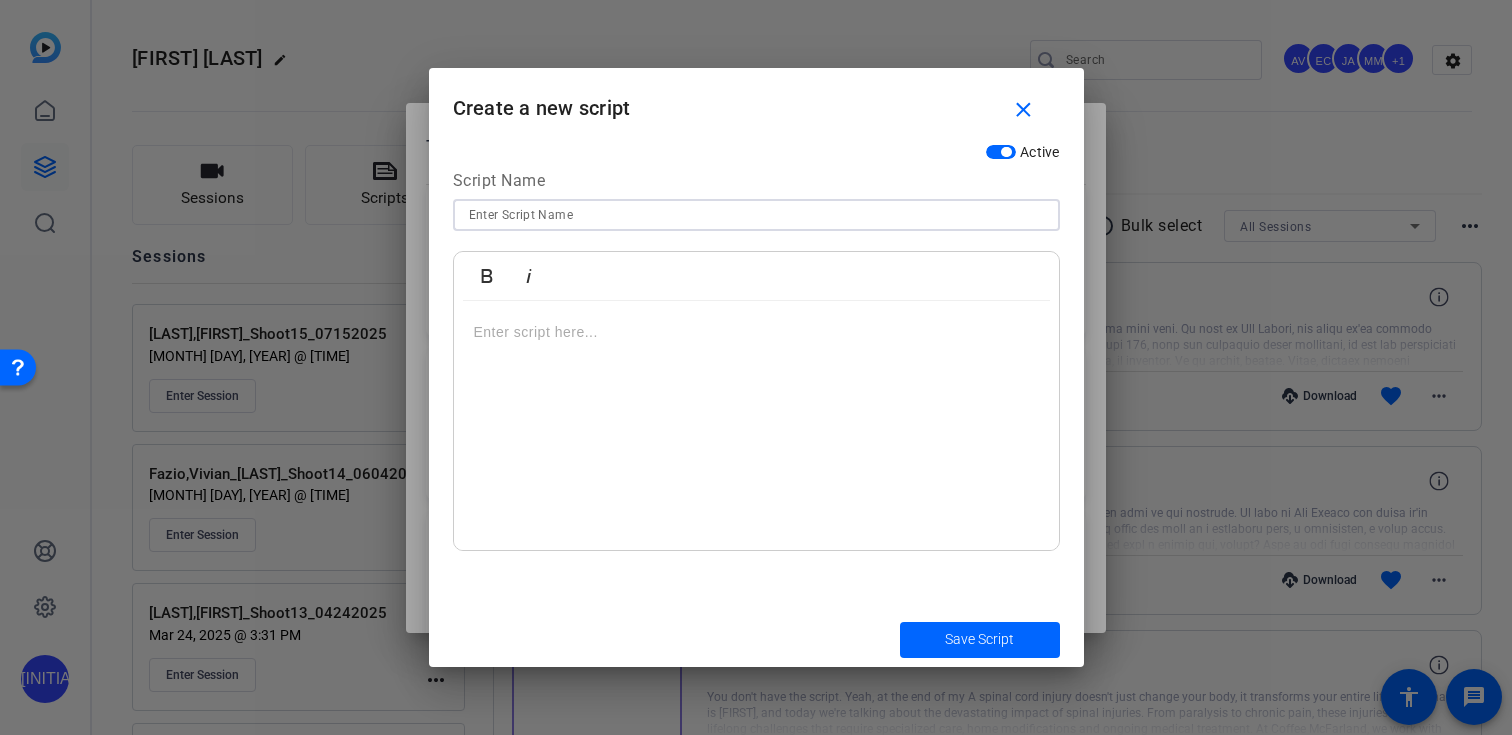 paste on "US-SMVID-20 - Seamless Client Transition" 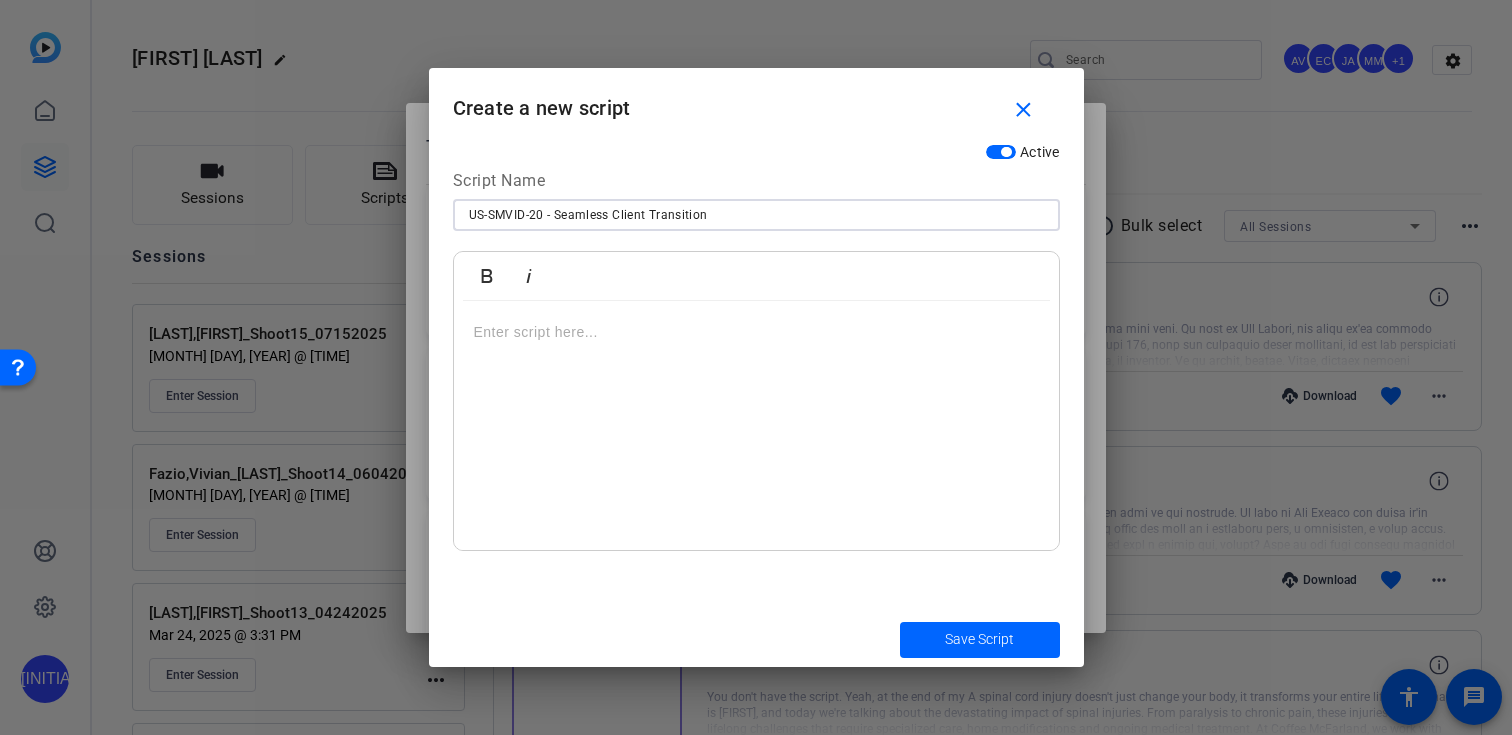type on "US-SMVID-20 - Seamless Client Transition" 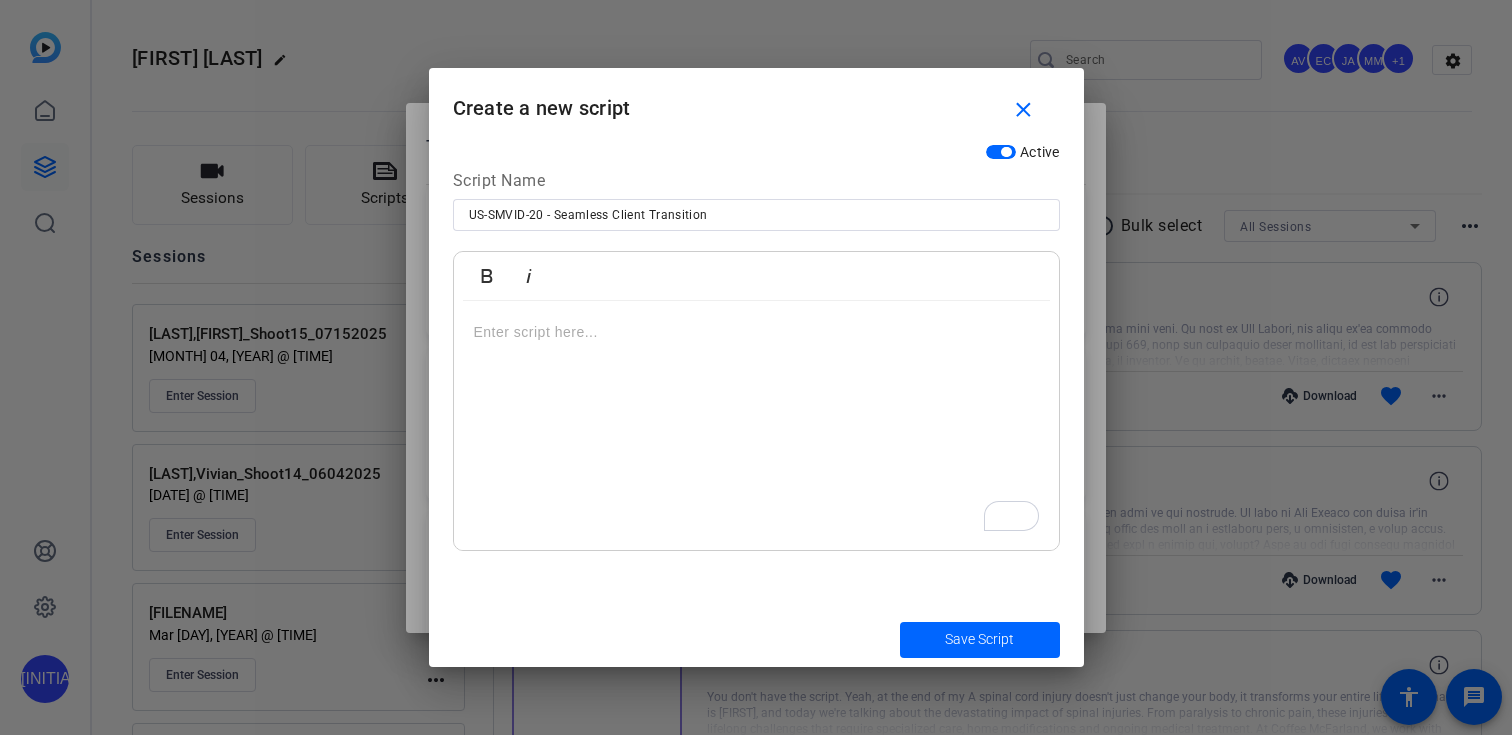 scroll, scrollTop: 0, scrollLeft: 0, axis: both 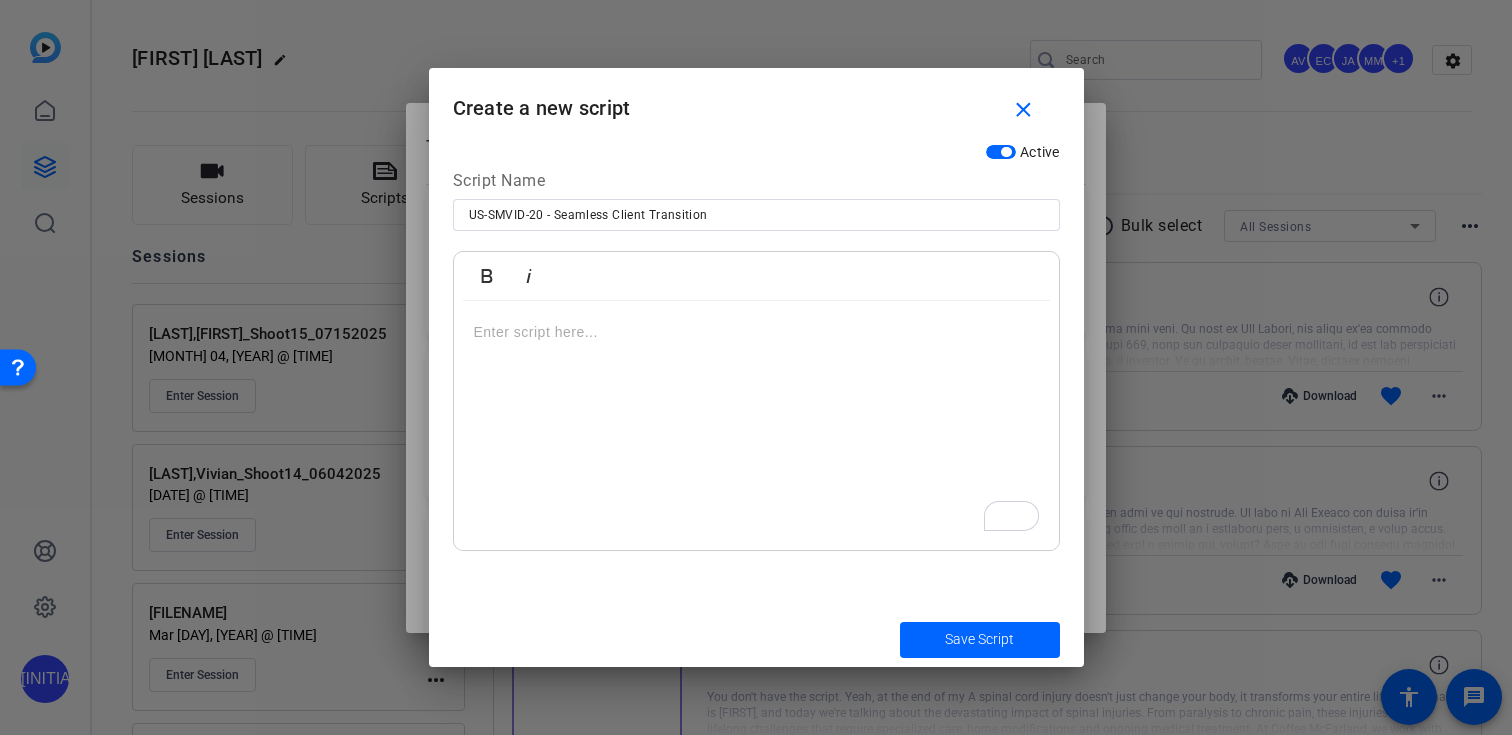 click at bounding box center (756, 426) 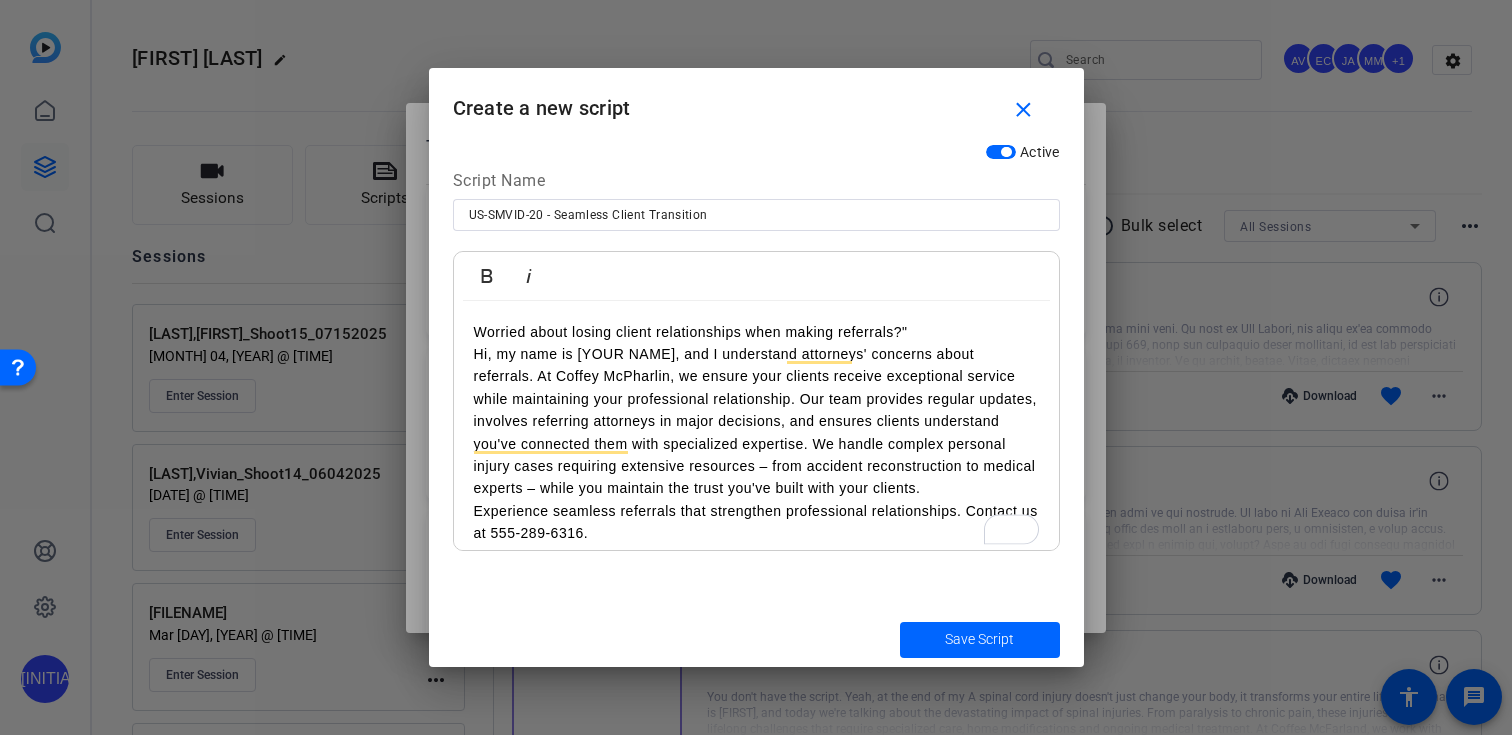 click on "Worried about losing client relationships when making referrals?"" at bounding box center (756, 332) 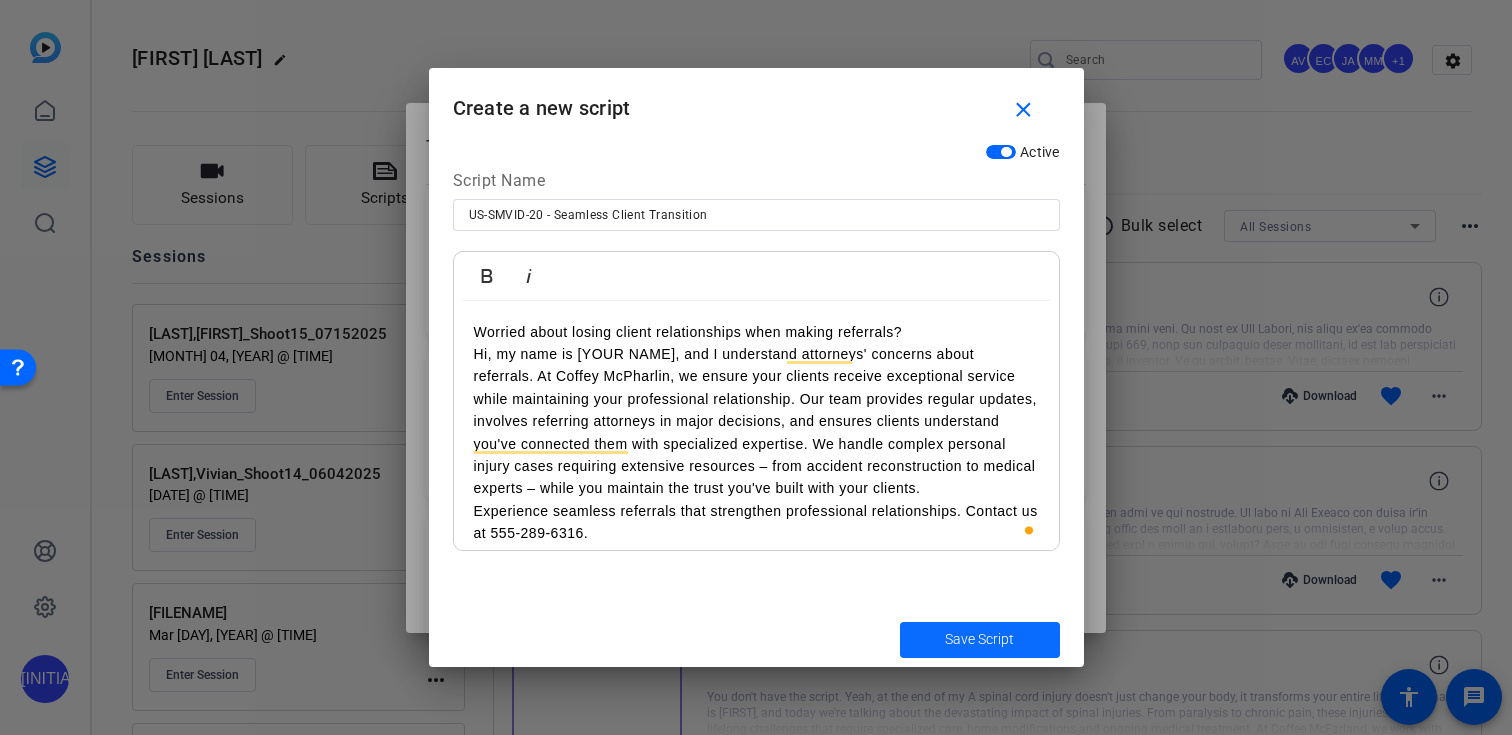 click at bounding box center [980, 640] 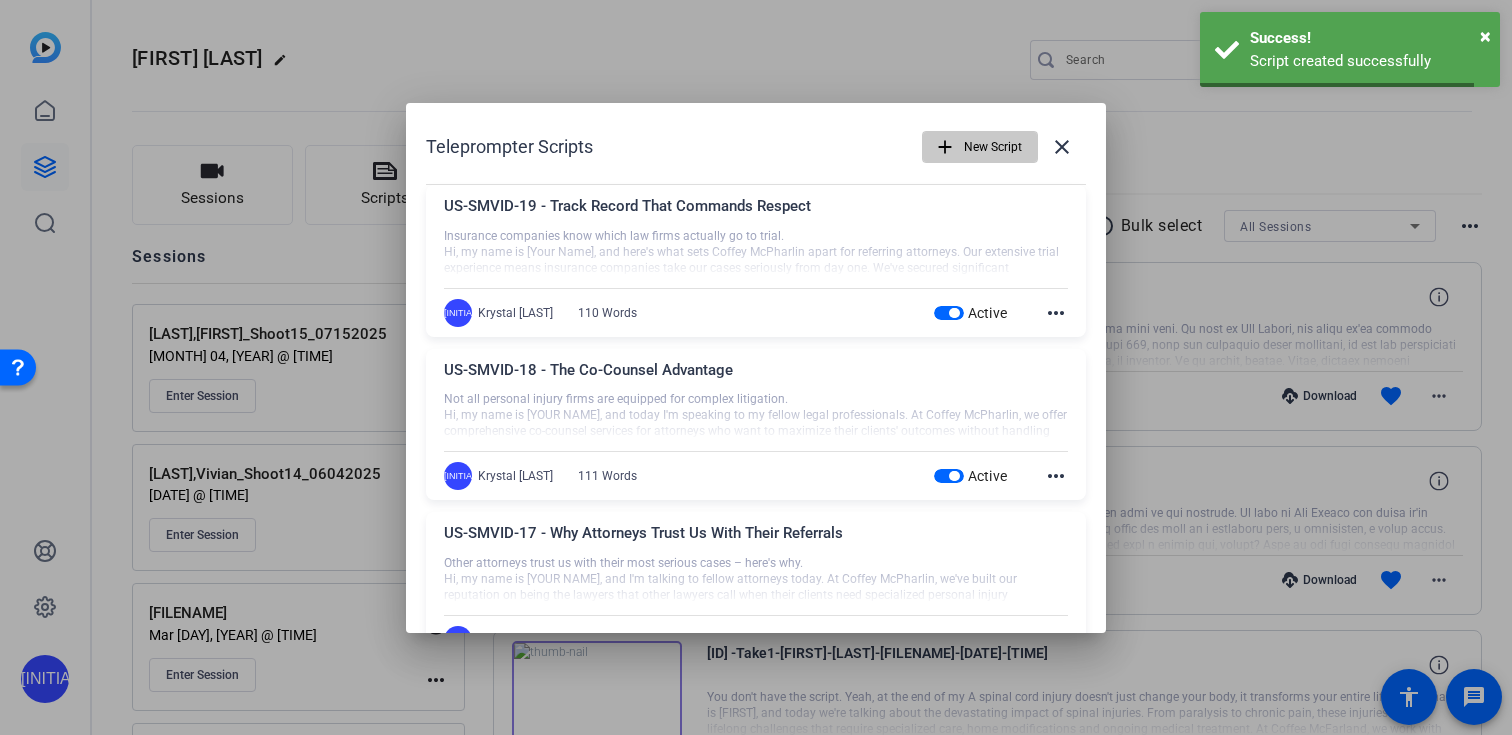 click on "New Script" at bounding box center [993, 147] 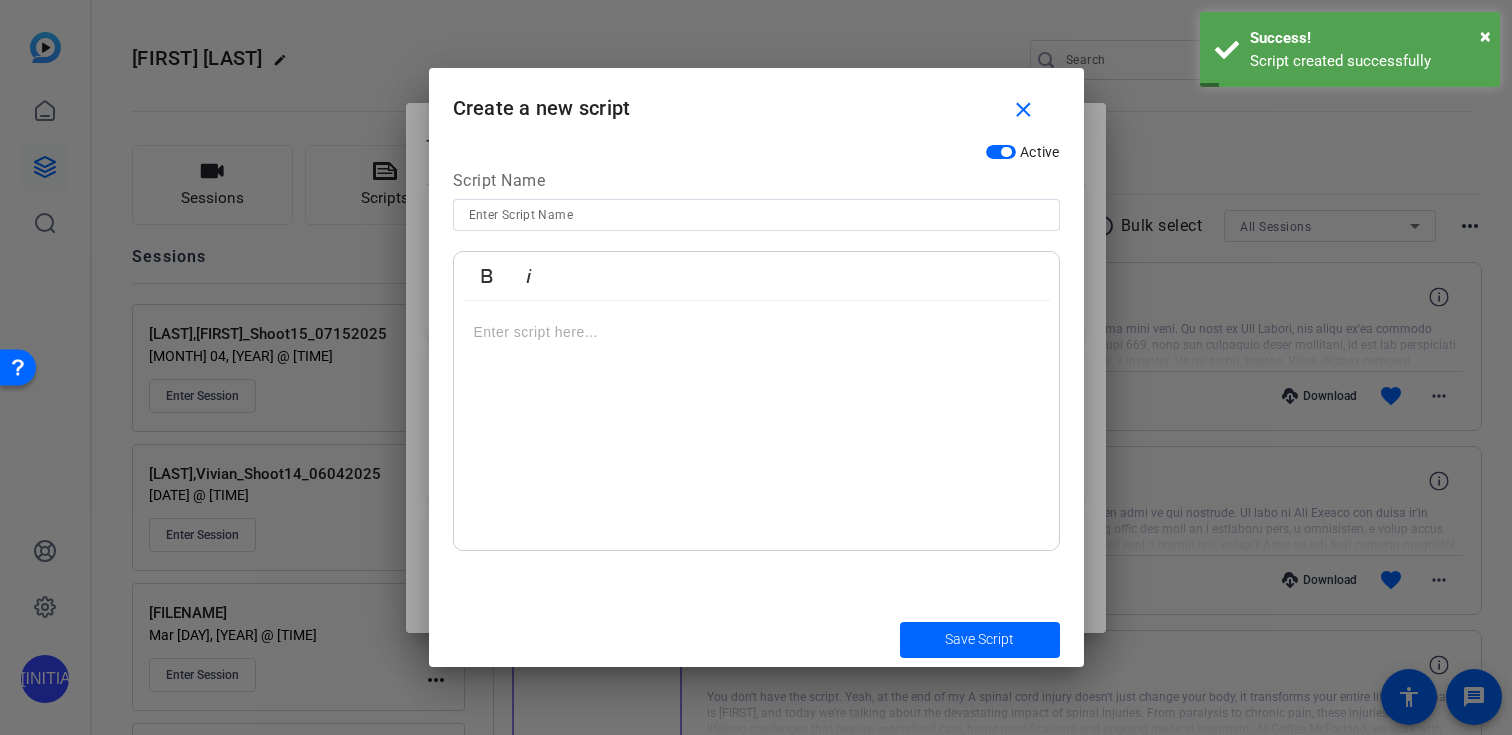 click at bounding box center [756, 215] 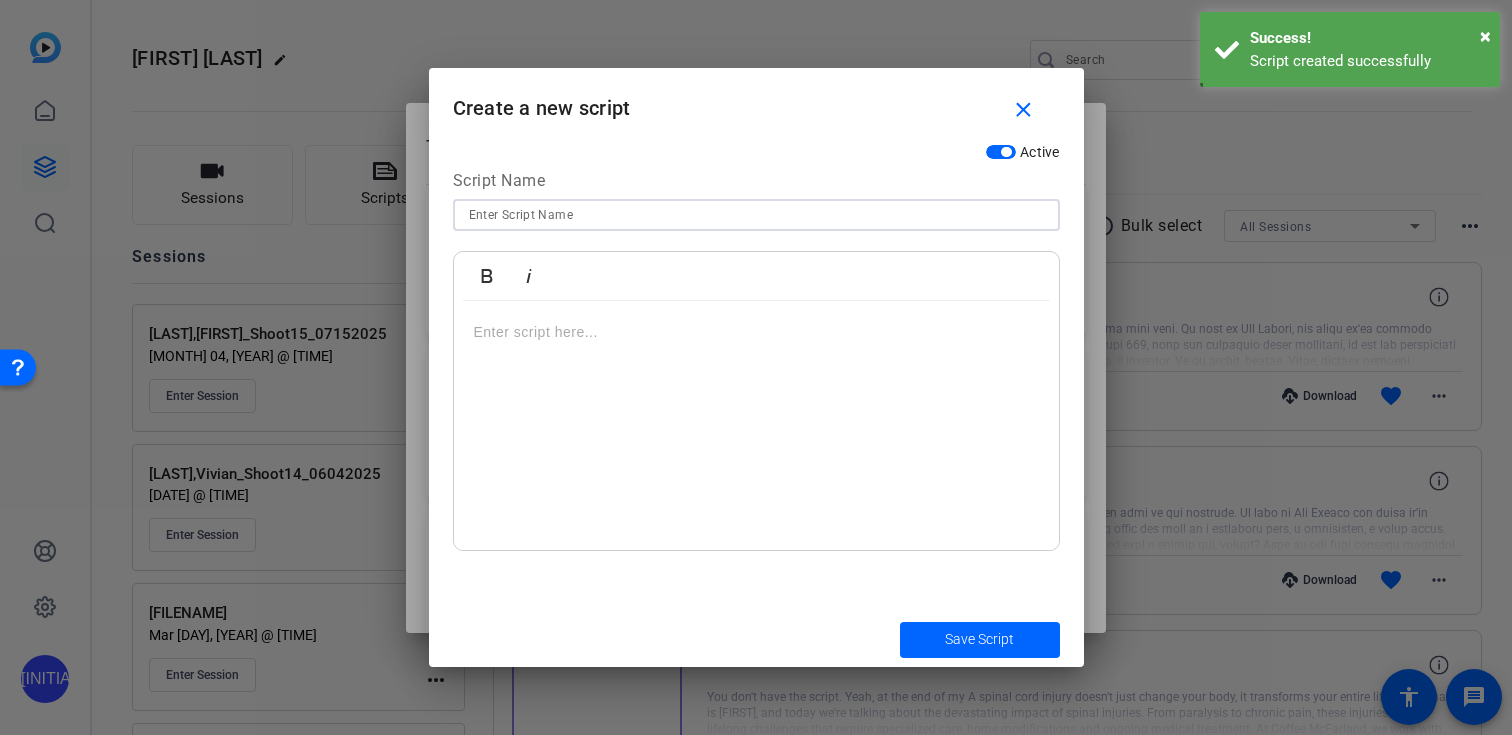 paste on "US-SMVID-21 - Competitive Referral Structure" 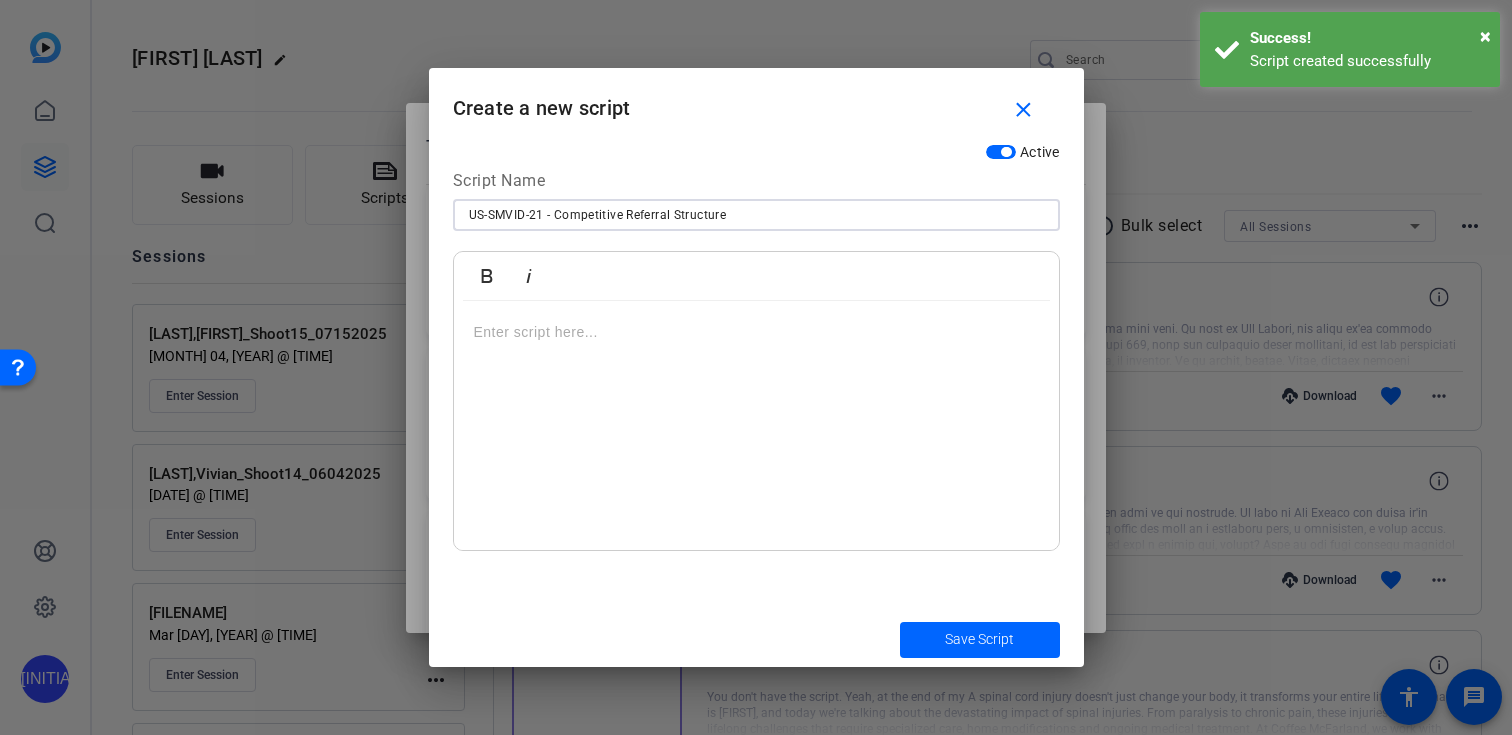 type on "US-SMVID-21 - Competitive Referral Structure" 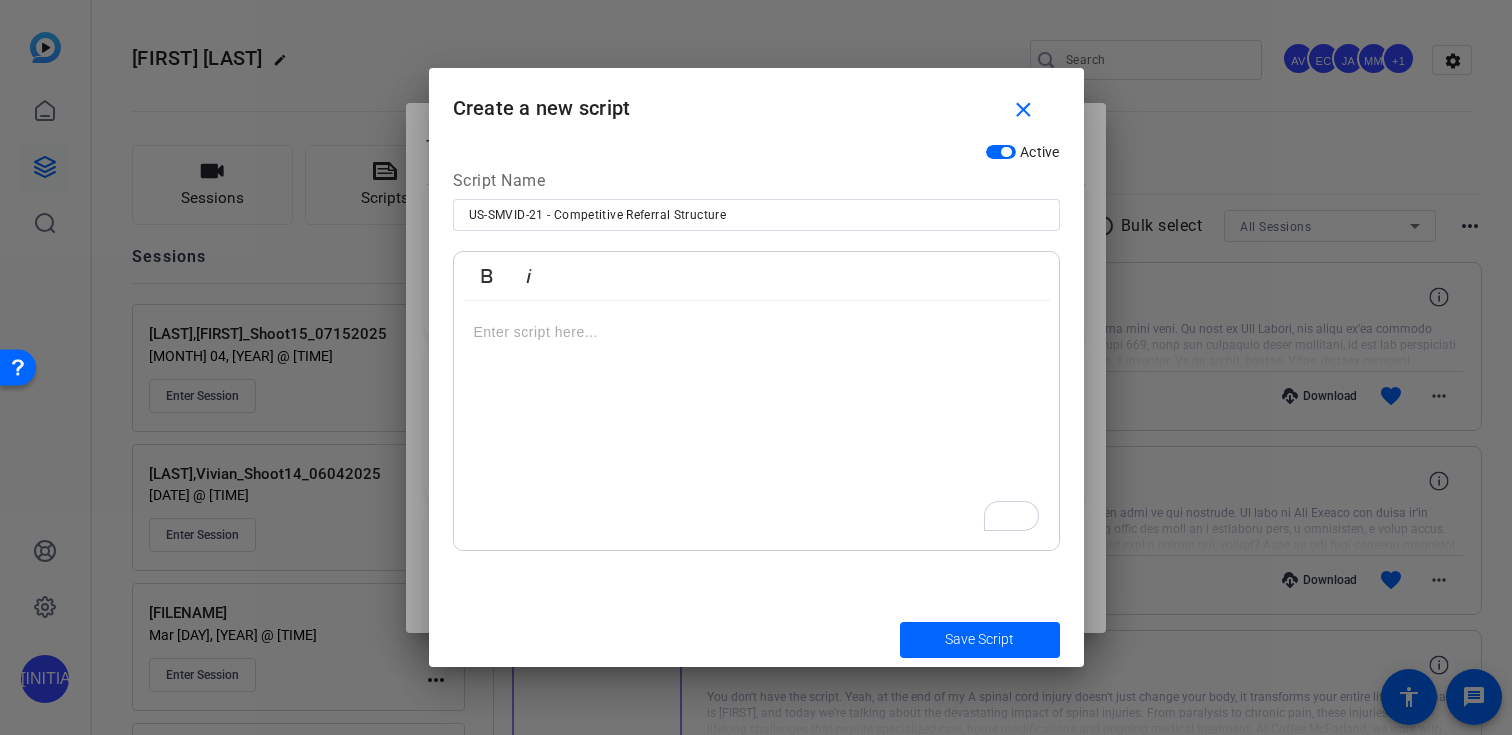 click at bounding box center (756, 426) 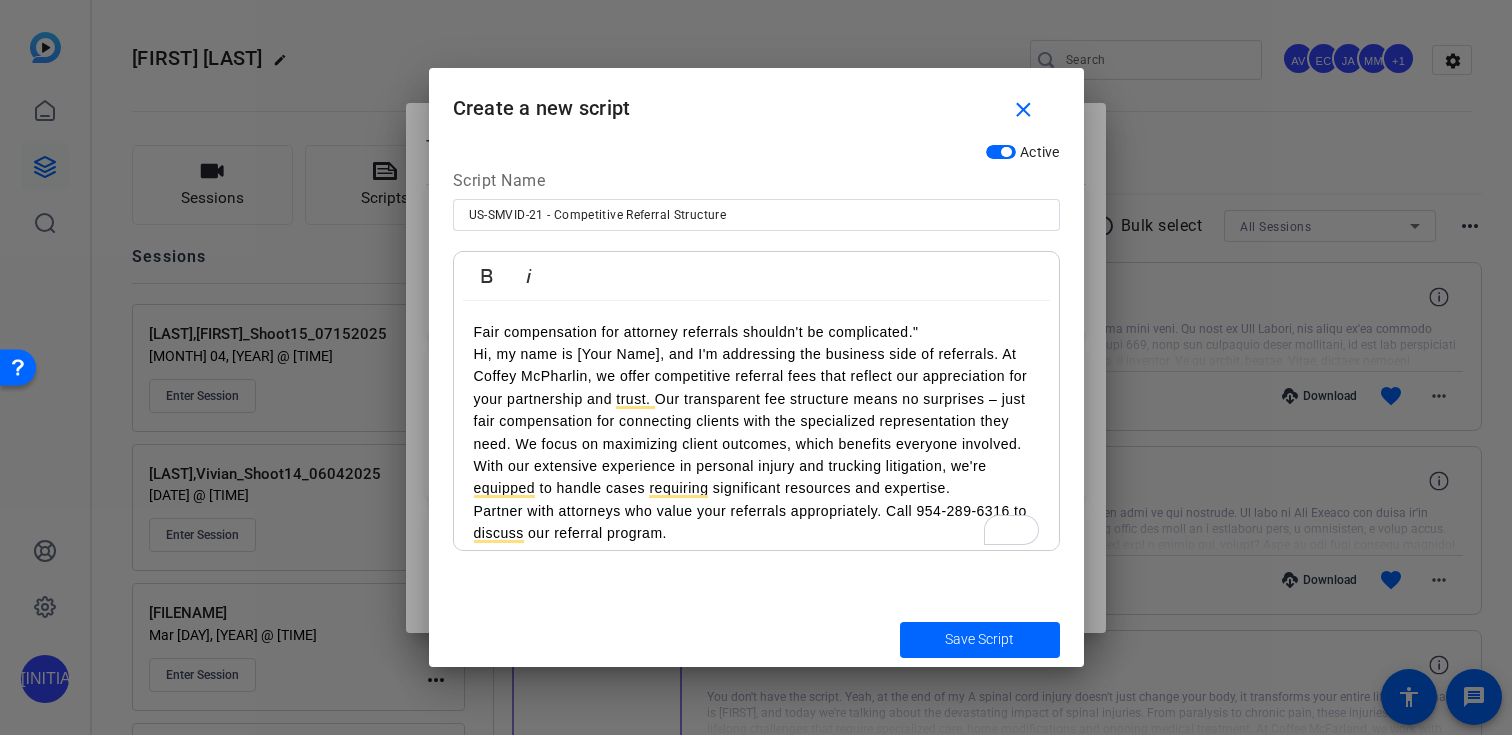 click on "Fair compensation for attorney referrals shouldn't be complicated."" at bounding box center [756, 332] 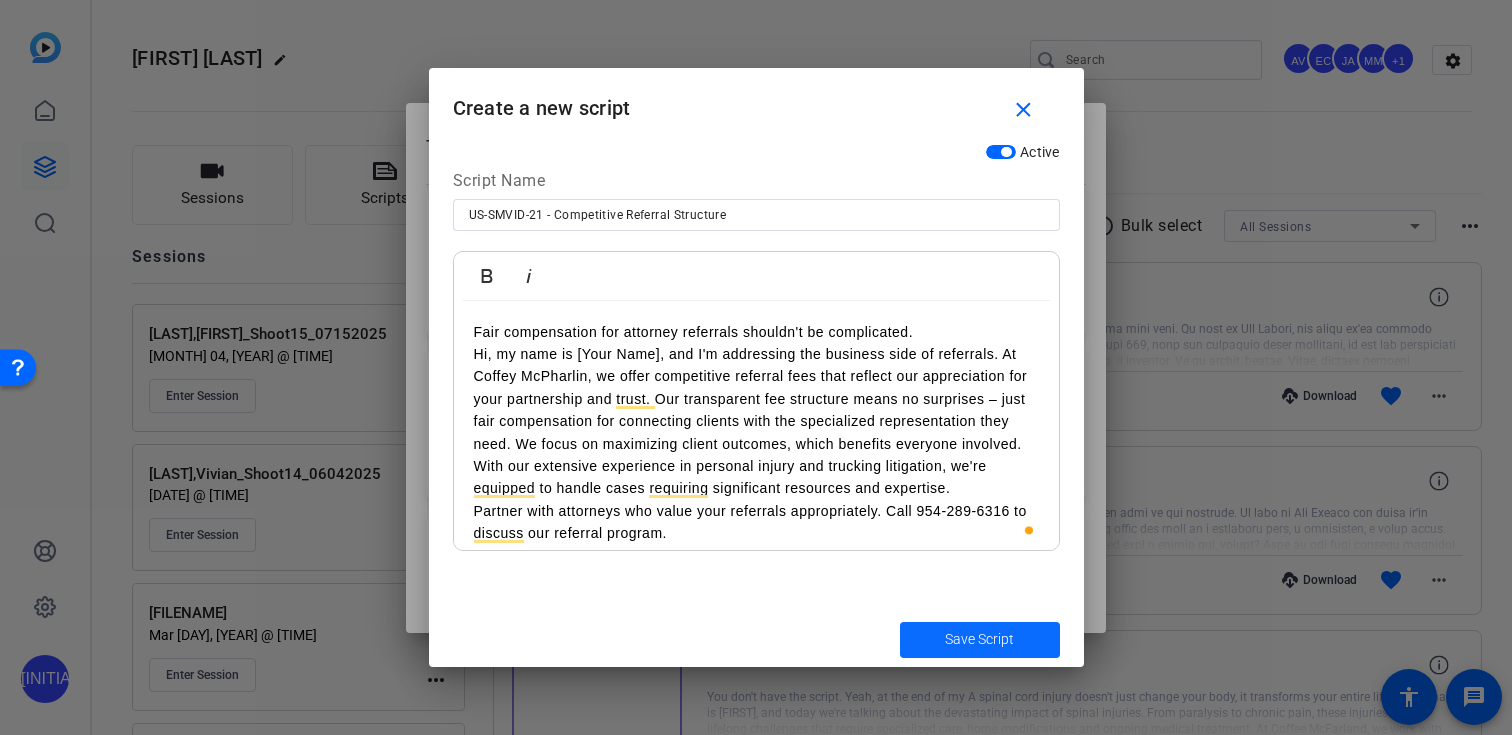 click on "Save Script" at bounding box center [979, 639] 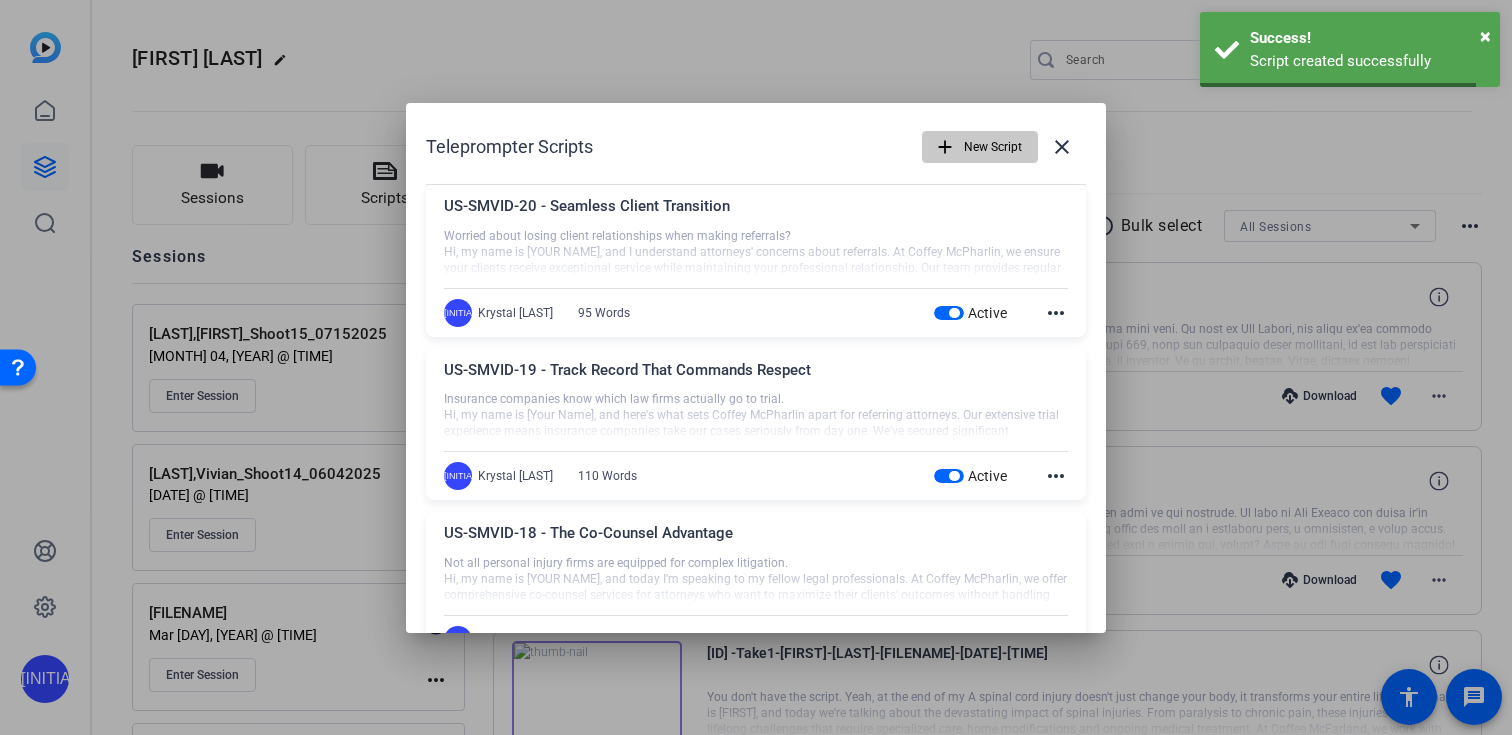 click on "New Script" at bounding box center (993, 147) 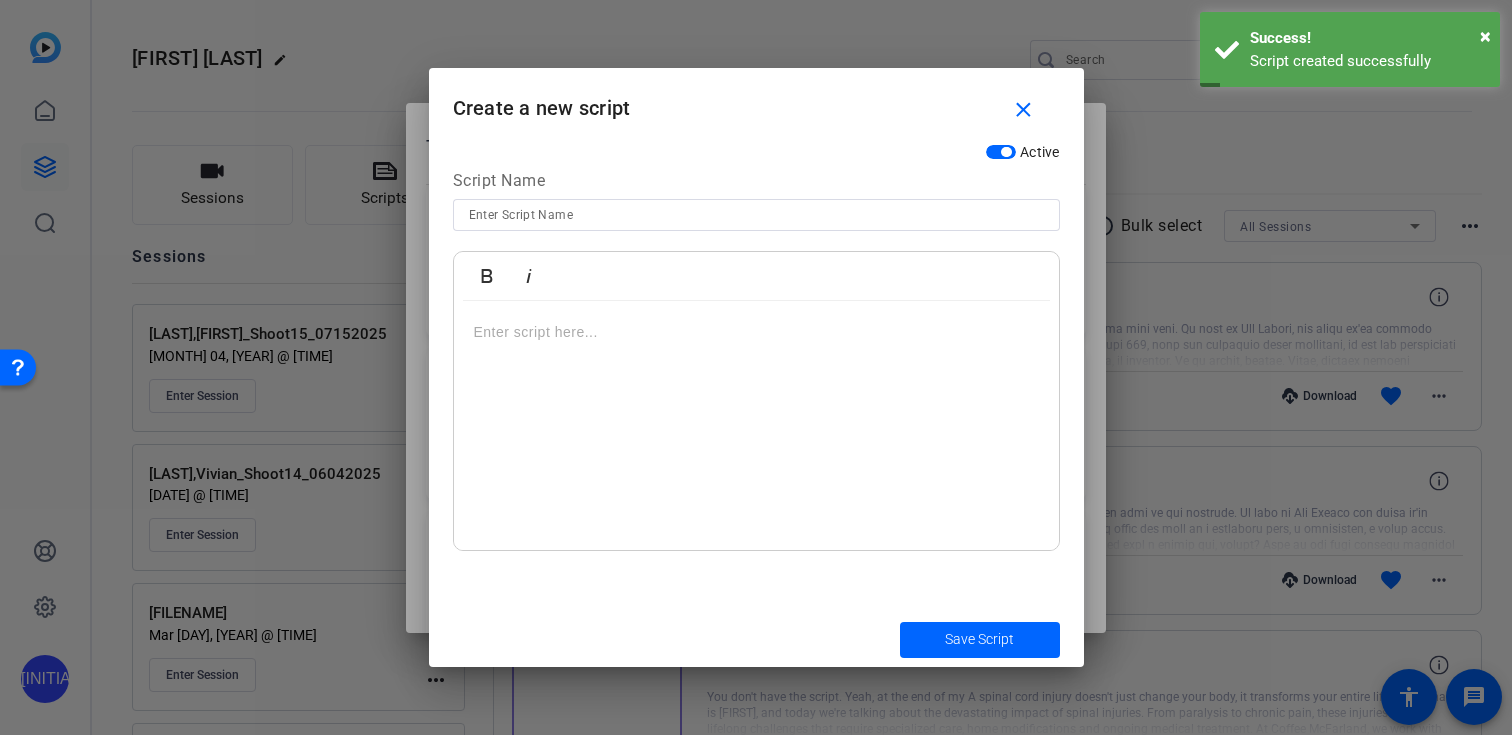 click at bounding box center (756, 215) 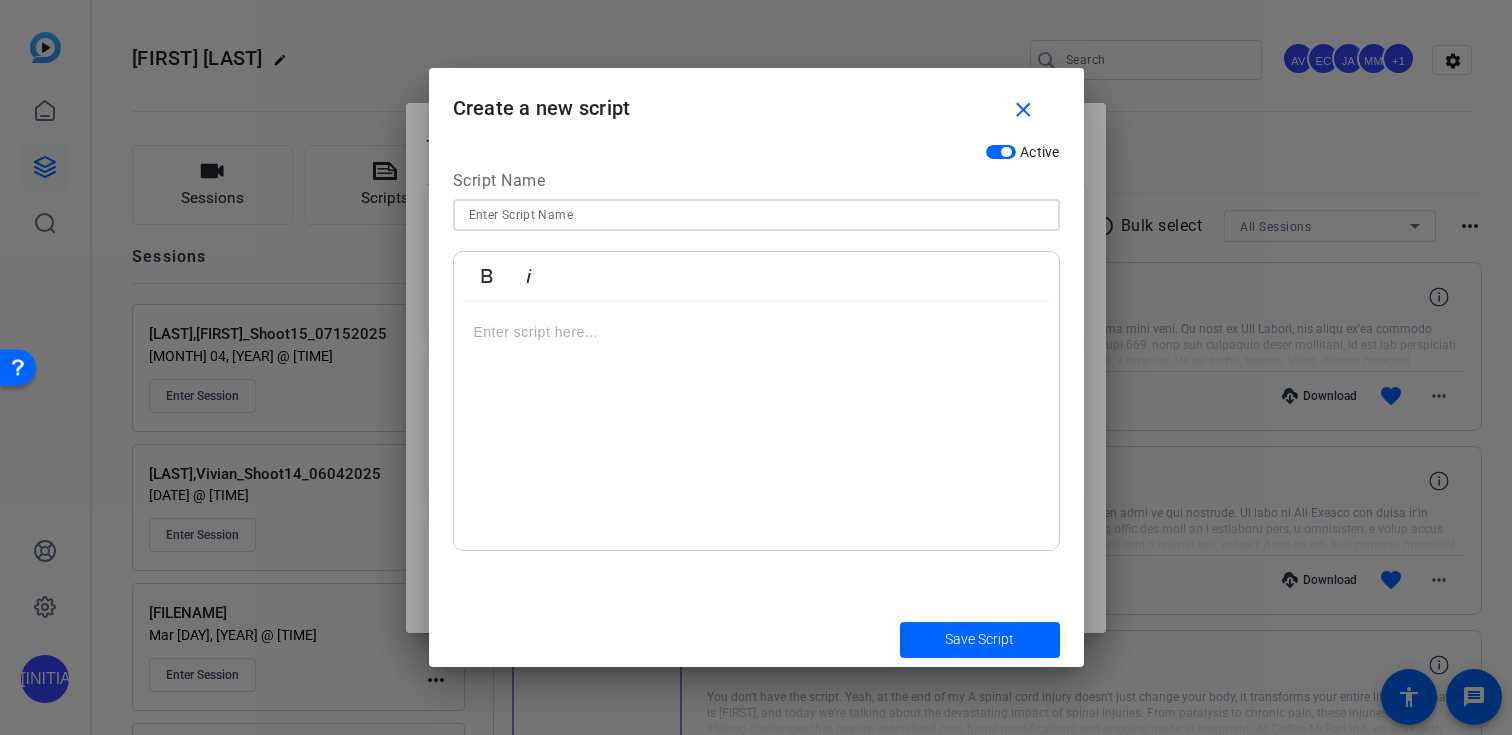 click at bounding box center [756, 215] 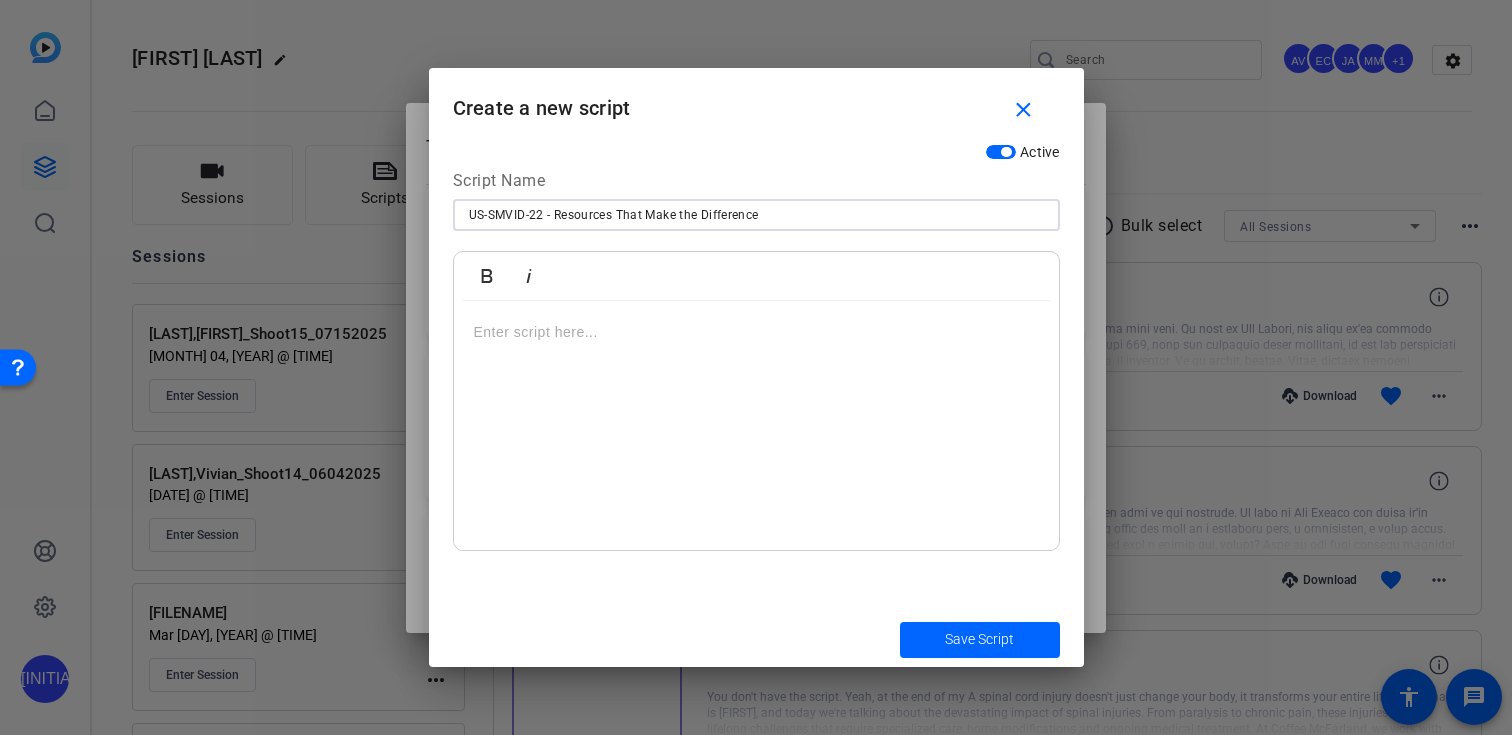 type on "US-SMVID-22 - Resources That Make the Difference" 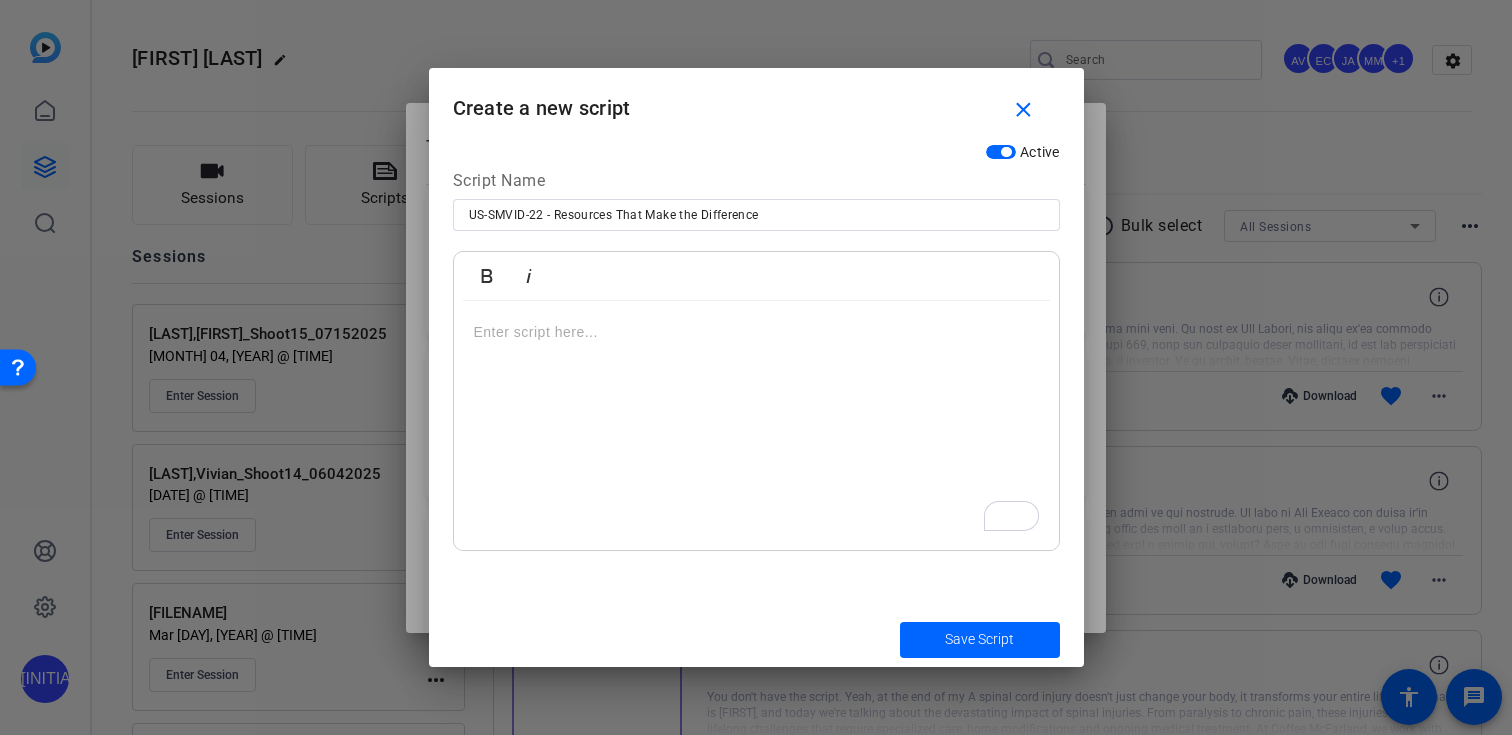 click at bounding box center [756, 426] 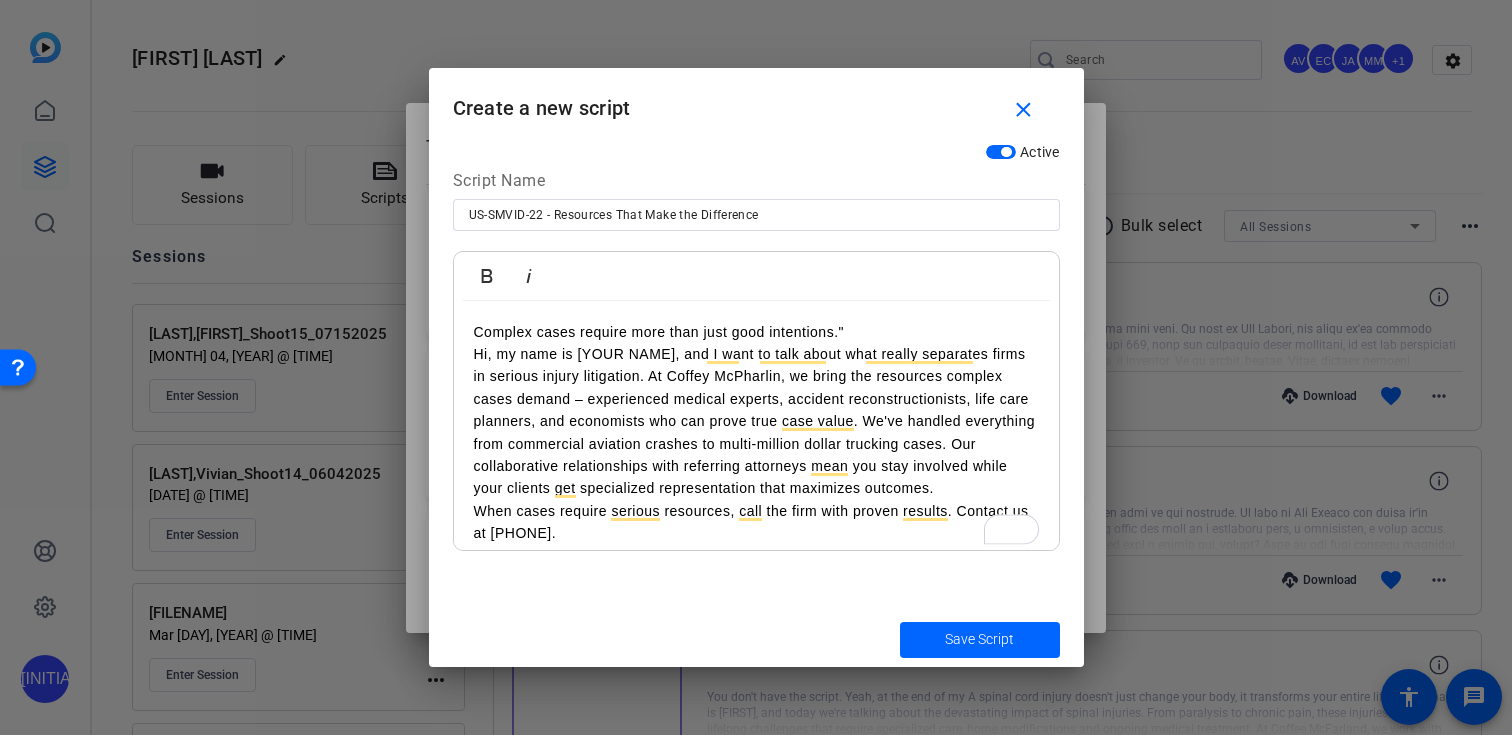click on "Complex cases require more than just good intentions."" at bounding box center [756, 332] 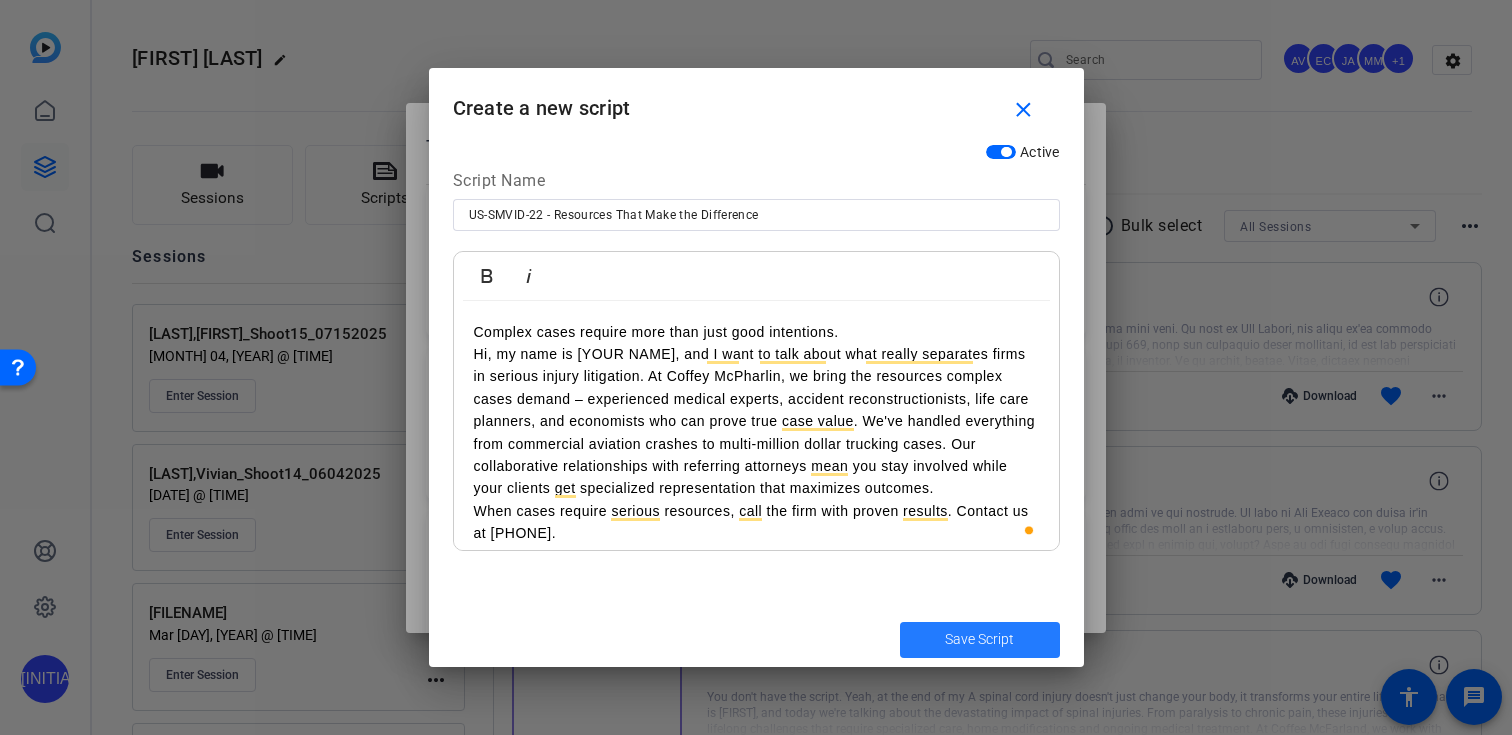 click at bounding box center [980, 640] 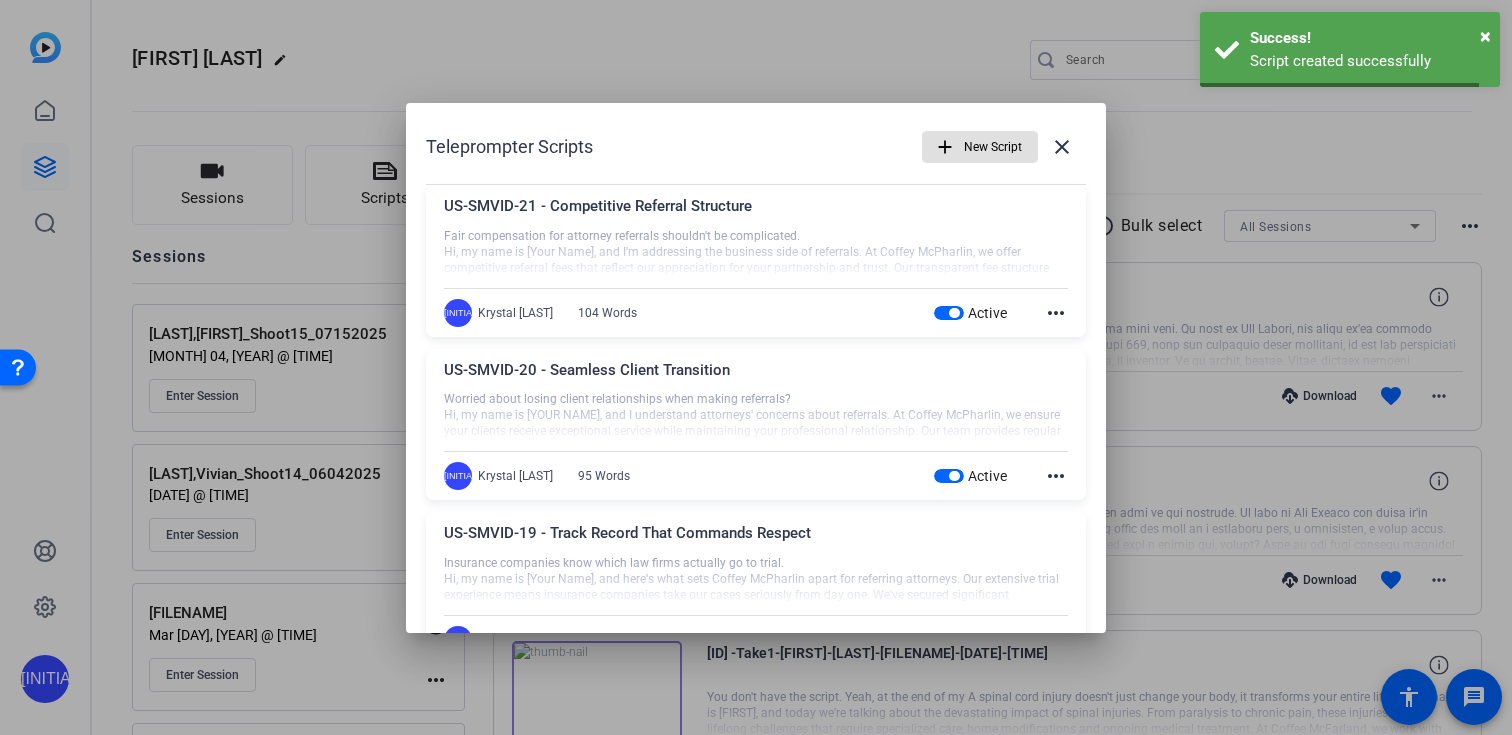 click at bounding box center (980, 147) 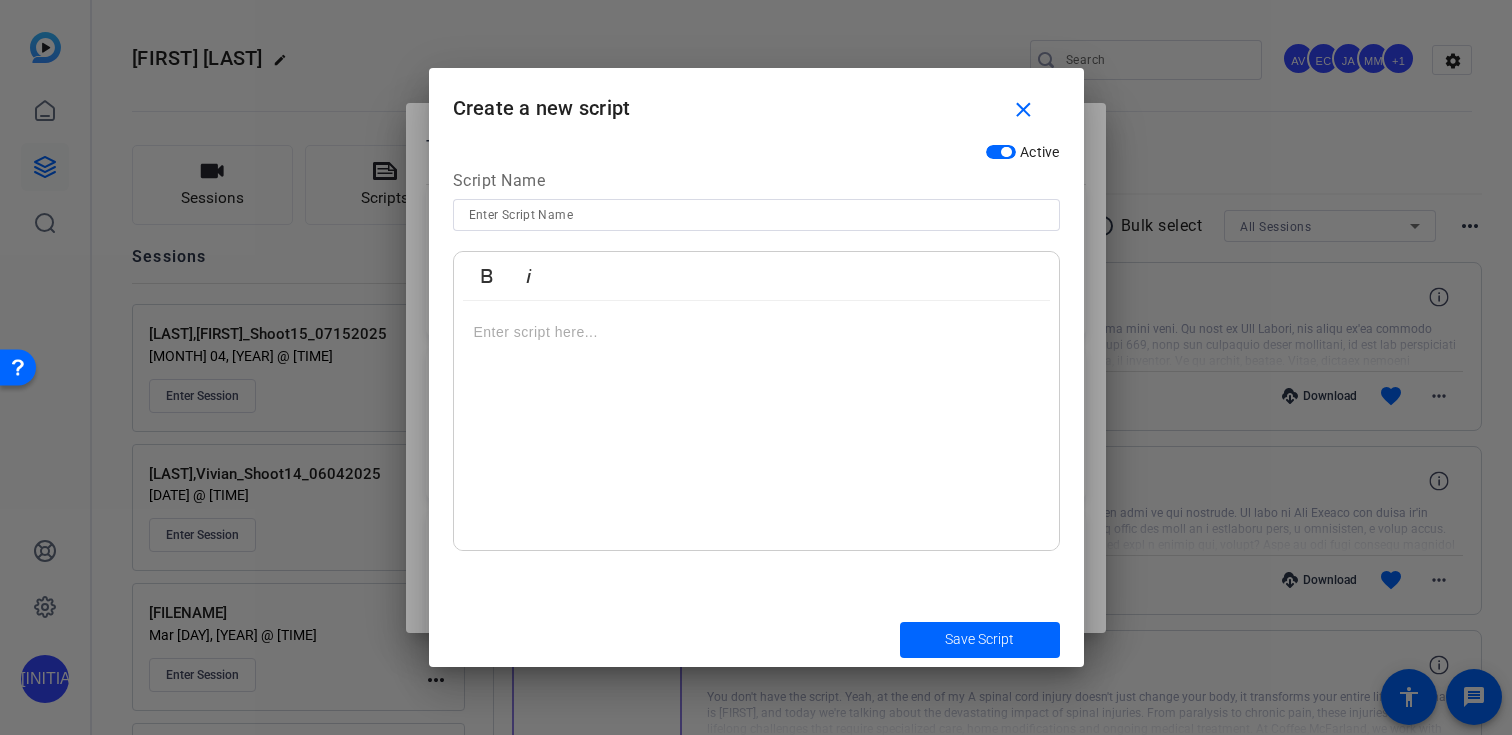 click at bounding box center [756, 215] 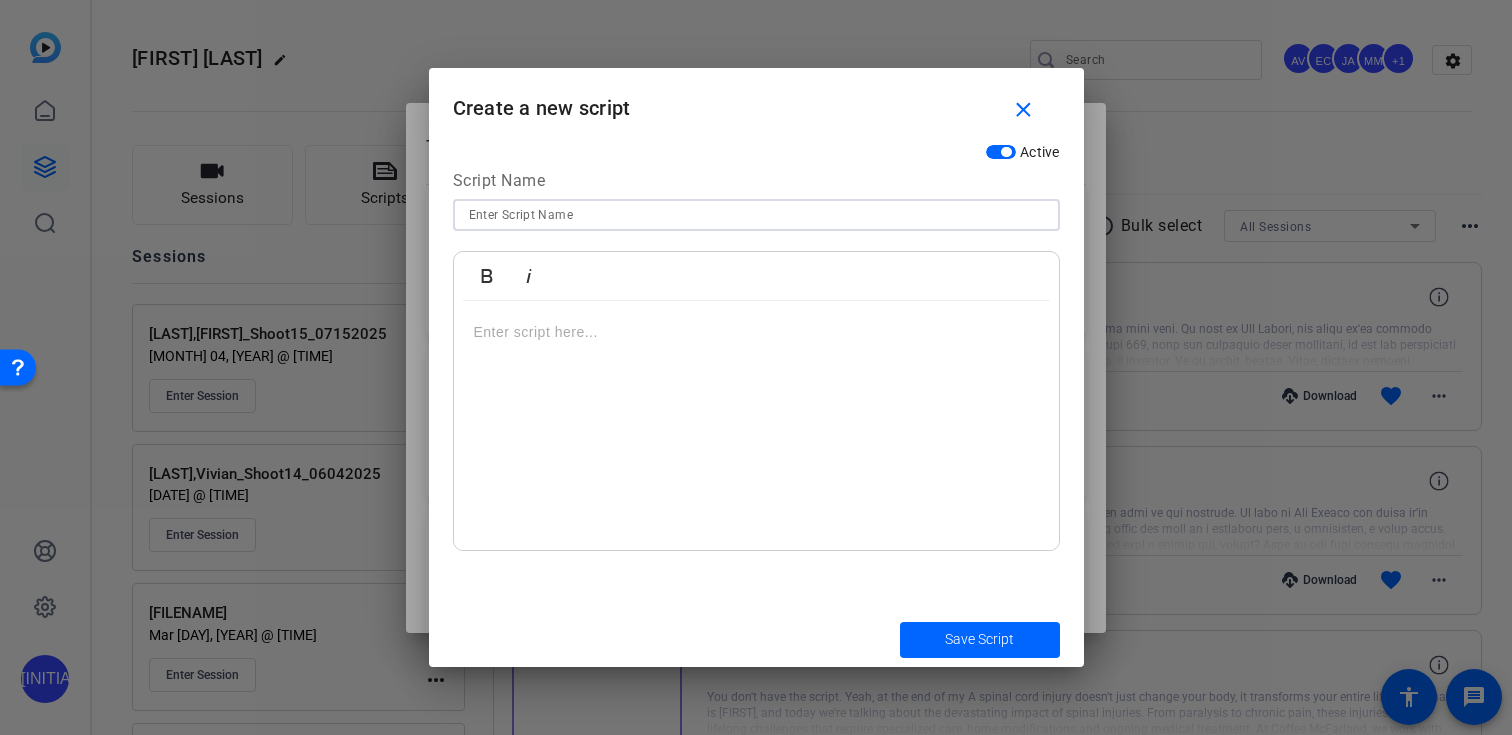paste on "METAAD-SMVID-05 - Why Truck Accidents Are Legally Complex" 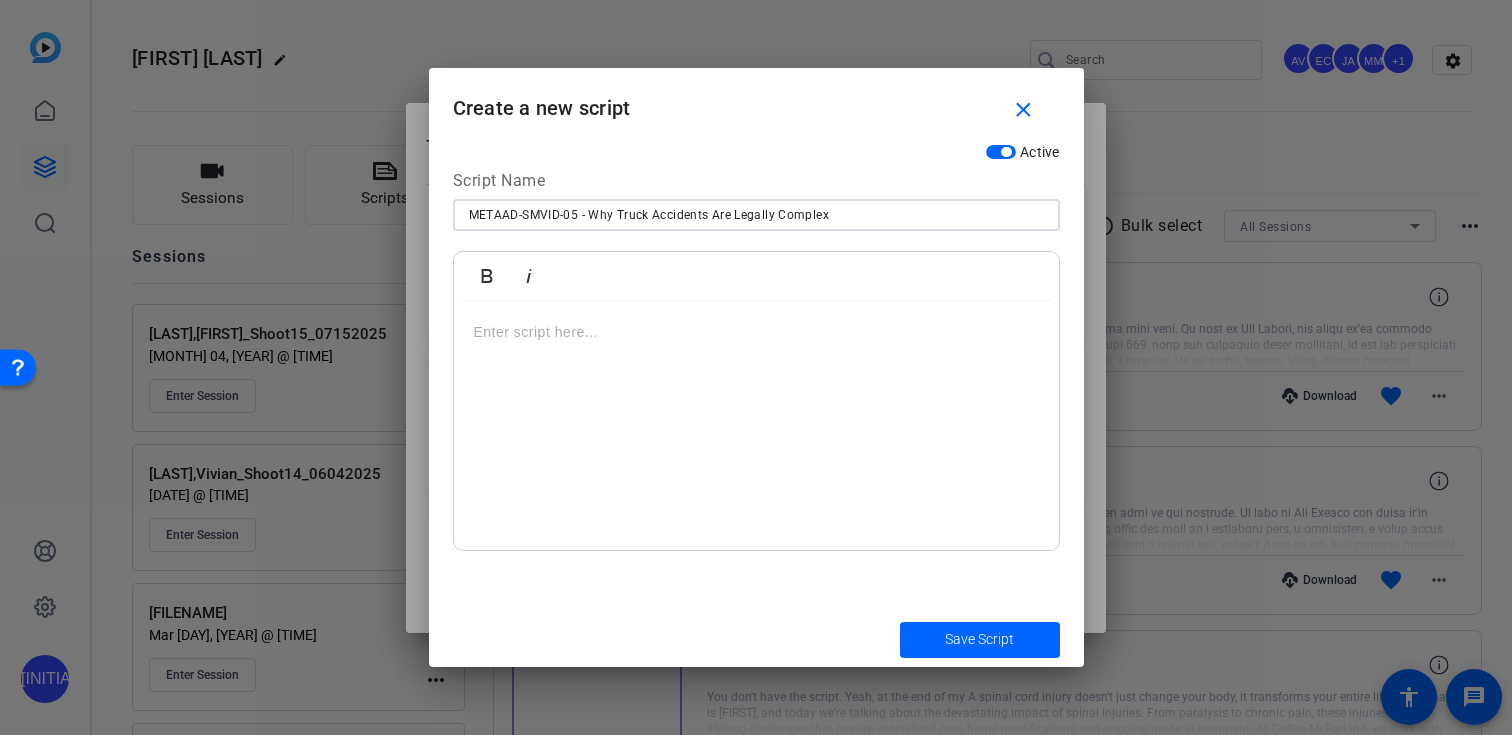 type on "METAAD-SMVID-05 - Why Truck Accidents Are Legally Complex" 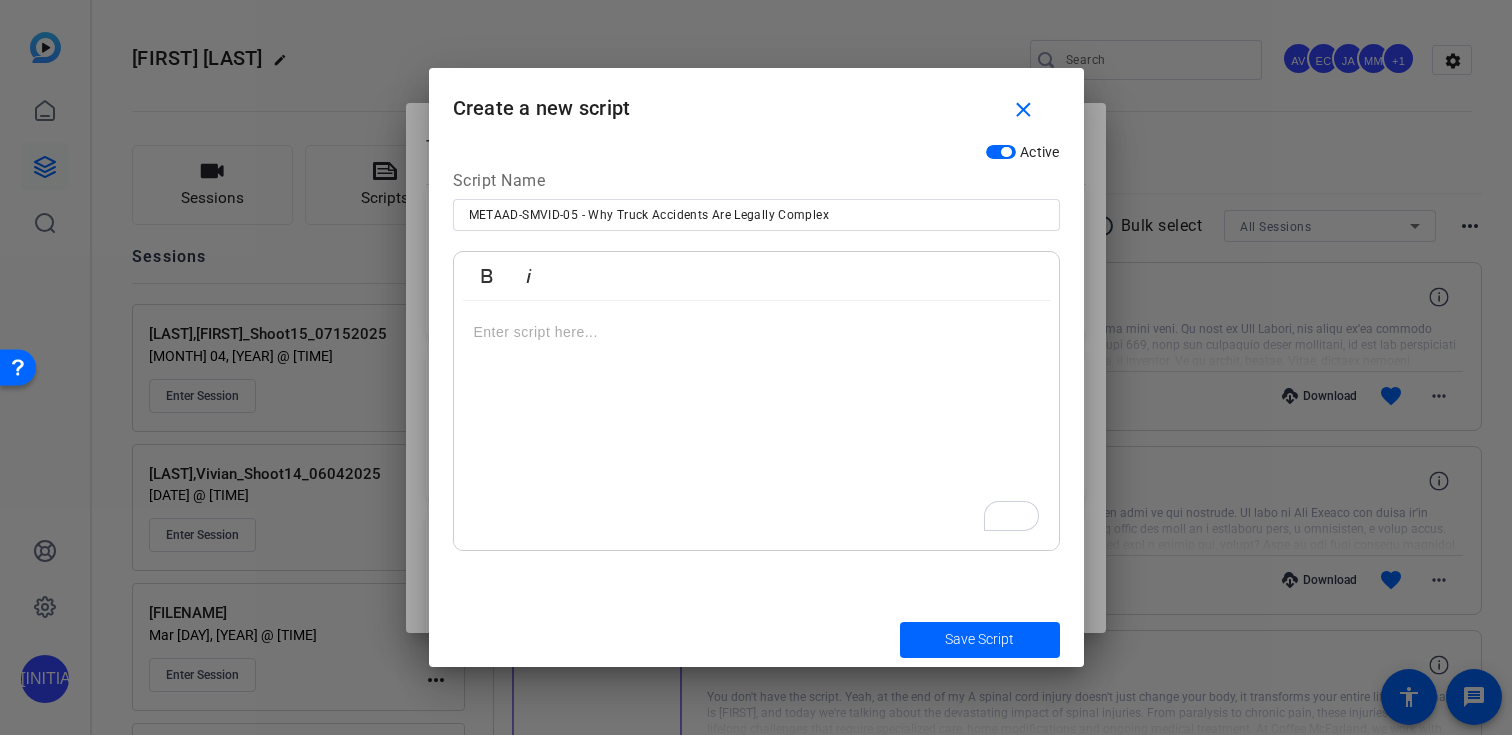 click at bounding box center [756, 426] 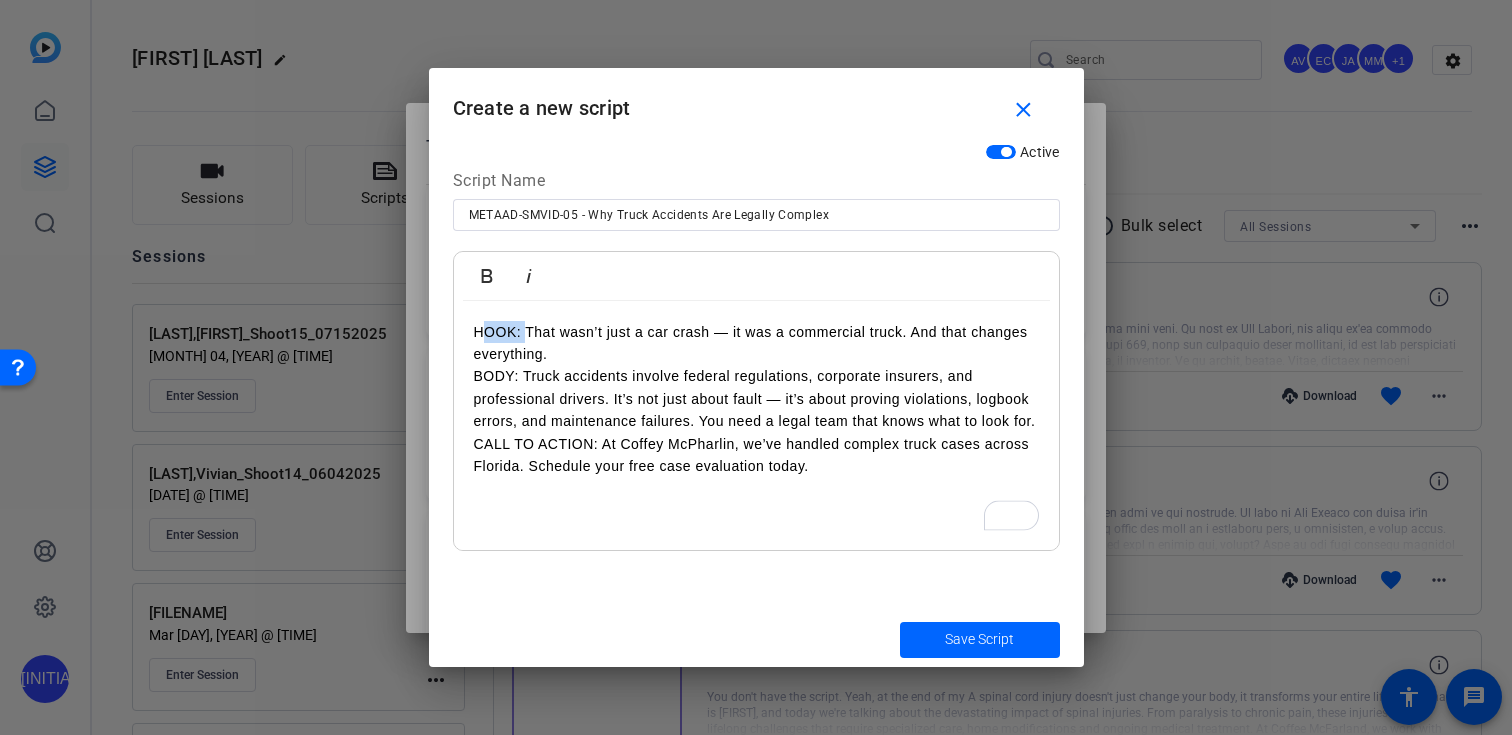 drag, startPoint x: 525, startPoint y: 334, endPoint x: 482, endPoint y: 334, distance: 43 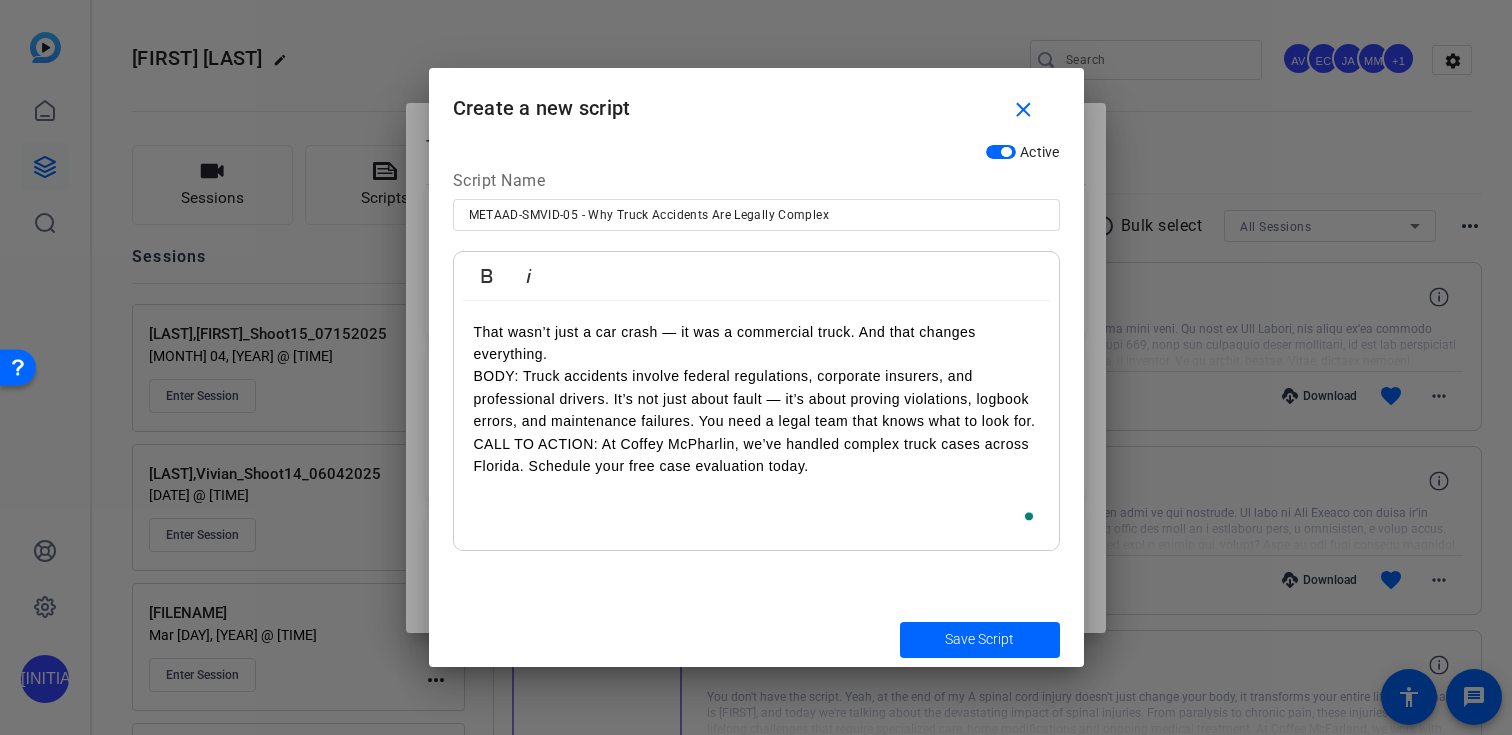 click on "BODY: Truck accidents involve federal regulations, corporate insurers, and professional drivers. It’s not just about fault — it’s about proving violations, logbook errors, and maintenance failures. You need a legal team that knows what to look for." at bounding box center (756, 398) 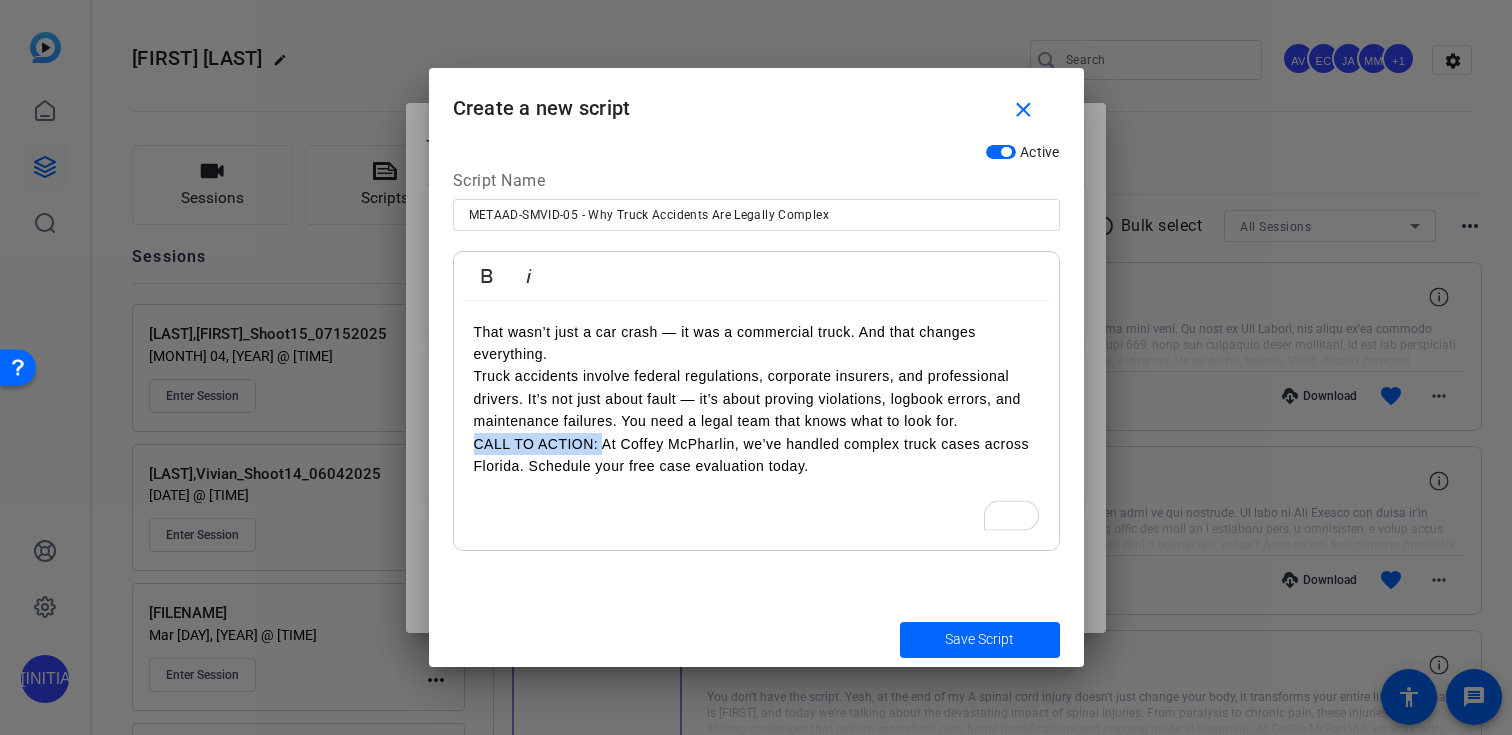 drag, startPoint x: 602, startPoint y: 448, endPoint x: 471, endPoint y: 446, distance: 131.01526 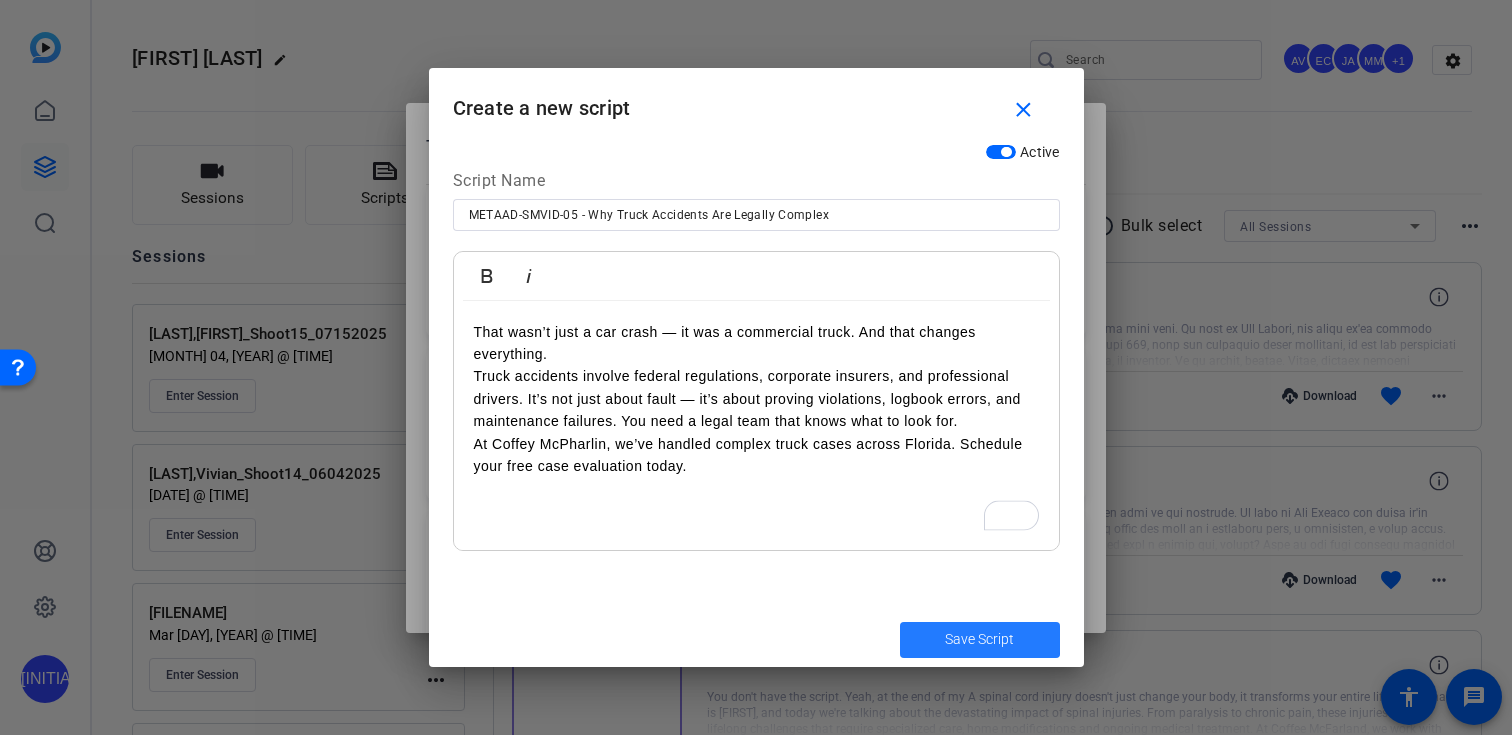 click at bounding box center [980, 640] 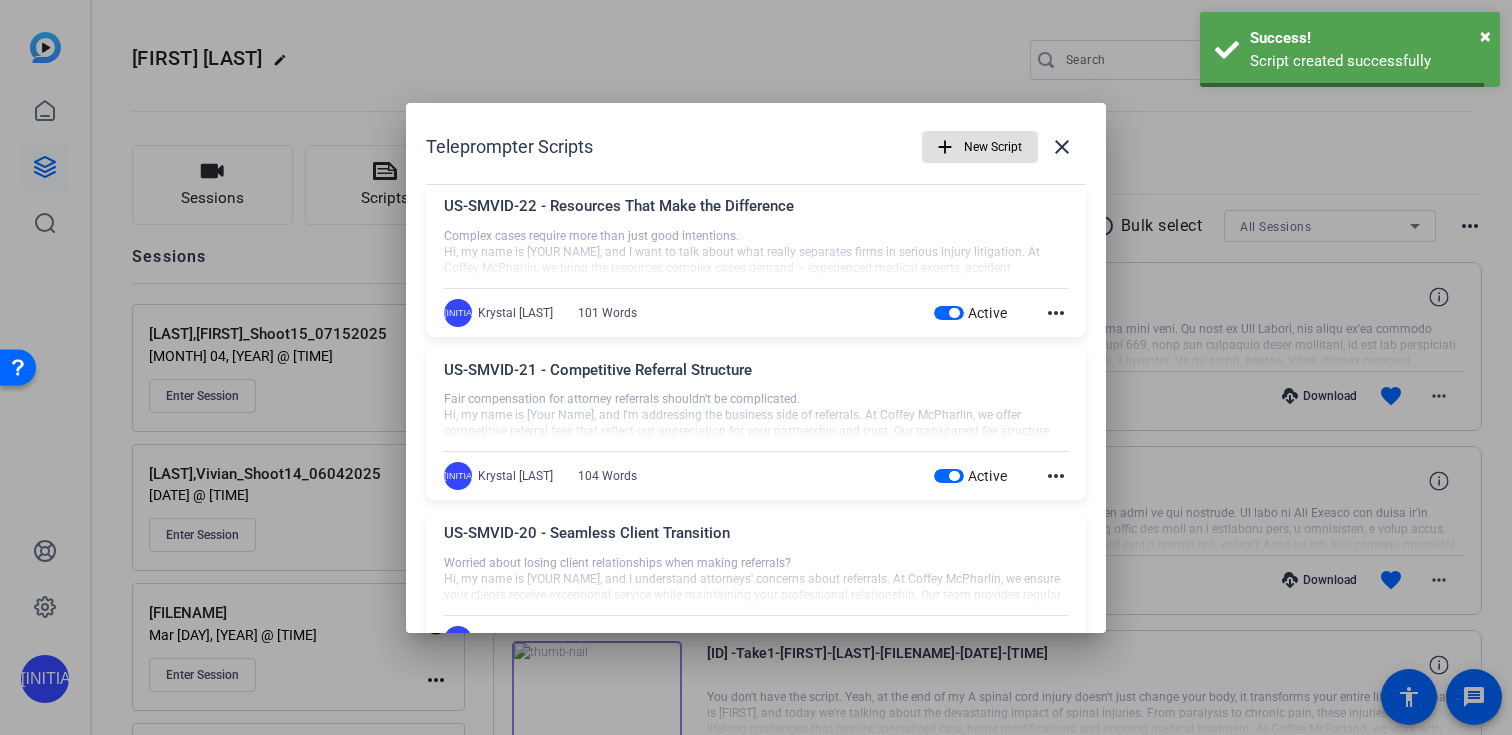 click on "add" at bounding box center [945, 147] 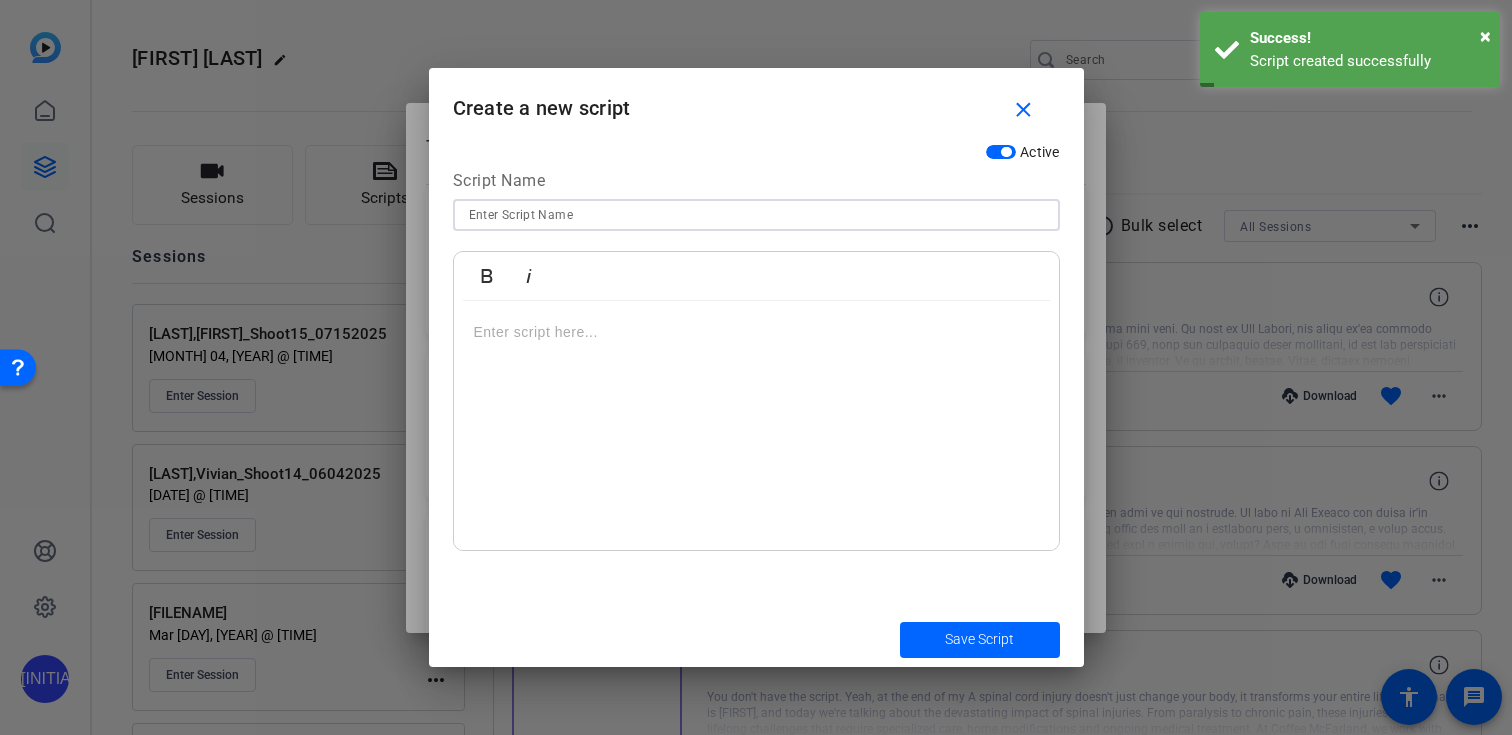 click at bounding box center (756, 215) 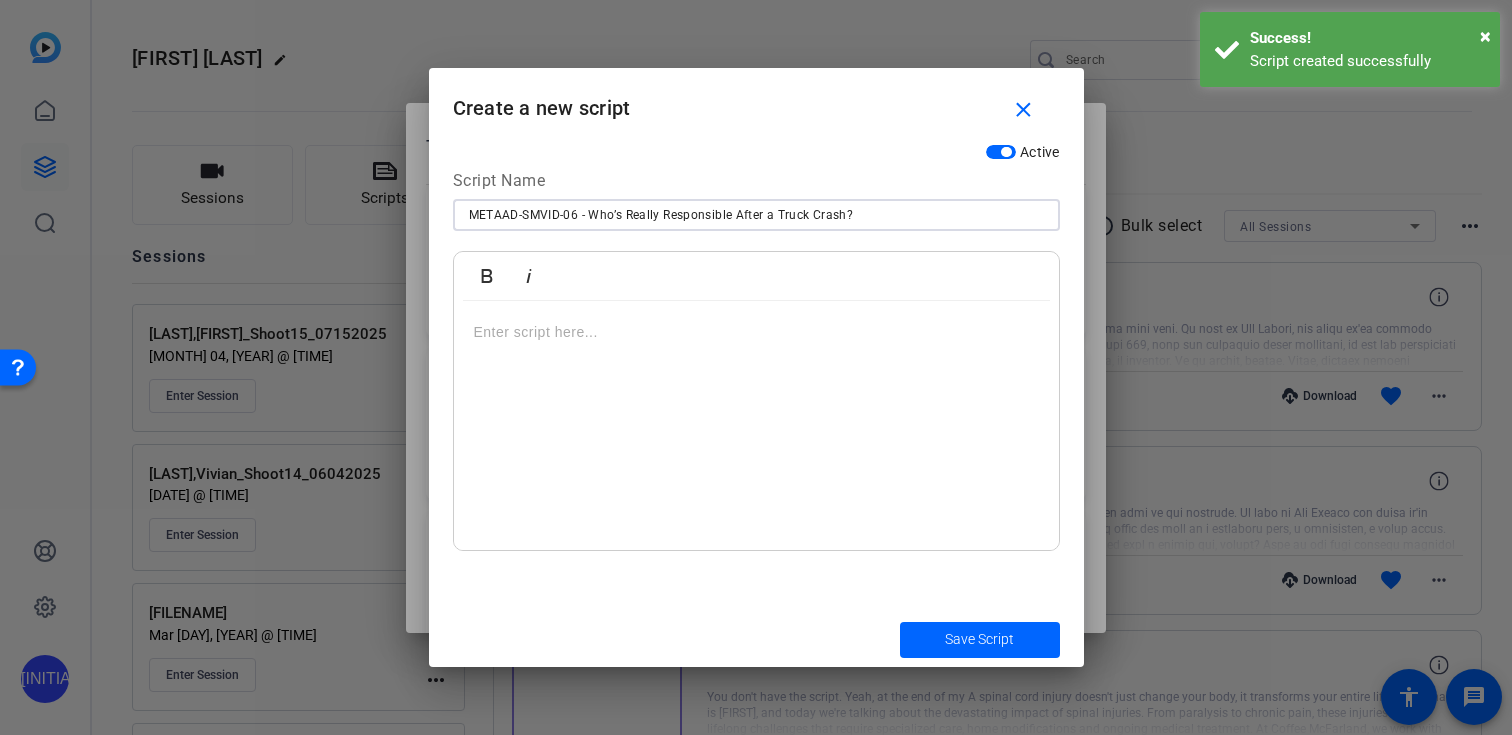 type on "METAAD-SMVID-06 - Who’s Really Responsible After a Truck Crash?" 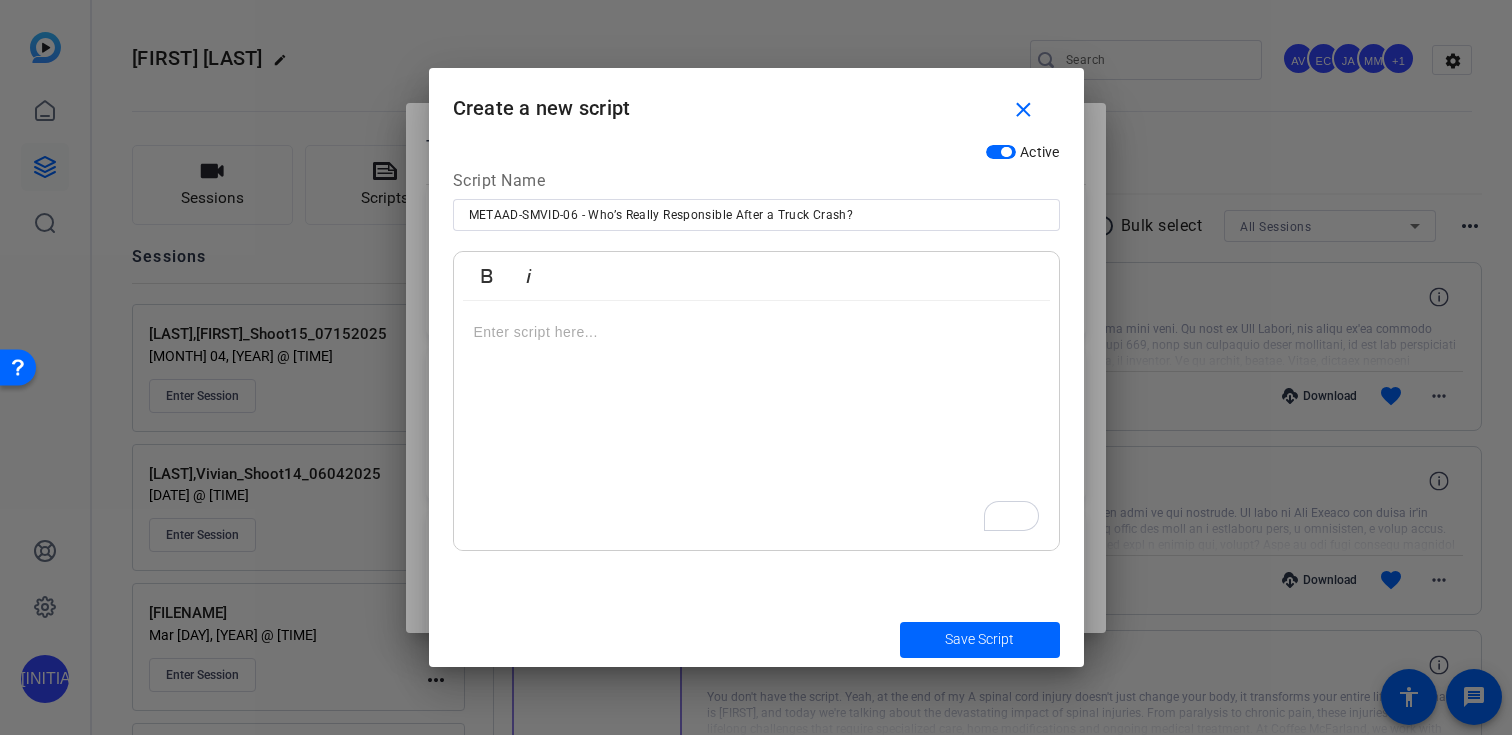 click at bounding box center (756, 426) 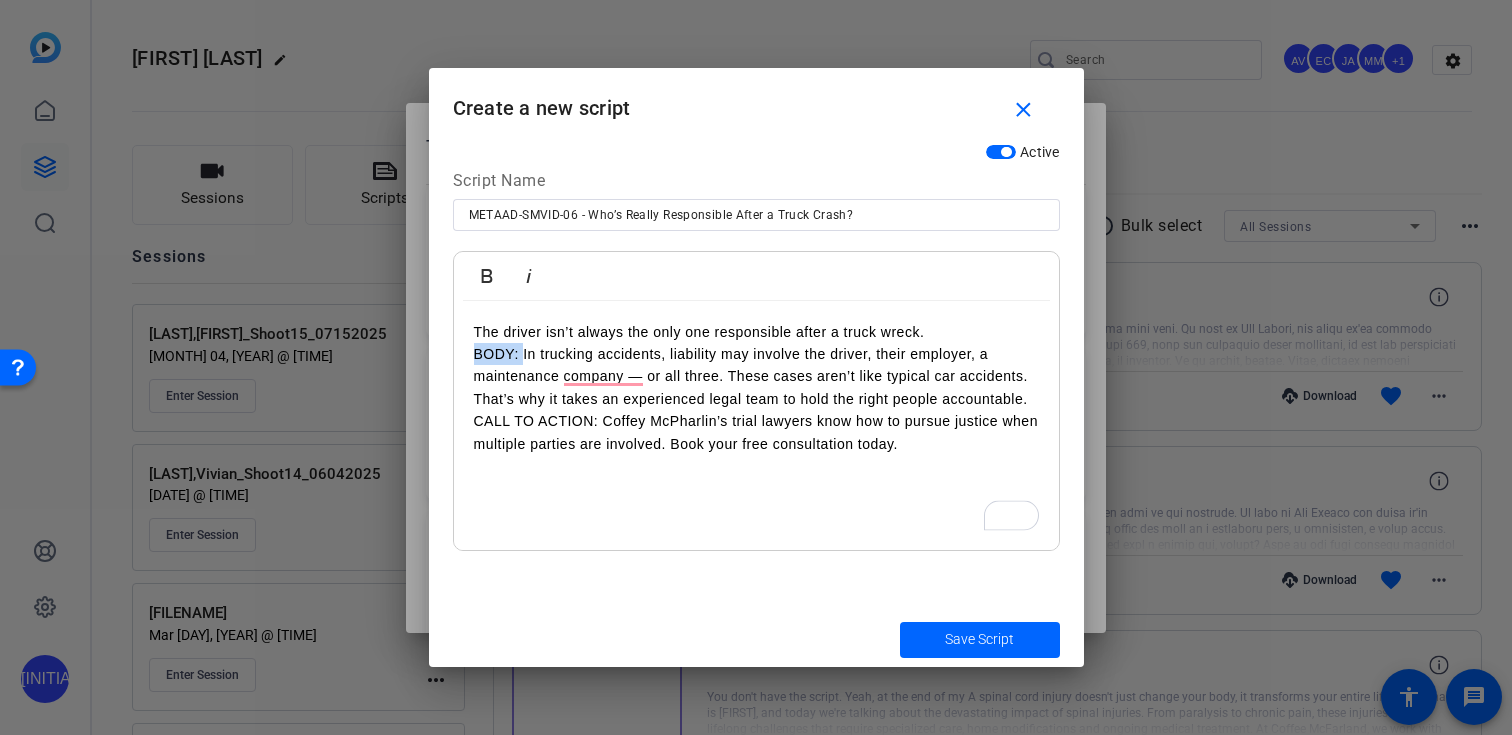 drag, startPoint x: 523, startPoint y: 356, endPoint x: 456, endPoint y: 356, distance: 67 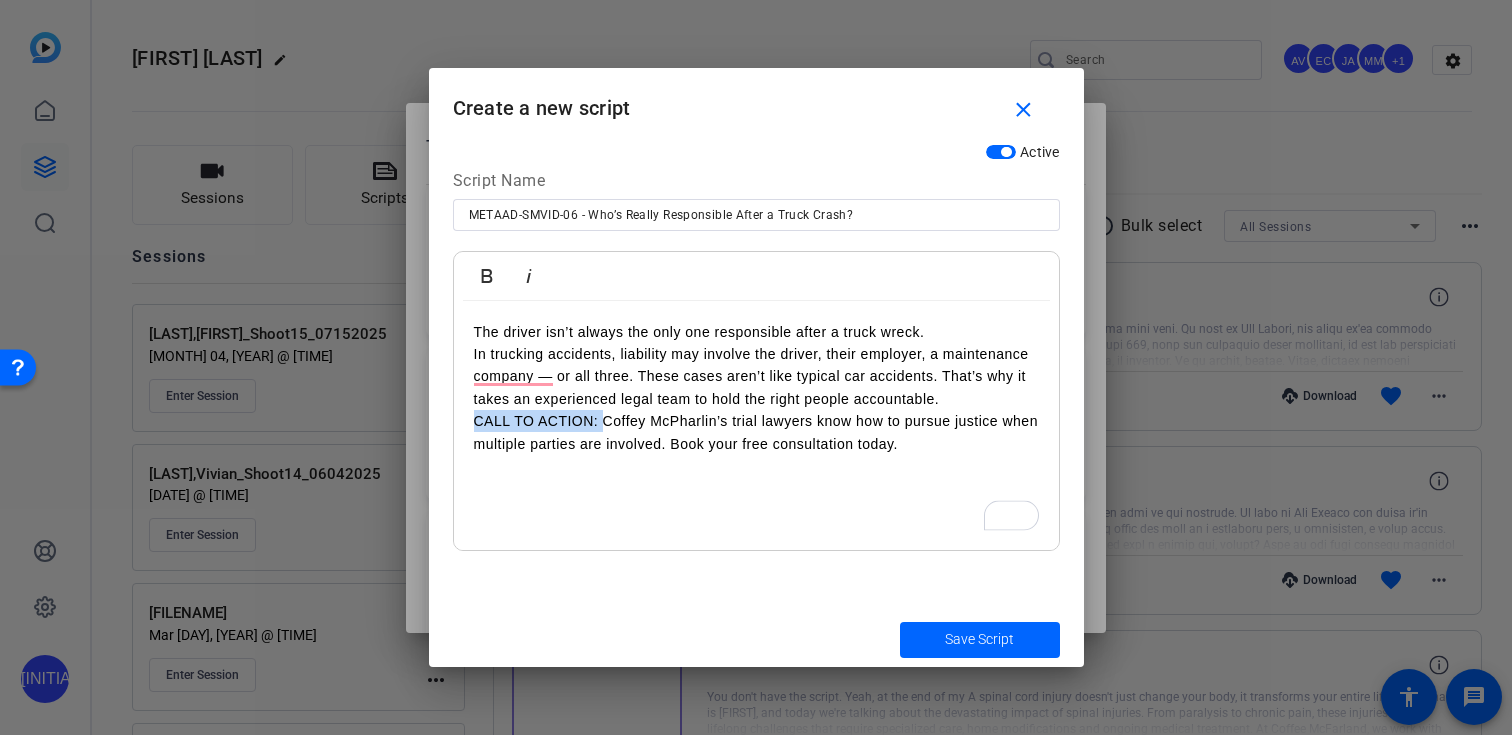 drag, startPoint x: 601, startPoint y: 425, endPoint x: 448, endPoint y: 424, distance: 153.00327 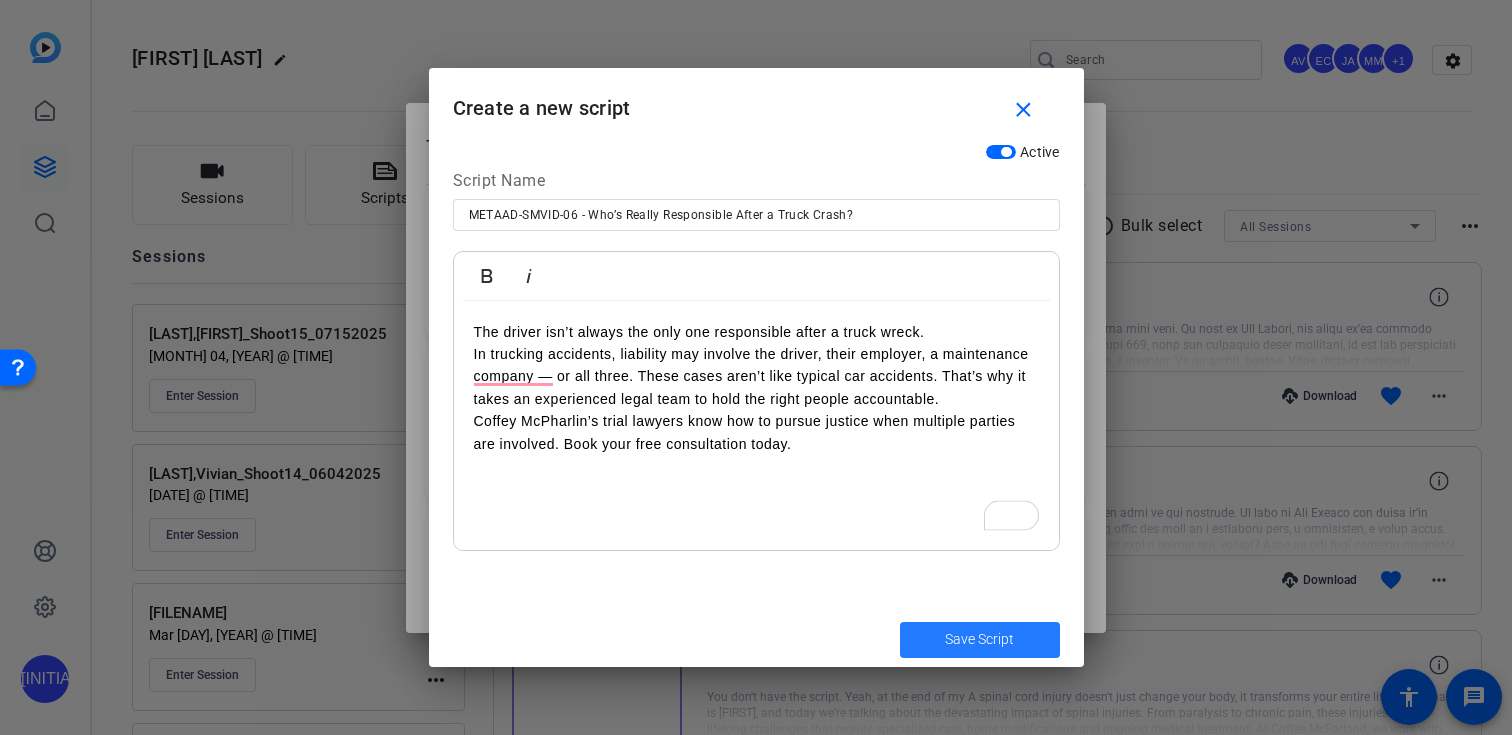 click at bounding box center (980, 640) 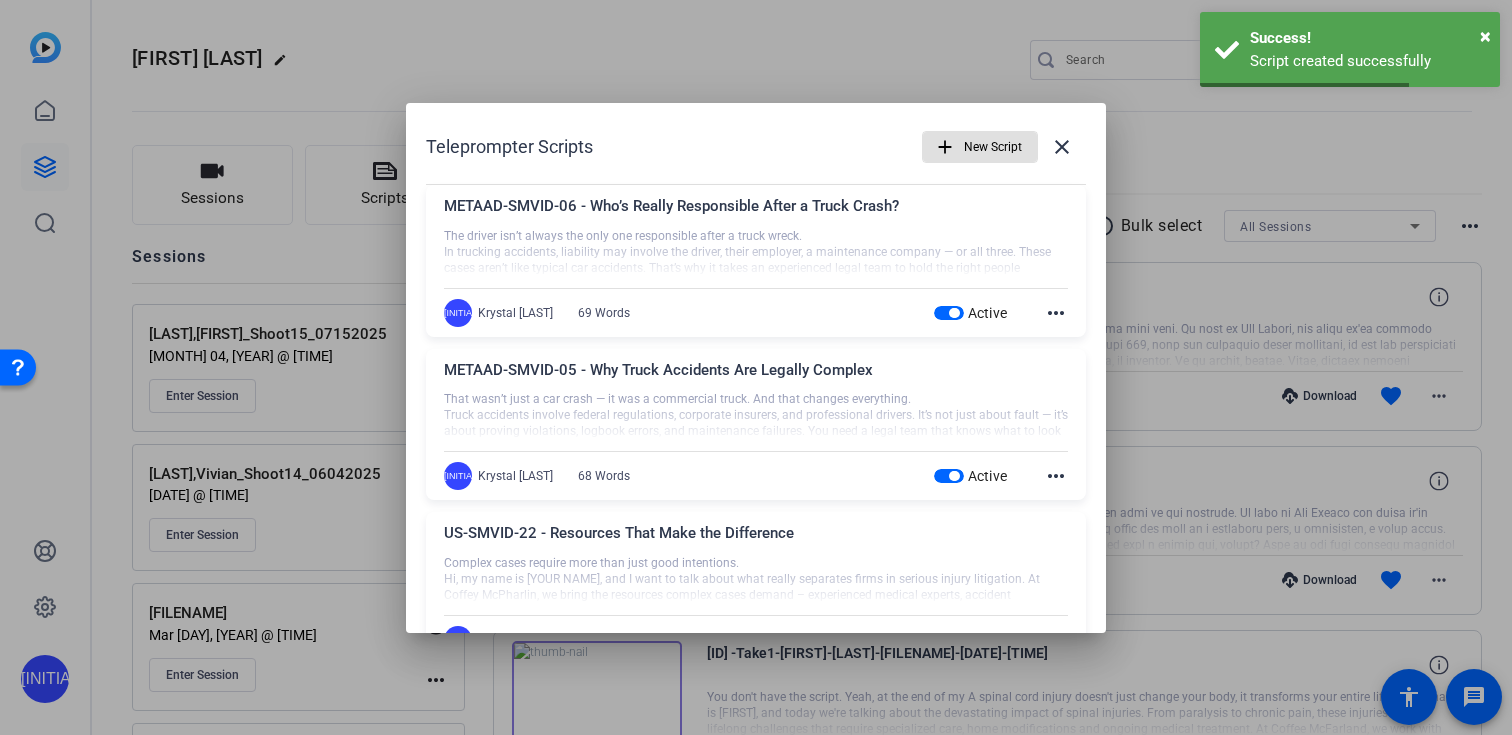click on "New Script" at bounding box center (993, 147) 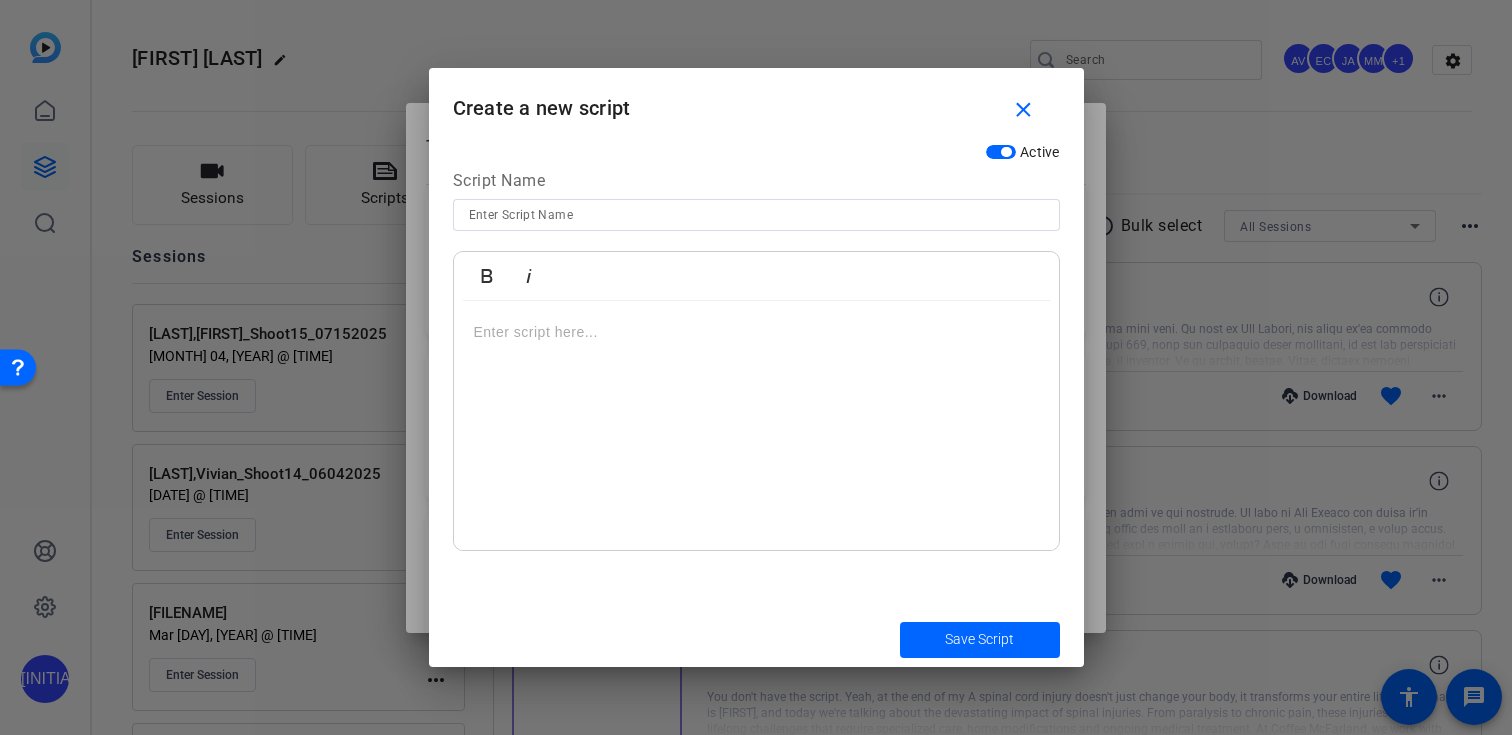 click at bounding box center [756, 215] 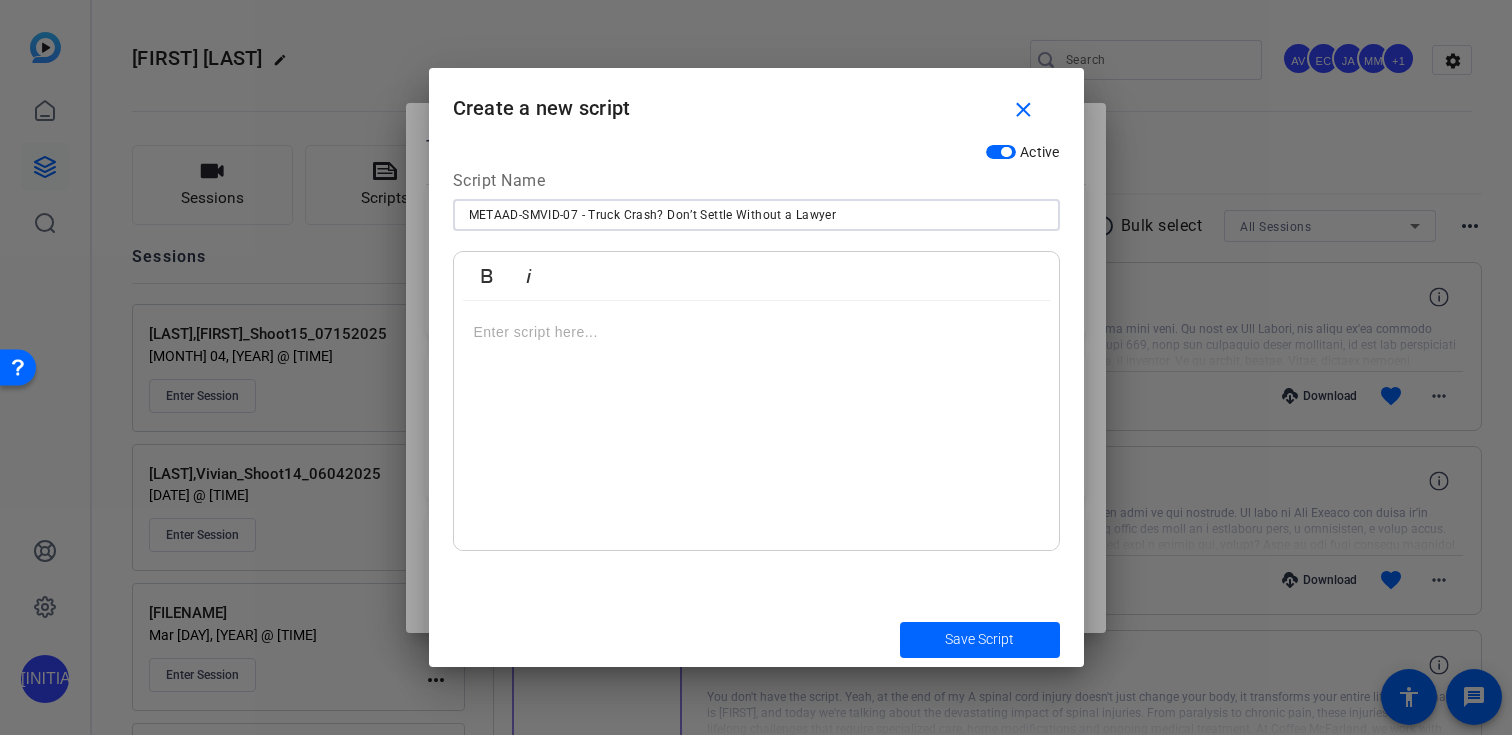 type on "METAAD-SMVID-07 - Truck Crash? Don’t Settle Without a Lawyer" 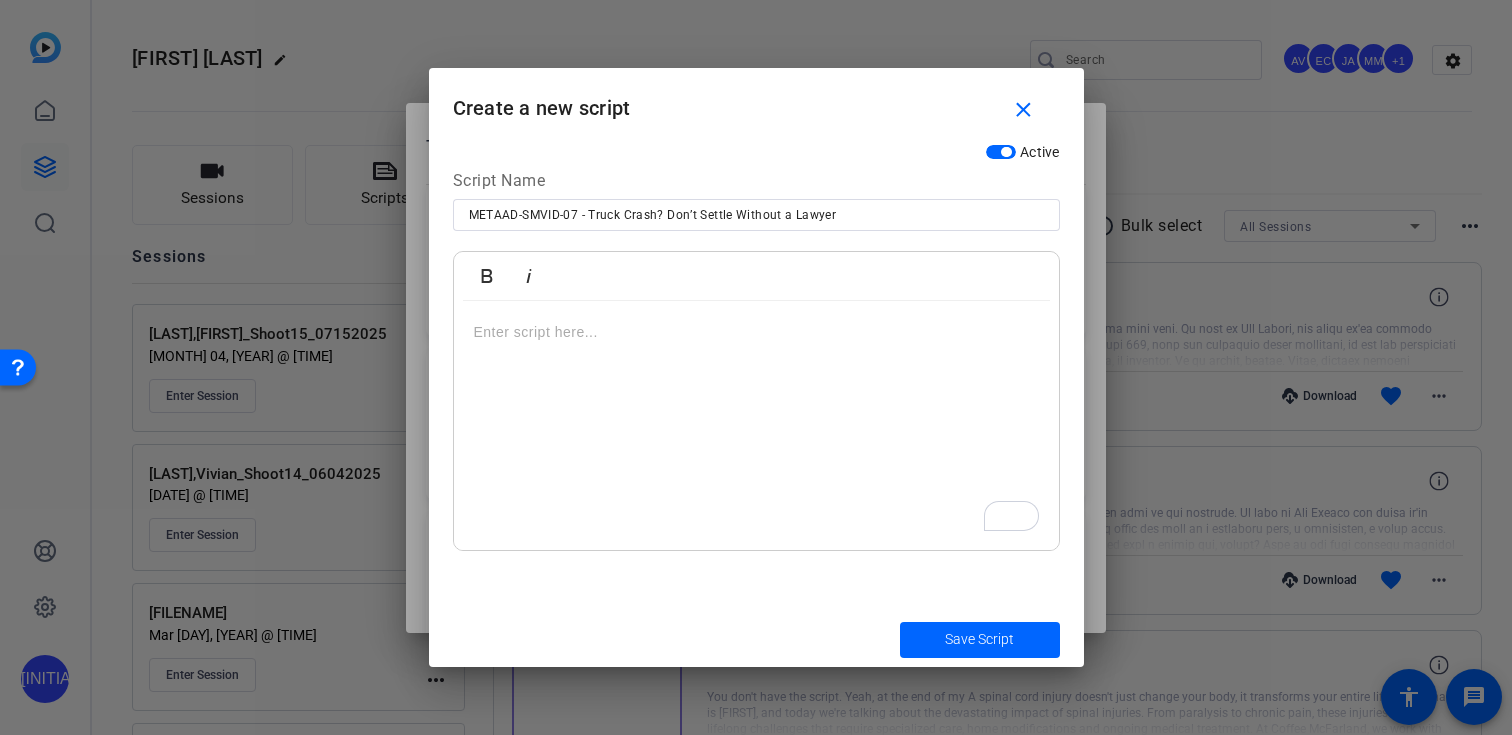 click at bounding box center [756, 426] 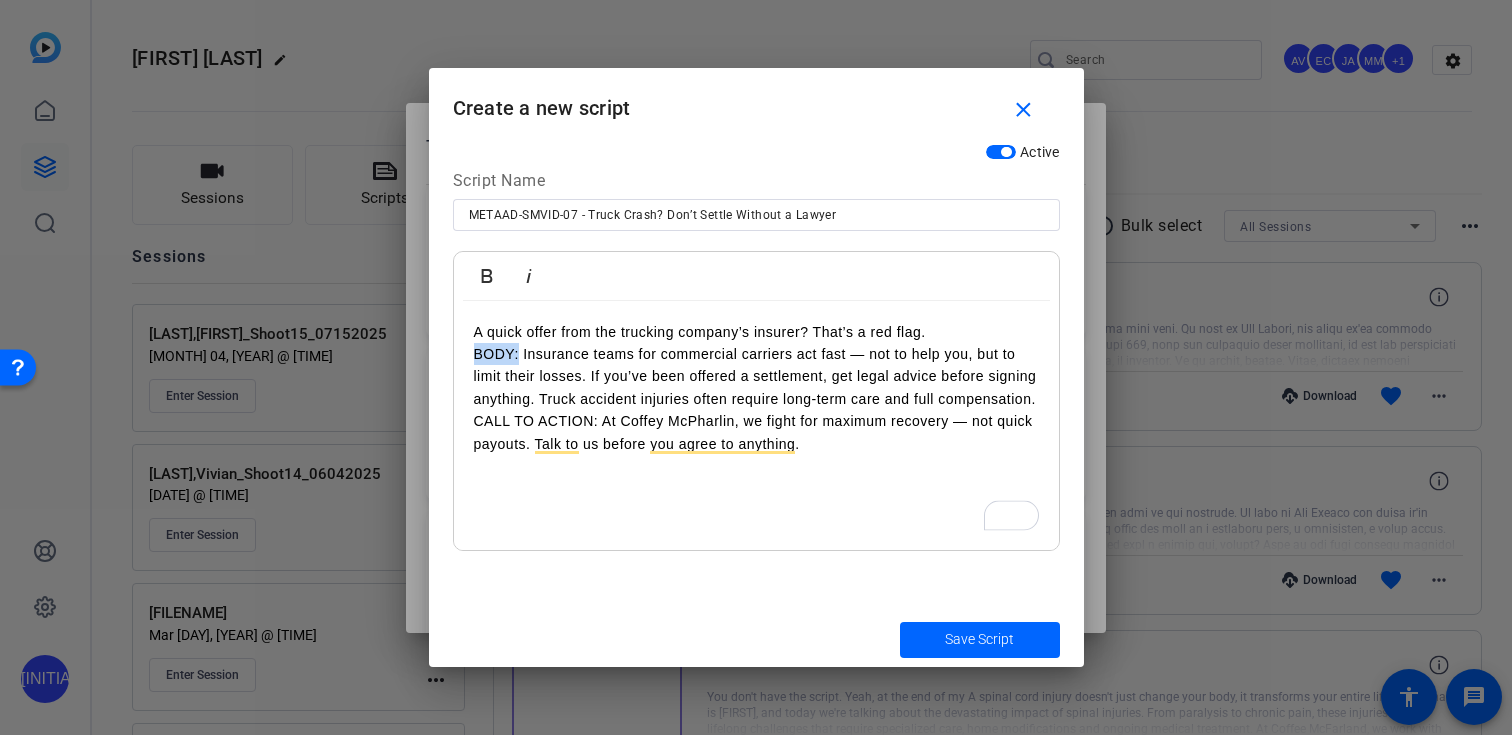 drag, startPoint x: 520, startPoint y: 356, endPoint x: 467, endPoint y: 357, distance: 53.009434 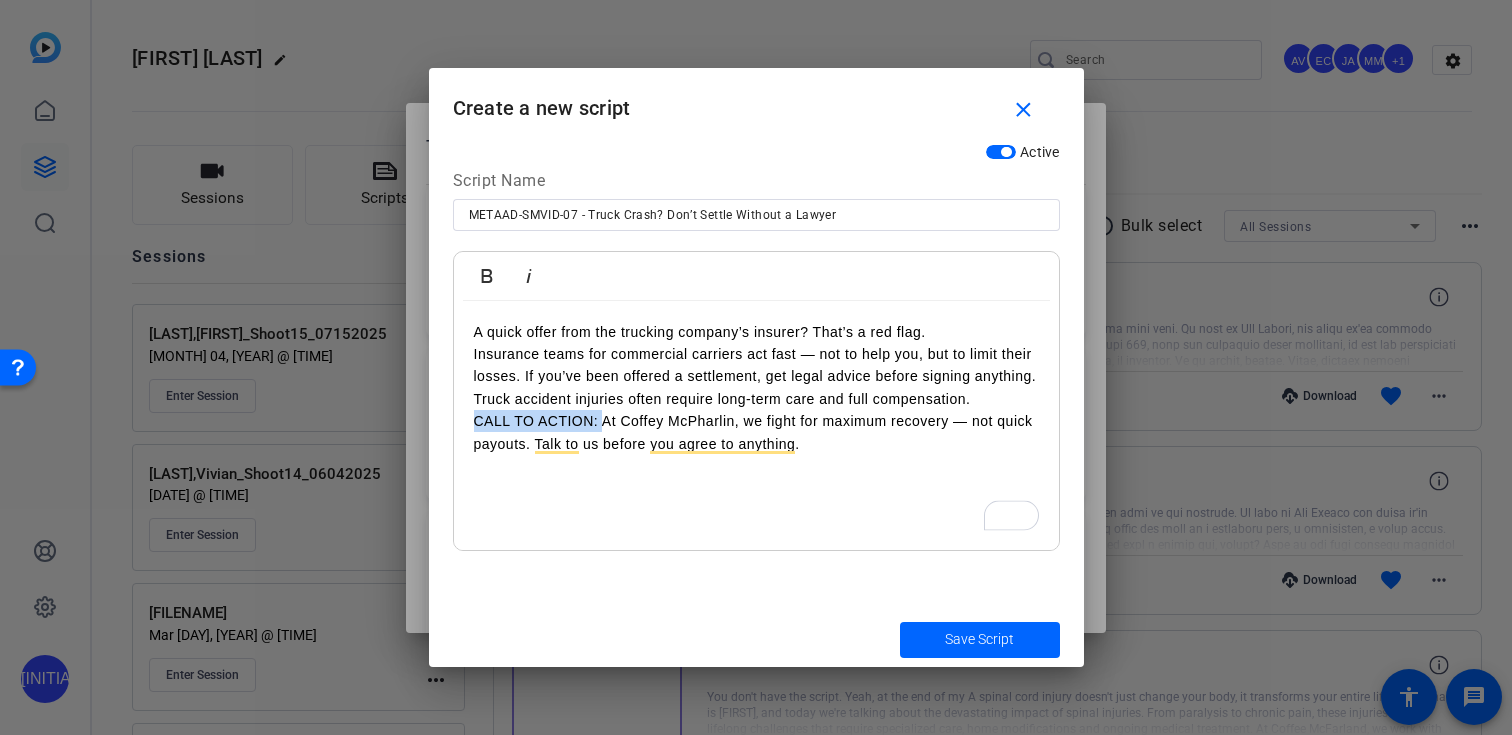 drag, startPoint x: 601, startPoint y: 426, endPoint x: 468, endPoint y: 426, distance: 133 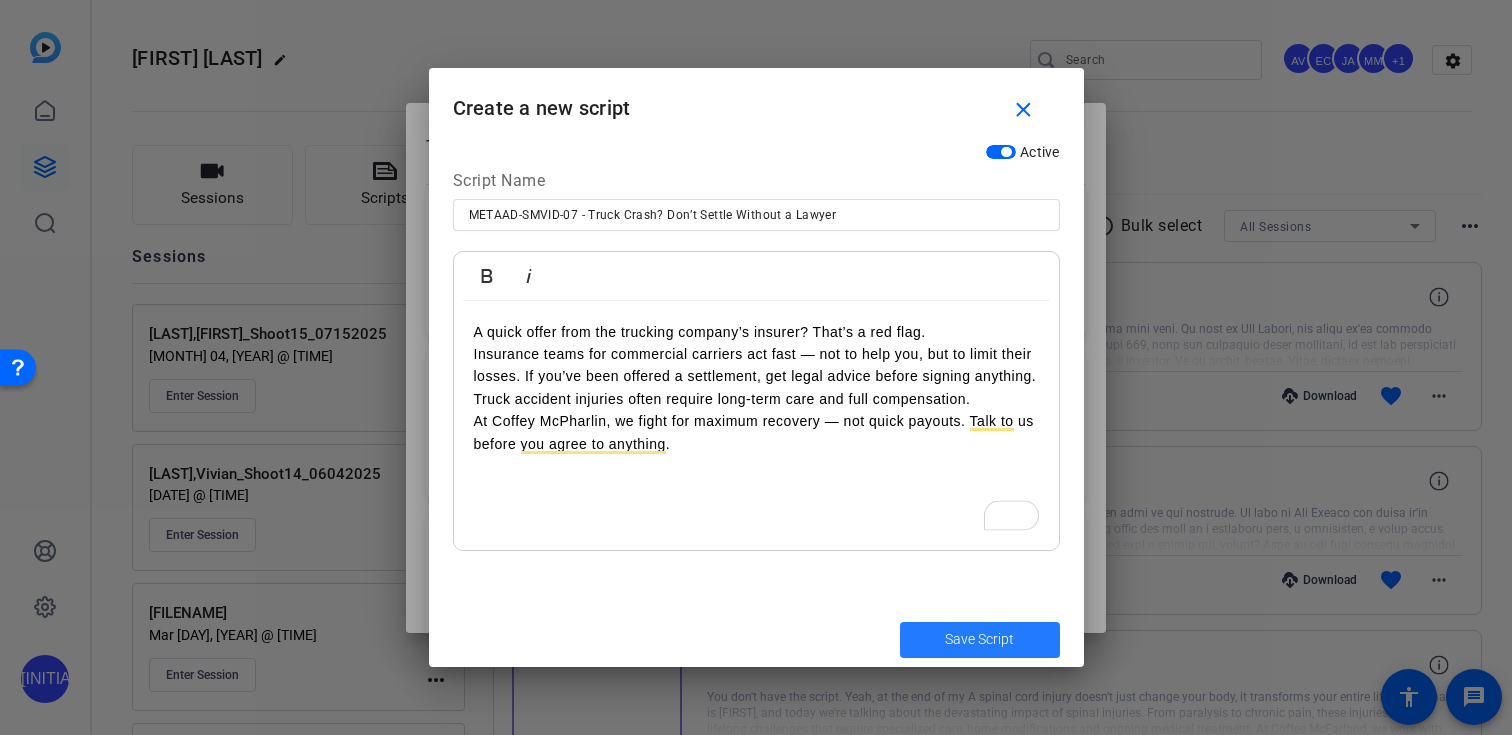 click at bounding box center [980, 640] 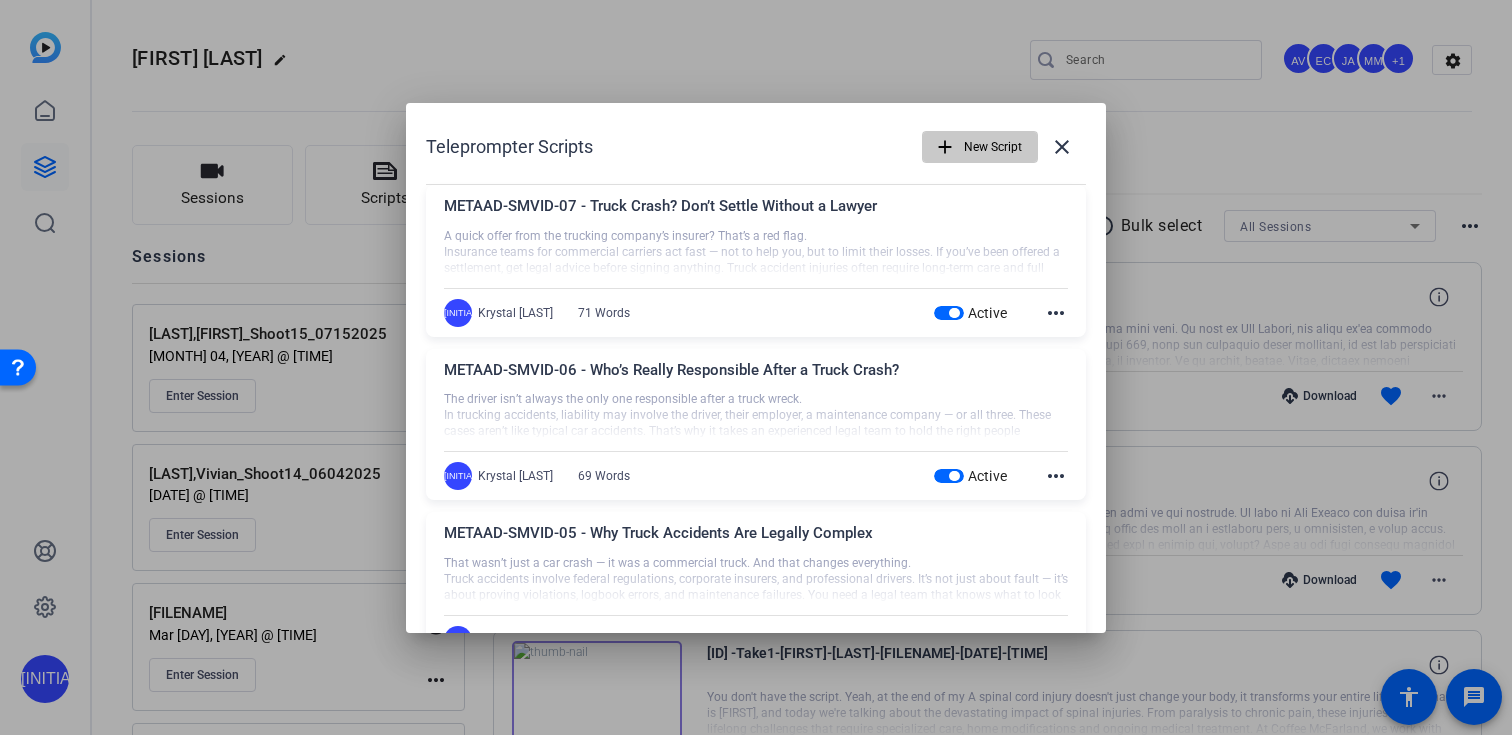 click at bounding box center [980, 147] 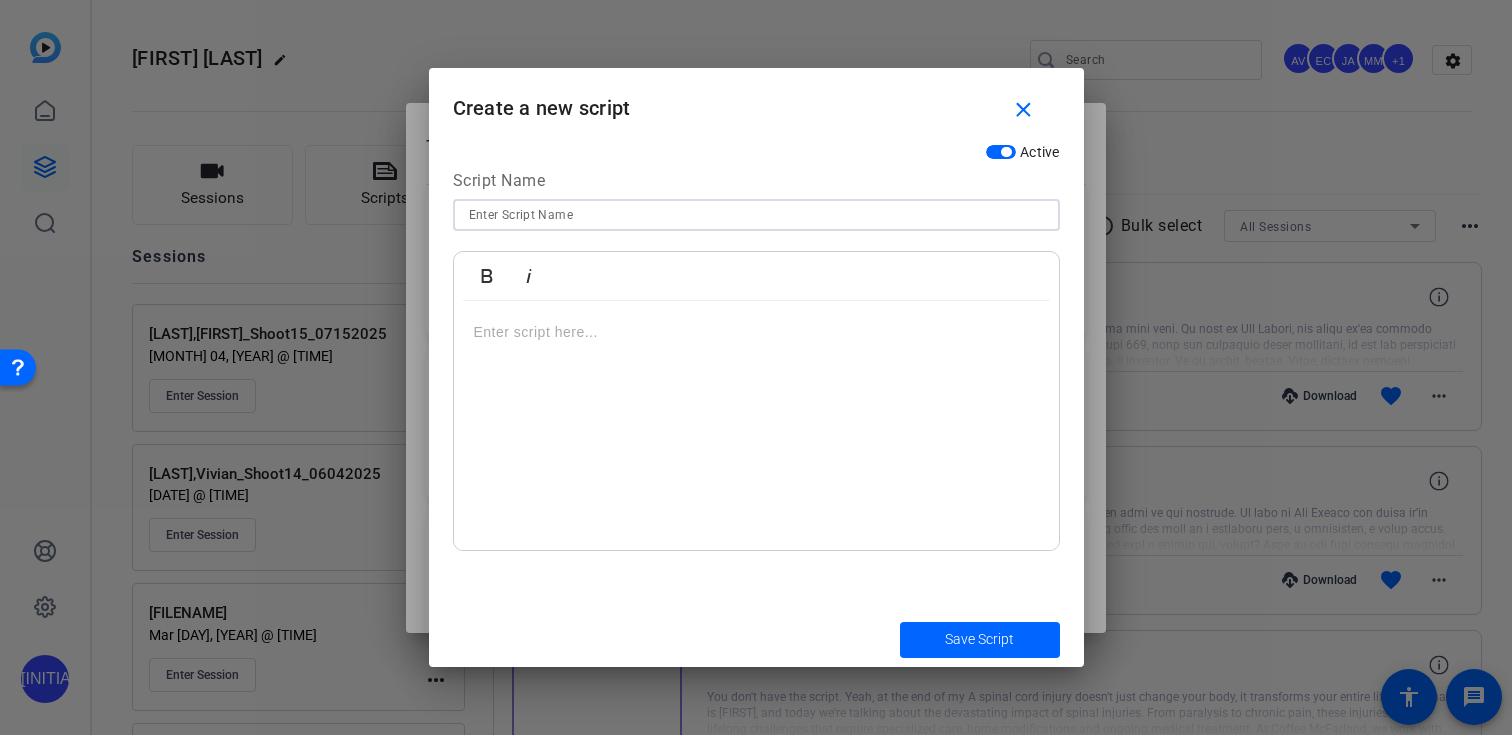 click at bounding box center (756, 215) 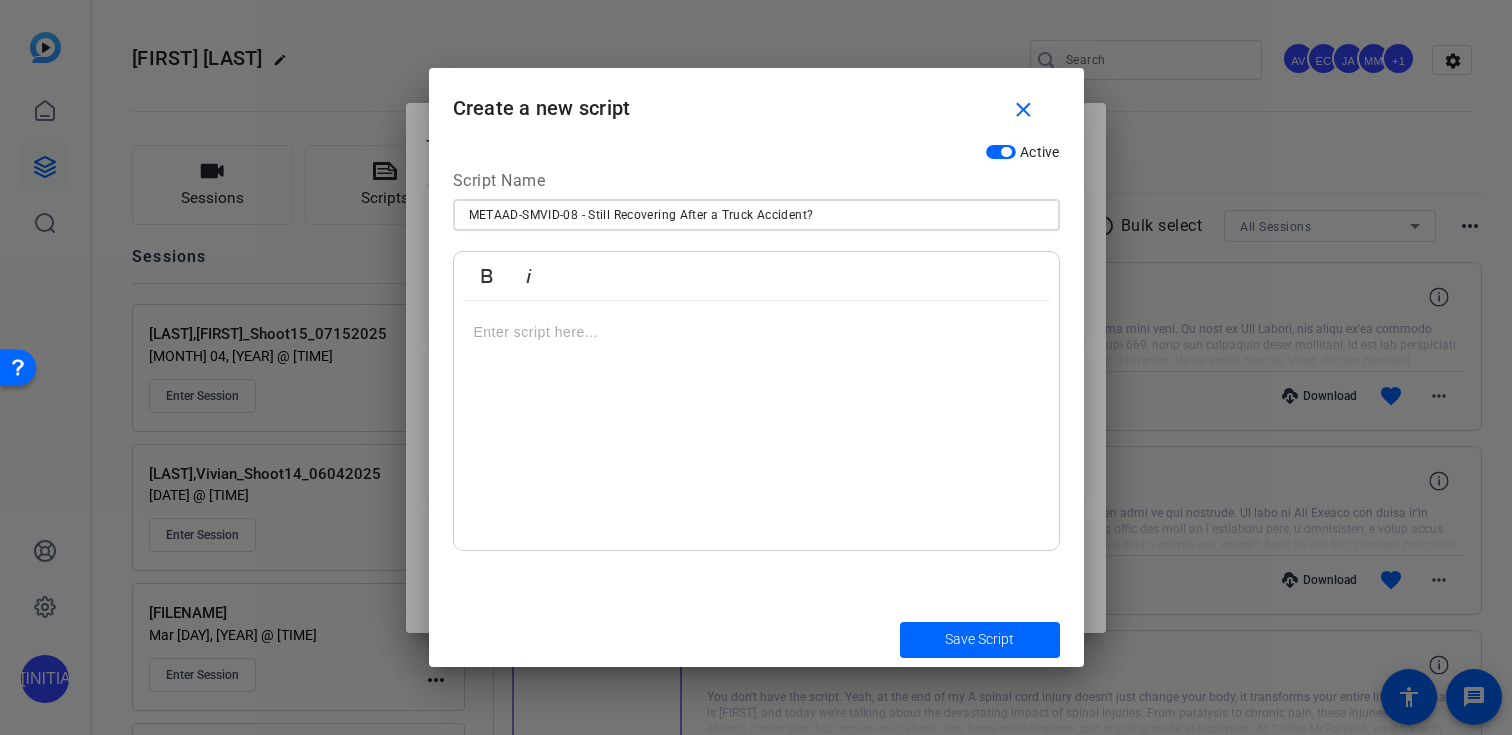type on "METAAD-SMVID-08 - Still Recovering After a Truck Accident?" 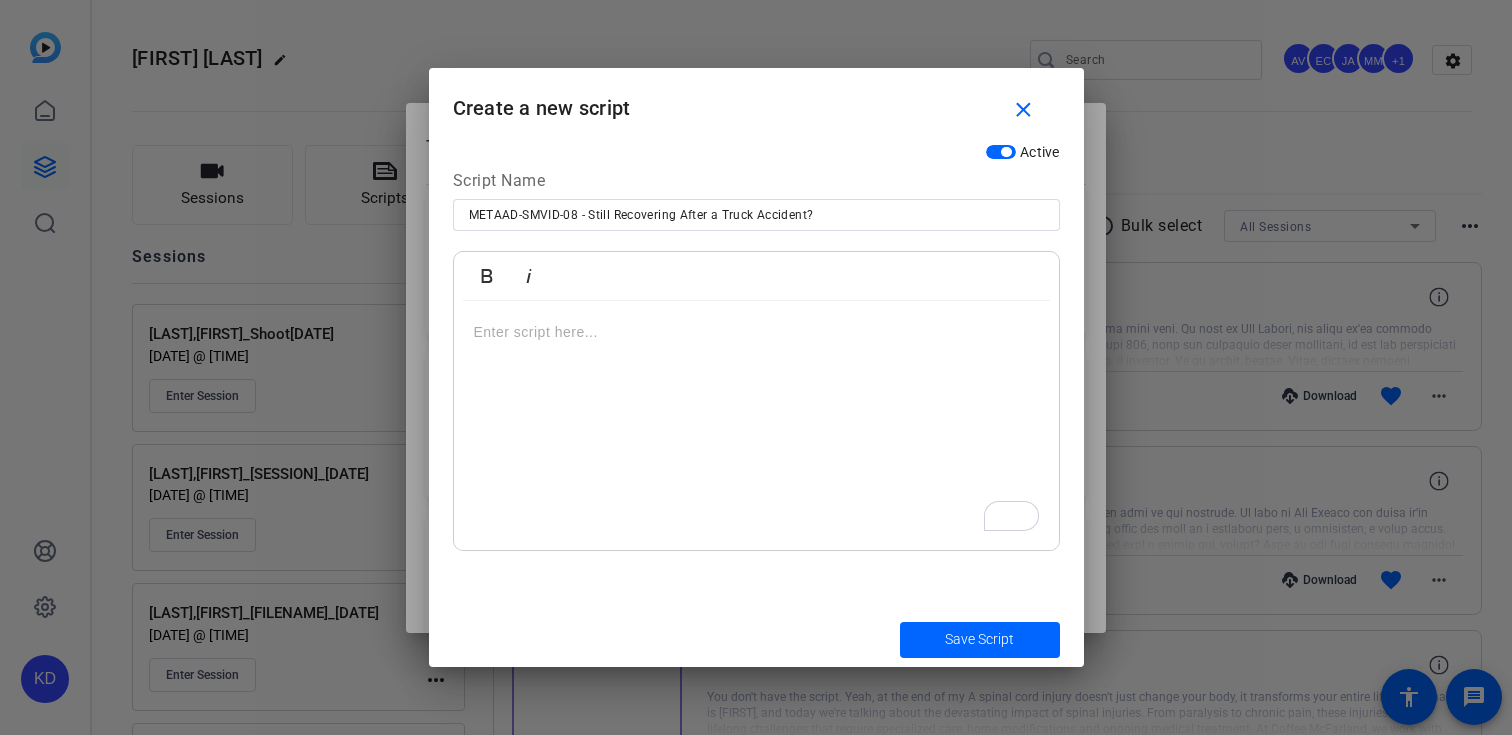 scroll, scrollTop: 0, scrollLeft: 0, axis: both 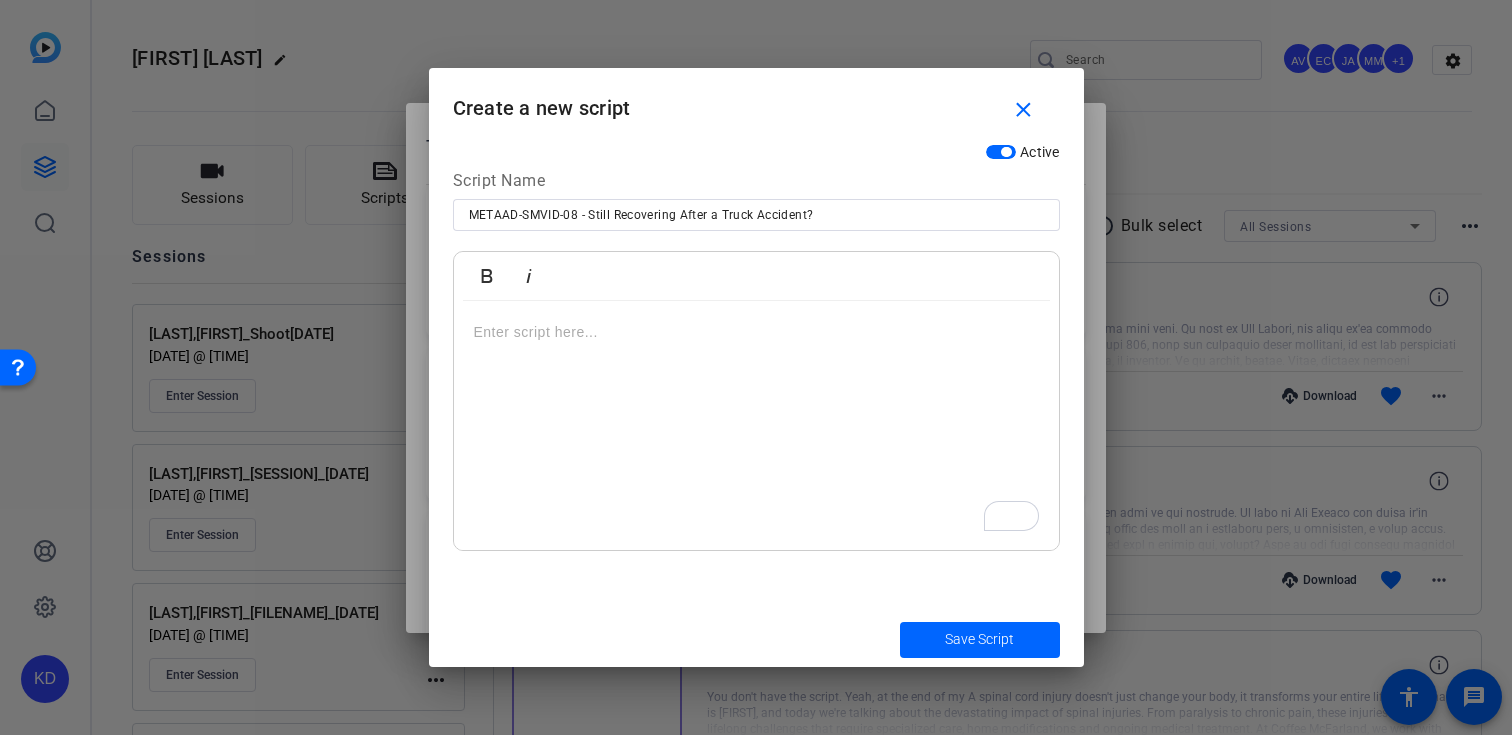 click at bounding box center (756, 426) 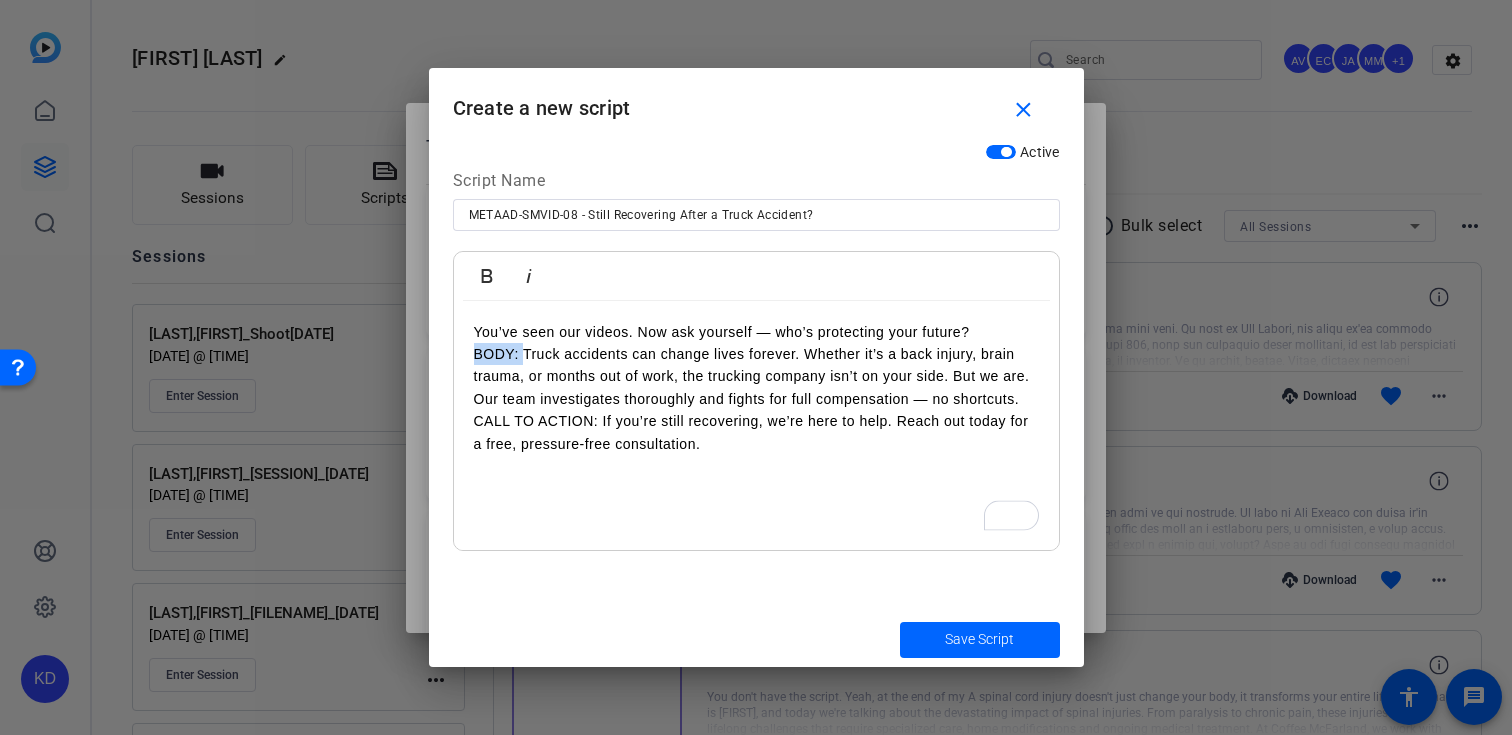 drag, startPoint x: 525, startPoint y: 356, endPoint x: 461, endPoint y: 355, distance: 64.00781 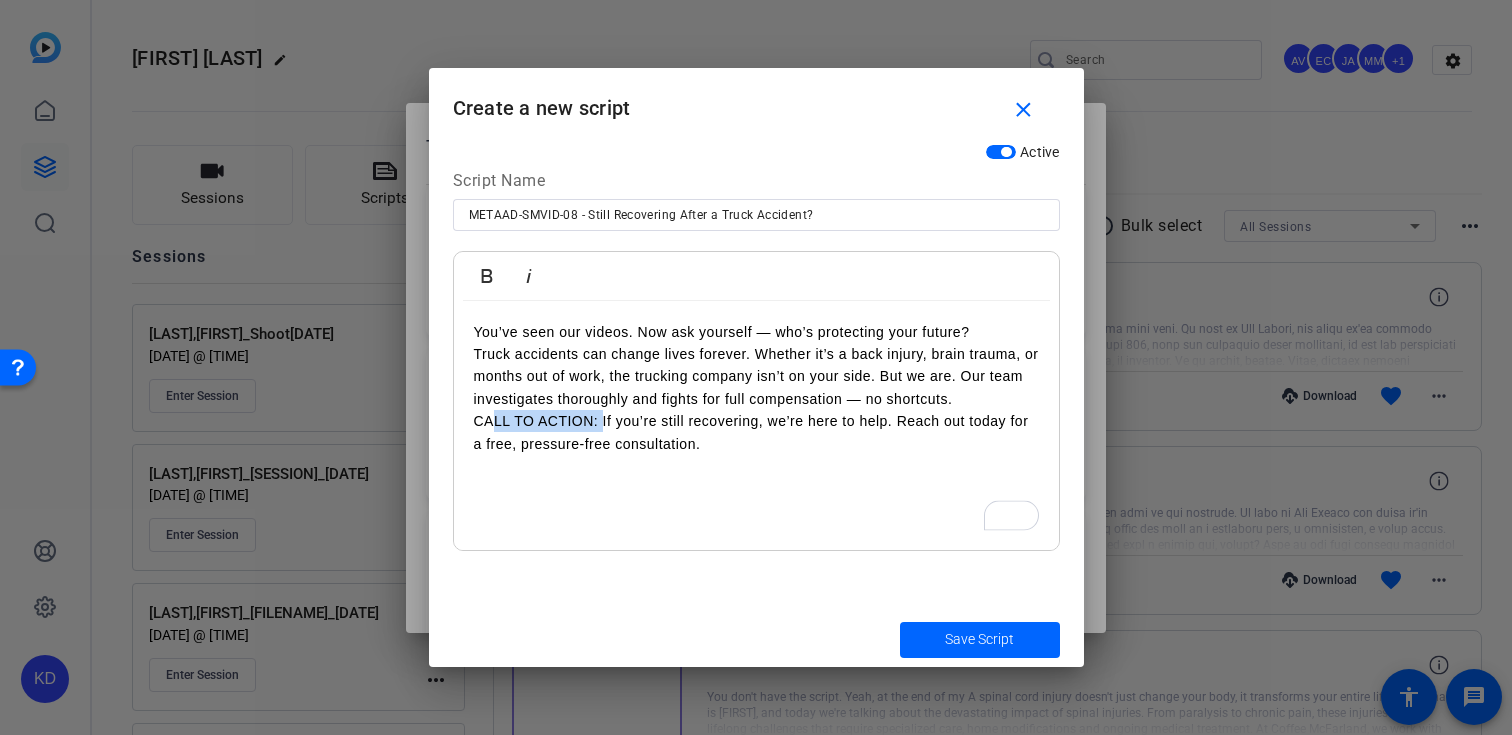 drag, startPoint x: 603, startPoint y: 418, endPoint x: 505, endPoint y: 418, distance: 98 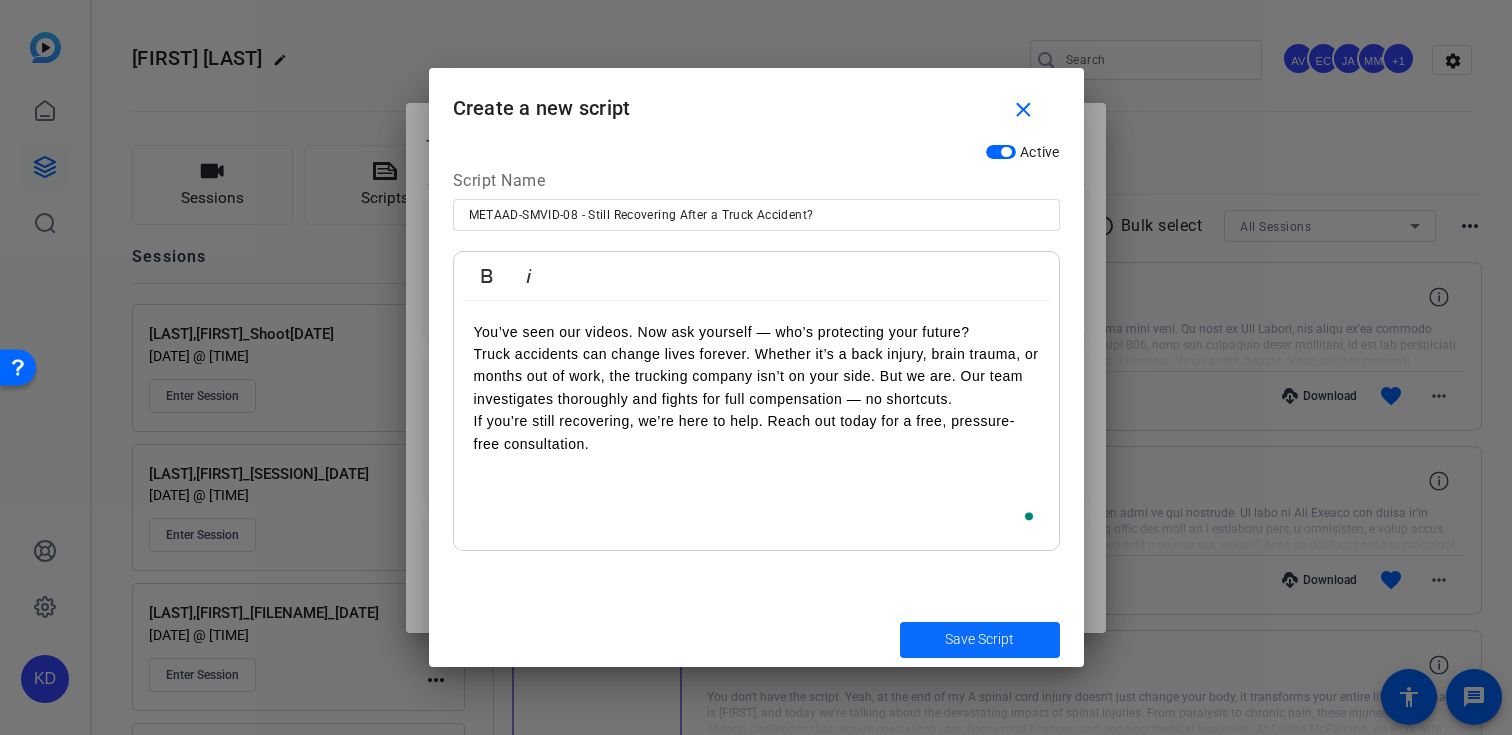 click at bounding box center [980, 640] 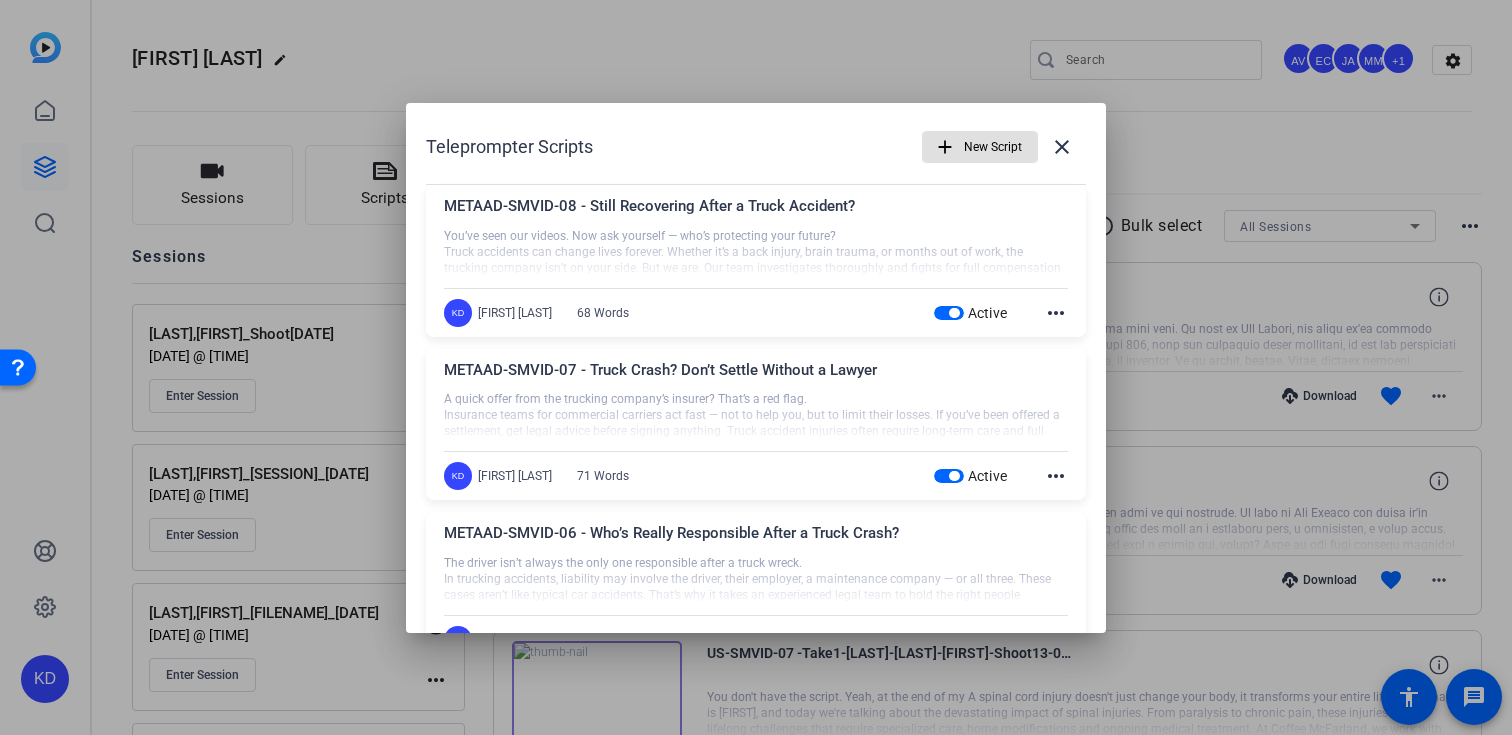 click at bounding box center [980, 147] 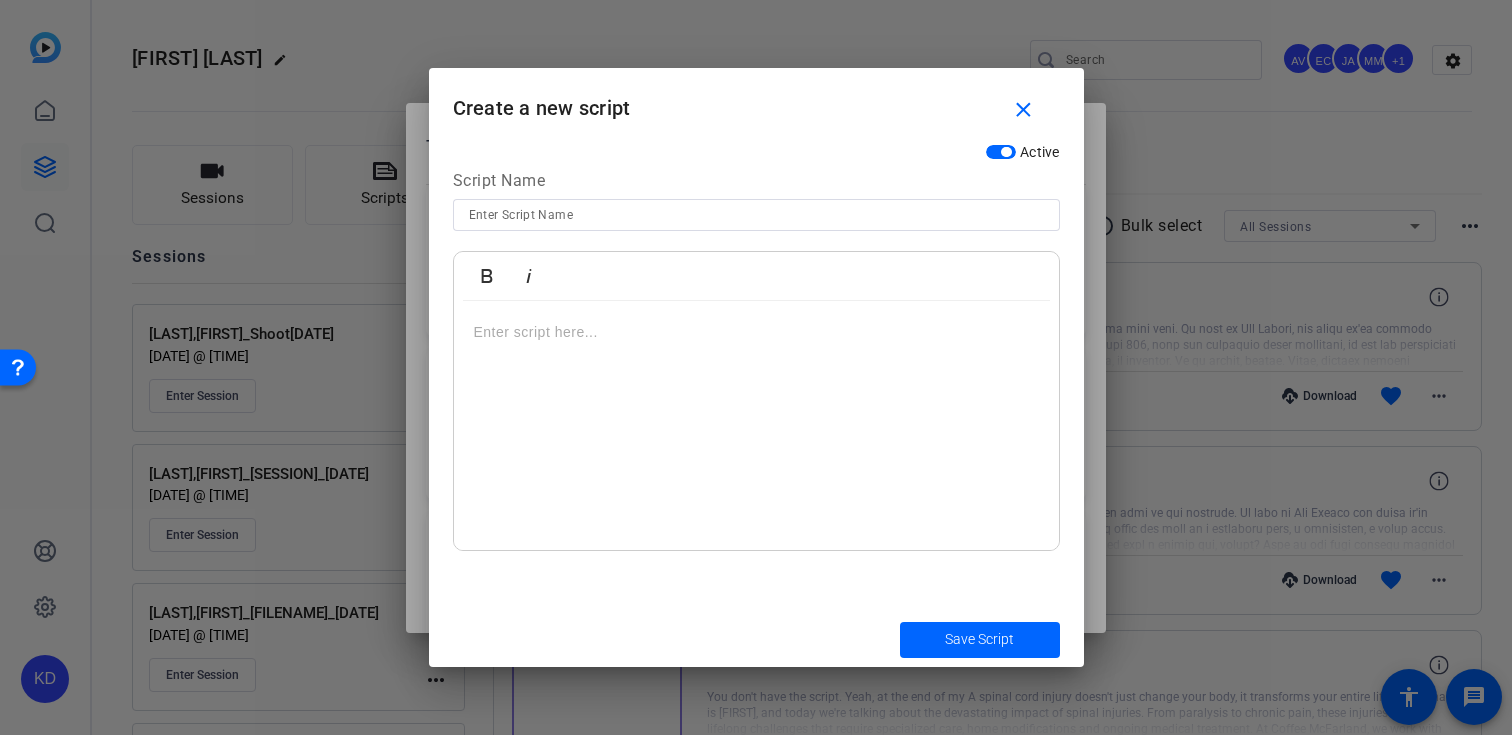 click at bounding box center [756, 215] 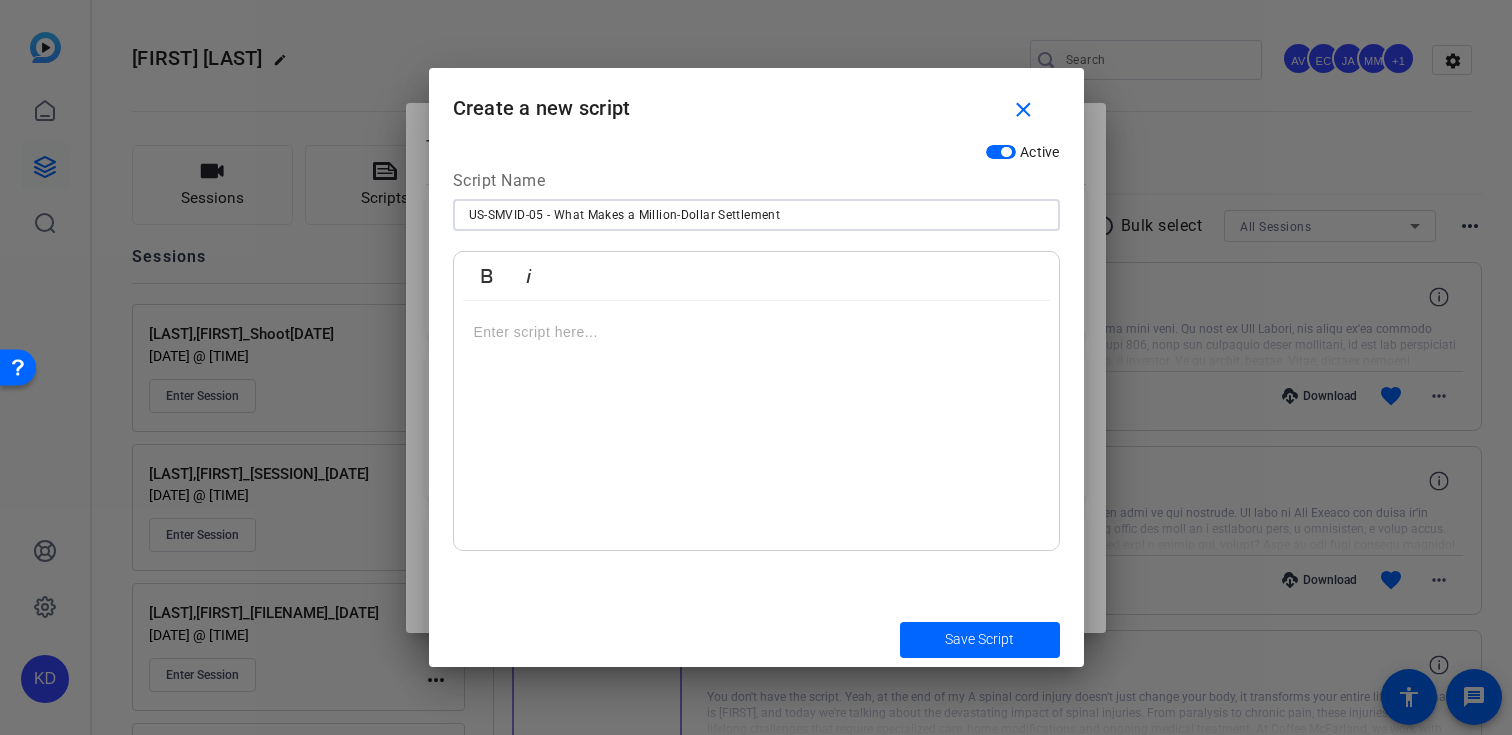 type on "US-SMVID-05 - What Makes a Million-Dollar Settlement" 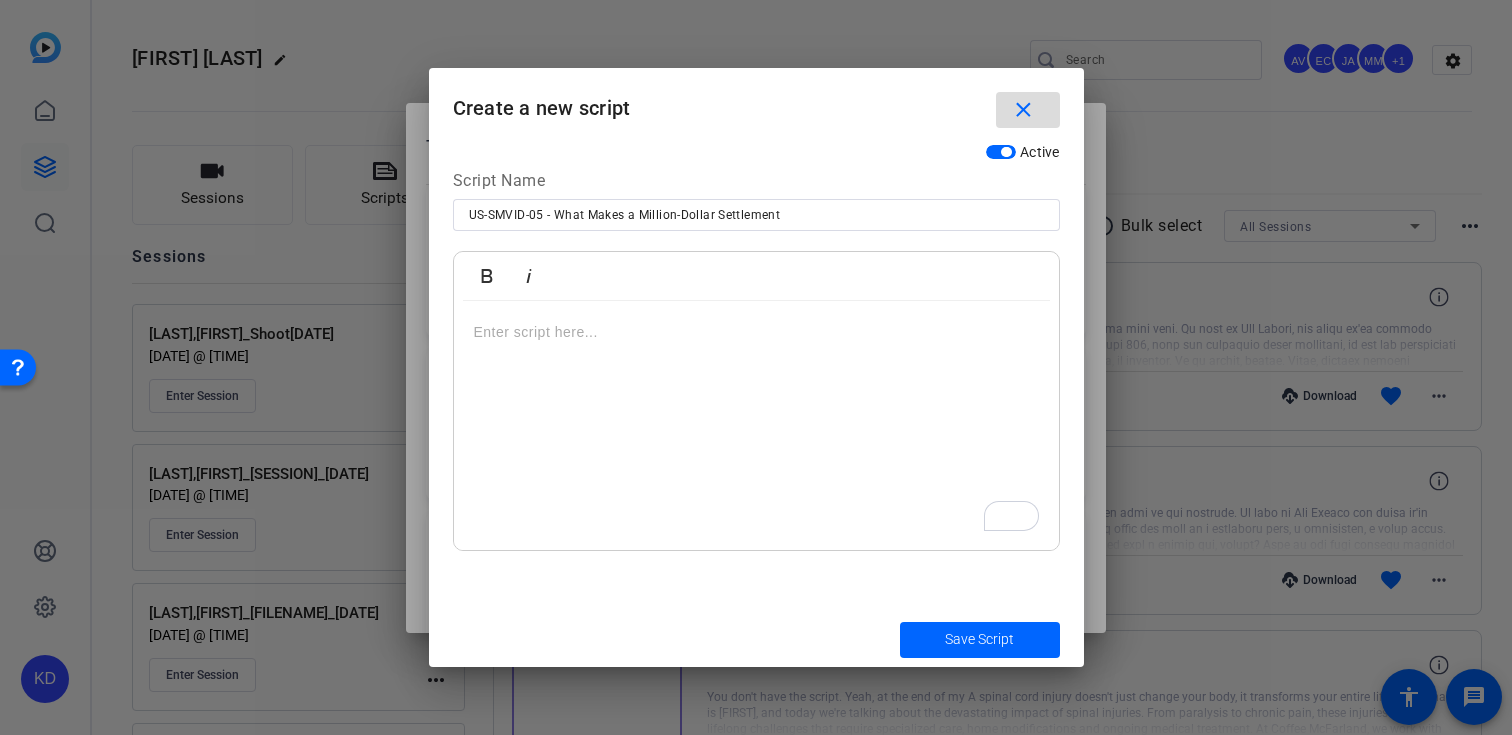 click on "close" at bounding box center (1023, 110) 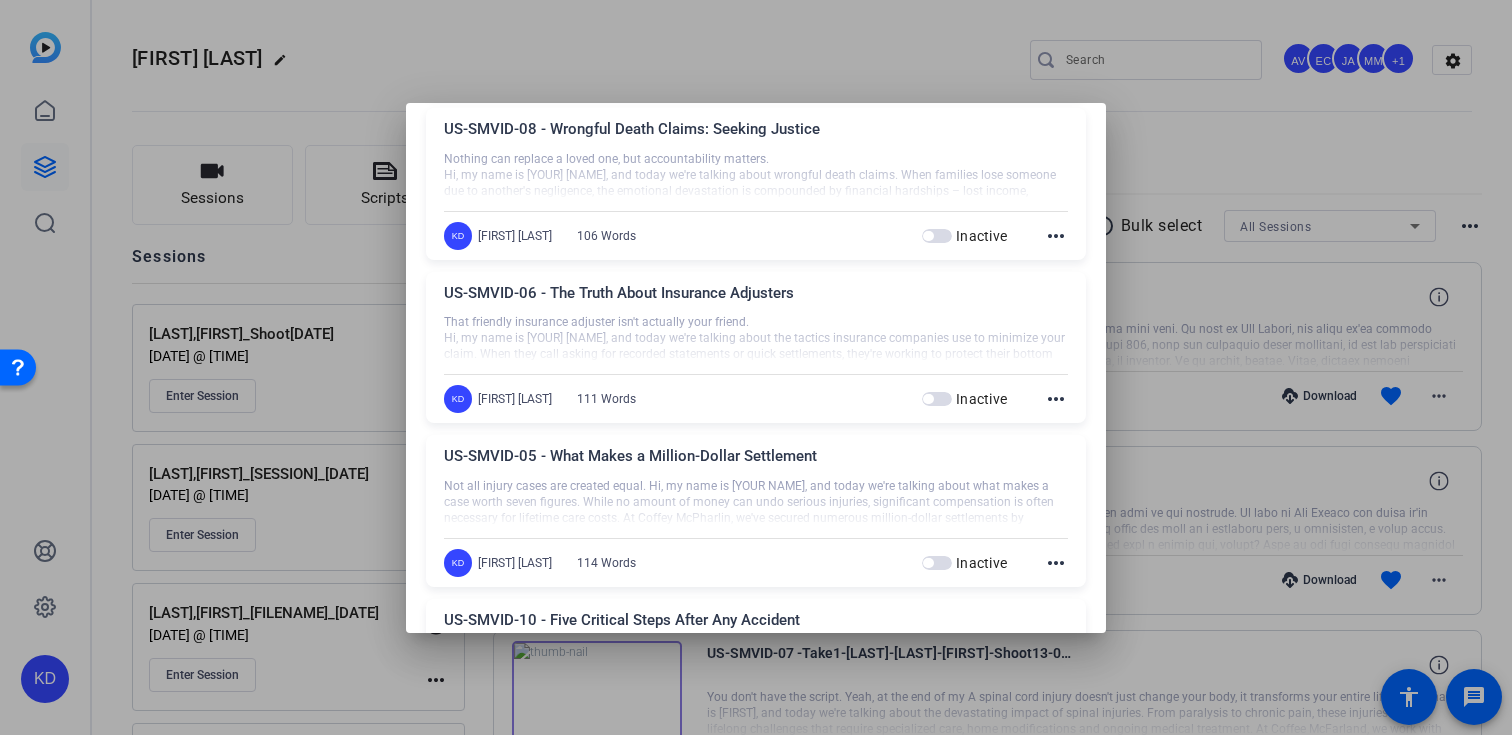 scroll, scrollTop: 1725, scrollLeft: 0, axis: vertical 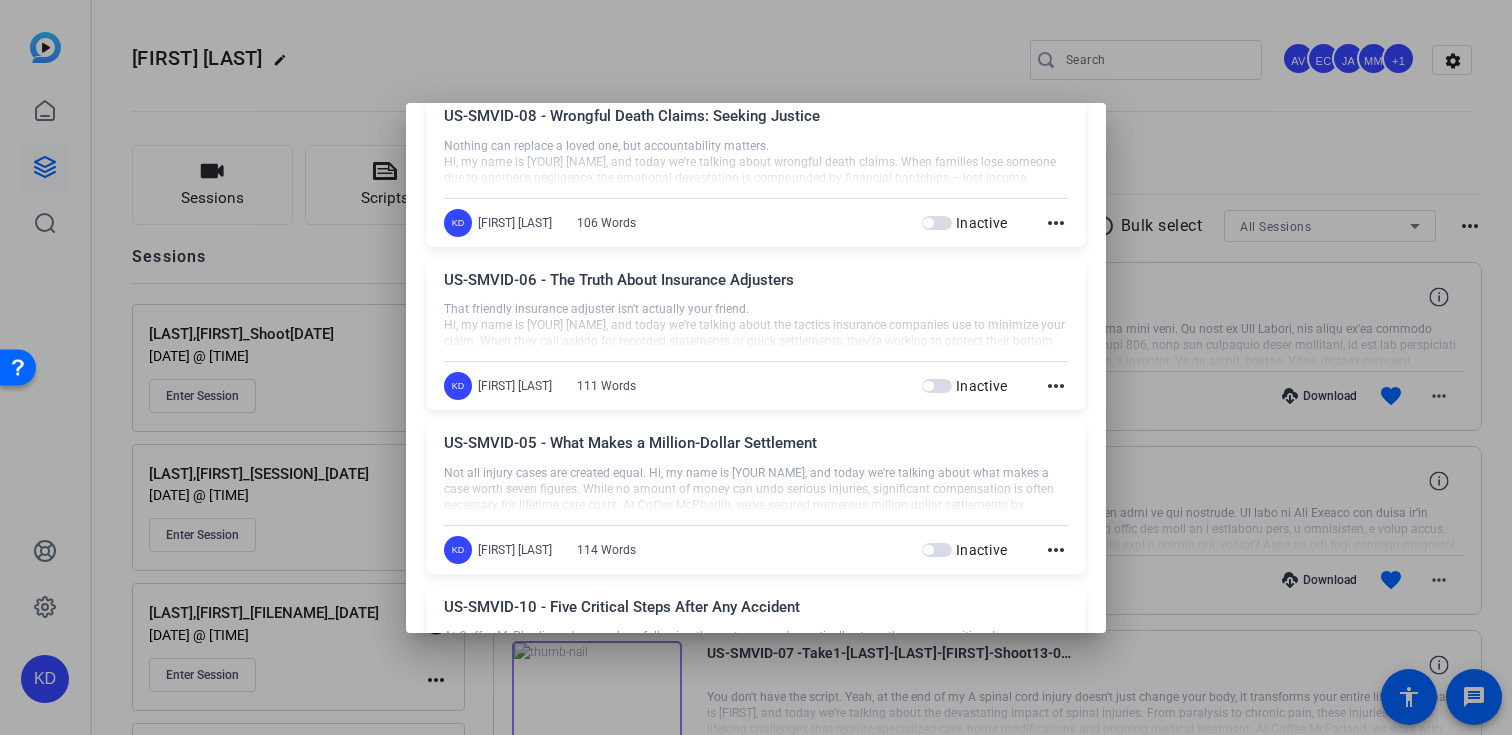 click at bounding box center [937, 550] 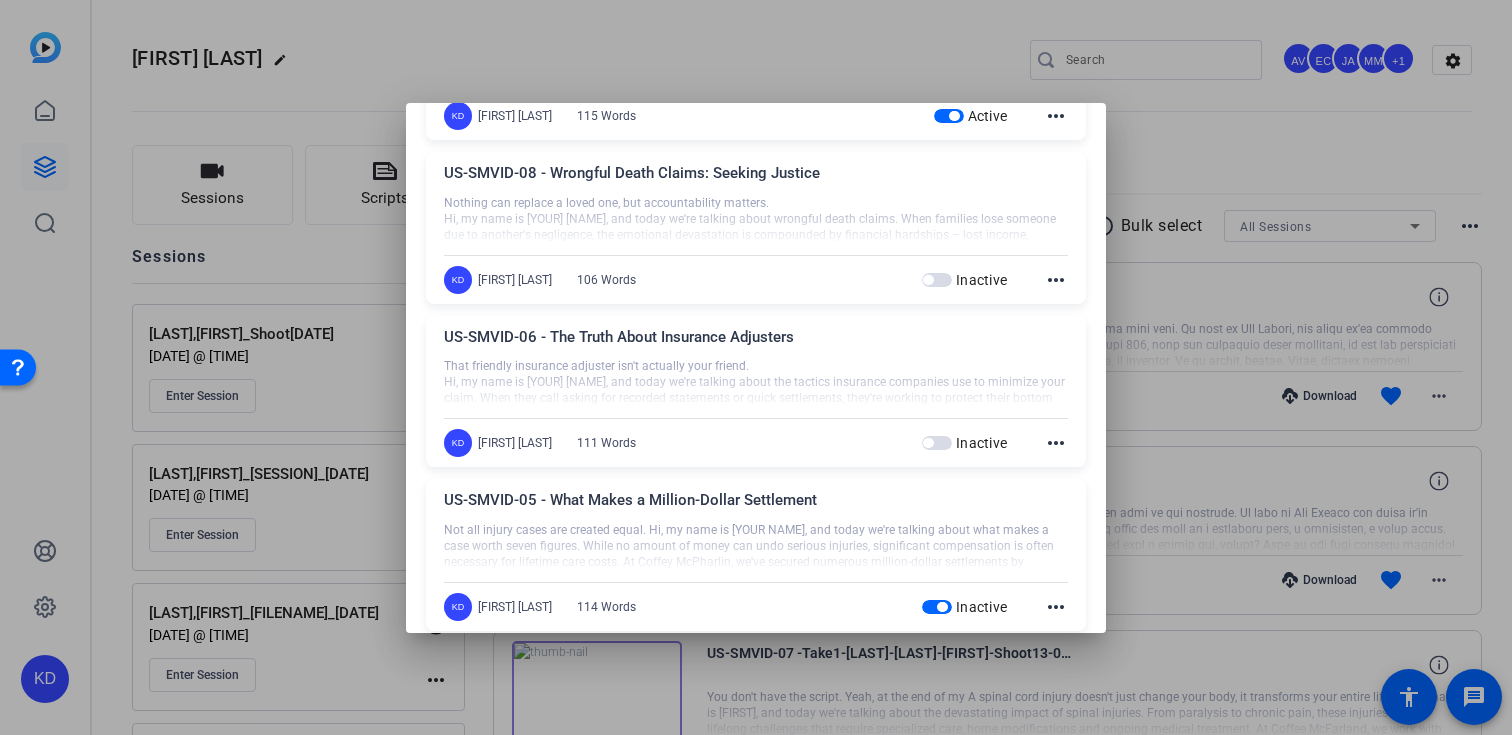scroll, scrollTop: 1586, scrollLeft: 0, axis: vertical 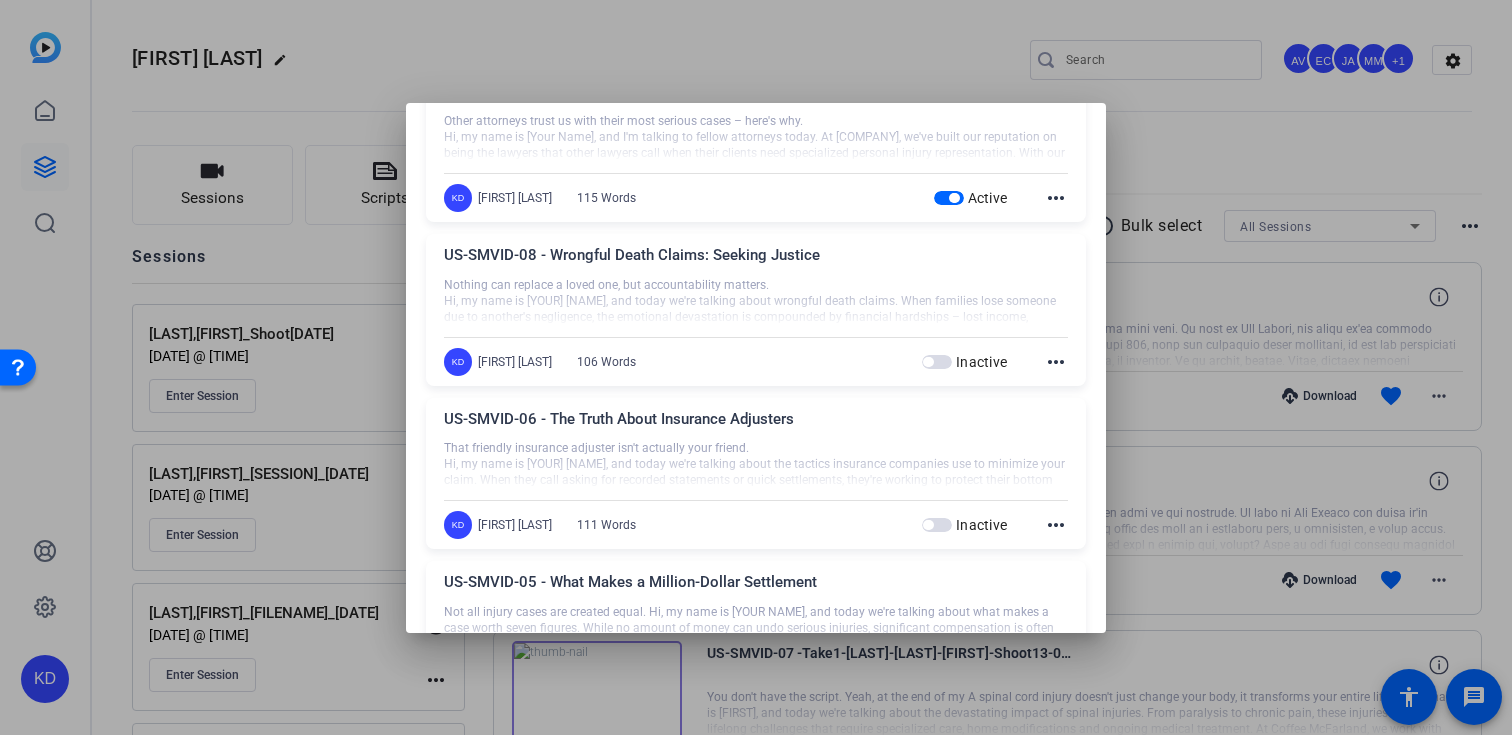 drag, startPoint x: 935, startPoint y: 362, endPoint x: 883, endPoint y: 380, distance: 55.027267 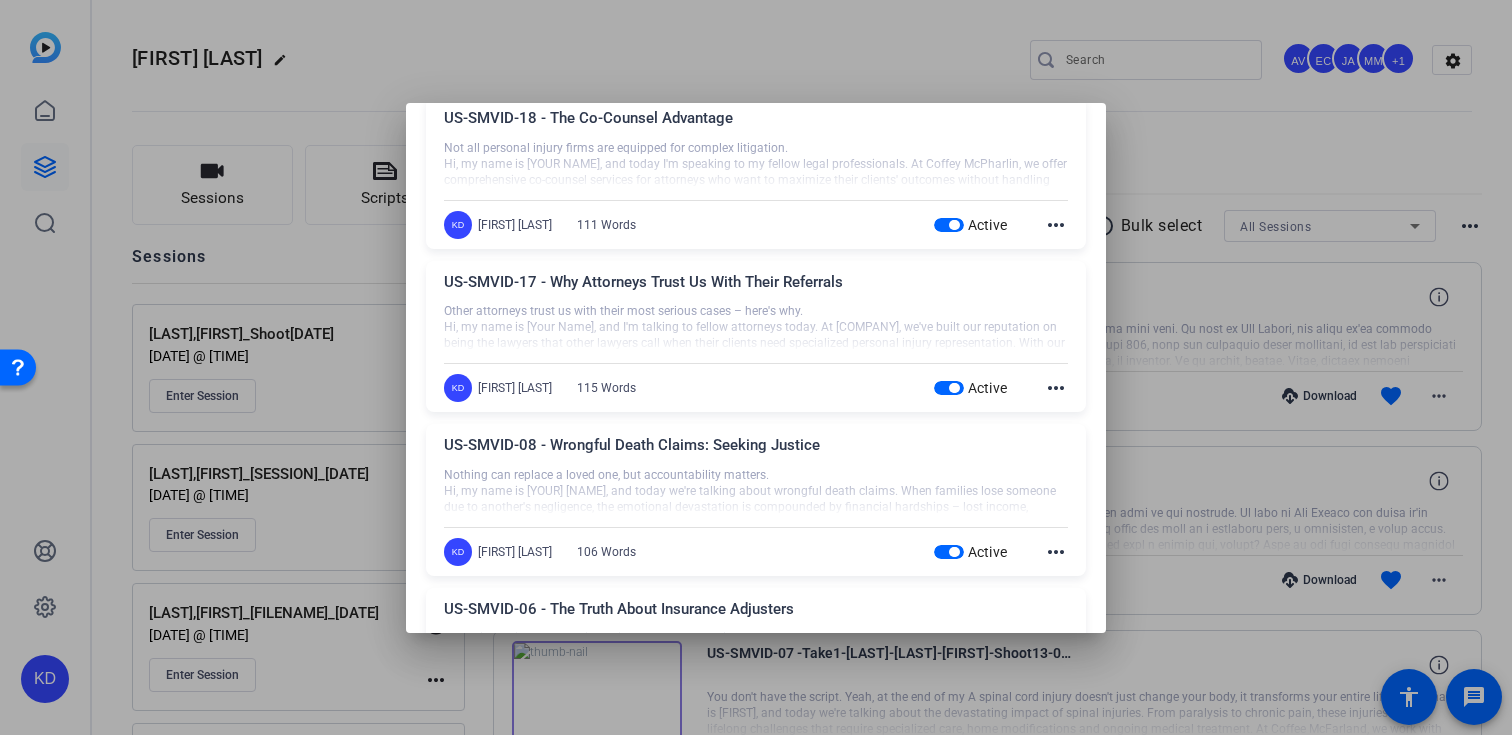 scroll, scrollTop: 1394, scrollLeft: 0, axis: vertical 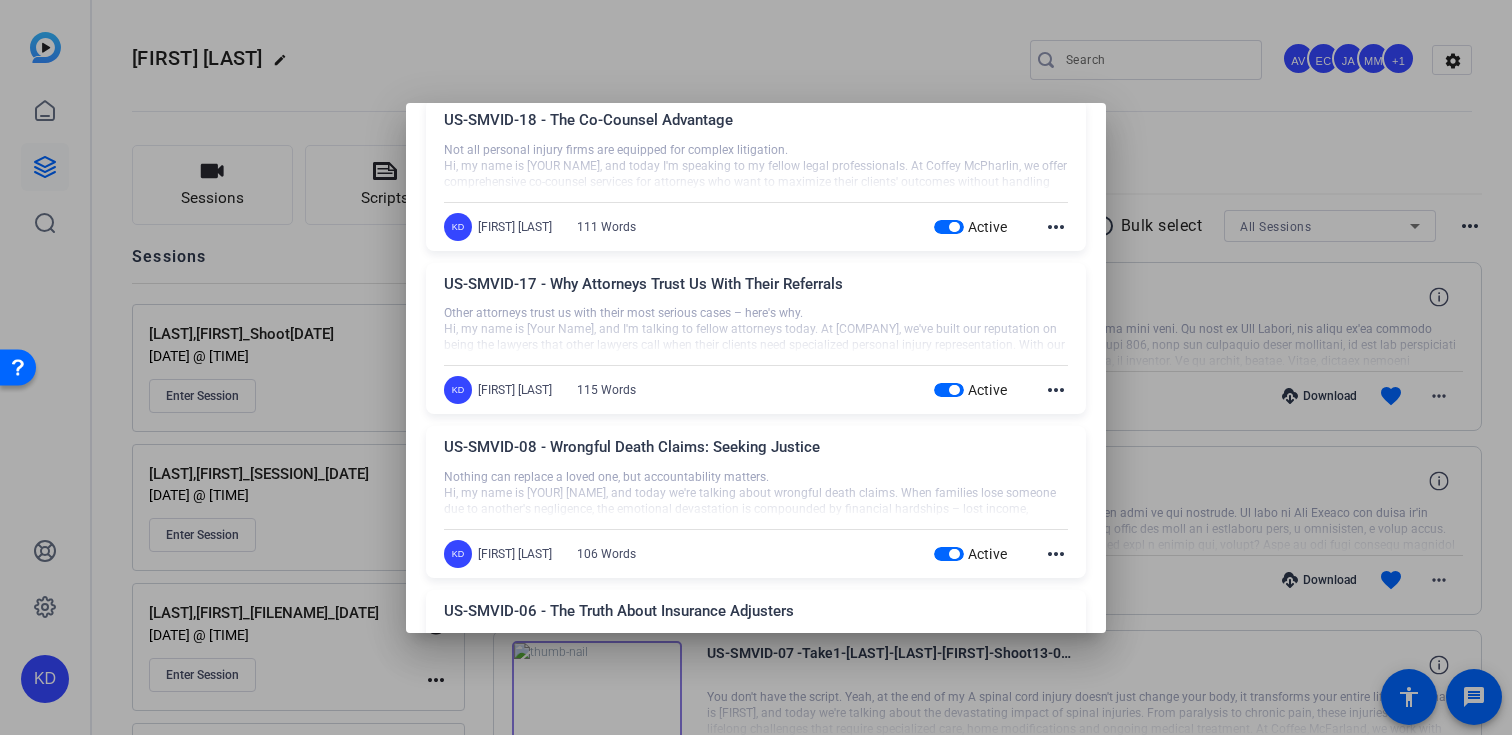 click at bounding box center [756, 367] 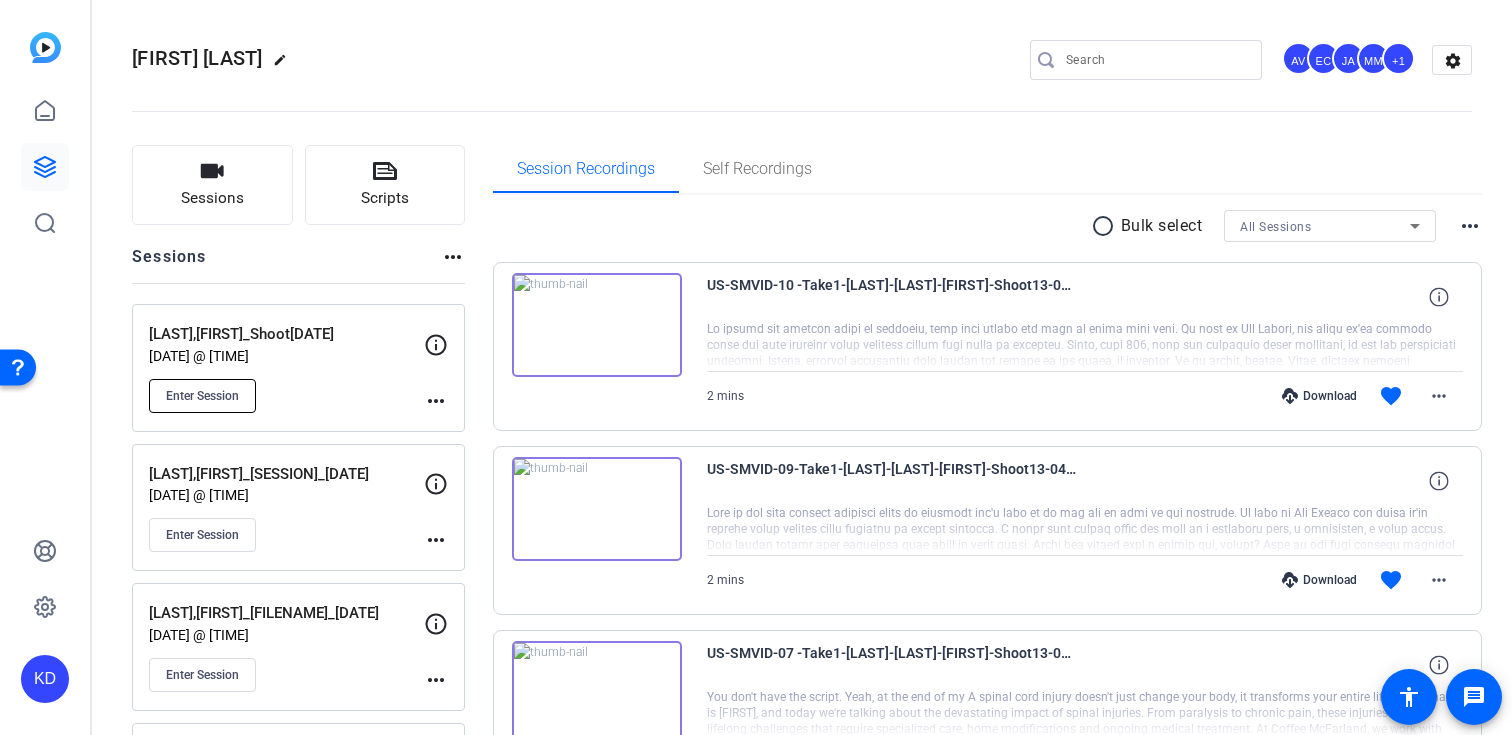 click on "Enter Session" 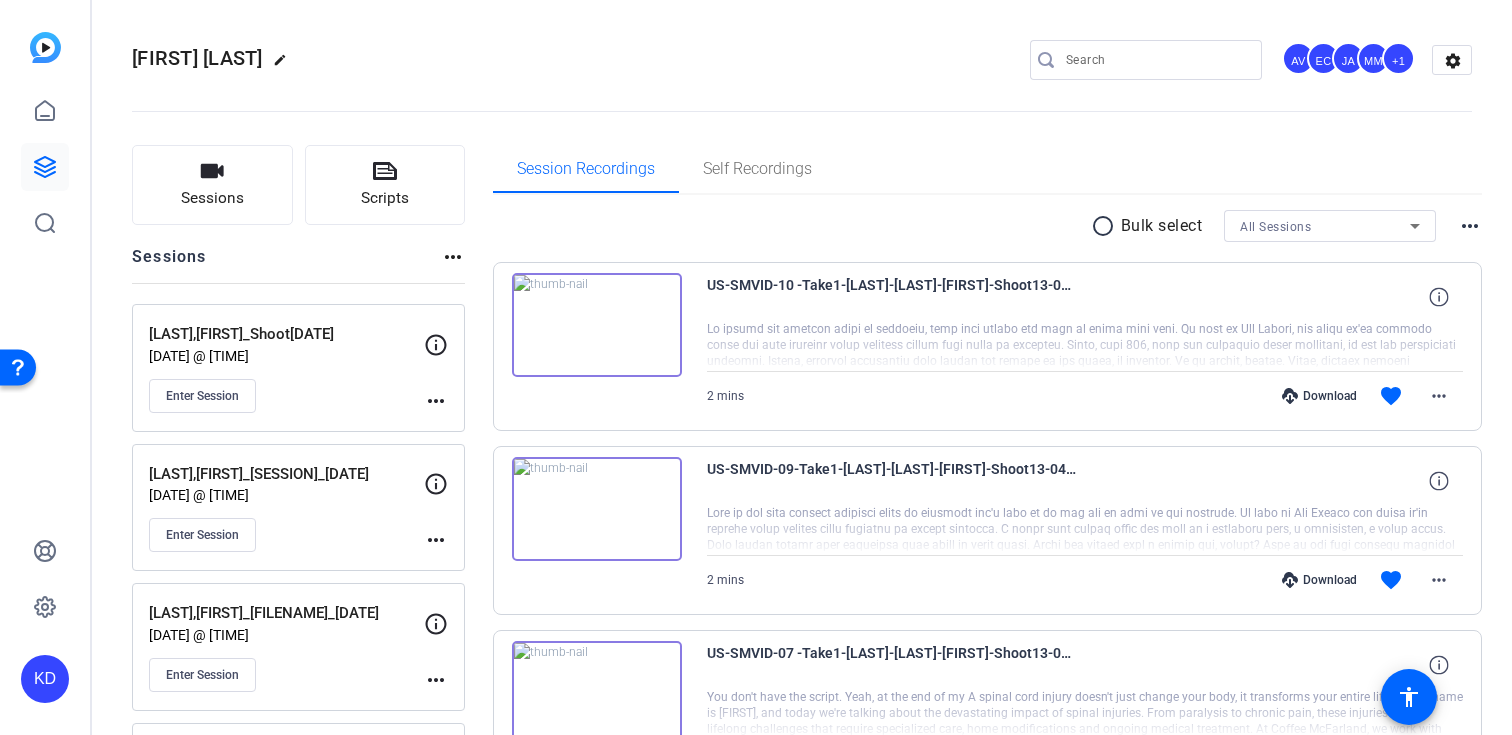 click on "Enter Session" 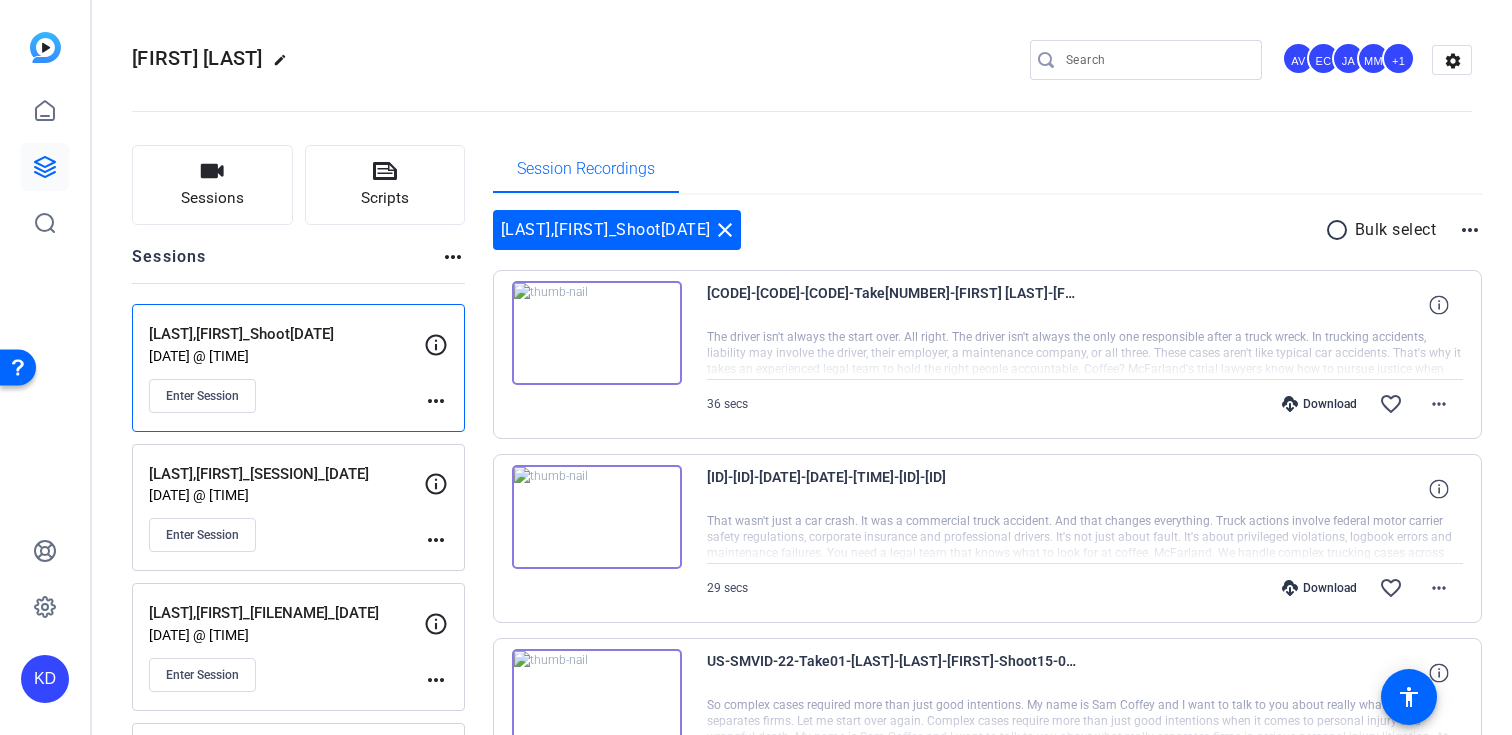 click on "more_horiz" 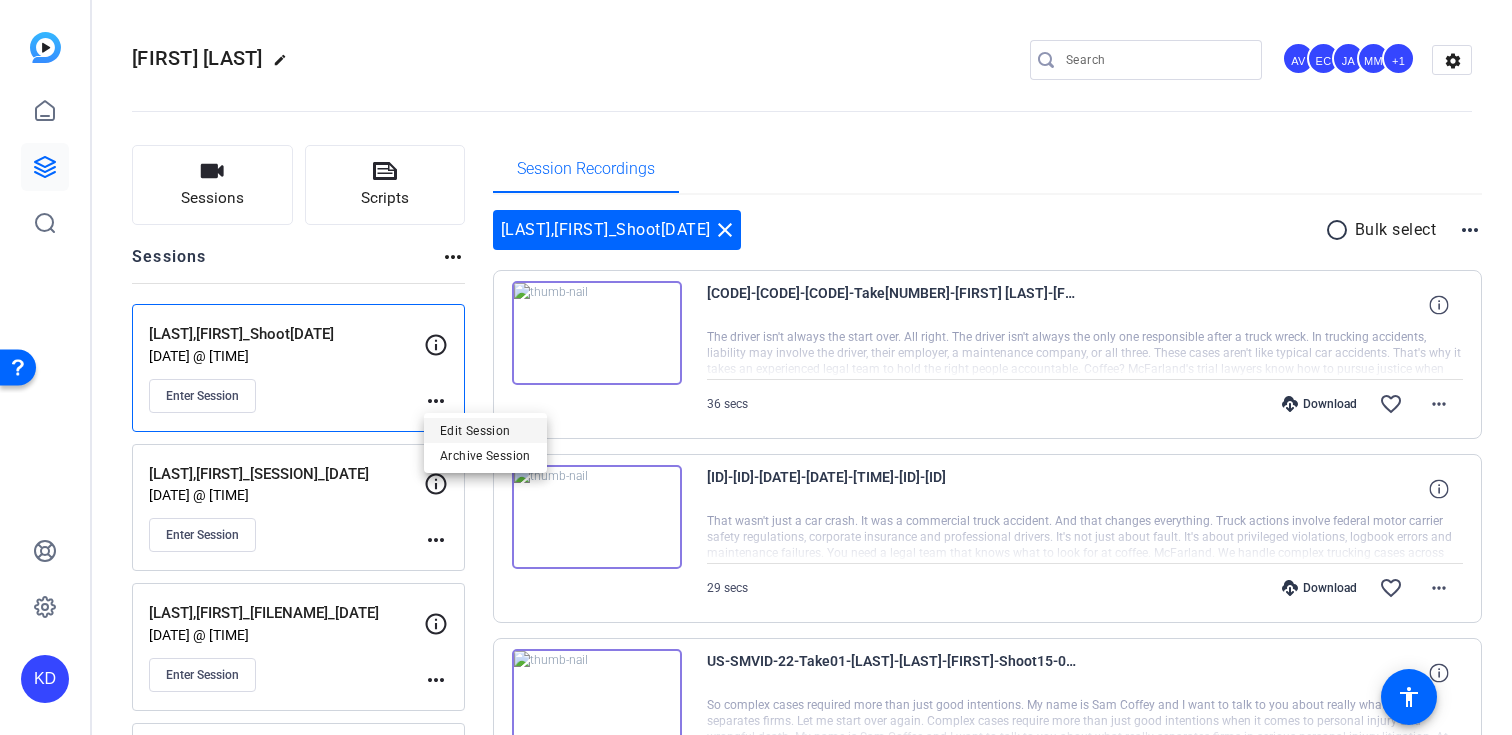 click on "Edit Session" at bounding box center (485, 430) 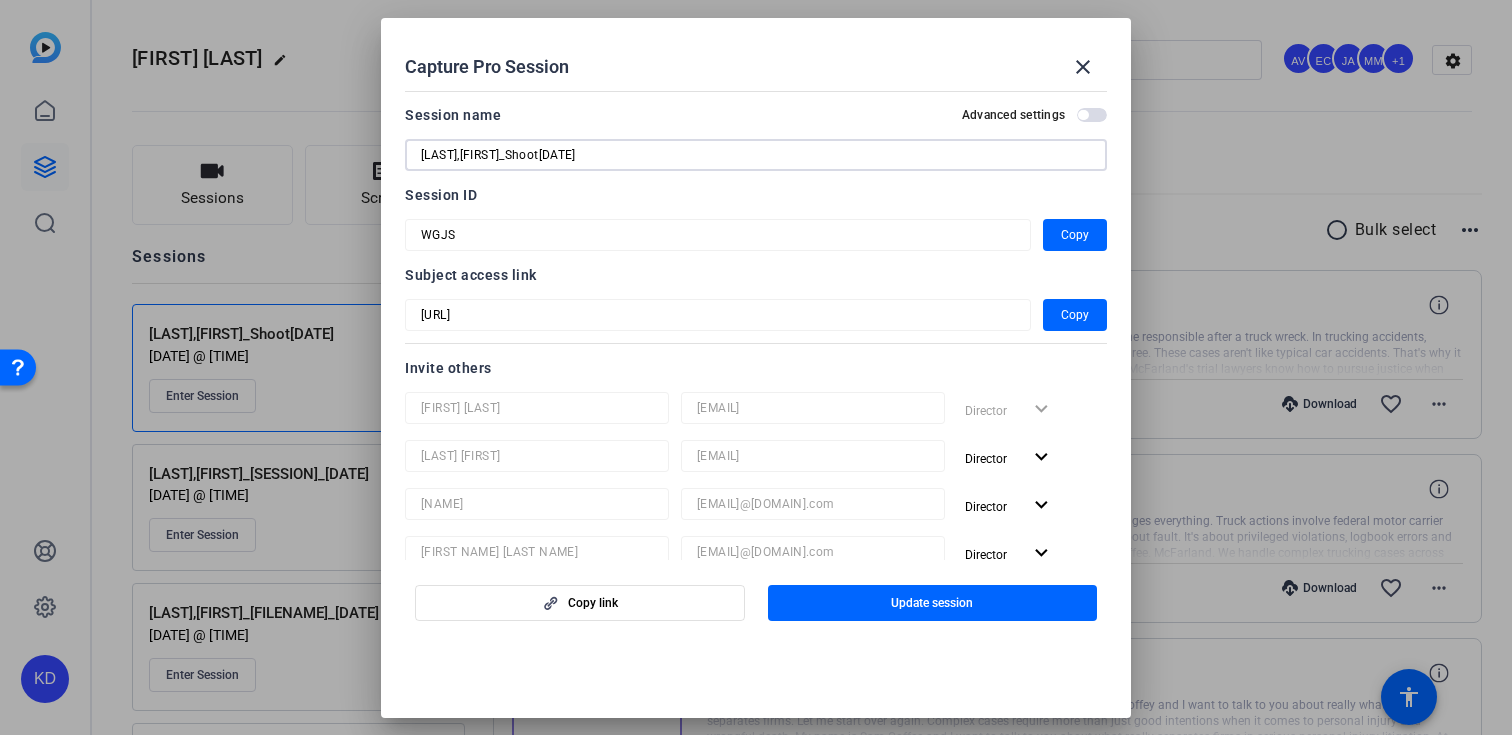 click on "[LAST],[FIRST]_Shoot[DATE]" at bounding box center (756, 155) 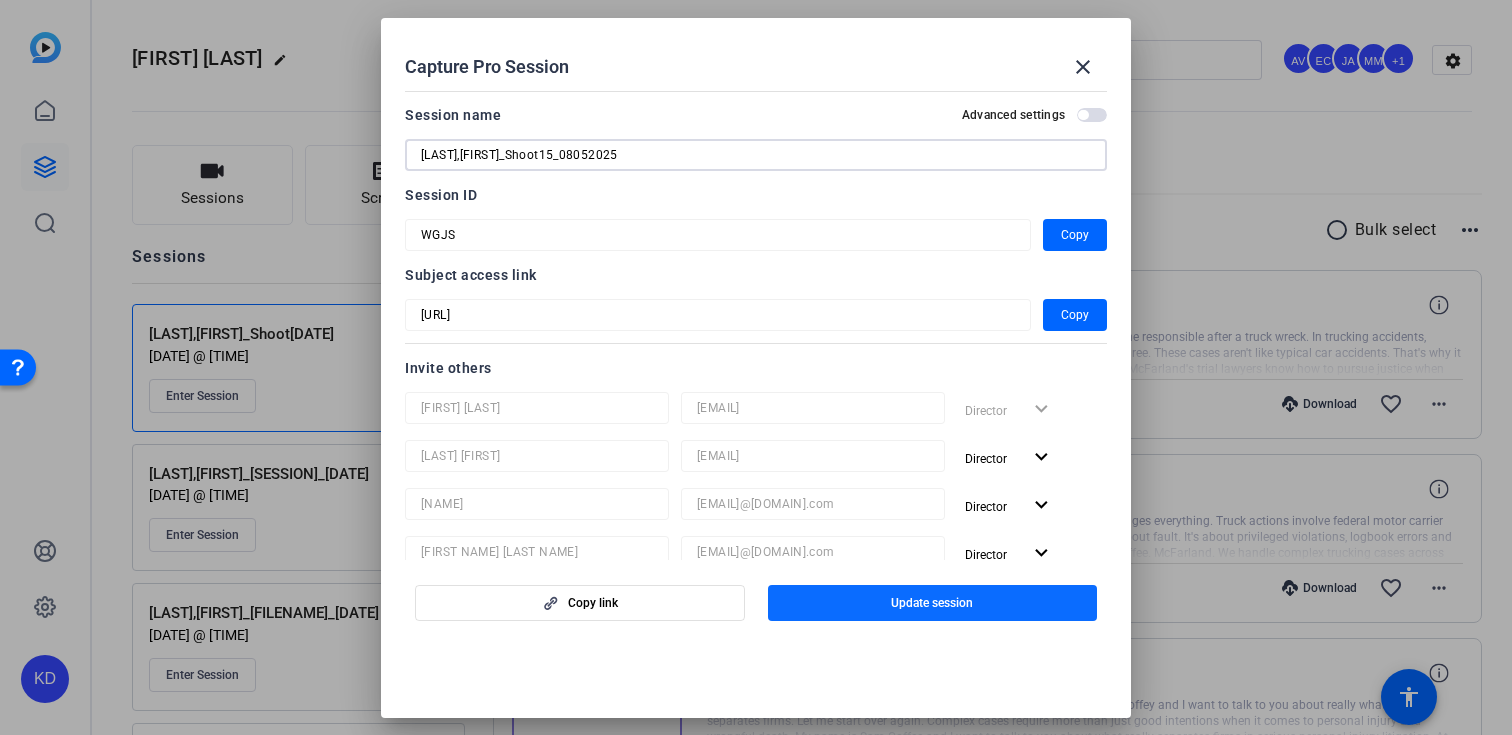 type on "[LAST],[FIRST]_Shoot15_08052025" 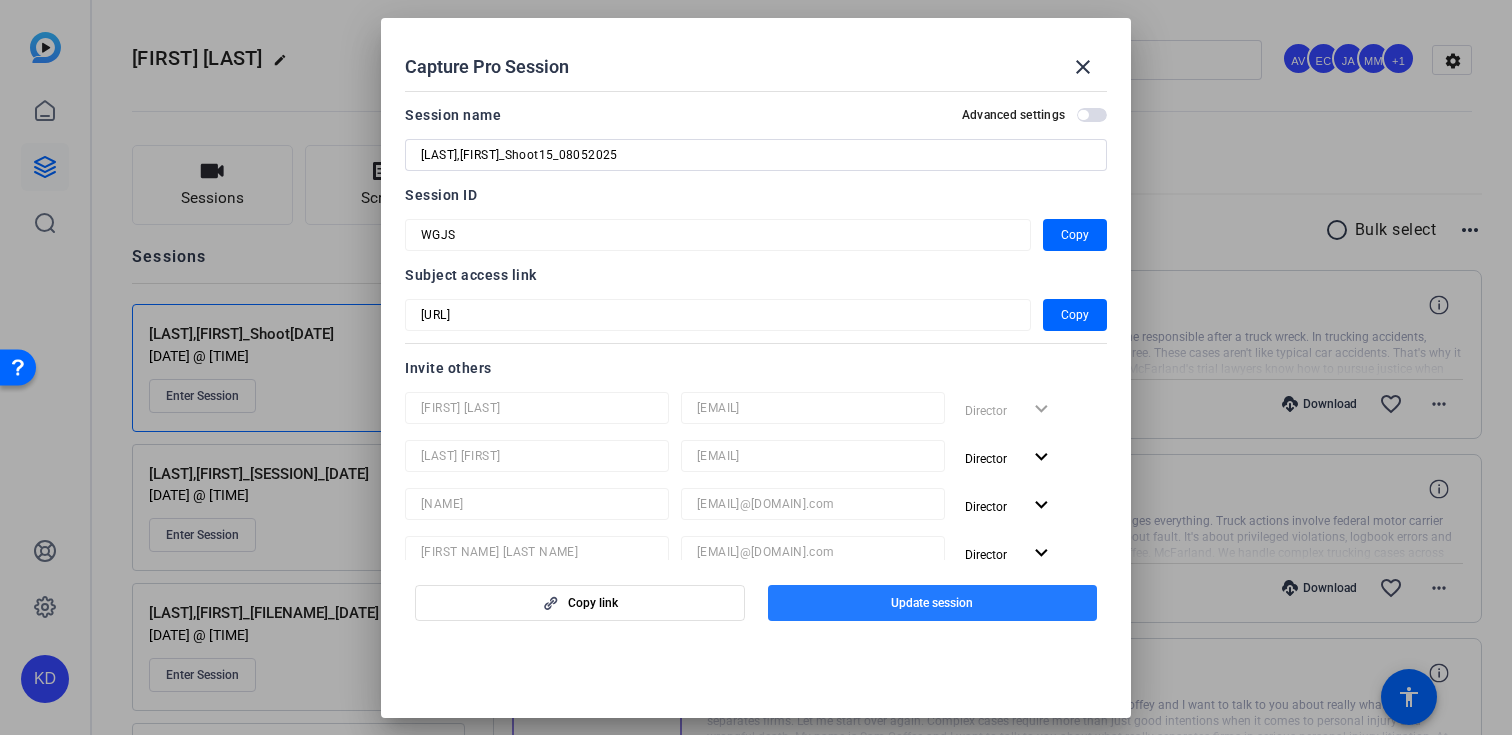 click 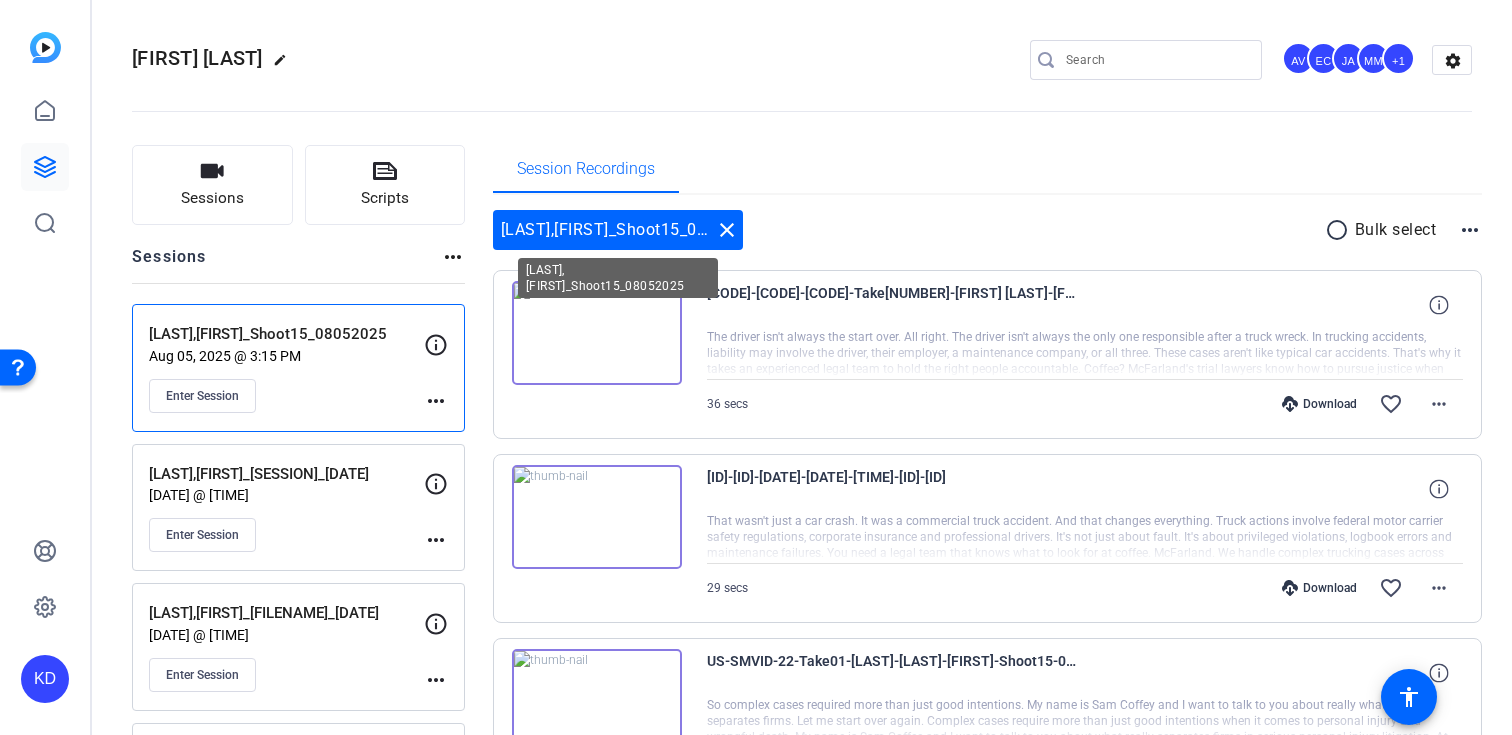 click on "close" at bounding box center (727, 230) 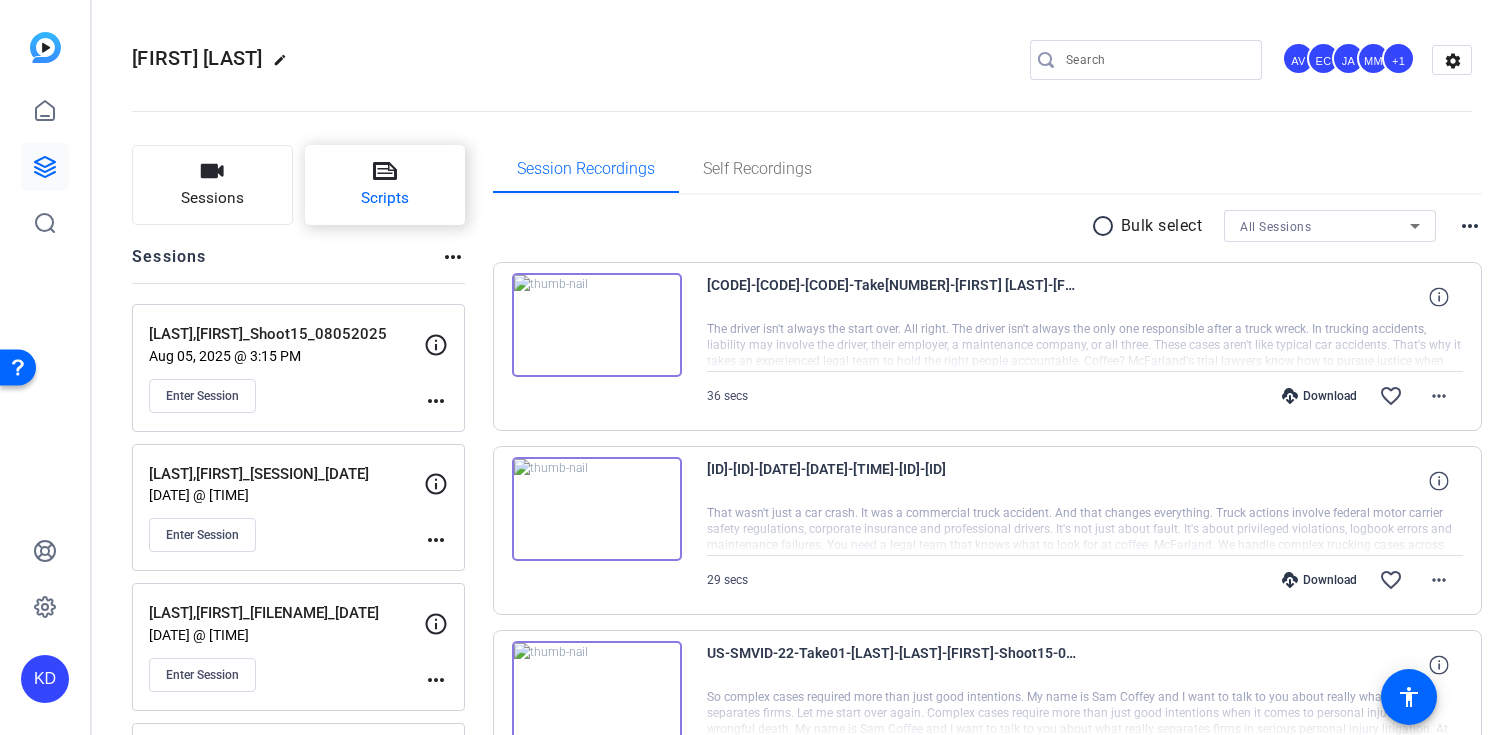 click on "Scripts" 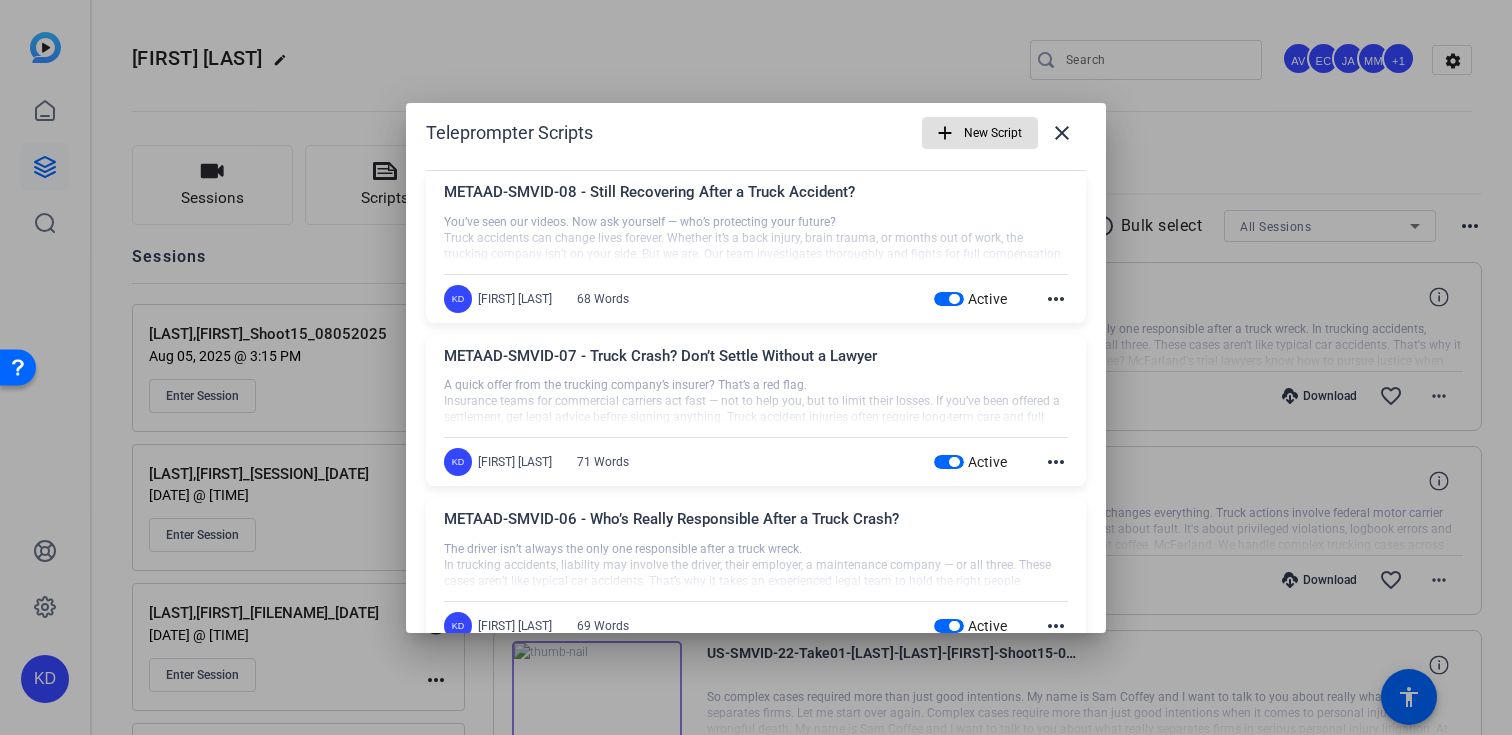 scroll, scrollTop: 0, scrollLeft: 0, axis: both 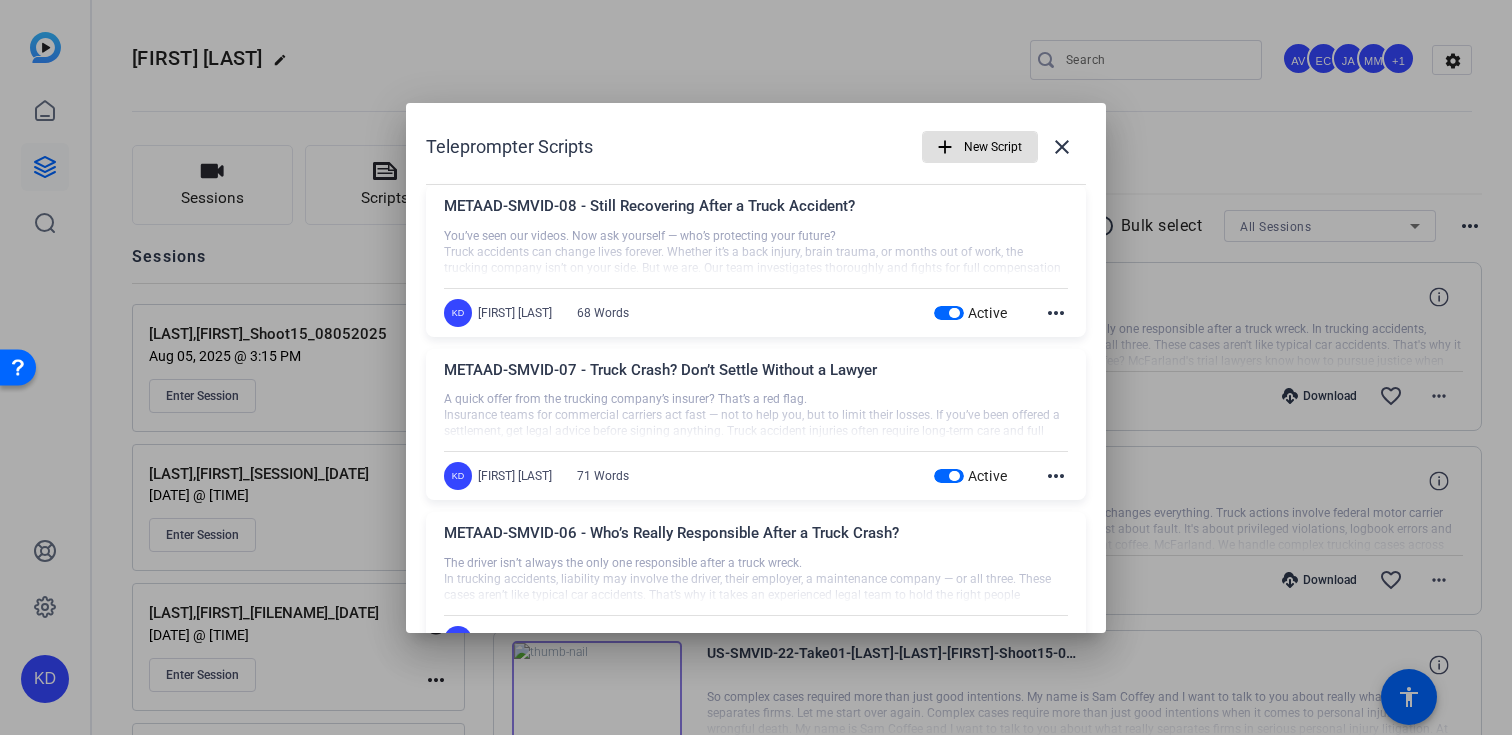 click at bounding box center (954, 313) 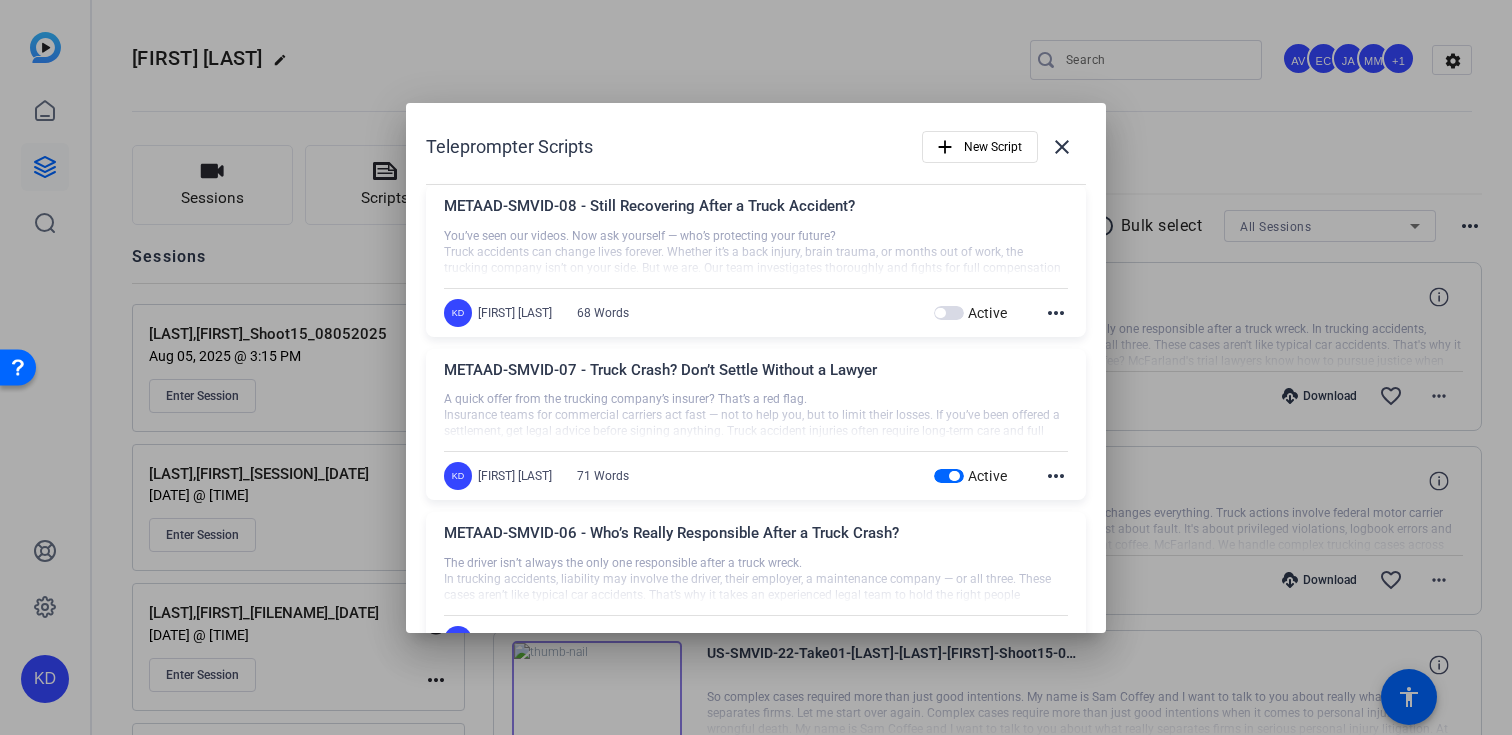 click at bounding box center [949, 476] 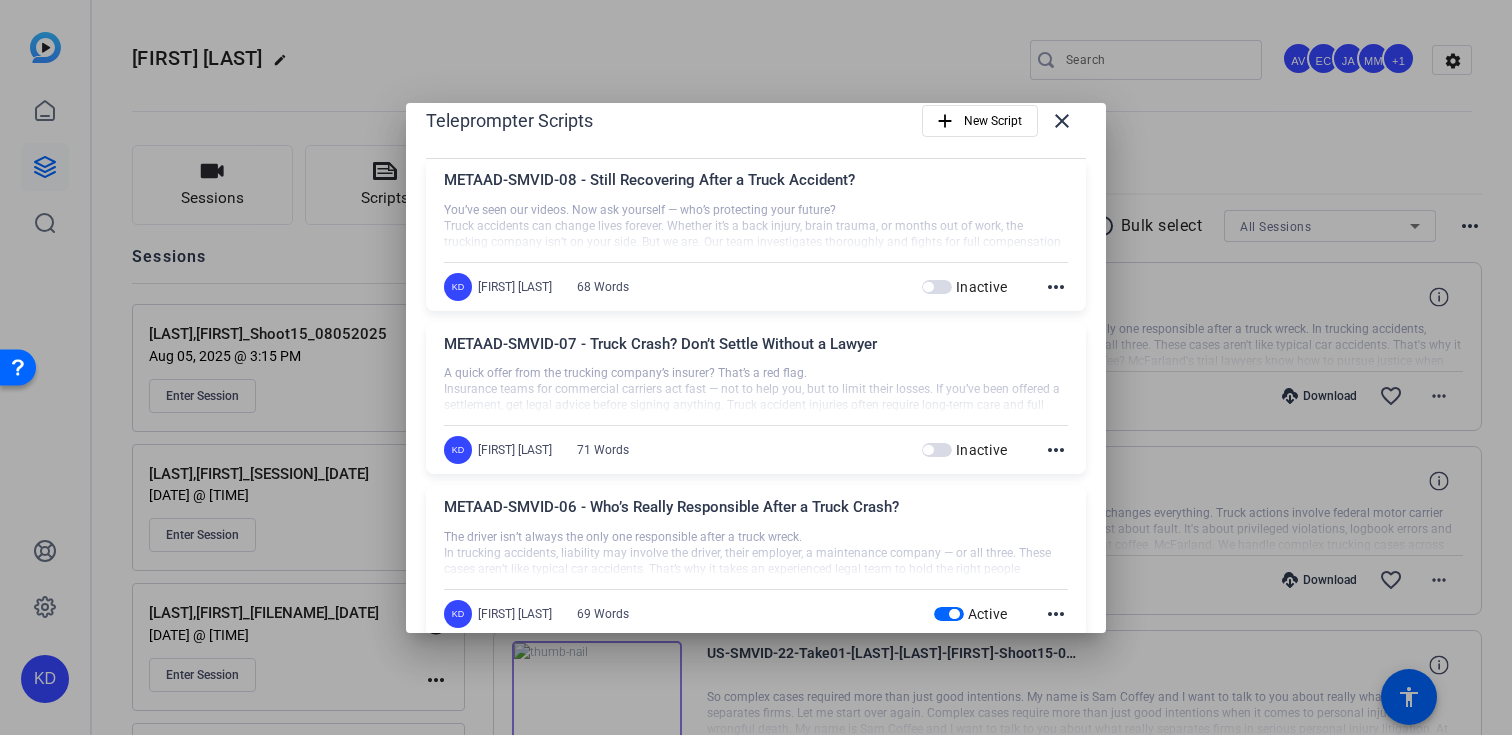 scroll, scrollTop: 0, scrollLeft: 0, axis: both 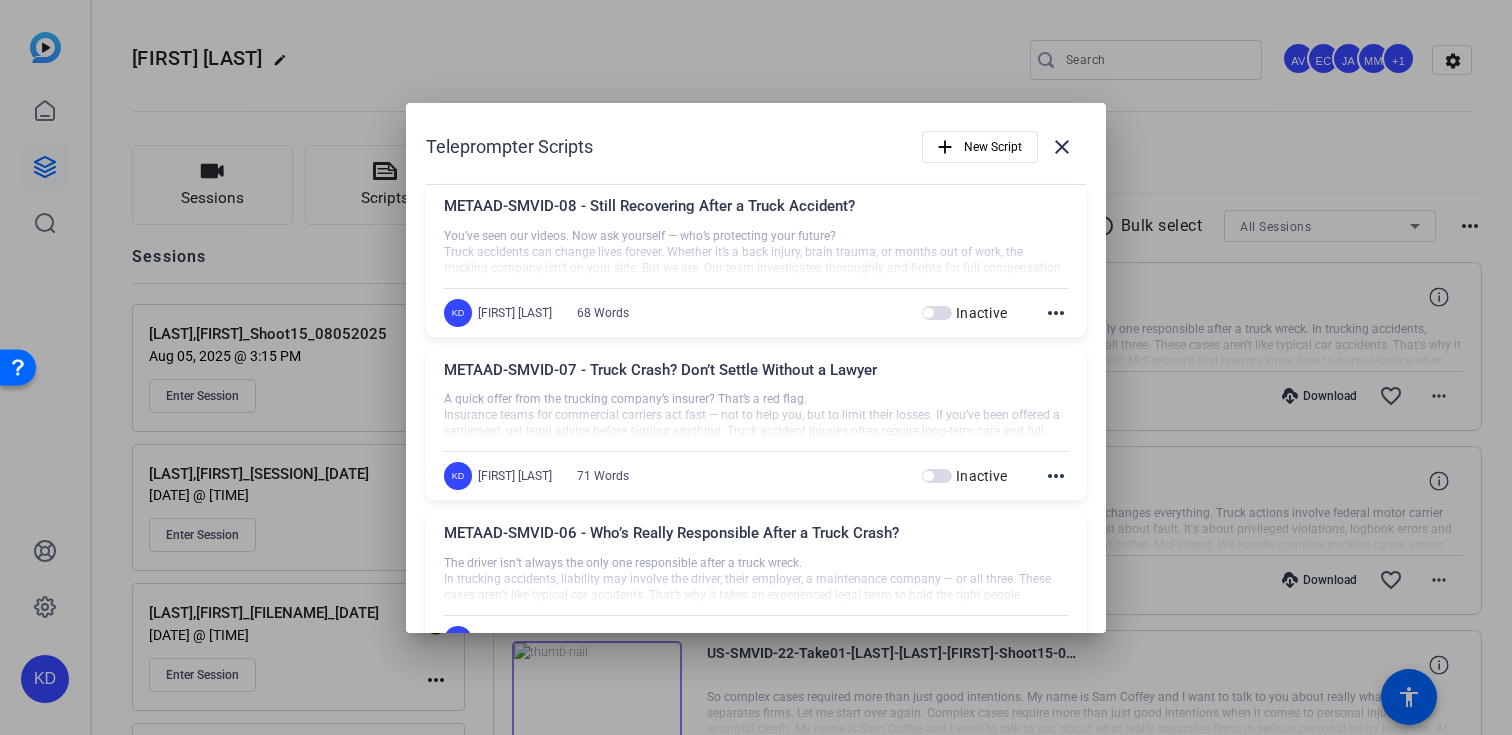 click on "[CODE]-[CODE]-[CODE] - Still Recovering After a Truck Accident? You’ve seen our videos. Now ask yourself — who’s protecting your future? Truck accidents can change lives forever. Whether it’s a back injury, brain trauma, or months out of work, the trucking company isn’t on your side. But we are. Our team investigates thoroughly and fights for full compensation — no shortcuts. If you’re still recovering, we’re here to help. Reach out today for a free, pressure-free consultation.  [INITIALS]  [FIRST] [LAST] [WORD_COUNT] Inactive more_horiz" at bounding box center (756, 261) 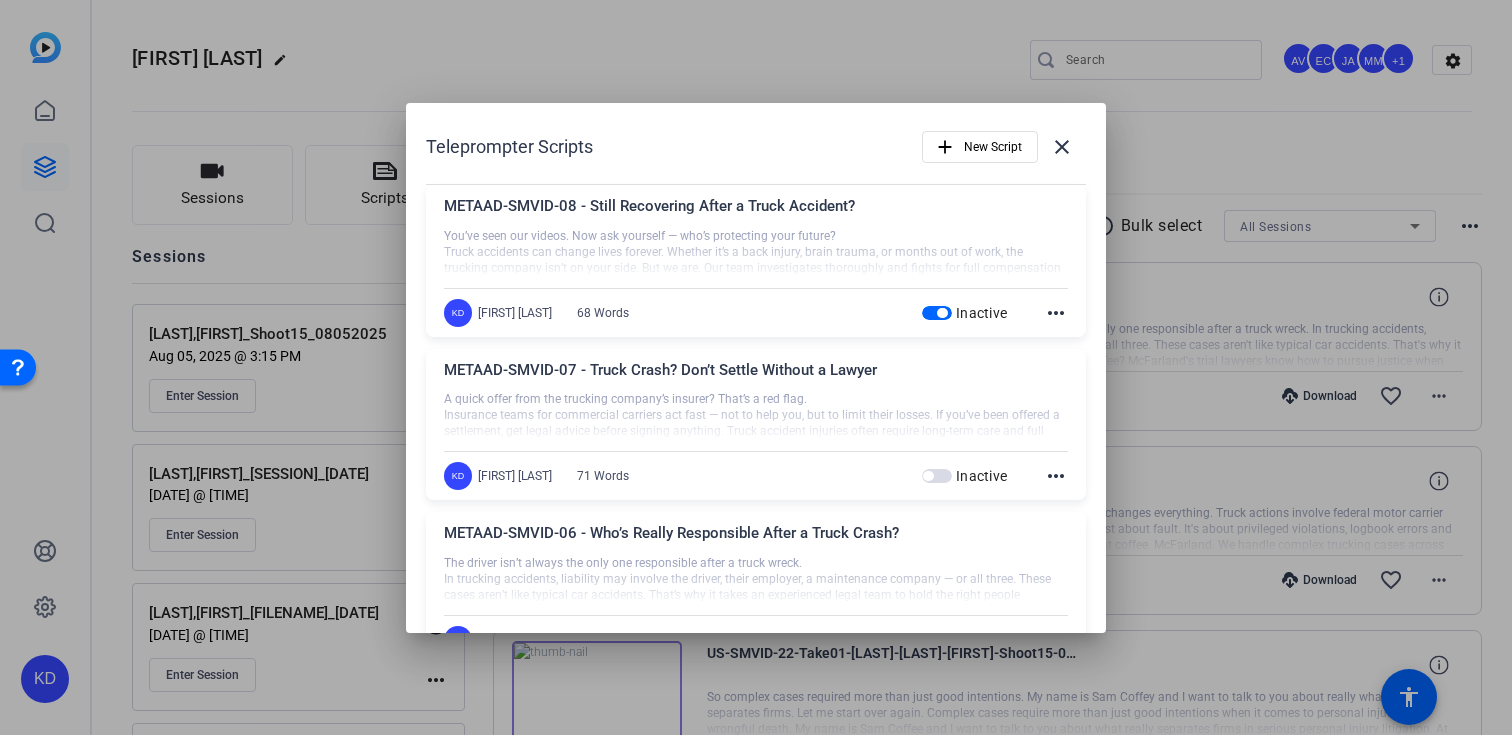 click at bounding box center [937, 476] 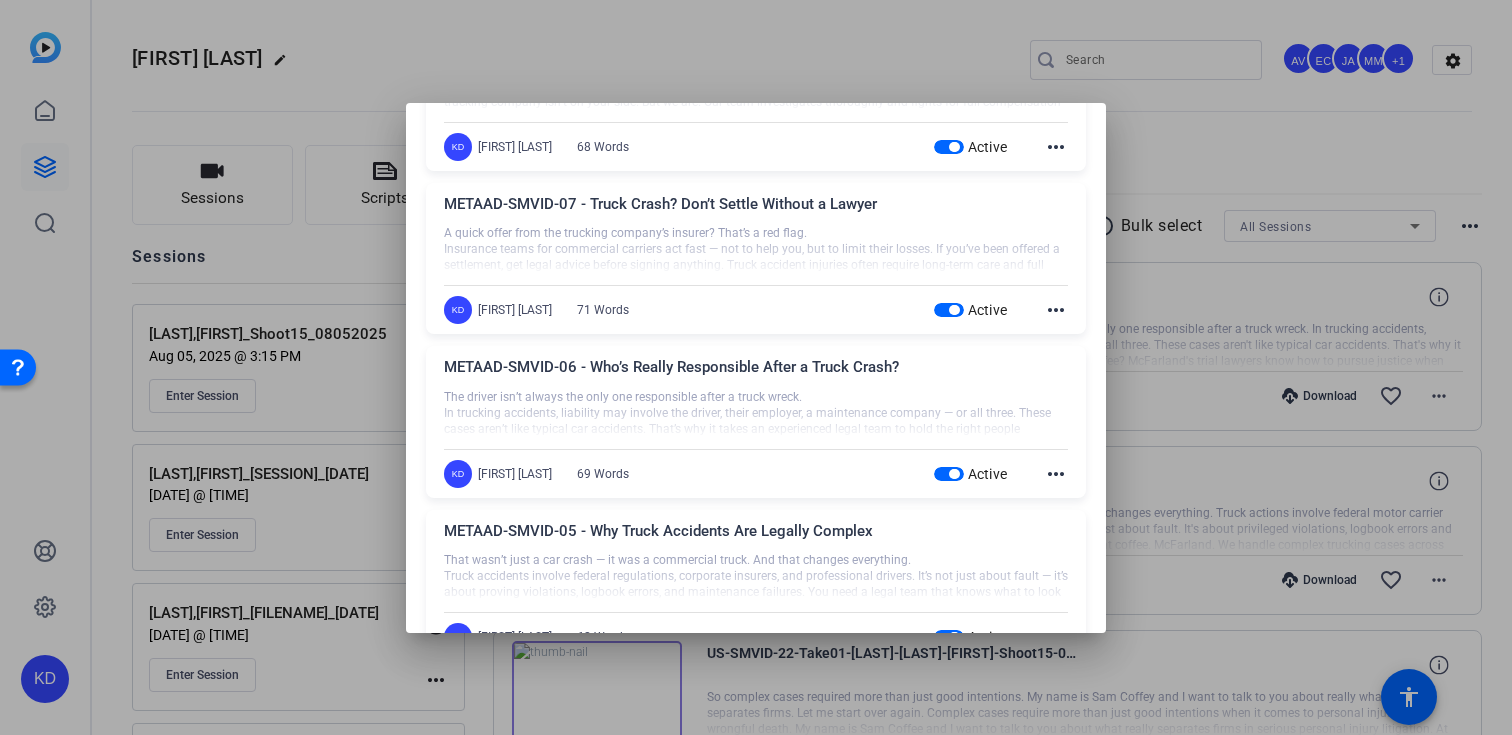 scroll, scrollTop: 217, scrollLeft: 0, axis: vertical 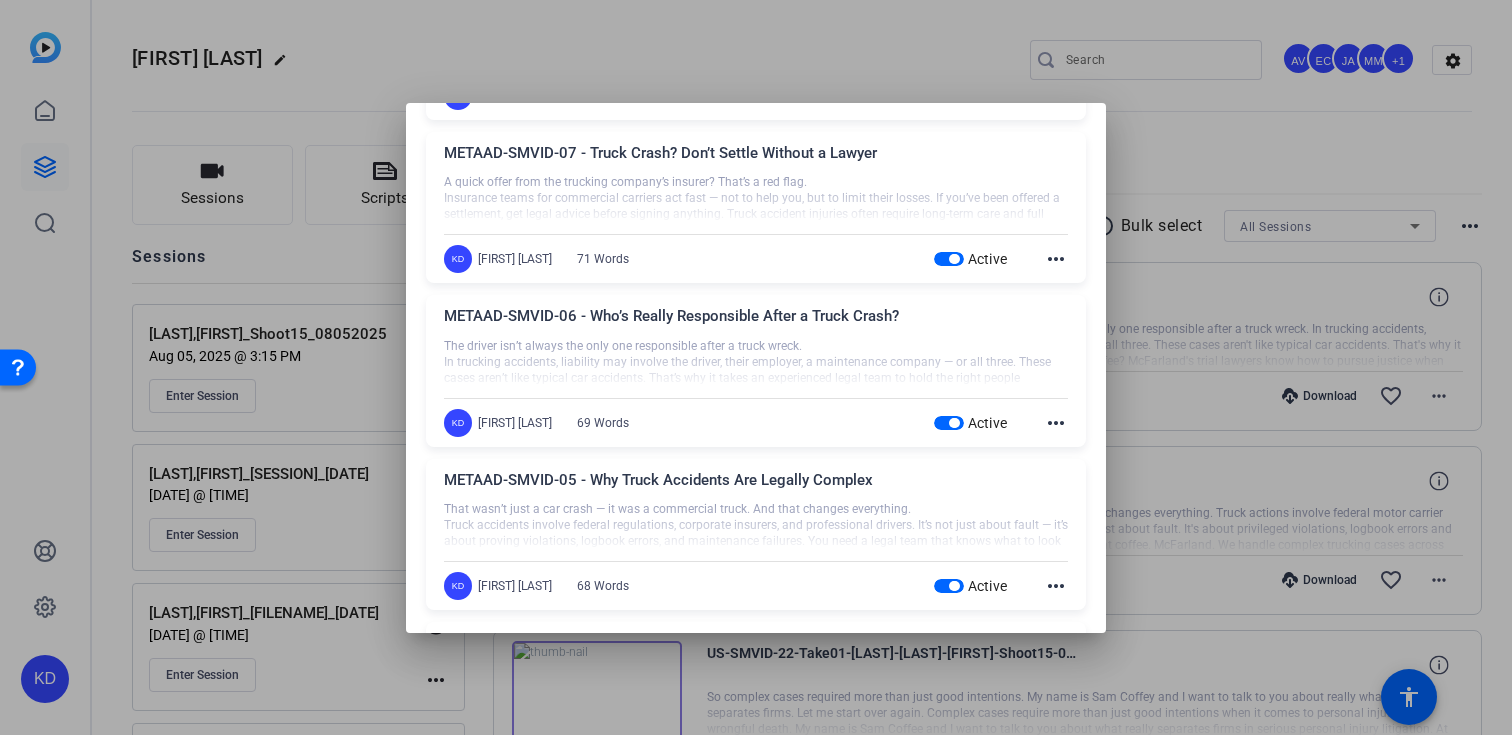click on "Active" at bounding box center (982, 259) 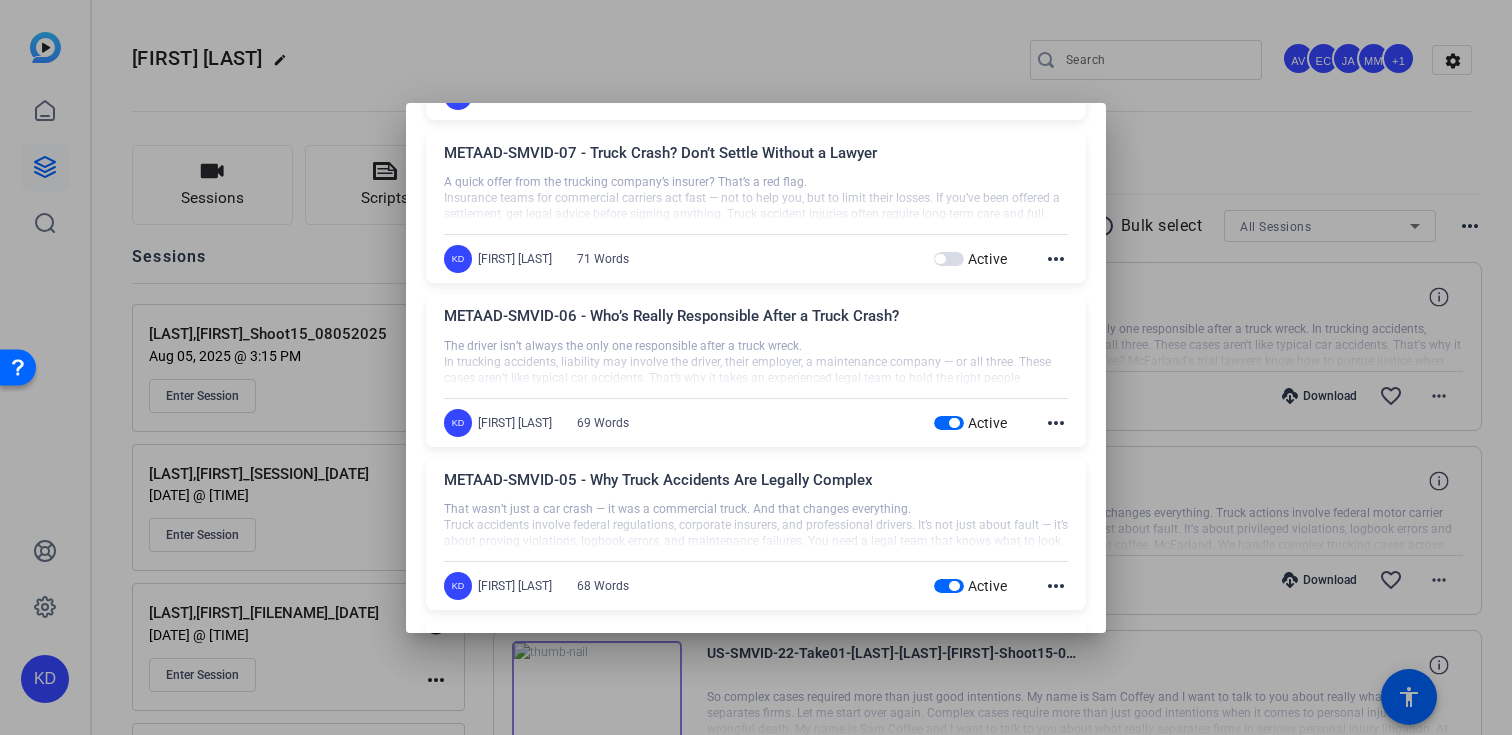 click at bounding box center (954, 423) 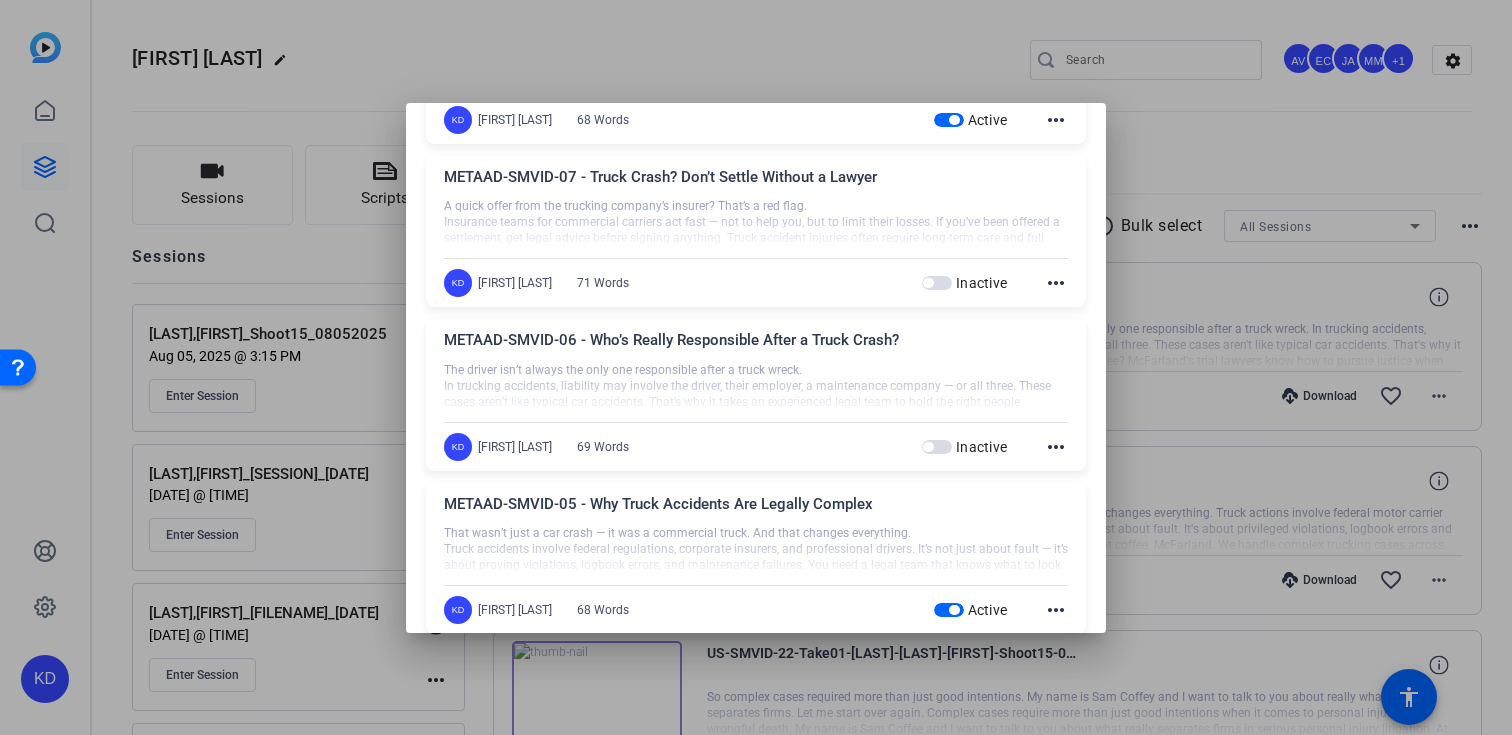 scroll, scrollTop: 161, scrollLeft: 0, axis: vertical 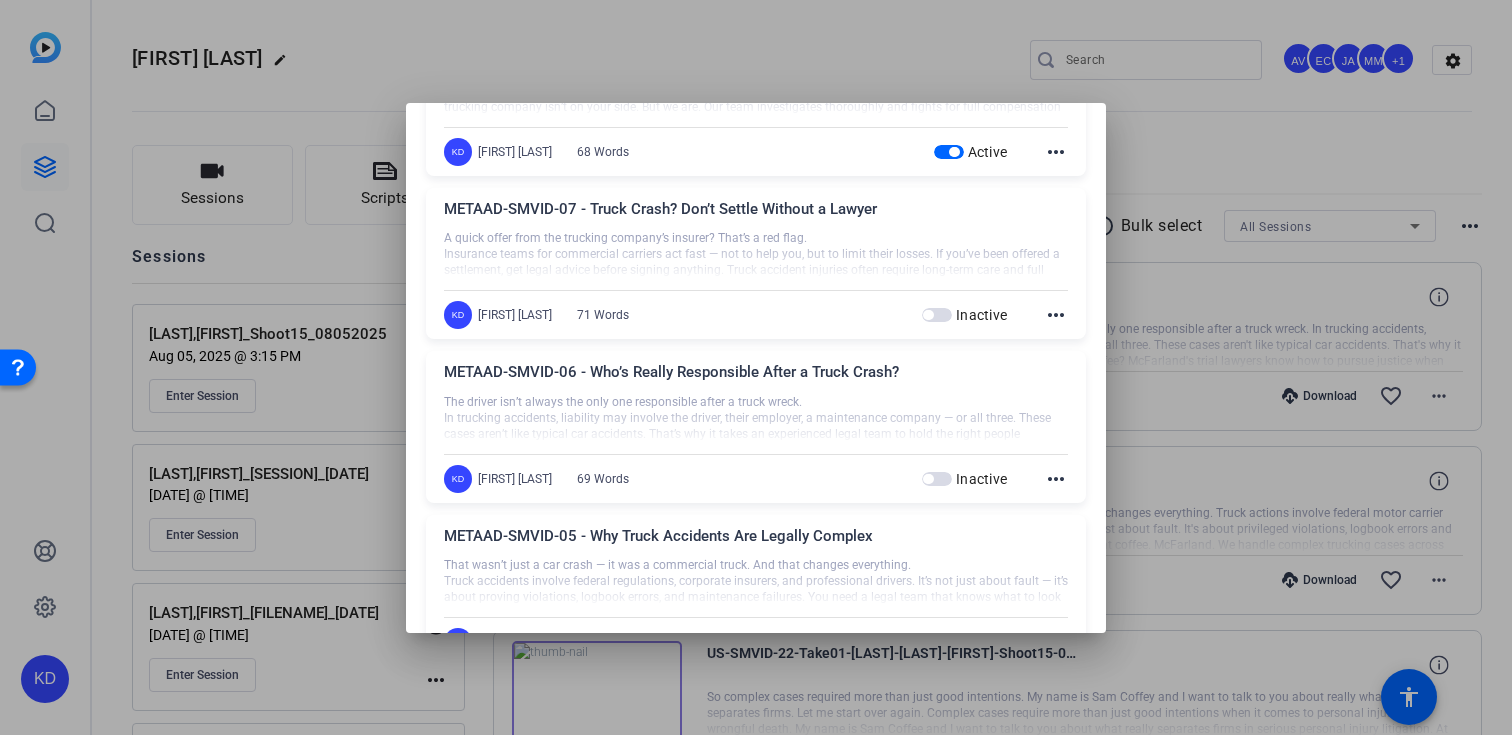 click at bounding box center (937, 315) 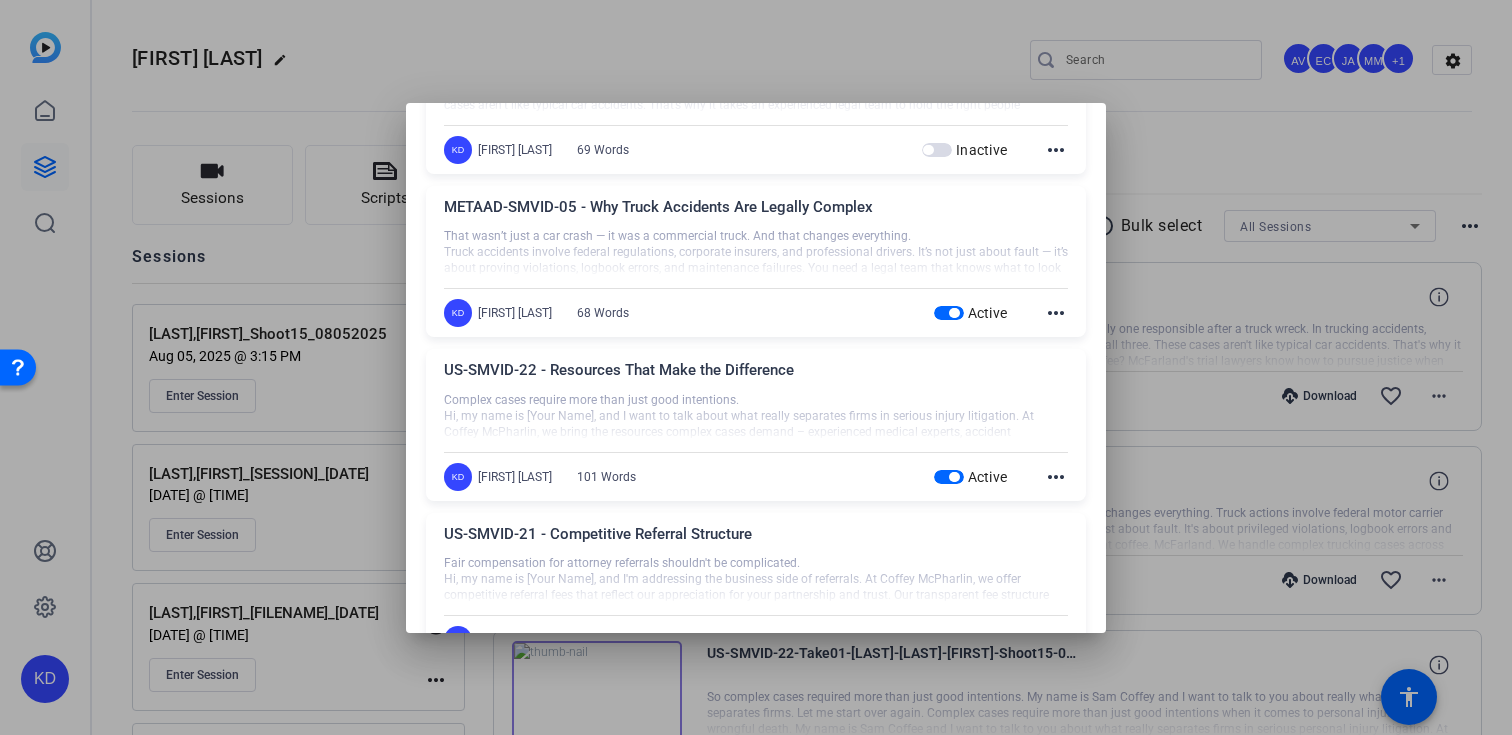 click at bounding box center (954, 313) 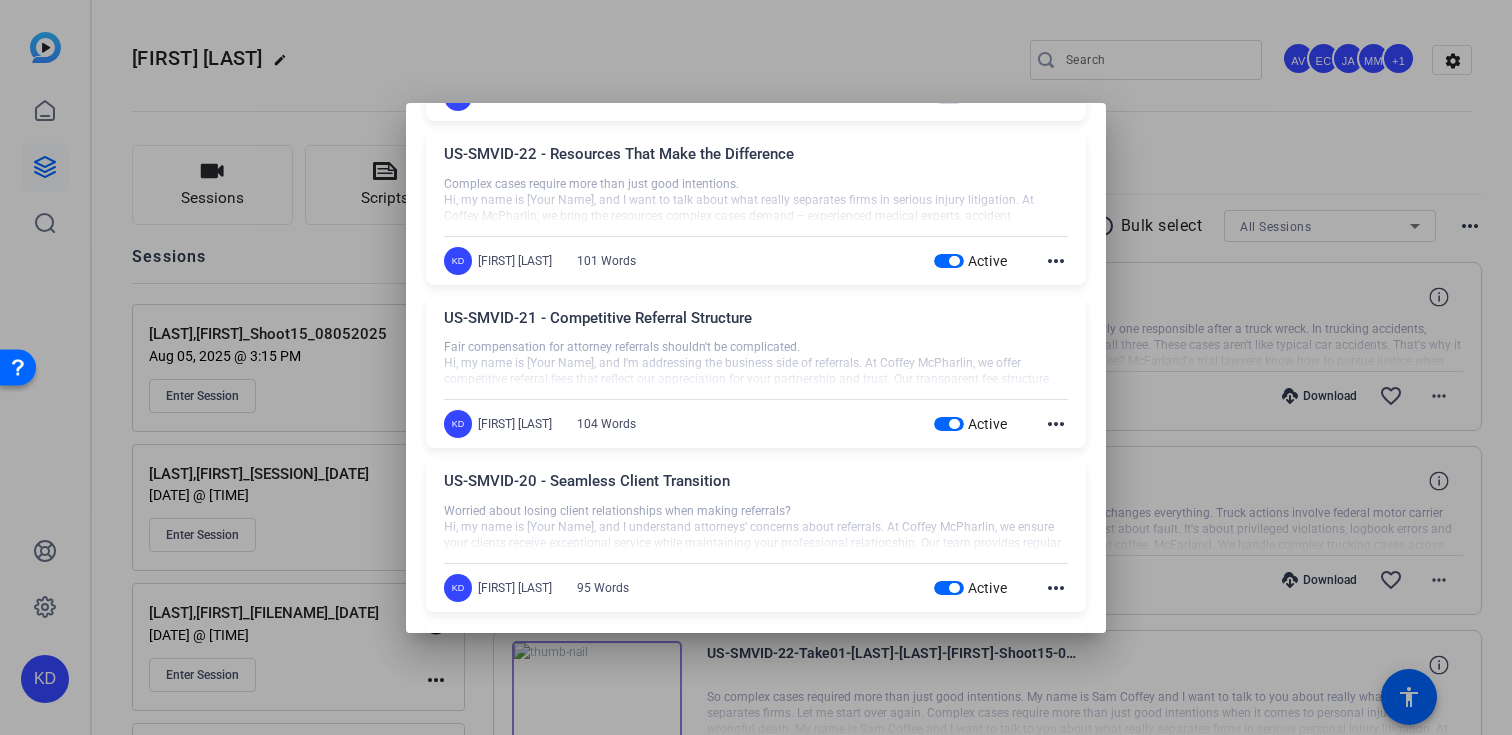 scroll, scrollTop: 721, scrollLeft: 0, axis: vertical 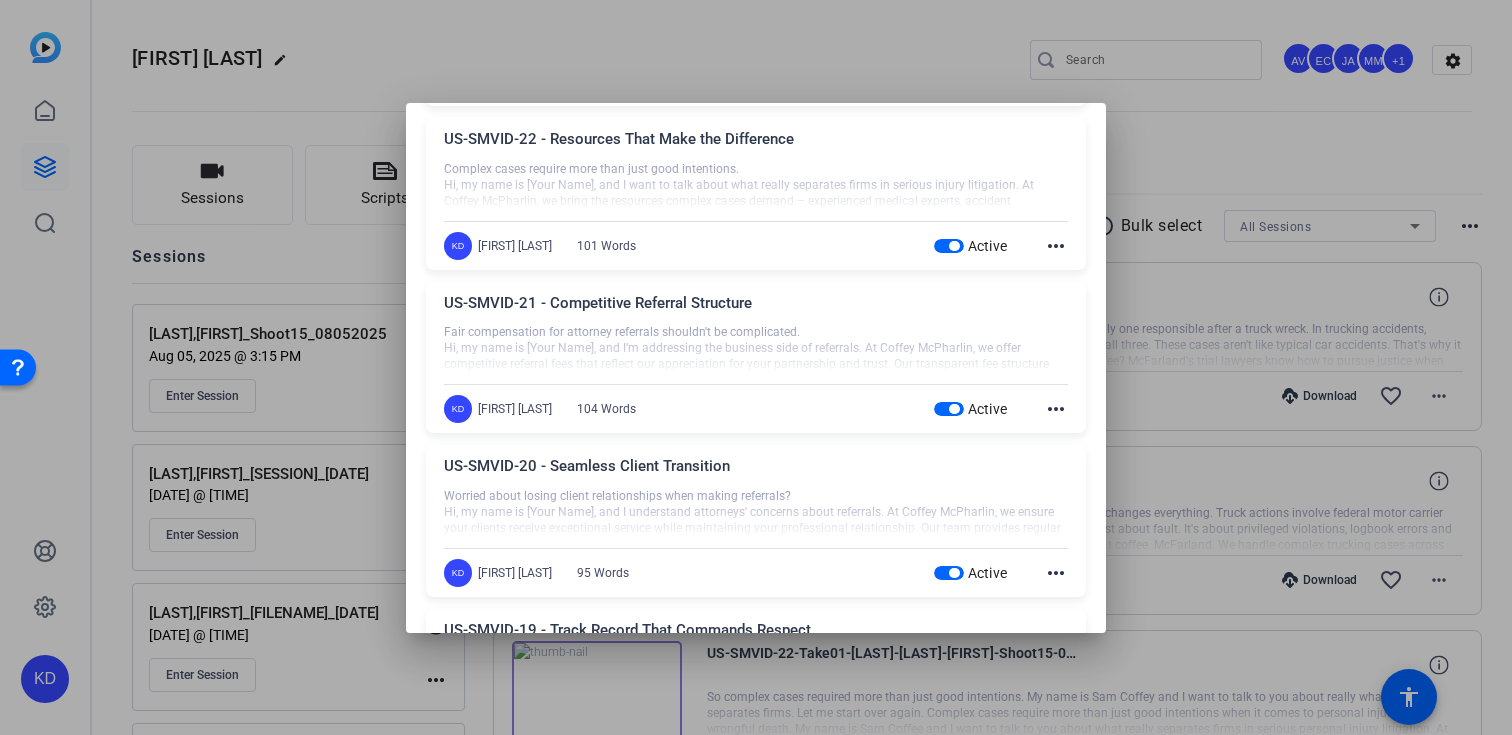 click on "Active" at bounding box center [971, 246] 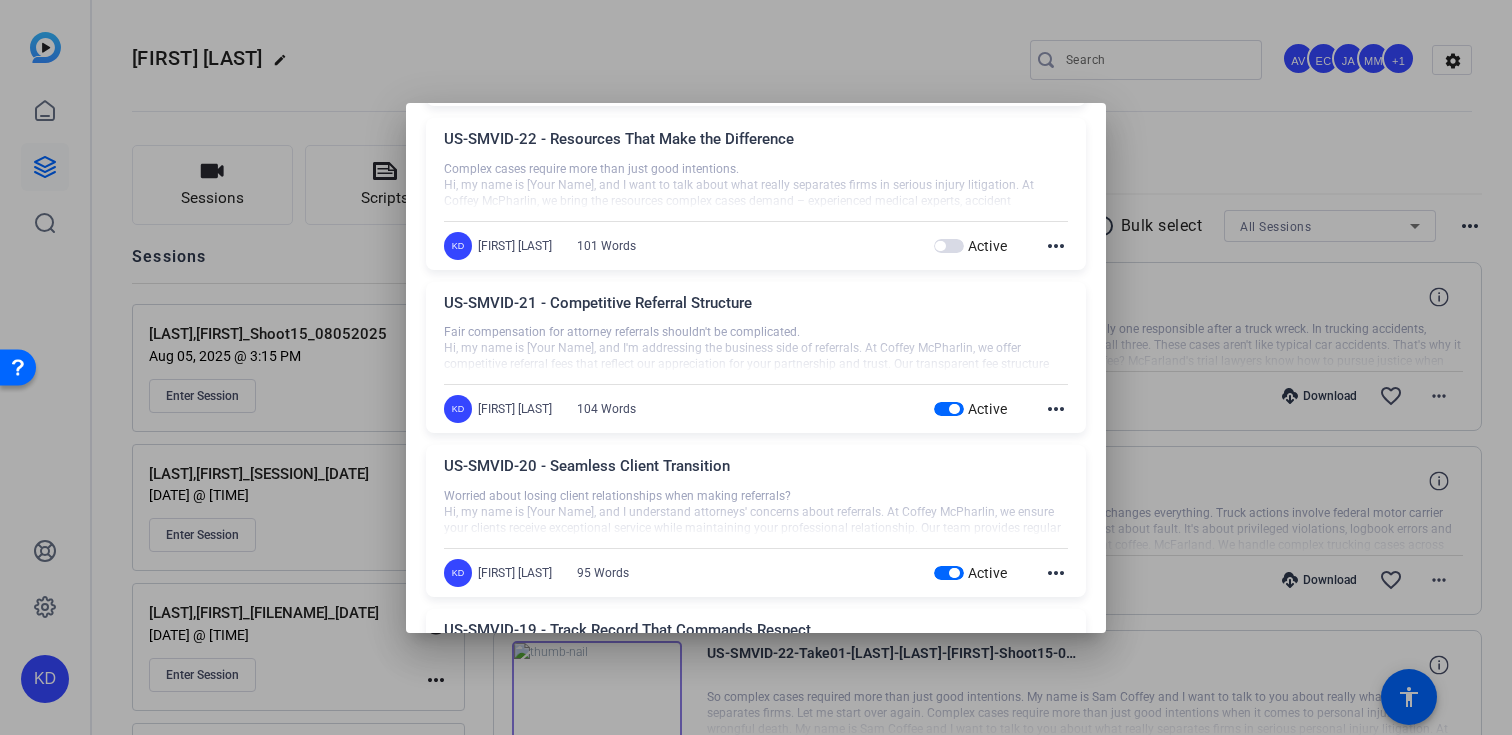 click at bounding box center (954, 409) 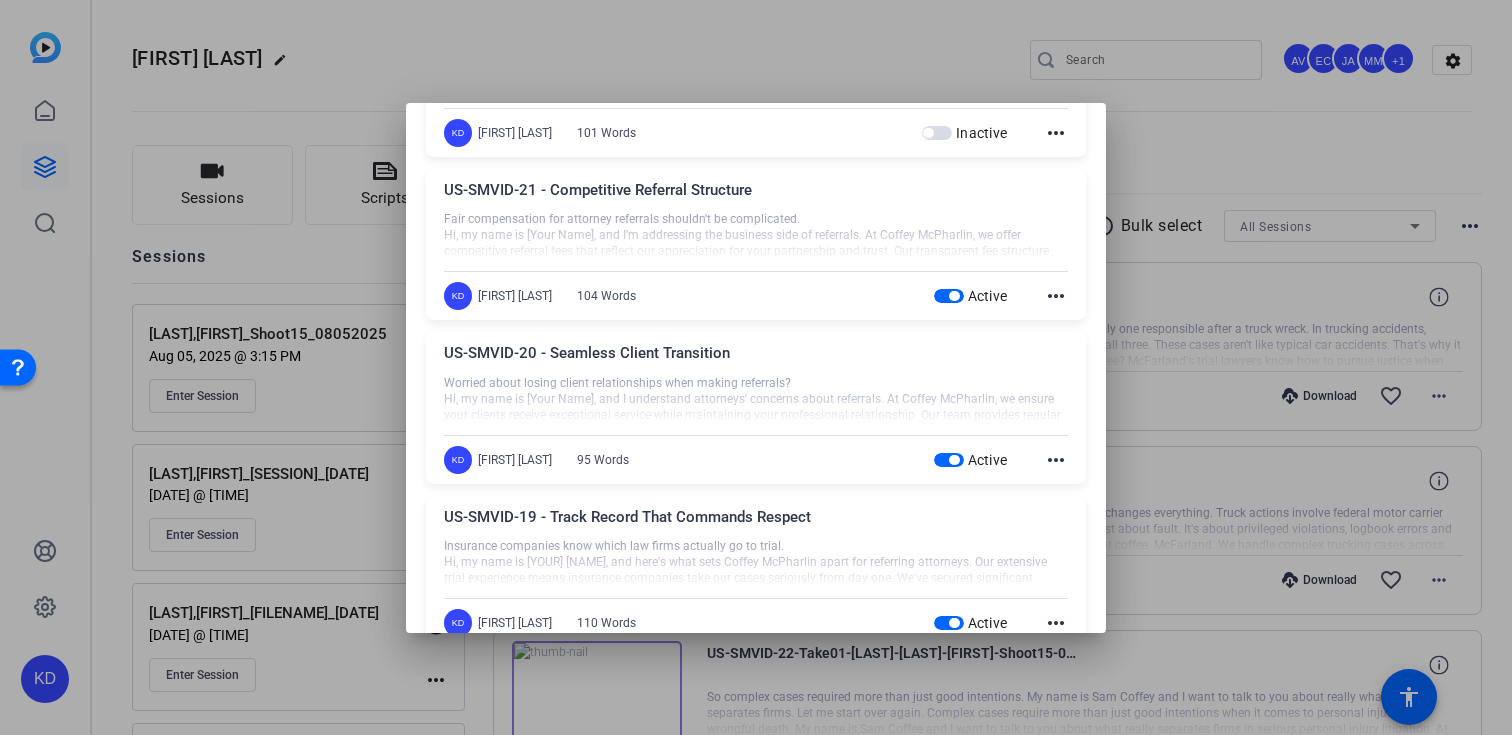scroll, scrollTop: 914, scrollLeft: 0, axis: vertical 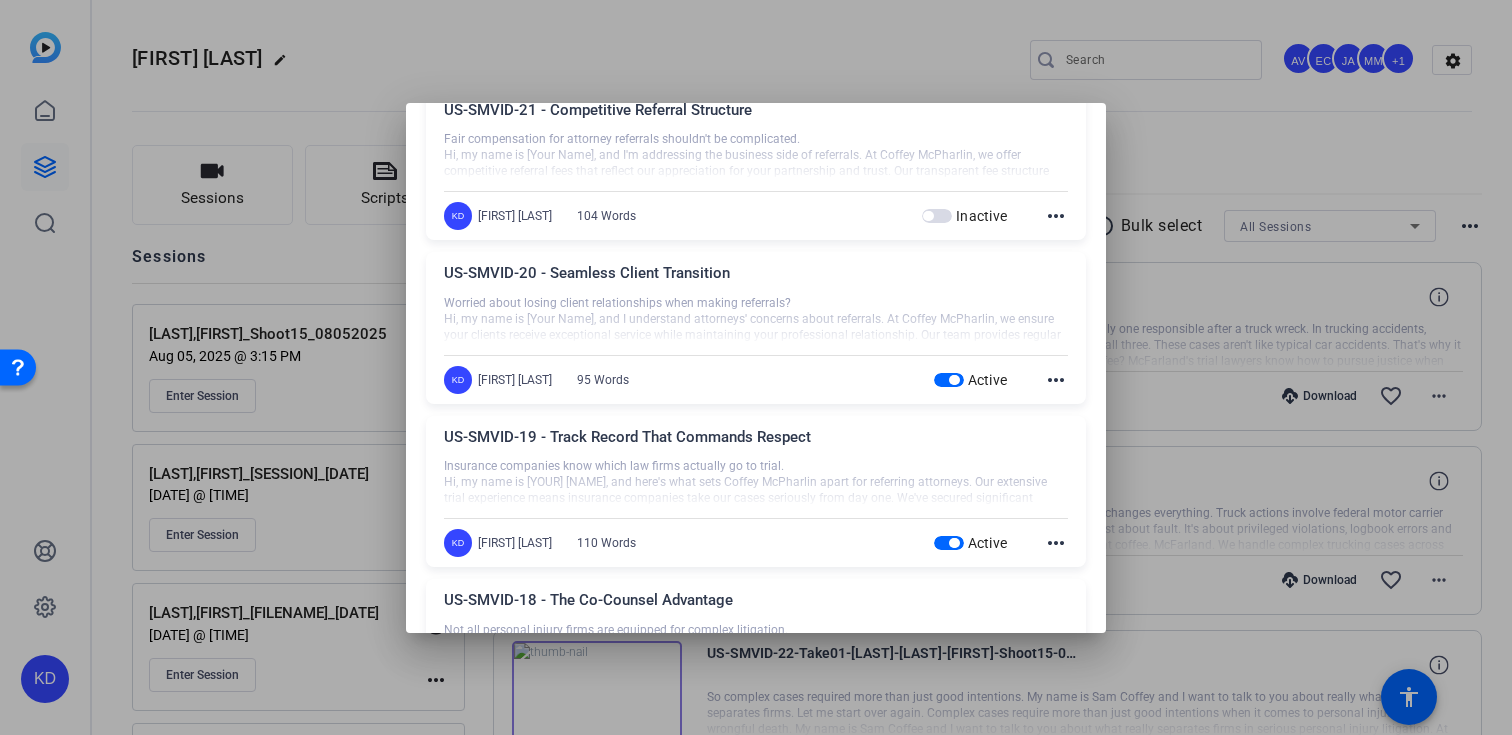 click at bounding box center (949, 380) 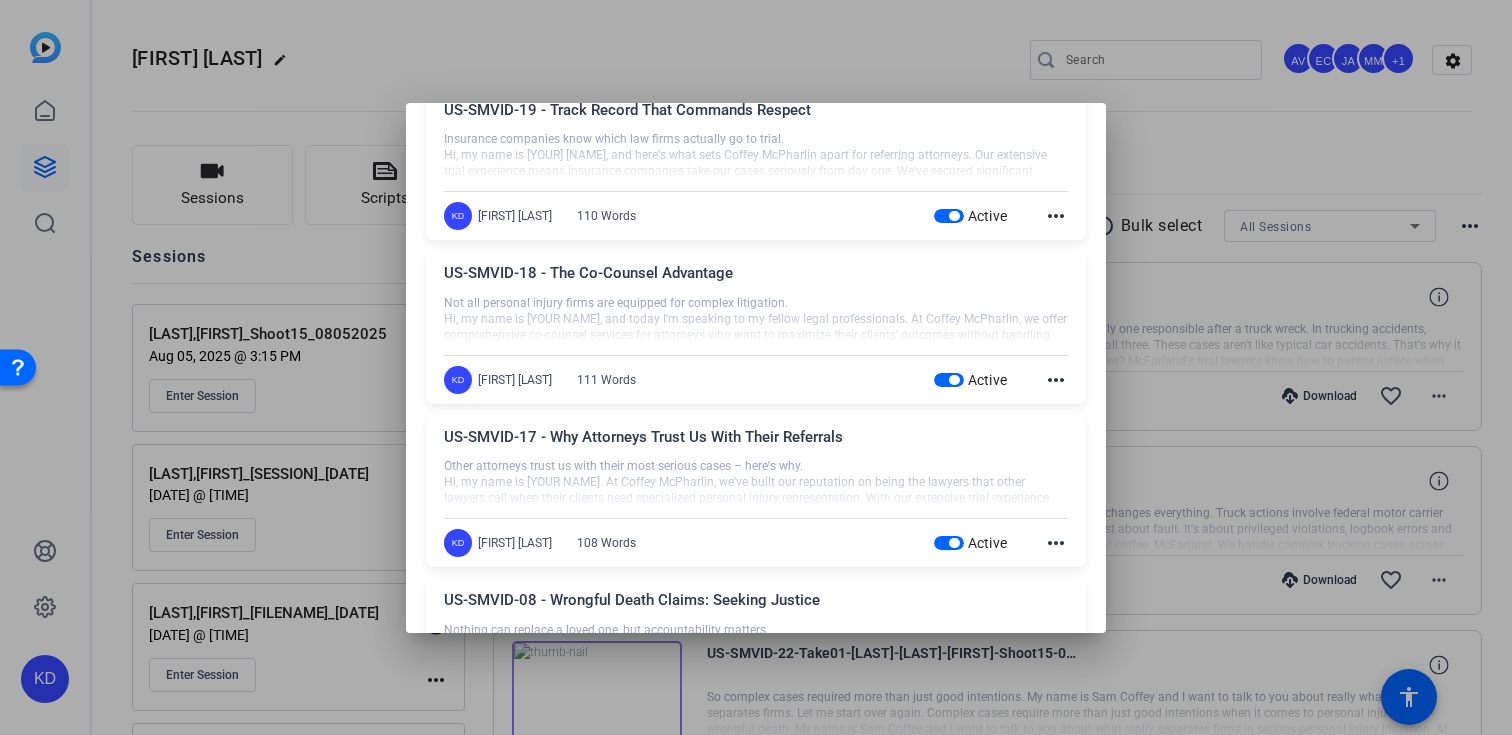 scroll, scrollTop: 1235, scrollLeft: 0, axis: vertical 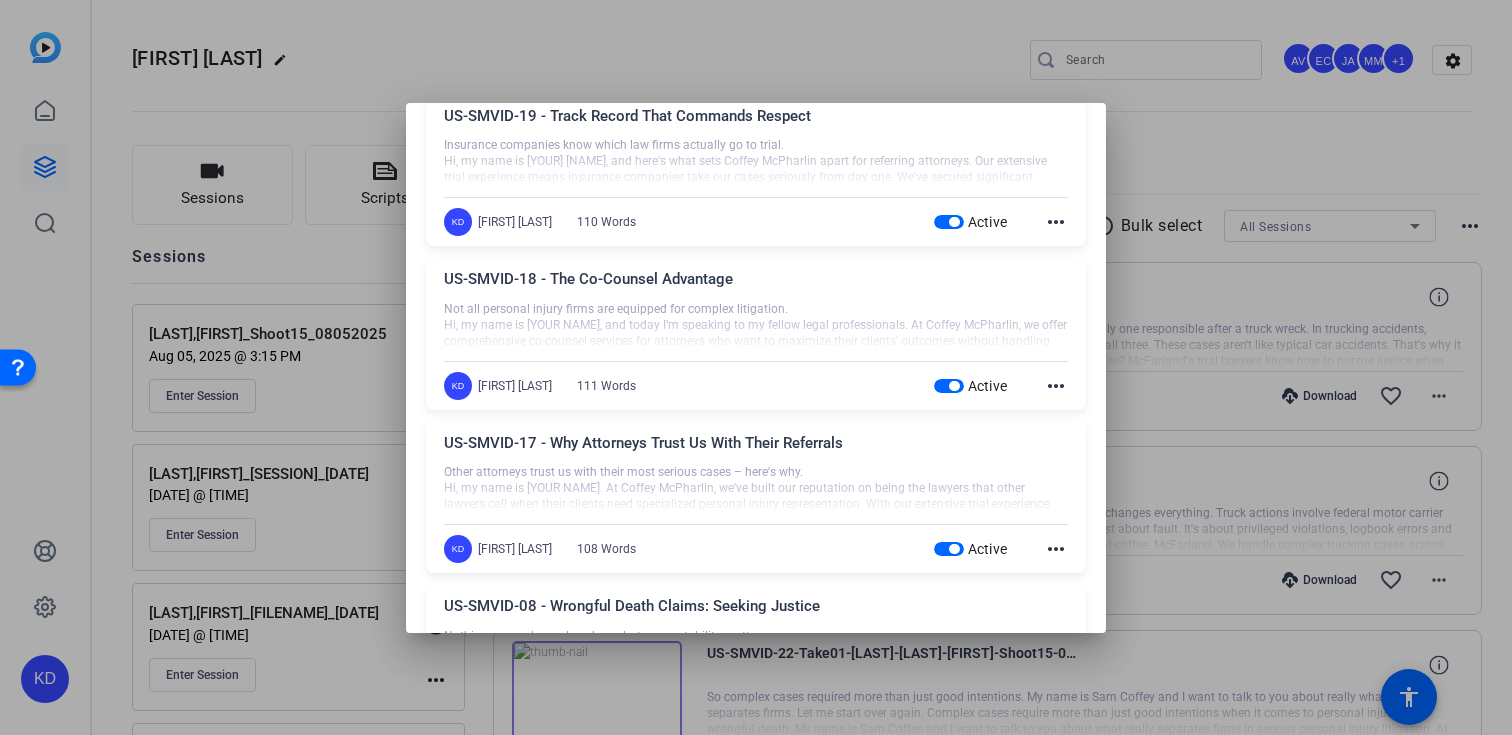 click at bounding box center (954, 222) 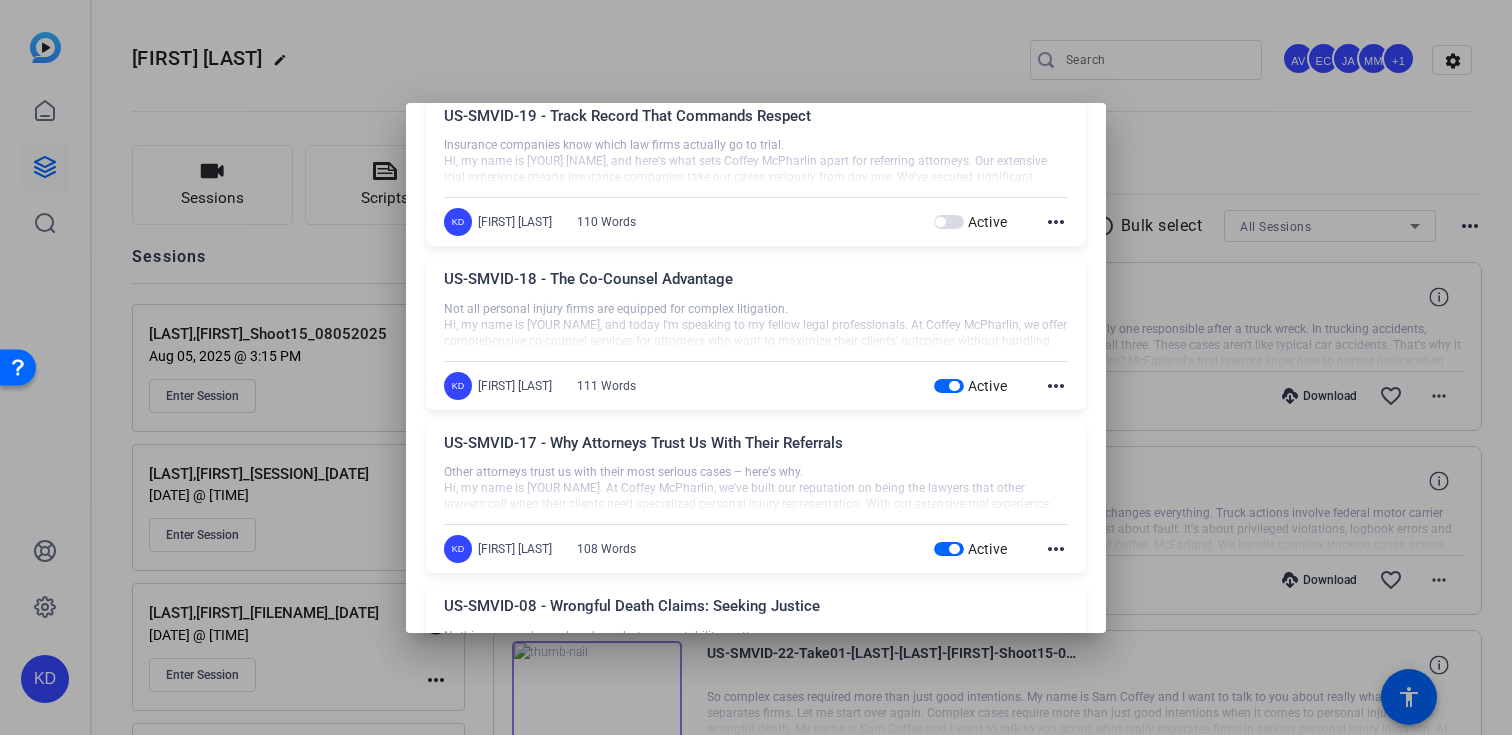 click at bounding box center (949, 386) 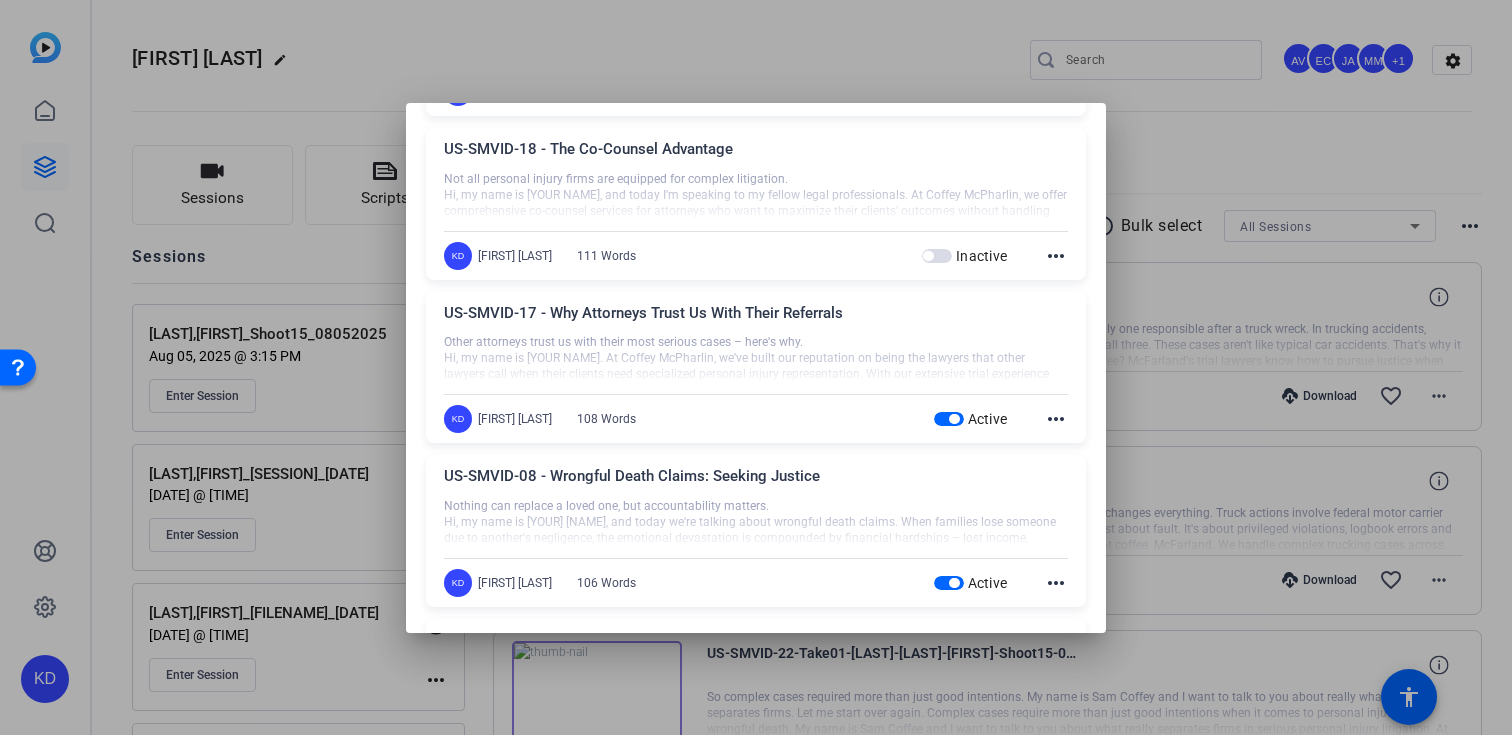scroll, scrollTop: 1395, scrollLeft: 0, axis: vertical 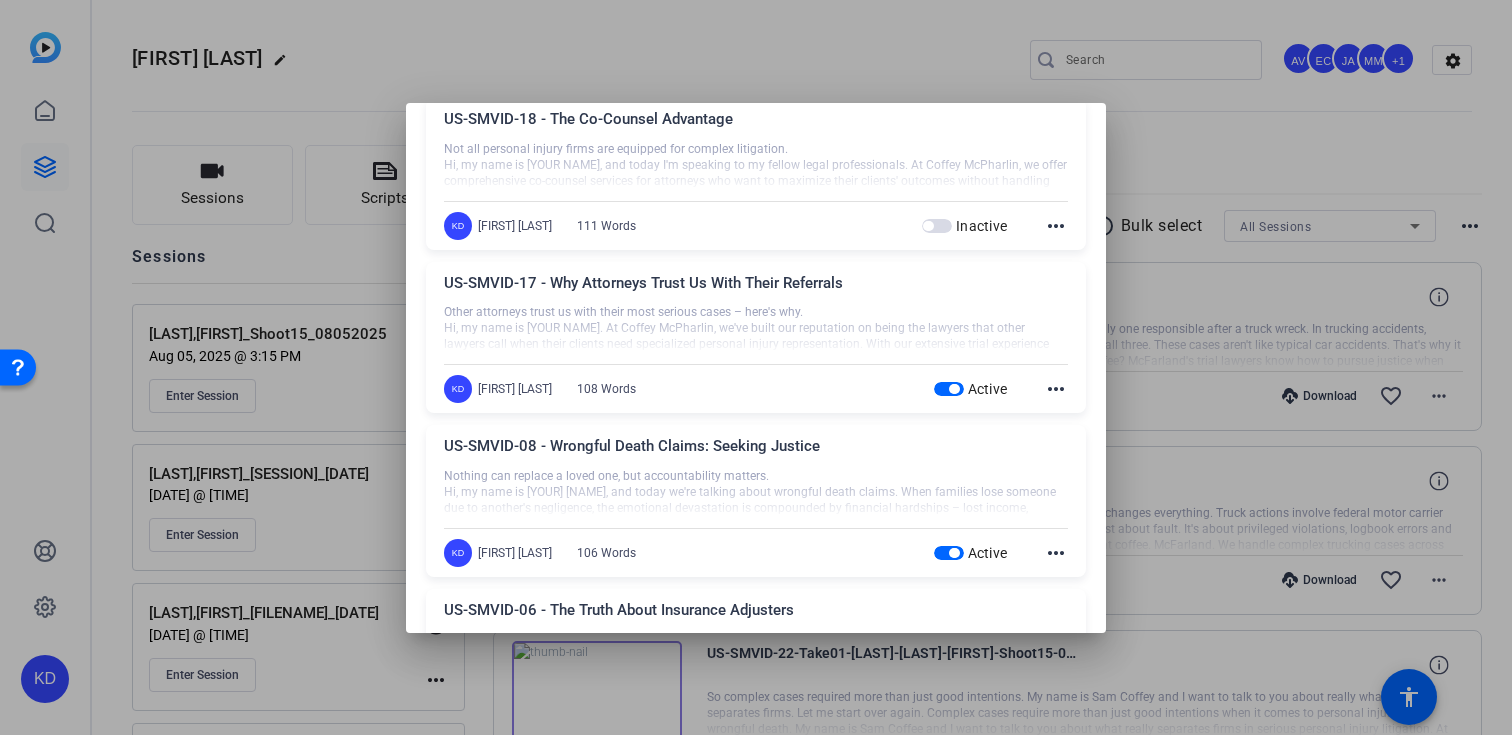 click at bounding box center (949, 389) 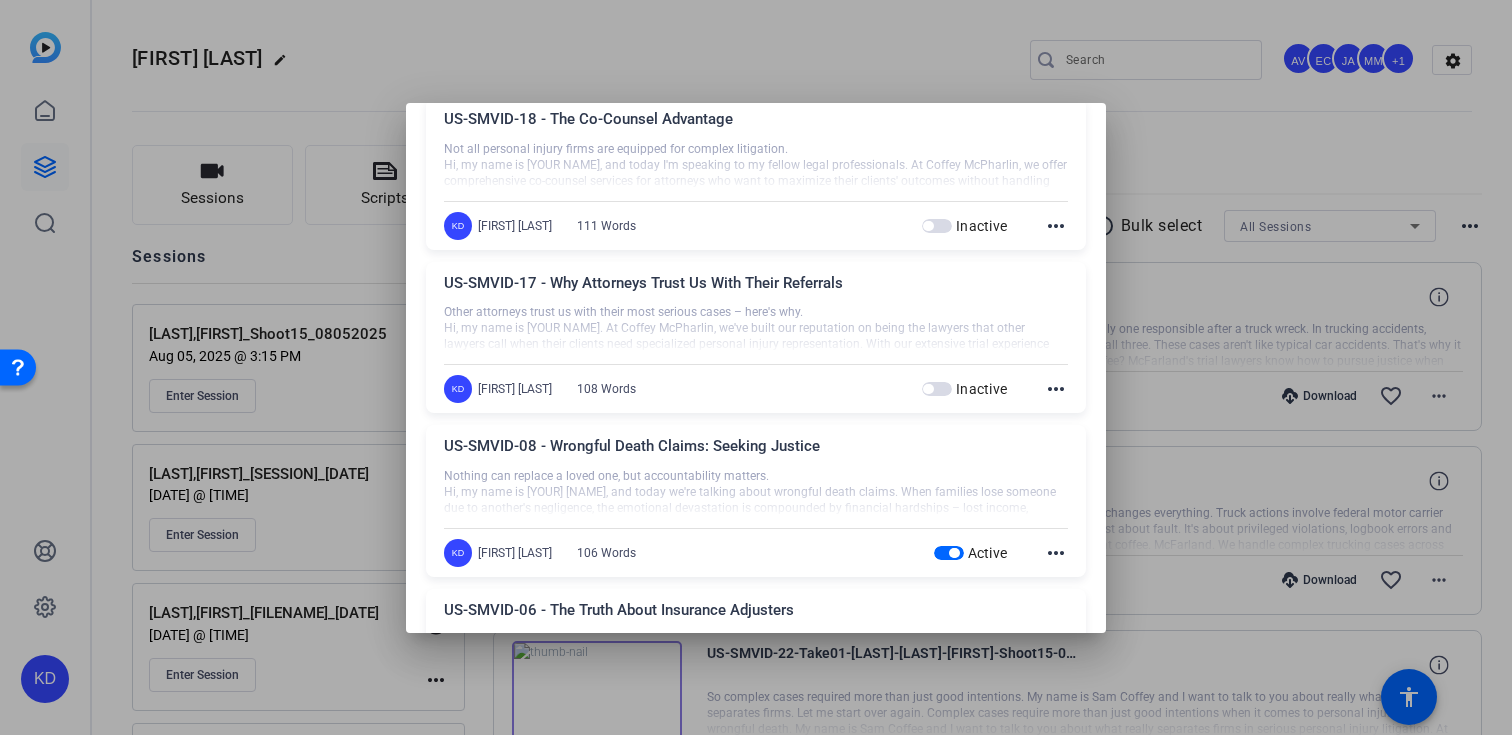 click at bounding box center (756, 367) 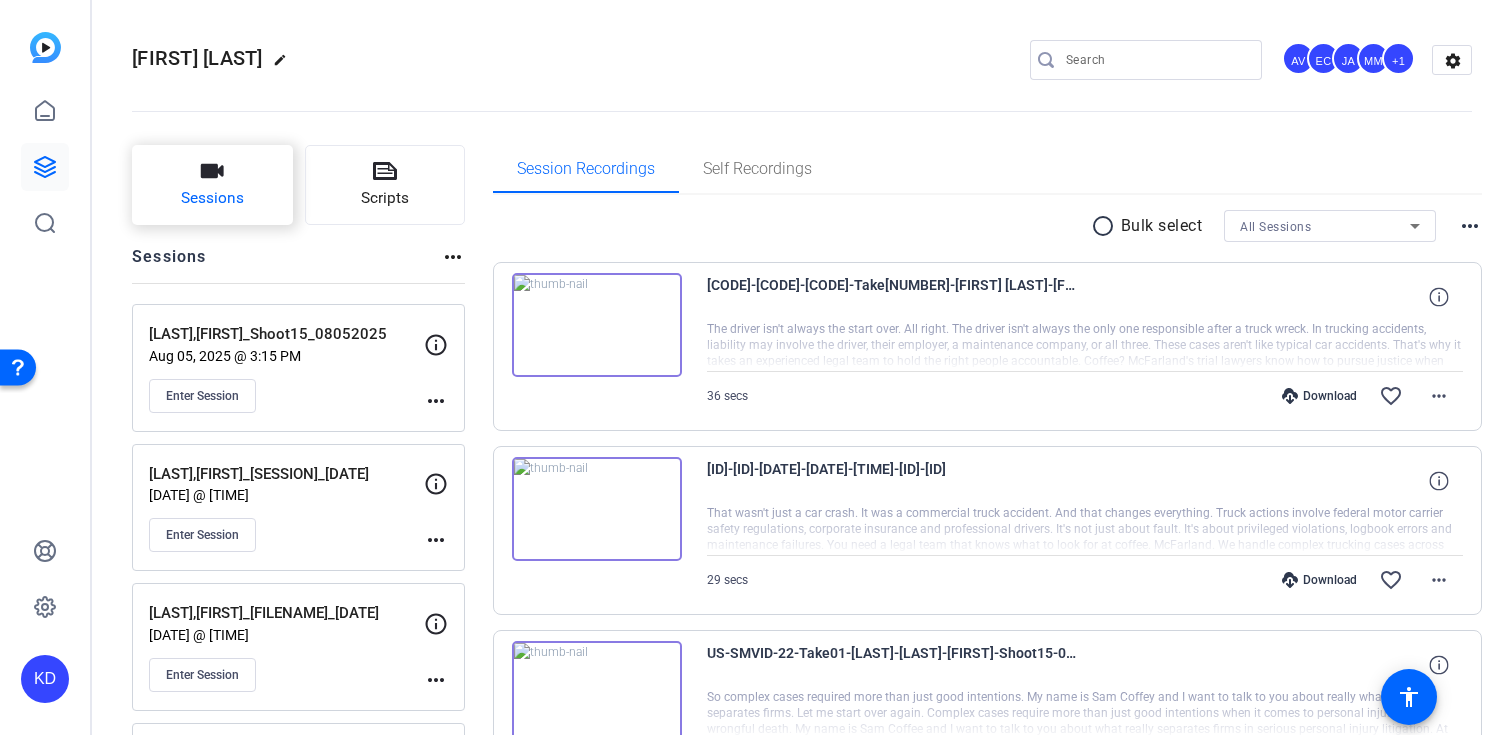 click on "Sessions" 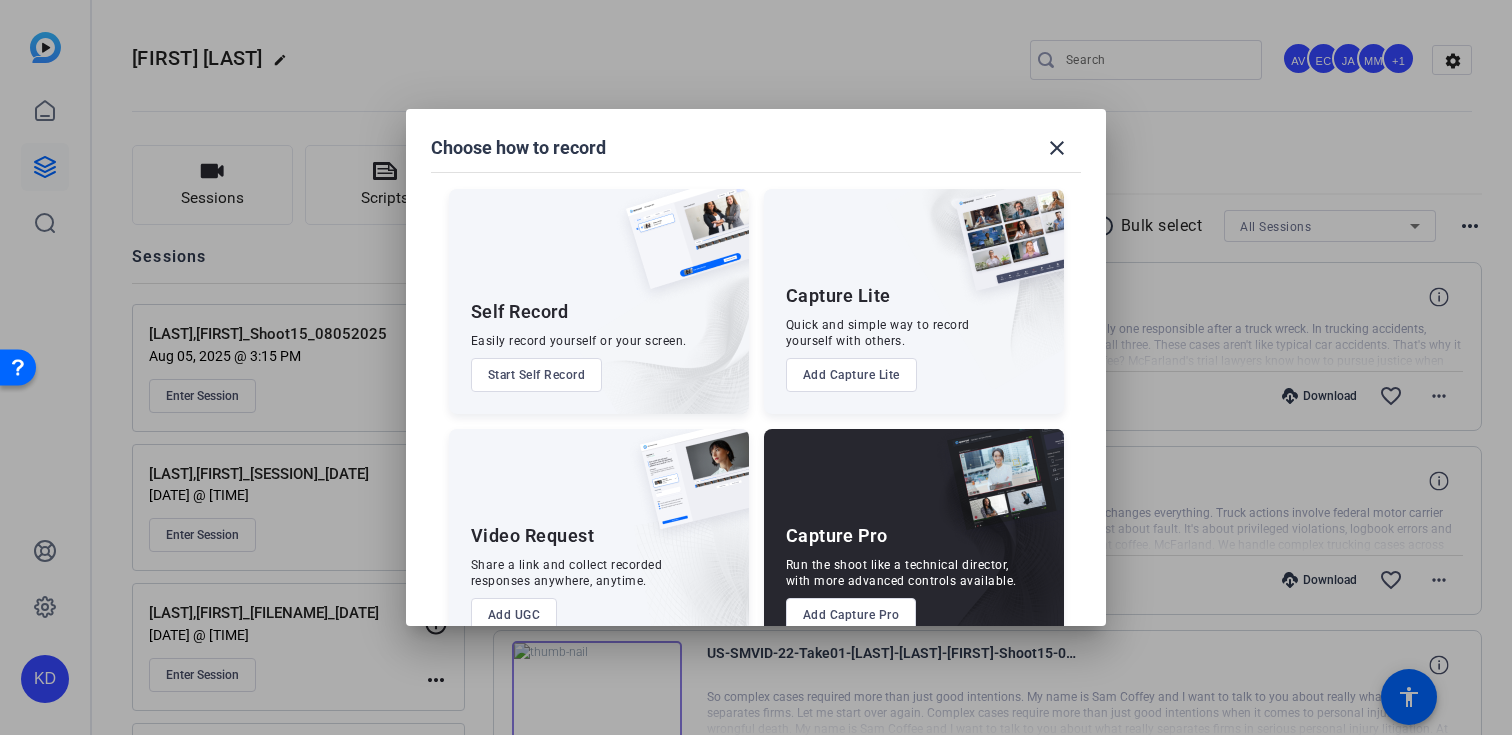 click on "Add Capture Pro" at bounding box center (851, 615) 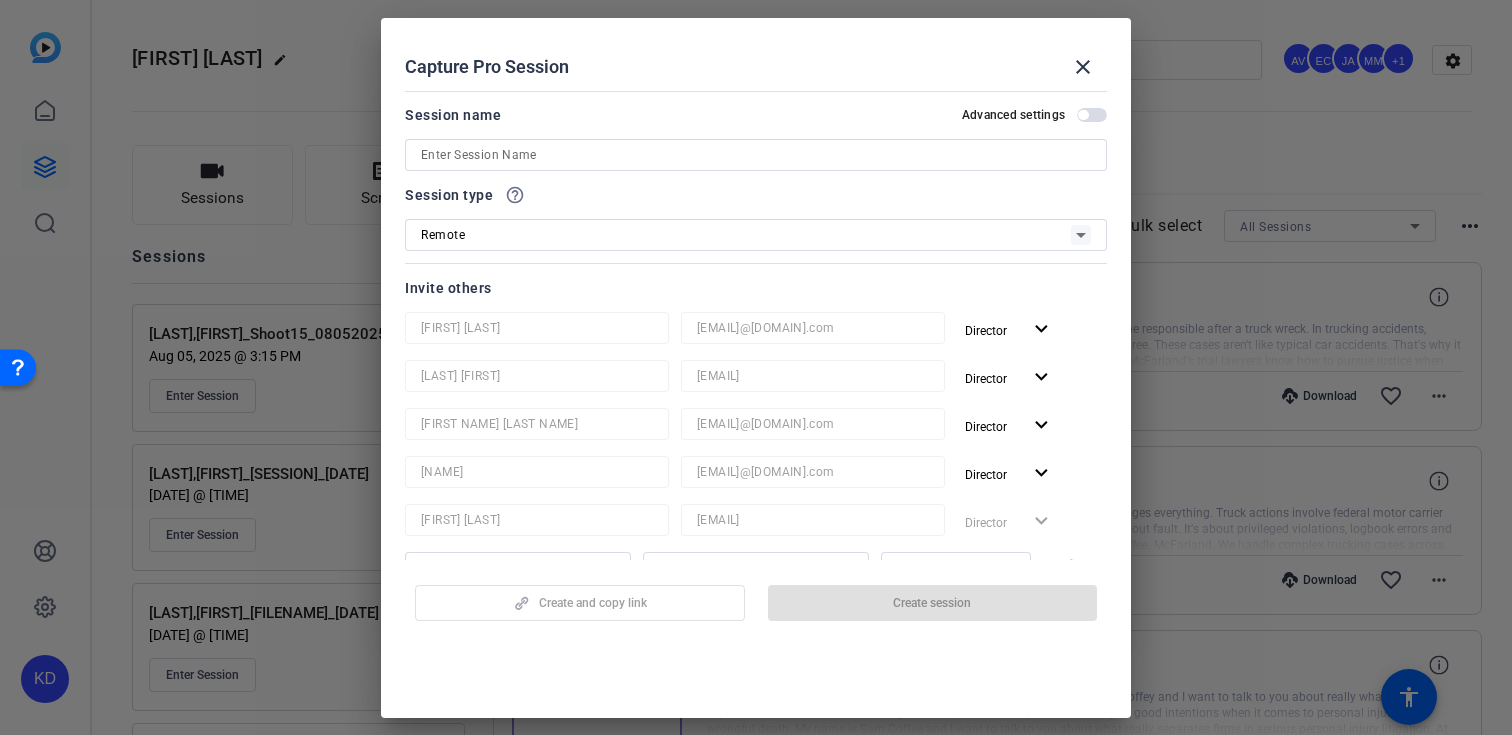 click at bounding box center [756, 155] 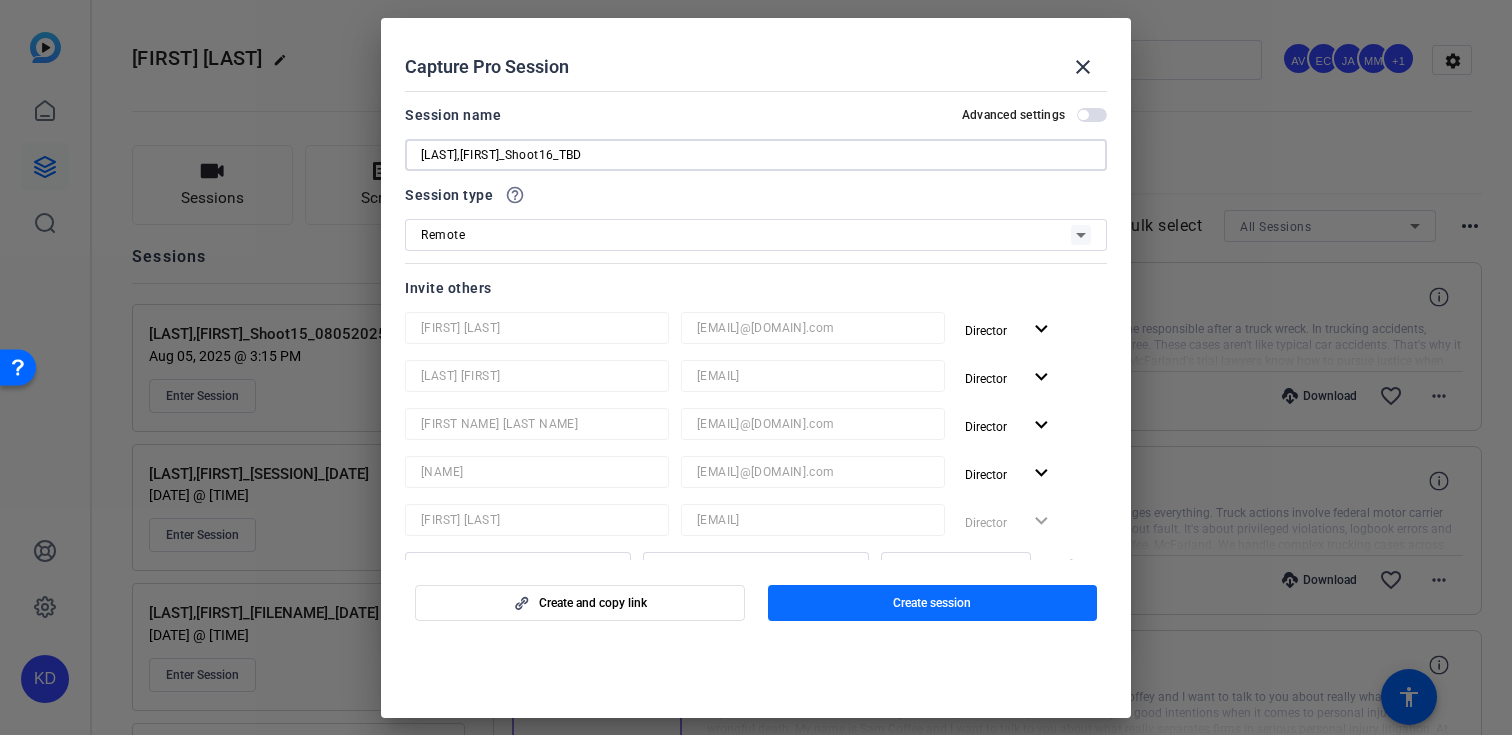 type on "[LAST],[FIRST]_Shoot16_TBD" 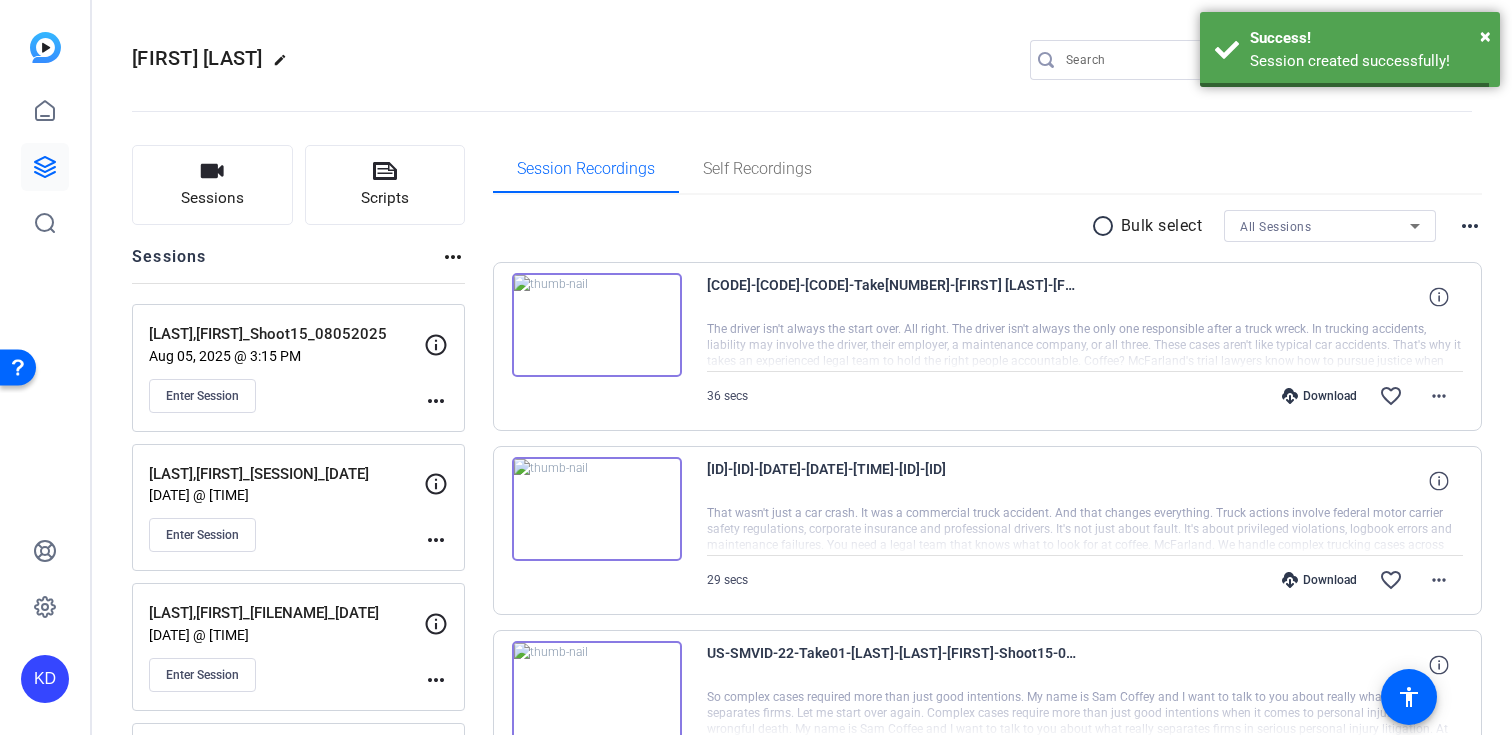 scroll, scrollTop: 0, scrollLeft: 0, axis: both 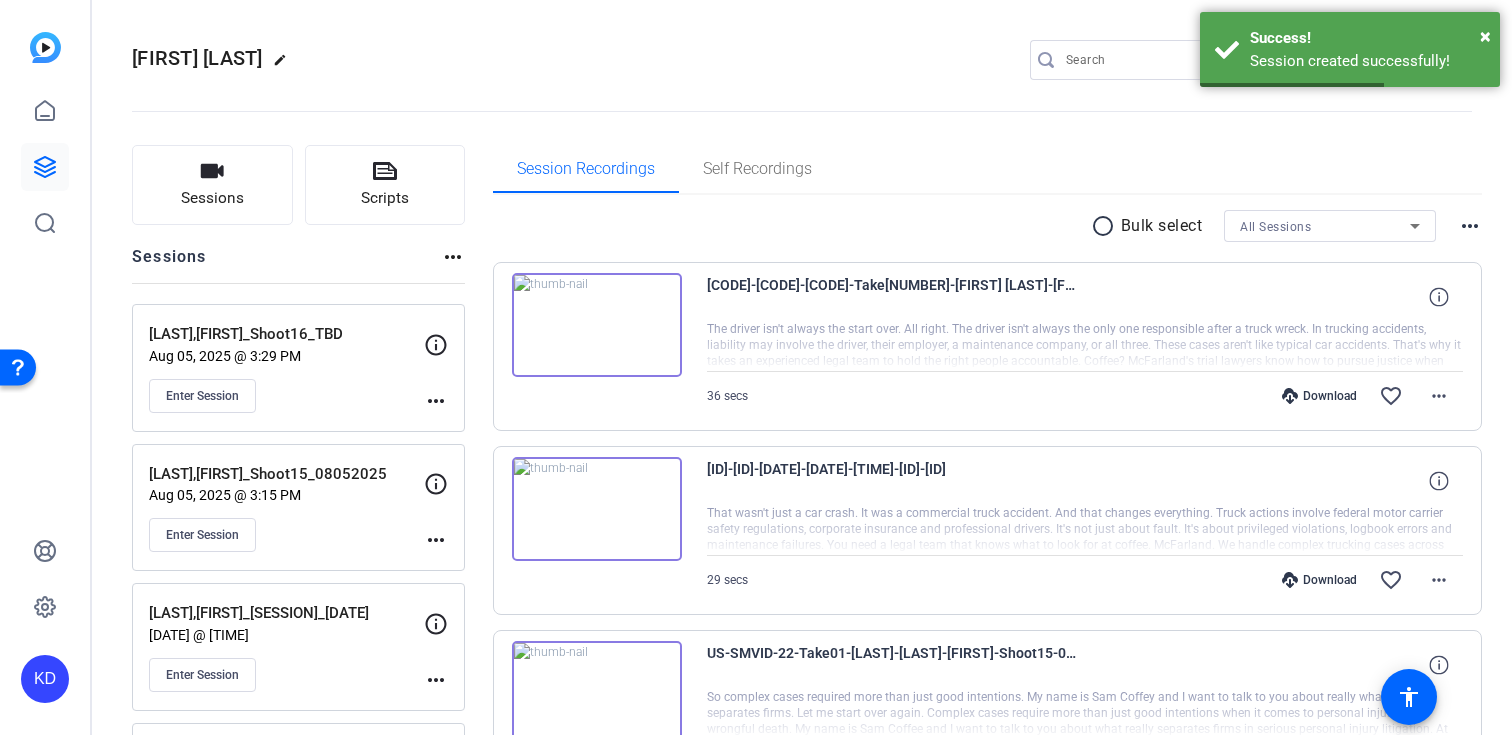 click on "more_horiz" 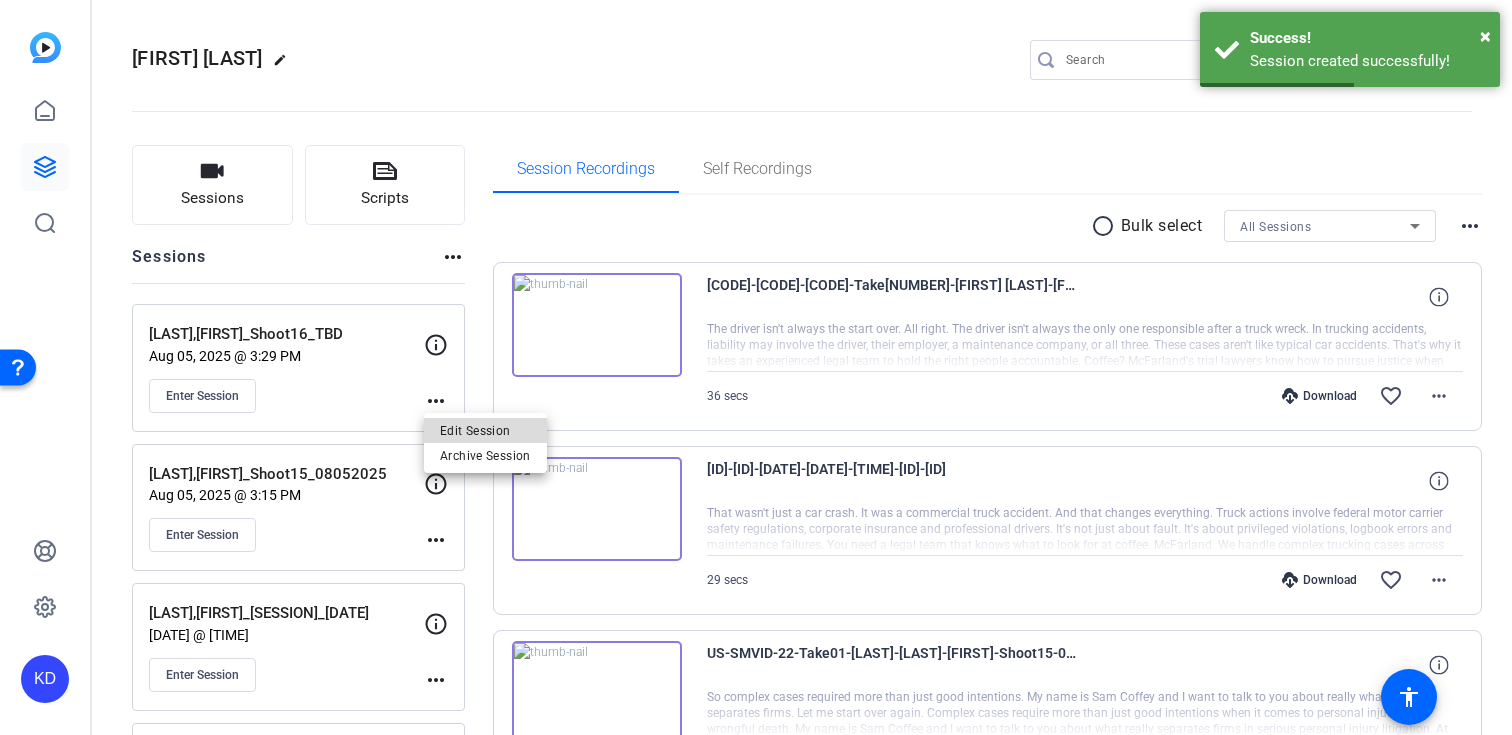 click on "Edit Session" at bounding box center [485, 430] 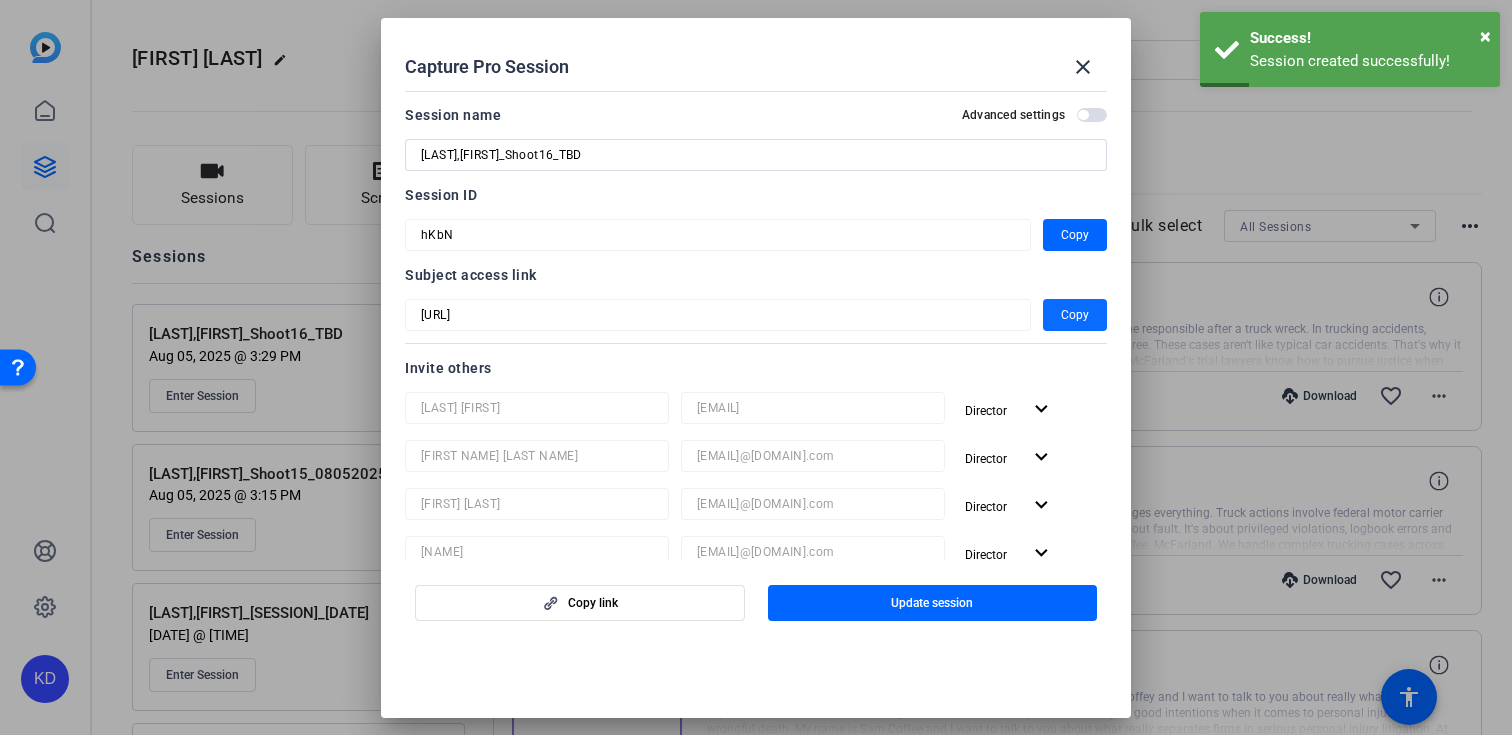 click at bounding box center (1075, 315) 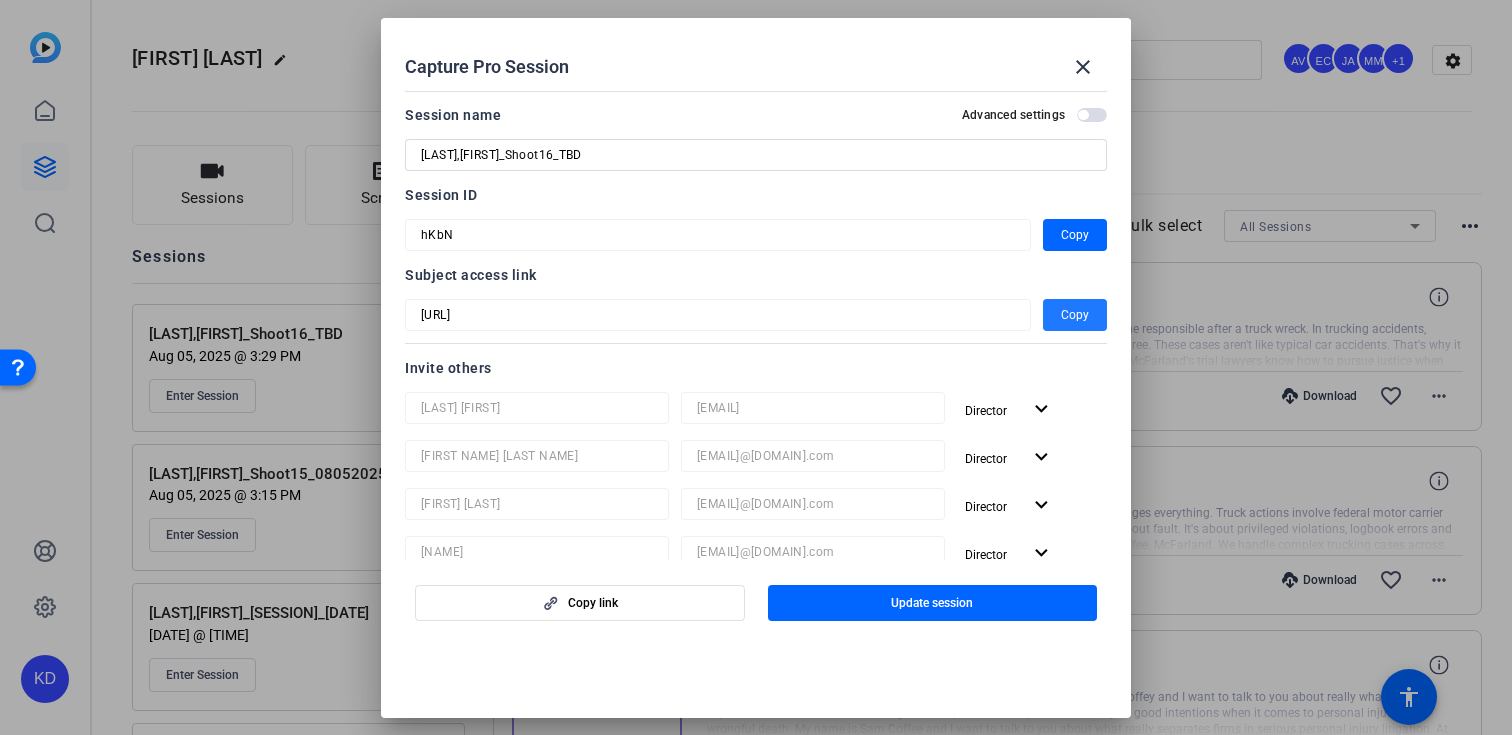 click on "Copy" at bounding box center [1075, 315] 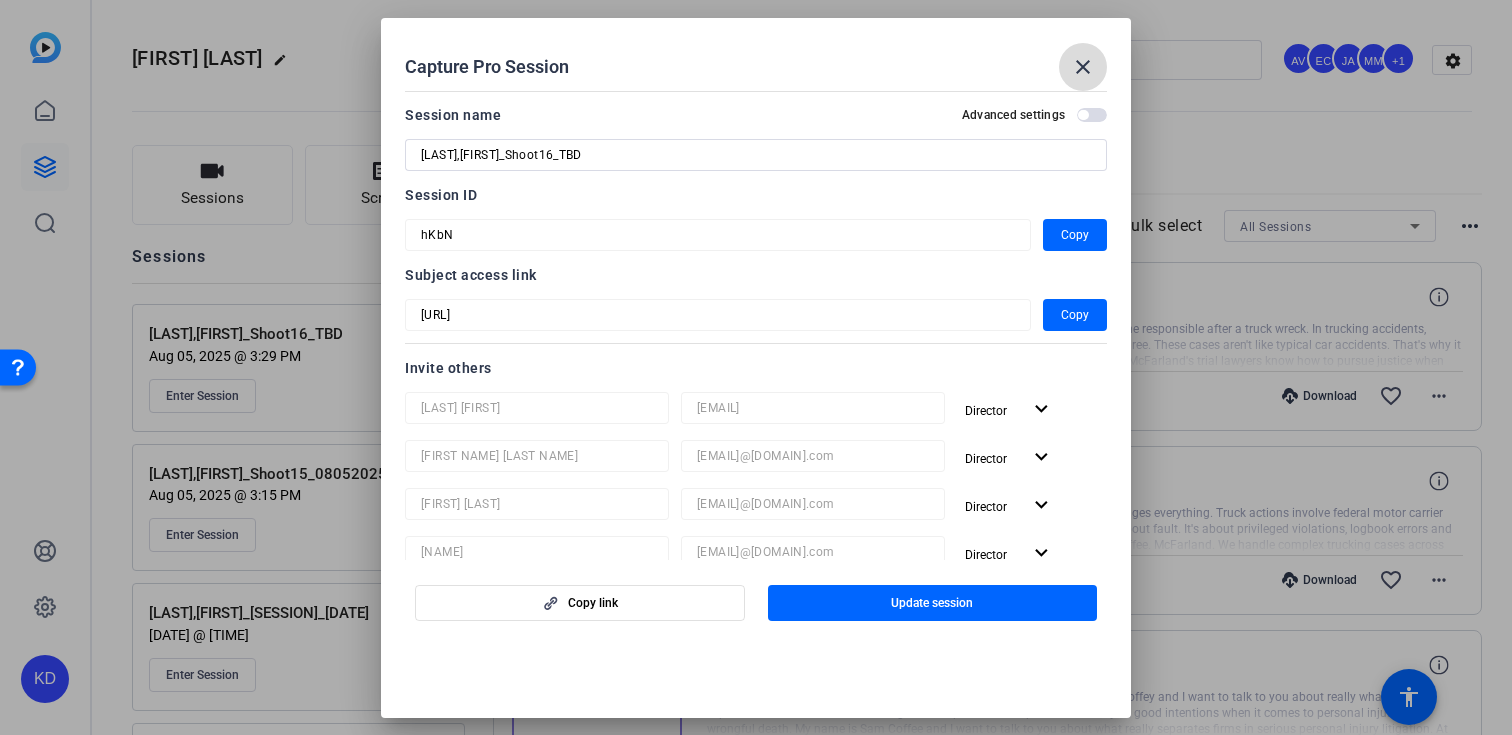 click at bounding box center (1083, 67) 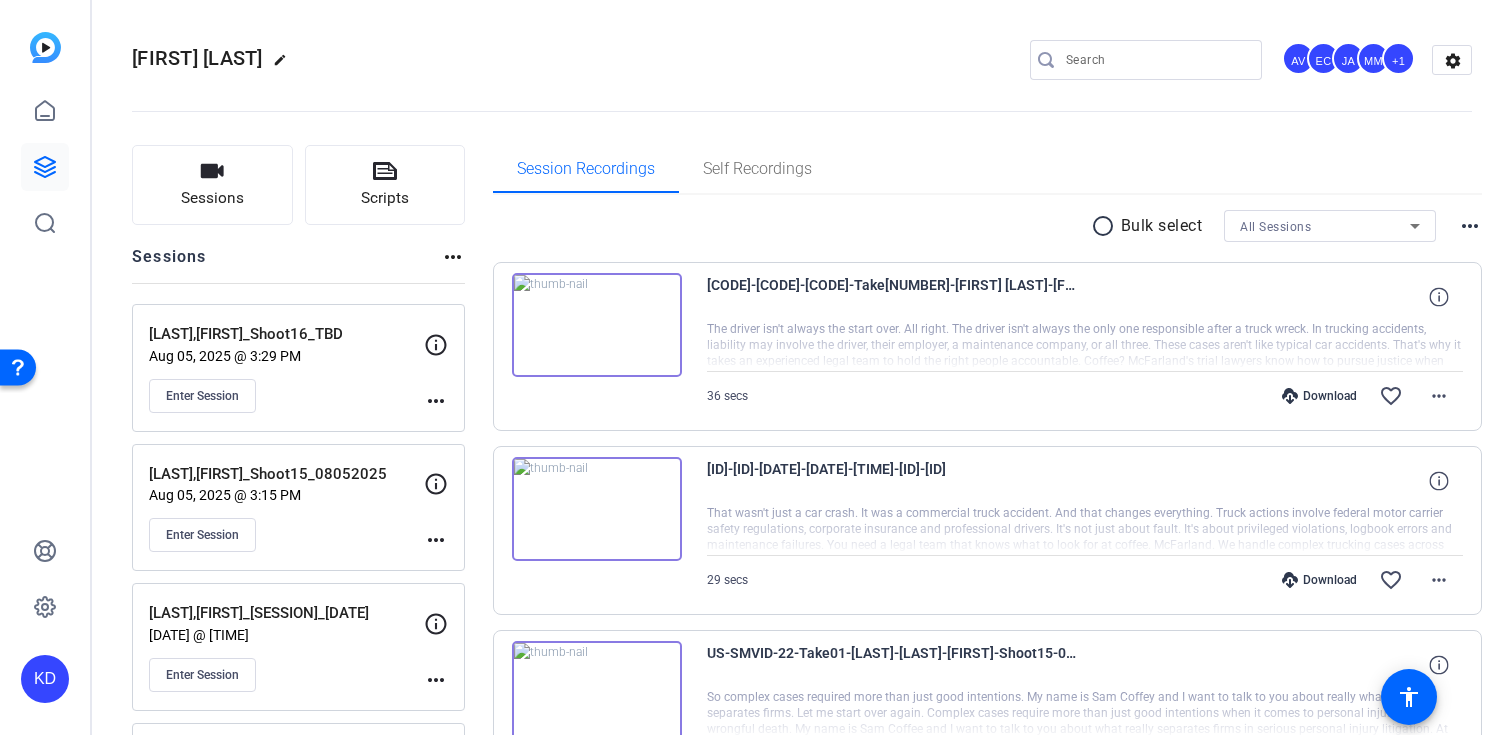 click on "Download" at bounding box center (1319, 396) 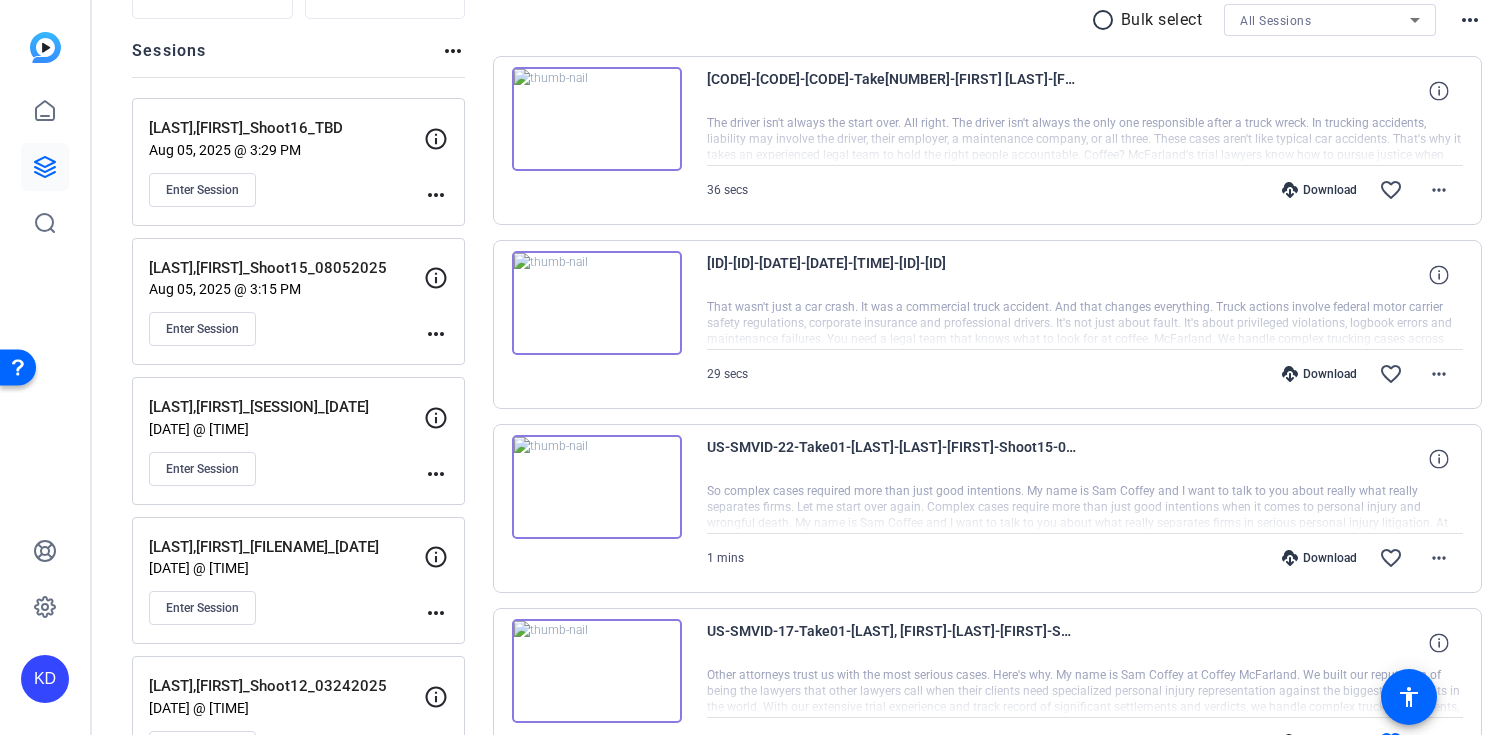 scroll, scrollTop: 323, scrollLeft: 0, axis: vertical 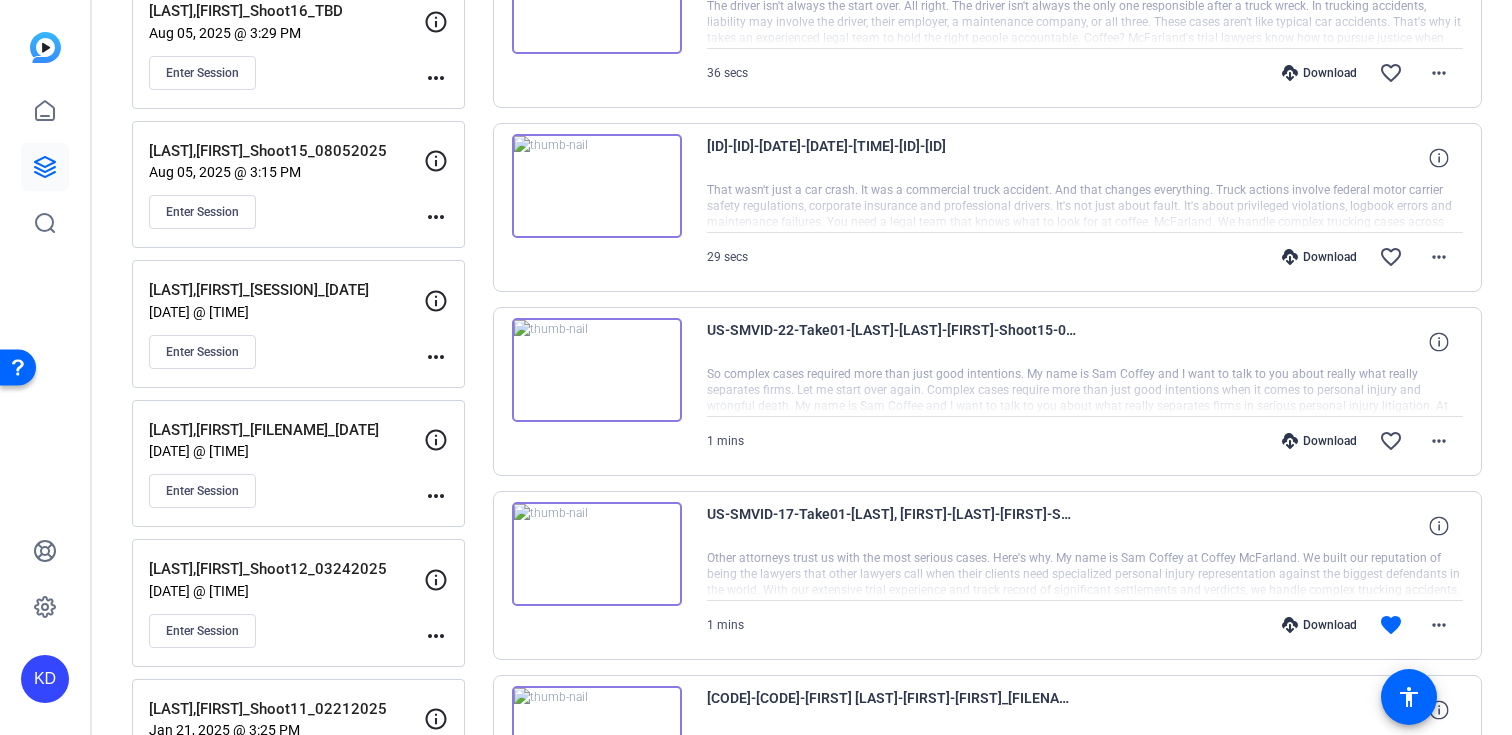 click on "Download" at bounding box center [1319, 441] 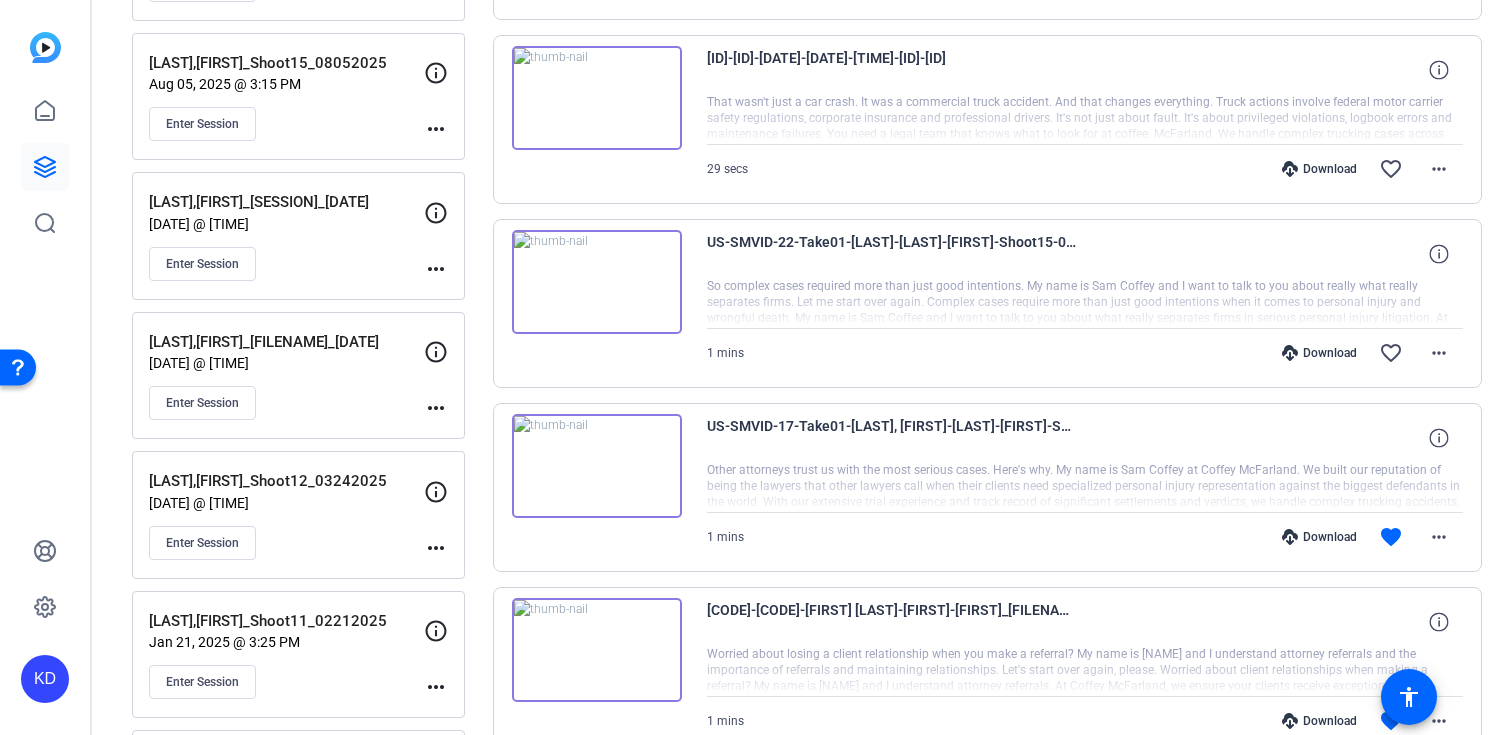 scroll, scrollTop: 413, scrollLeft: 0, axis: vertical 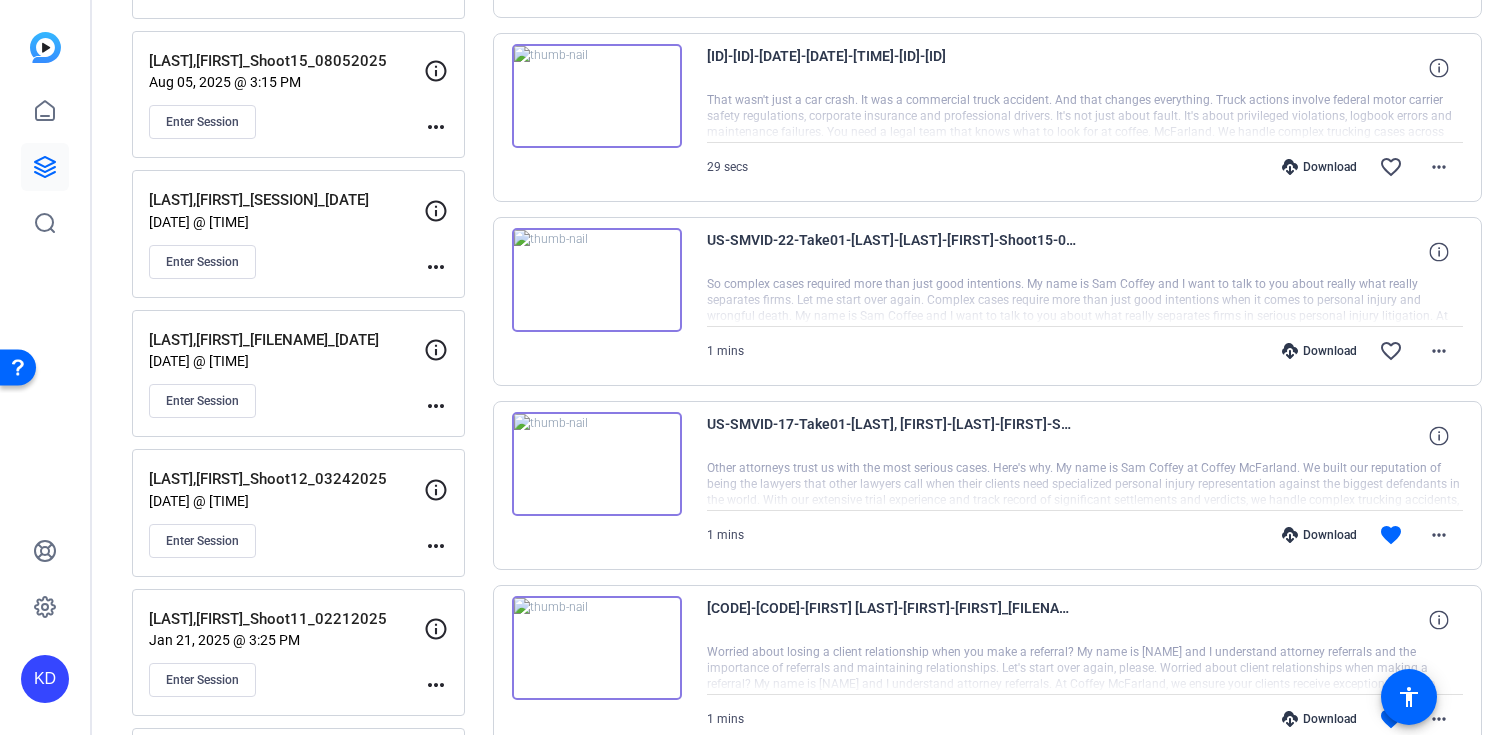 click on "Download" at bounding box center (1319, 535) 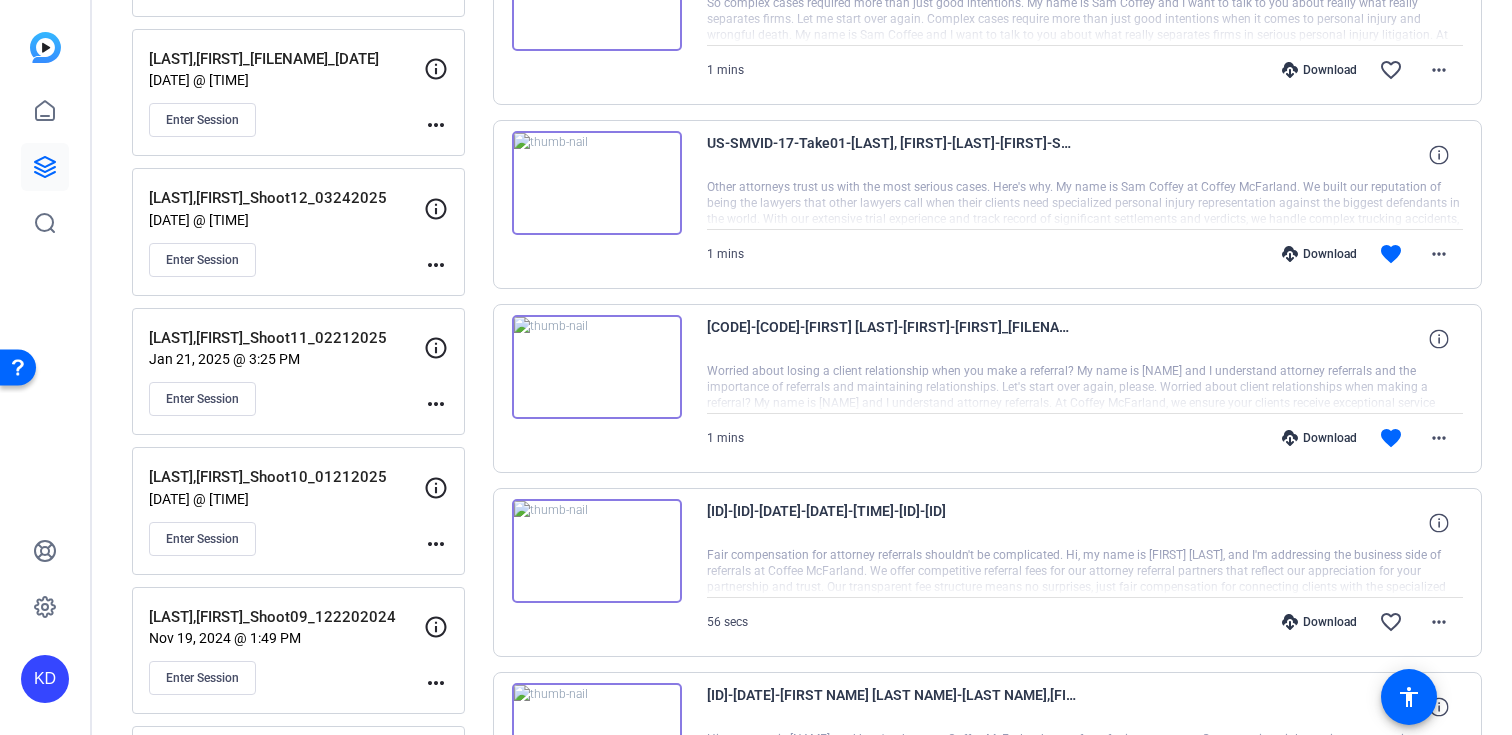 scroll, scrollTop: 698, scrollLeft: 0, axis: vertical 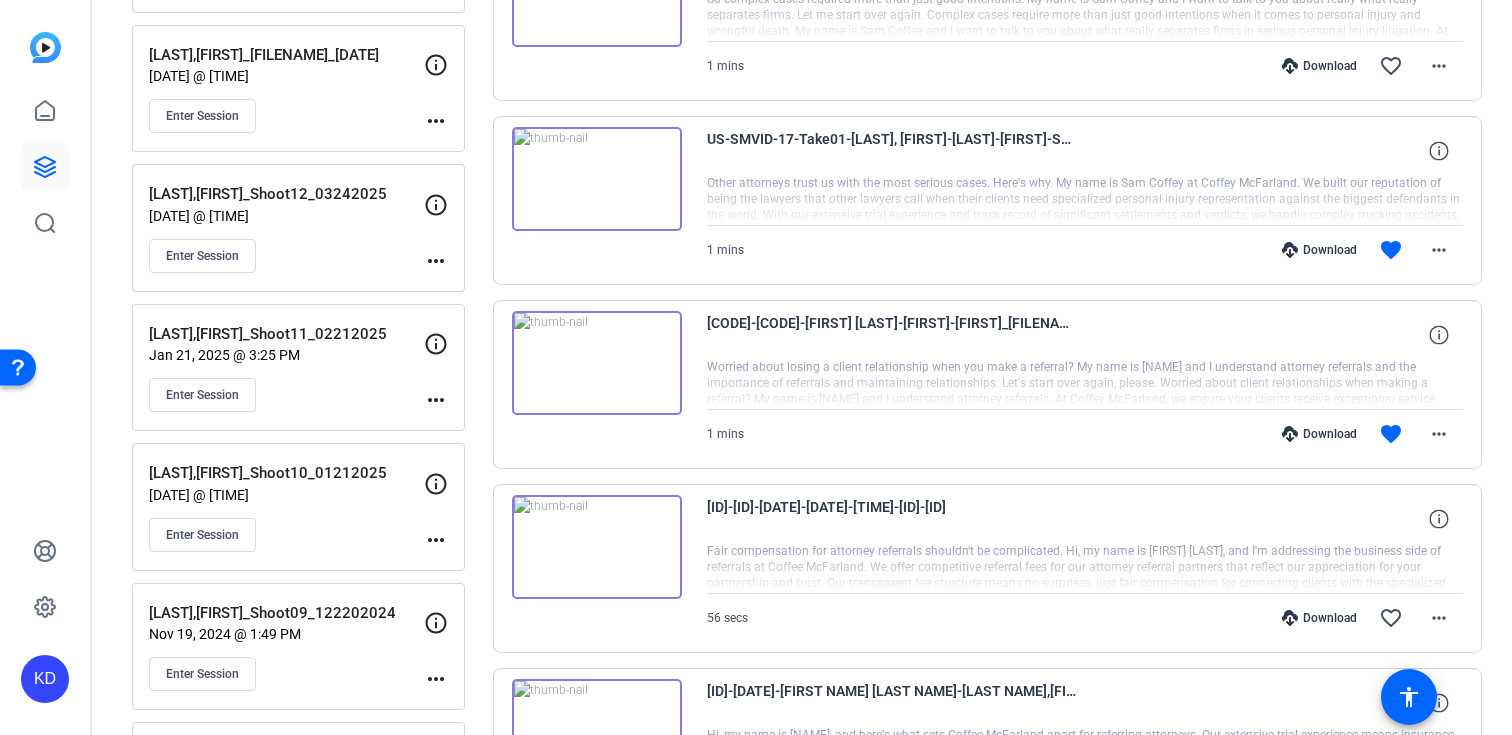 click on "Download" at bounding box center (1319, 434) 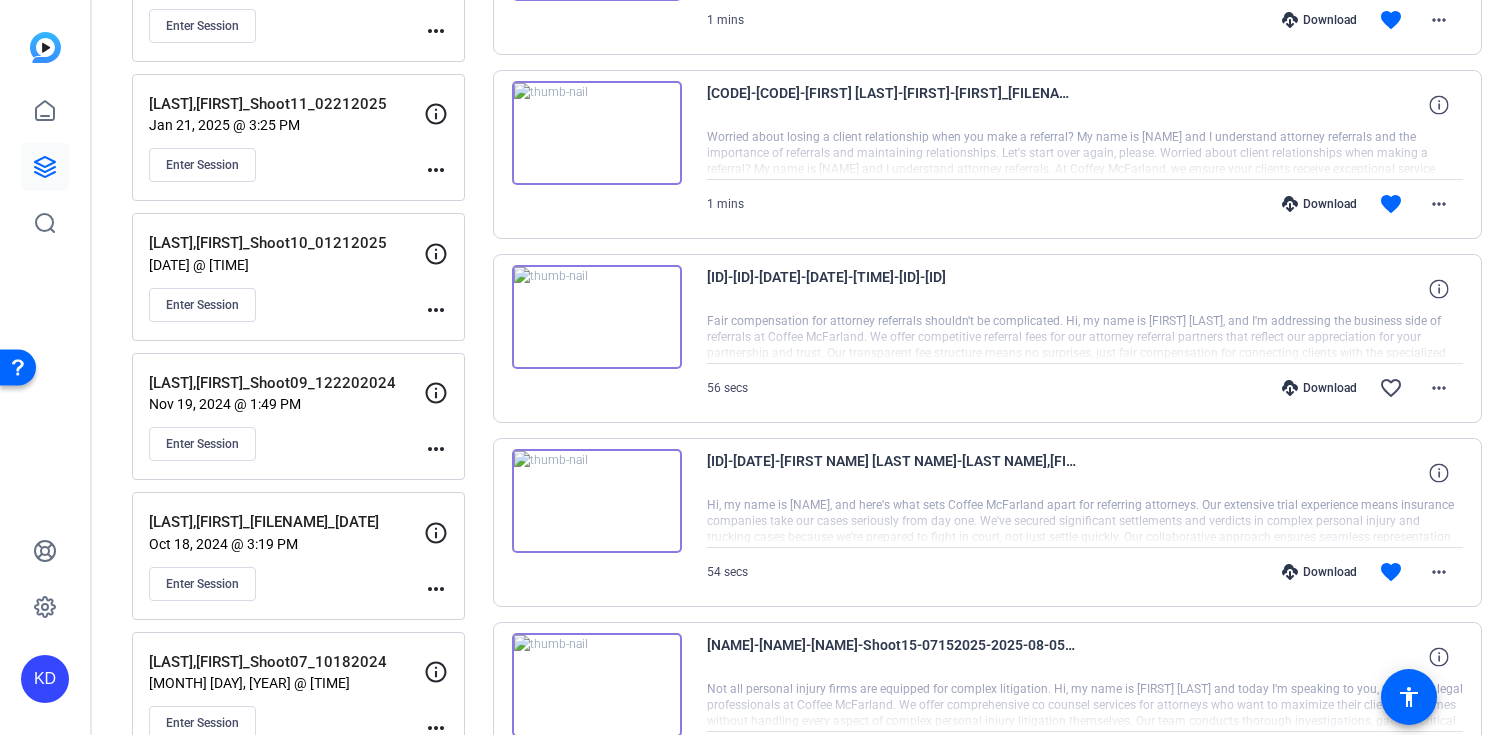 scroll, scrollTop: 944, scrollLeft: 0, axis: vertical 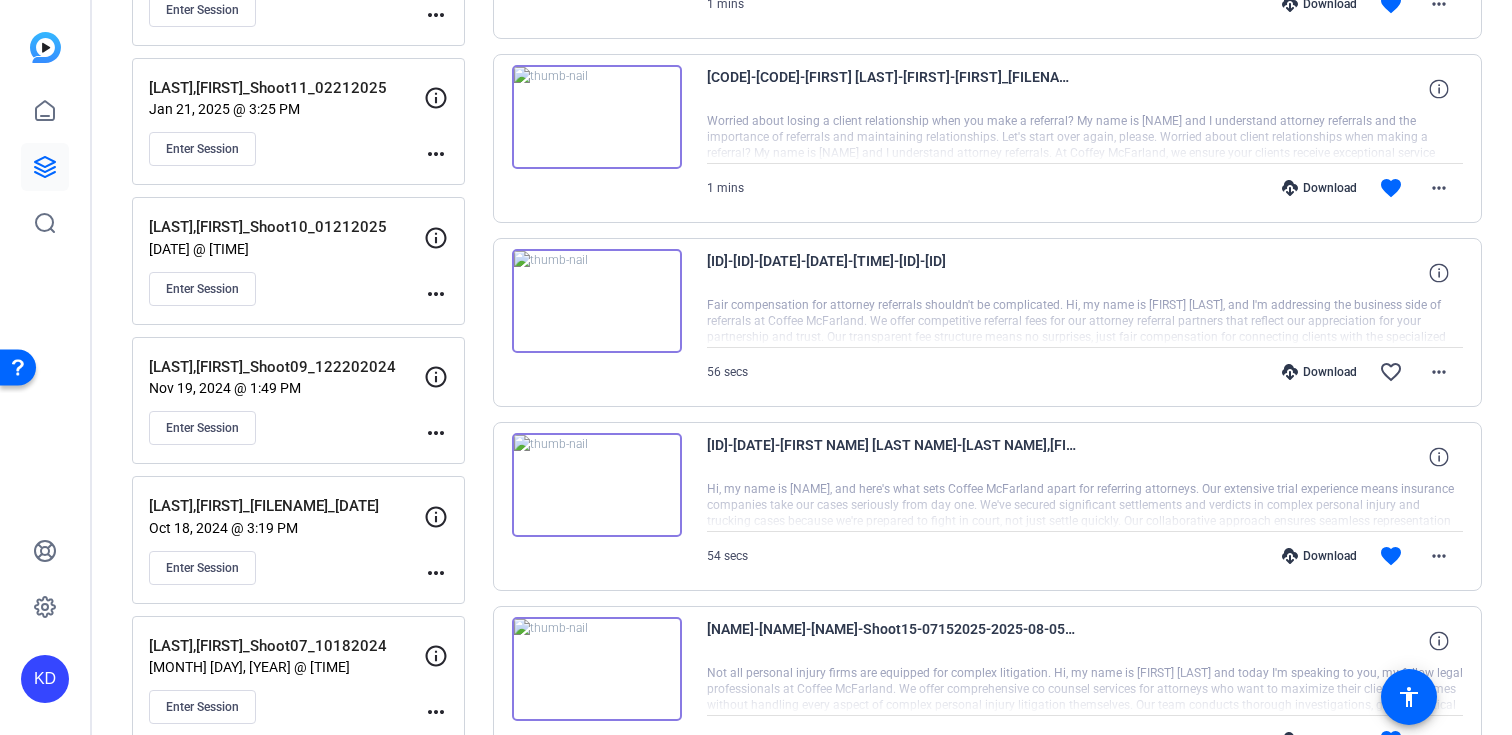 click on "Download" at bounding box center (1319, 372) 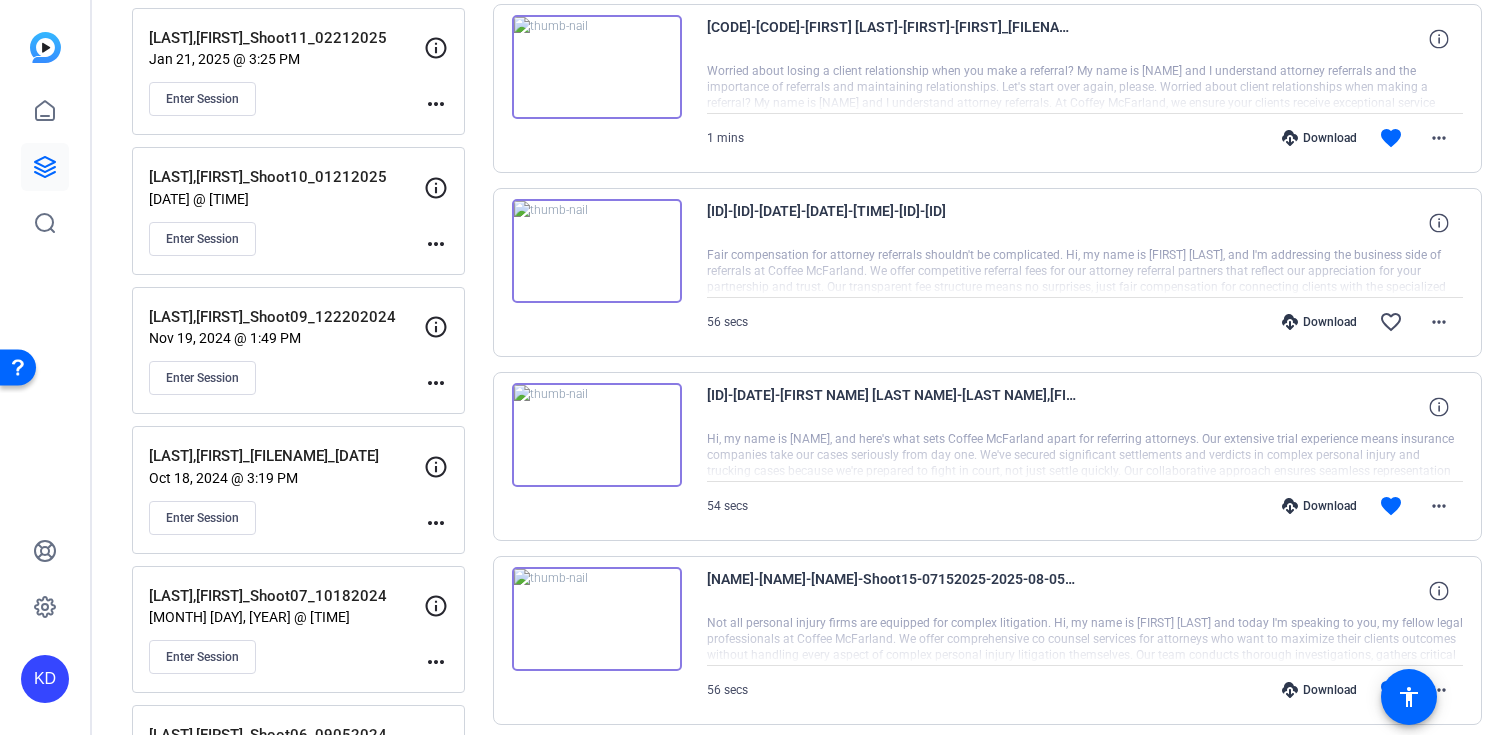 scroll, scrollTop: 1062, scrollLeft: 0, axis: vertical 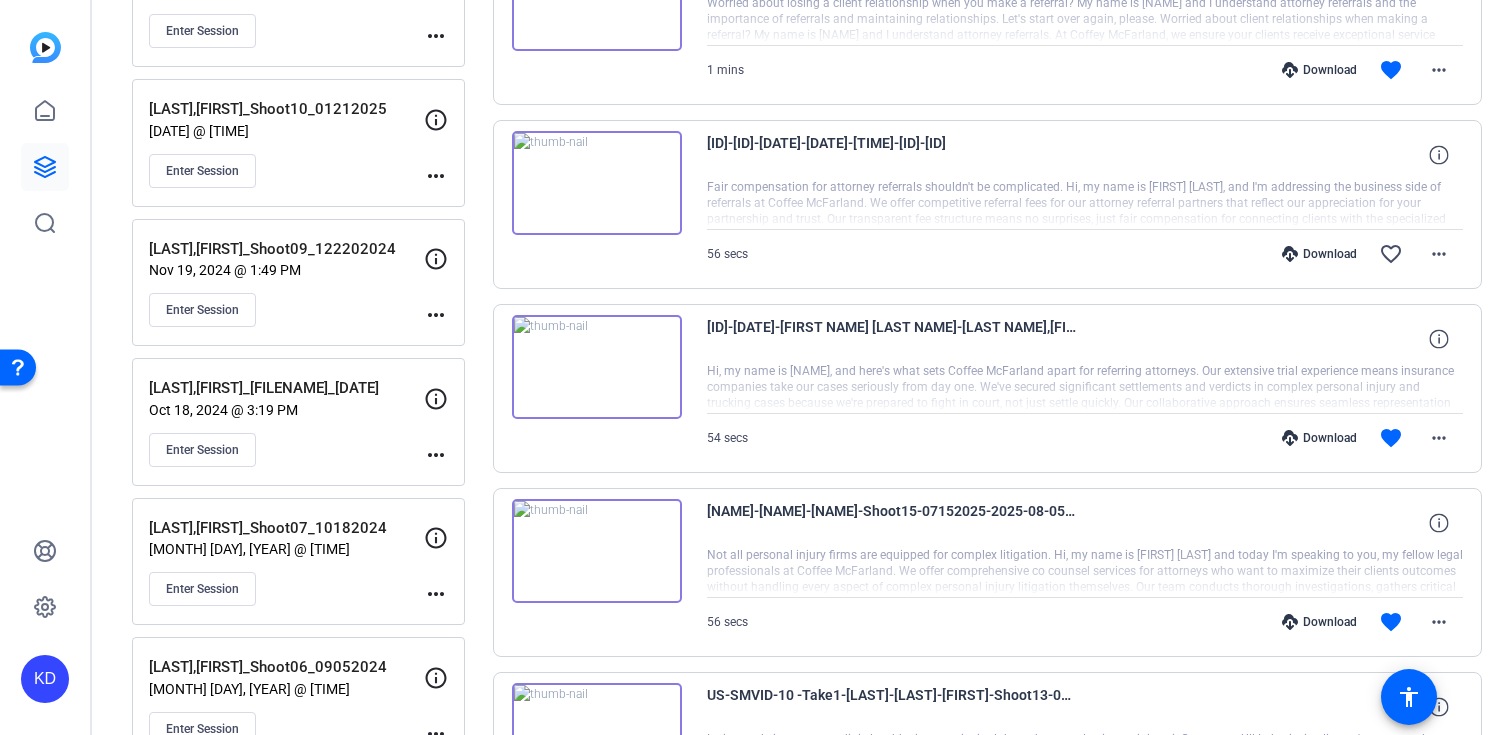 click on "Download" at bounding box center [1319, 438] 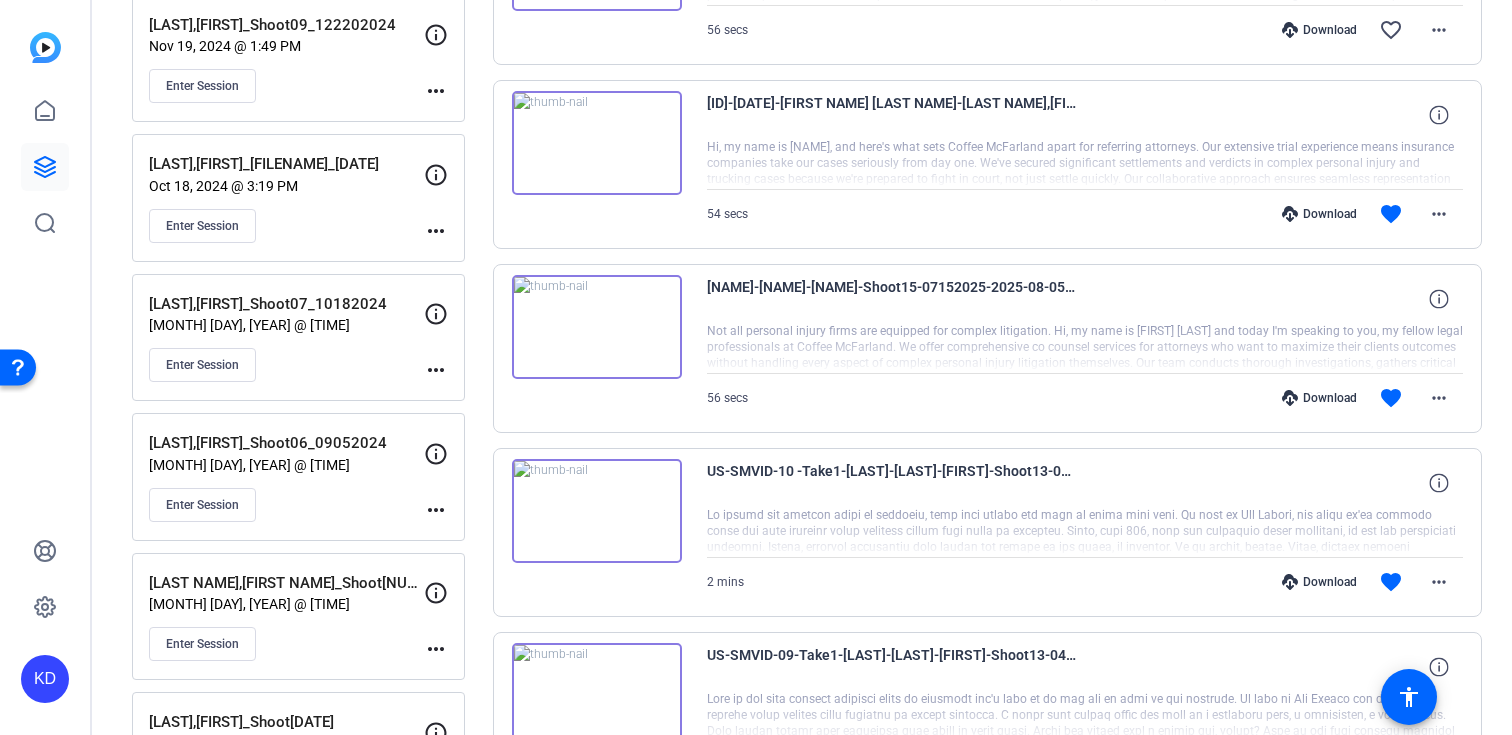 scroll, scrollTop: 1305, scrollLeft: 0, axis: vertical 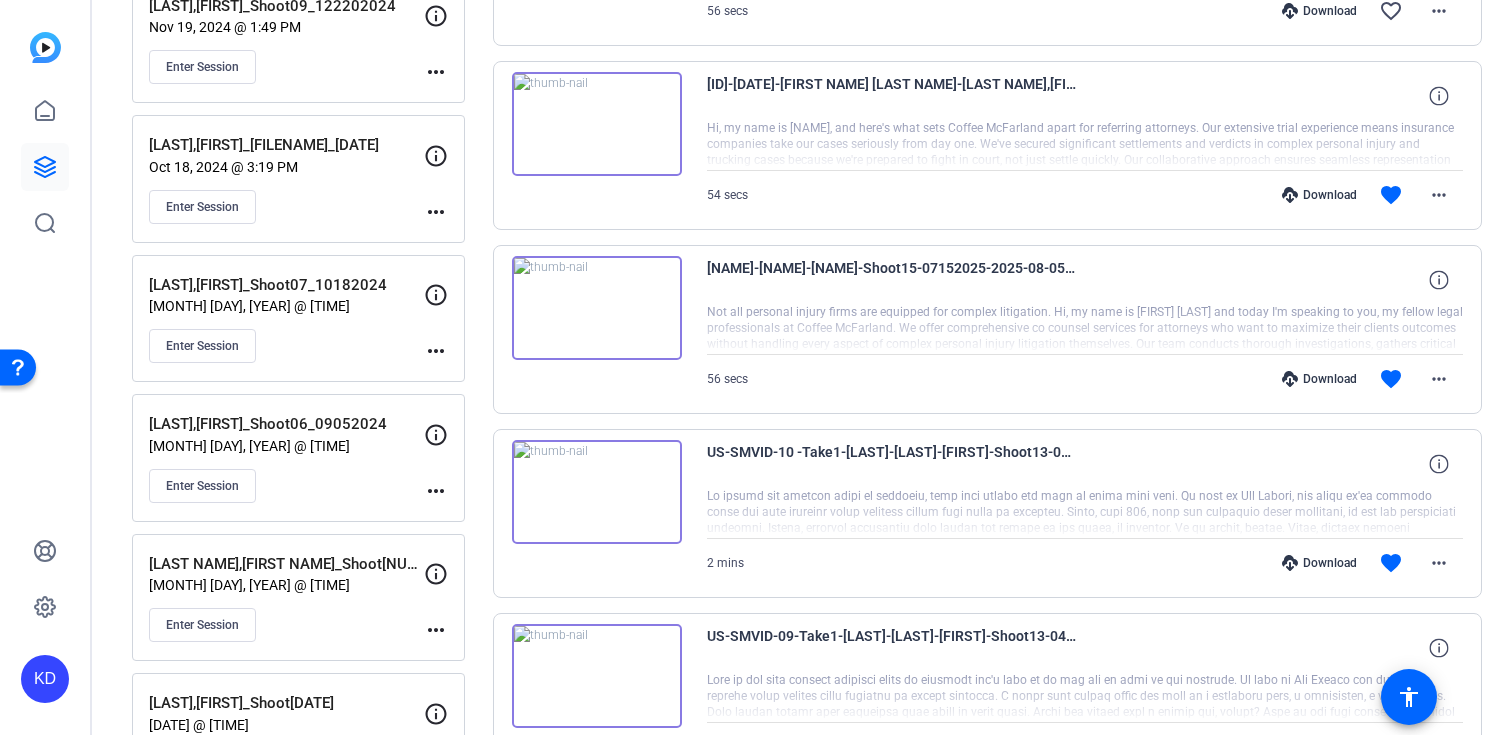 click on "Download" at bounding box center (1319, 379) 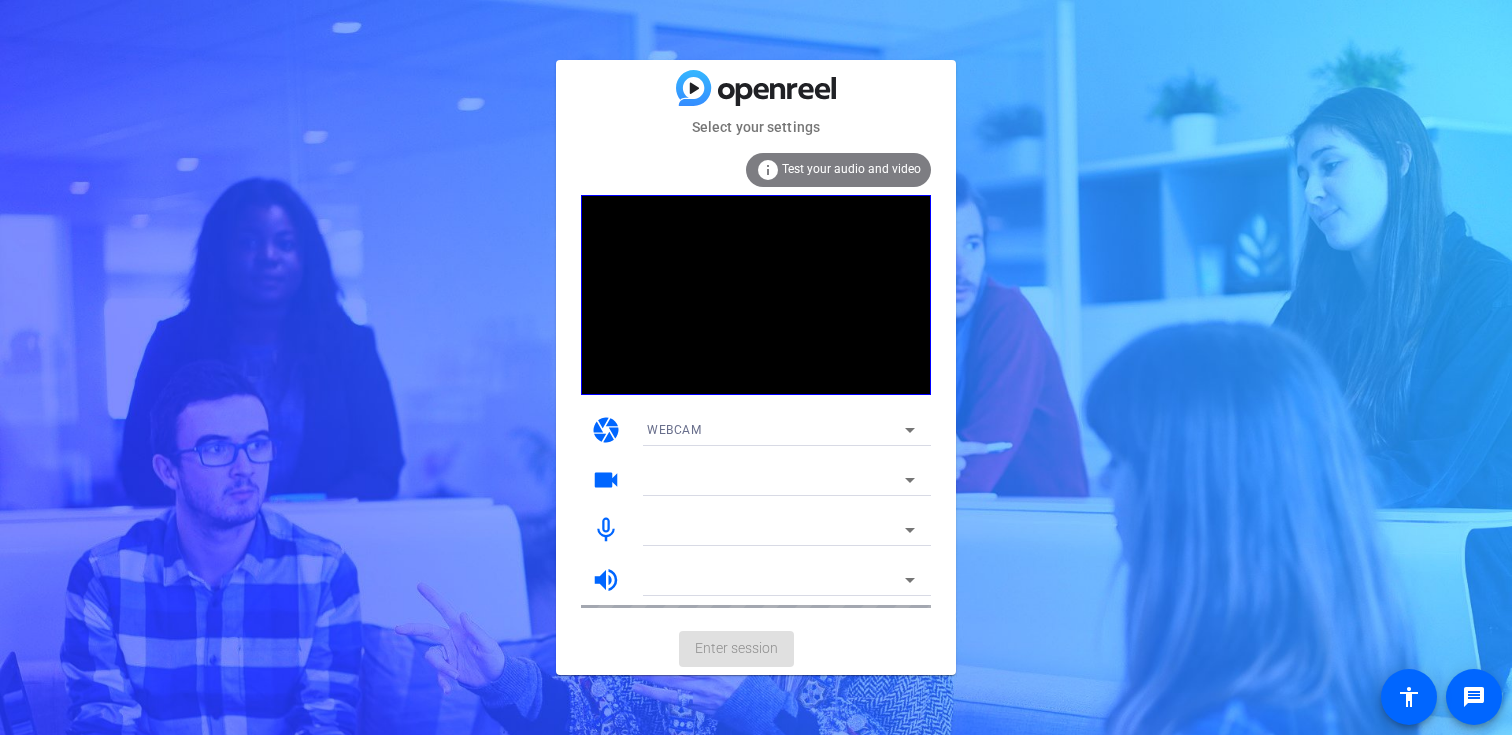 scroll, scrollTop: 0, scrollLeft: 0, axis: both 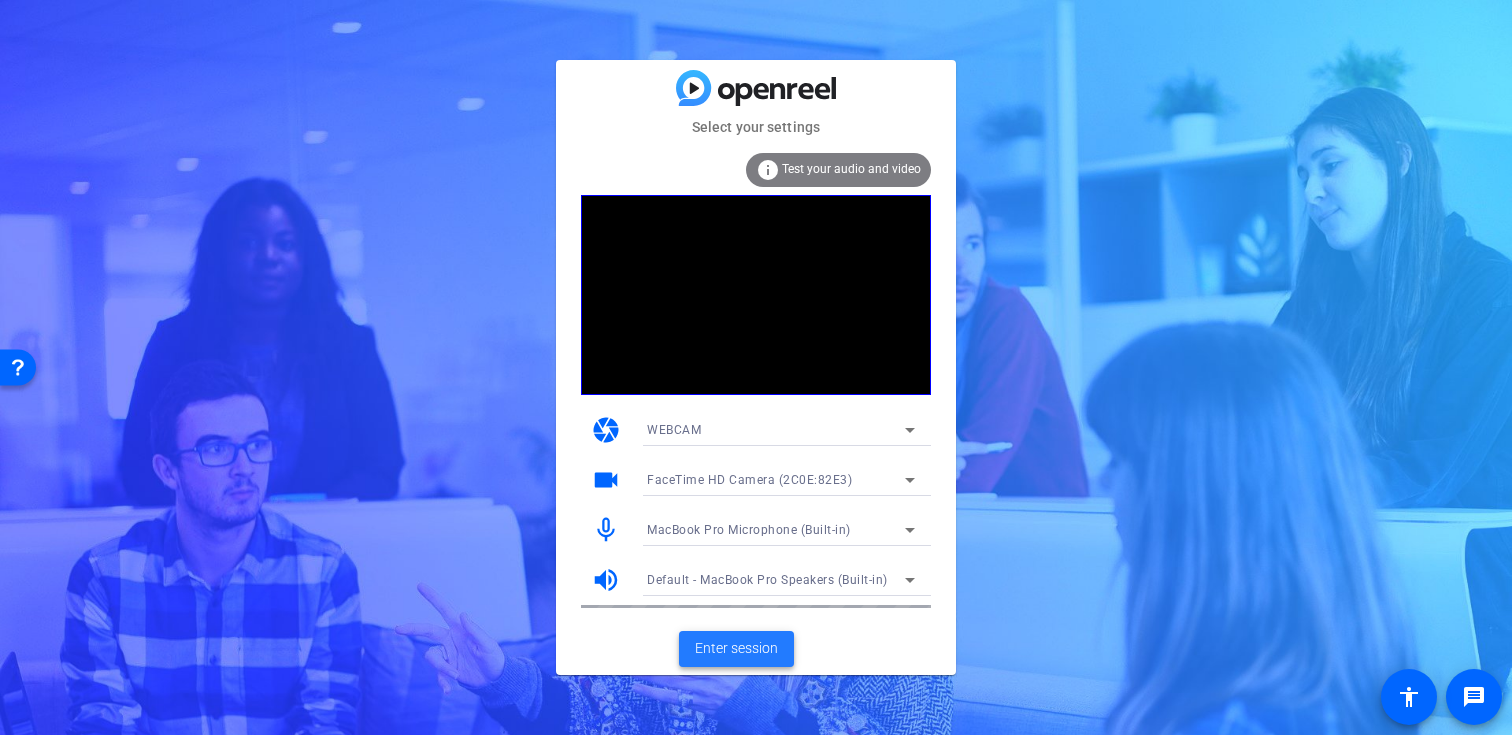 click on "Enter session" 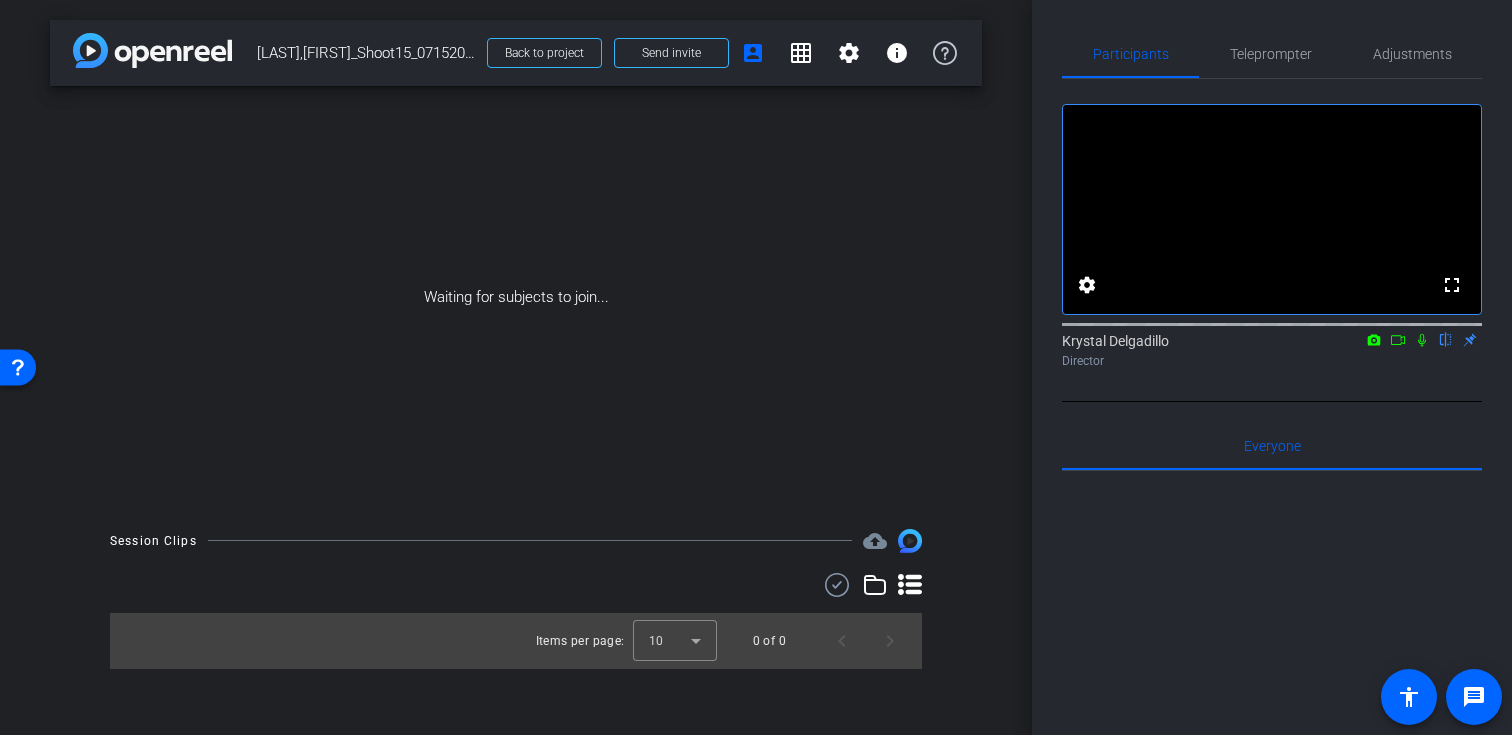 click 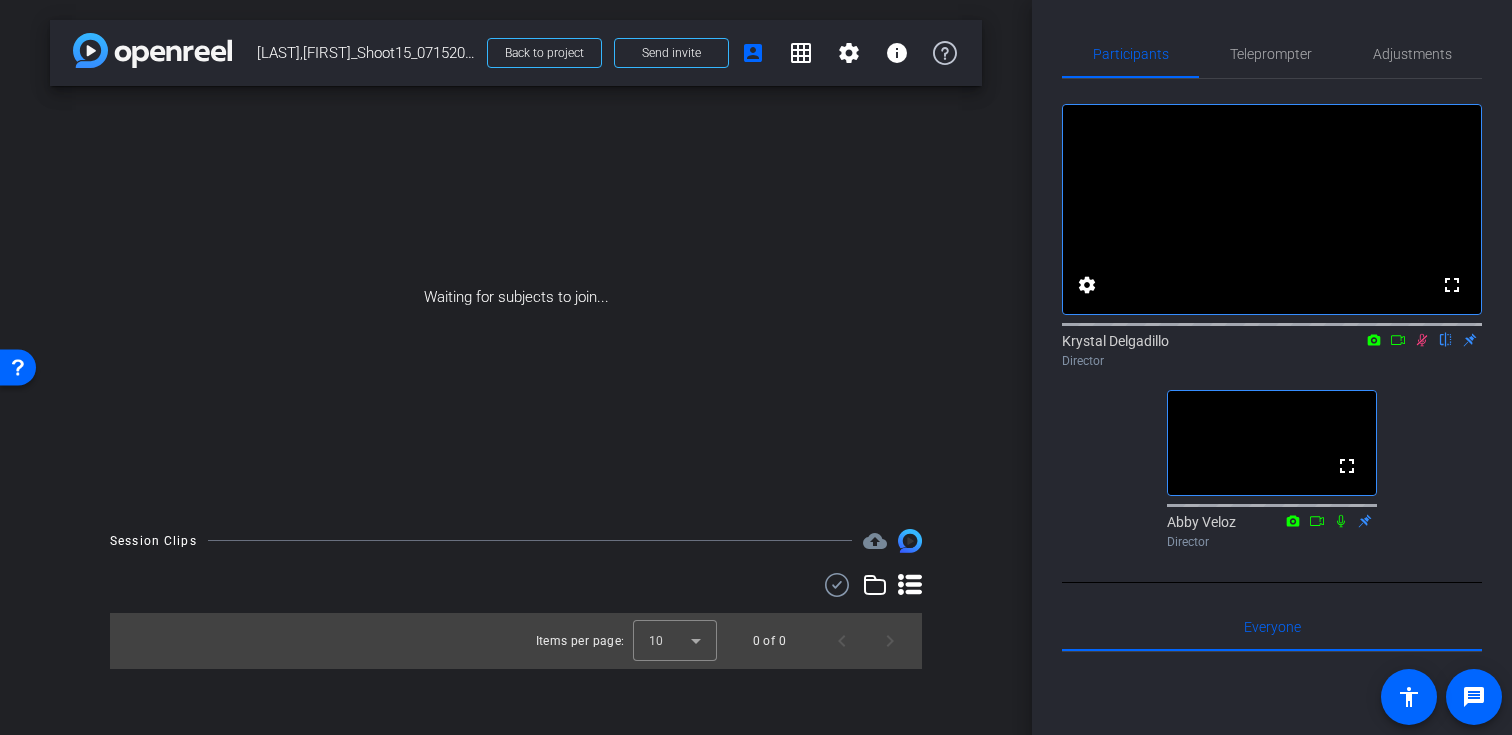click 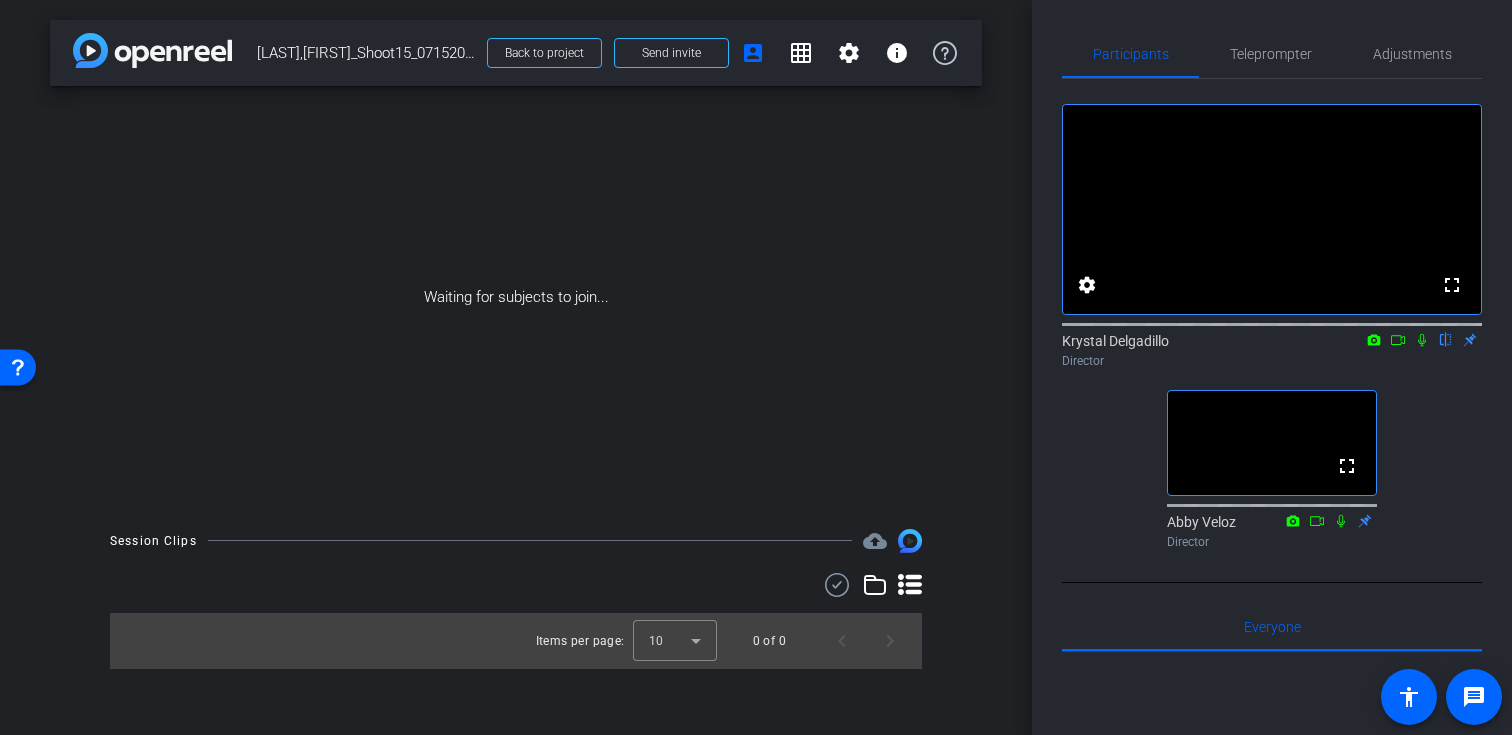 click on "Participants Teleprompter Adjustments fullscreen settings  Krystal Delgadillo
flip
Director  fullscreen  Abby Veloz
Director   Everyone  0 Mark all read To: Everyone Mark all read Select Source Teleprompter Speed 3X (130 words/minute) Font Size 30px Screen Setup Teleprompter Top Background White - text in black  Script  0 Words
Create new script               Play        Play from this location               Play Selected        Play and display the selected text only Bold Italic Enter script here...
Play" 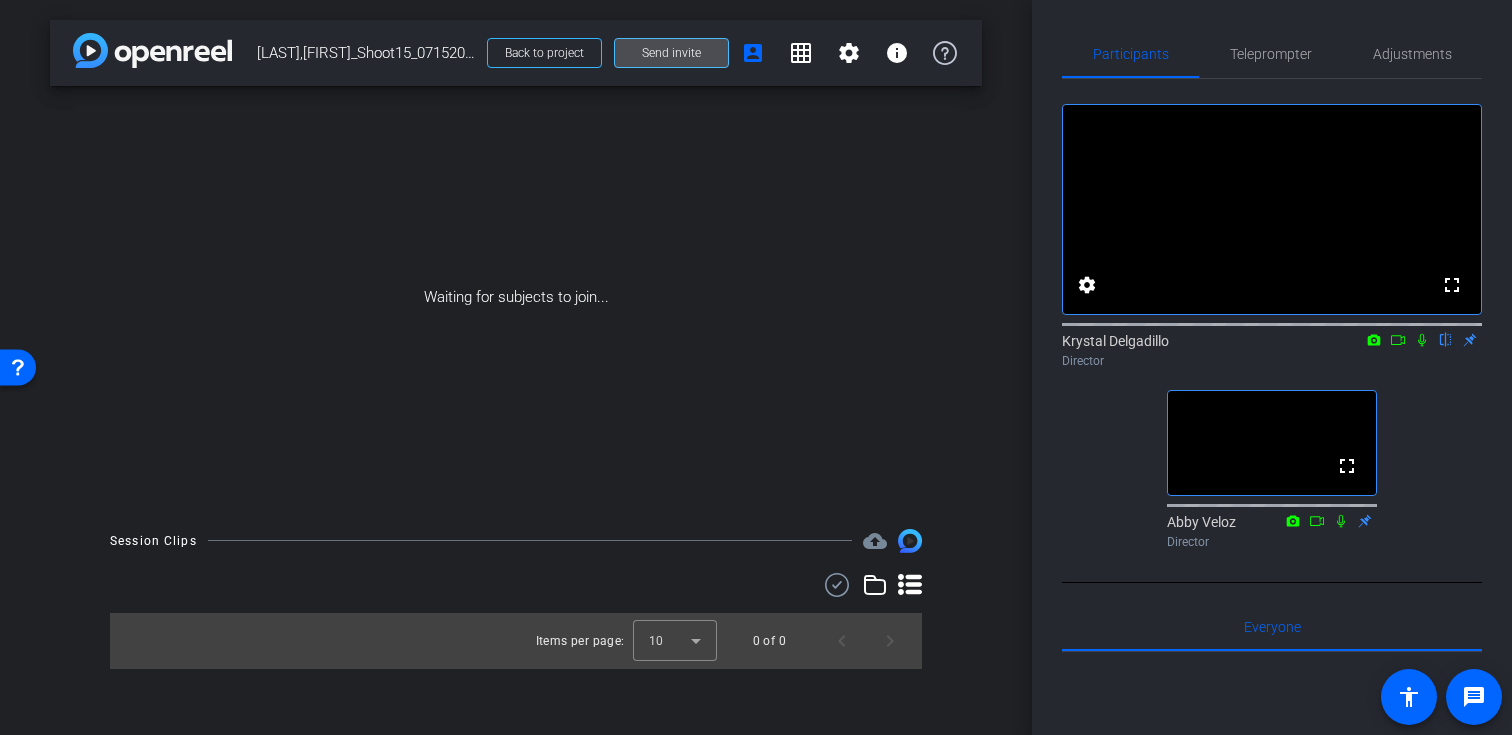 click at bounding box center [671, 53] 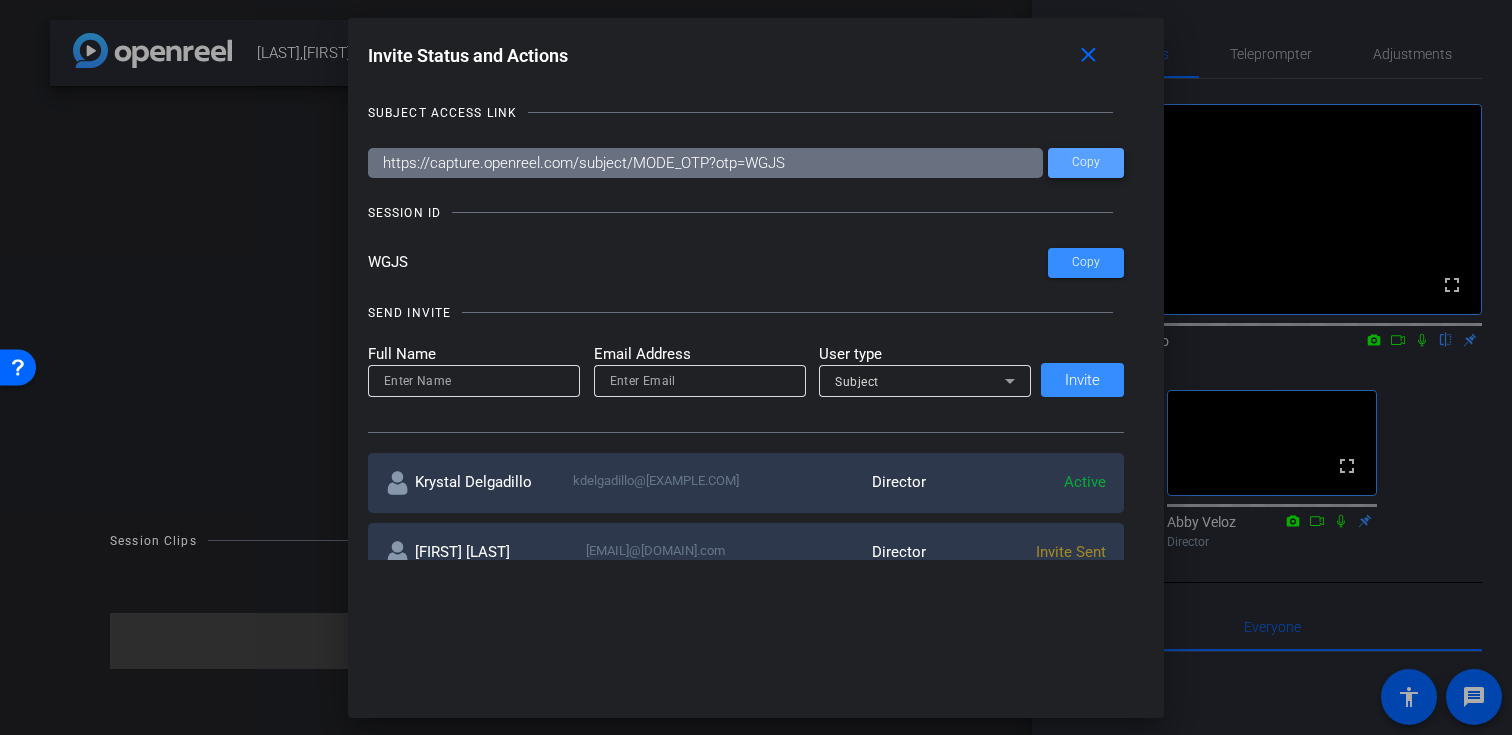 click on "Copy" at bounding box center [1086, 162] 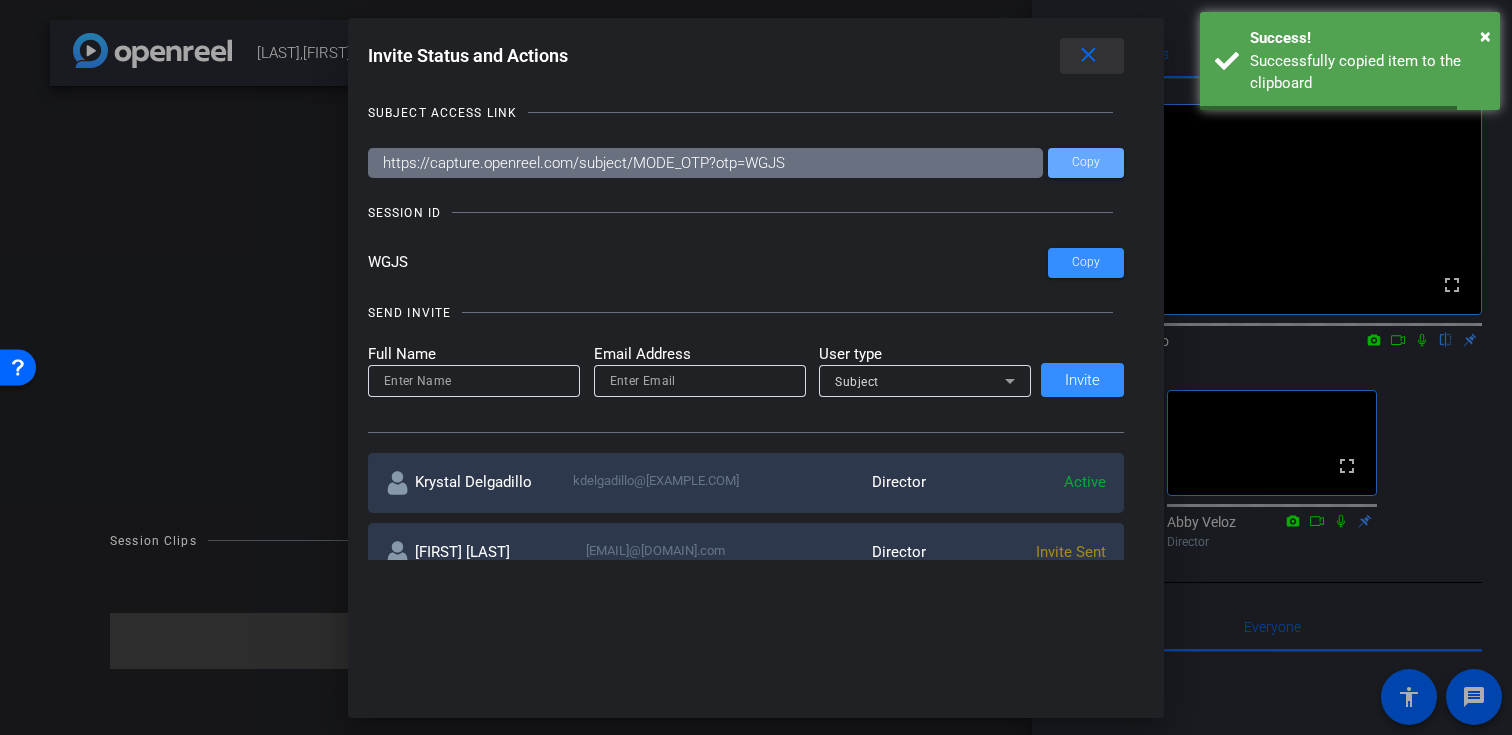 click at bounding box center [1092, 56] 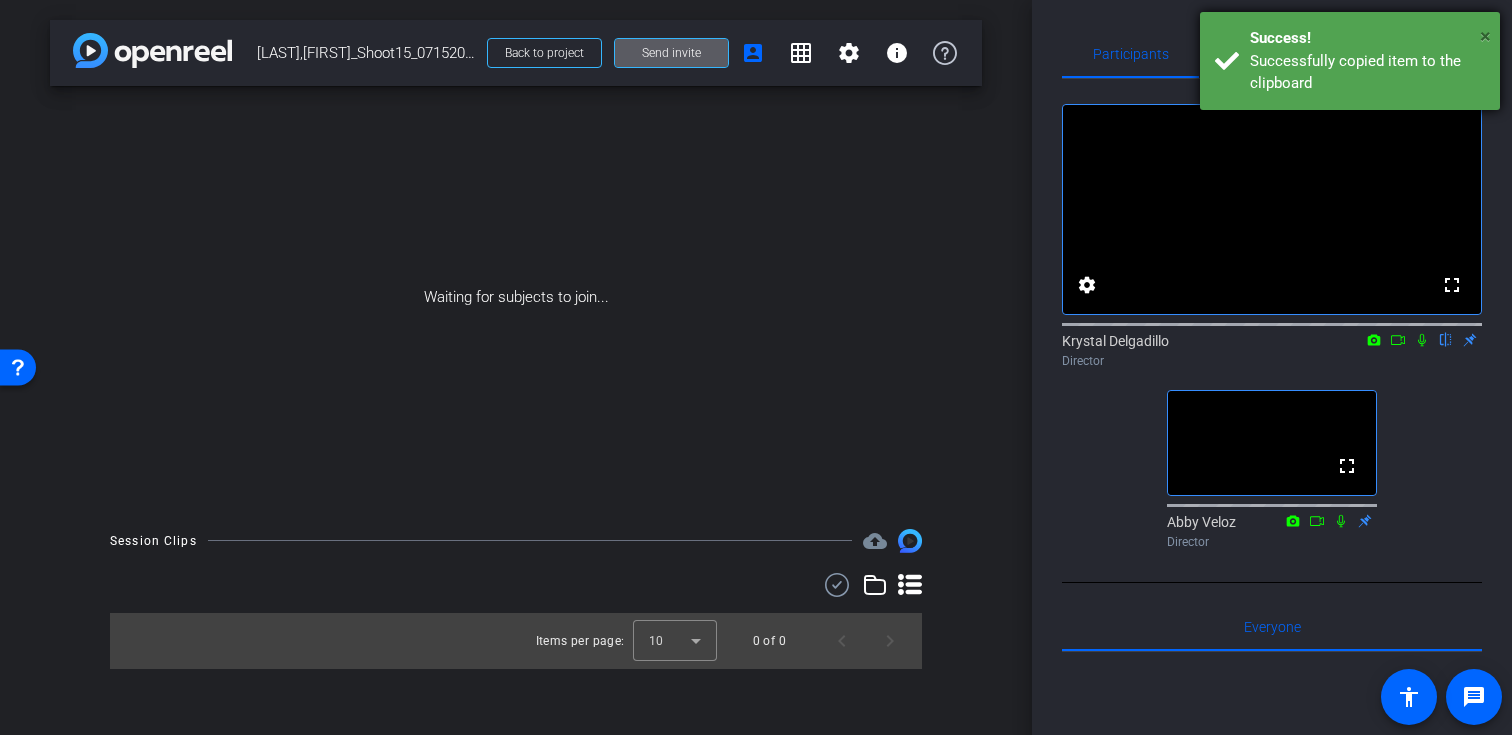 click on "×" at bounding box center (1485, 36) 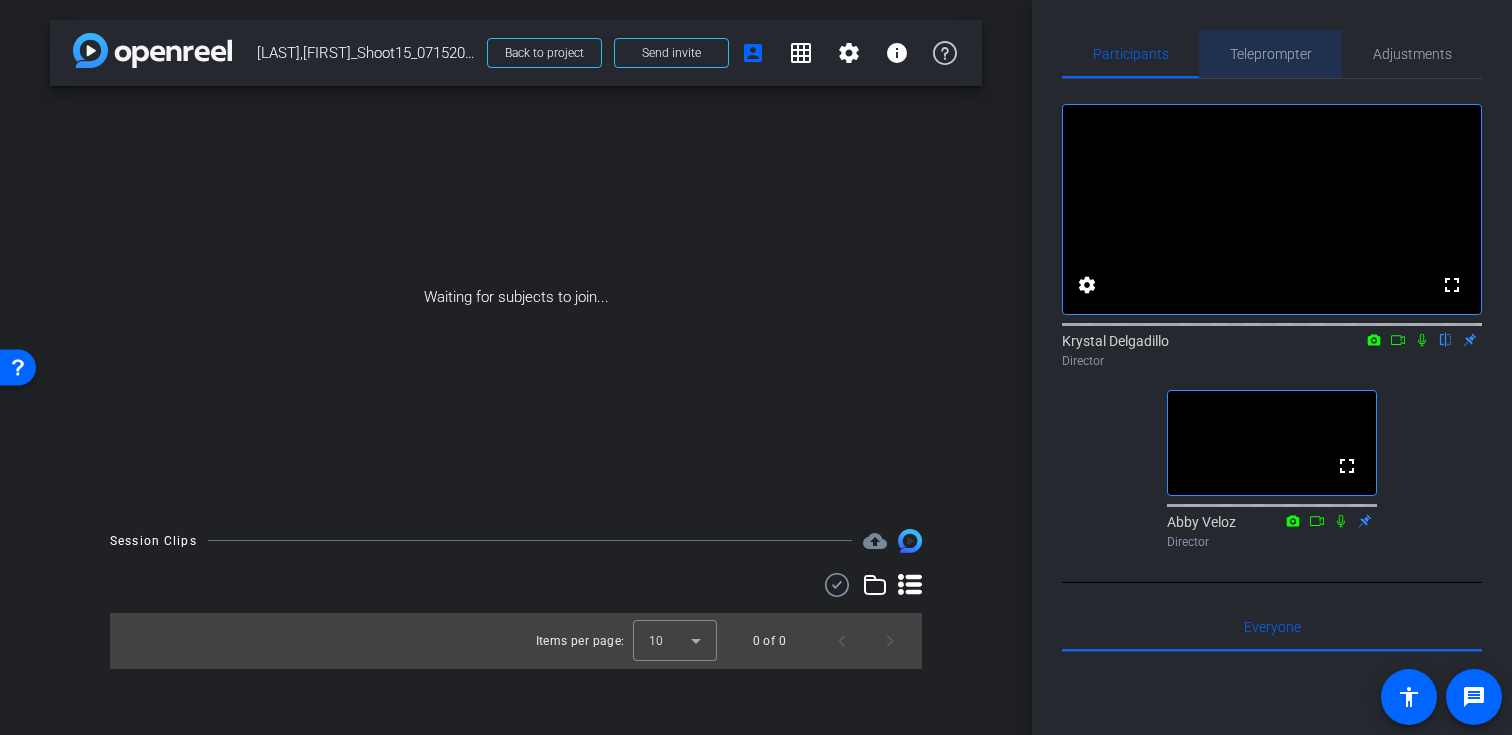 click on "Teleprompter" at bounding box center (1271, 54) 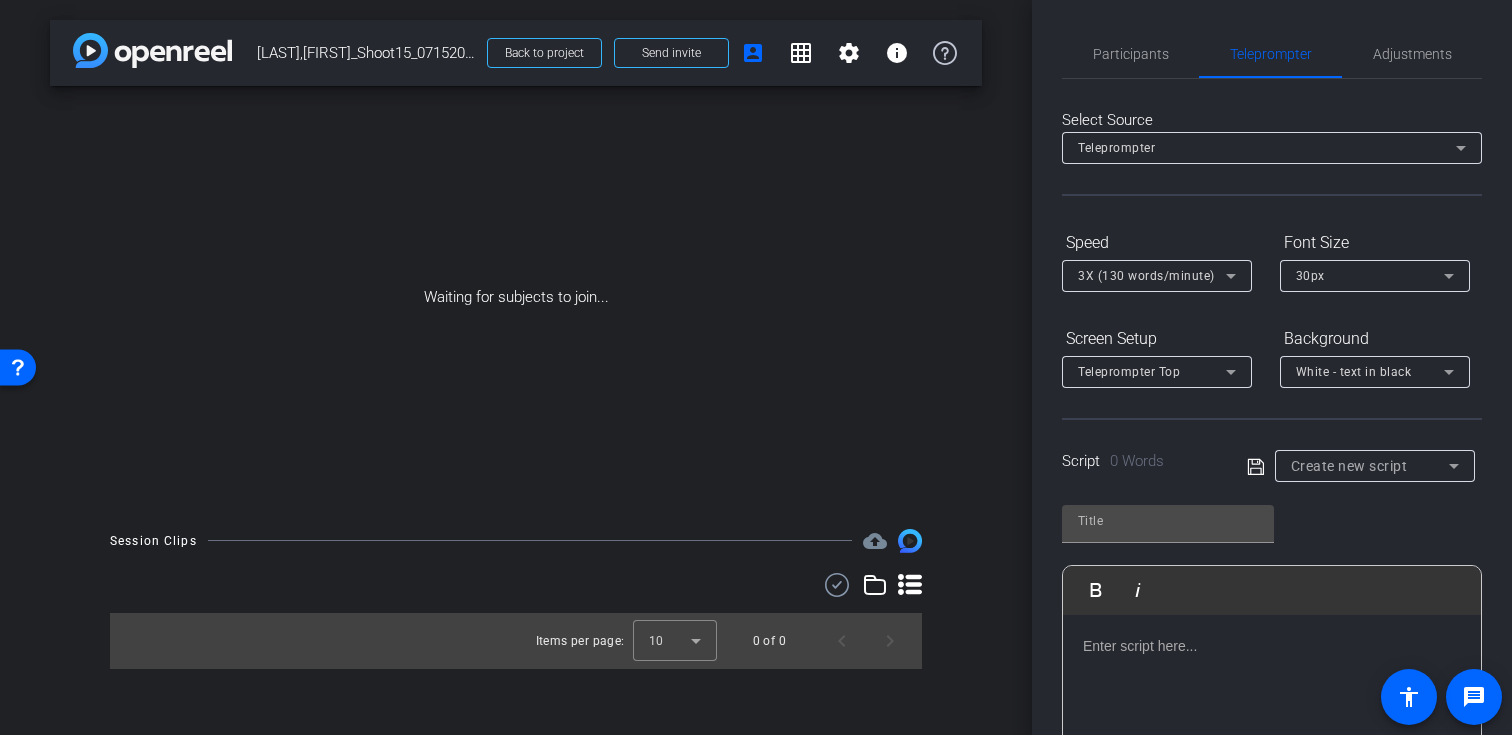 click on "Create new script" at bounding box center (1349, 466) 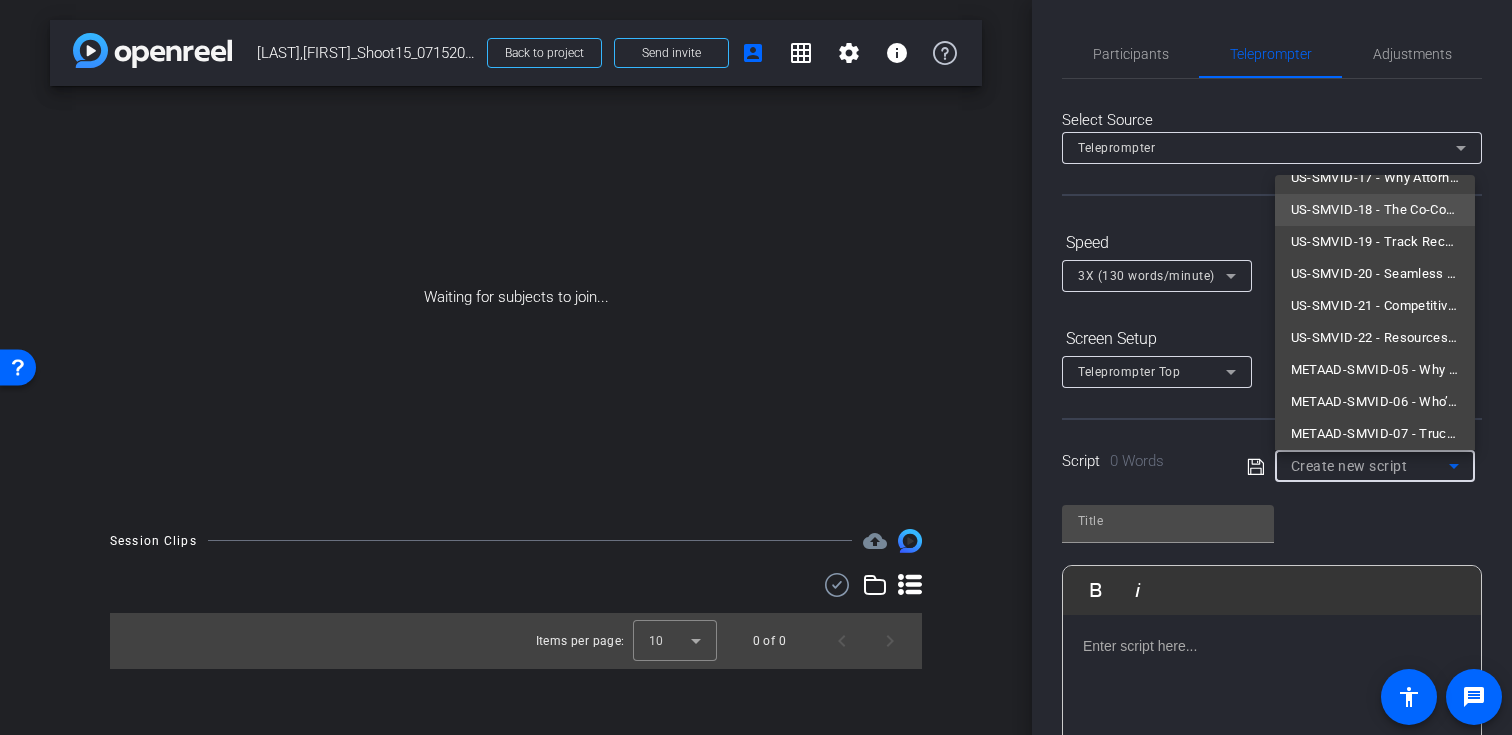 scroll, scrollTop: 192, scrollLeft: 0, axis: vertical 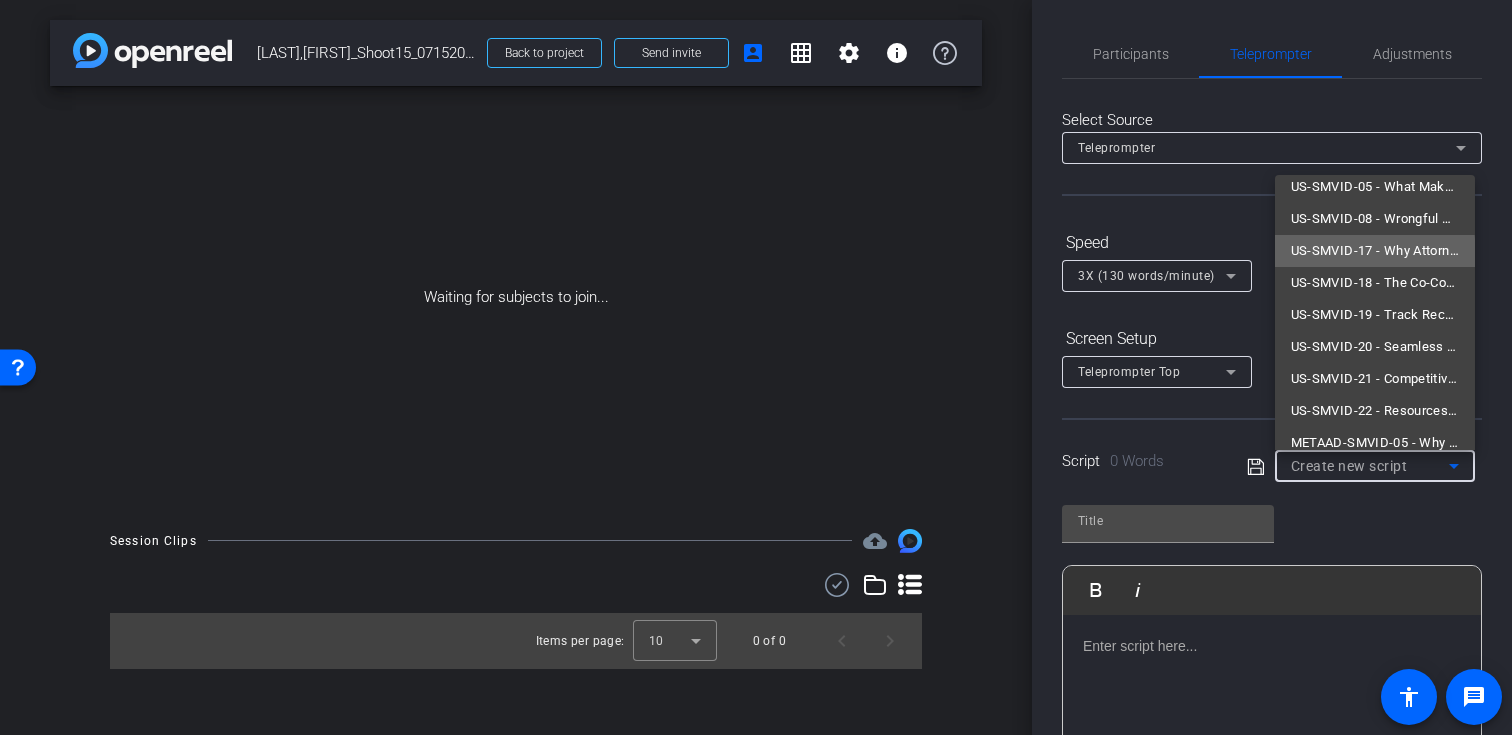 click on "US-SMVID-17 - Why Attorneys Trust Us With Their Referrals" at bounding box center [1375, 251] 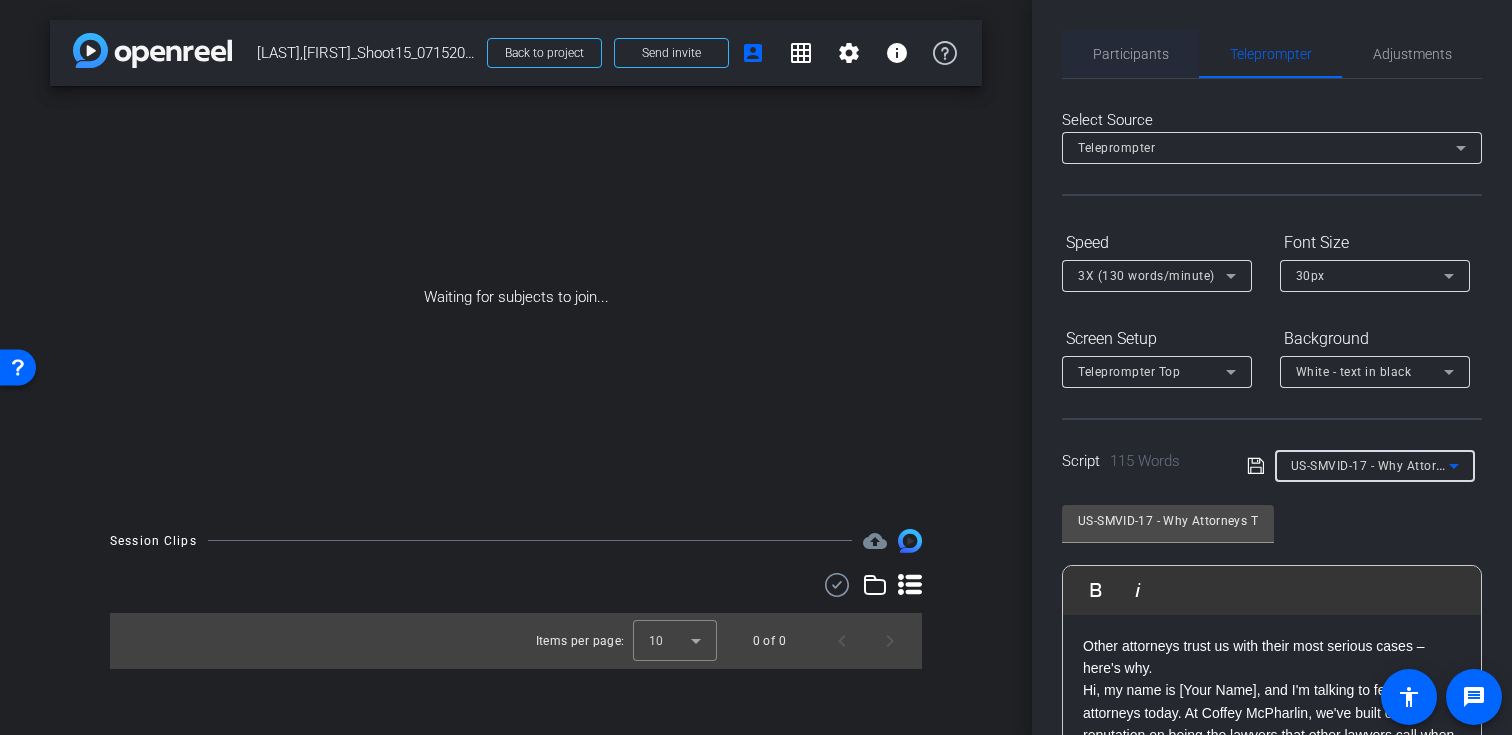 click on "Participants" at bounding box center (1131, 54) 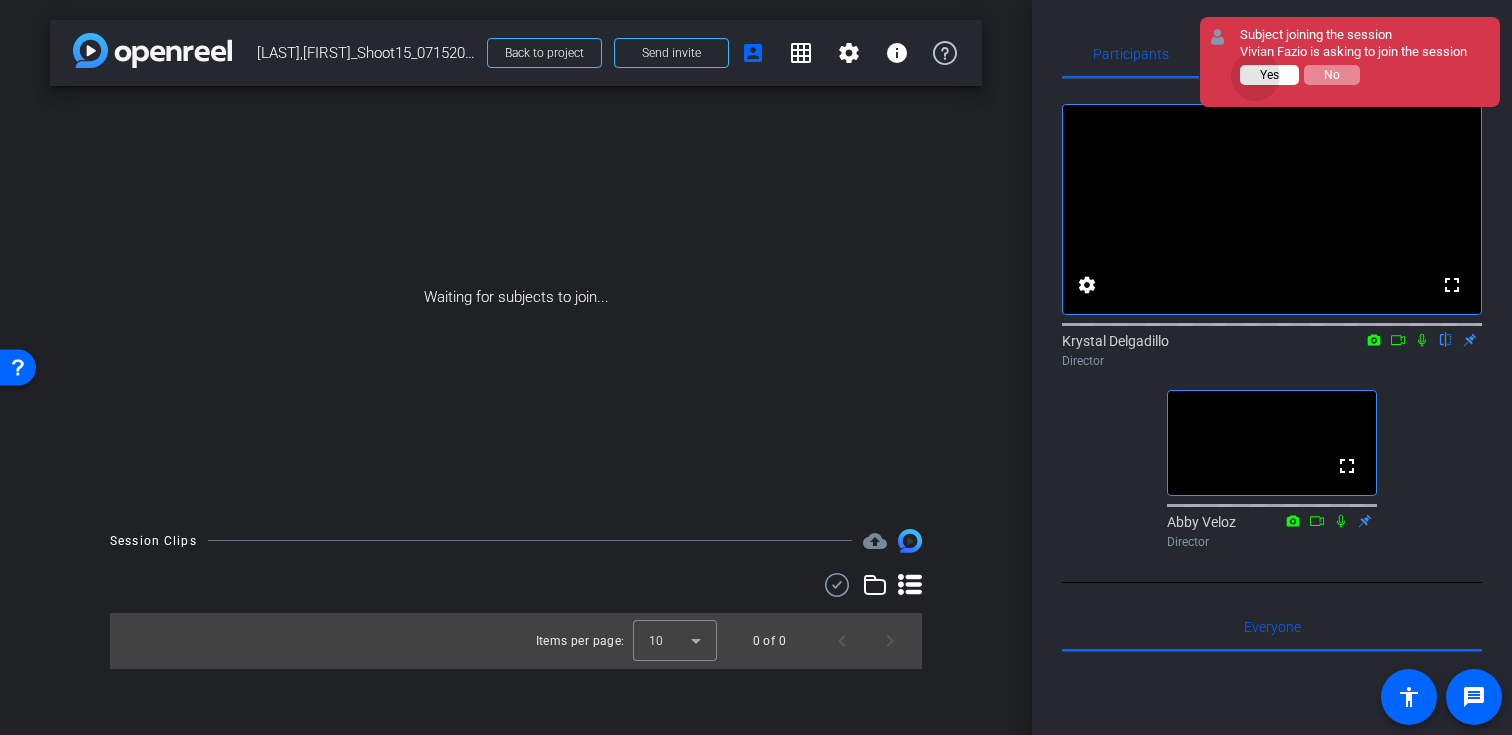 click on "Yes" at bounding box center (1269, 75) 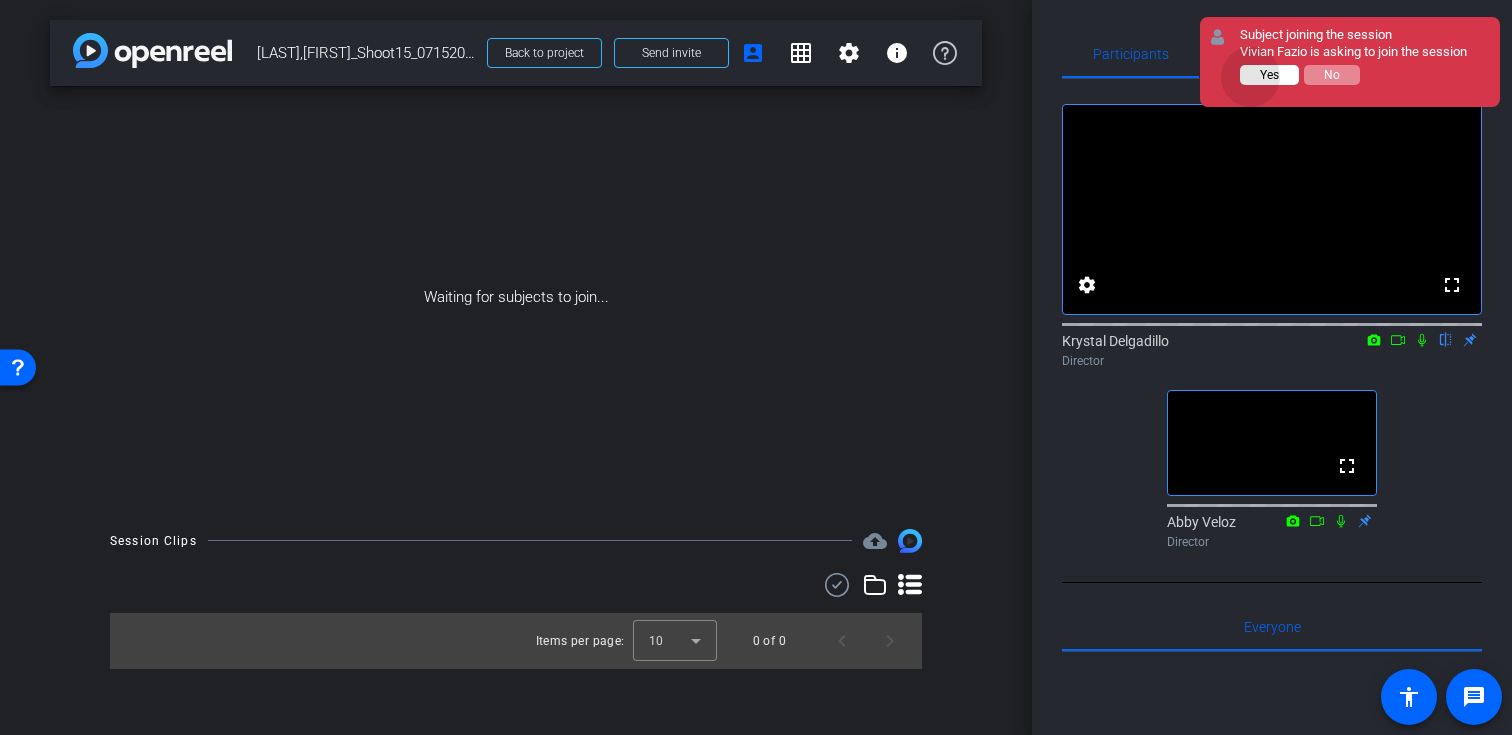 click on "Yes" at bounding box center [1269, 75] 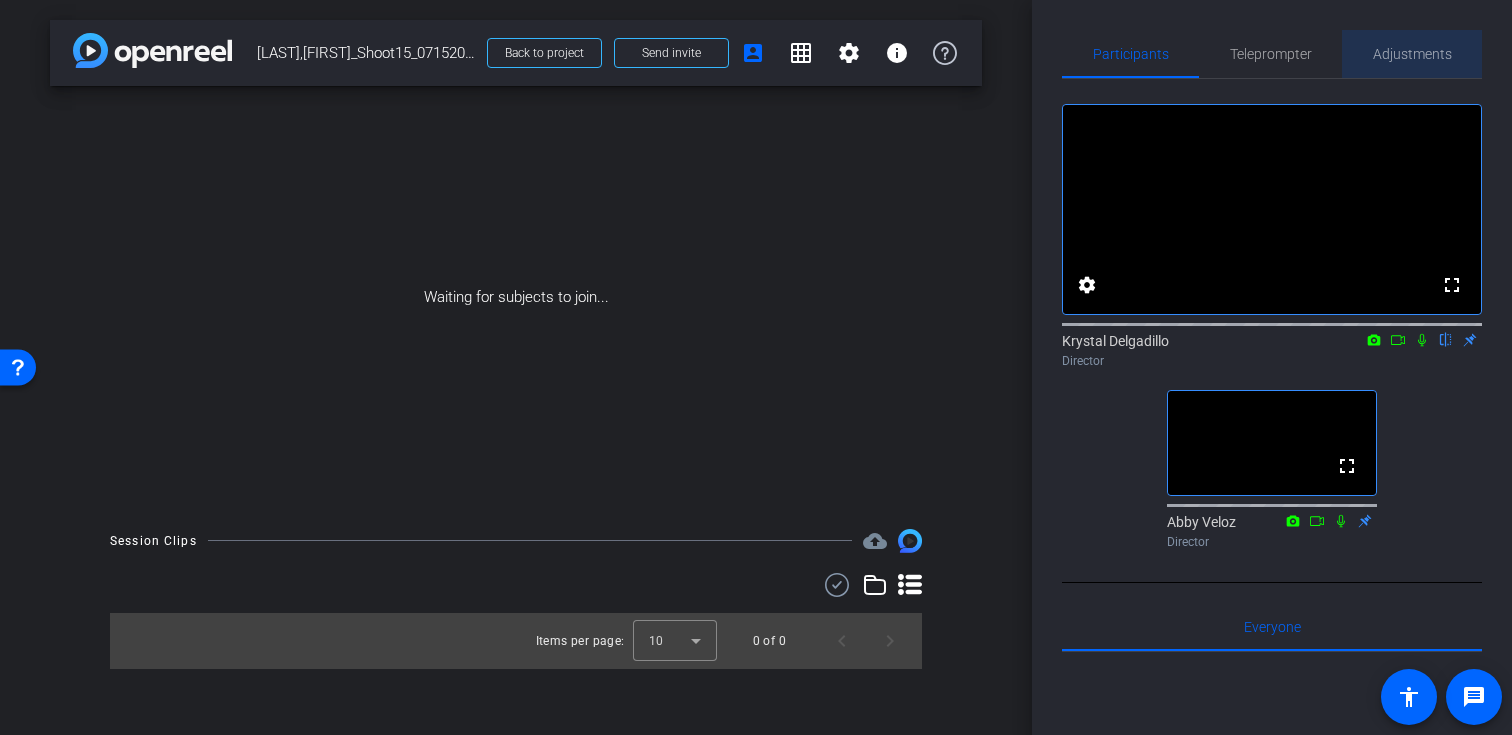 click on "Adjustments" at bounding box center [1412, 54] 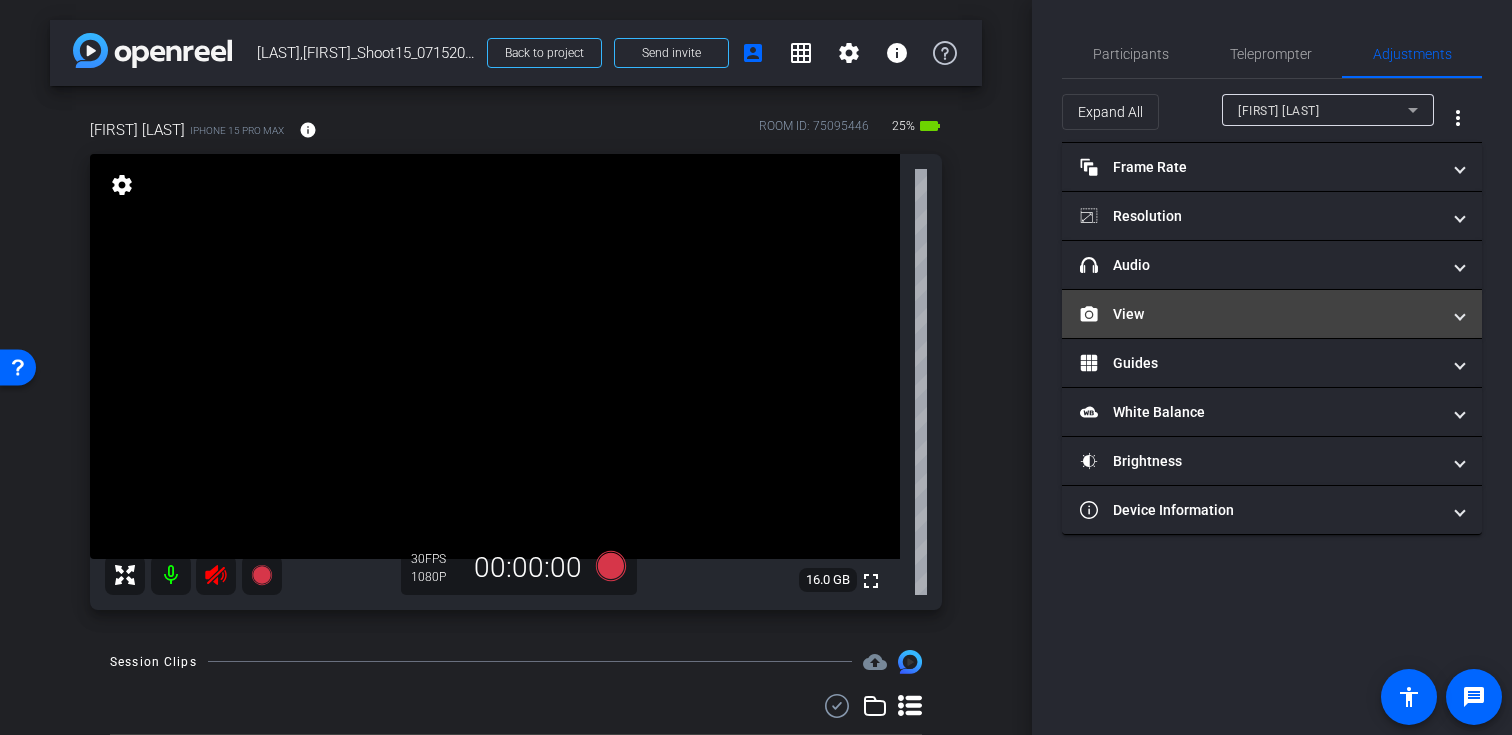 click on "View" at bounding box center (1260, 314) 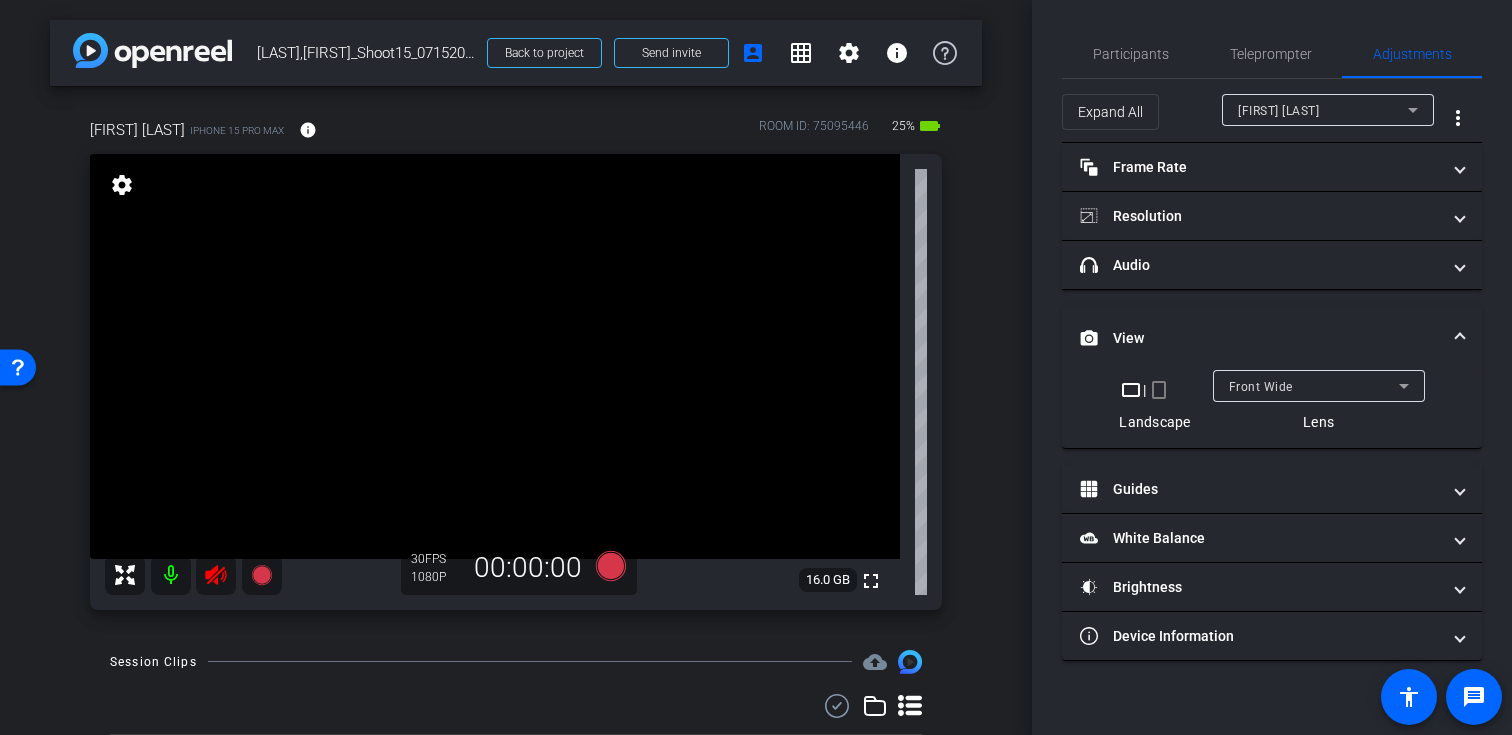 click on "crop_portrait" at bounding box center (1159, 390) 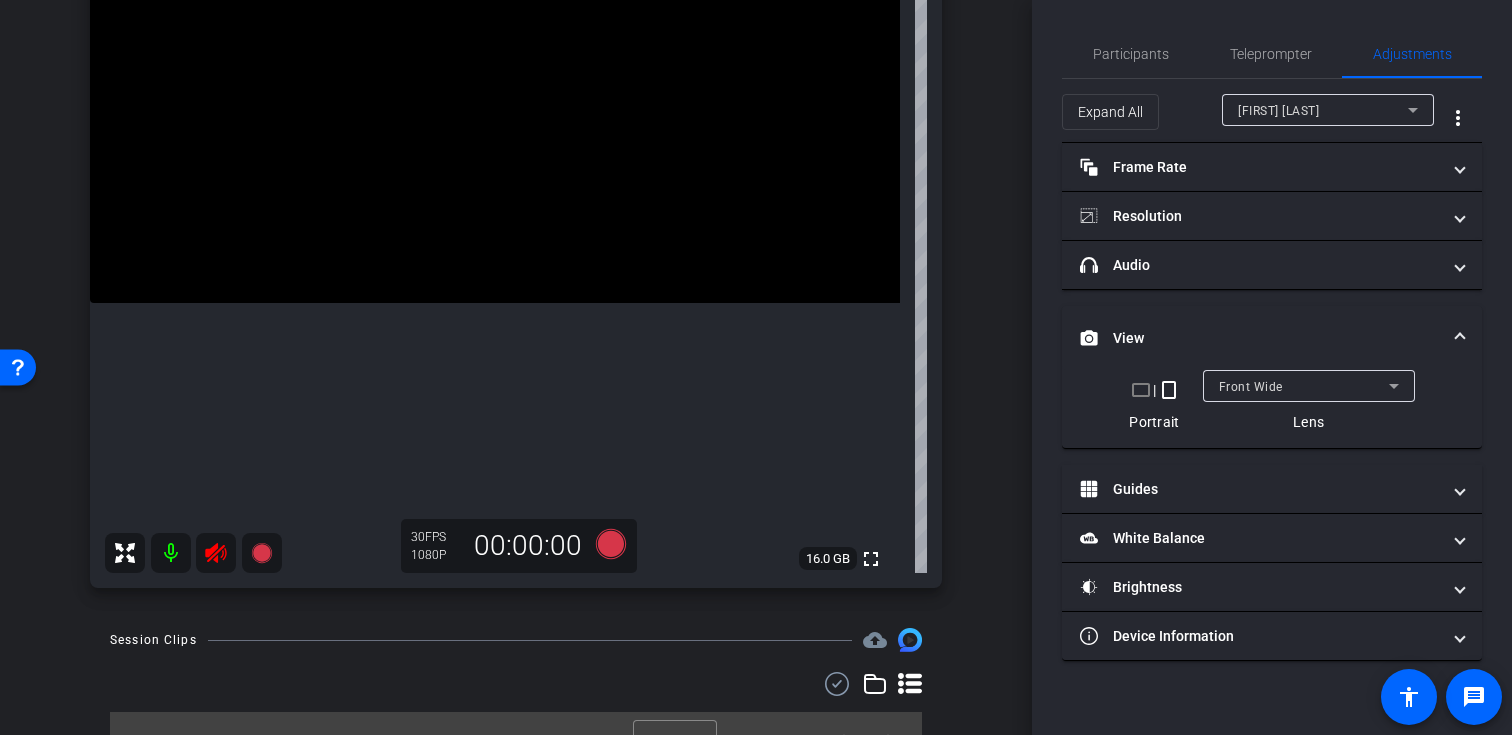 scroll, scrollTop: 274, scrollLeft: 0, axis: vertical 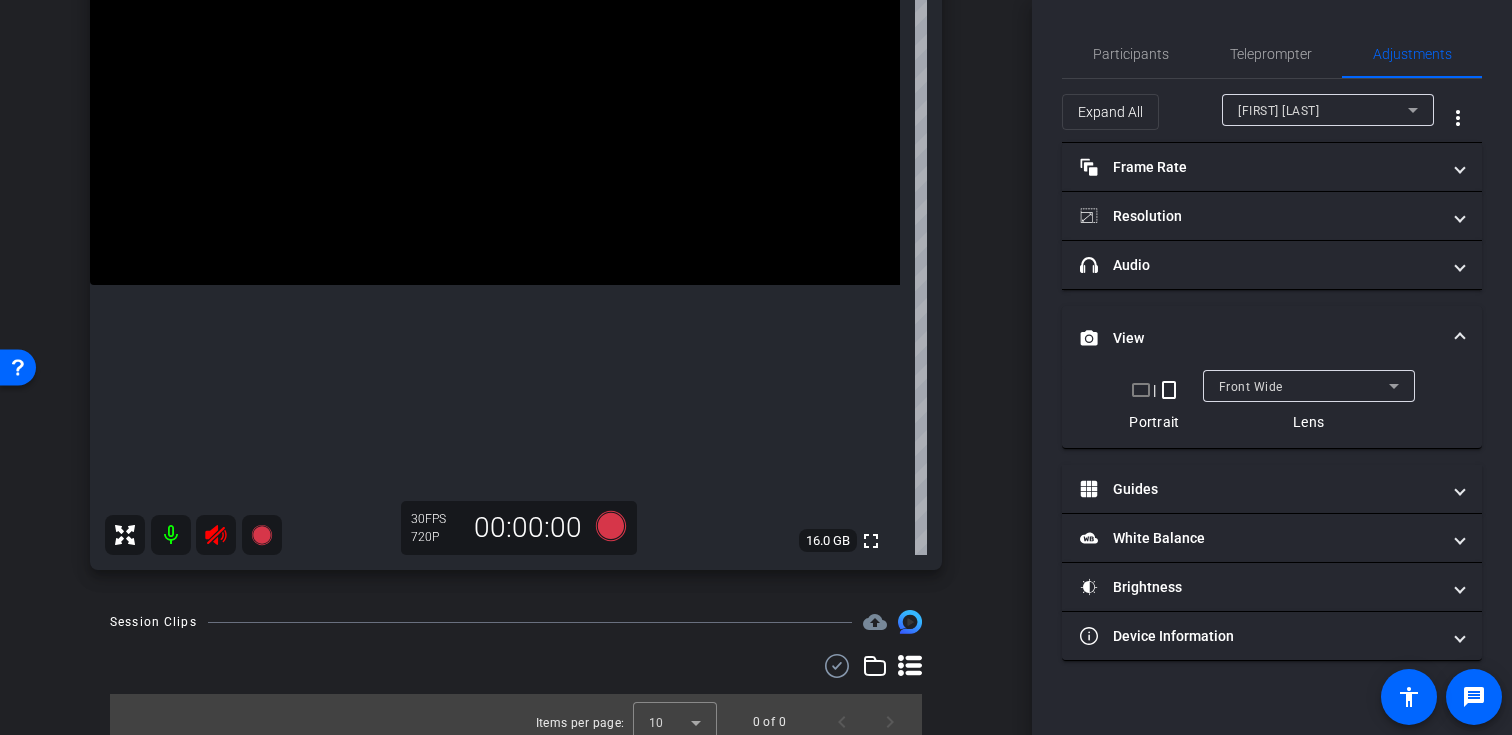 click 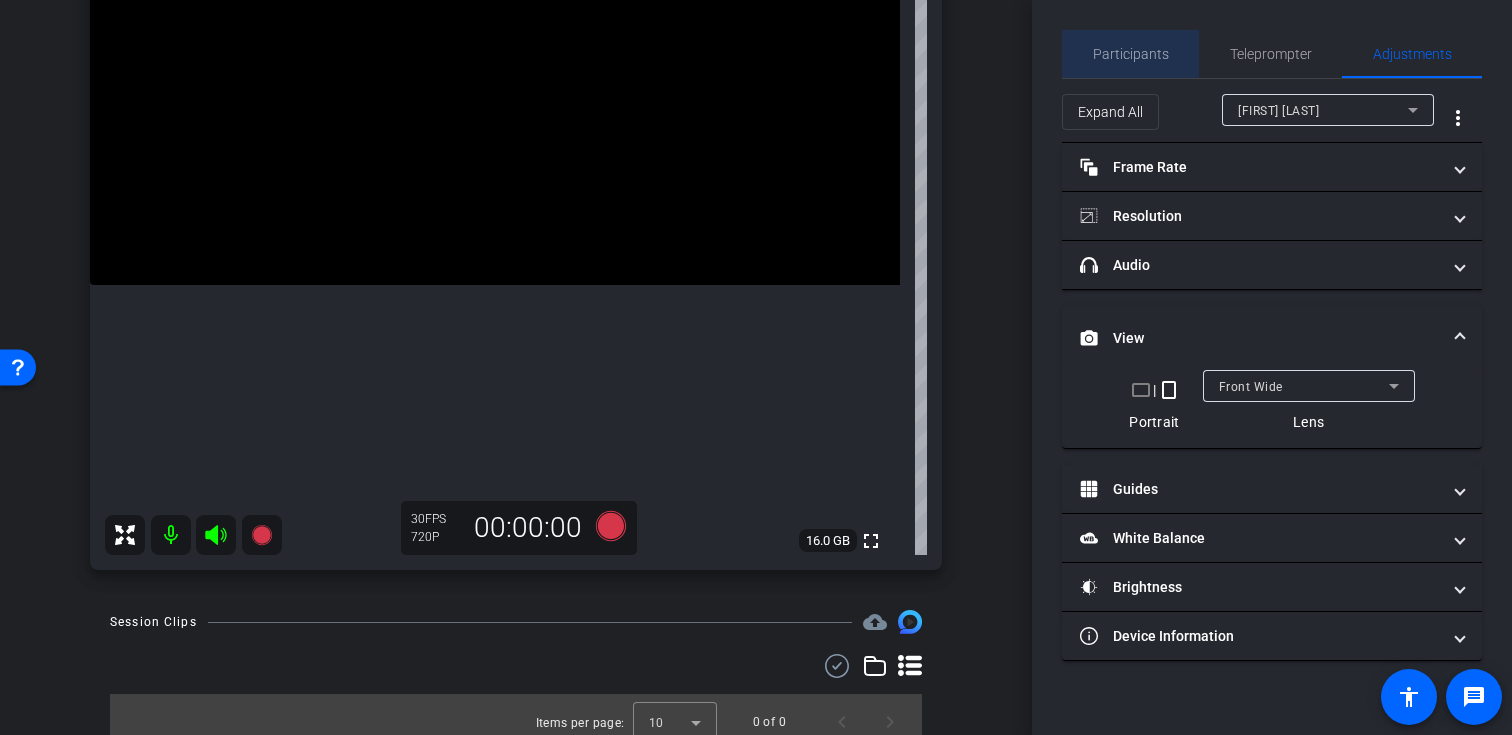 click on "Participants" at bounding box center [1131, 54] 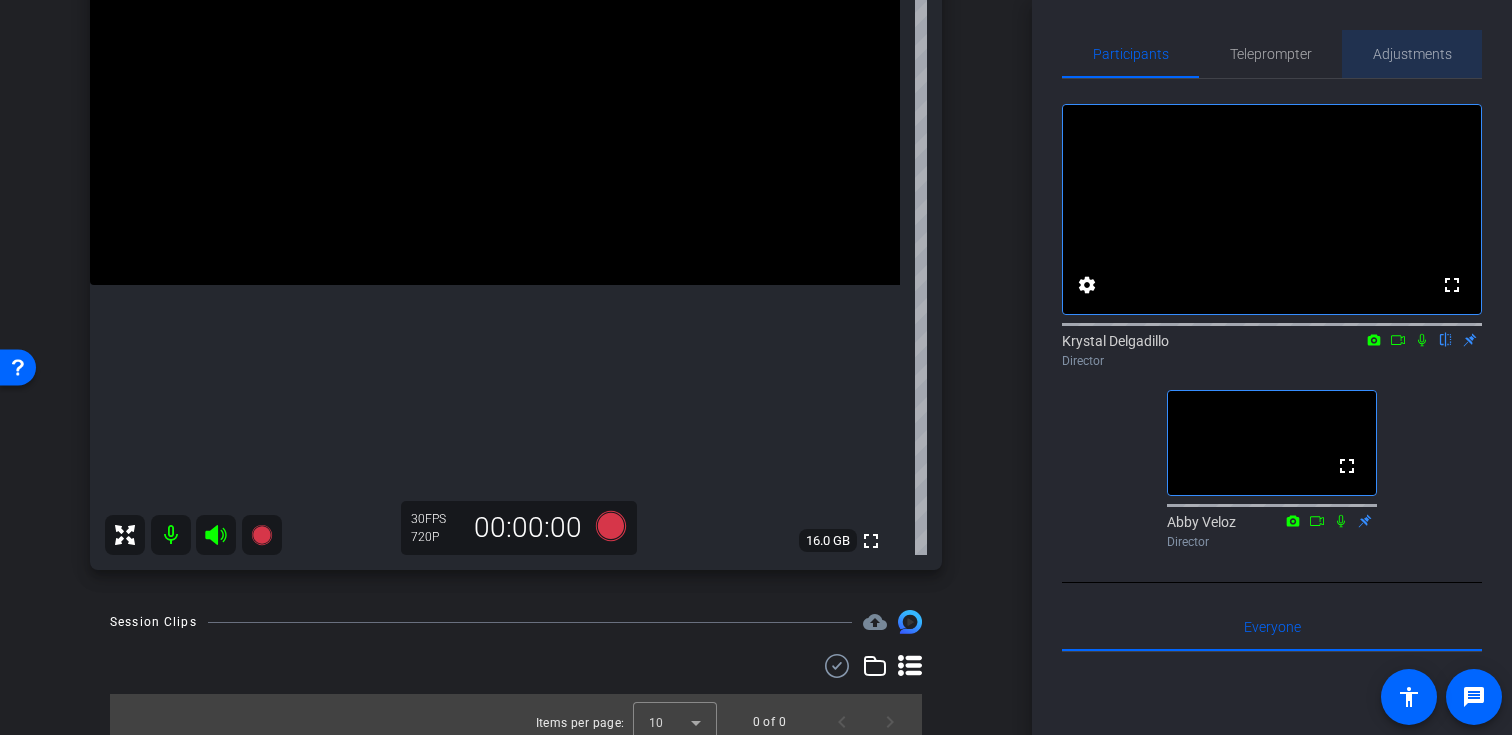 click on "Adjustments" at bounding box center (1412, 54) 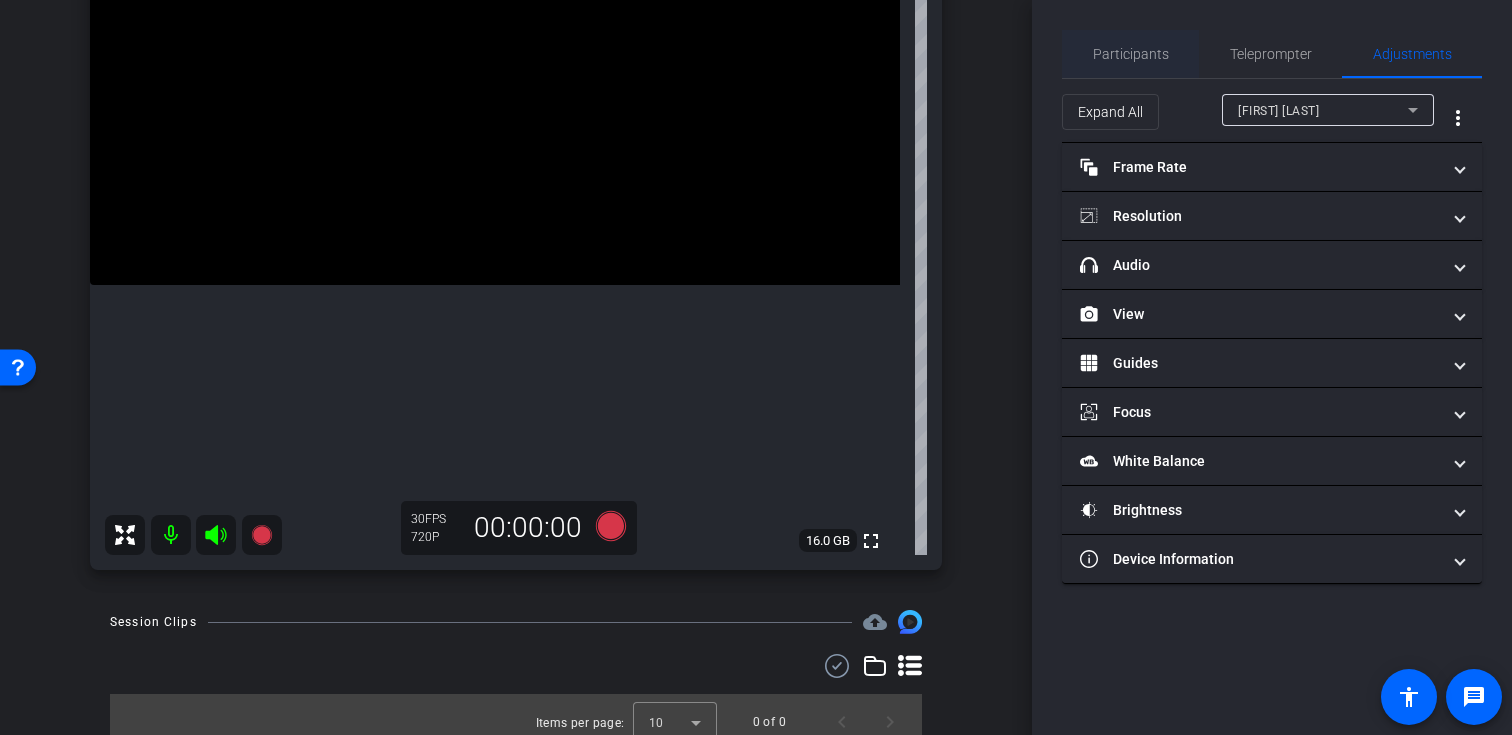click on "Participants" at bounding box center [1131, 54] 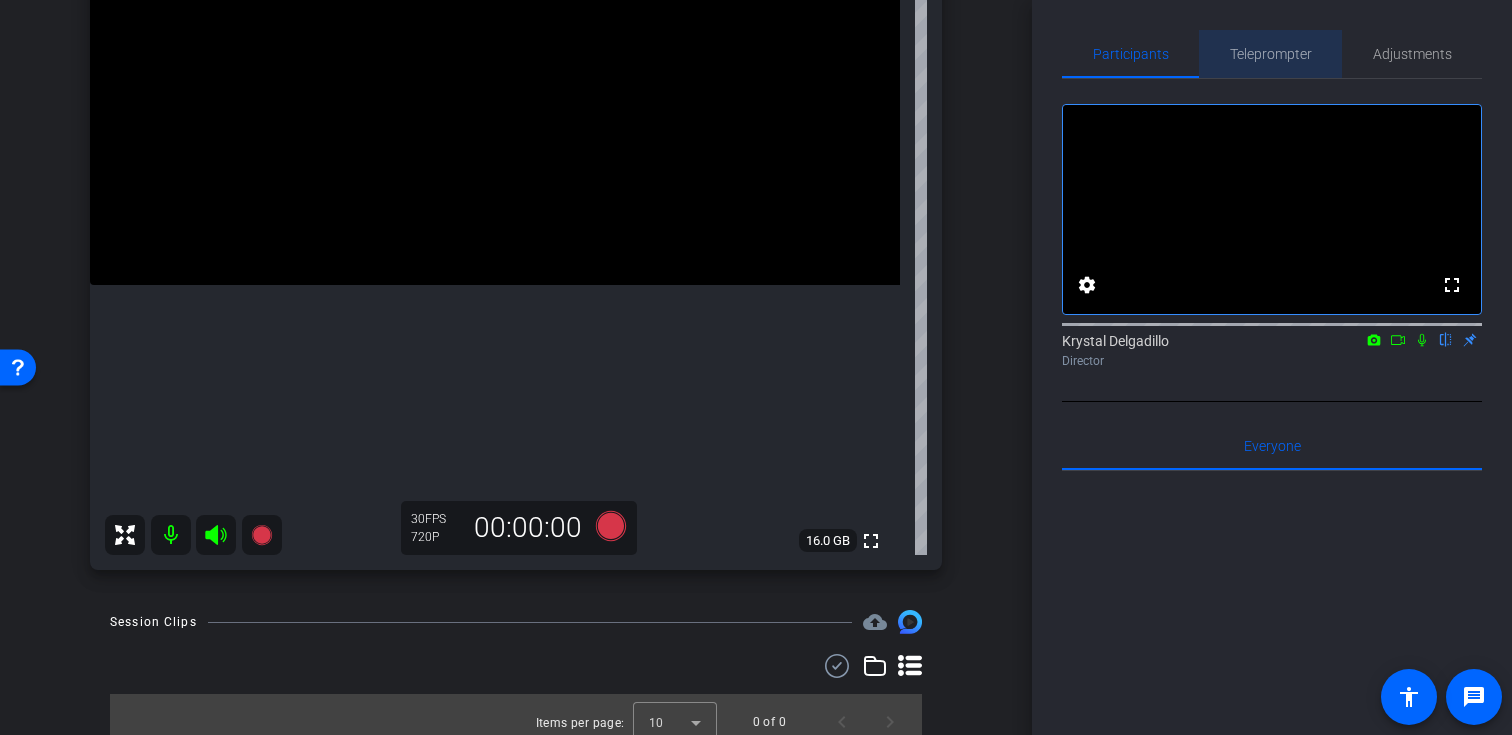 click on "Teleprompter" at bounding box center [1271, 54] 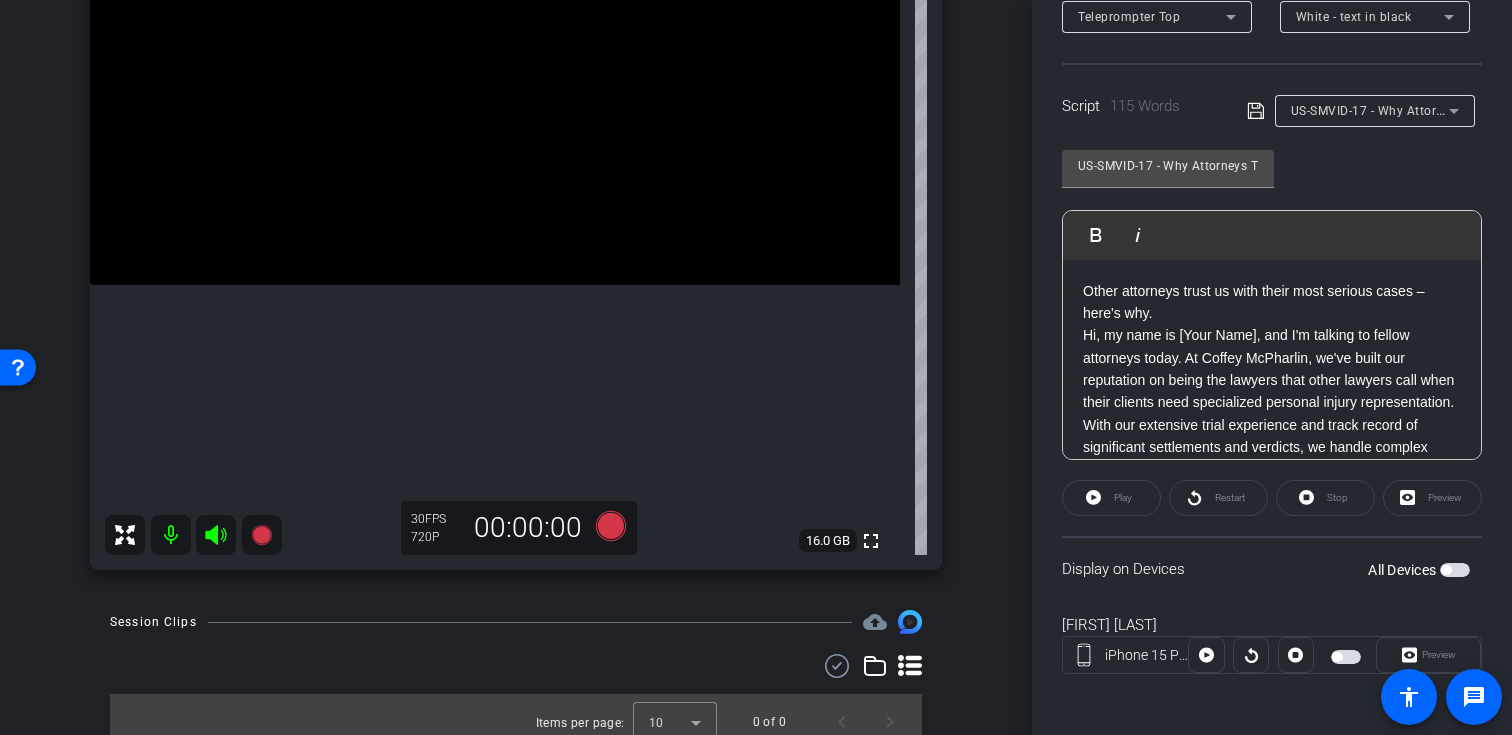 scroll, scrollTop: 358, scrollLeft: 0, axis: vertical 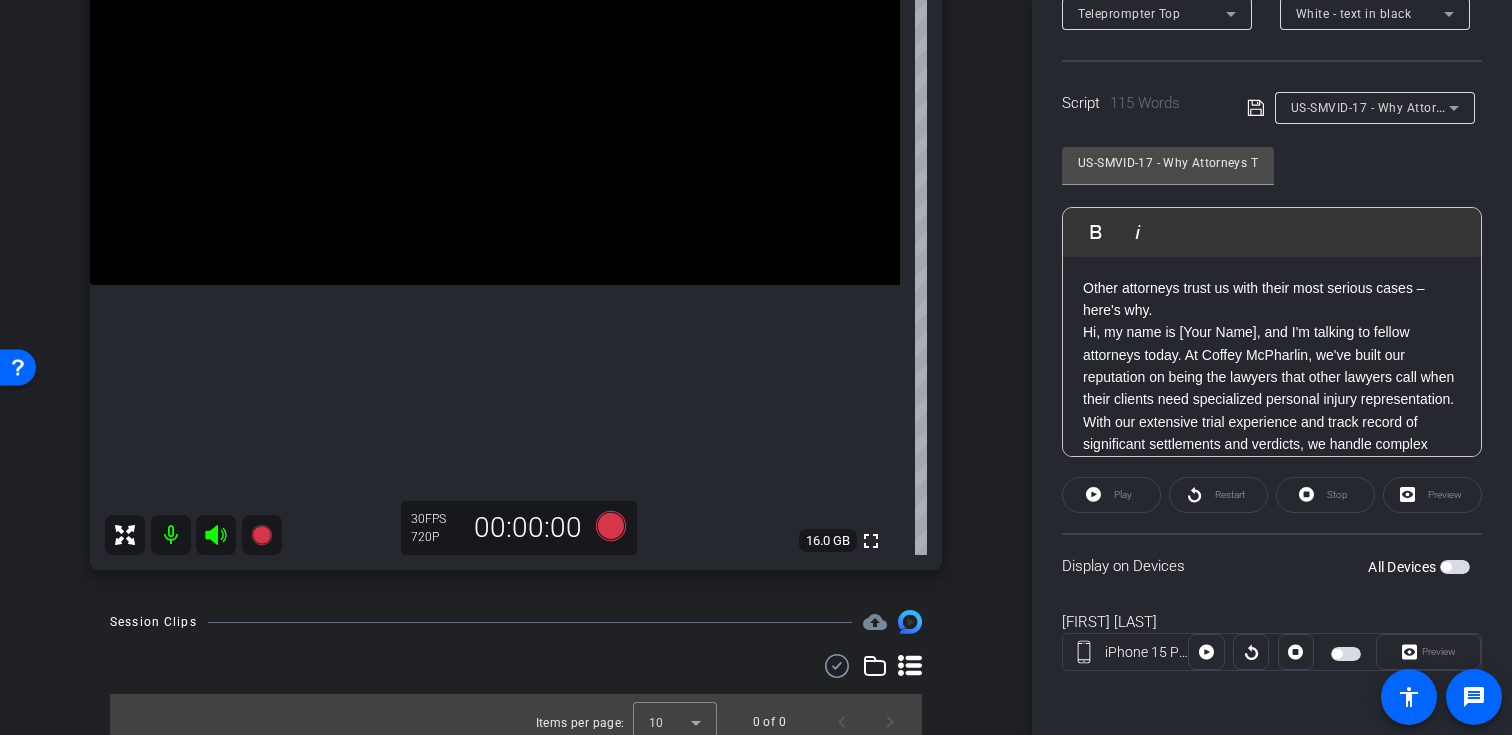 click on "US-SMVID-17 - Why Attorneys Trust Us With Their Referrals" at bounding box center (1463, 107) 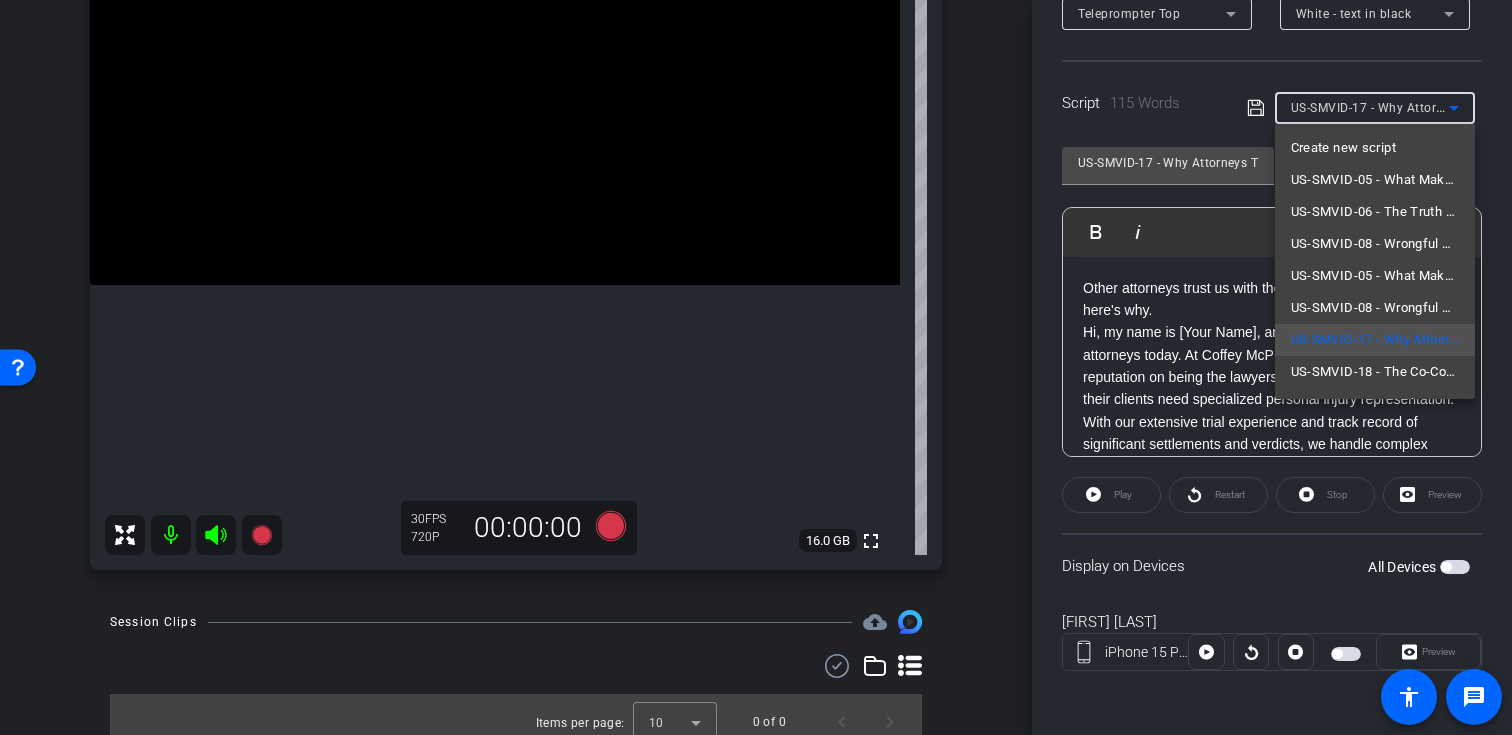 click at bounding box center (756, 367) 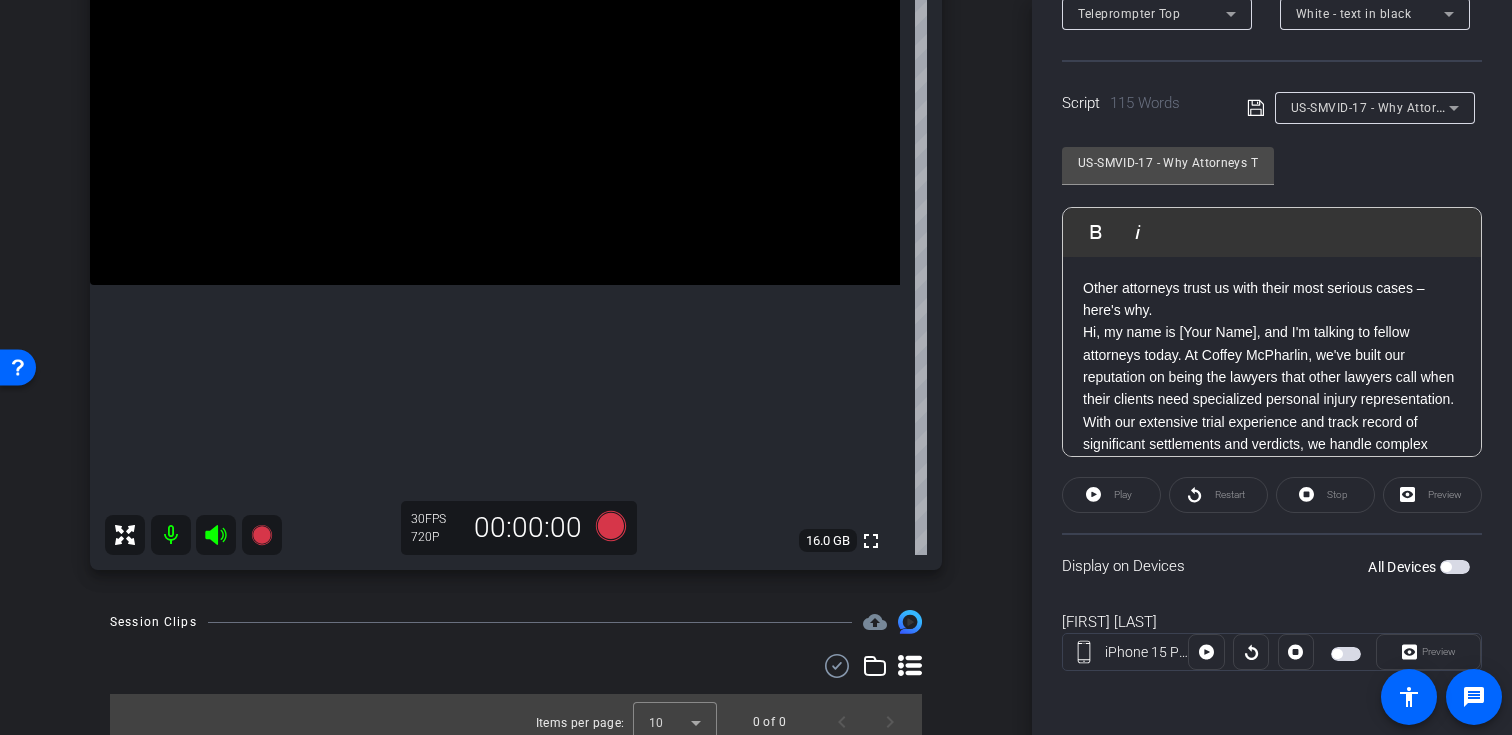 click on "US-SMVID-17 - Why Attorneys Trust Us With Their Referrals               Play        Play from this location               Play Selected        Play and display the selected text only Bold Italic Other attorneys trust us with their most serious cases – here's why. Hi, my name is [Your Name], and I'm talking to fellow attorneys today. At Coffey McPharlin, we've built our reputation on being the lawyers that other lawyers call when their clients need specialized personal injury representation. With our extensive trial experience and track record of significant settlements and verdicts, we handle complex trucking accidents, catastrophic injuries, and wrongful death cases that require aggressive advocacy. We maintain open communication throughout every case, keeping referring attorneys informed at every stage while offering competitive referral fees that reflect our appreciation for your trust. Ready to partner with attorneys who actually try cases? Call us at 954-289-6316. Enter script here..." 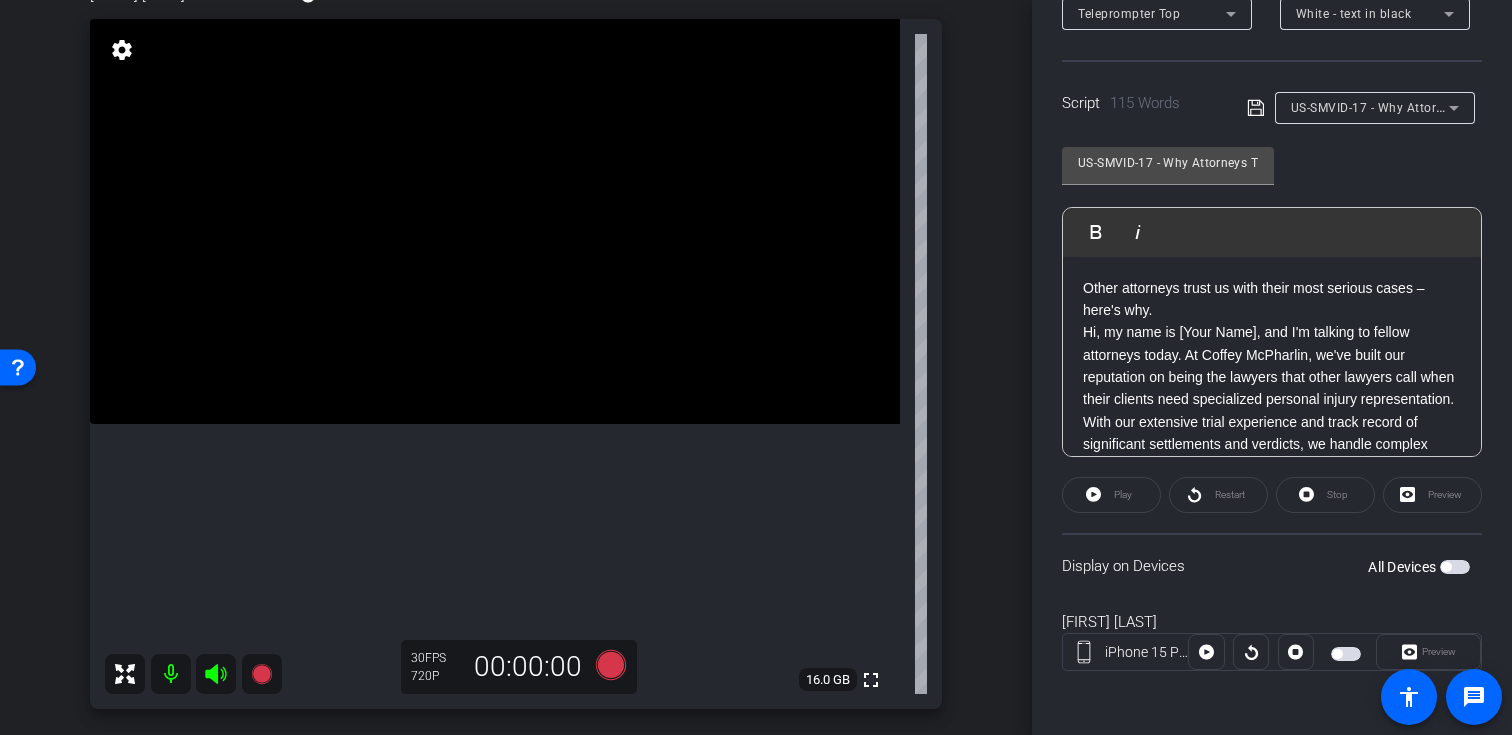 scroll, scrollTop: 131, scrollLeft: 0, axis: vertical 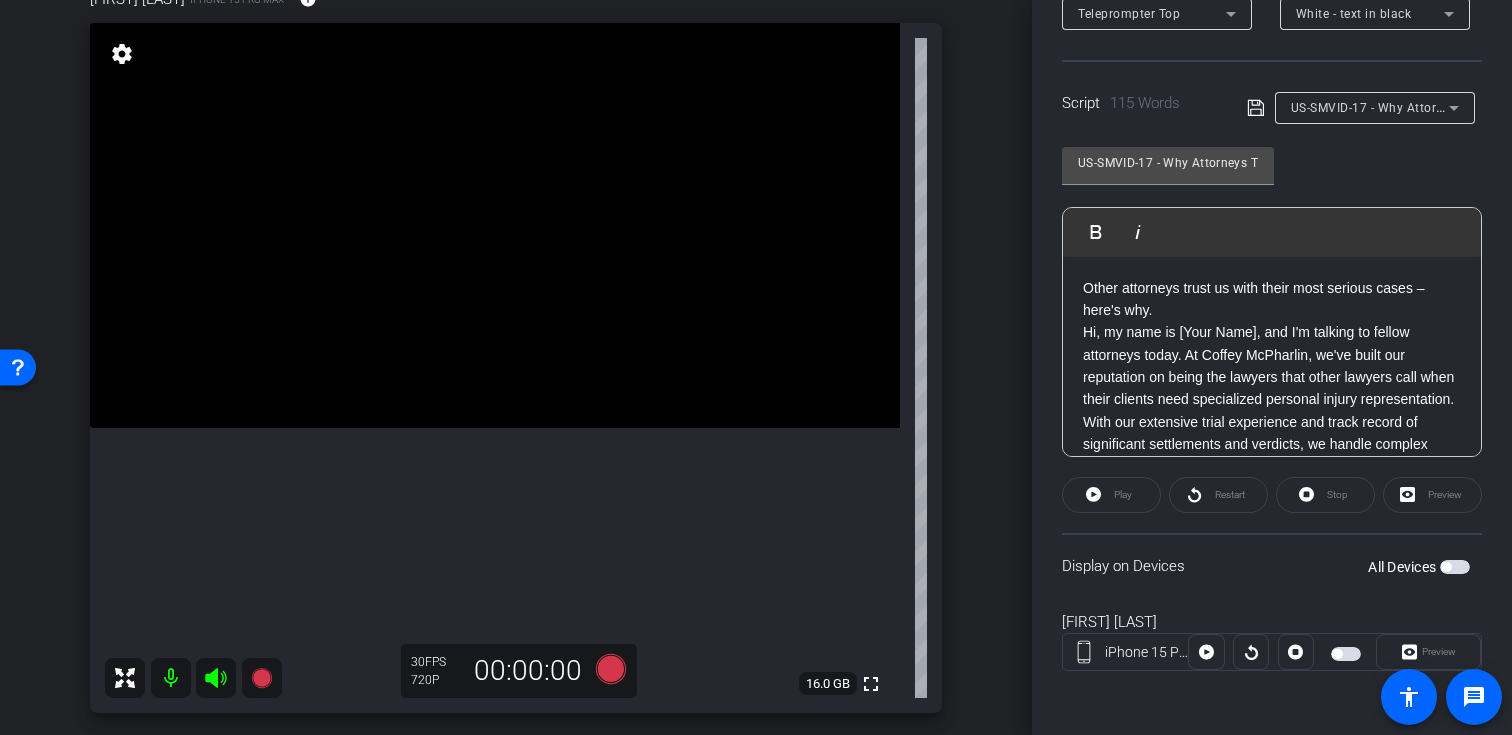 click at bounding box center (1455, 567) 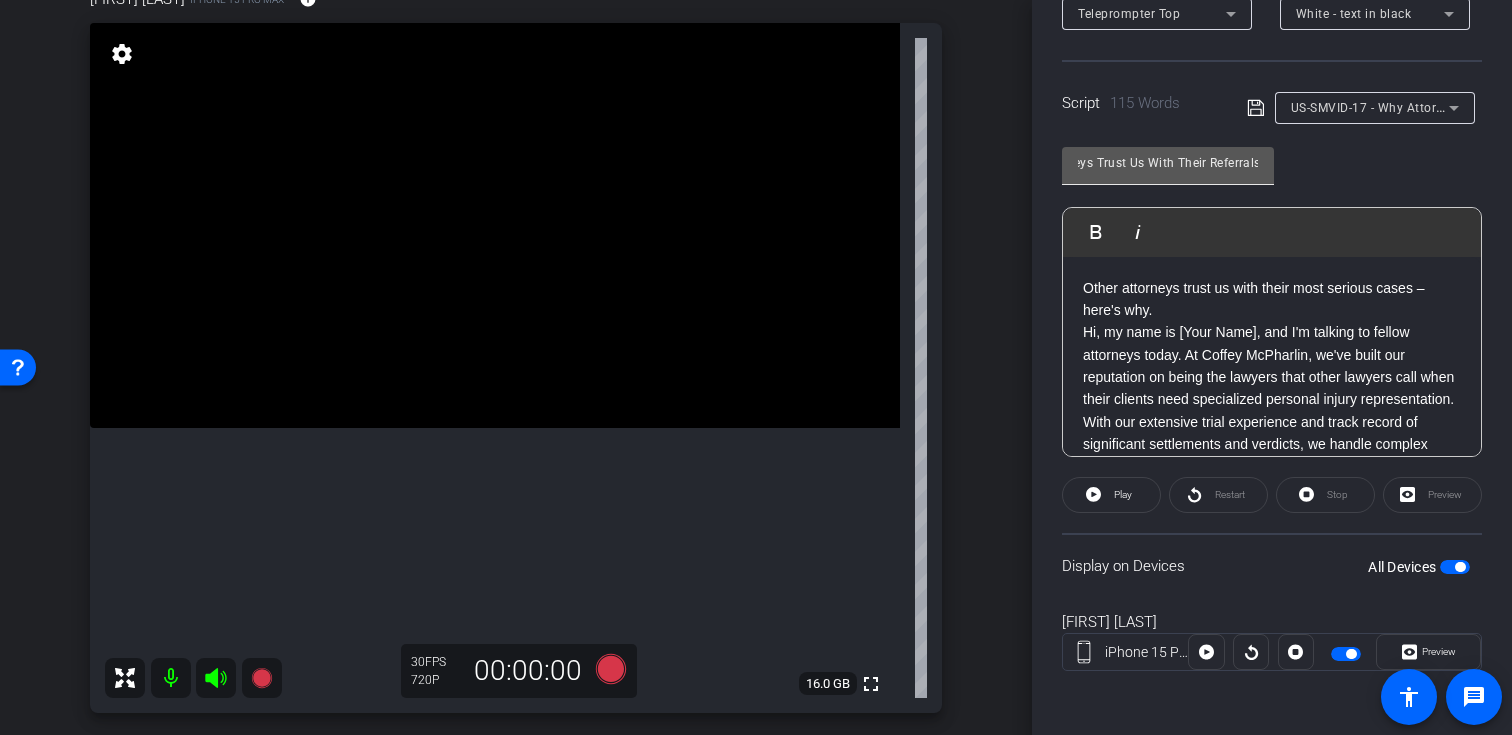 scroll, scrollTop: 0, scrollLeft: 0, axis: both 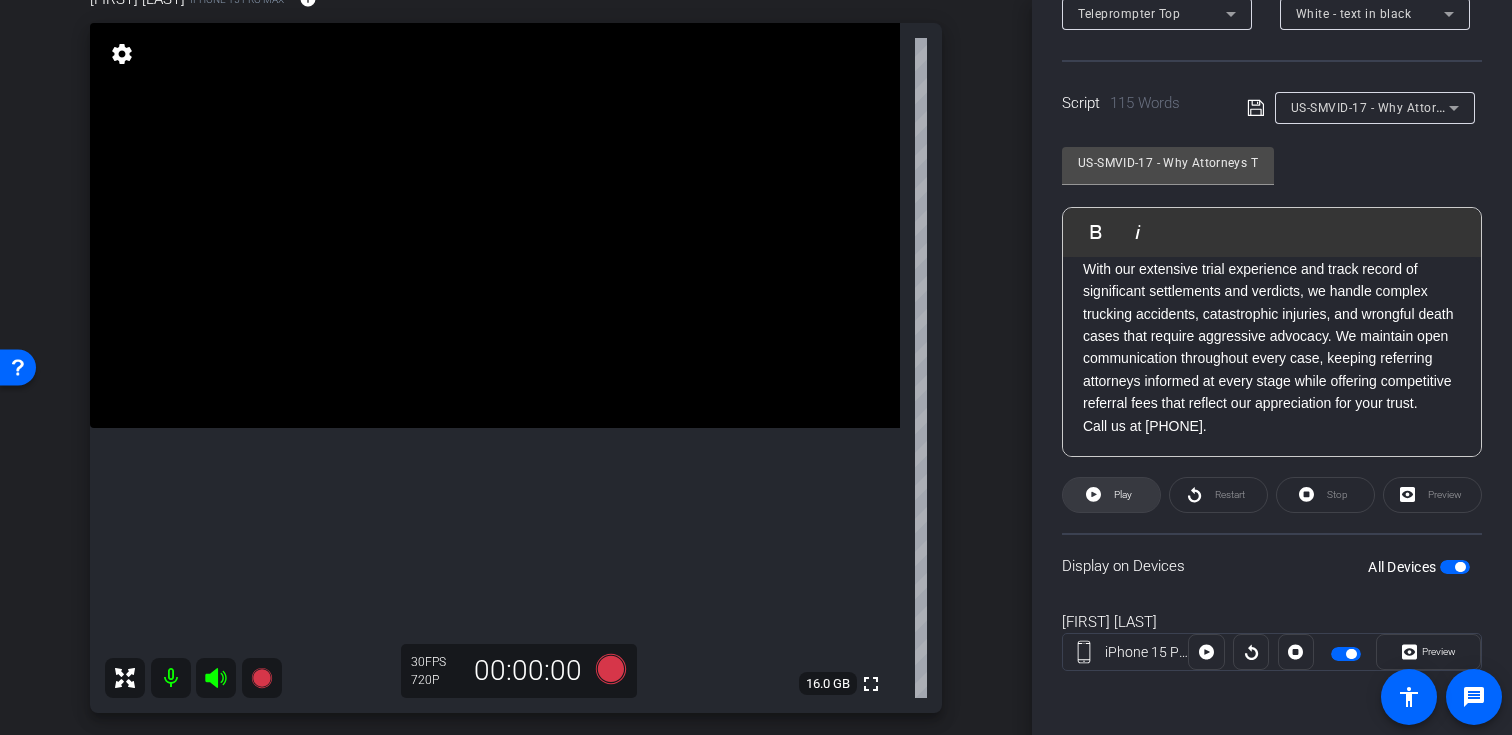 click on "Play" 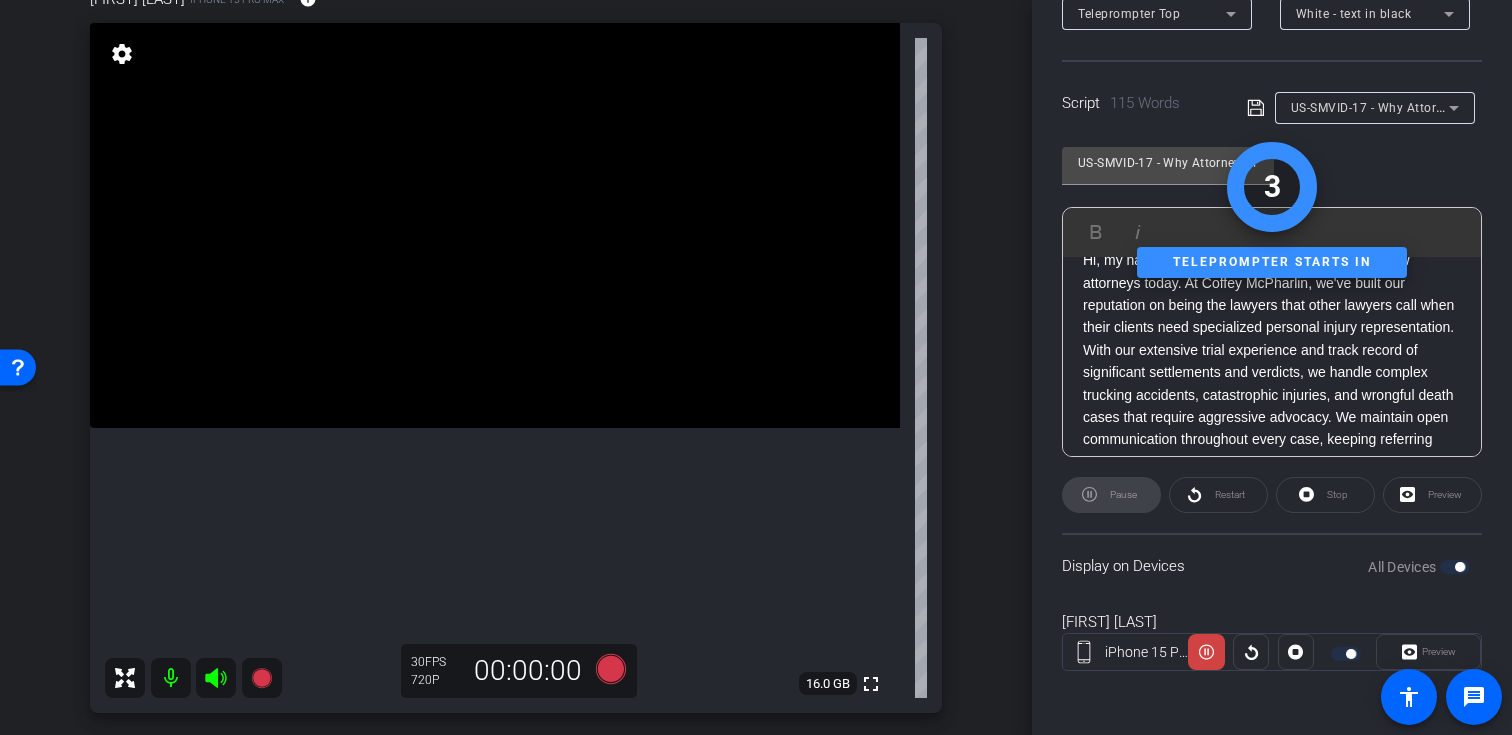 scroll, scrollTop: 0, scrollLeft: 0, axis: both 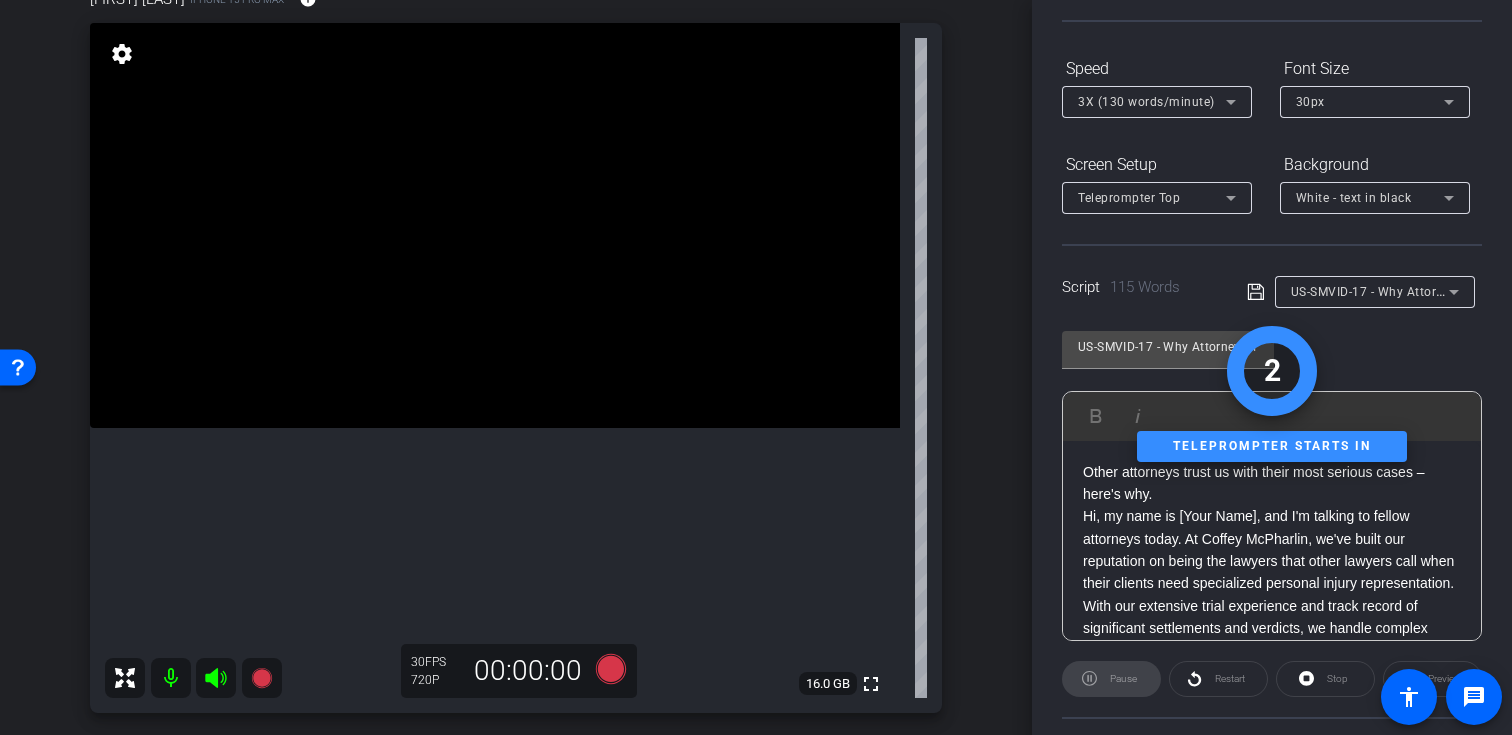 click on "3X (130 words/minute)" at bounding box center (1152, 101) 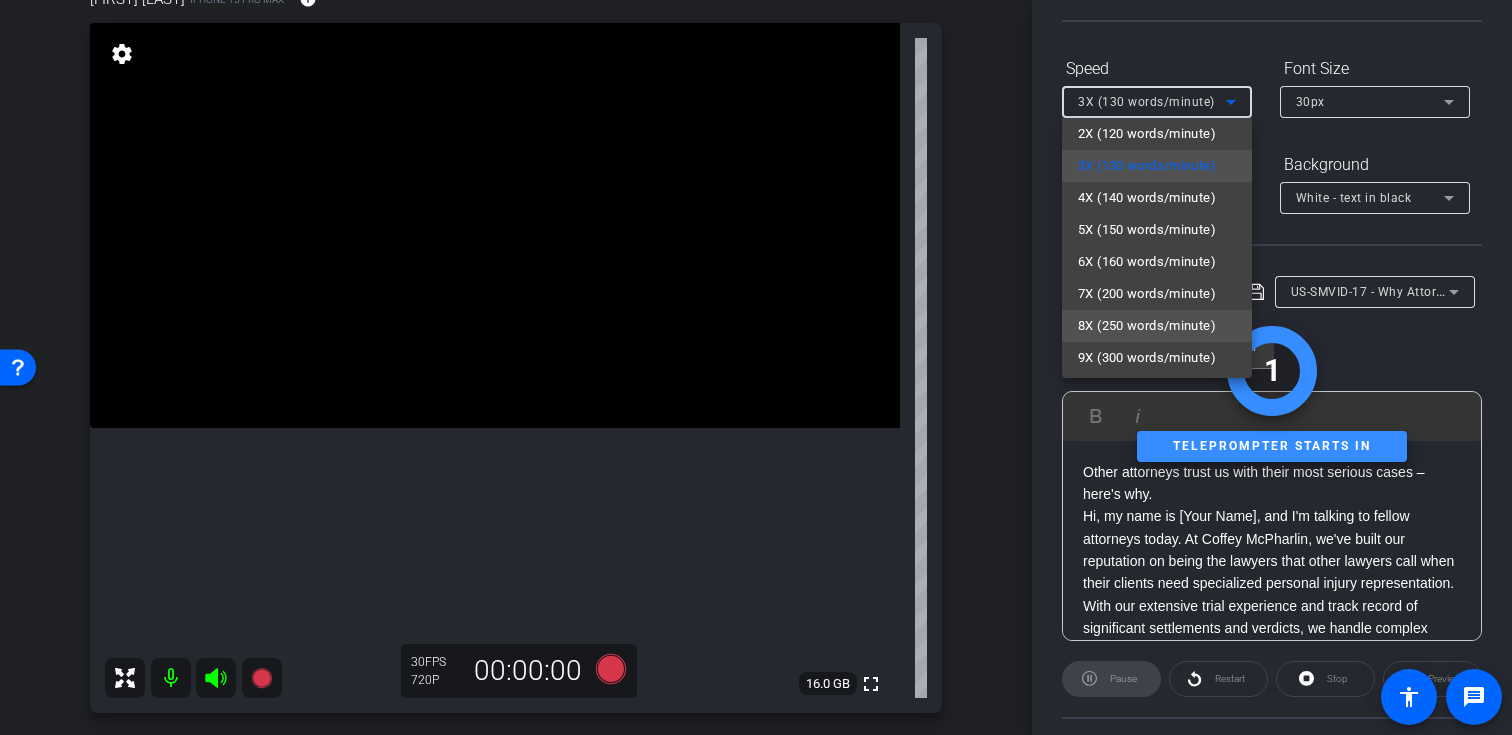 scroll, scrollTop: 44, scrollLeft: 0, axis: vertical 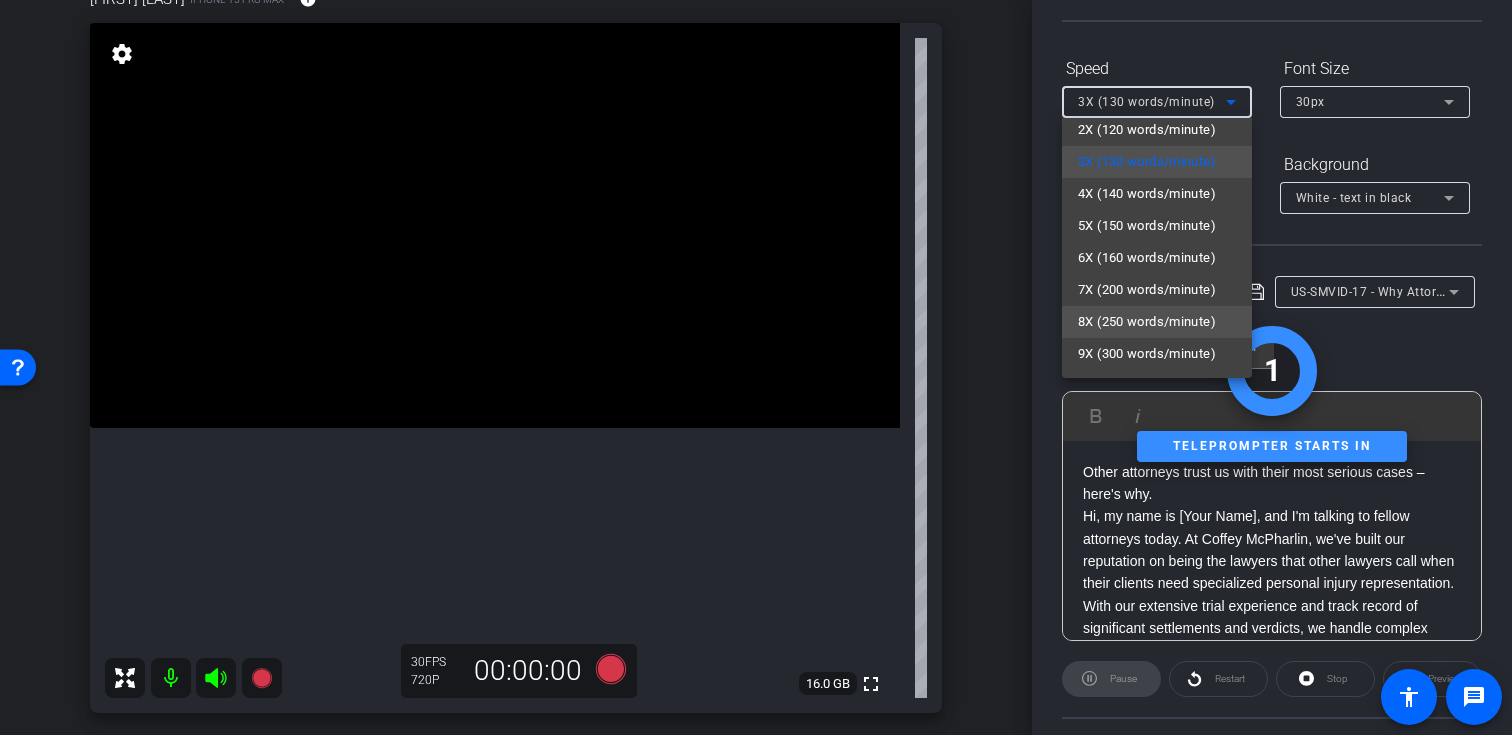 click on "8X (250 words/minute)" at bounding box center [1147, 322] 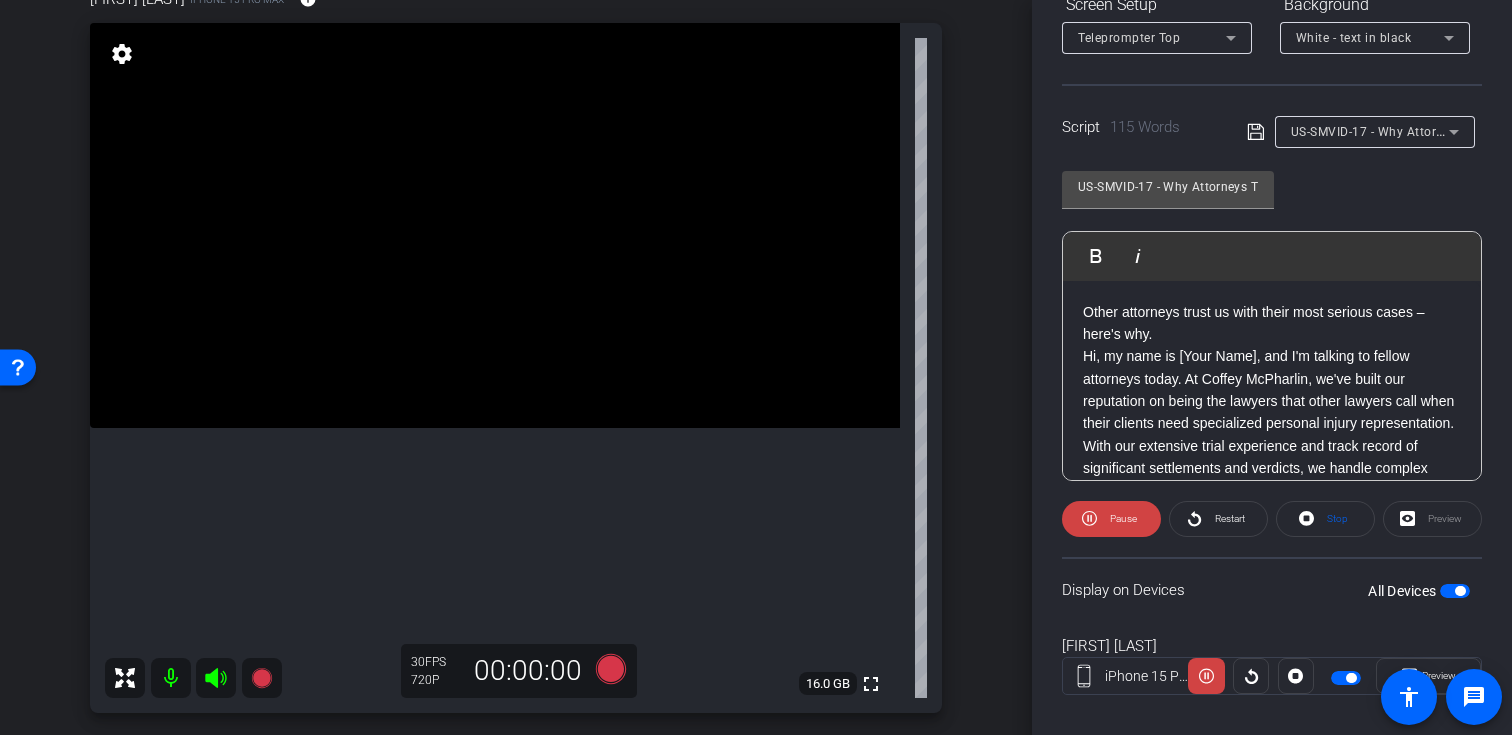 scroll, scrollTop: 358, scrollLeft: 0, axis: vertical 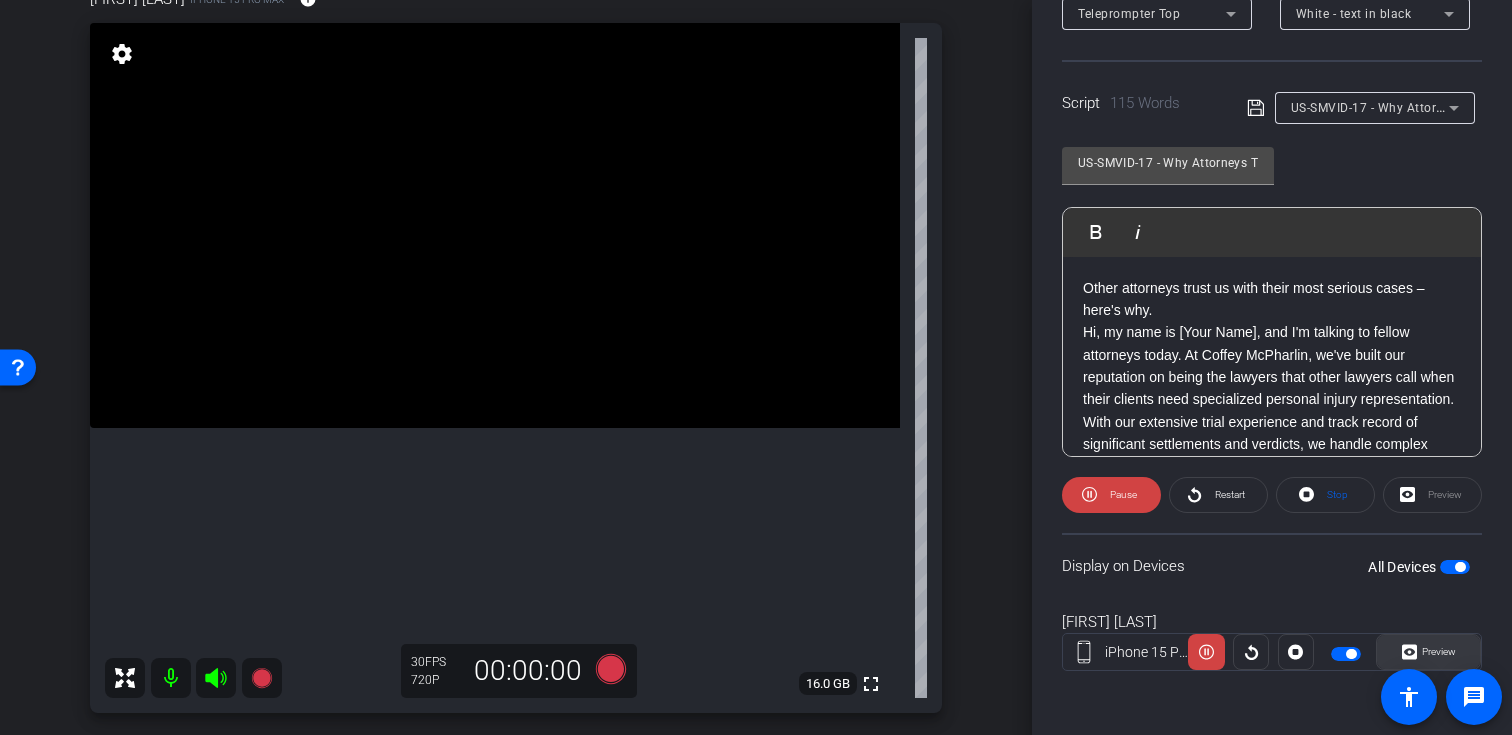 click 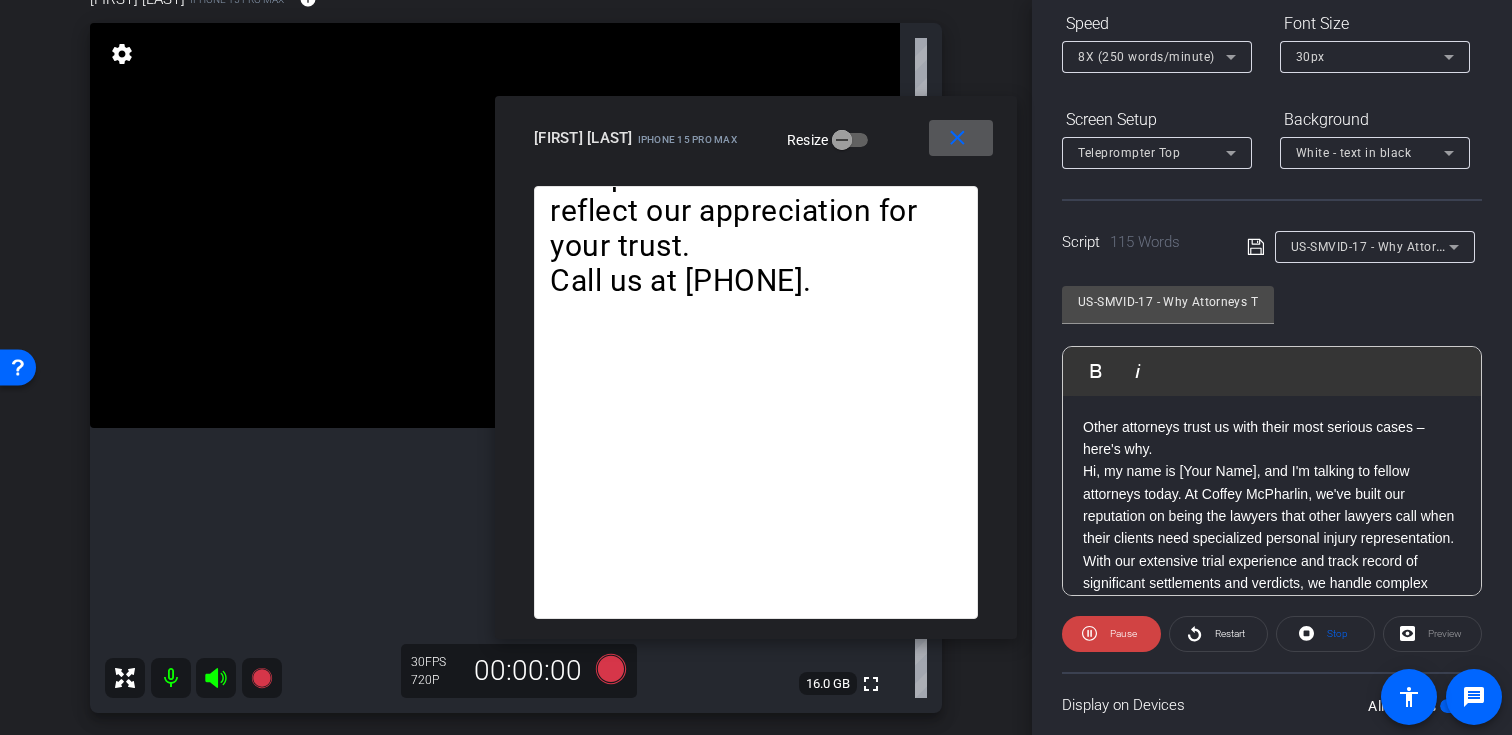 scroll, scrollTop: 205, scrollLeft: 0, axis: vertical 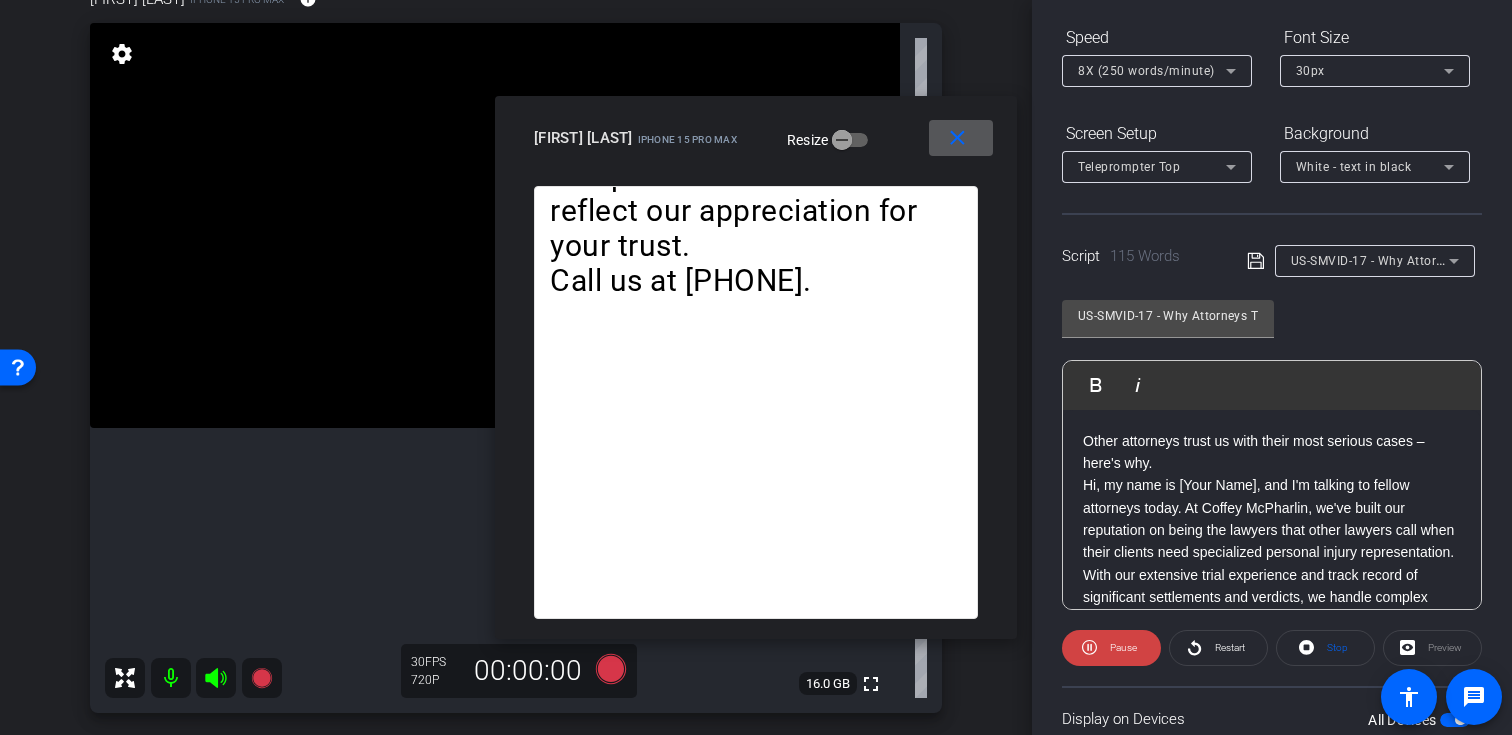 click on "8X (250 words/minute)" at bounding box center (1152, 70) 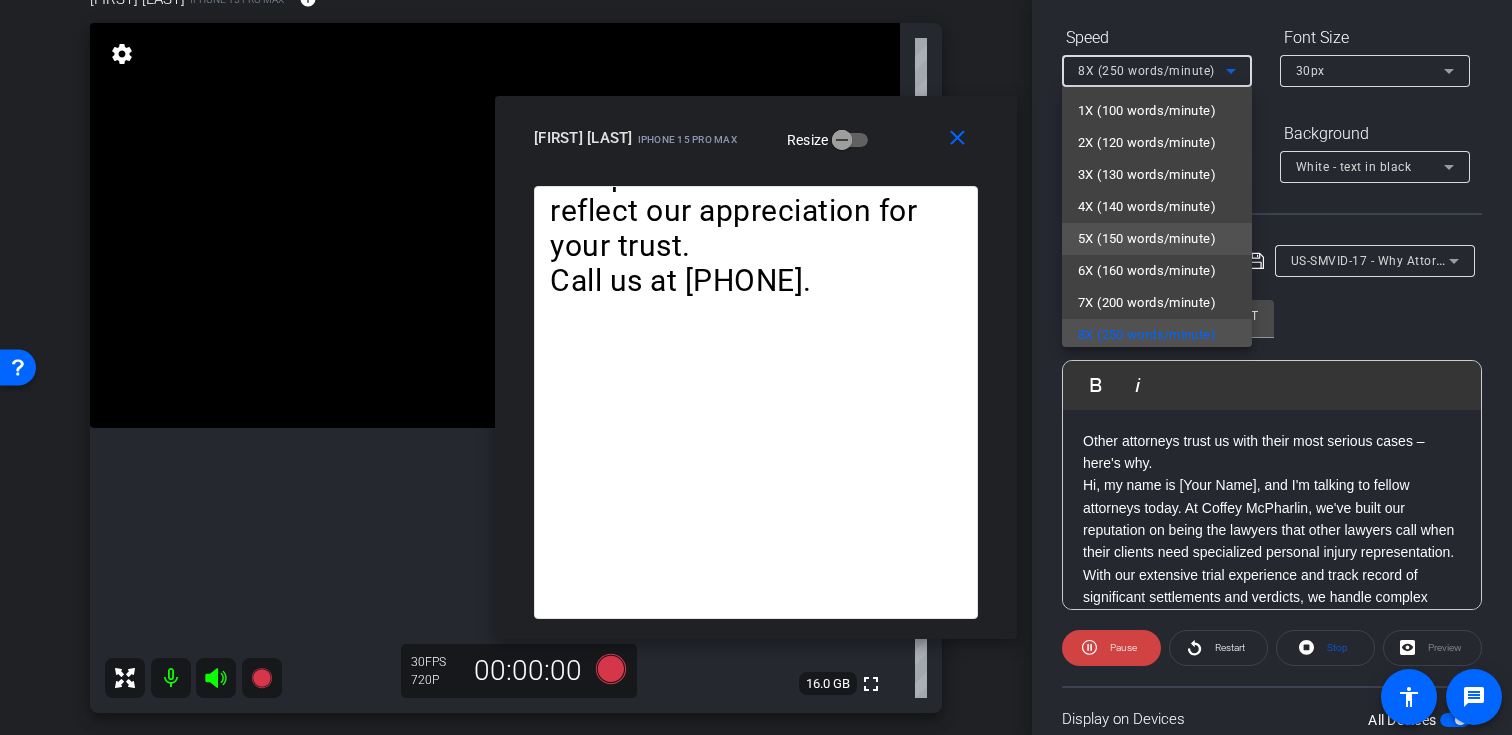 scroll, scrollTop: 4, scrollLeft: 0, axis: vertical 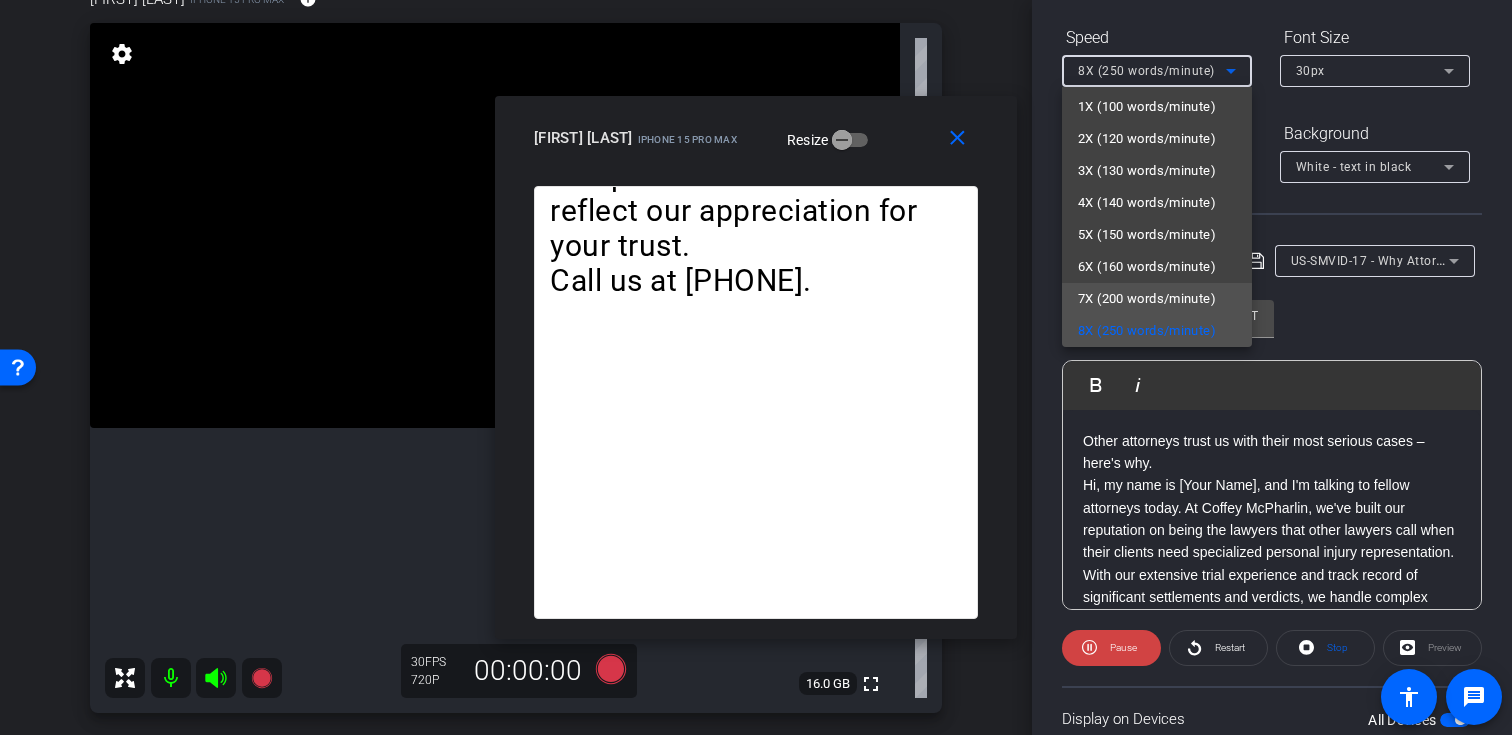 click on "7X (200 words/minute)" at bounding box center (1147, 299) 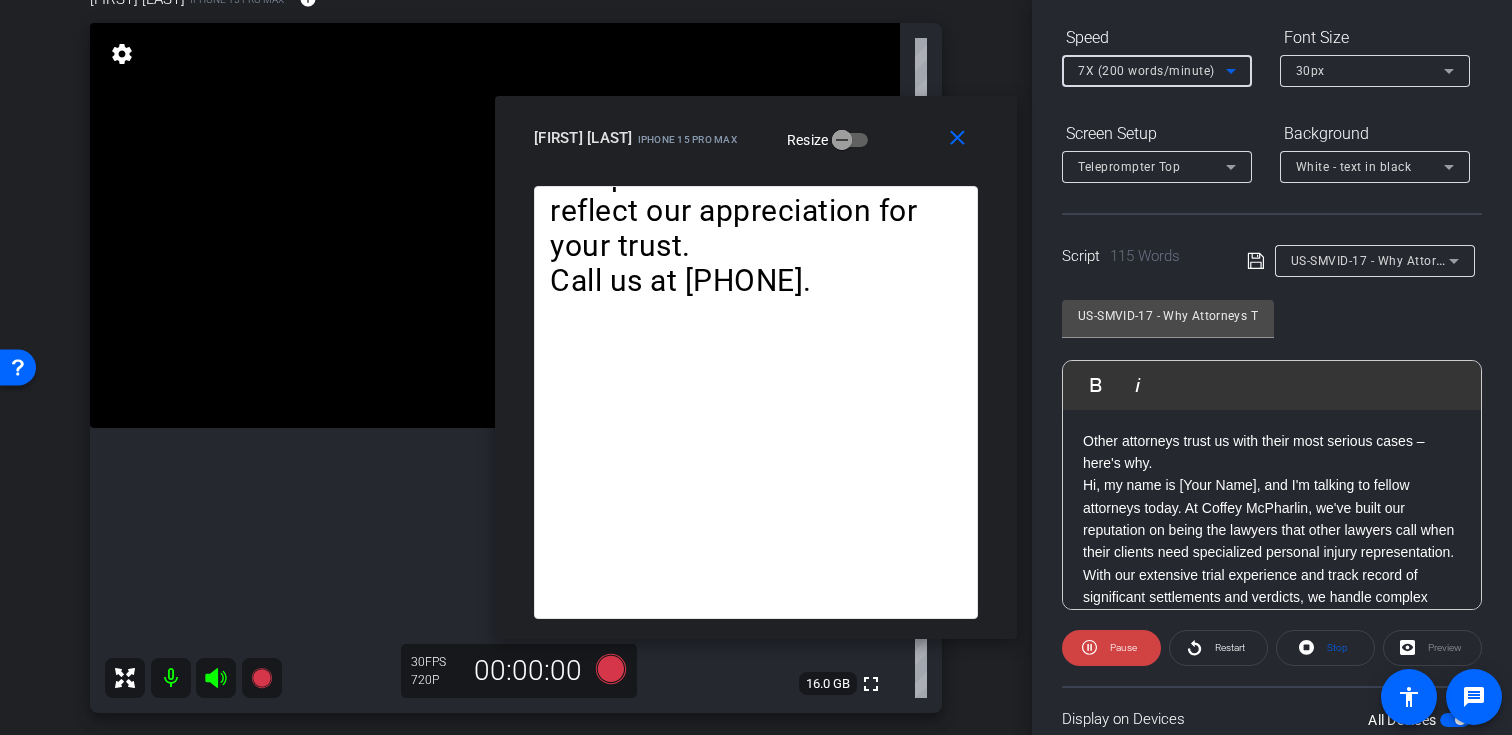 scroll, scrollTop: 245, scrollLeft: 0, axis: vertical 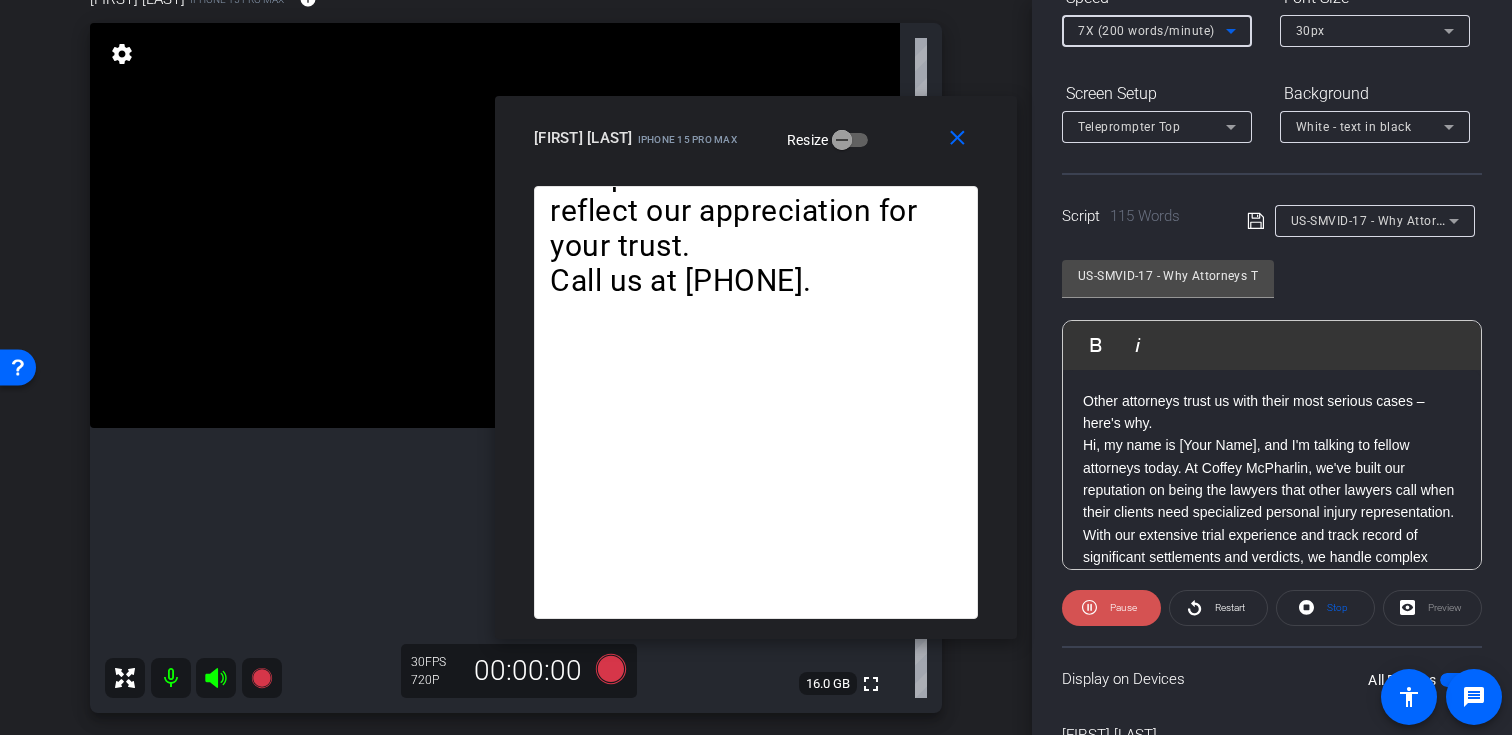 click on "Pause" 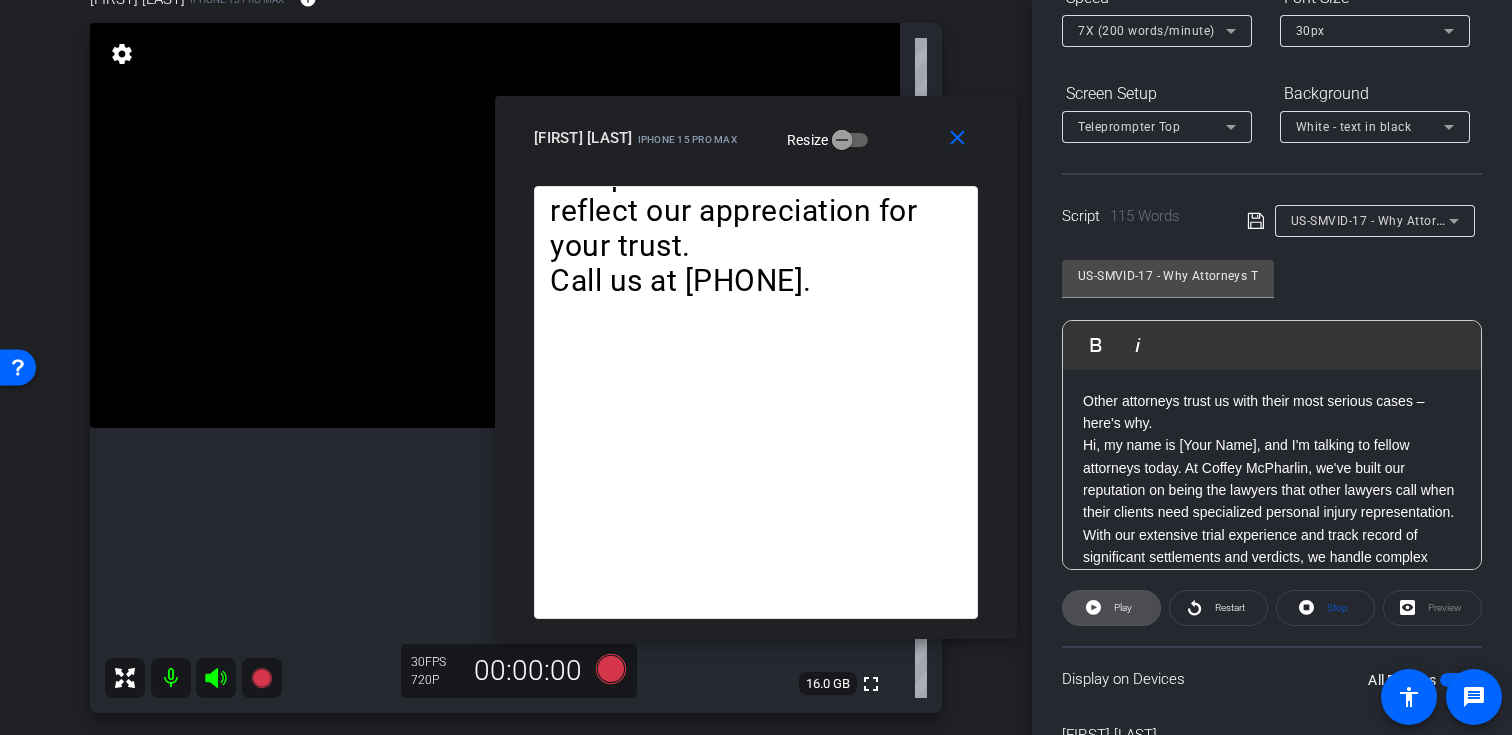 click 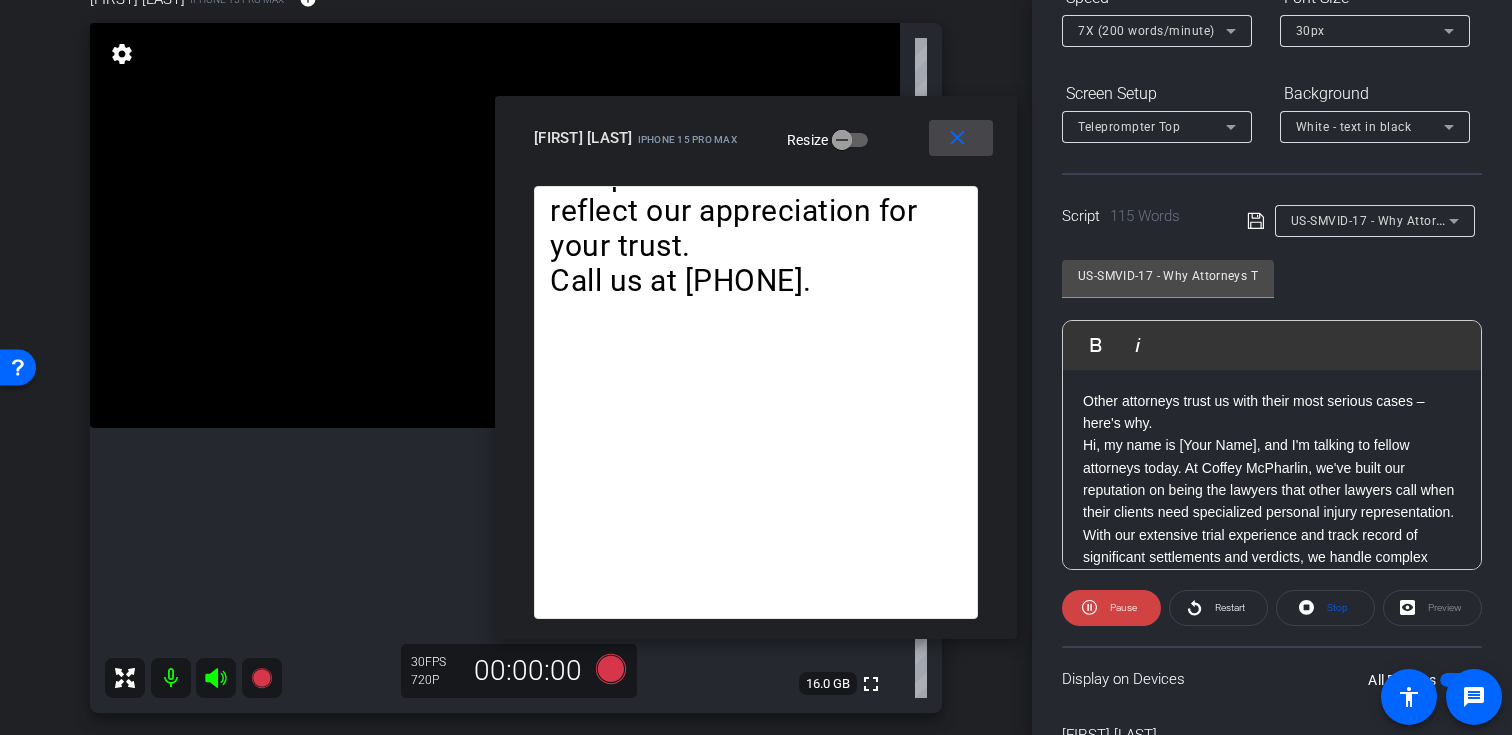 click on "close" at bounding box center [957, 138] 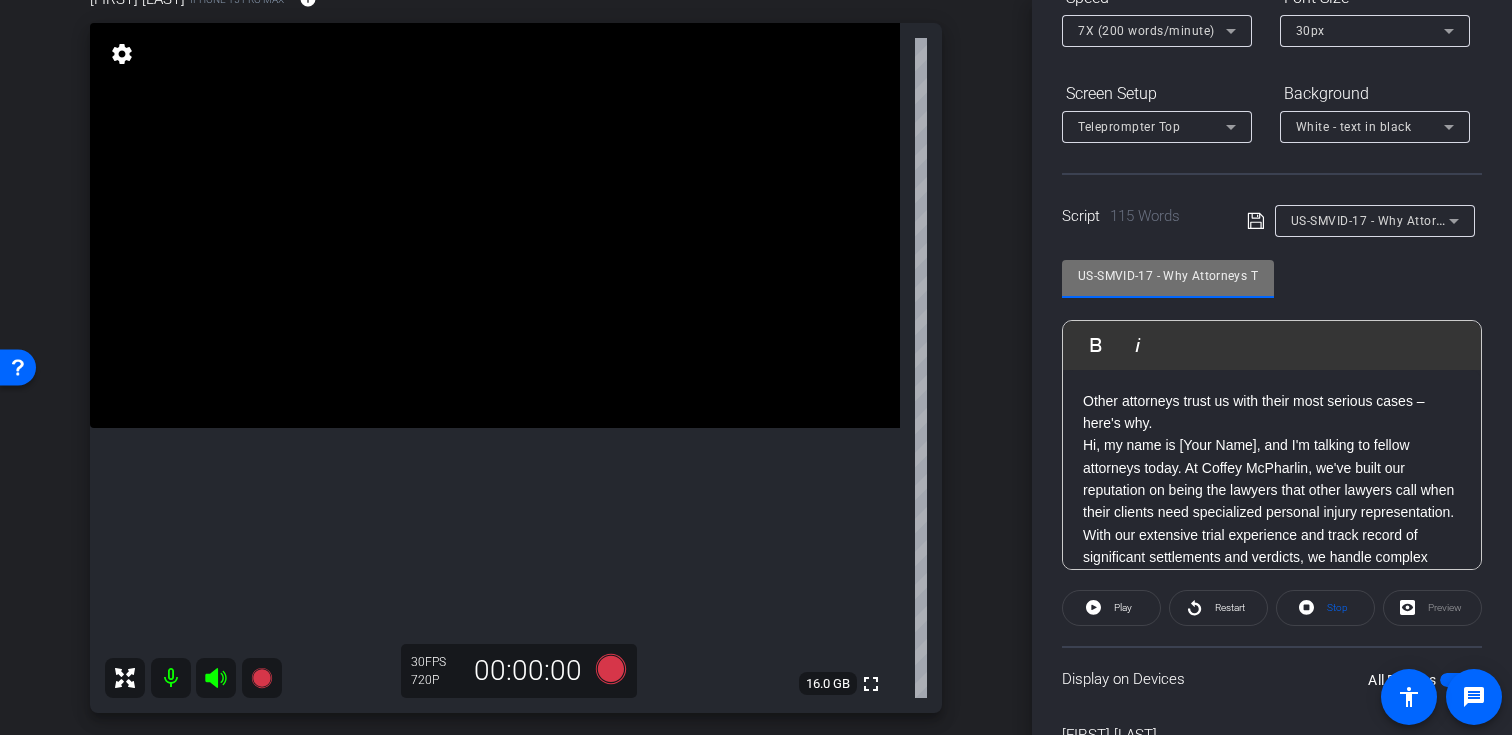 drag, startPoint x: 1156, startPoint y: 276, endPoint x: 1013, endPoint y: 282, distance: 143.12582 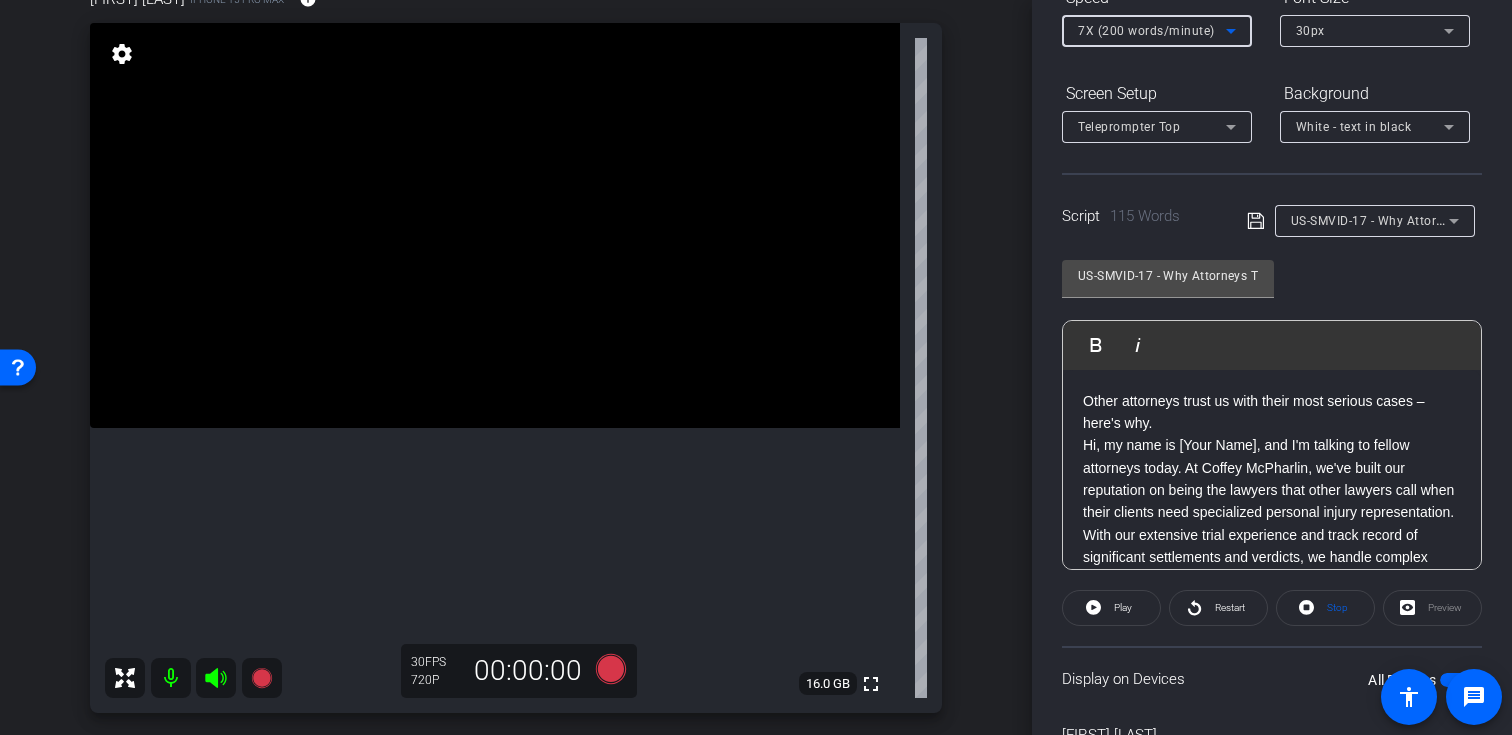 click on "7X (200 words/minute)" at bounding box center [1146, 31] 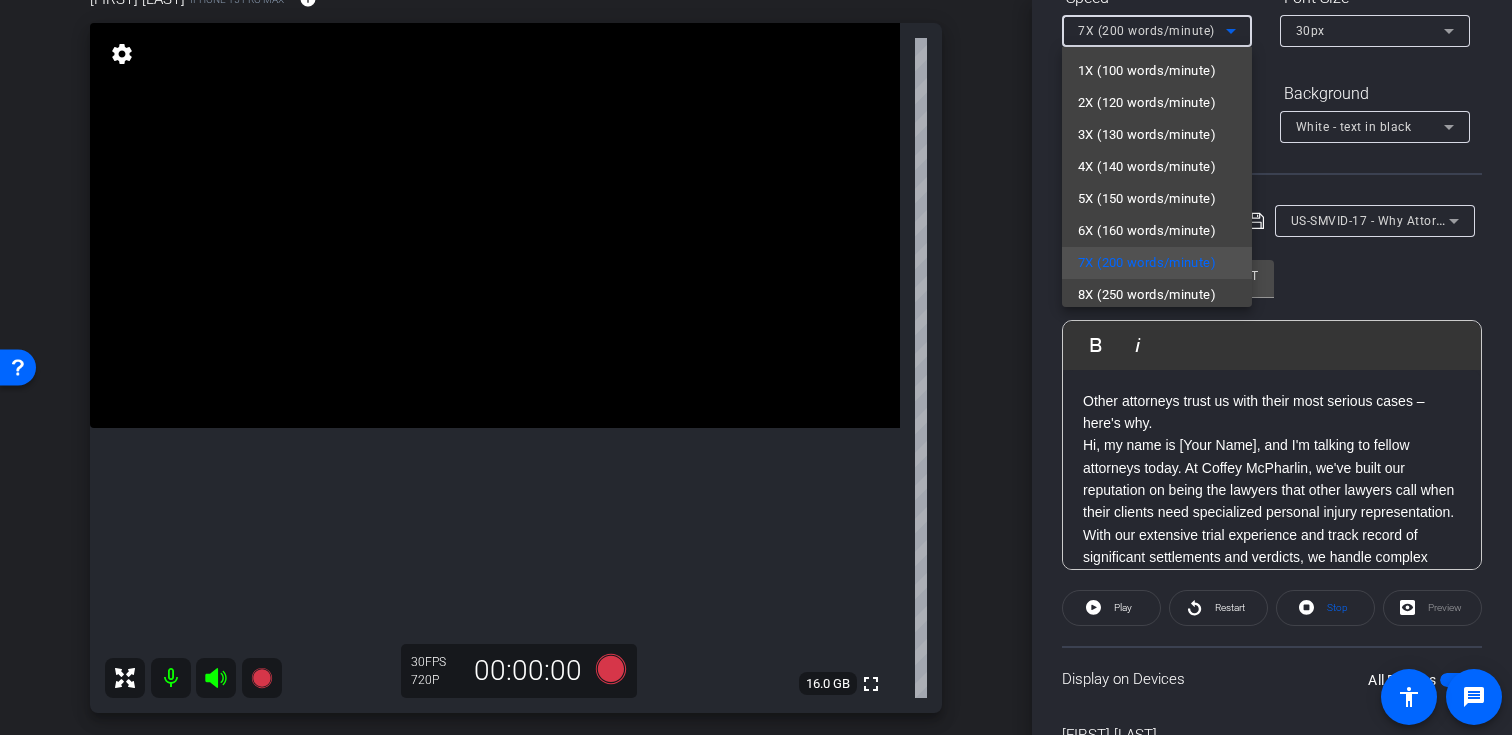 click at bounding box center (756, 367) 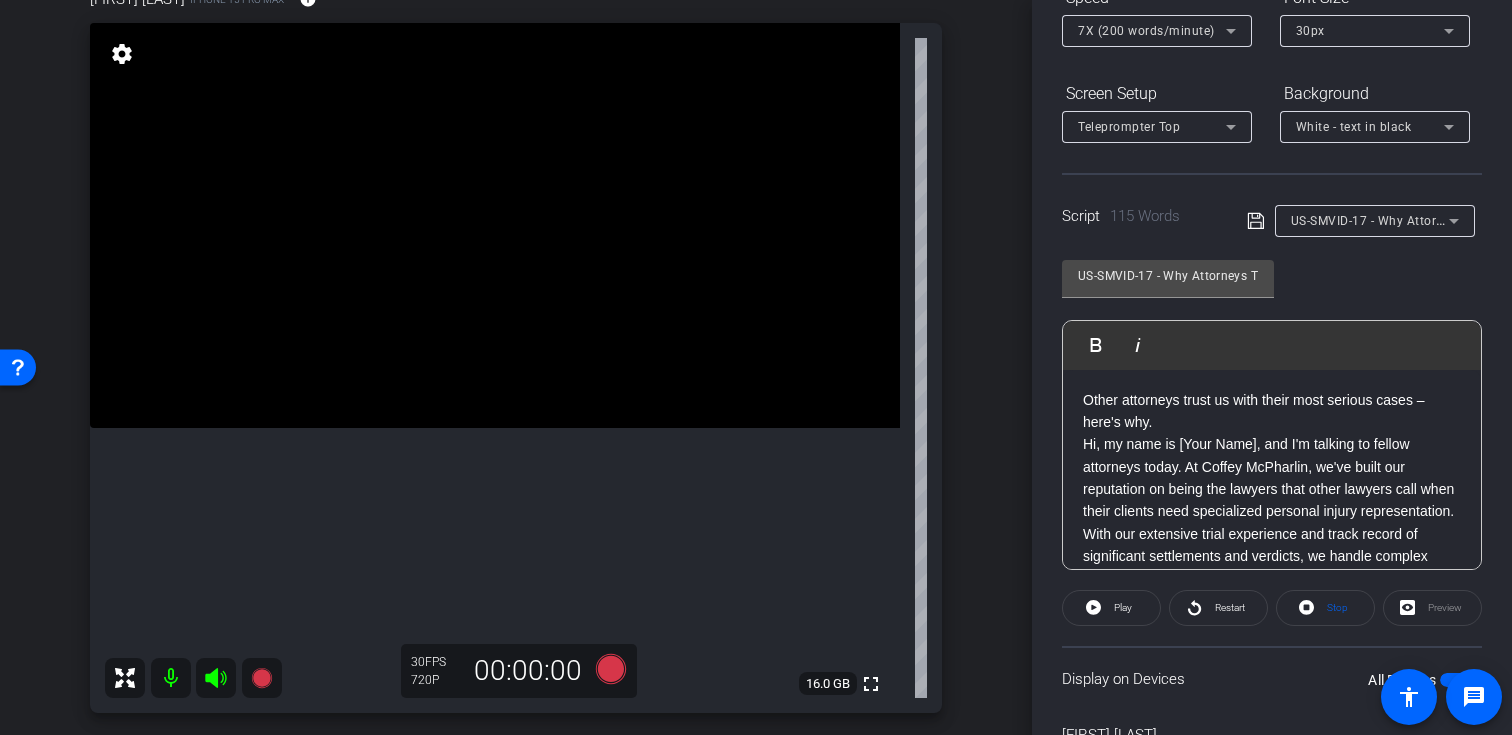 scroll, scrollTop: 0, scrollLeft: 0, axis: both 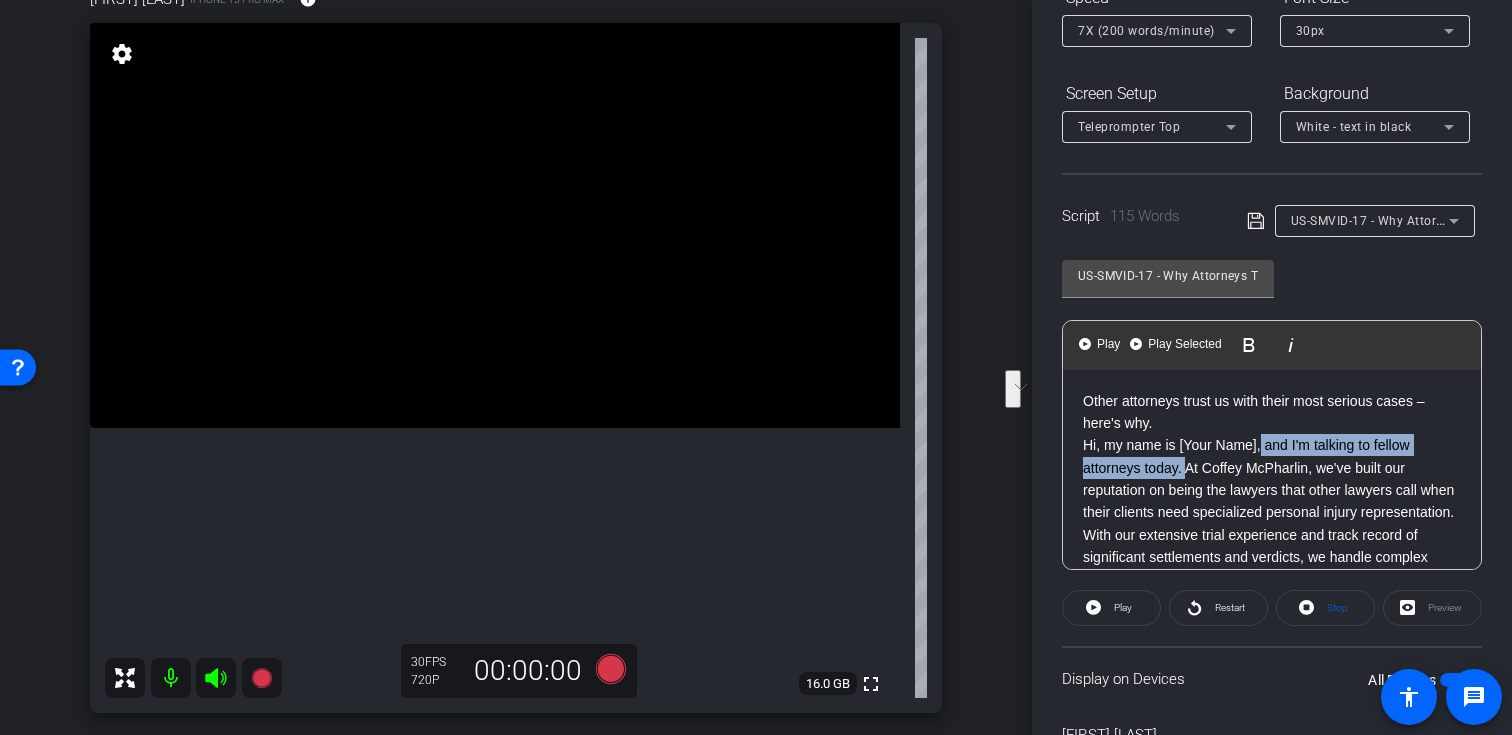 drag, startPoint x: 1187, startPoint y: 470, endPoint x: 1262, endPoint y: 450, distance: 77.62087 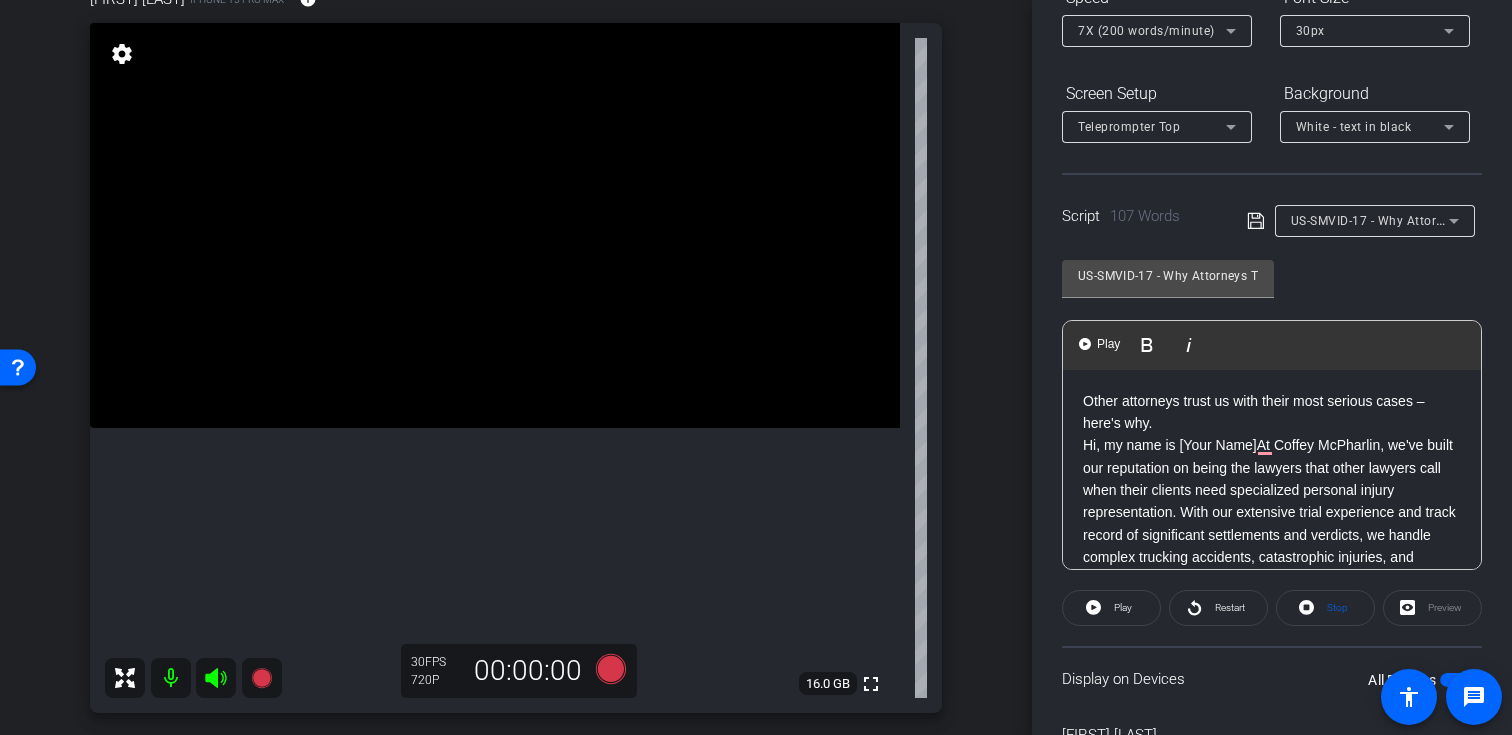 type 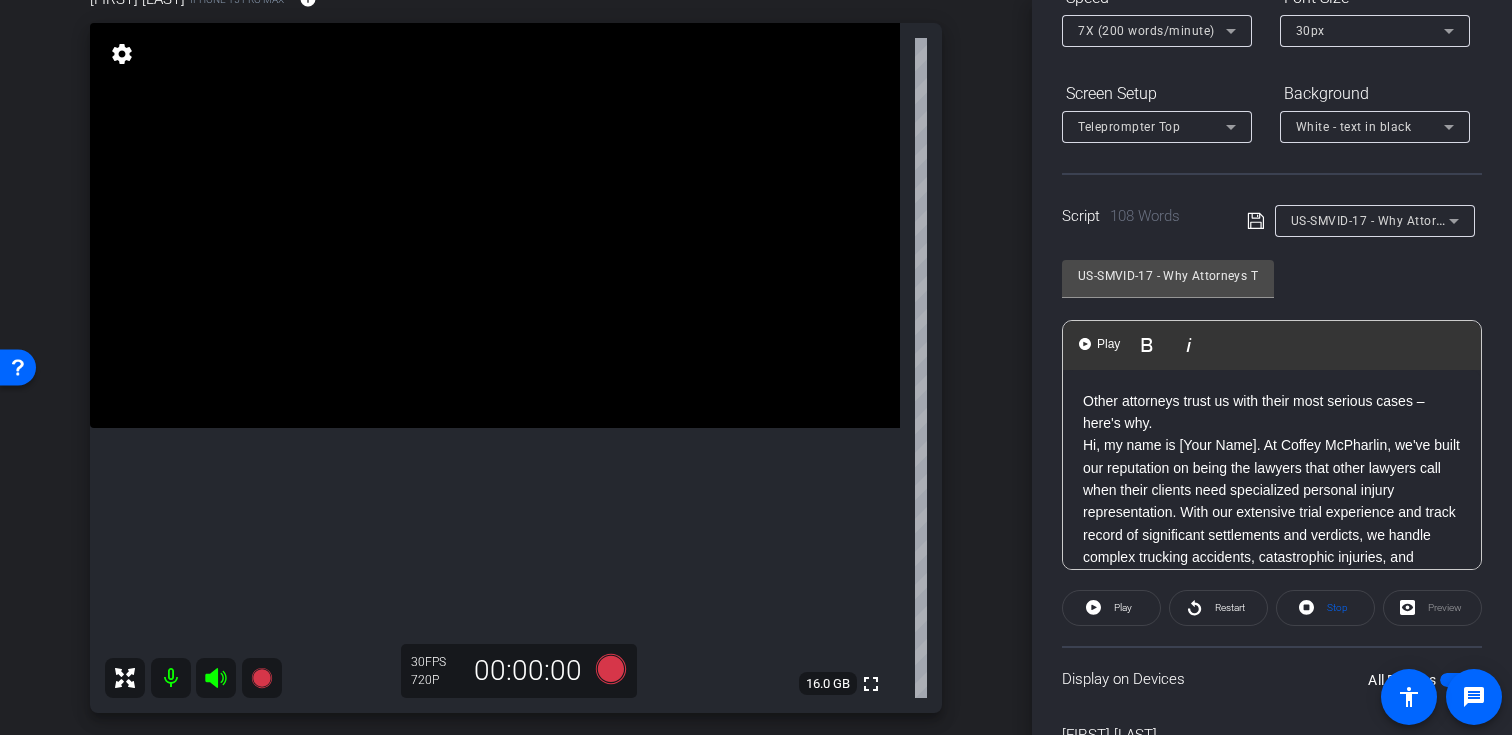 scroll, scrollTop: 358, scrollLeft: 0, axis: vertical 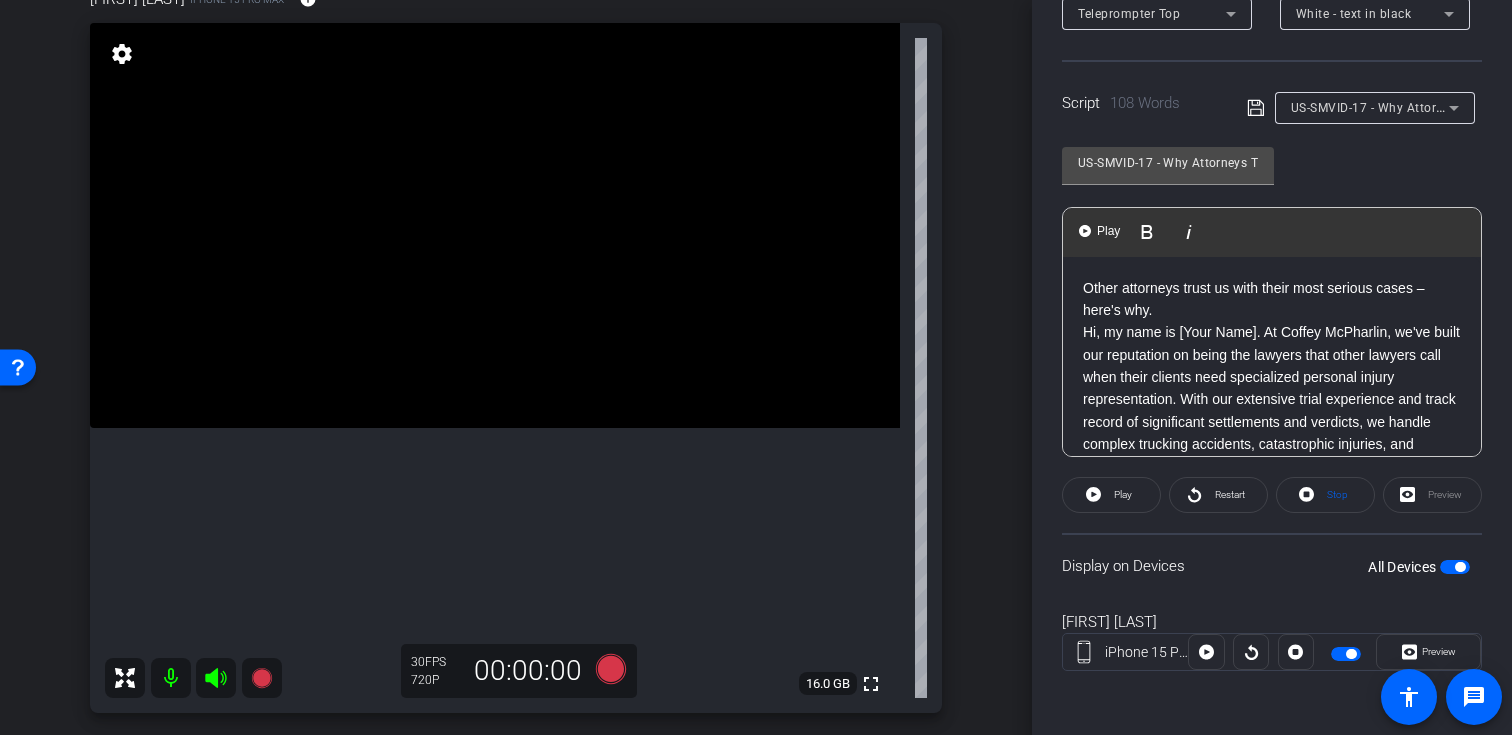 click at bounding box center [1455, 567] 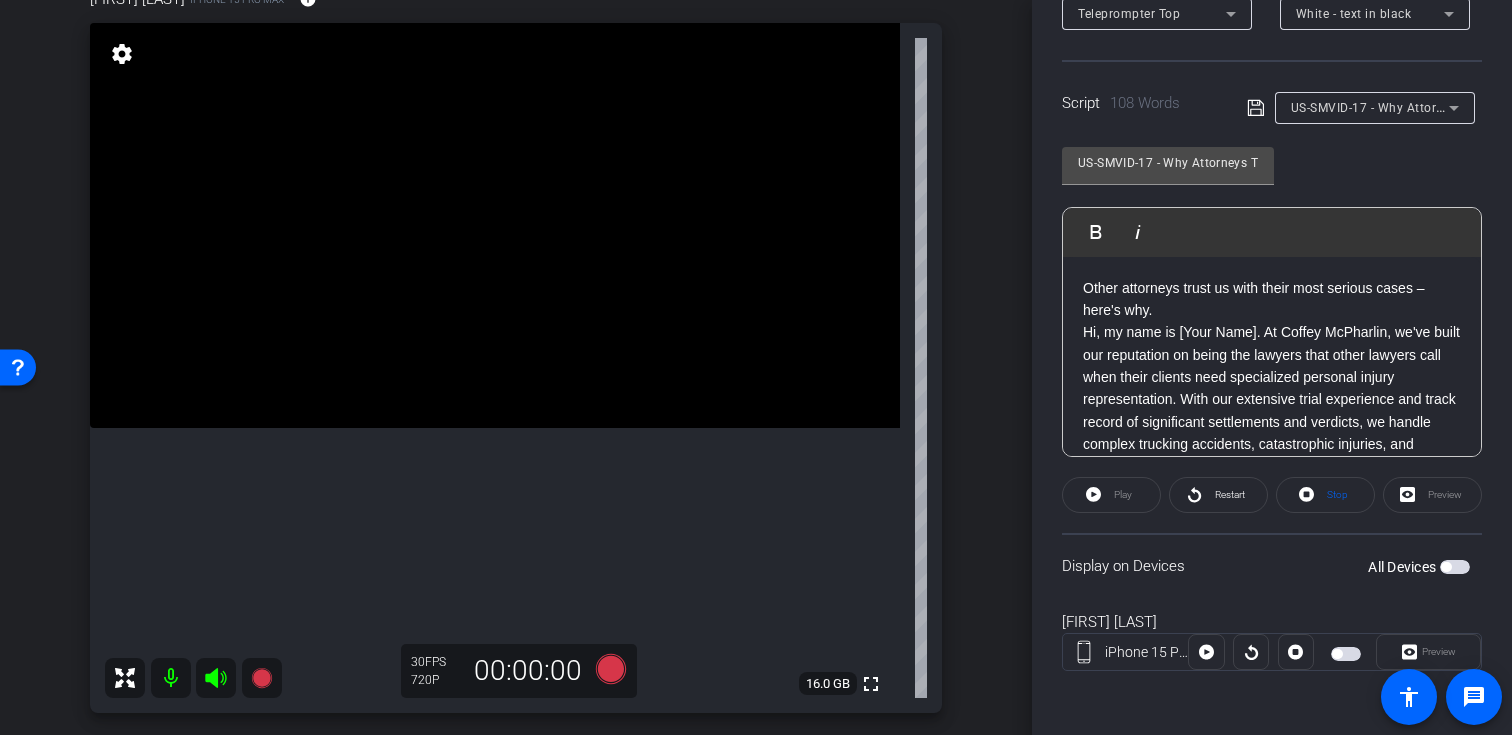click at bounding box center [1455, 567] 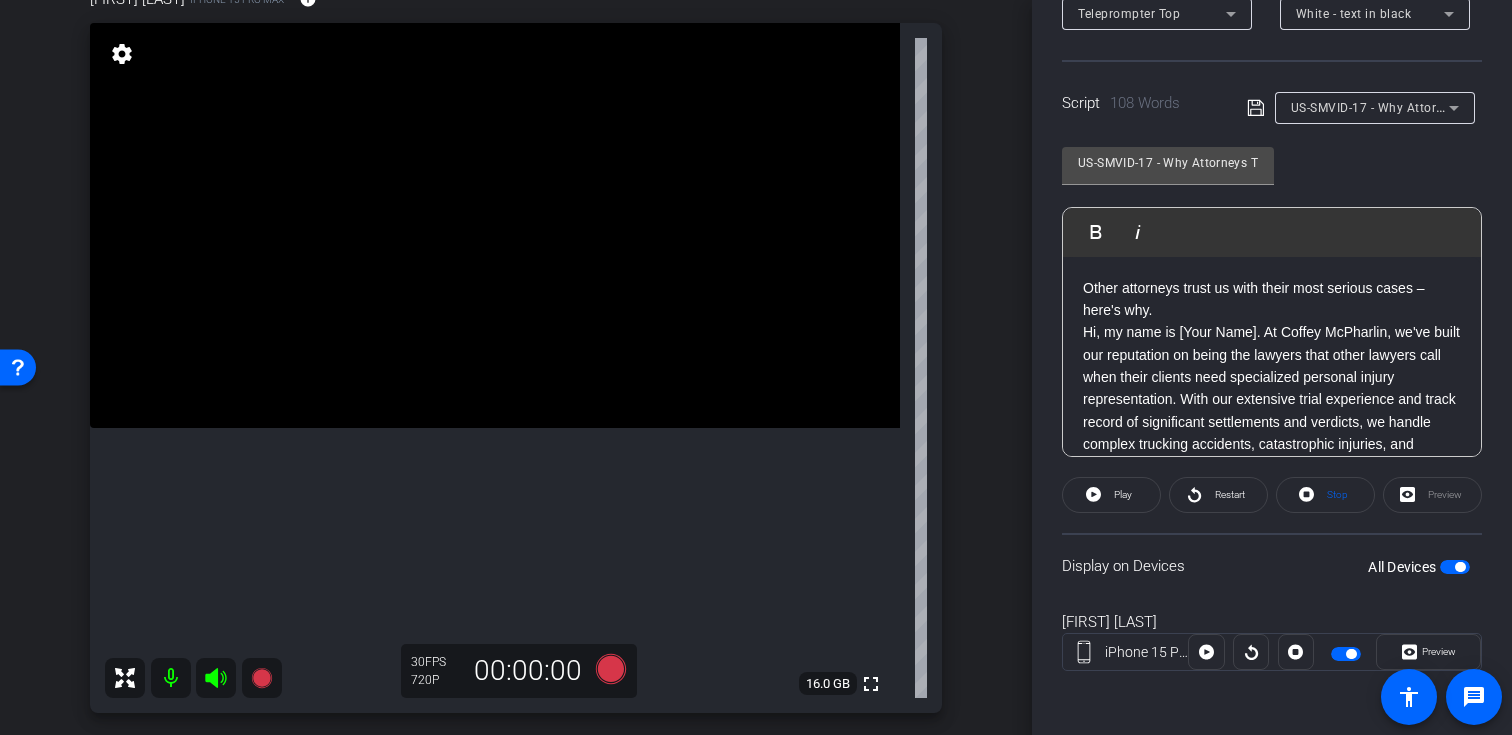 scroll, scrollTop: 276, scrollLeft: 0, axis: vertical 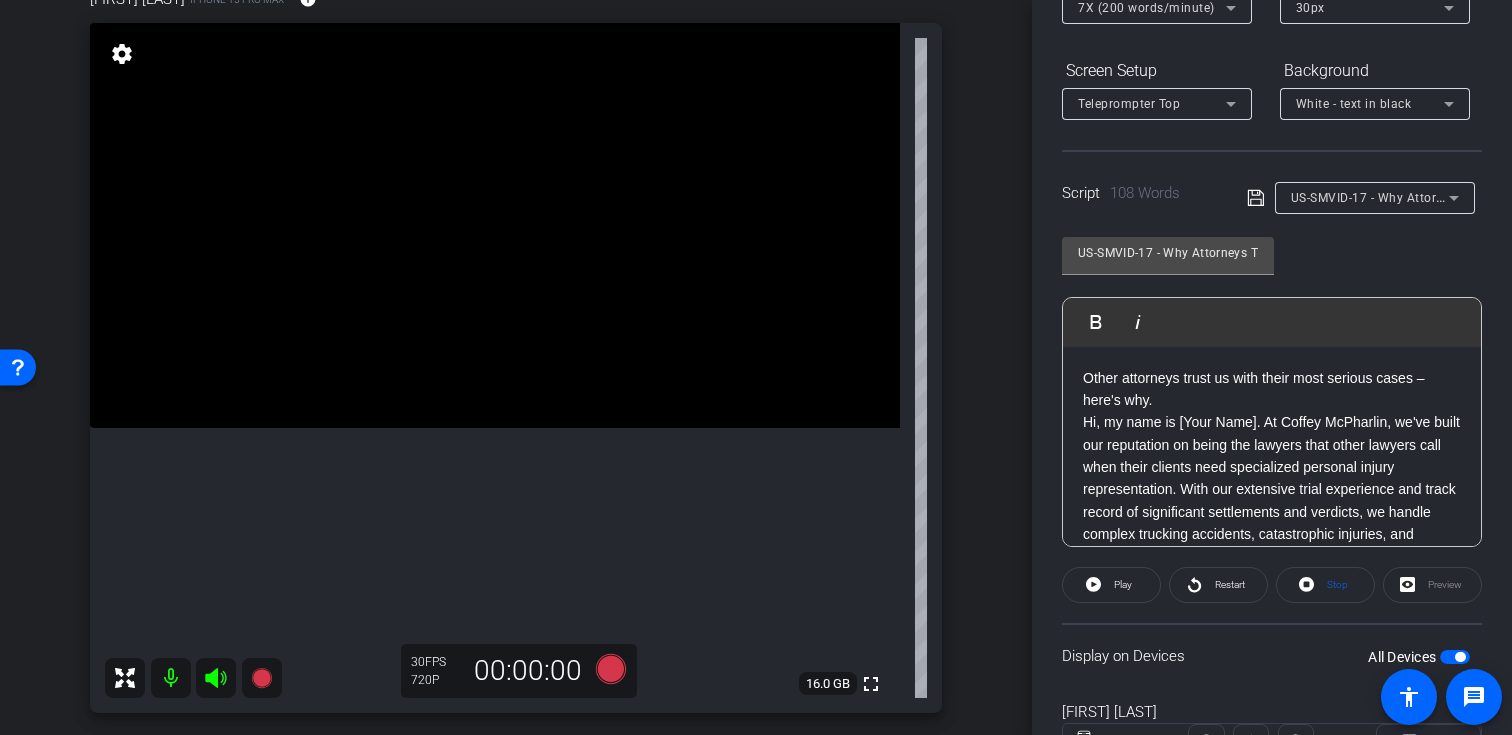 click on "US-SMVID-17 - Why Attorneys Trust Us With Their Referrals" at bounding box center [1463, 197] 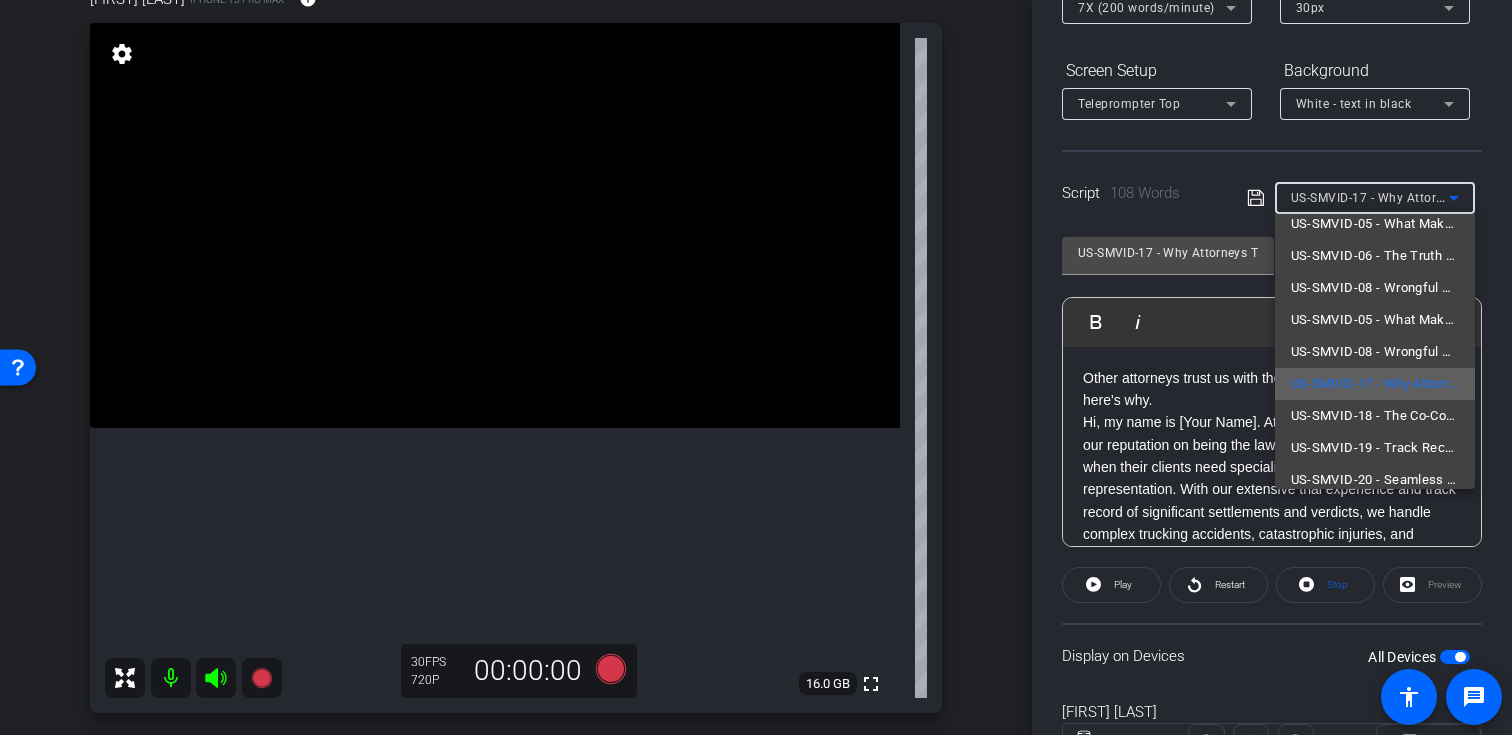 scroll, scrollTop: 47, scrollLeft: 0, axis: vertical 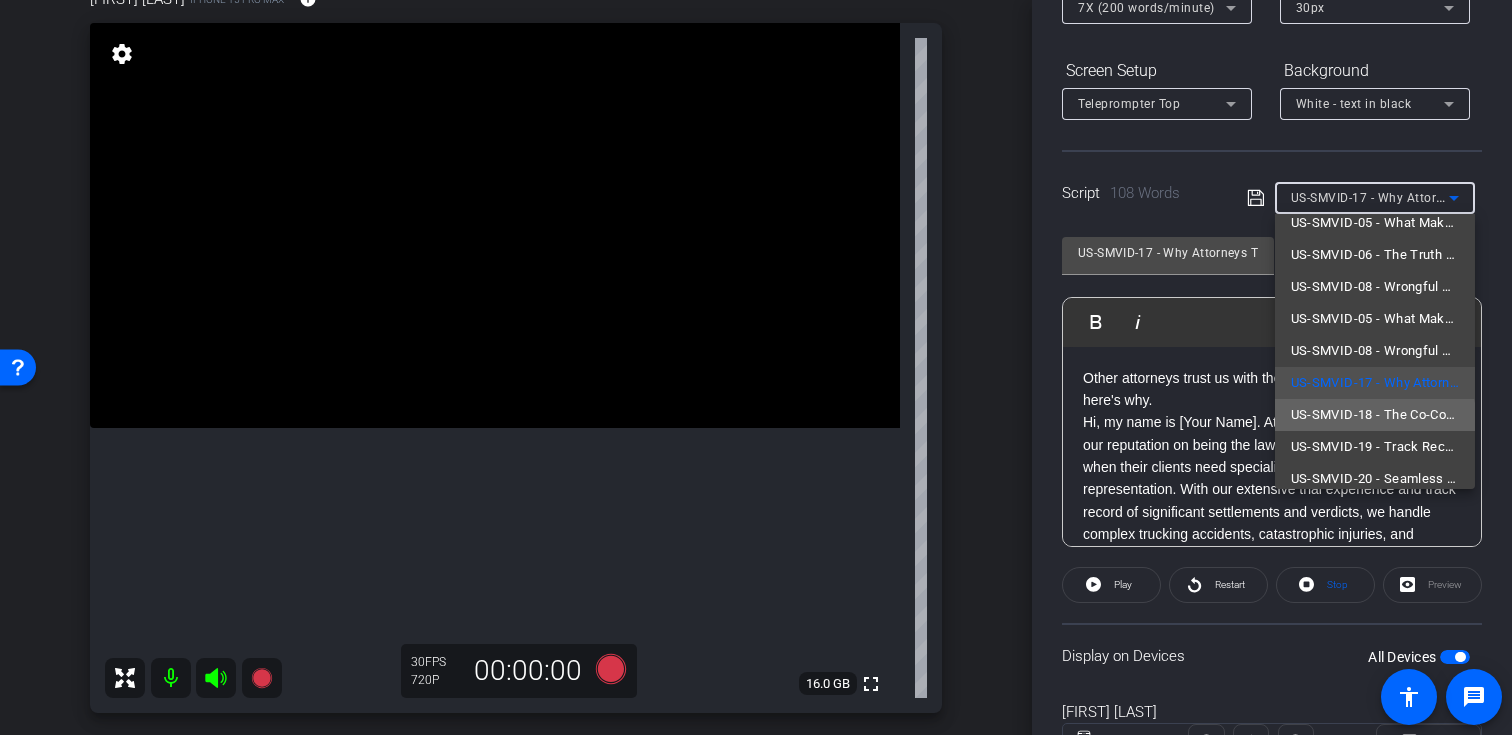 click on "US-SMVID-18 - The Co-Counsel Advantage" at bounding box center (1375, 415) 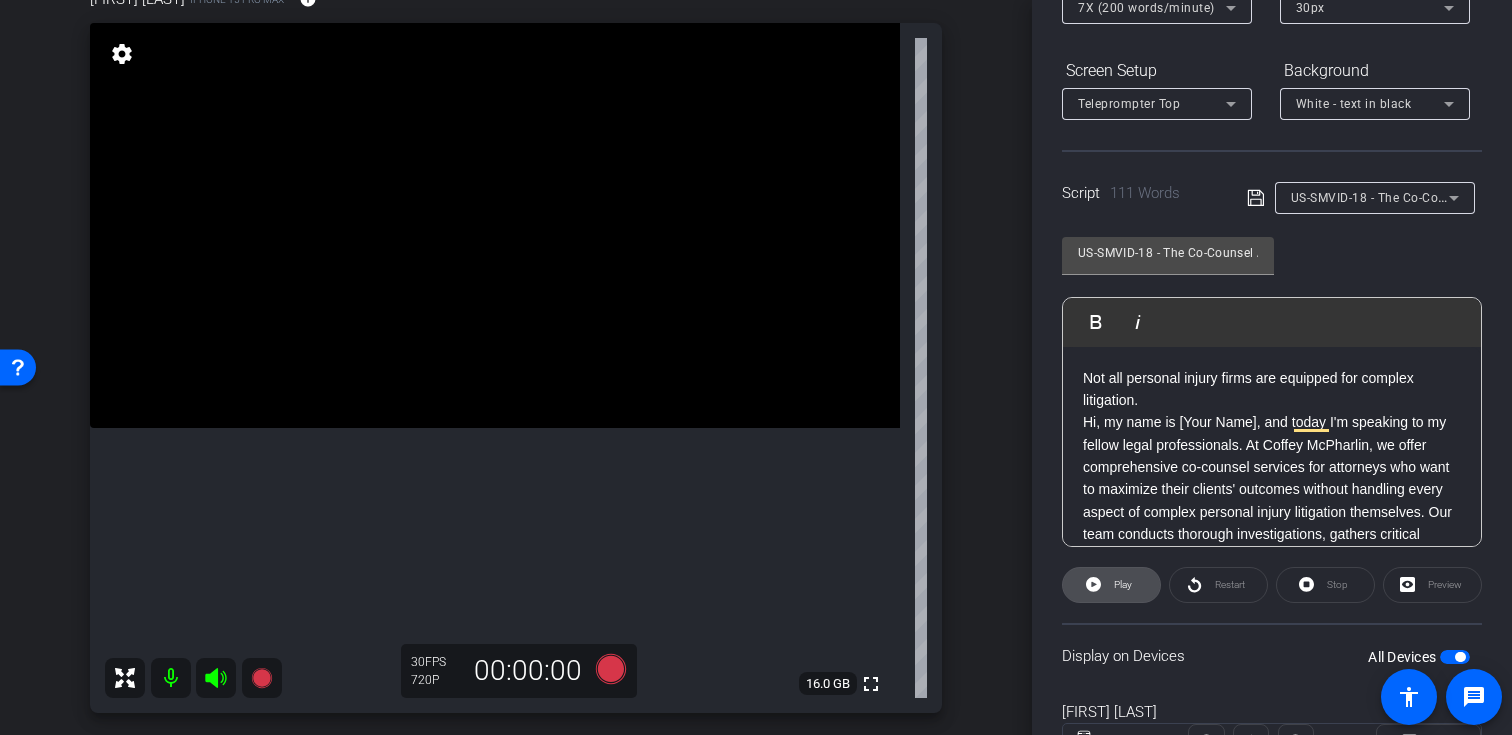 click 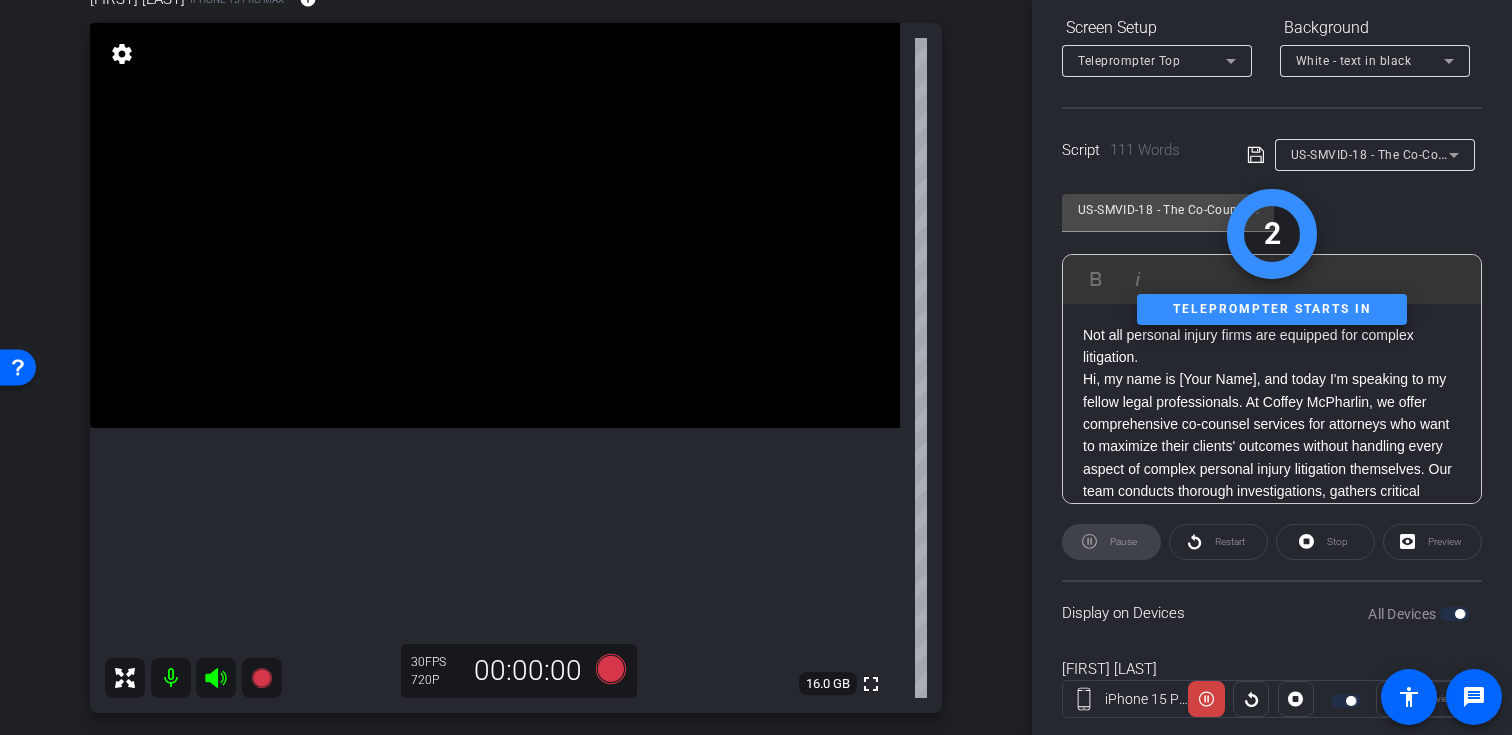 scroll, scrollTop: 358, scrollLeft: 0, axis: vertical 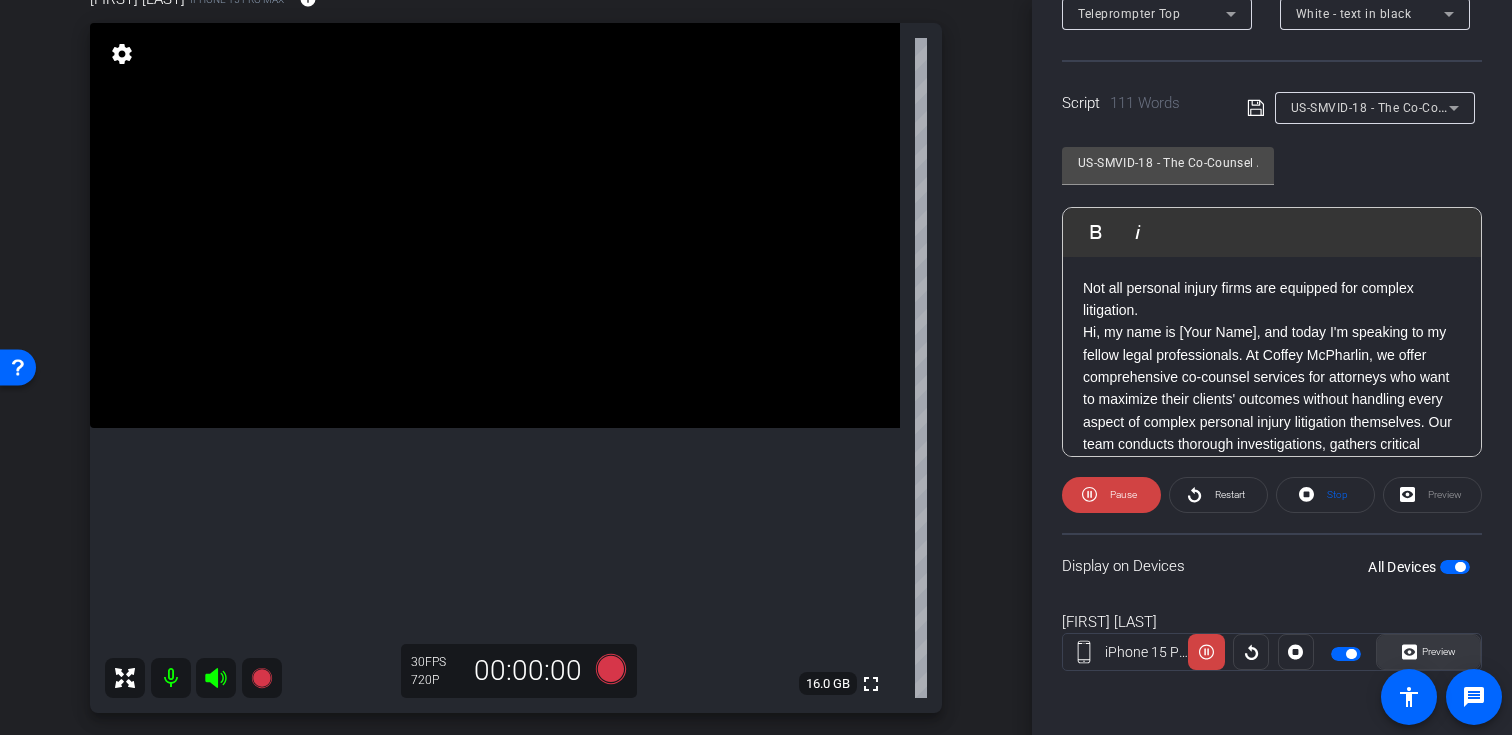 click 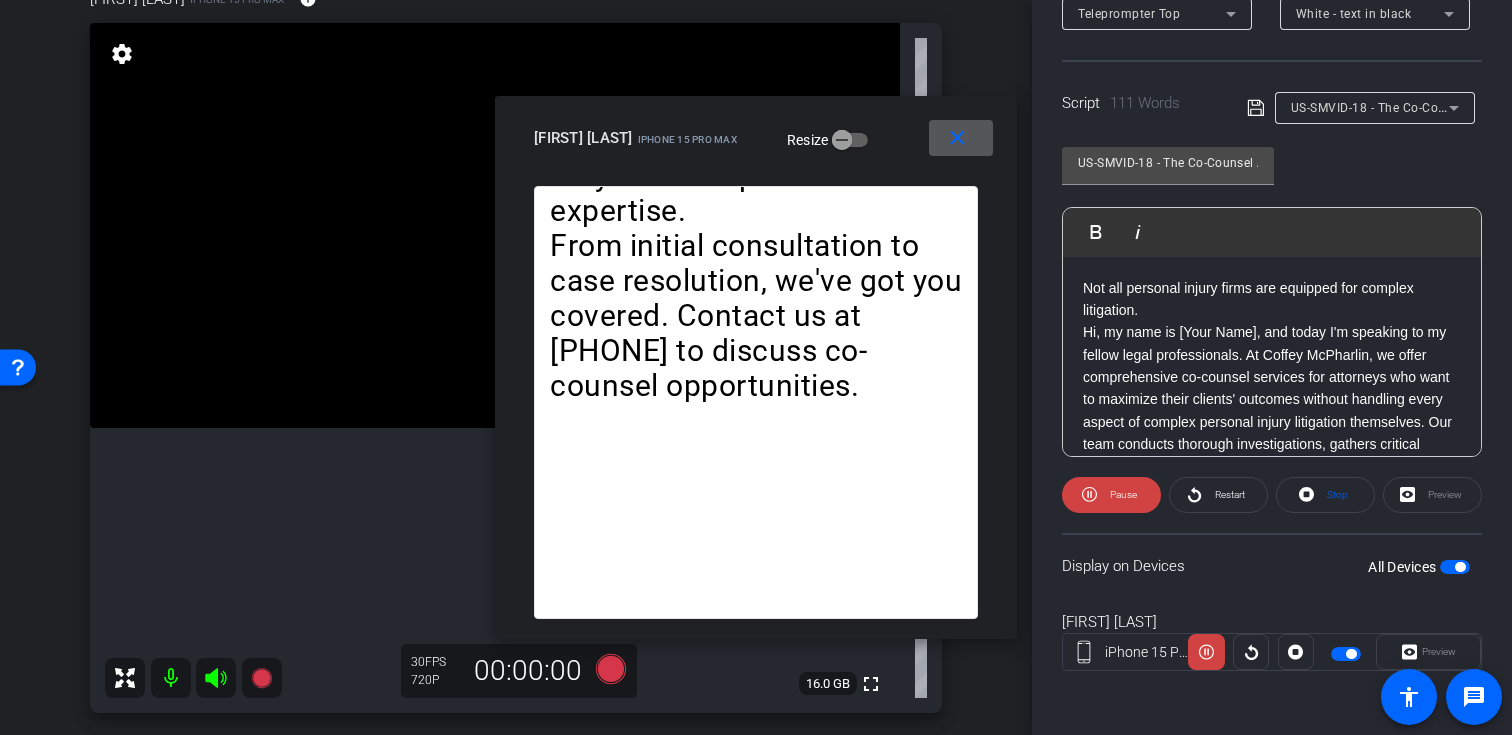 click on "close" at bounding box center (957, 138) 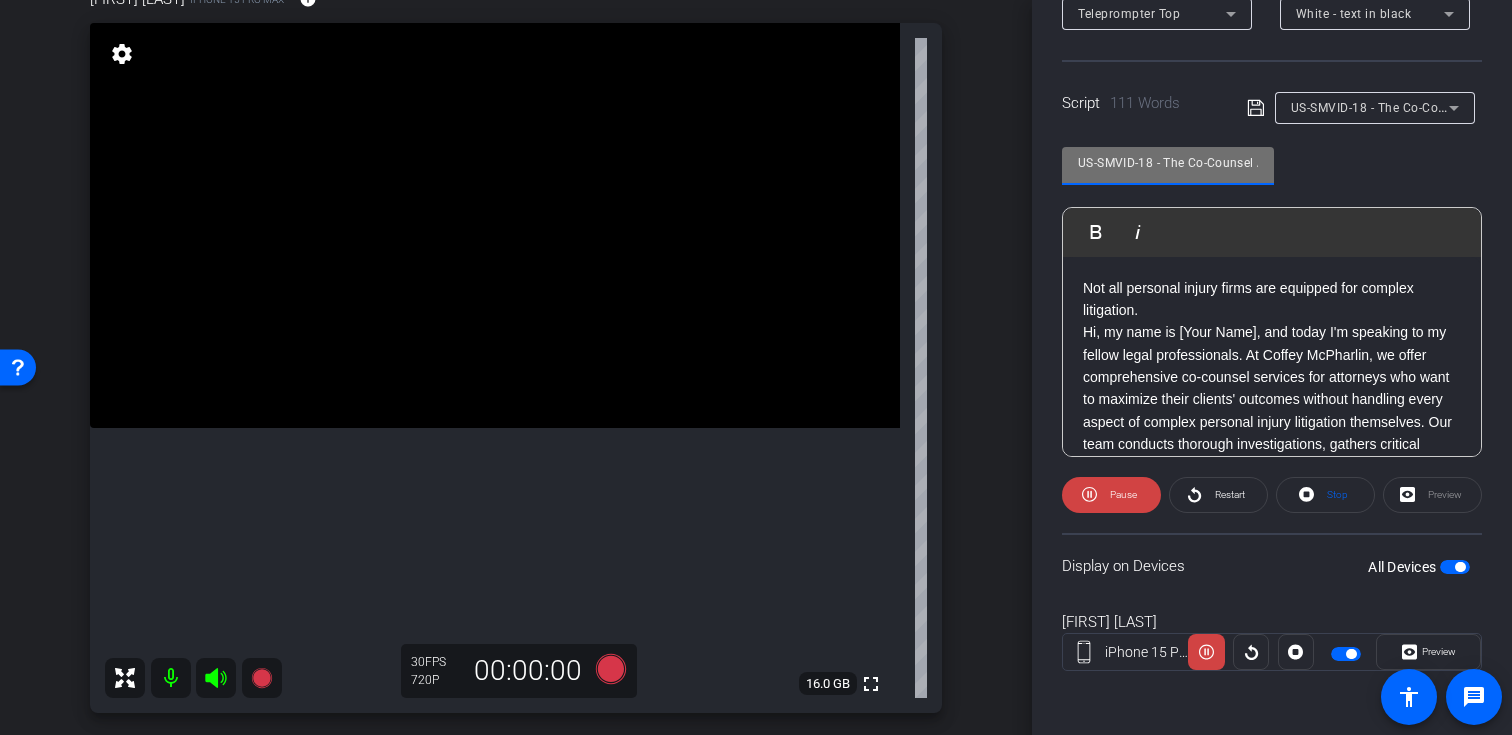 drag, startPoint x: 1138, startPoint y: 164, endPoint x: 909, endPoint y: 159, distance: 229.05458 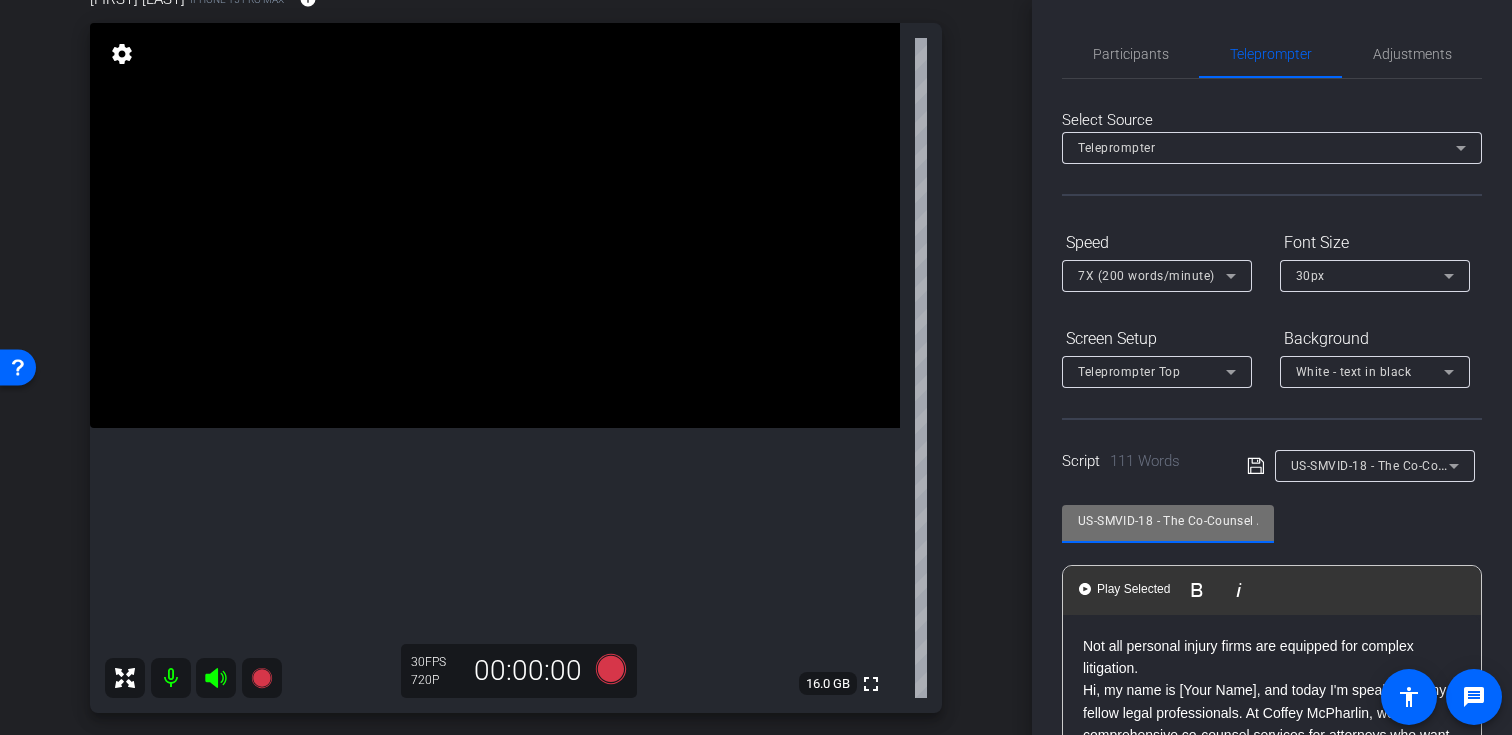 click on "7X (200 words/minute)" at bounding box center [1146, 276] 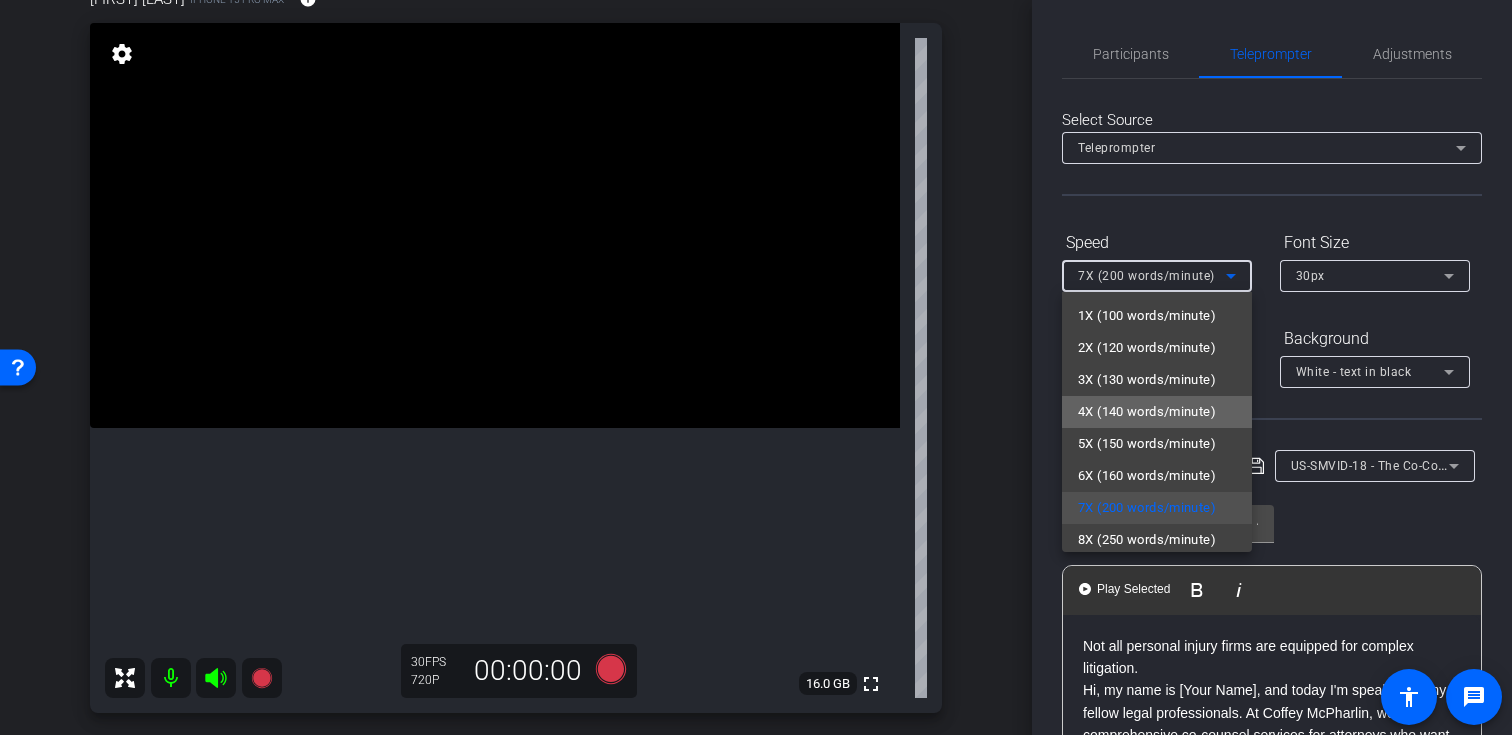 click on "4X (140 words/minute)" at bounding box center (1147, 412) 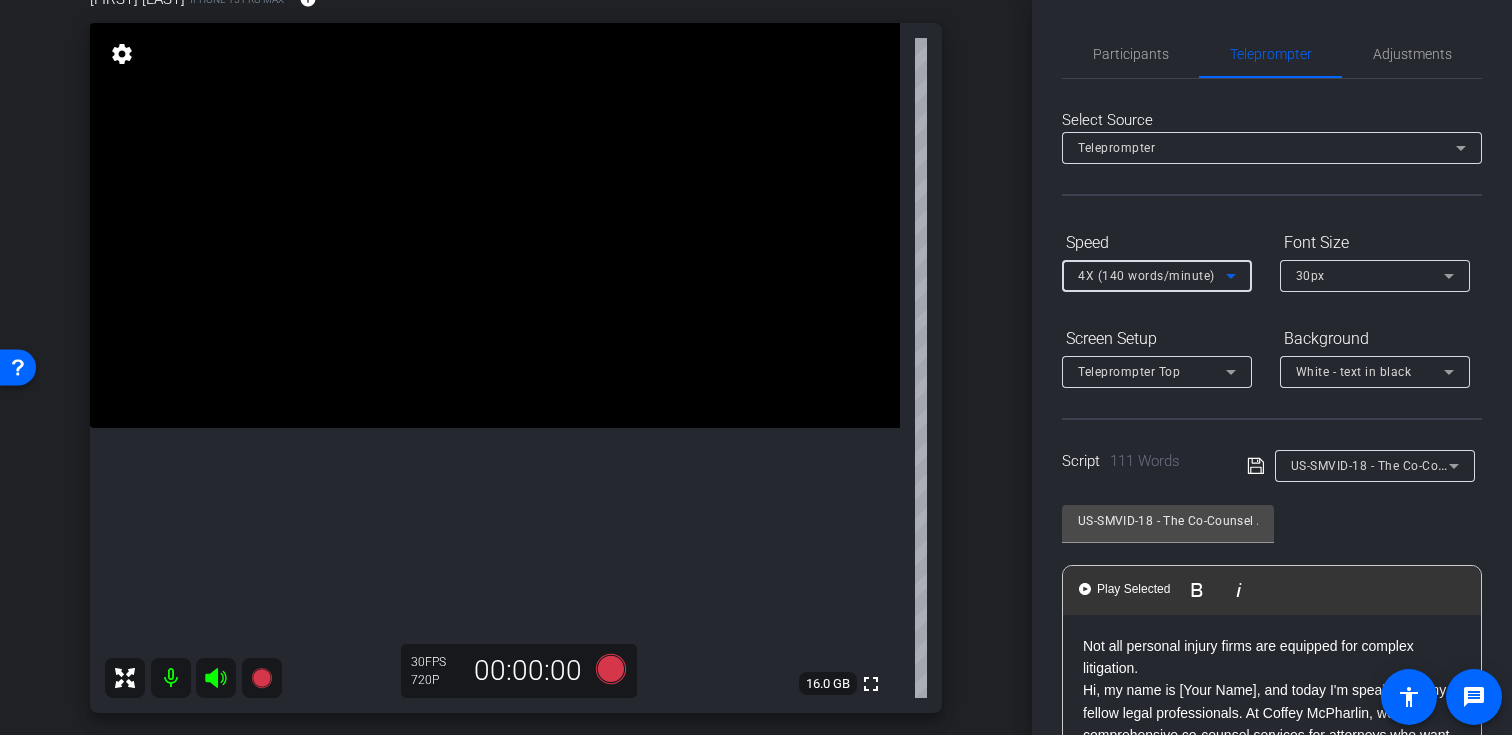 click 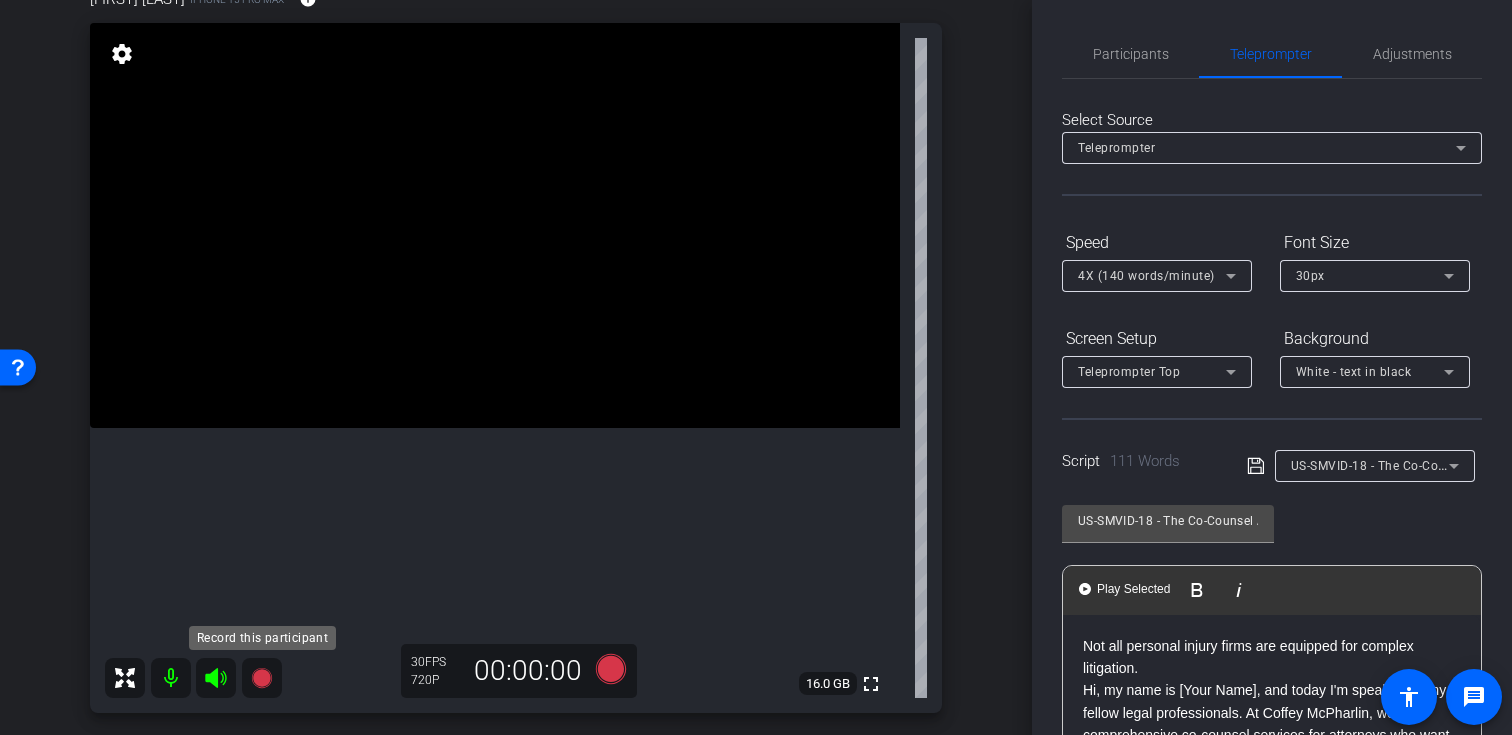 click 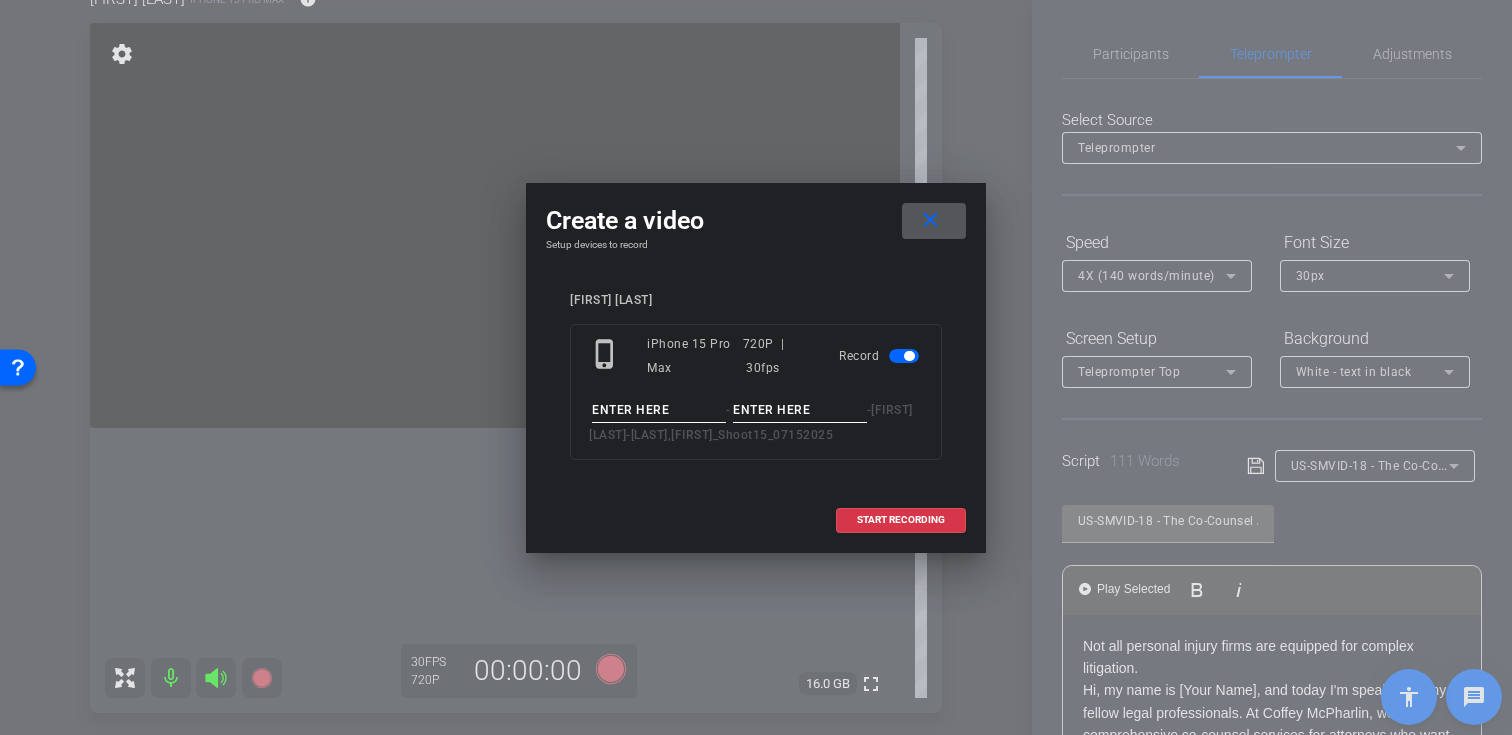 click on "phone_iphone  iPhone 15 Pro Max   720P  | 30fps   Record  - -  Vivian Fazio  -  Fazio,Vivian_Shoot15_07152025" at bounding box center (756, 392) 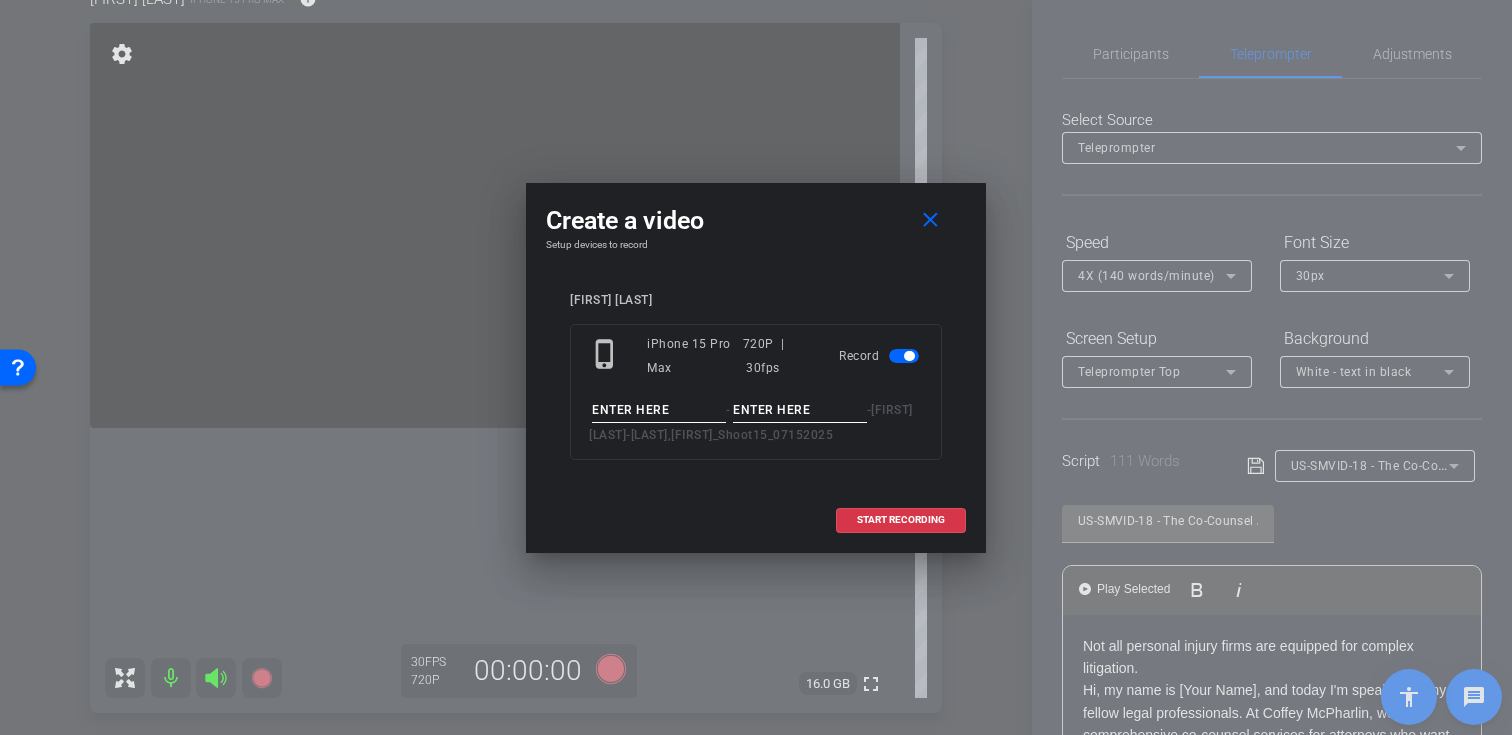 click at bounding box center [659, 410] 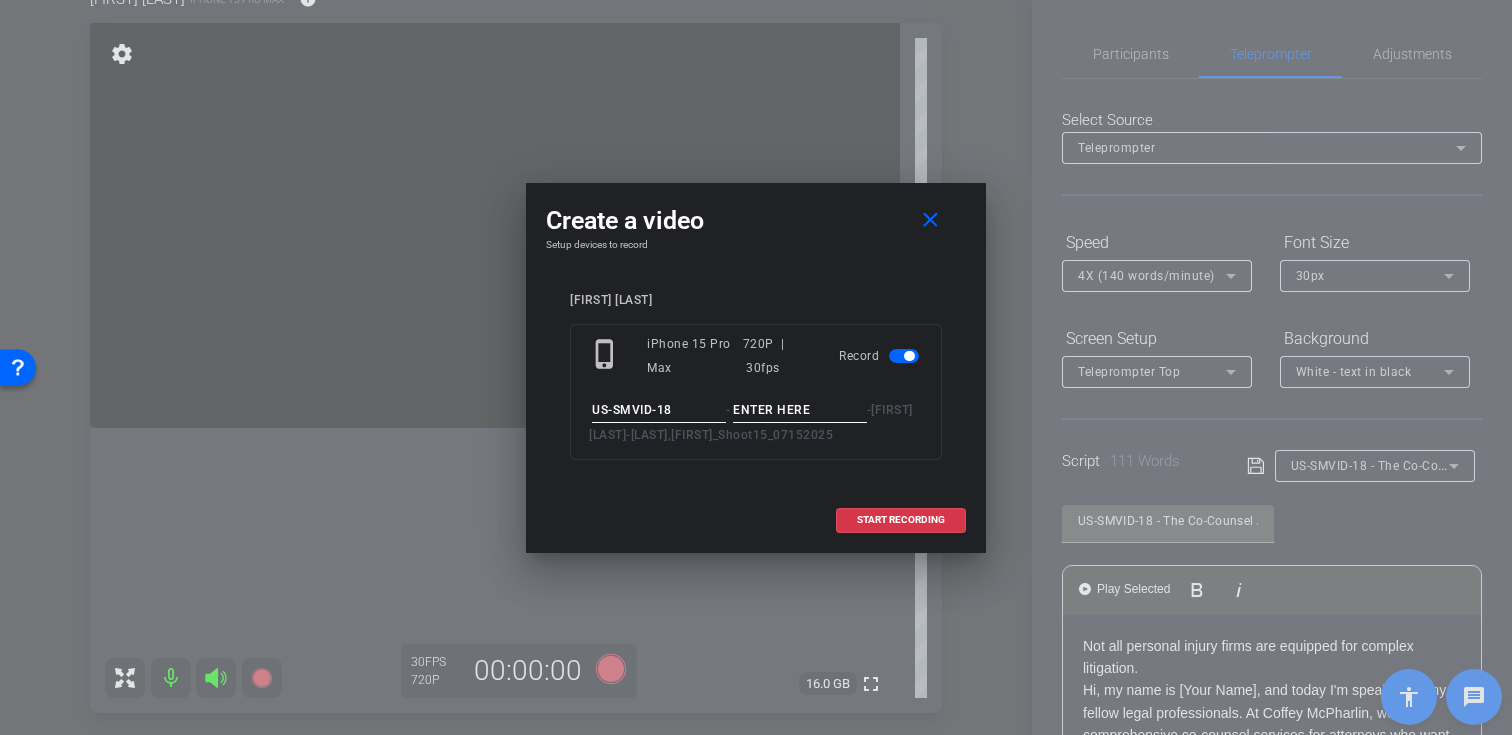 type on "US-SMVID-18" 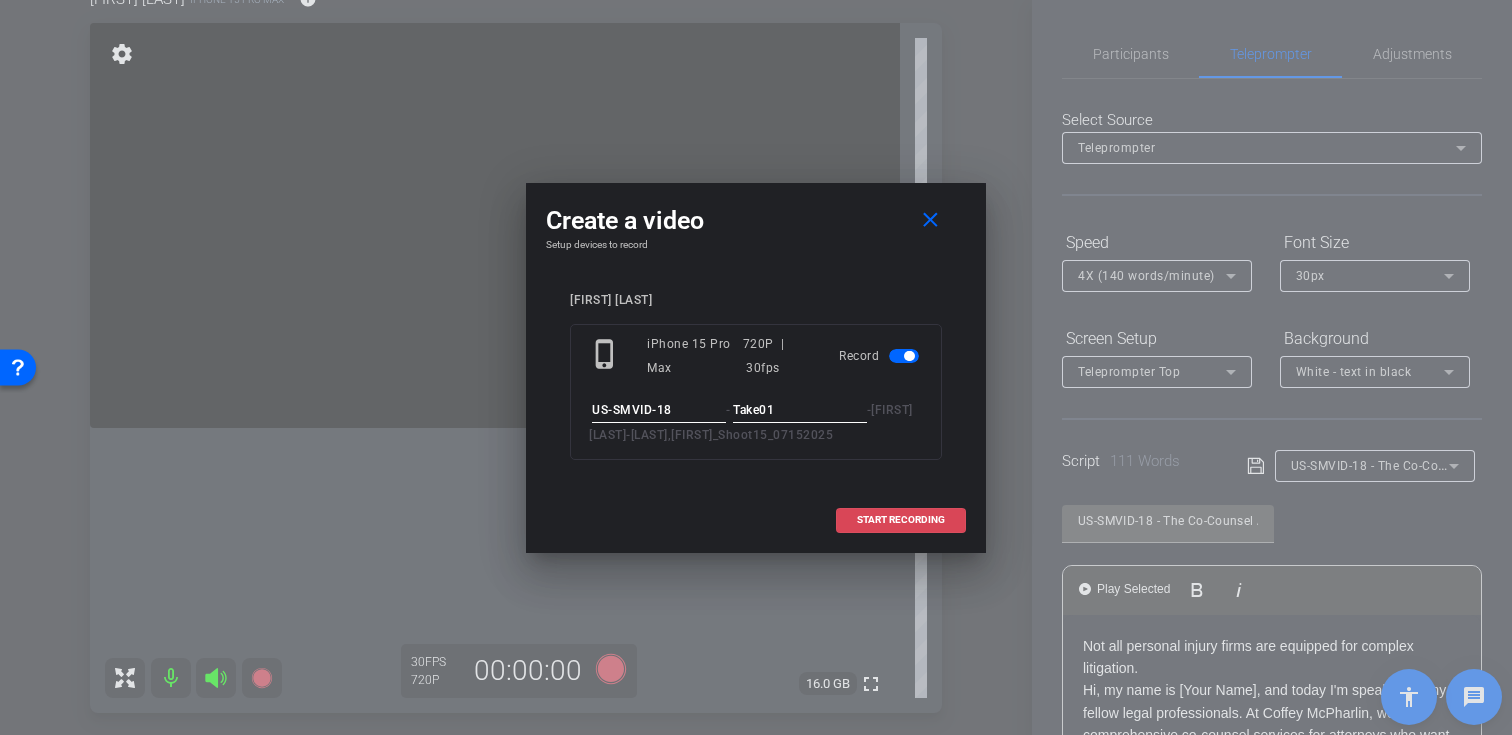 type on "Take01" 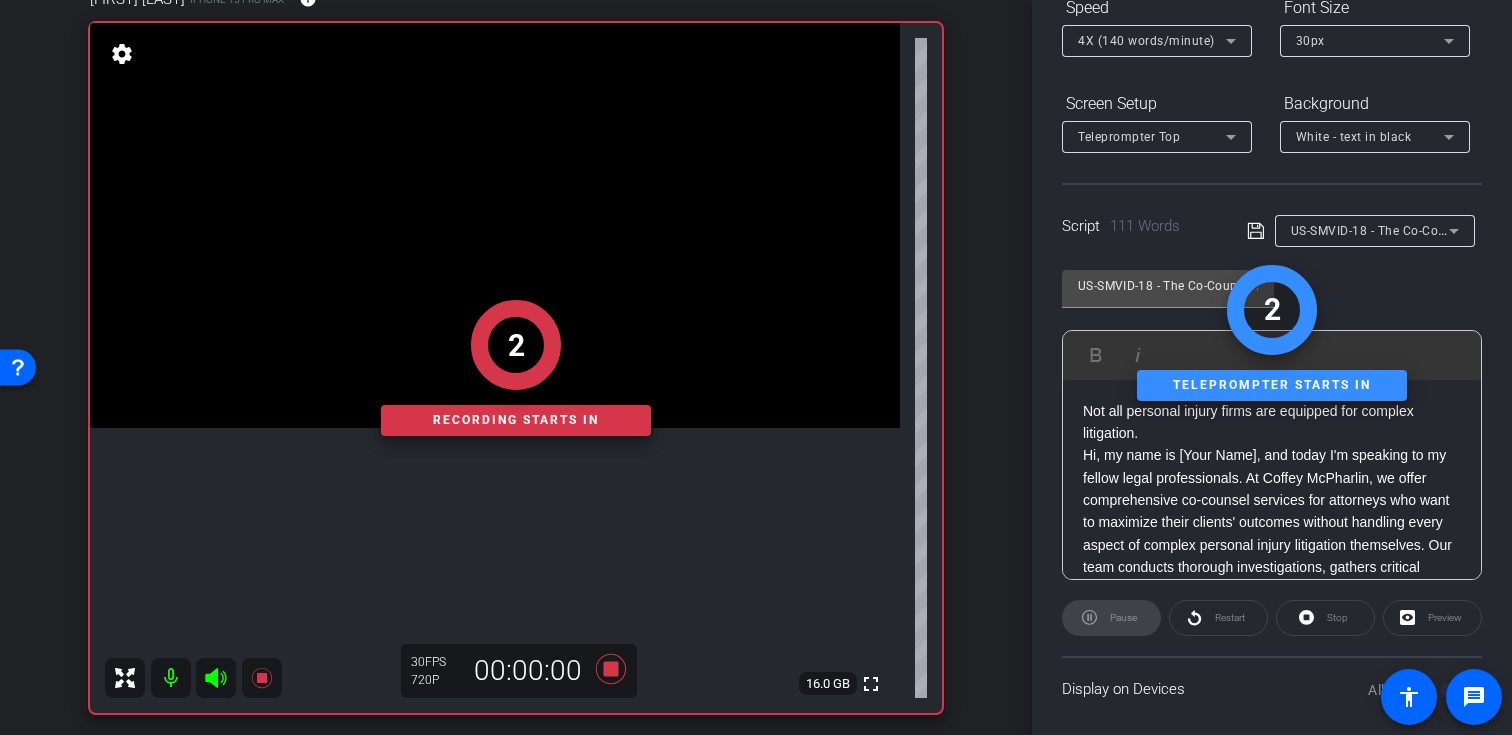 scroll, scrollTop: 336, scrollLeft: 0, axis: vertical 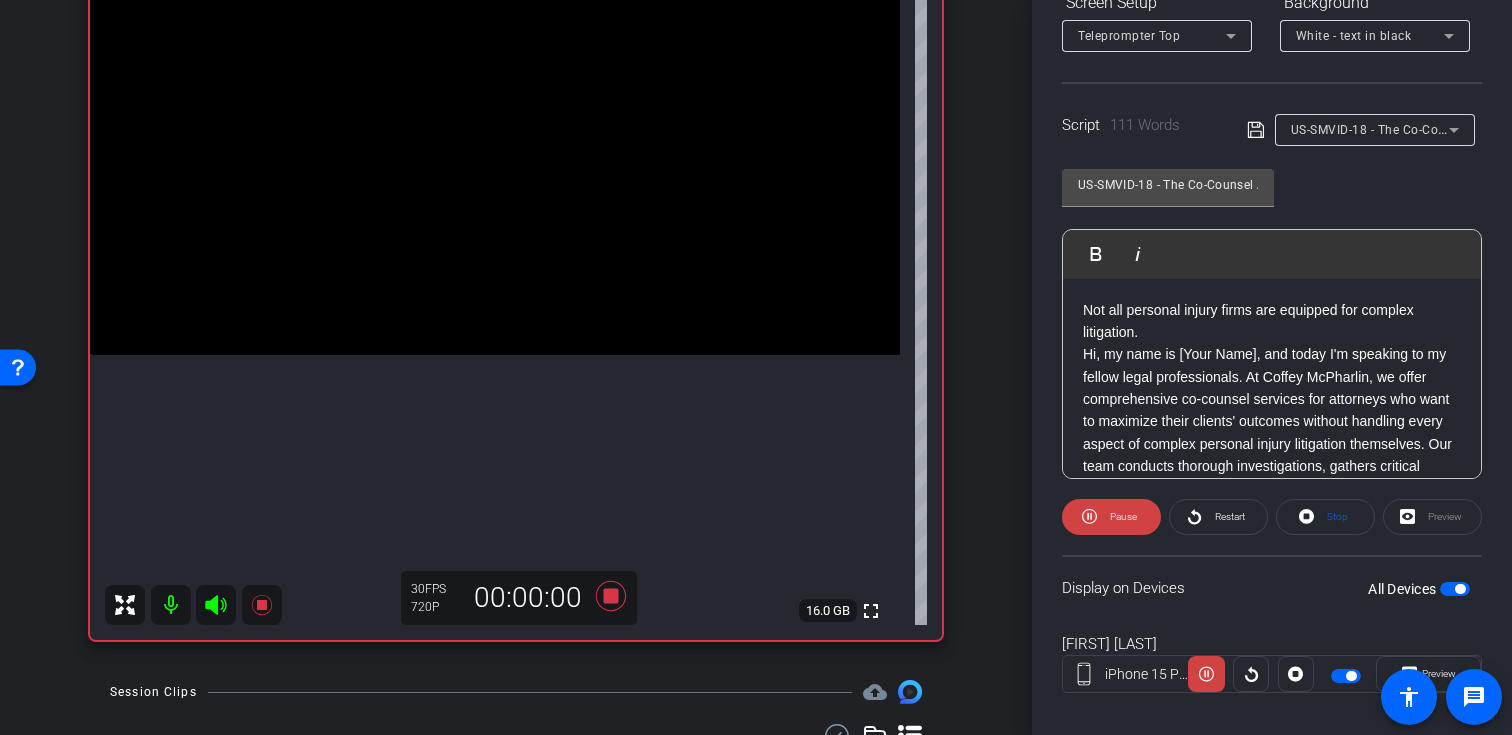 click 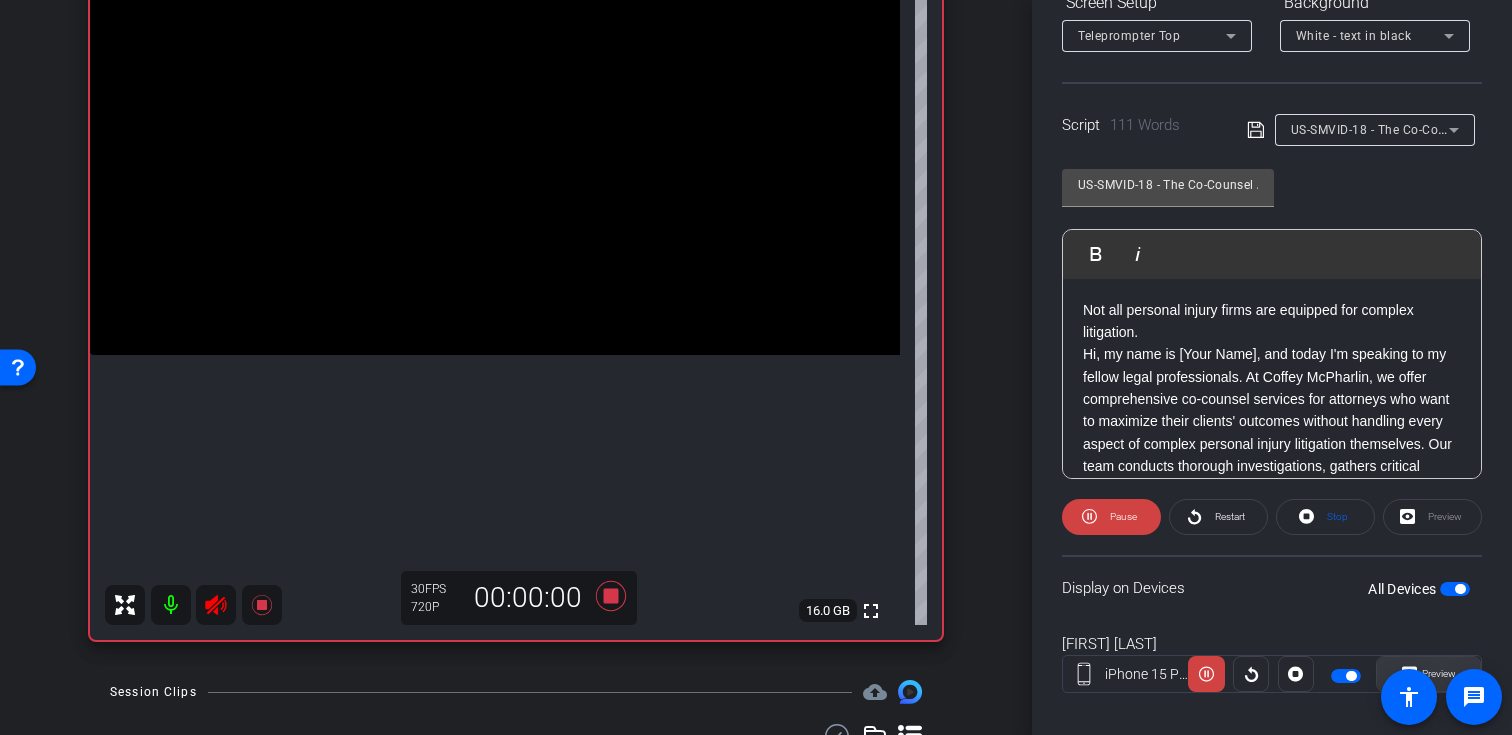 click on "Preview" 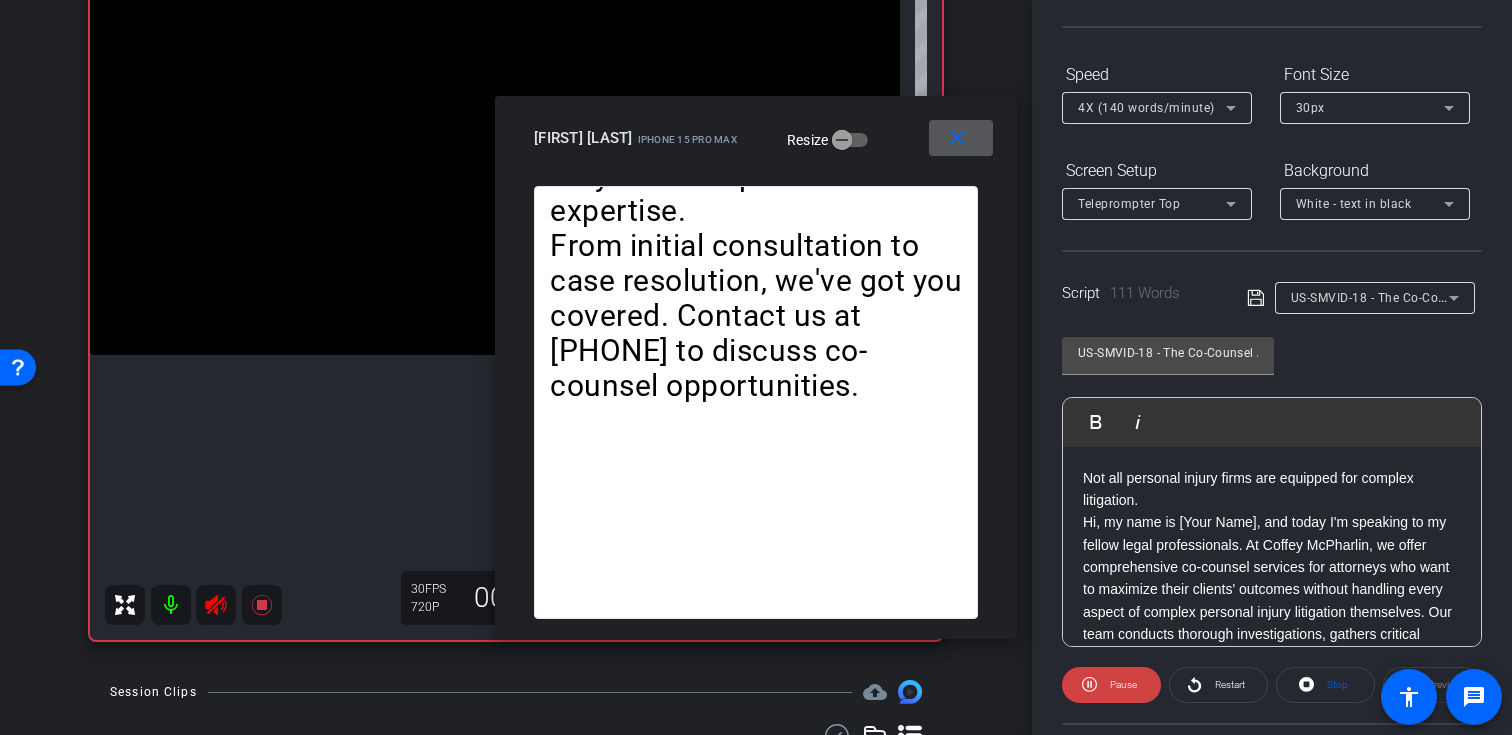 scroll, scrollTop: 140, scrollLeft: 0, axis: vertical 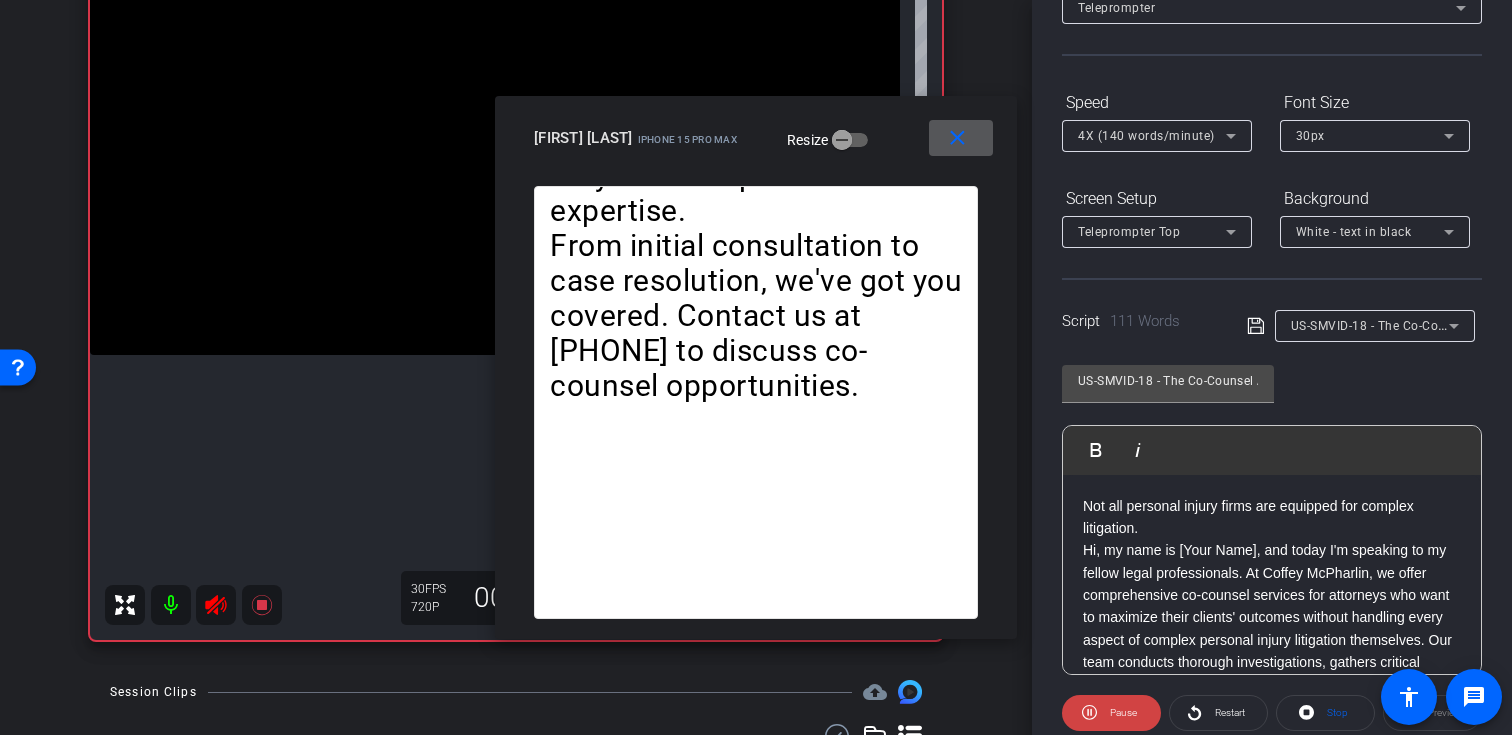 click on "4X (140 words/minute)" at bounding box center (1146, 136) 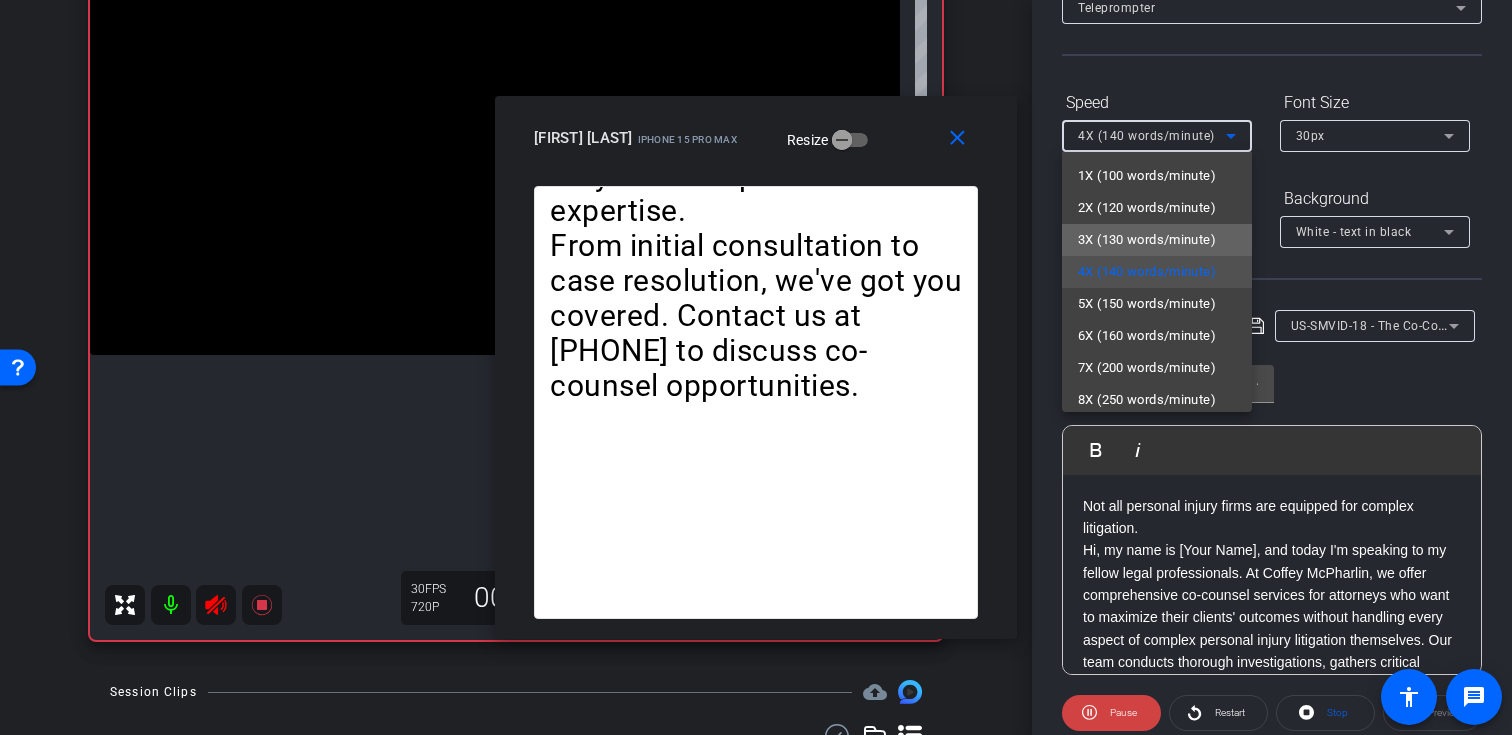 click on "3X (130 words/minute)" at bounding box center [1147, 240] 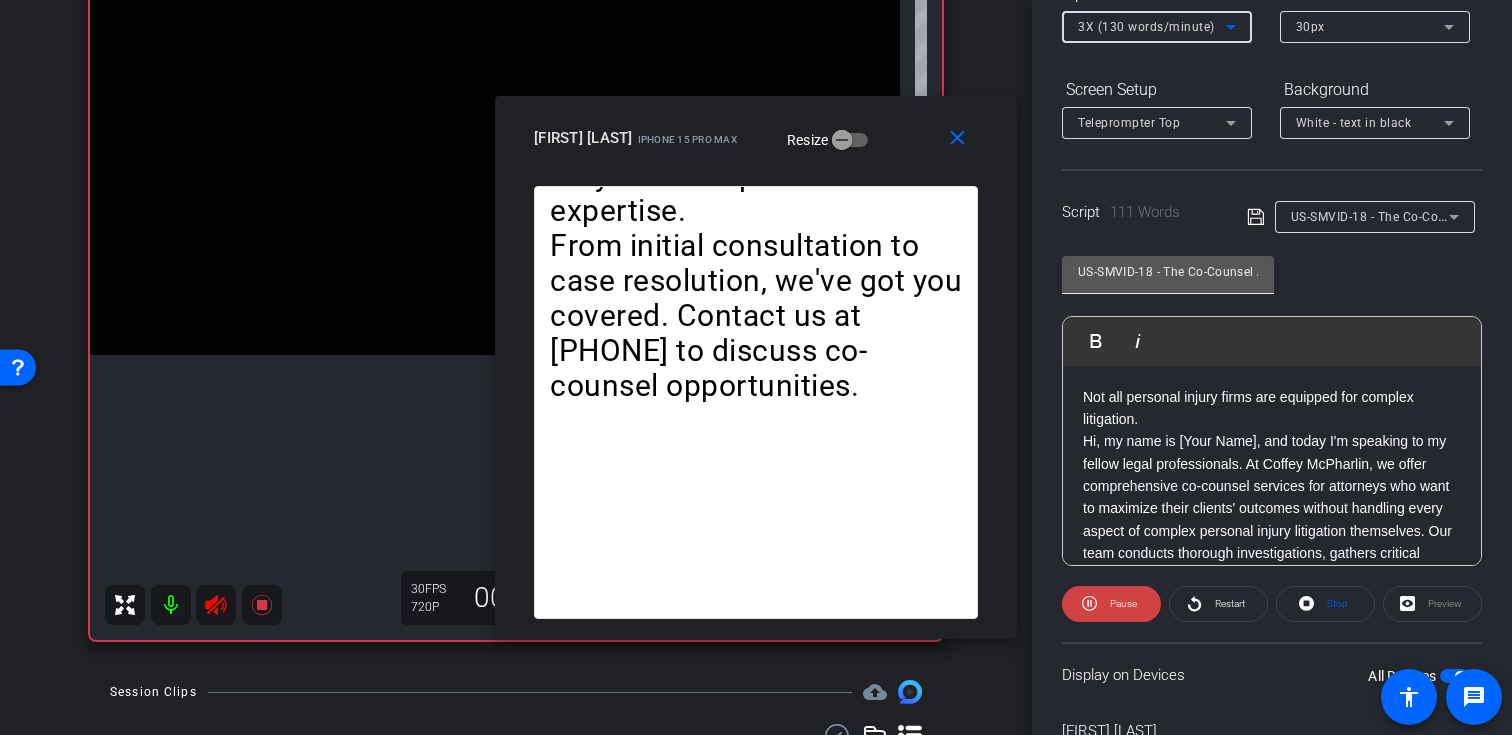scroll, scrollTop: 160, scrollLeft: 0, axis: vertical 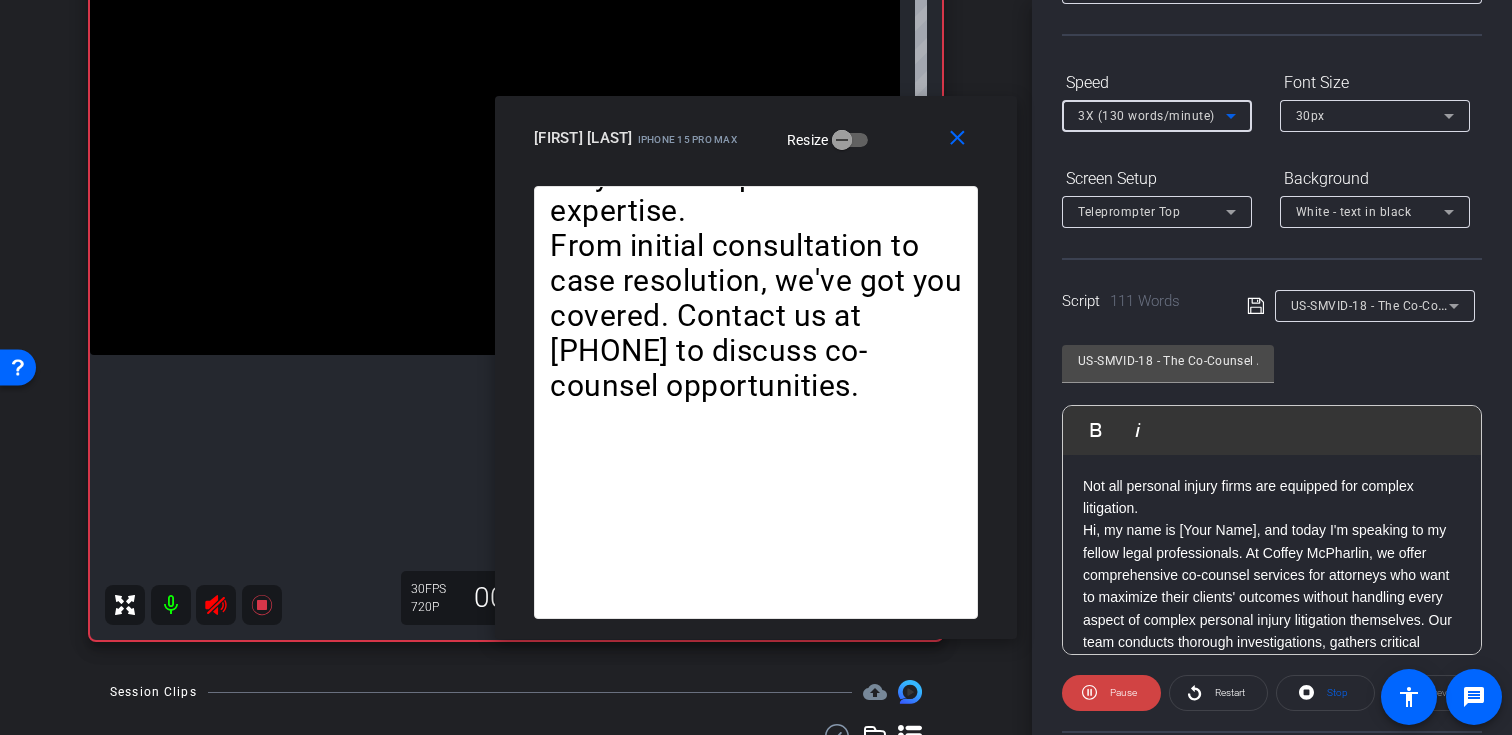 click on "3X (130 words/minute)" at bounding box center [1152, 115] 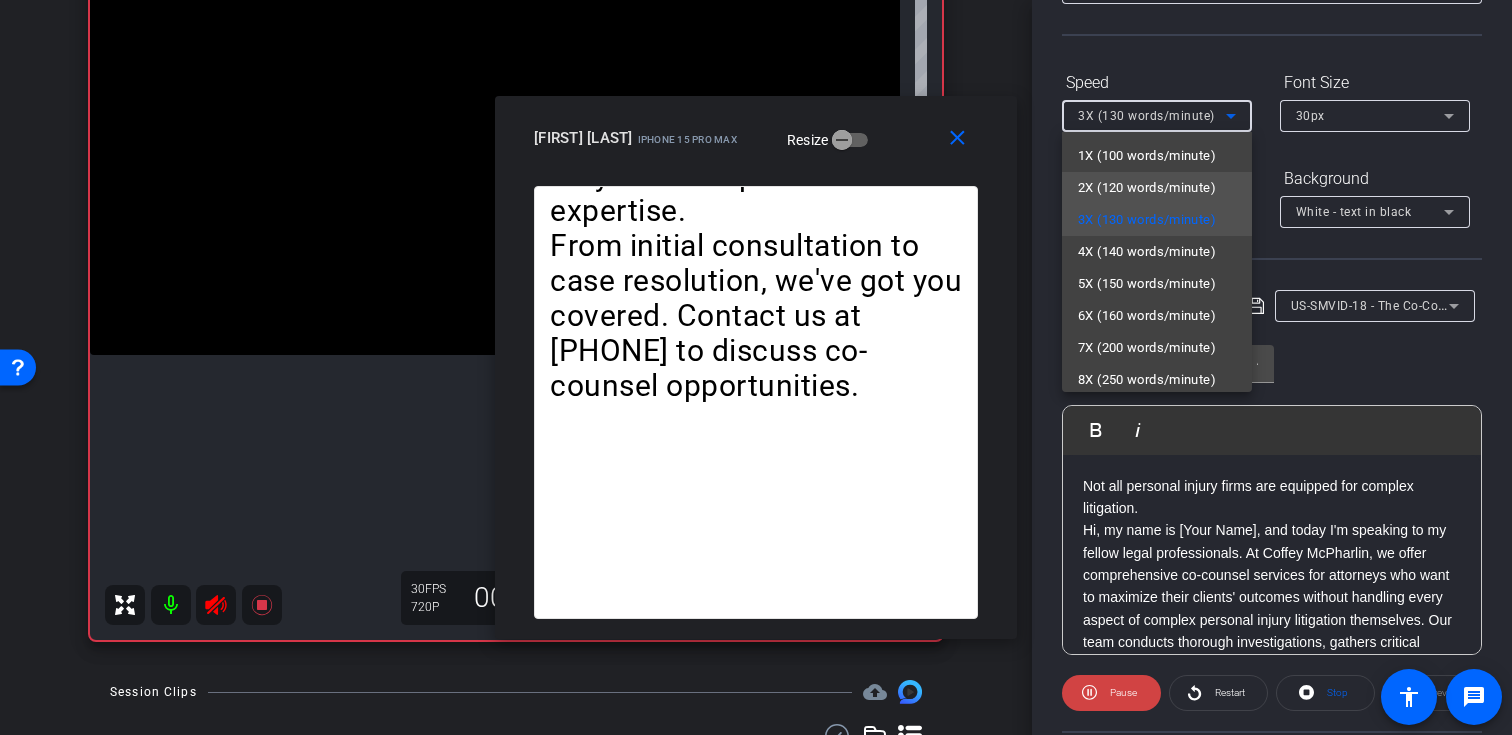 click on "2X (120 words/minute)" at bounding box center [1147, 188] 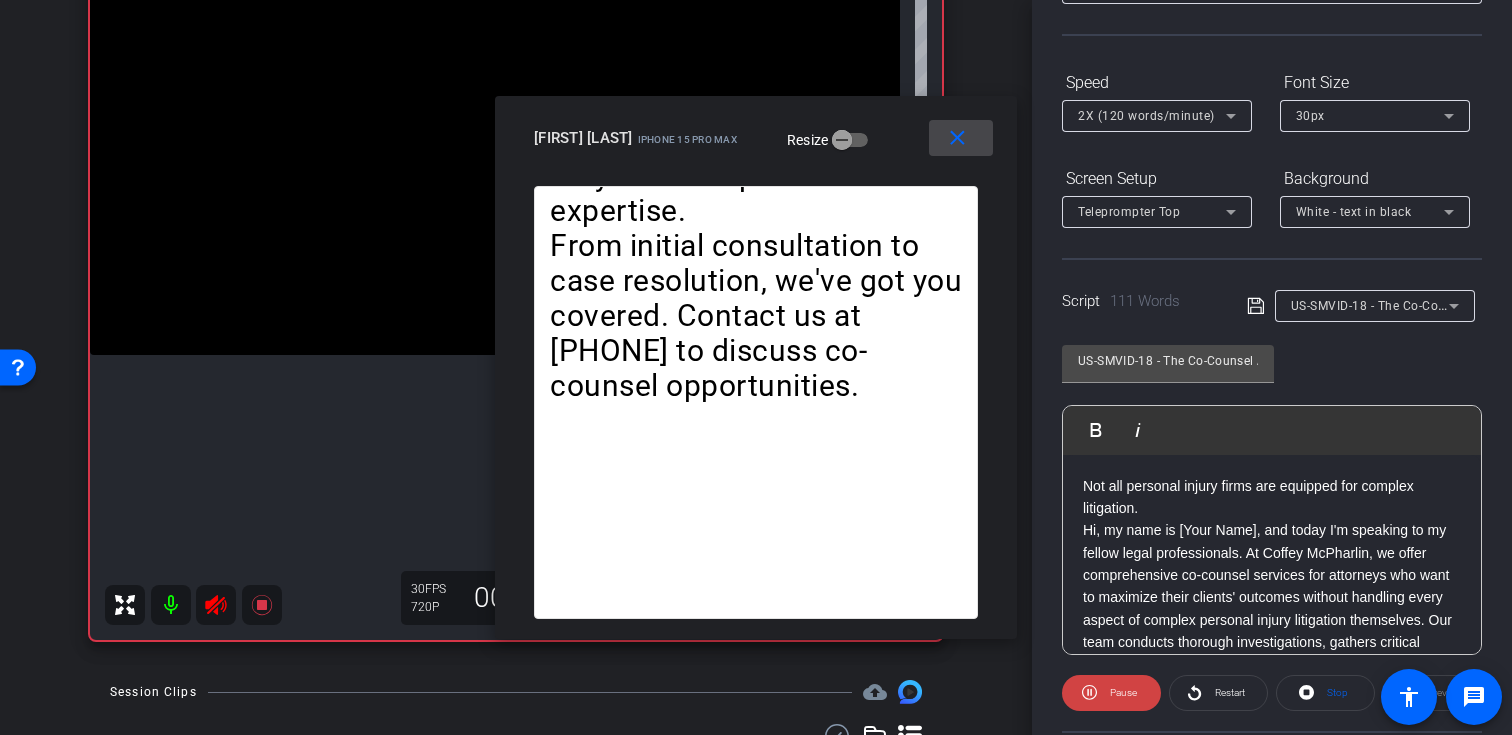 click on "close" at bounding box center (957, 138) 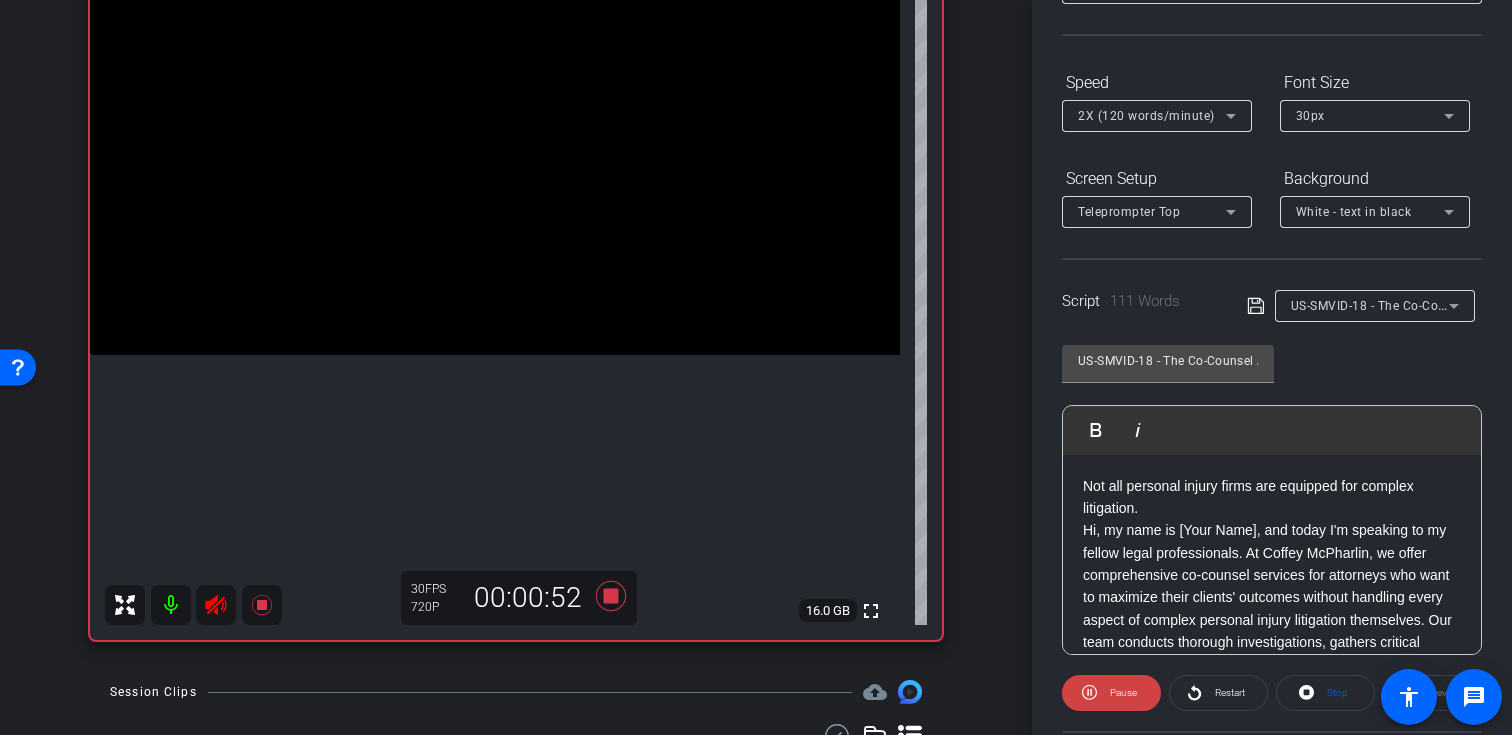 click on "Vivian Fazio iPhone 15 Pro Max info ROOM ID: 75095446 20% battery_std fullscreen settings  16.0 GB
30 FPS  720P   00:00:52" at bounding box center (516, 271) 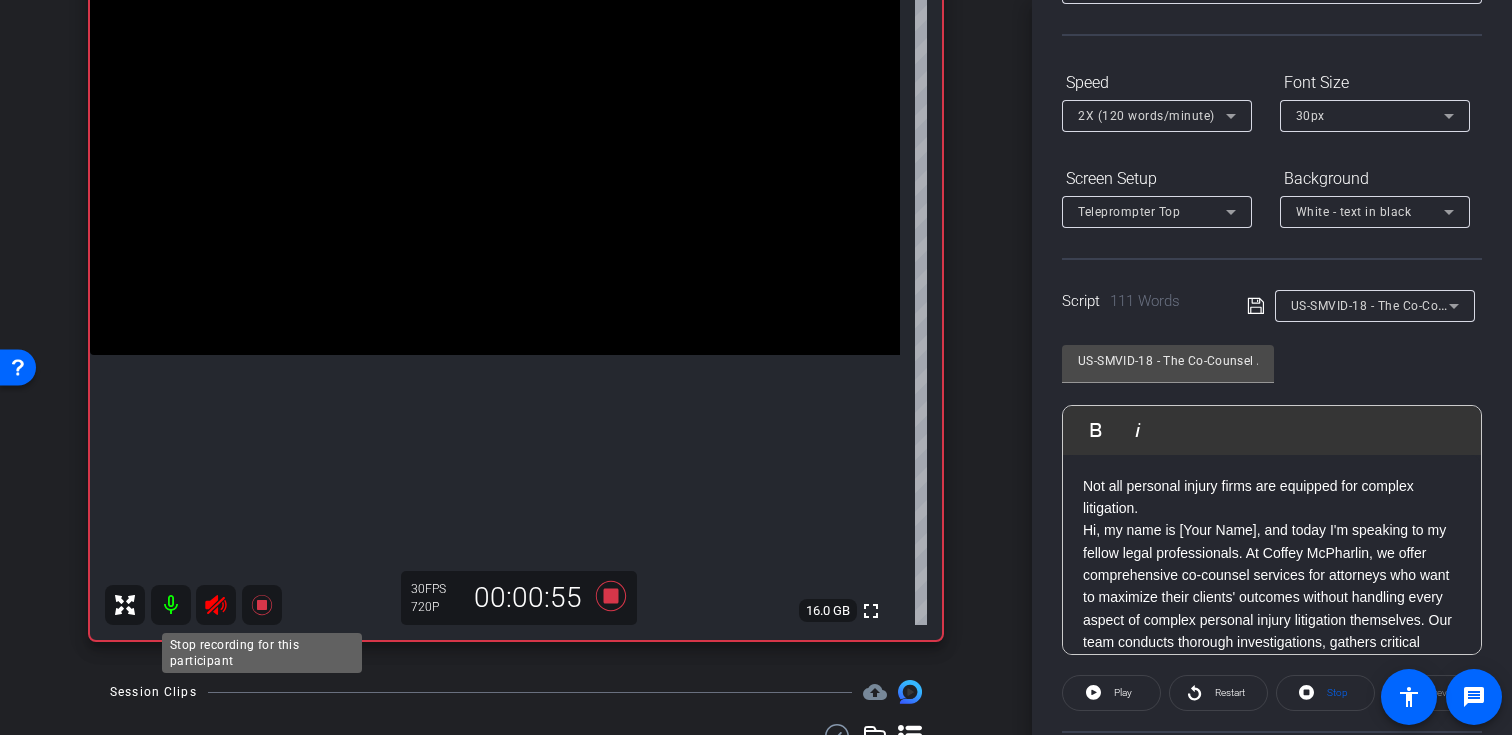 click 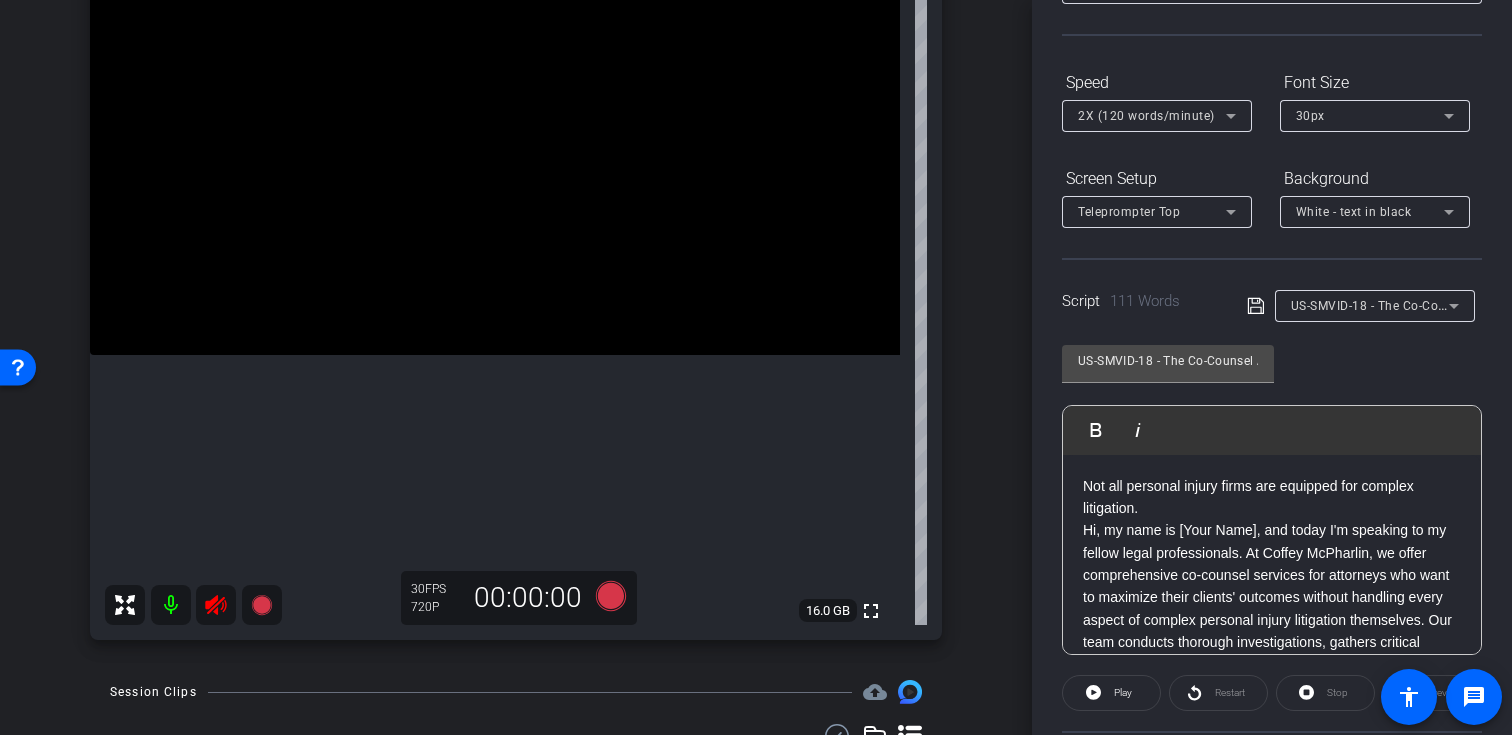 click 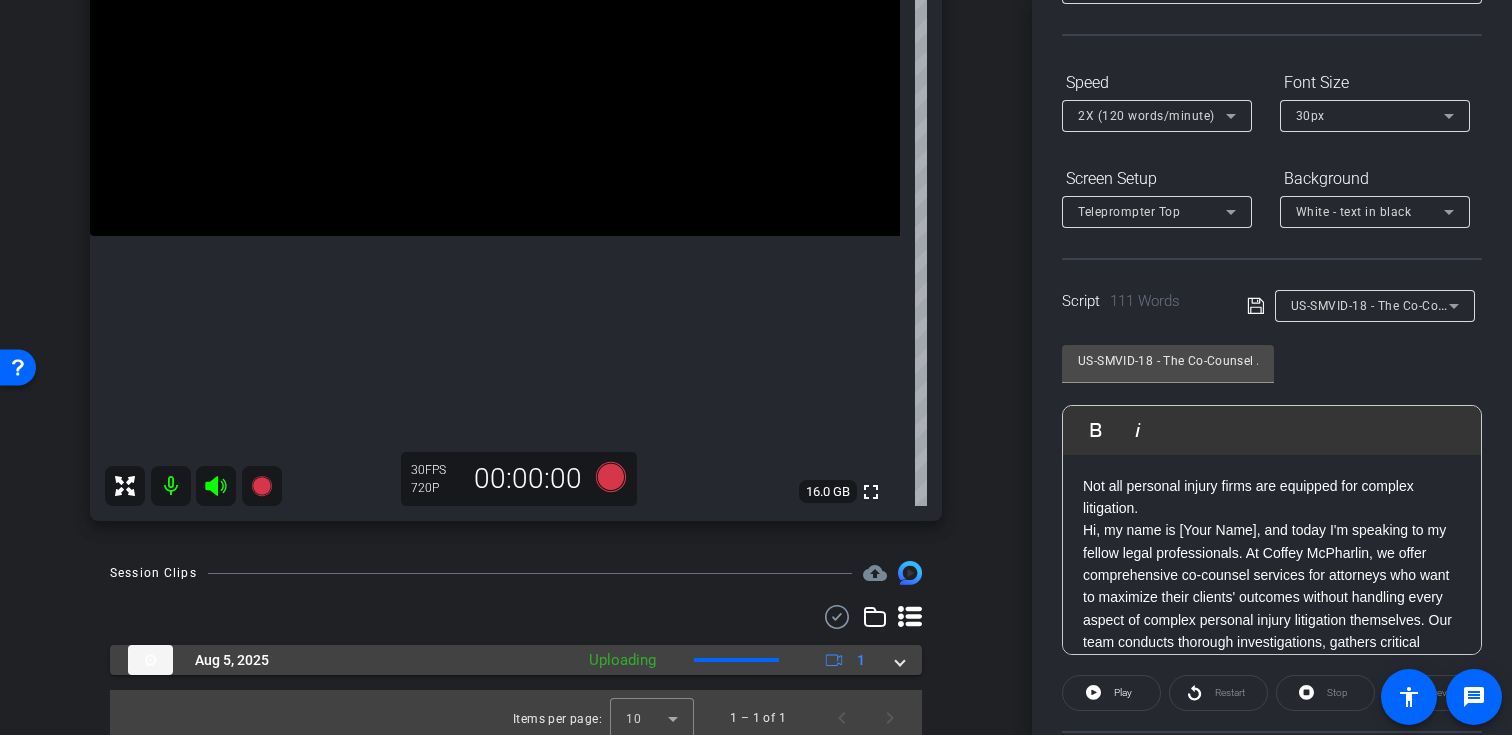 scroll, scrollTop: 324, scrollLeft: 0, axis: vertical 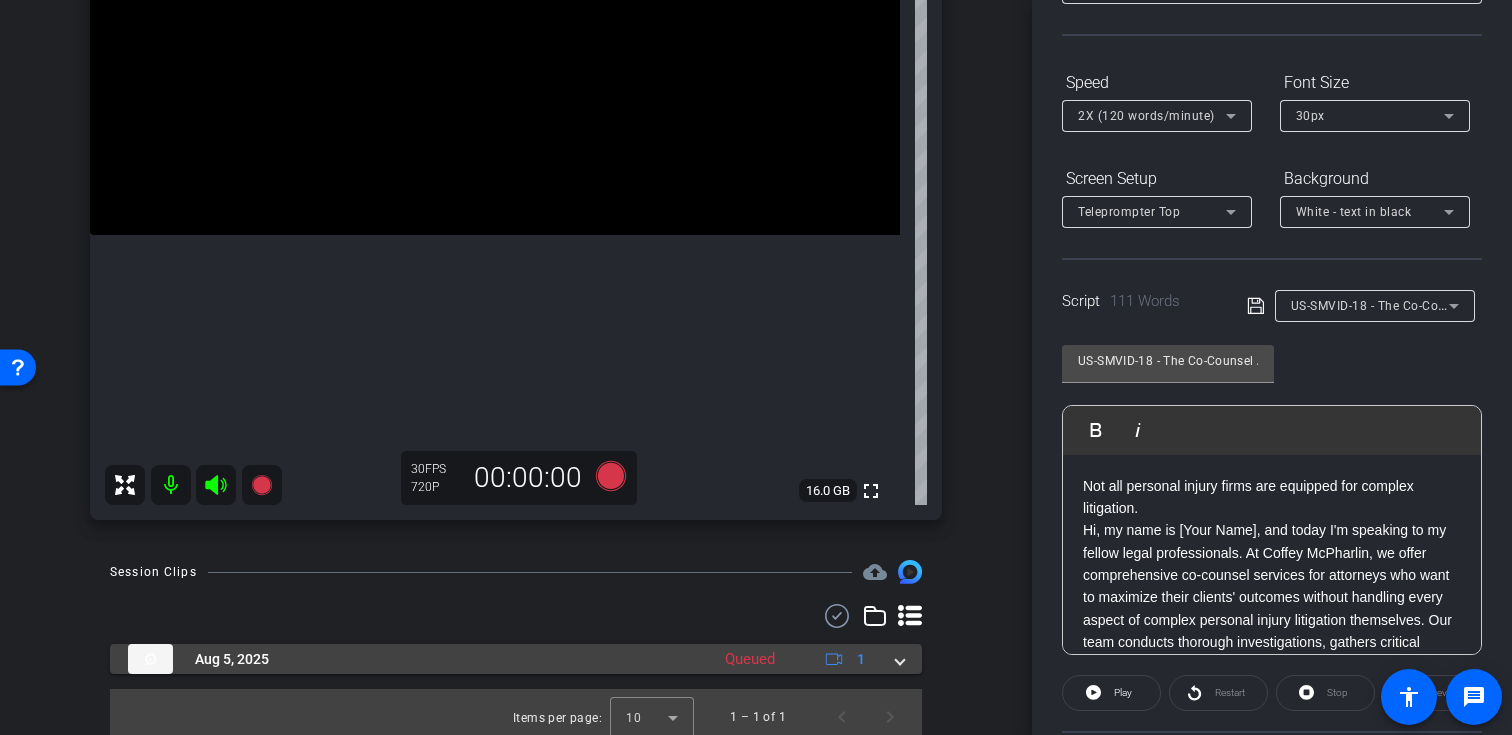 click on "Aug 5, 2025   Queued
1" at bounding box center (516, 659) 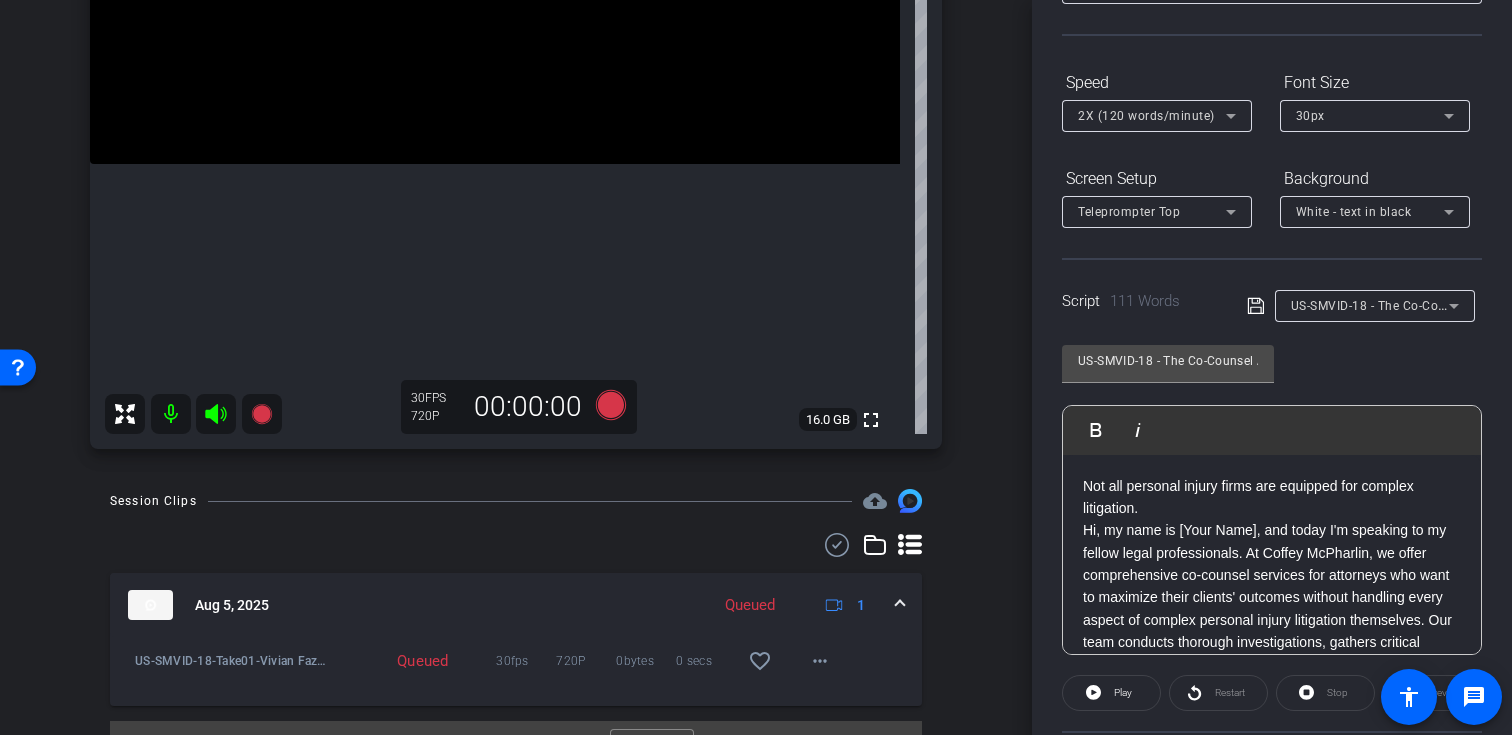scroll, scrollTop: 426, scrollLeft: 0, axis: vertical 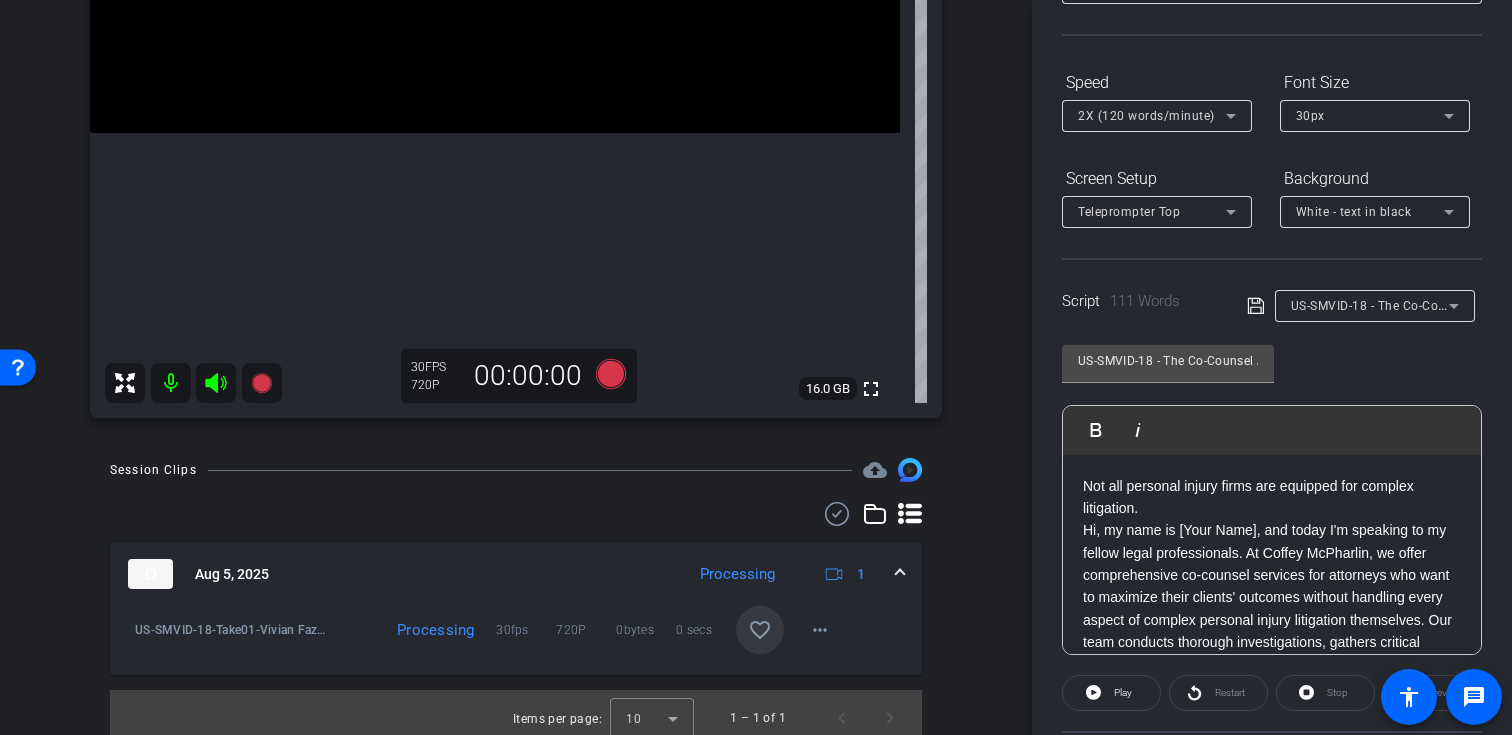 click on "favorite_border" at bounding box center (760, 630) 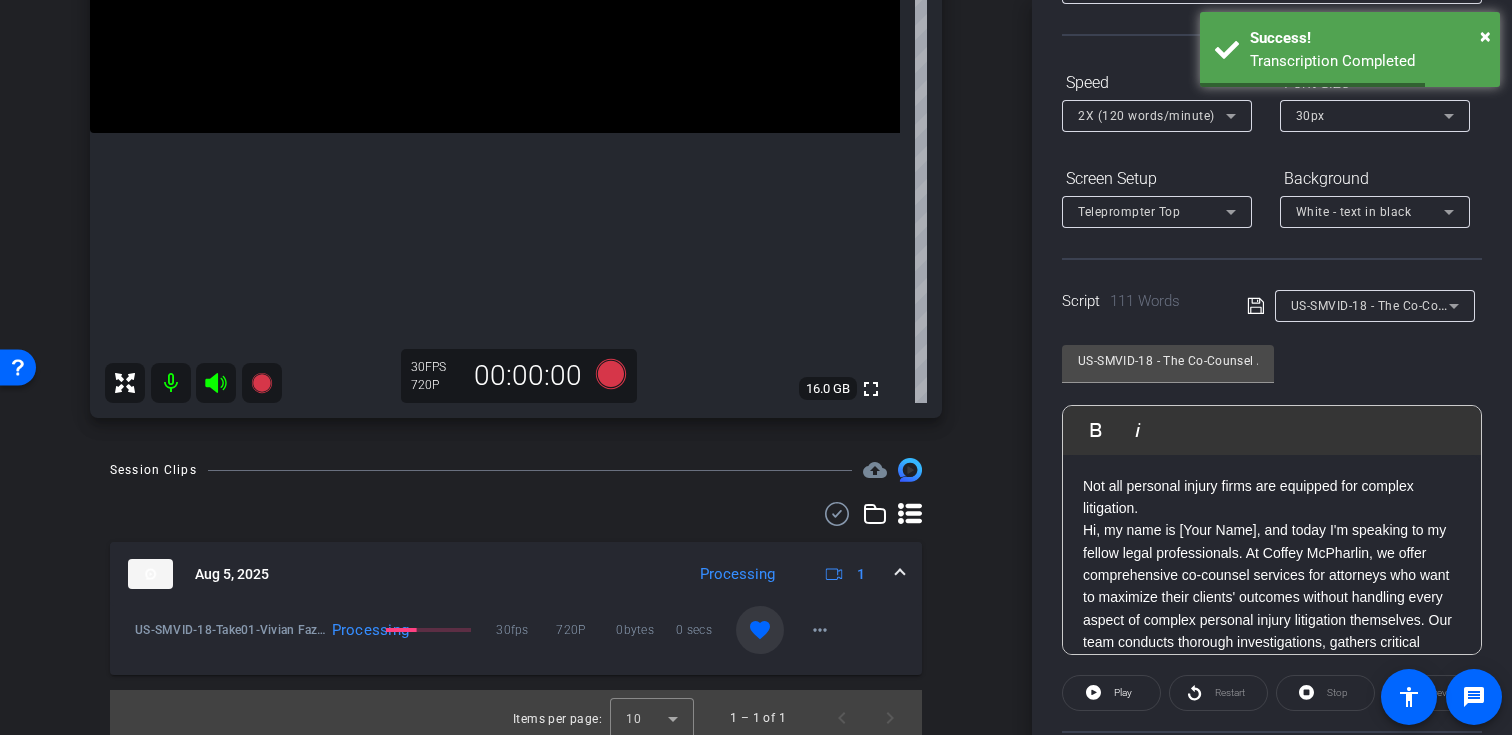scroll, scrollTop: 435, scrollLeft: 0, axis: vertical 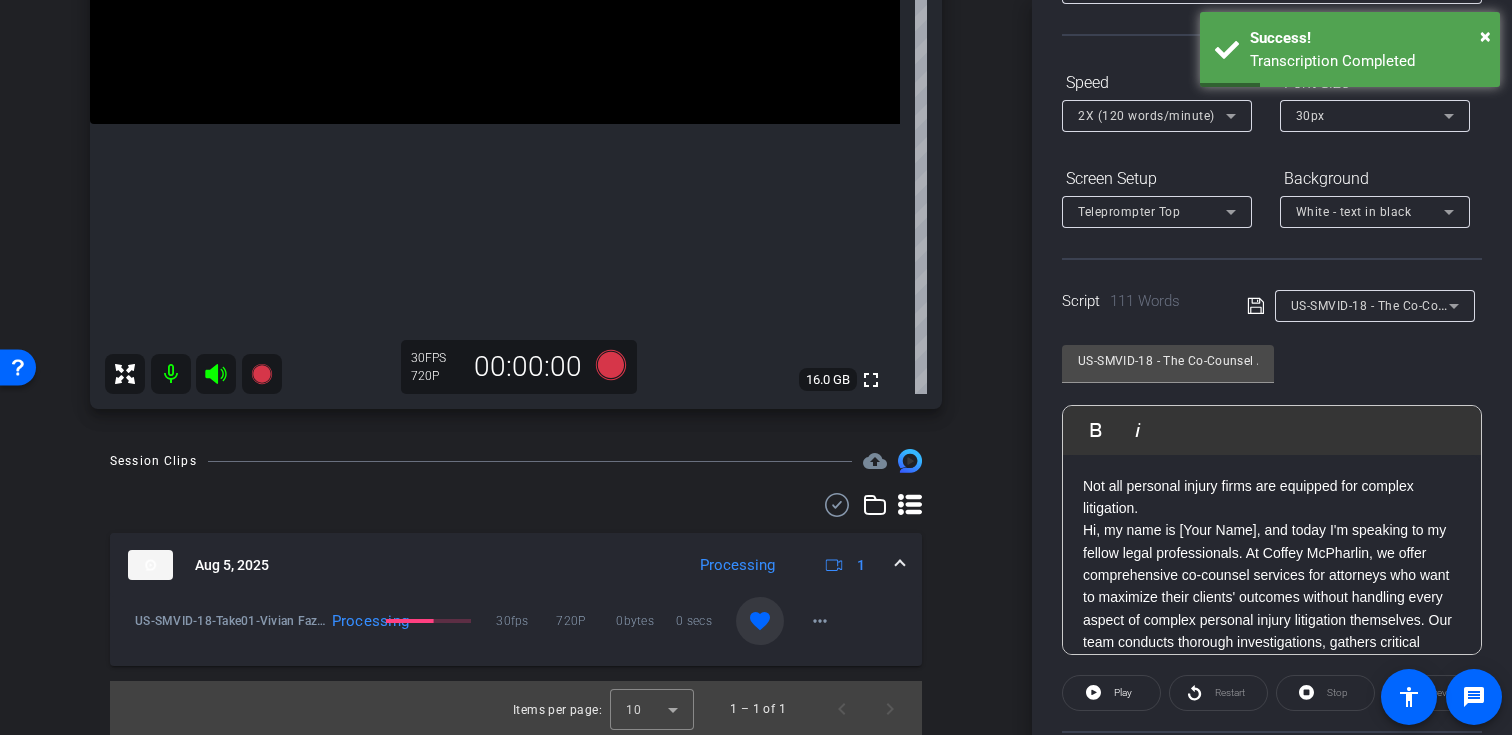click on "US-SMVID-18 - The Co-Counsel Advantage" at bounding box center (1414, 305) 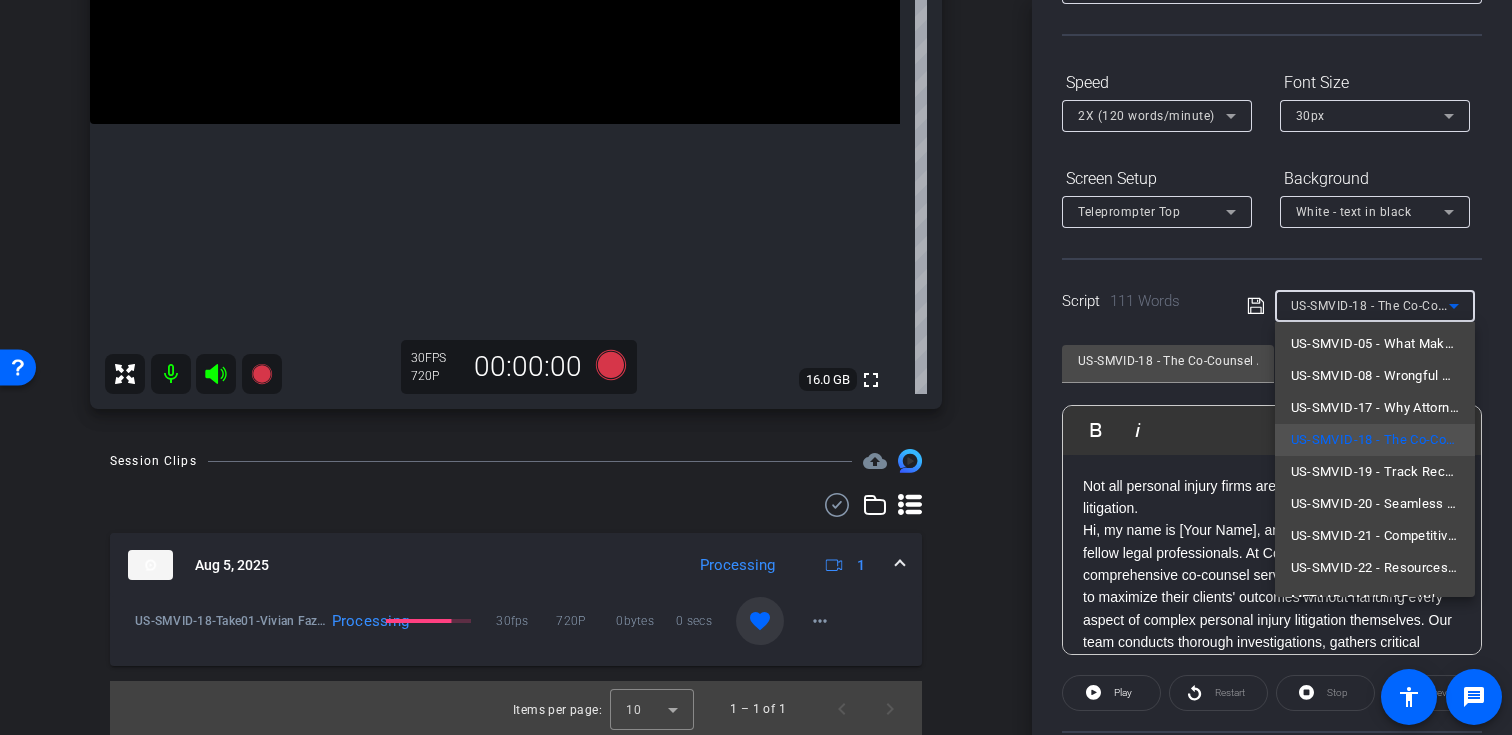 scroll, scrollTop: 134, scrollLeft: 0, axis: vertical 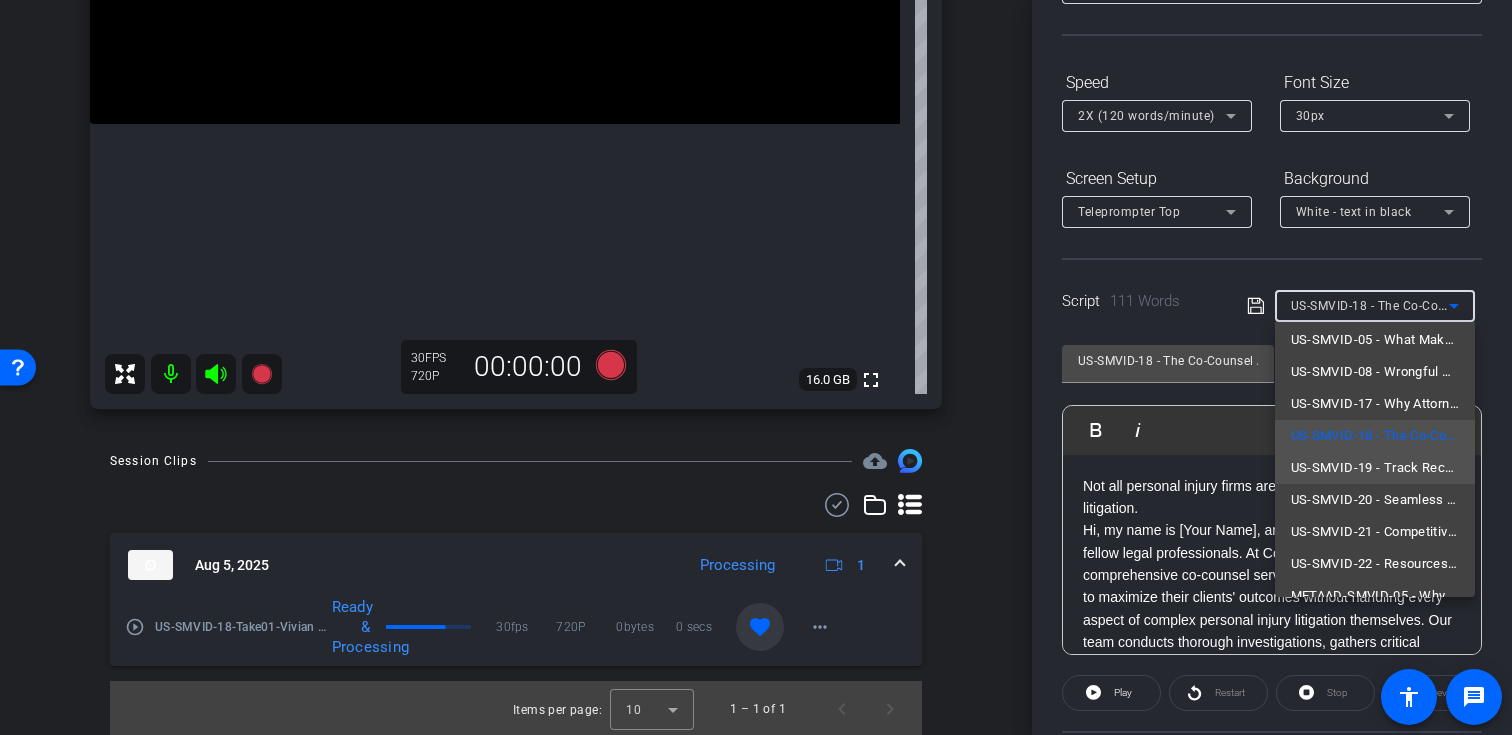 click on "US-SMVID-19 - Track Record That Commands Respect" at bounding box center [1375, 468] 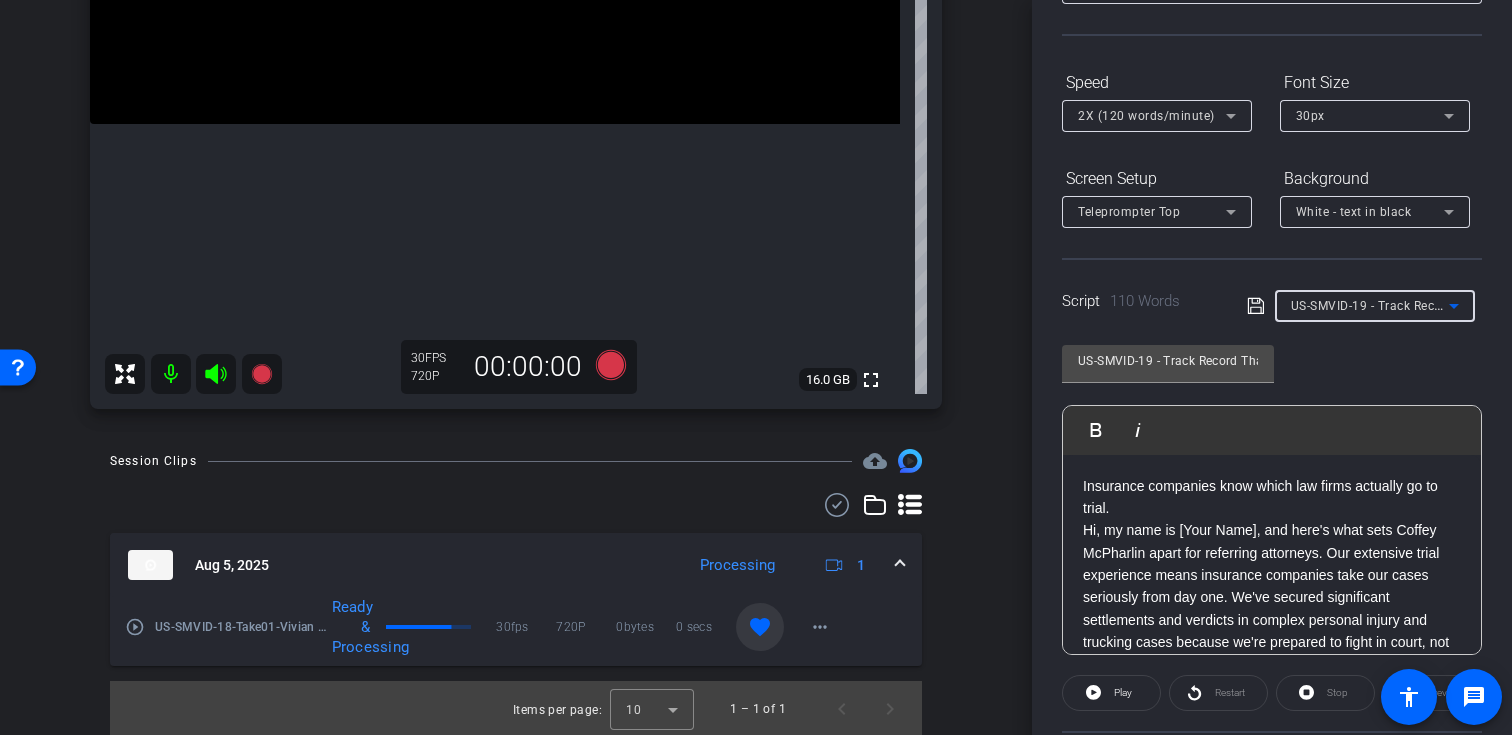 scroll, scrollTop: 165, scrollLeft: 0, axis: vertical 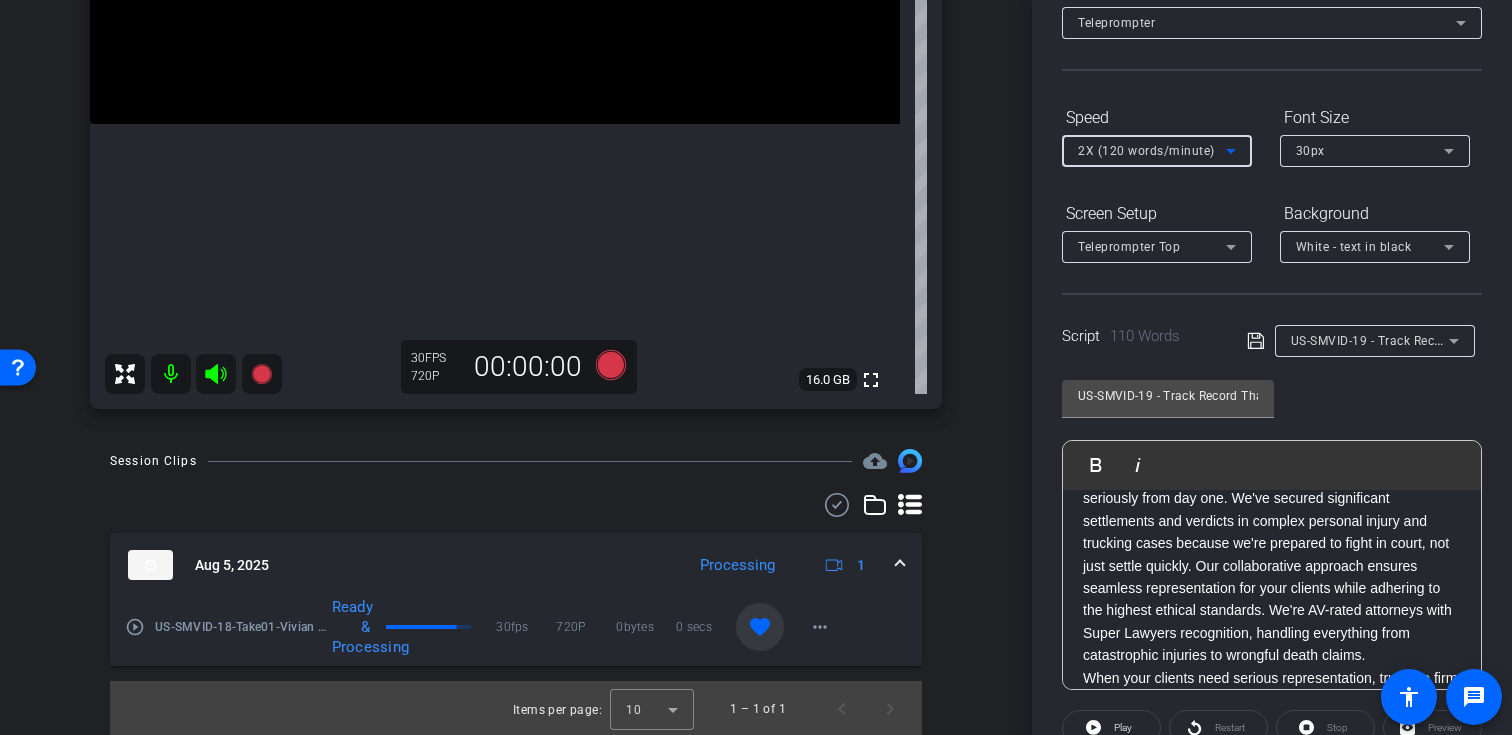 click on "2X (120 words/minute)" at bounding box center (1146, 151) 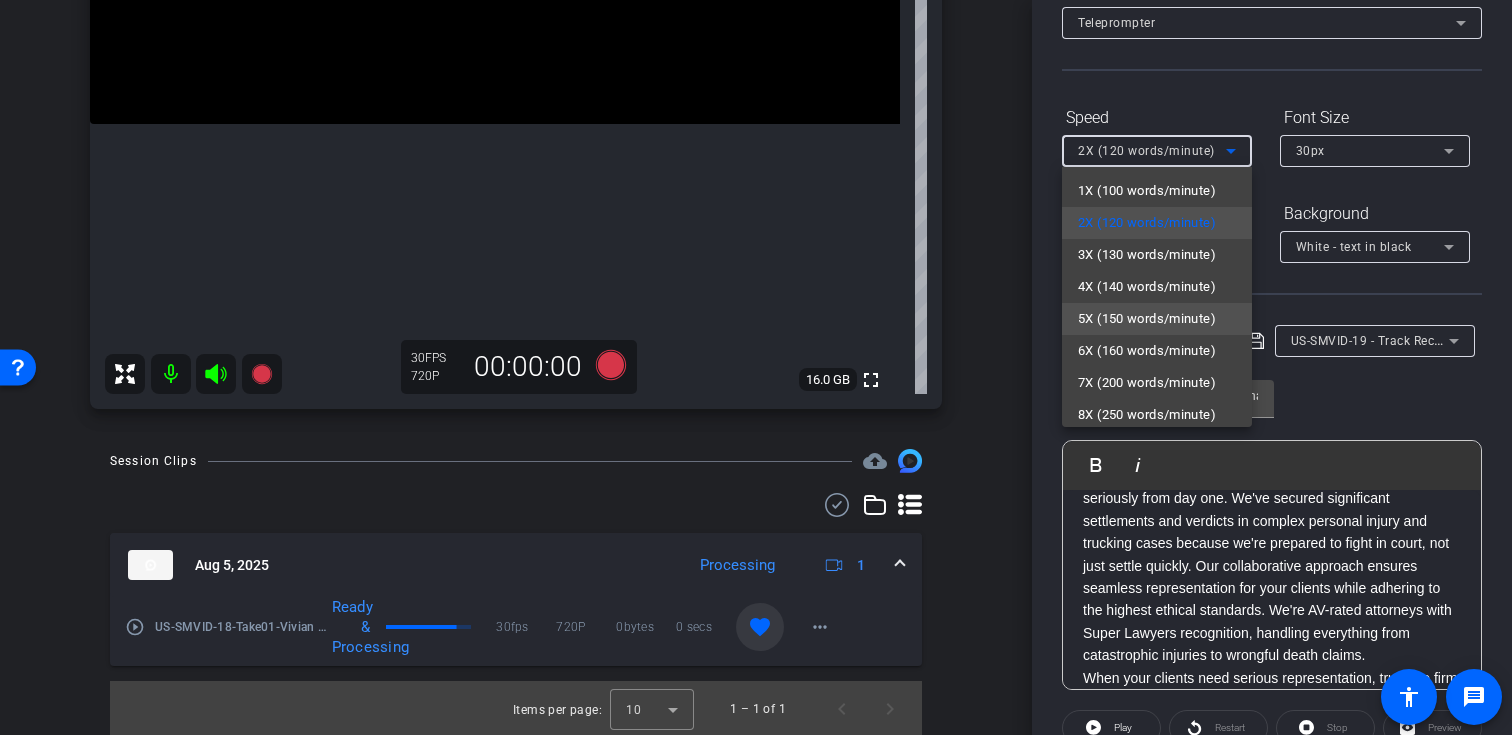 scroll, scrollTop: 1, scrollLeft: 0, axis: vertical 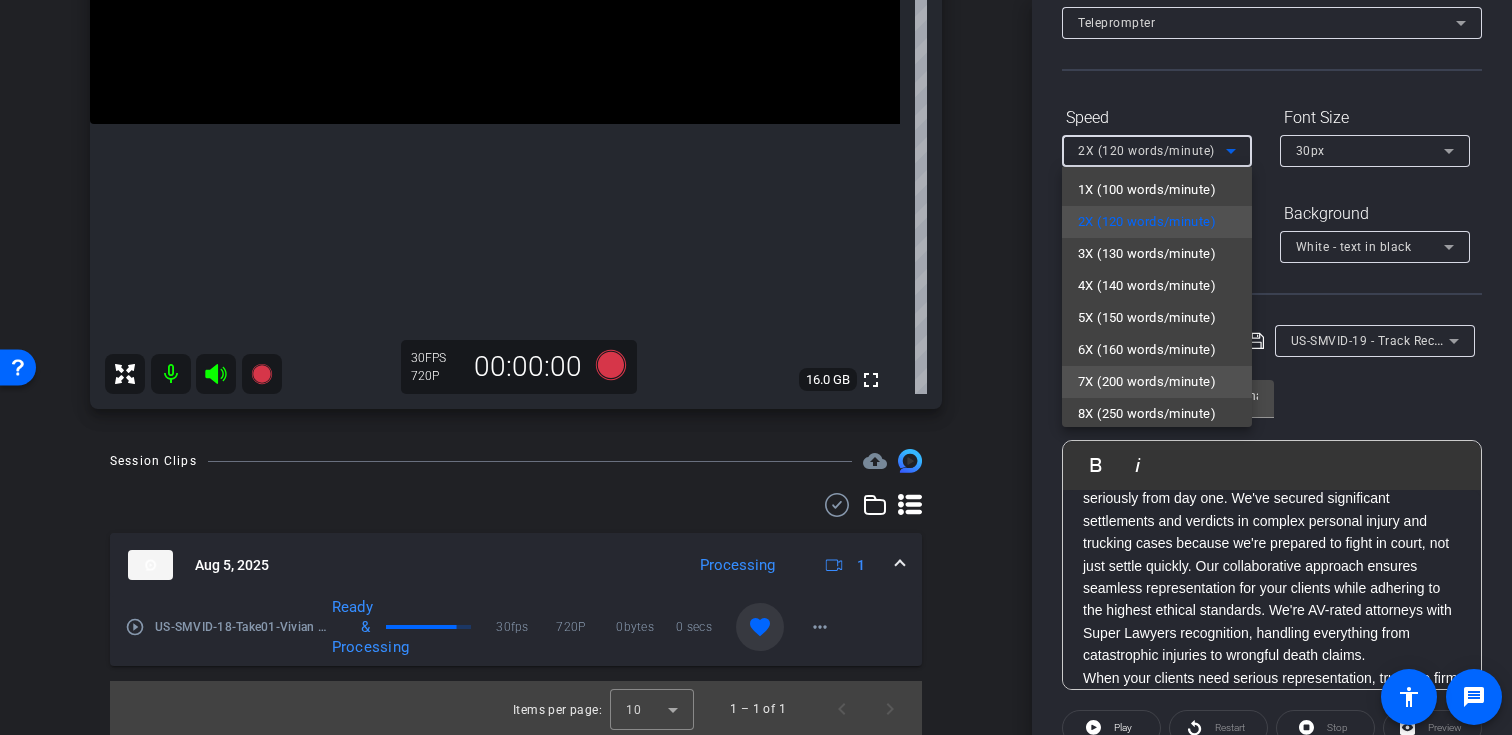 click on "7X (200 words/minute)" at bounding box center (1147, 382) 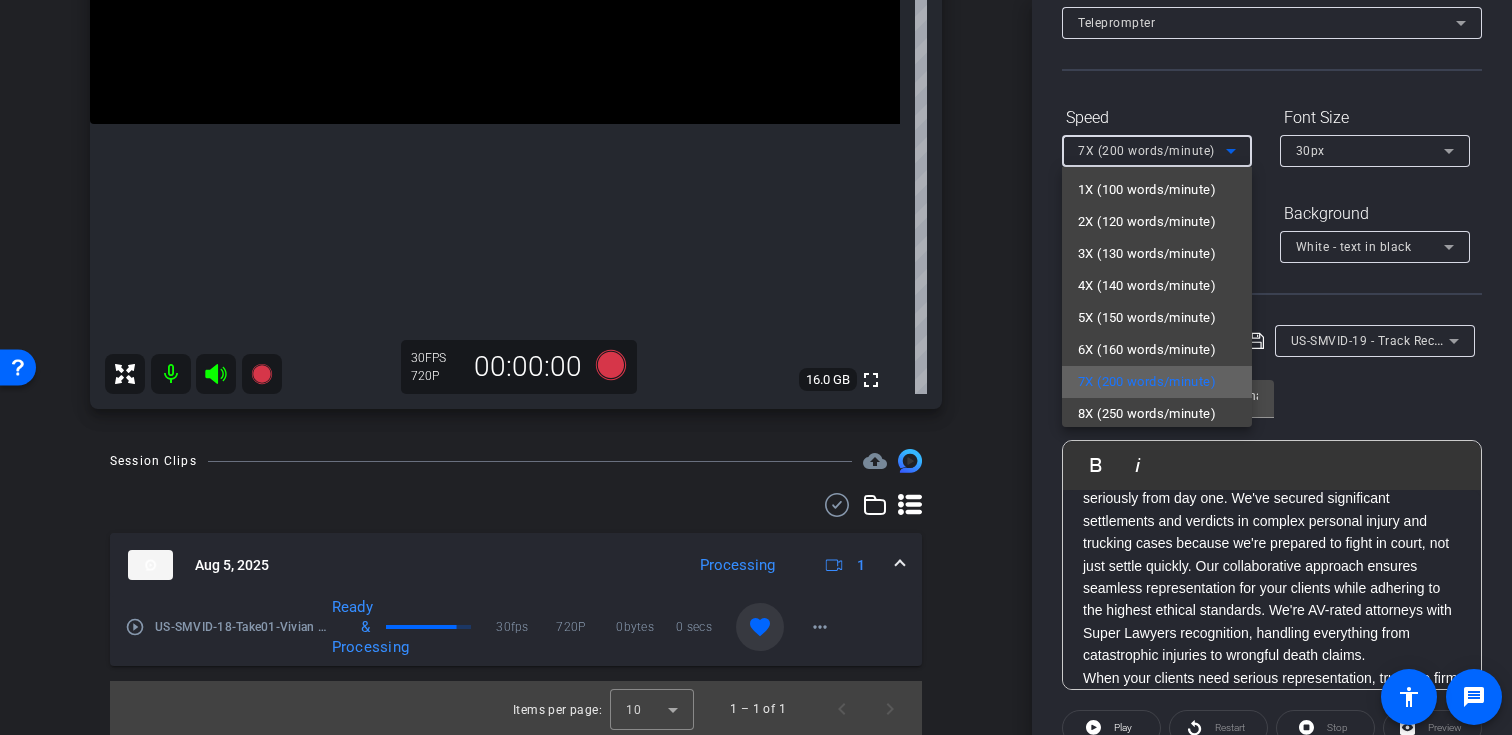 click on "US-SMVID-19 - Track Record That Commands Respect               Play        Play from this location               Play Selected        Play and display the selected text only Bold Italic Insurance companies know which law firms actually go to trial. Hi, my name is [Your Name], and here's what sets Coffey McPharlin apart for referring attorneys. Our extensive trial experience means insurance companies take our cases seriously from day one. We've secured significant settlements and verdicts in complex personal injury and trucking cases because we're prepared to fight in court, not just settle quickly. Our collaborative approach ensures seamless representation for your clients while adhering to the highest ethical standards. We're AV-rated attorneys with Super Lawyers recognition, handling everything from catastrophic injuries to wrongful death claims. When your clients need serious representation, trust the firm other attorneys recommend. Call 954-289-6316. Enter script here..." 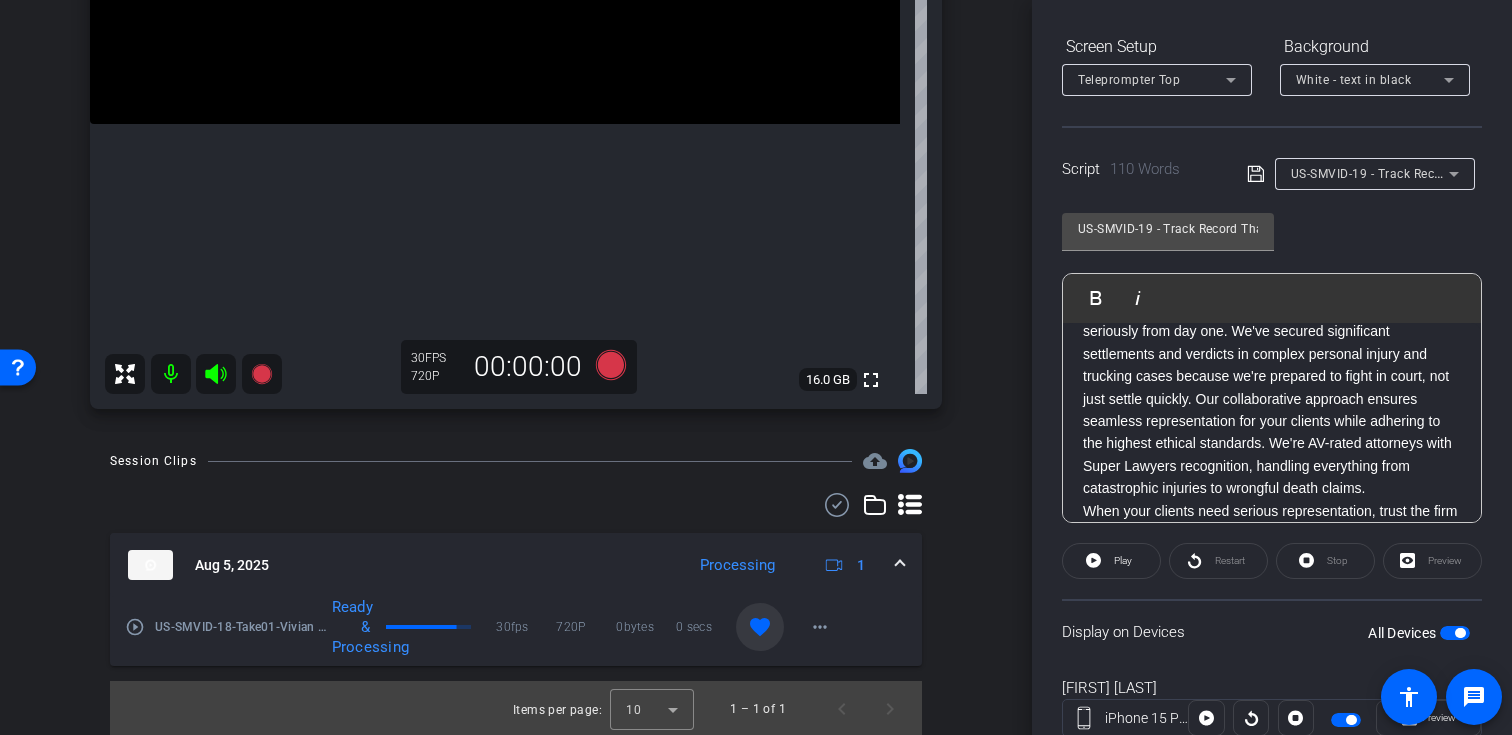 scroll, scrollTop: 311, scrollLeft: 0, axis: vertical 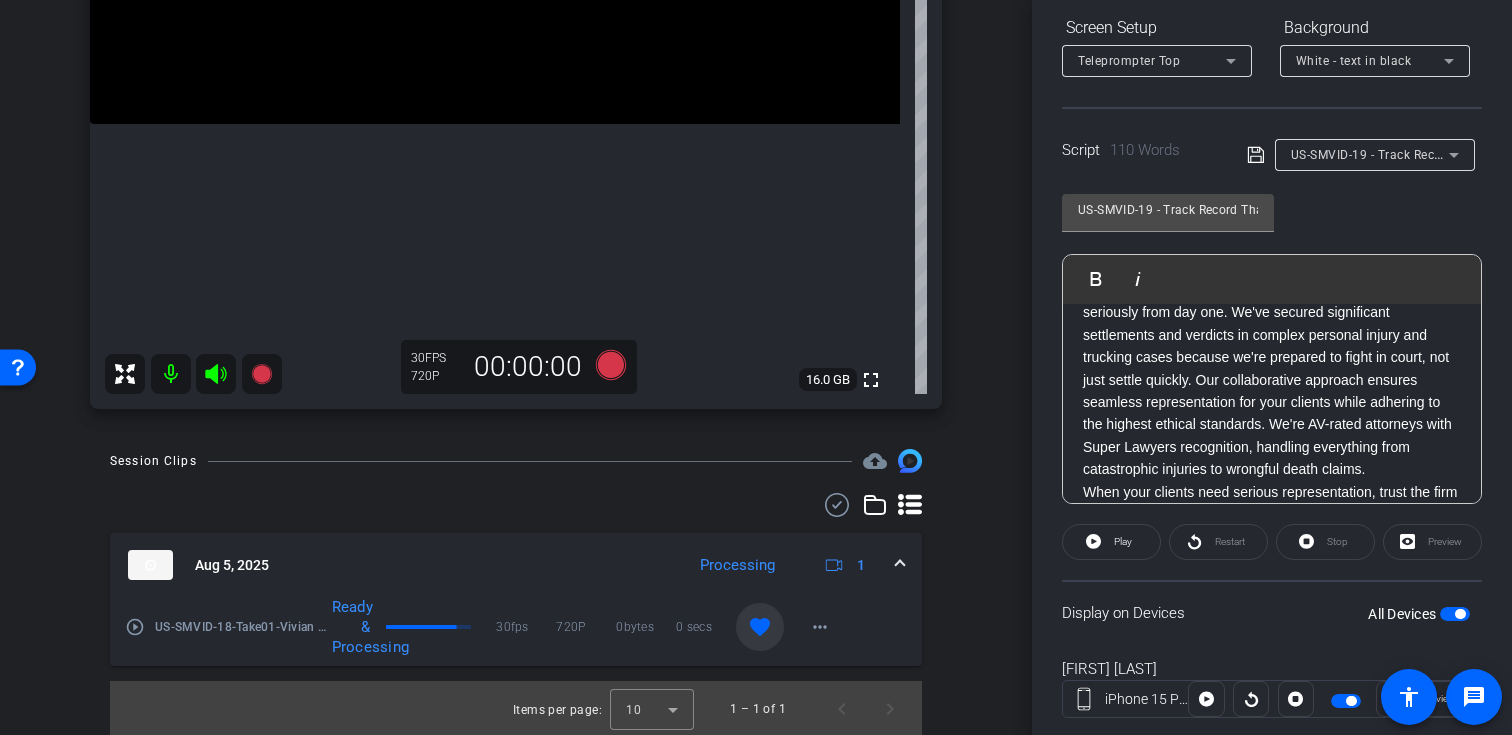 drag, startPoint x: 1123, startPoint y: 545, endPoint x: 1130, endPoint y: 575, distance: 30.805843 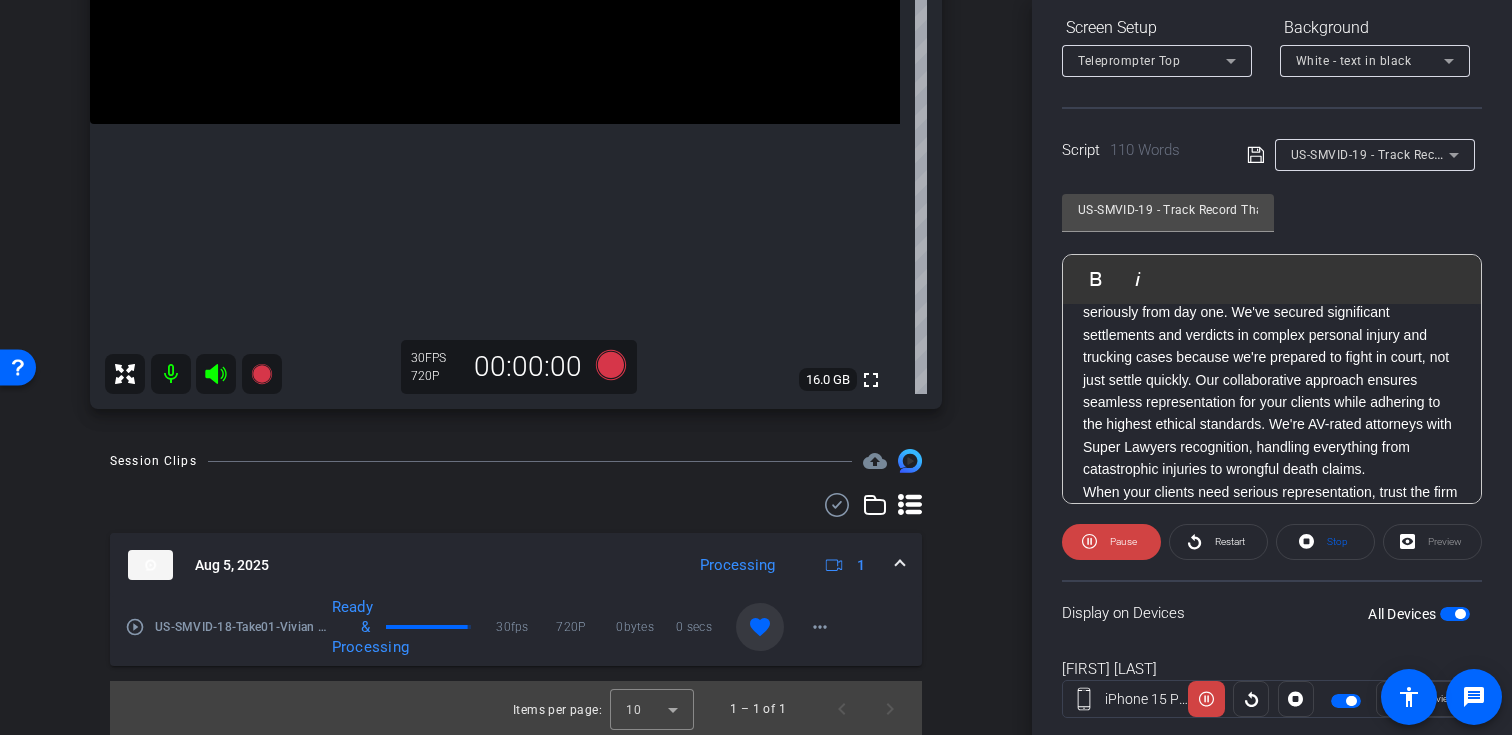 scroll, scrollTop: 358, scrollLeft: 0, axis: vertical 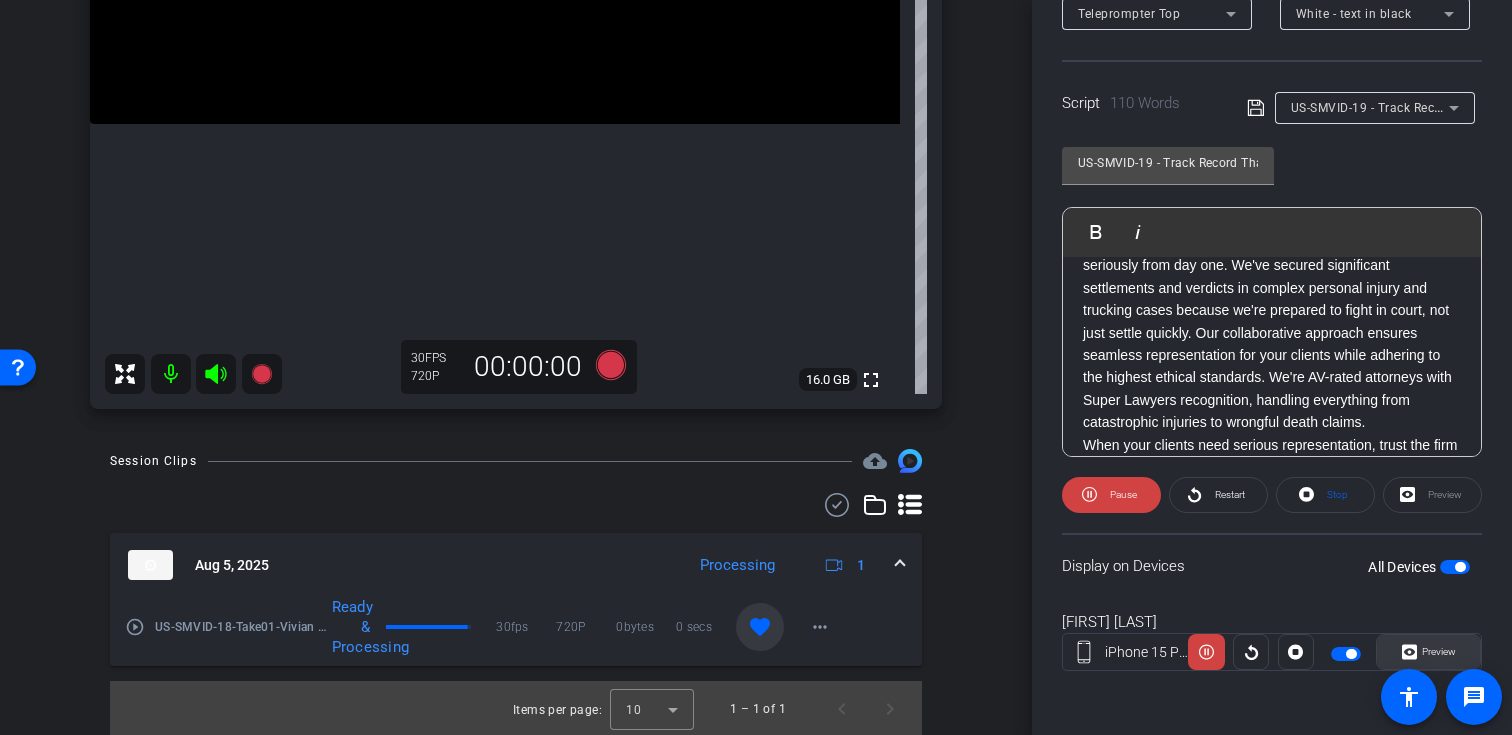 click 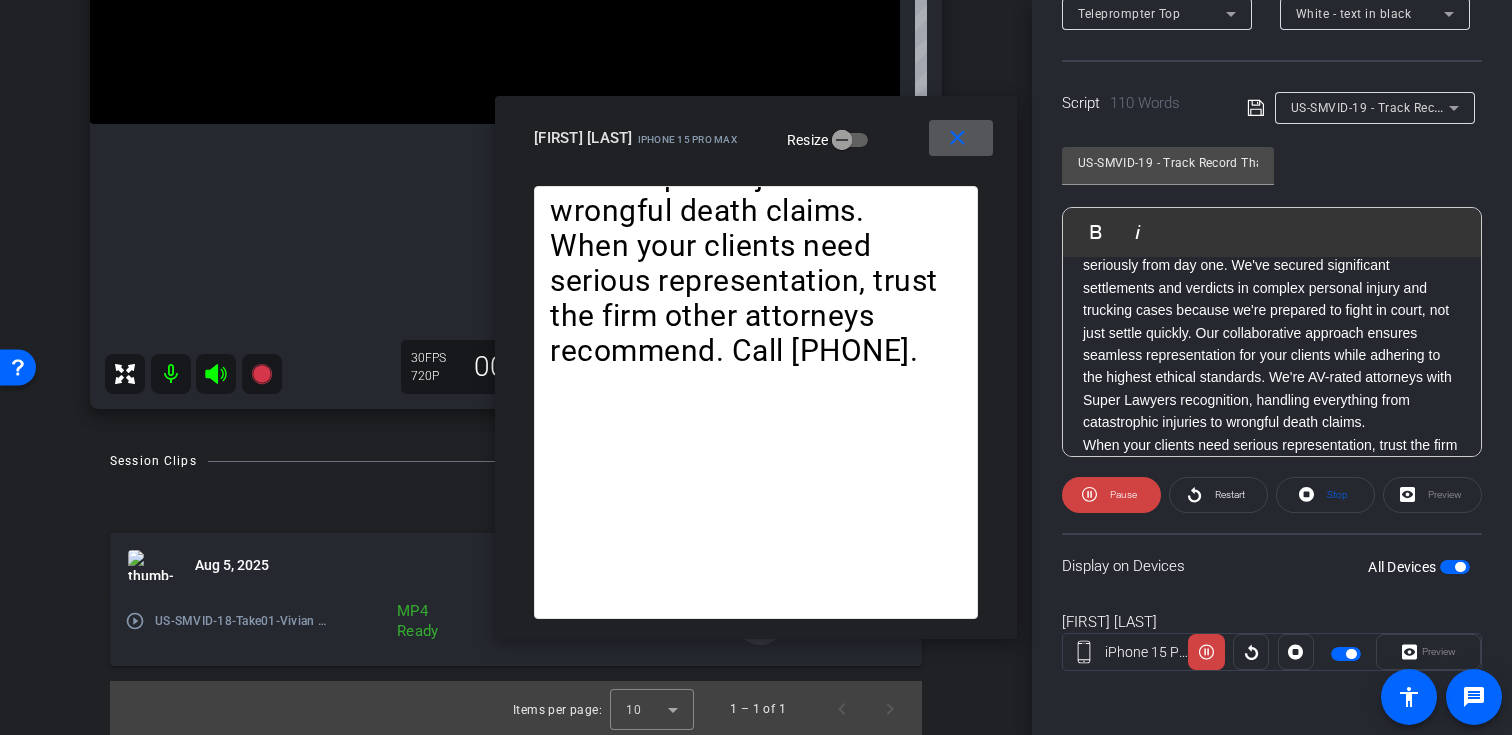 click at bounding box center (961, 138) 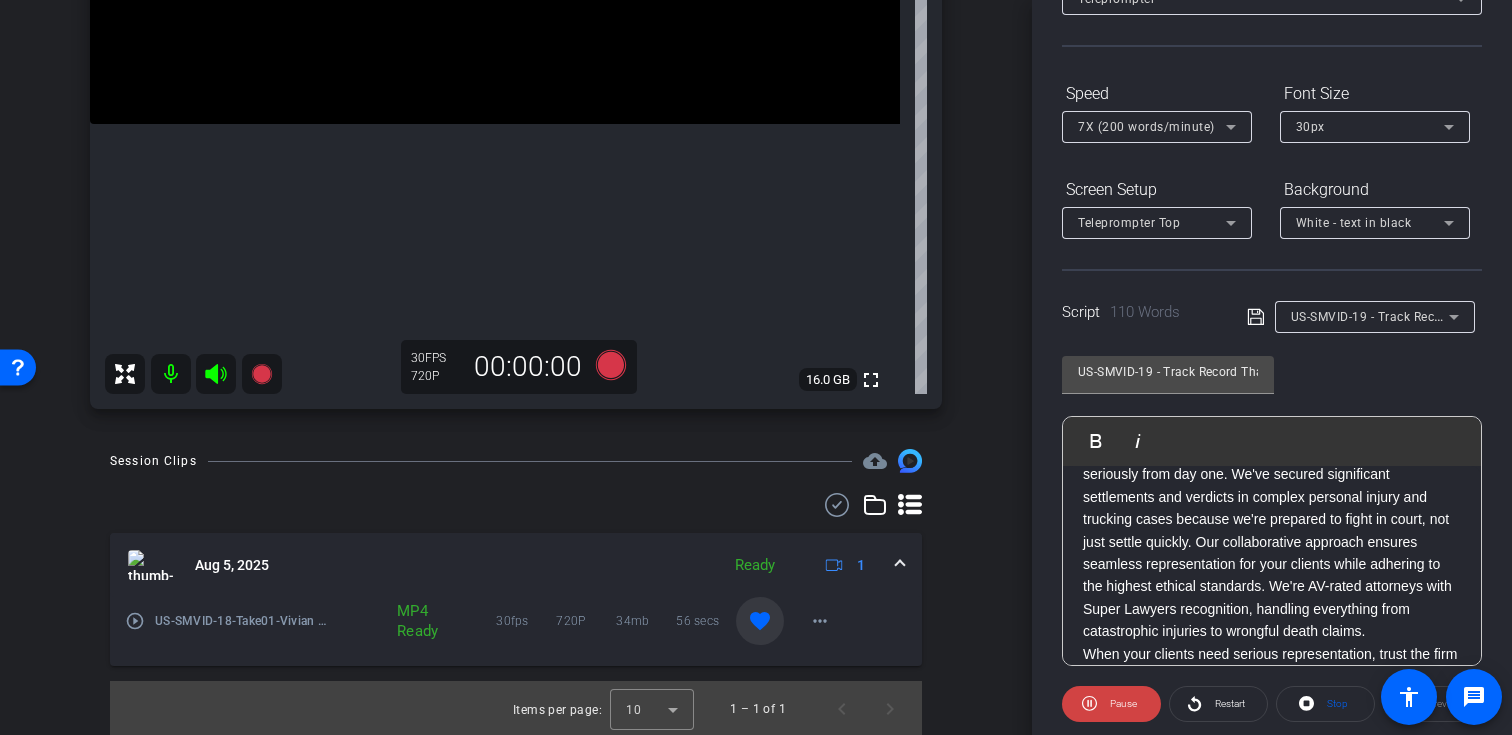 scroll, scrollTop: 0, scrollLeft: 0, axis: both 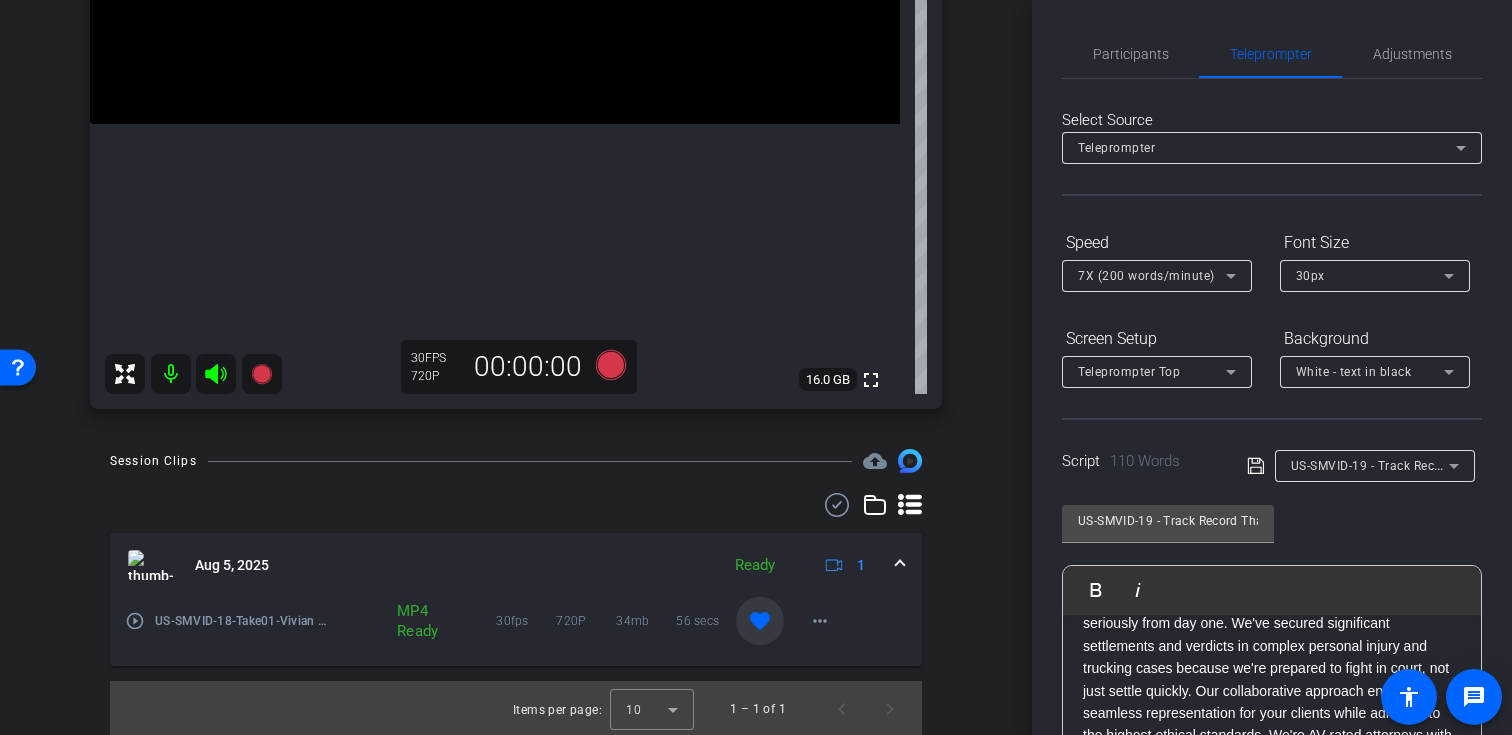 click 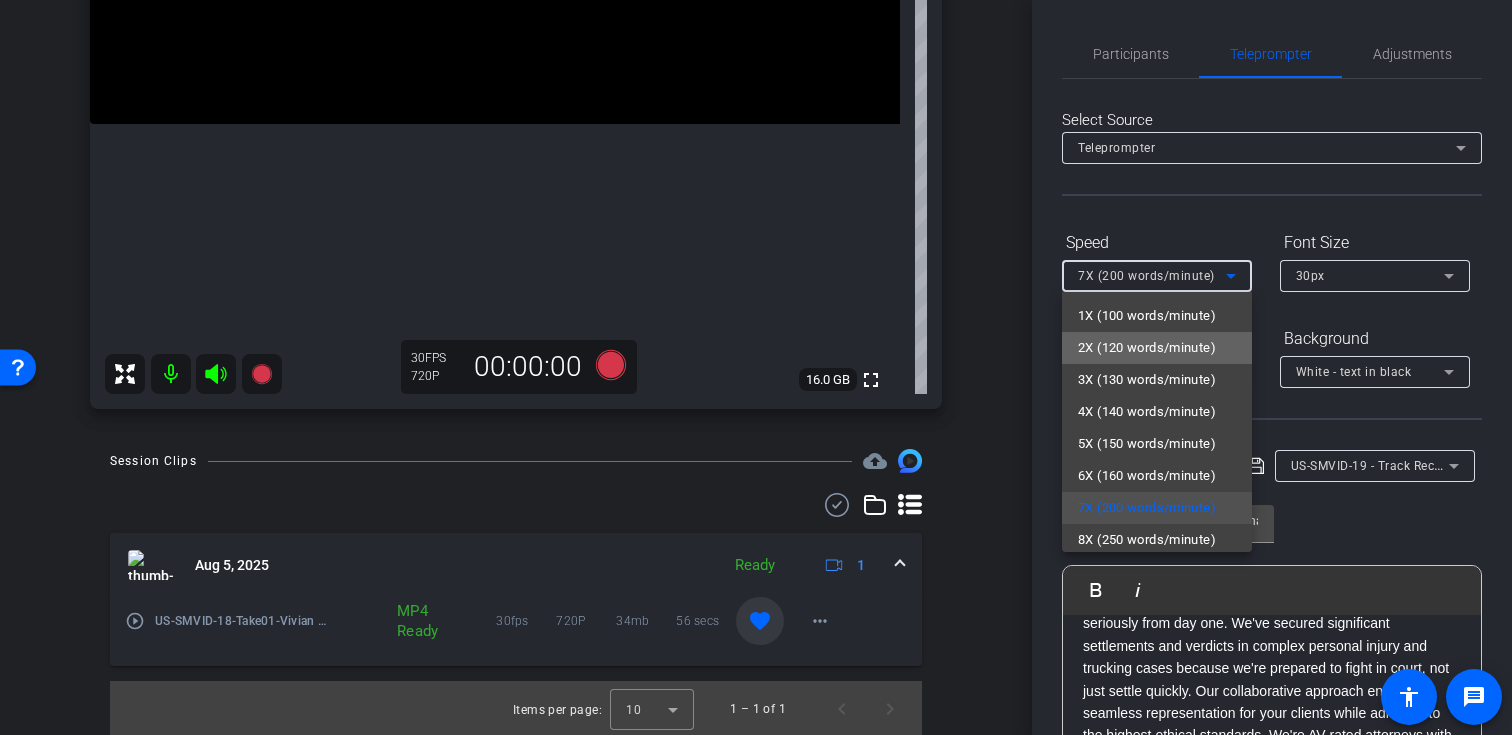 click on "2X (120 words/minute)" at bounding box center (1147, 348) 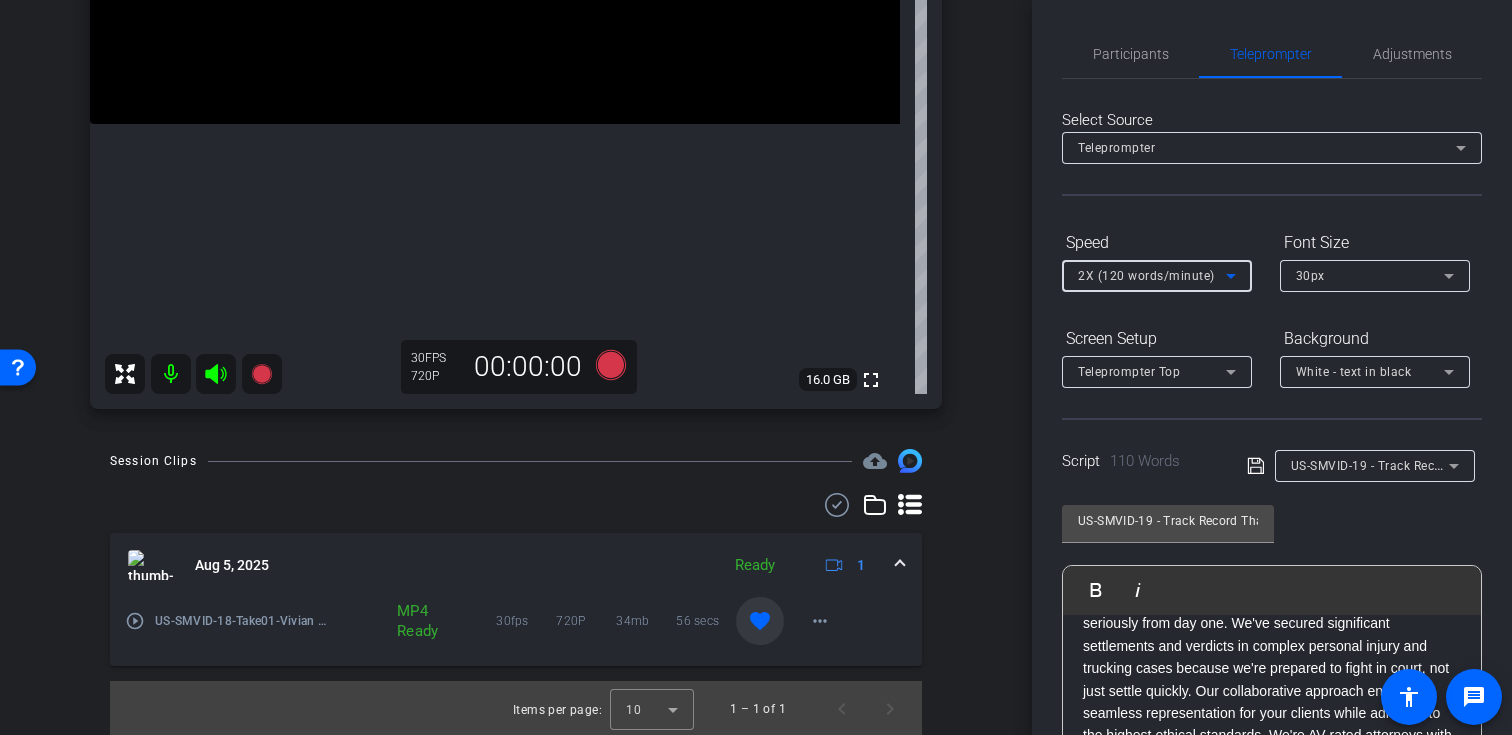 click on "US-SMVID-19 - Track Record That Commands Respect               Play        Play from this location               Play Selected        Play and display the selected text only Bold Italic Insurance companies know which law firms actually go to trial. Hi, my name is [Your Name], and here's what sets Coffey McPharlin apart for referring attorneys. Our extensive trial experience means insurance companies take our cases seriously from day one. We've secured significant settlements and verdicts in complex personal injury and trucking cases because we're prepared to fight in court, not just settle quickly. Our collaborative approach ensures seamless representation for your clients while adhering to the highest ethical standards. We're AV-rated attorneys with Super Lawyers recognition, handling everything from catastrophic injuries to wrongful death claims. When your clients need serious representation, trust the firm other attorneys recommend. Call 954-289-6316. Enter script here..." 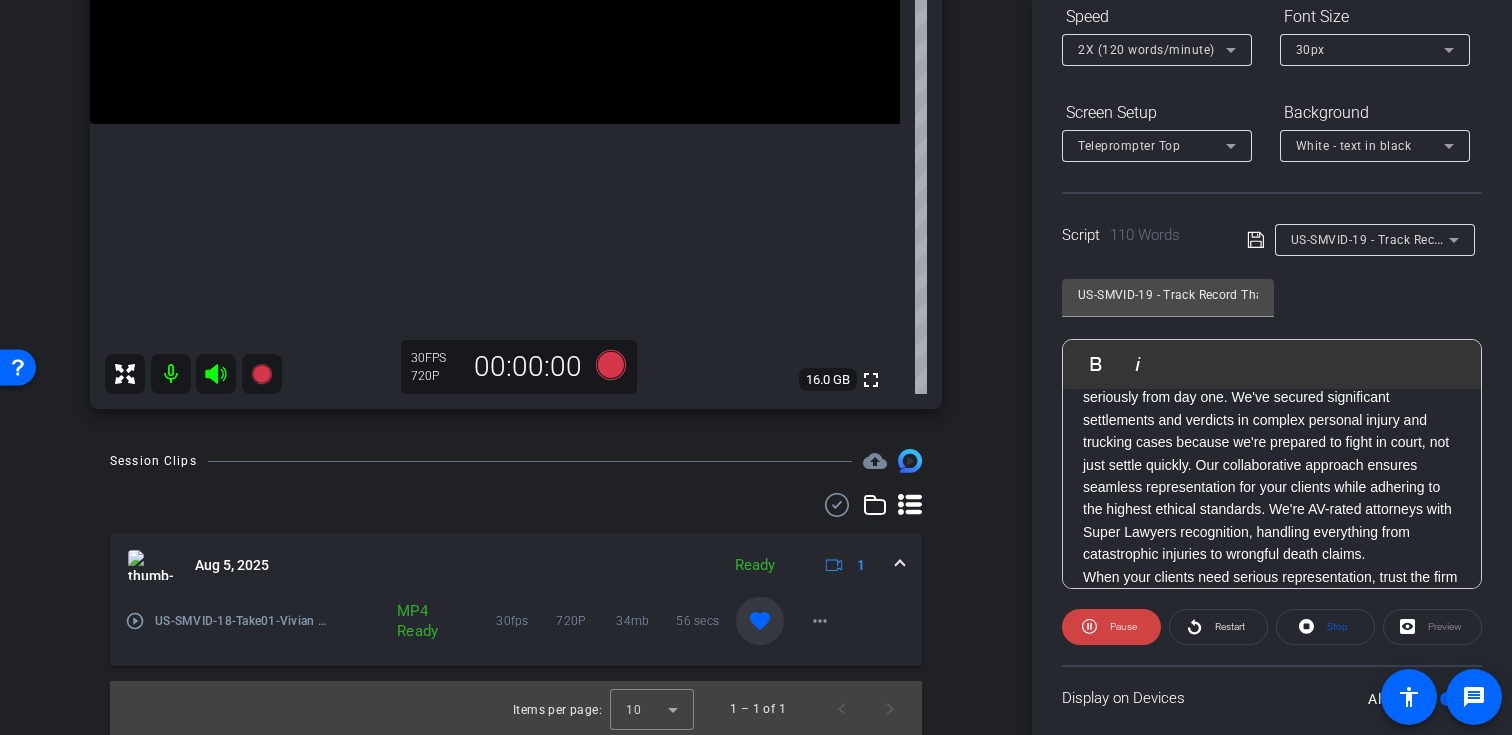 scroll, scrollTop: 358, scrollLeft: 0, axis: vertical 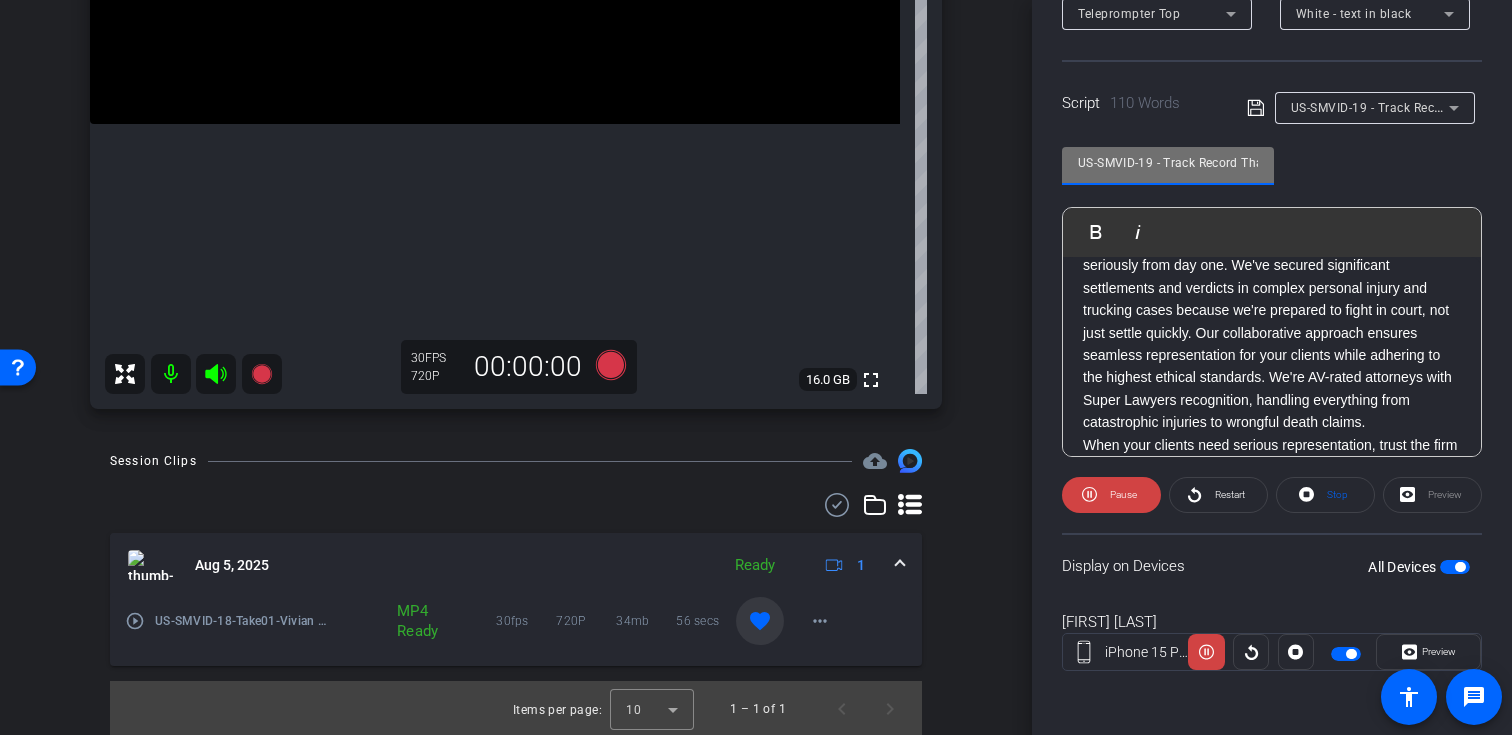drag, startPoint x: 1153, startPoint y: 162, endPoint x: 1008, endPoint y: 153, distance: 145.27904 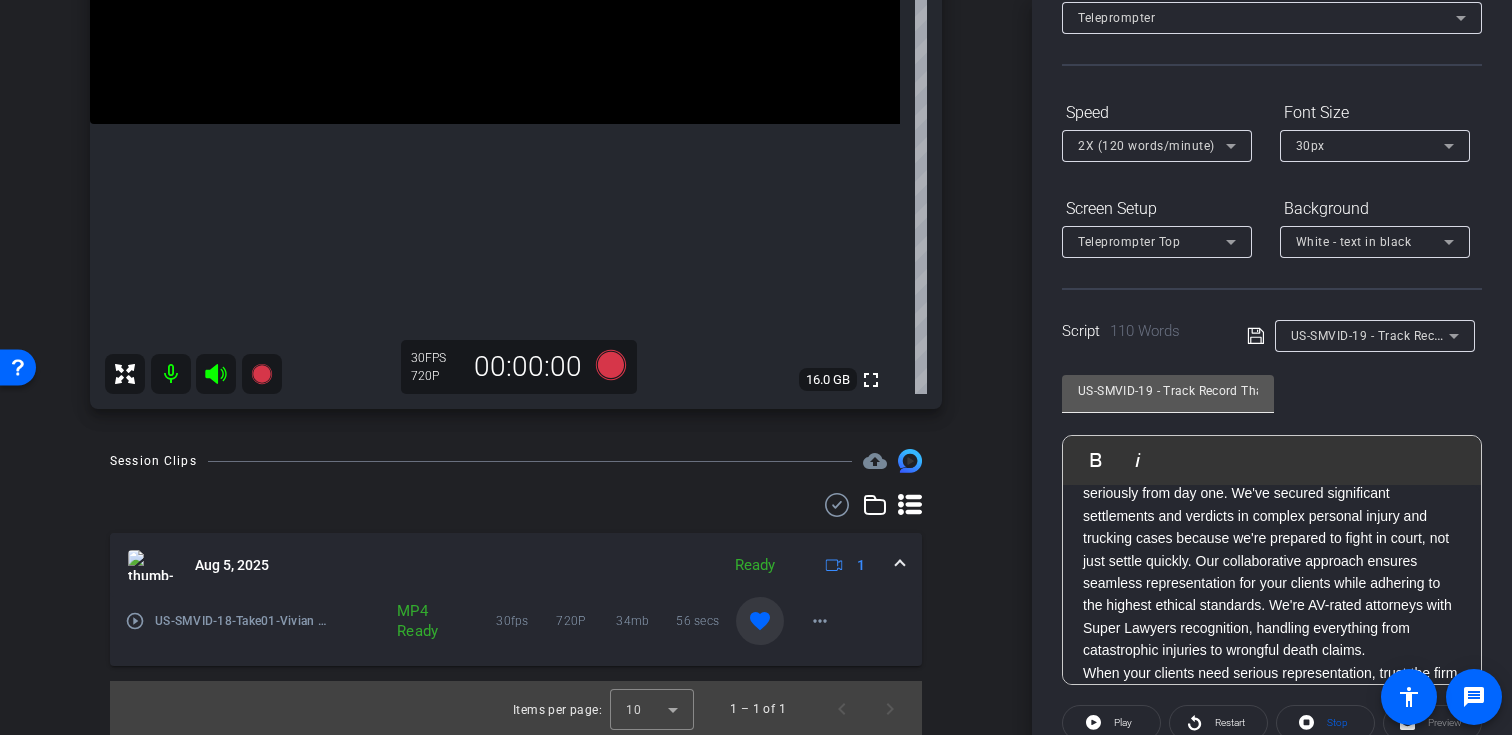 scroll, scrollTop: 108, scrollLeft: 0, axis: vertical 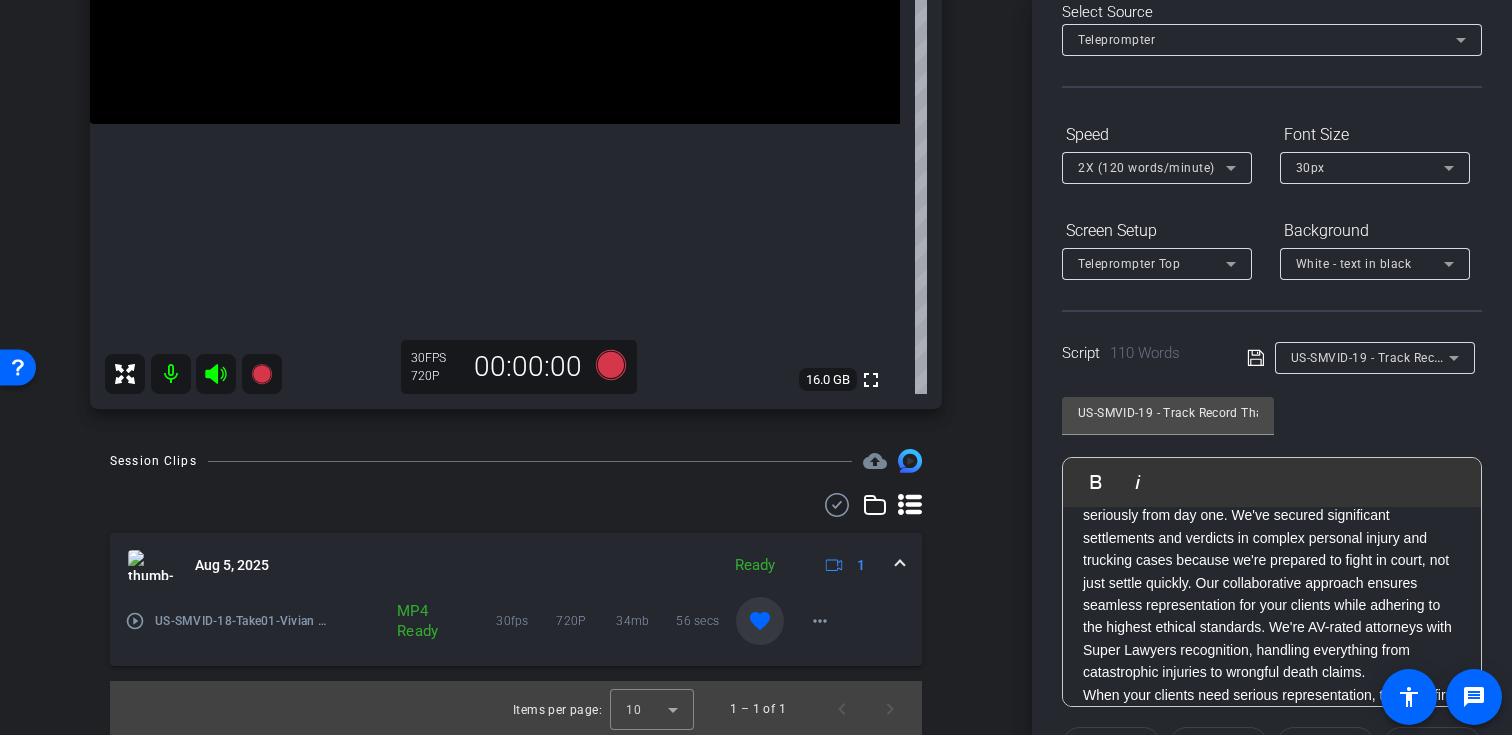 click on "2X (120 words/minute)" at bounding box center [1152, 167] 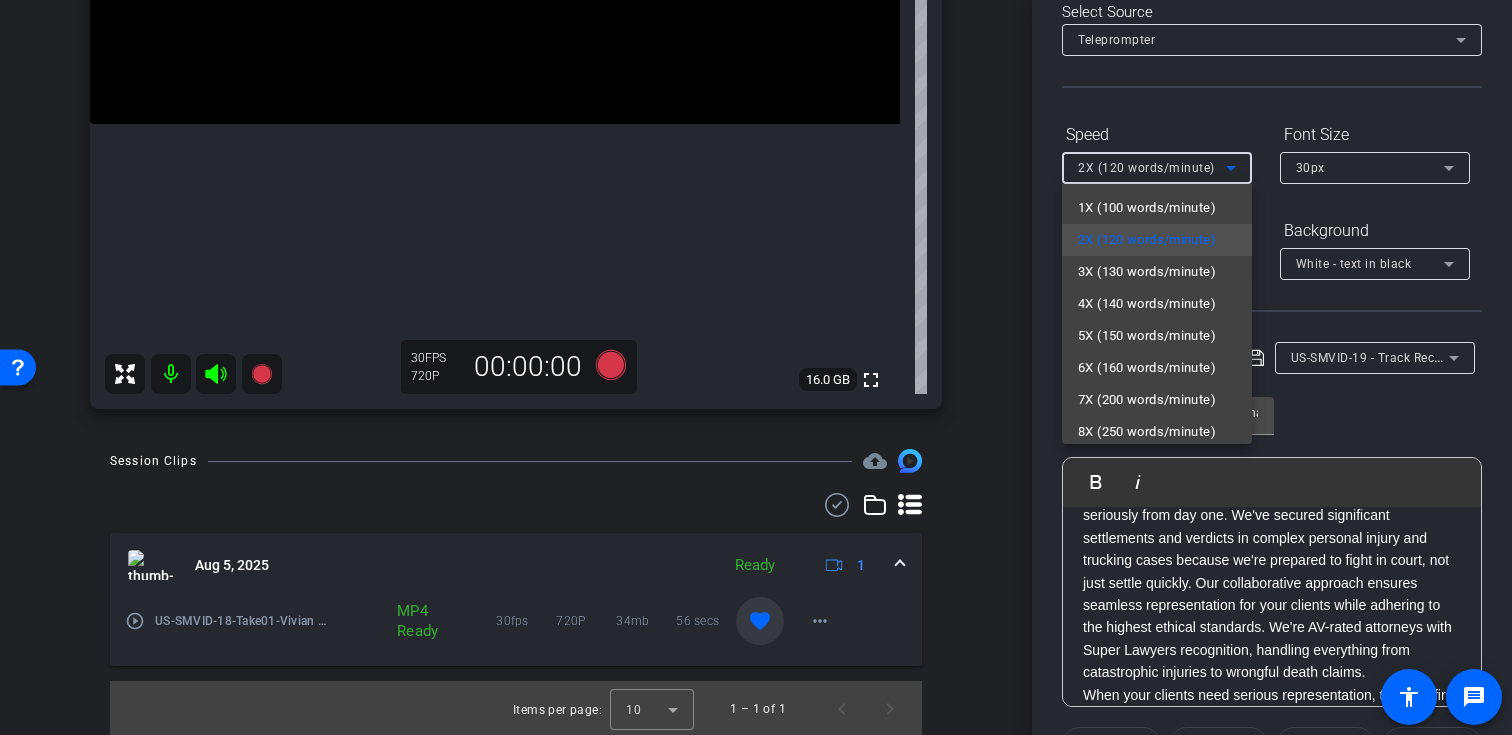 click at bounding box center [756, 367] 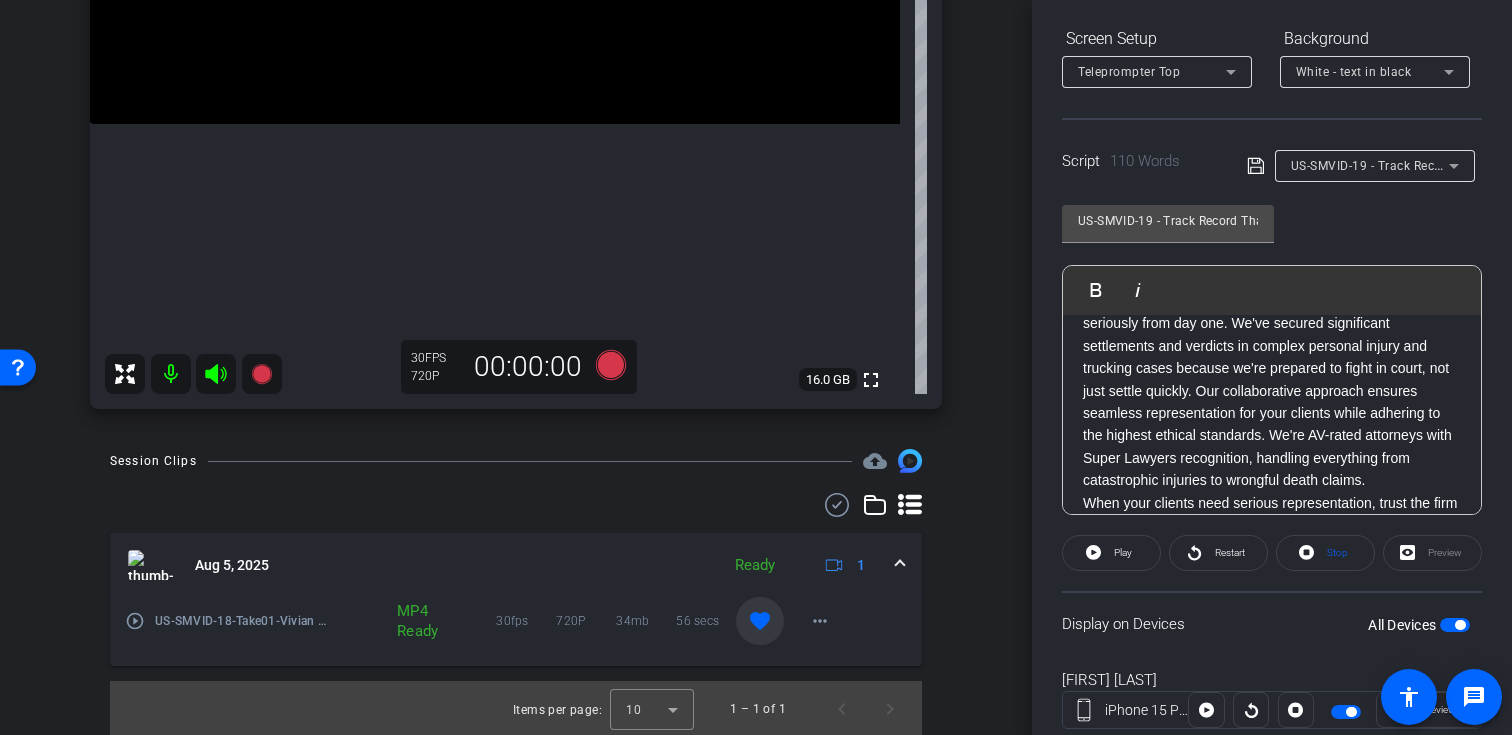 scroll, scrollTop: 358, scrollLeft: 0, axis: vertical 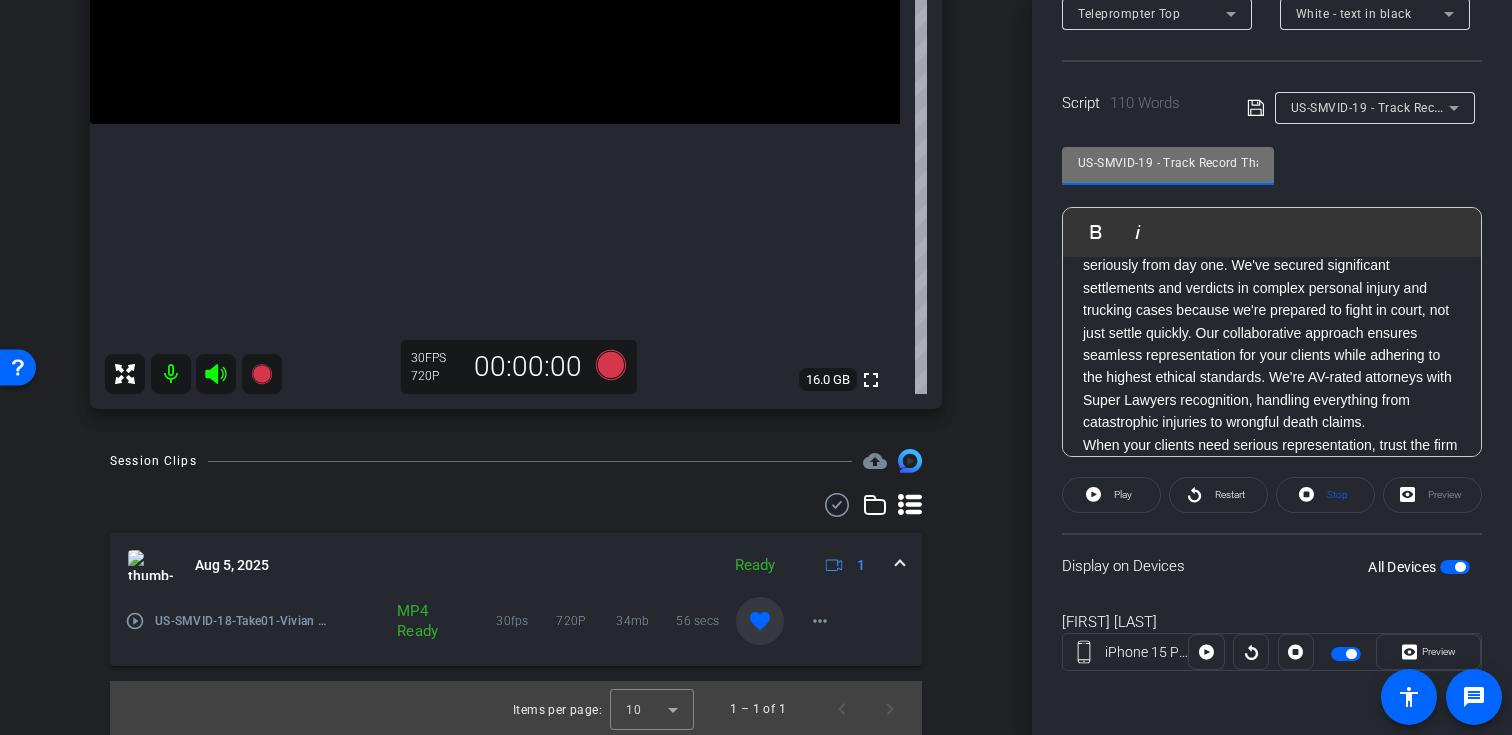 drag, startPoint x: 1152, startPoint y: 163, endPoint x: 1035, endPoint y: 162, distance: 117.00427 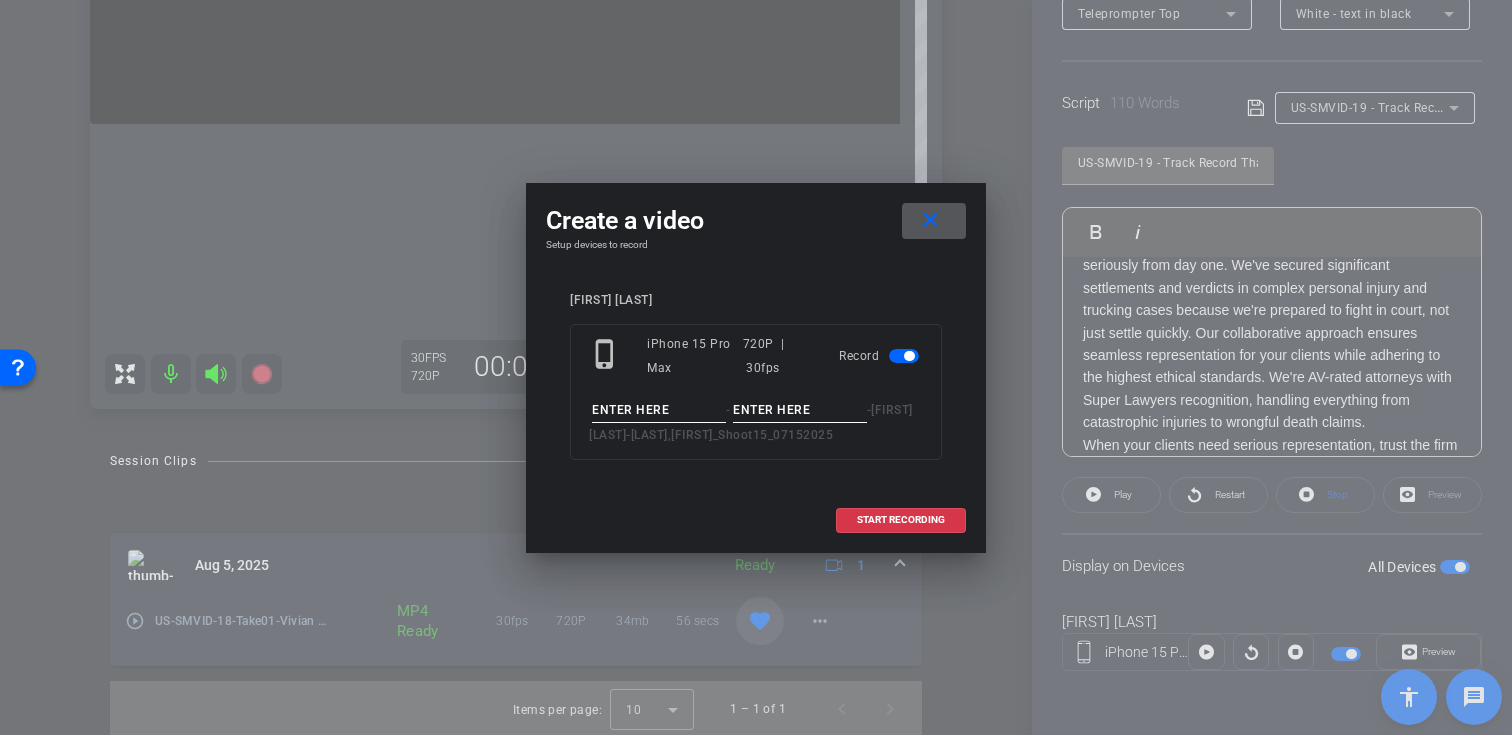 click at bounding box center (659, 410) 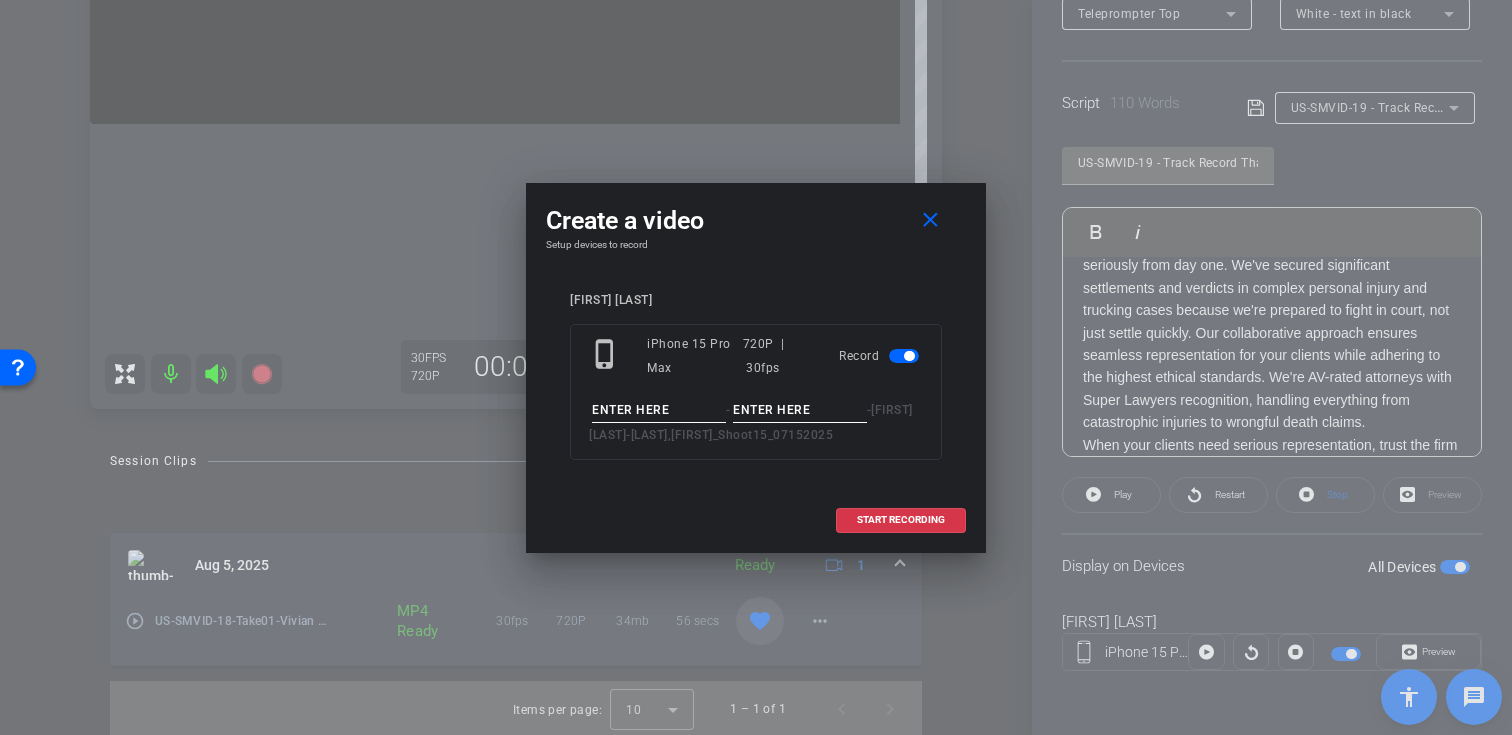 paste on "US-SMVID-19" 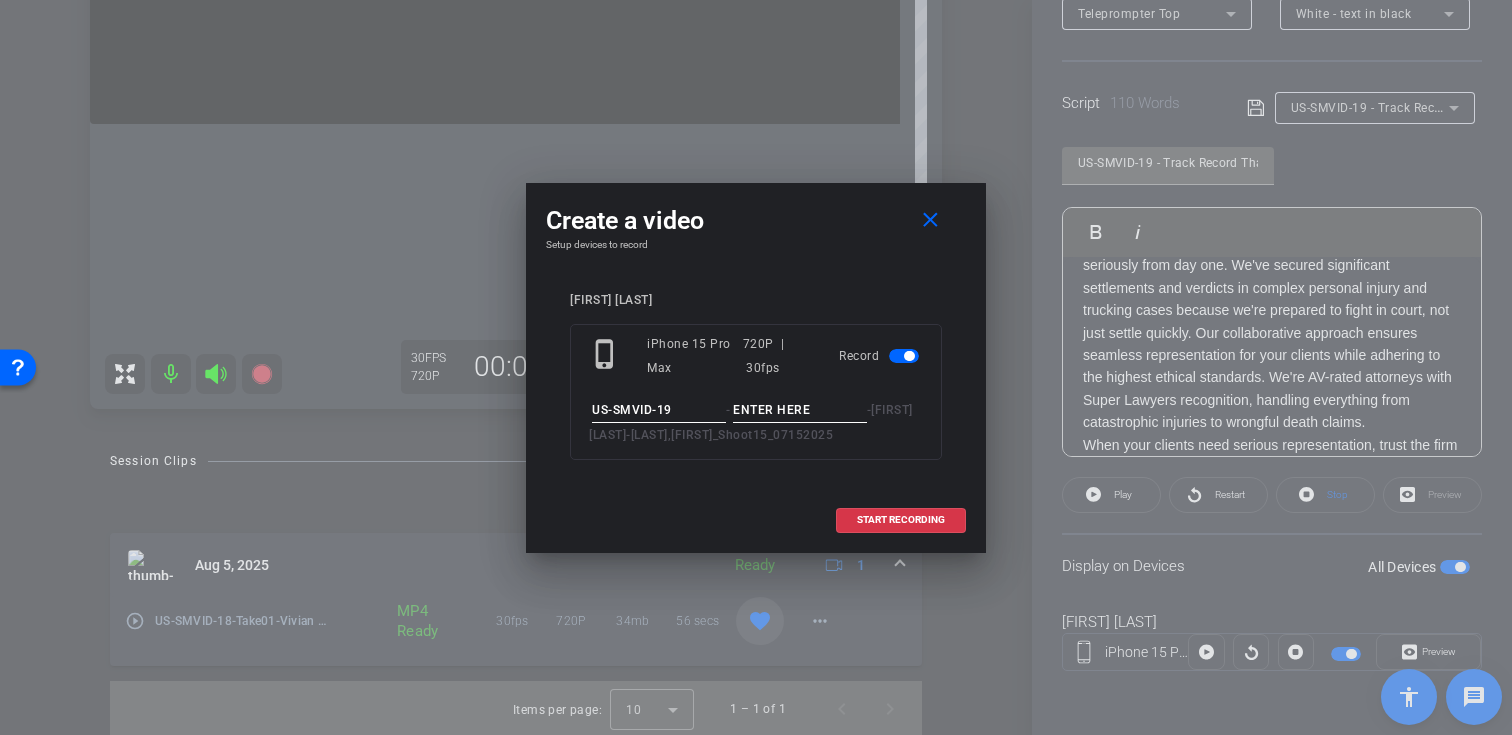 type on "US-SMVID-19" 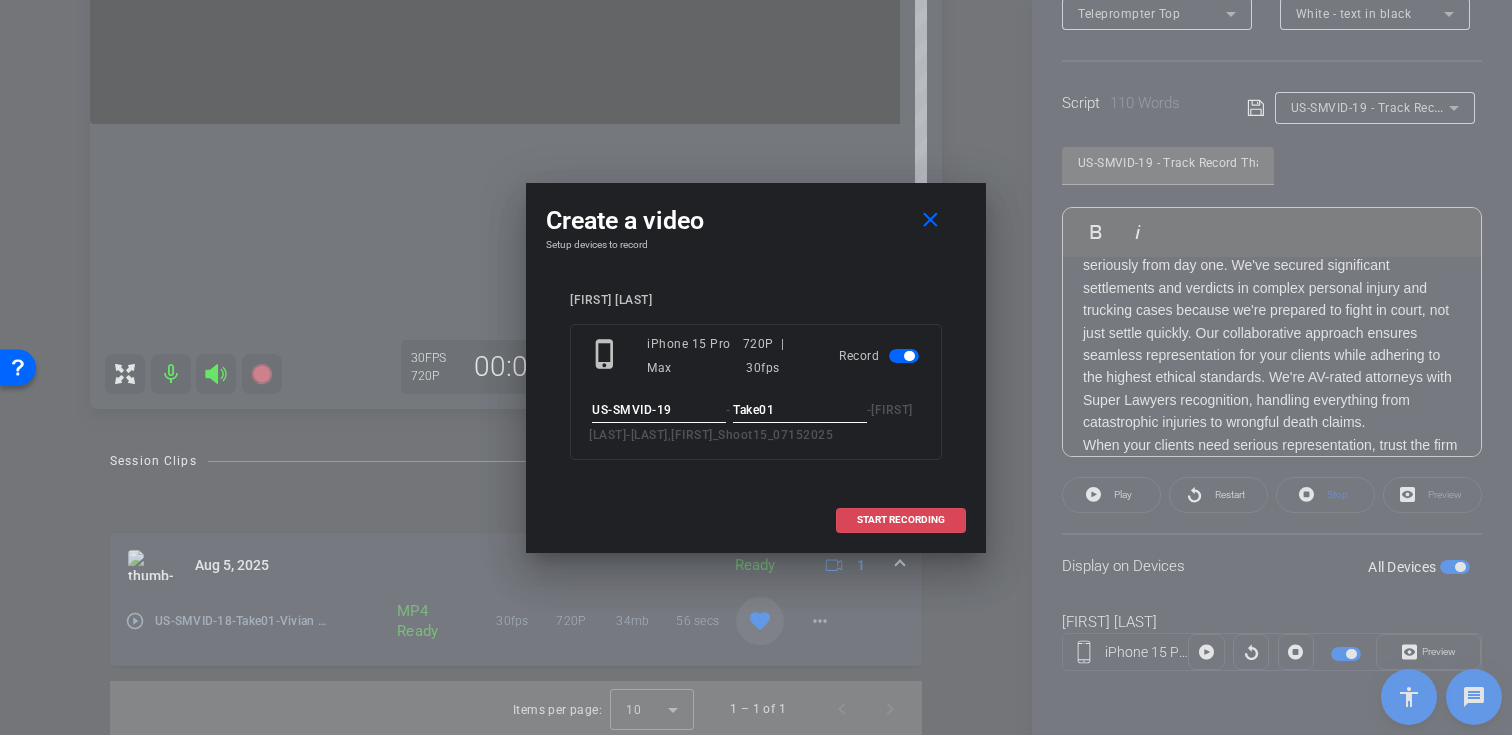 type on "Take01" 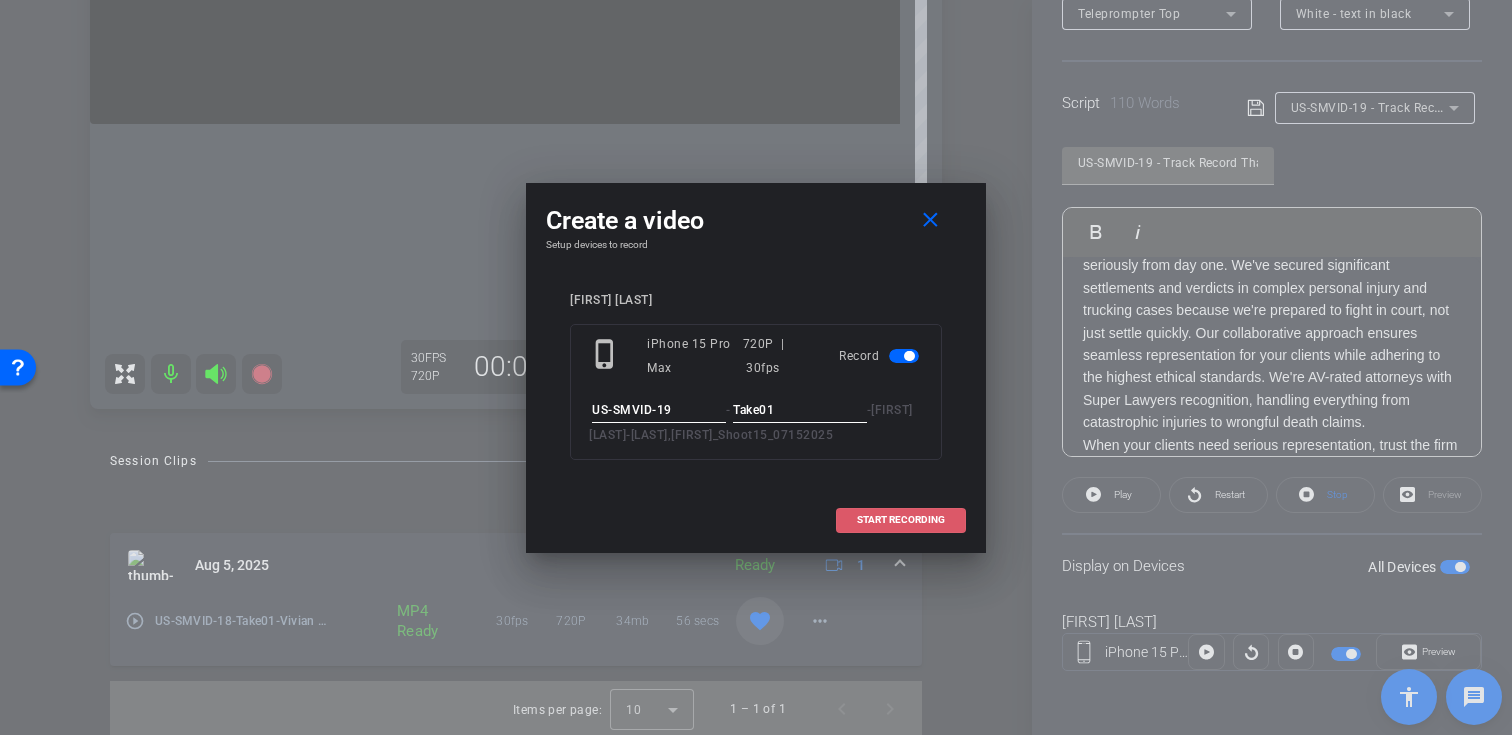 click on "START RECORDING" at bounding box center [901, 520] 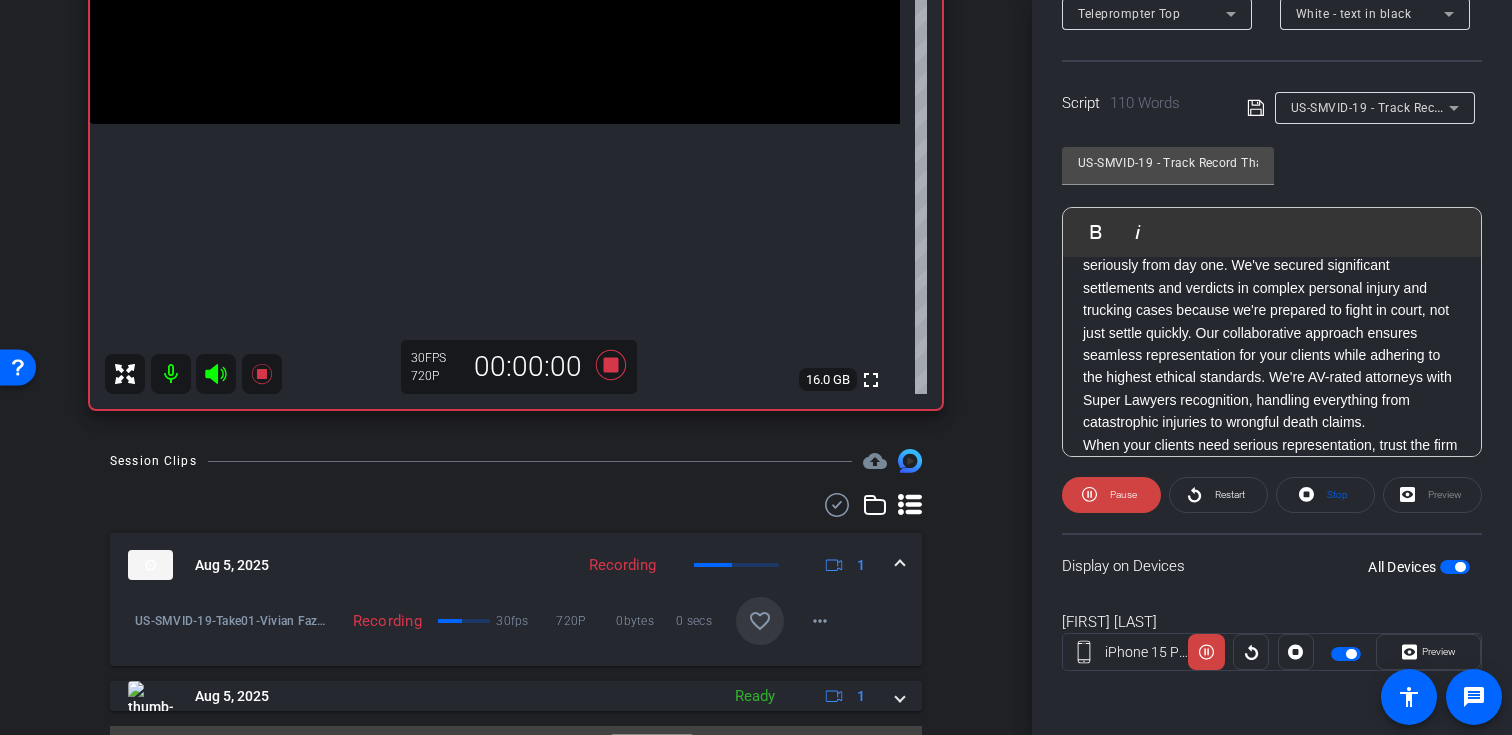 click 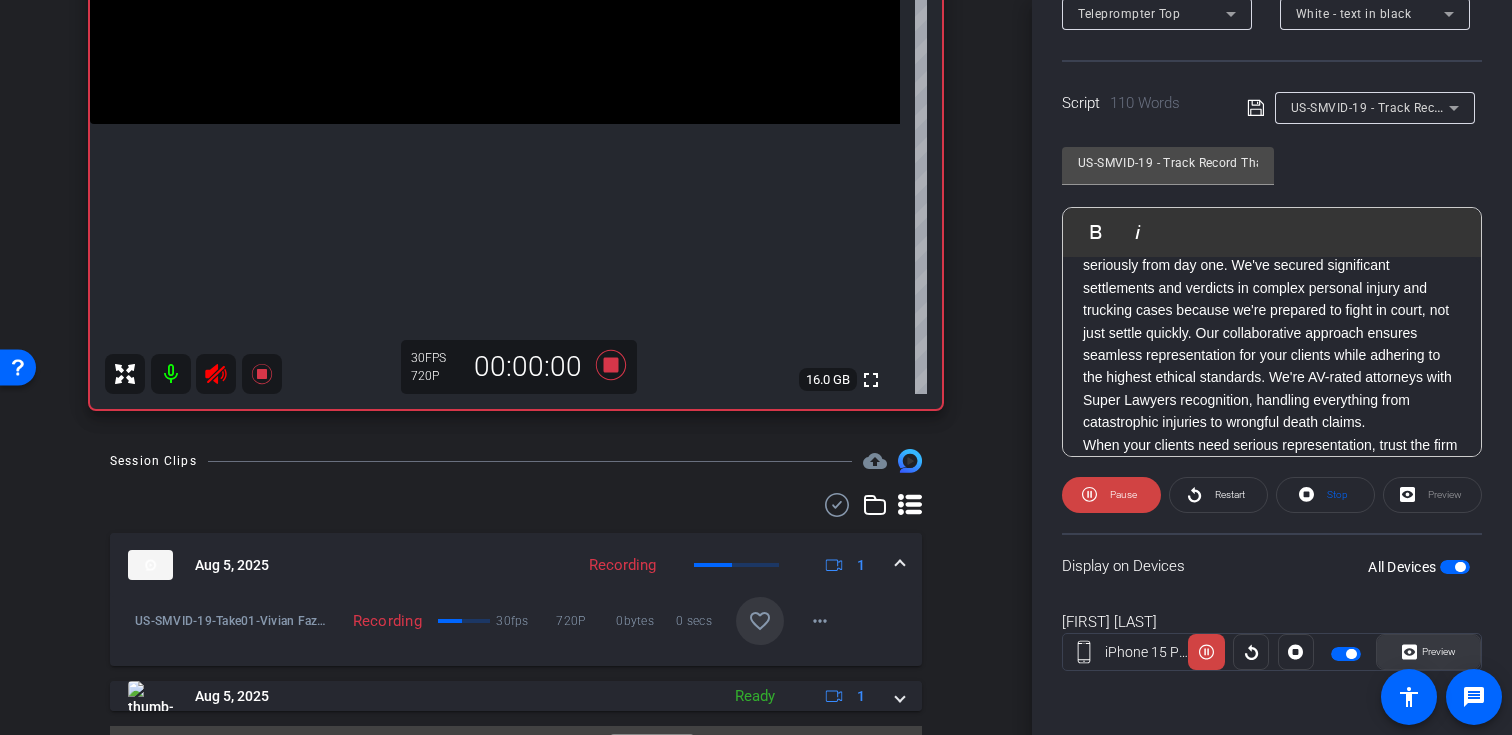 click 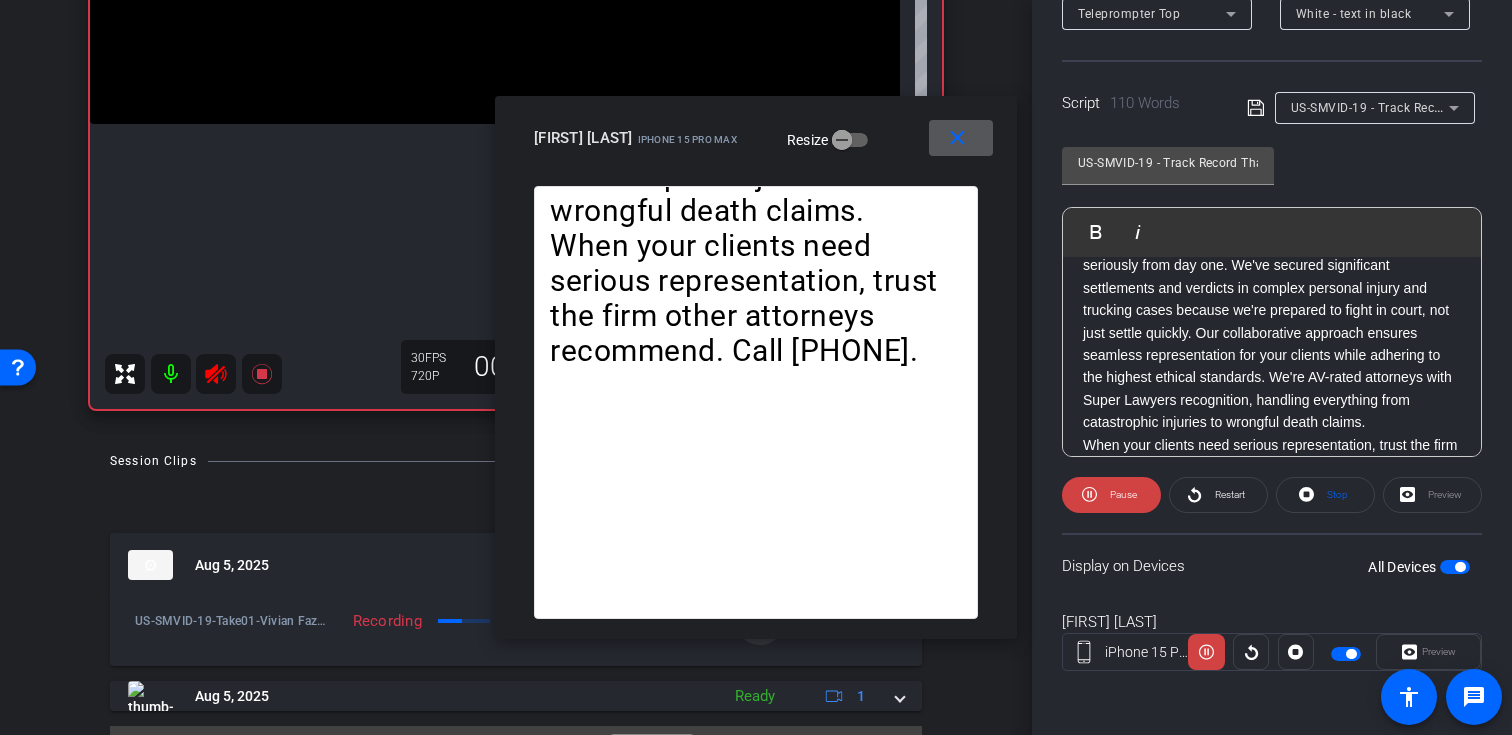 click on "close" at bounding box center [957, 138] 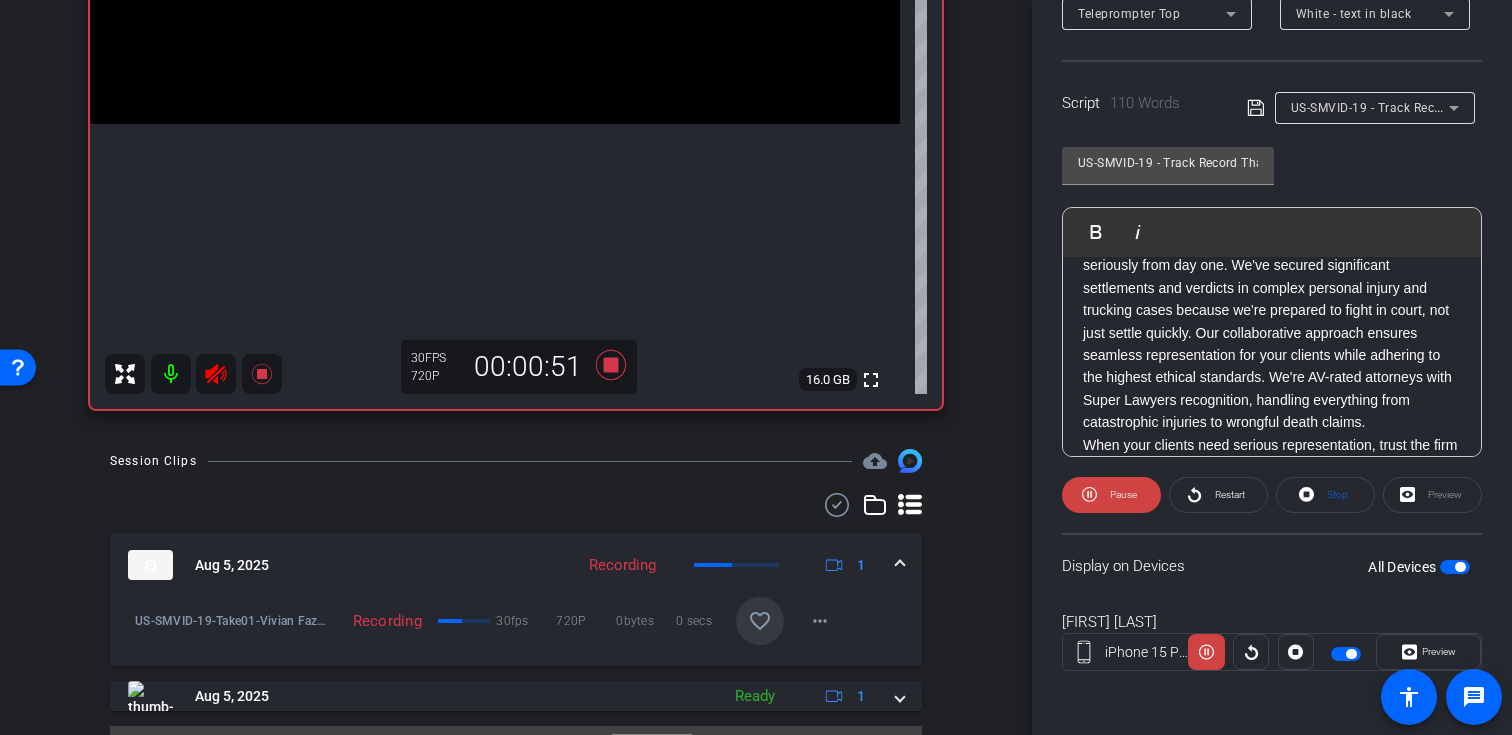 click on "Session Clips   cloud_upload
Aug 5, 2025  Recording
1 US-SMVID-19-Take01-Vivian Fazio-Fazio-Vivian-Shoot15-07152025-2025-08-05-14-46-33-753-0  Recording 30fps 720P 0bytes 0 secs favorite_border more_horiz   Aug 5, 2025   Ready
1  Items per page:  10  1 – 2 of 2" at bounding box center (516, 615) 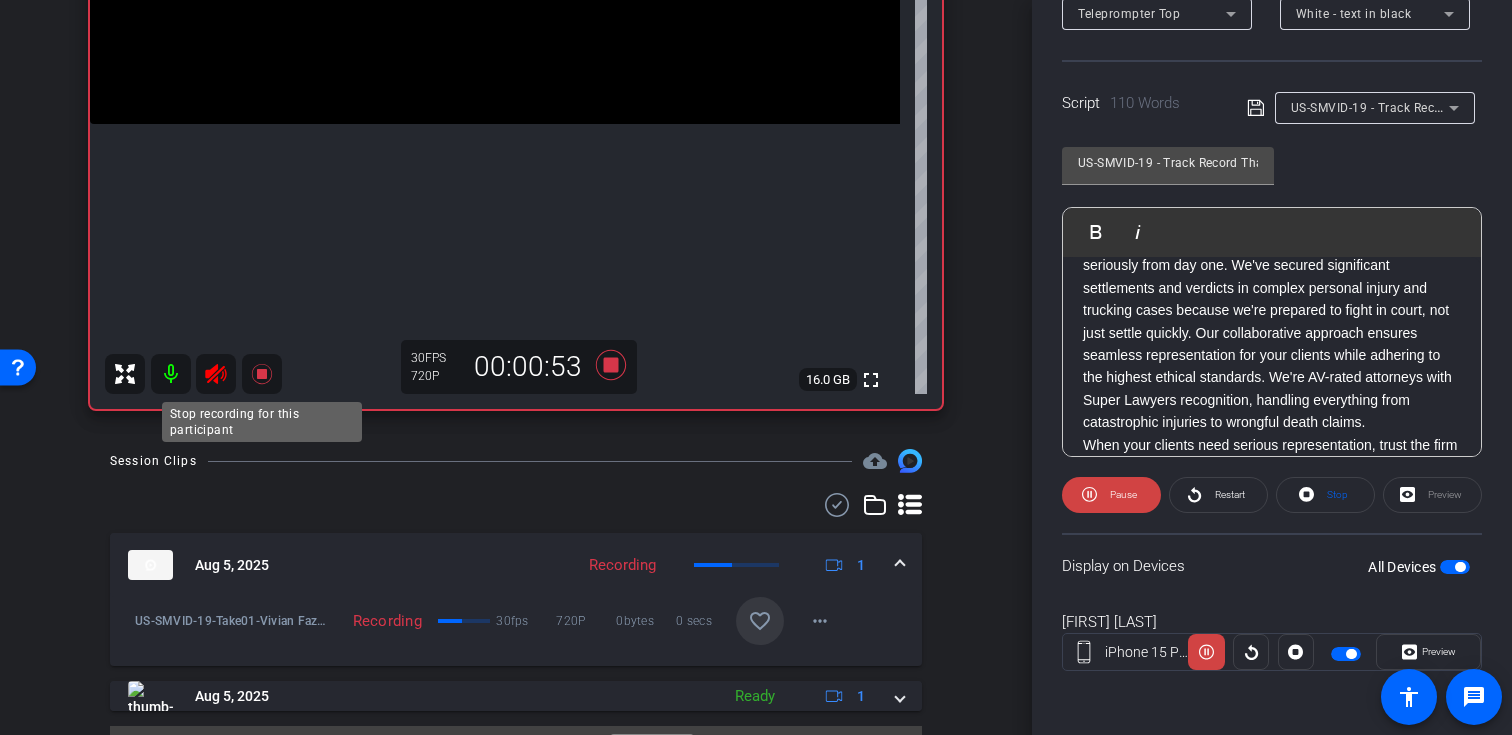 click 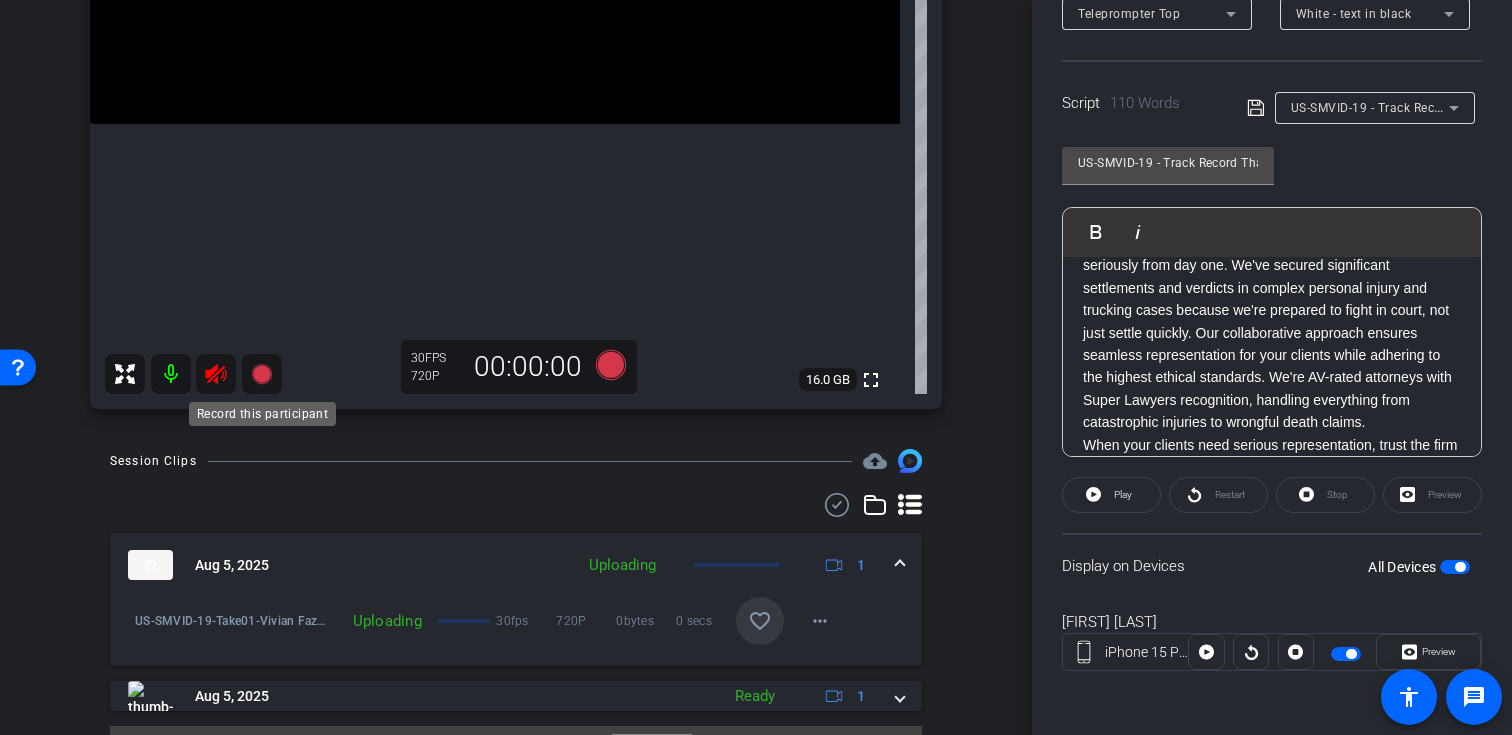 click 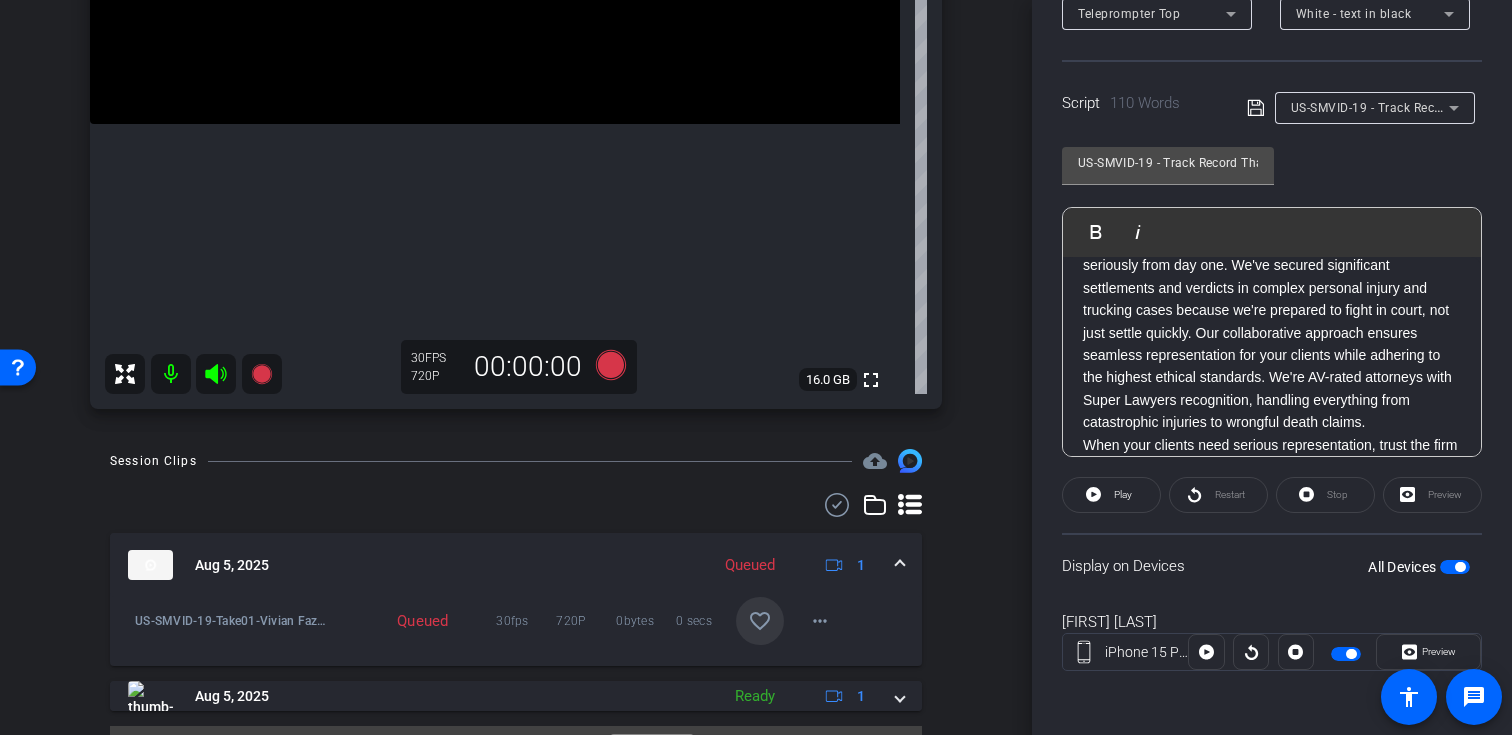 scroll, scrollTop: 482, scrollLeft: 0, axis: vertical 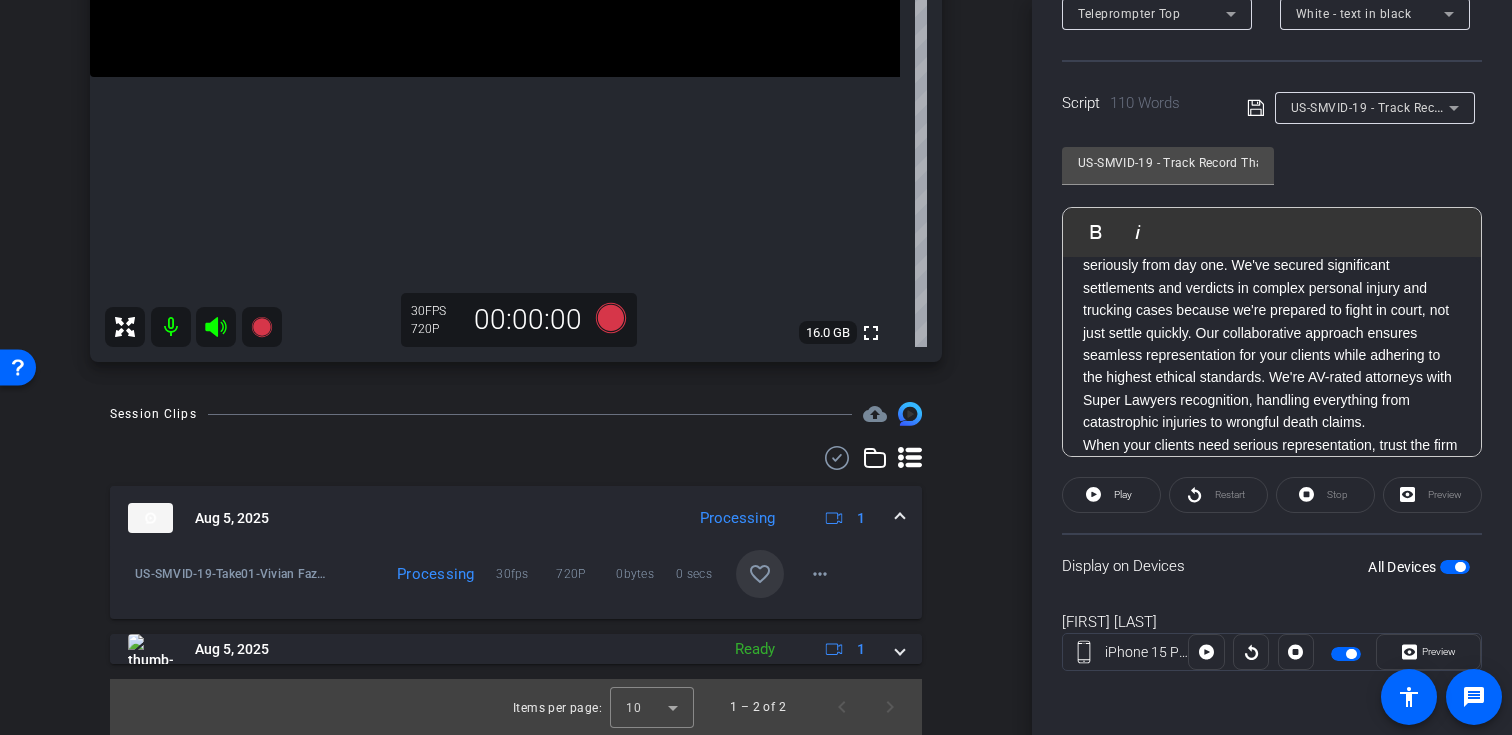click on "favorite_border" at bounding box center (760, 574) 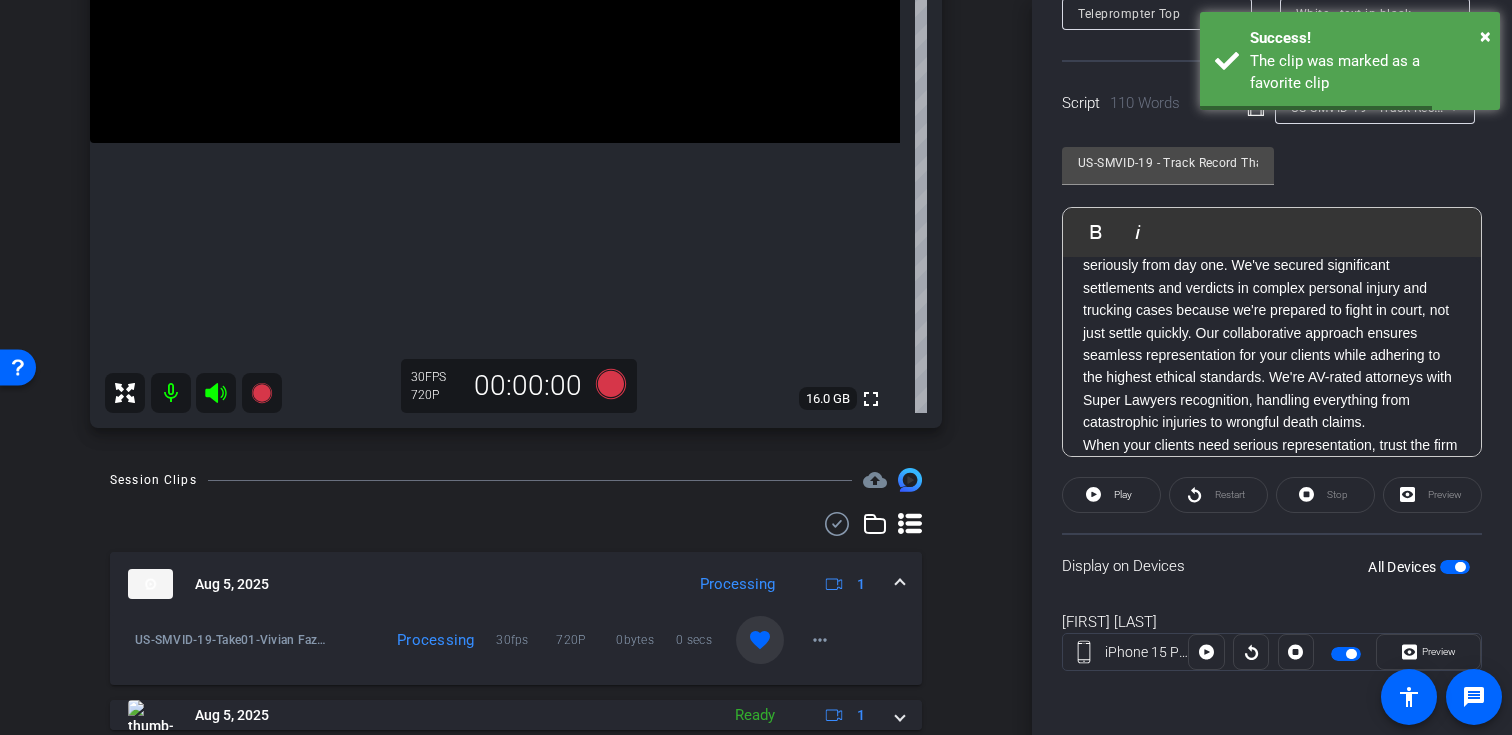 scroll, scrollTop: 329, scrollLeft: 0, axis: vertical 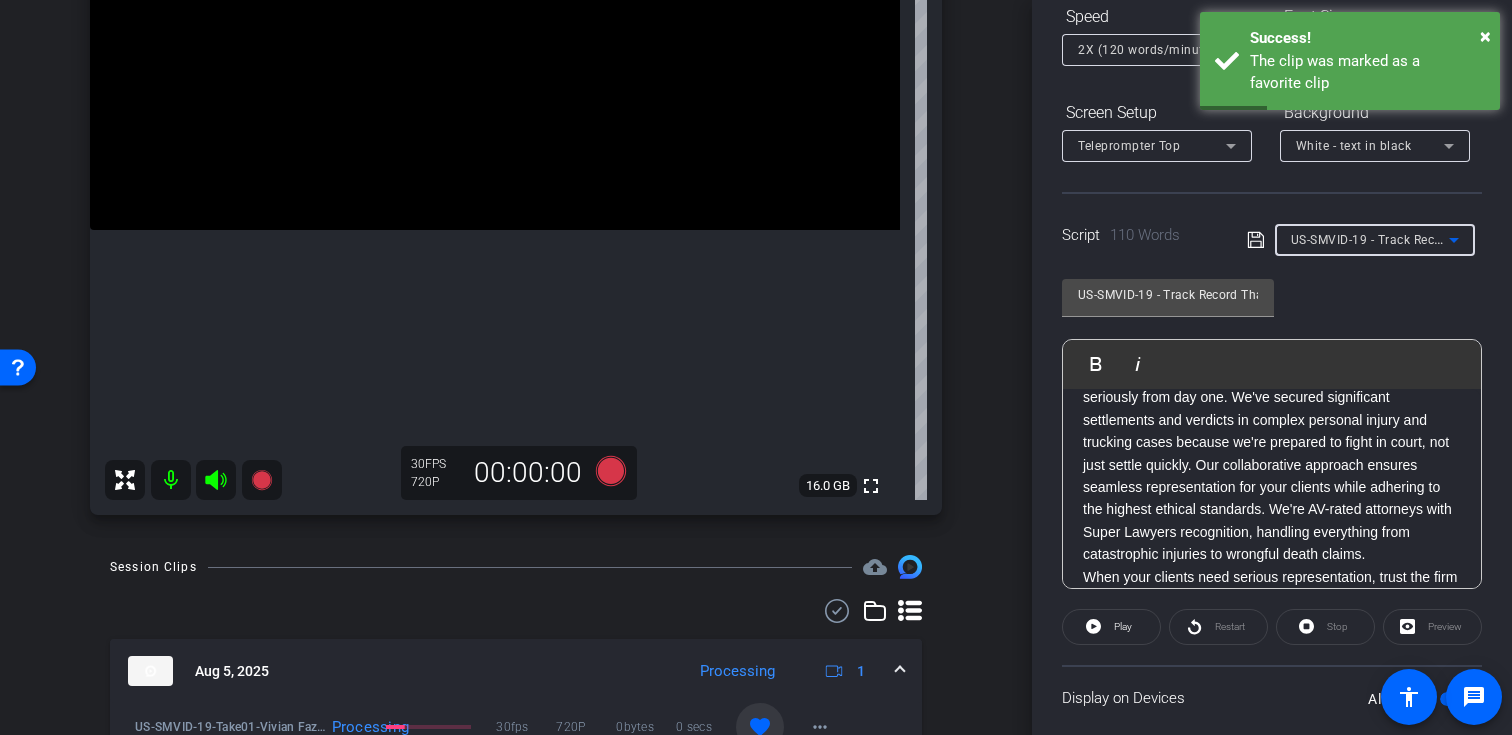 click on "US-SMVID-19 - Track Record That Commands Respect" at bounding box center (1448, 239) 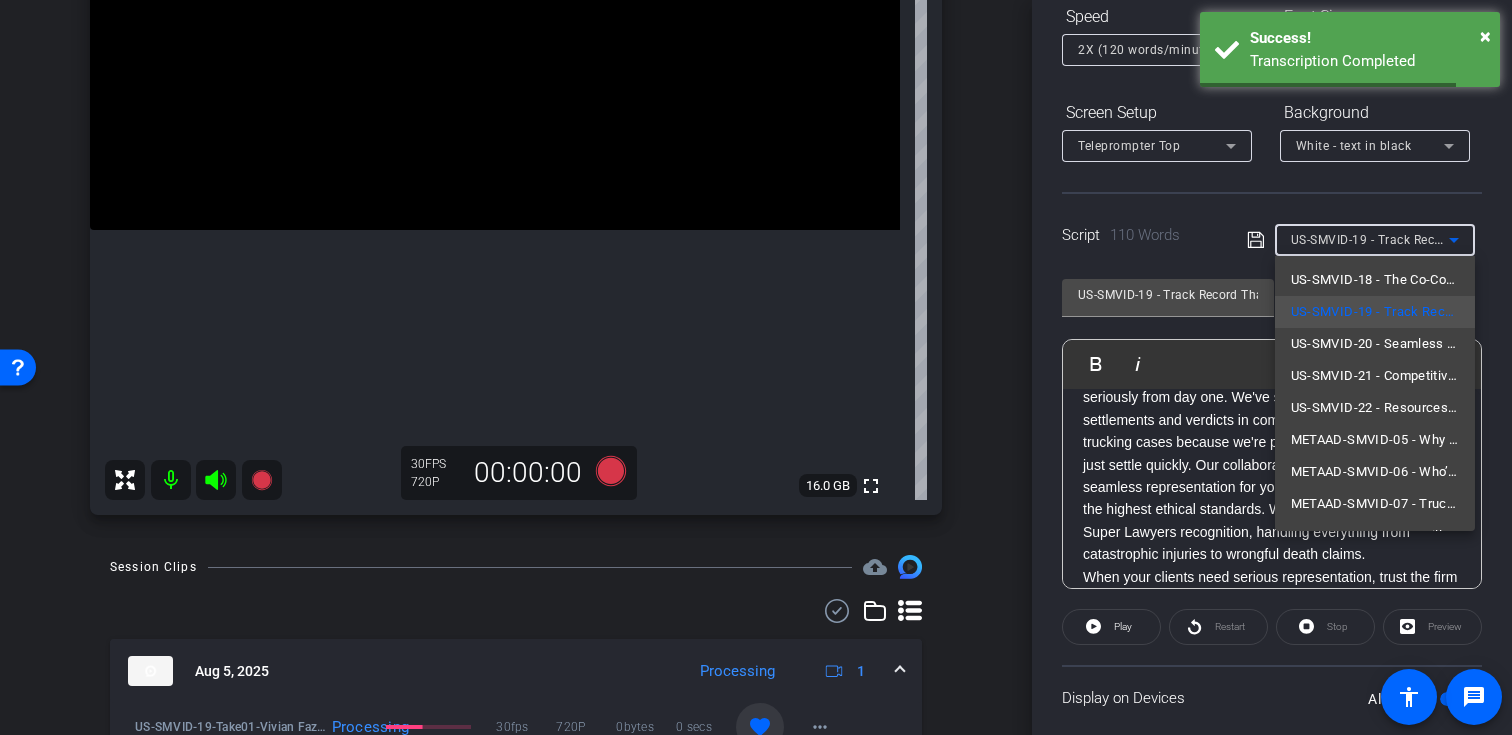 scroll, scrollTop: 226, scrollLeft: 0, axis: vertical 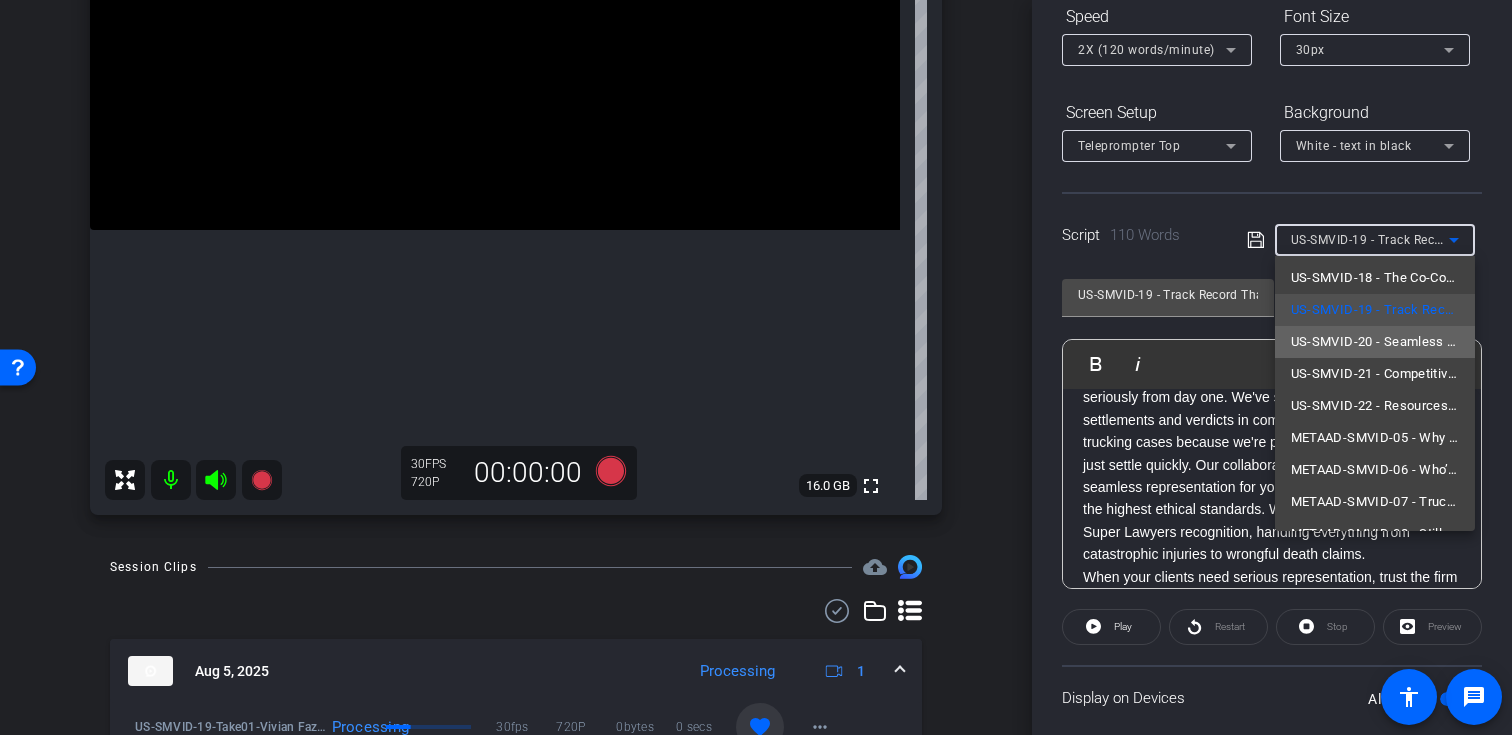 click on "US-SMVID-20 - Seamless Client Transition" at bounding box center (1375, 342) 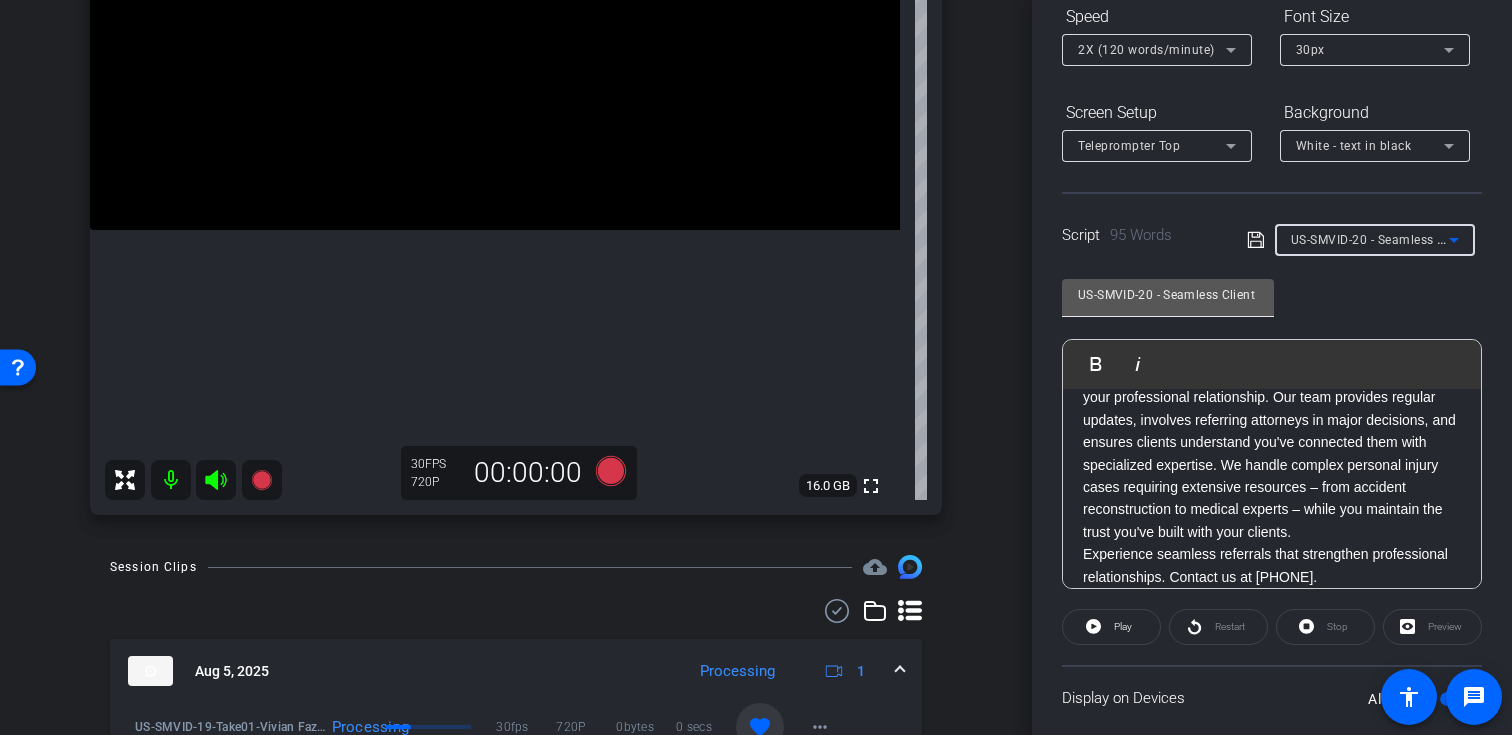 scroll, scrollTop: 150, scrollLeft: 0, axis: vertical 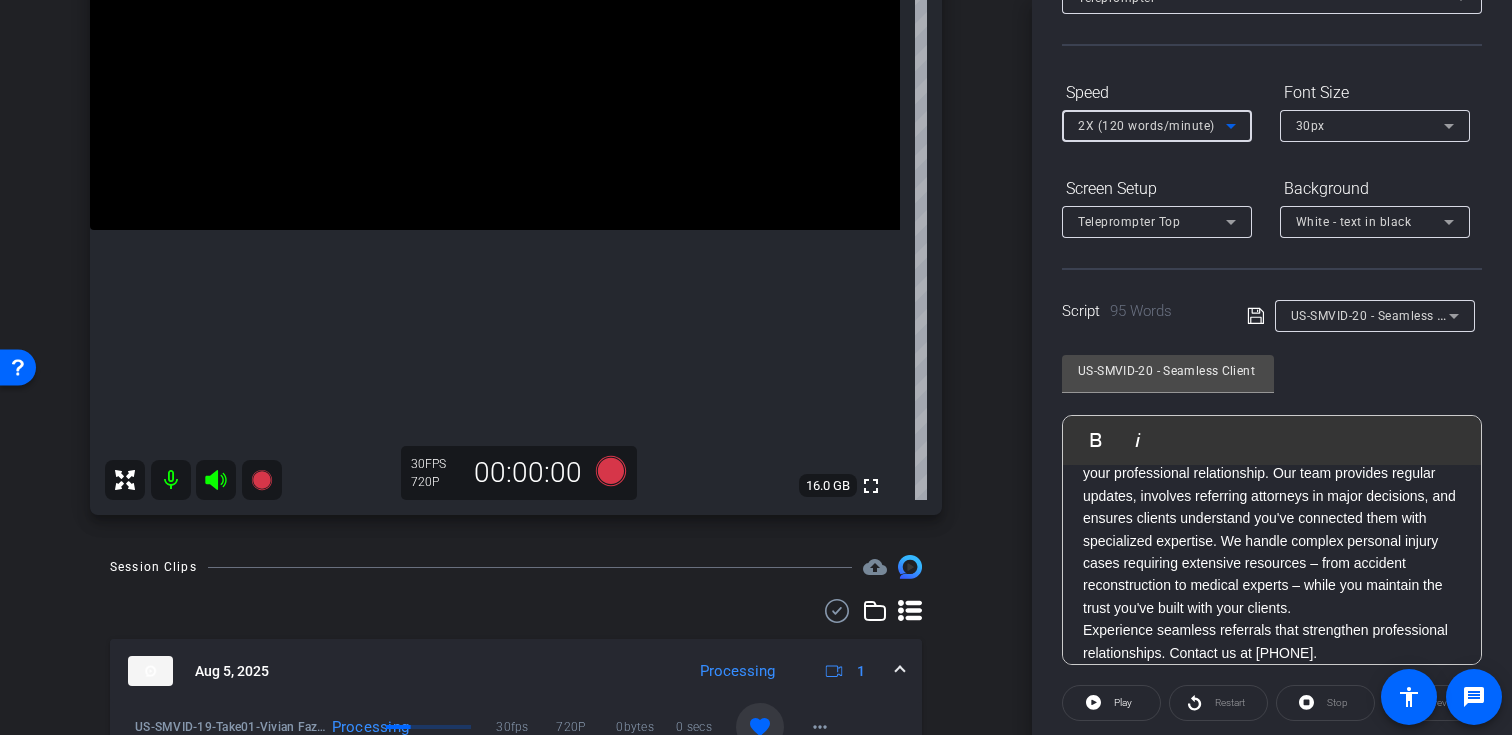 click on "2X (120 words/minute)" at bounding box center (1146, 126) 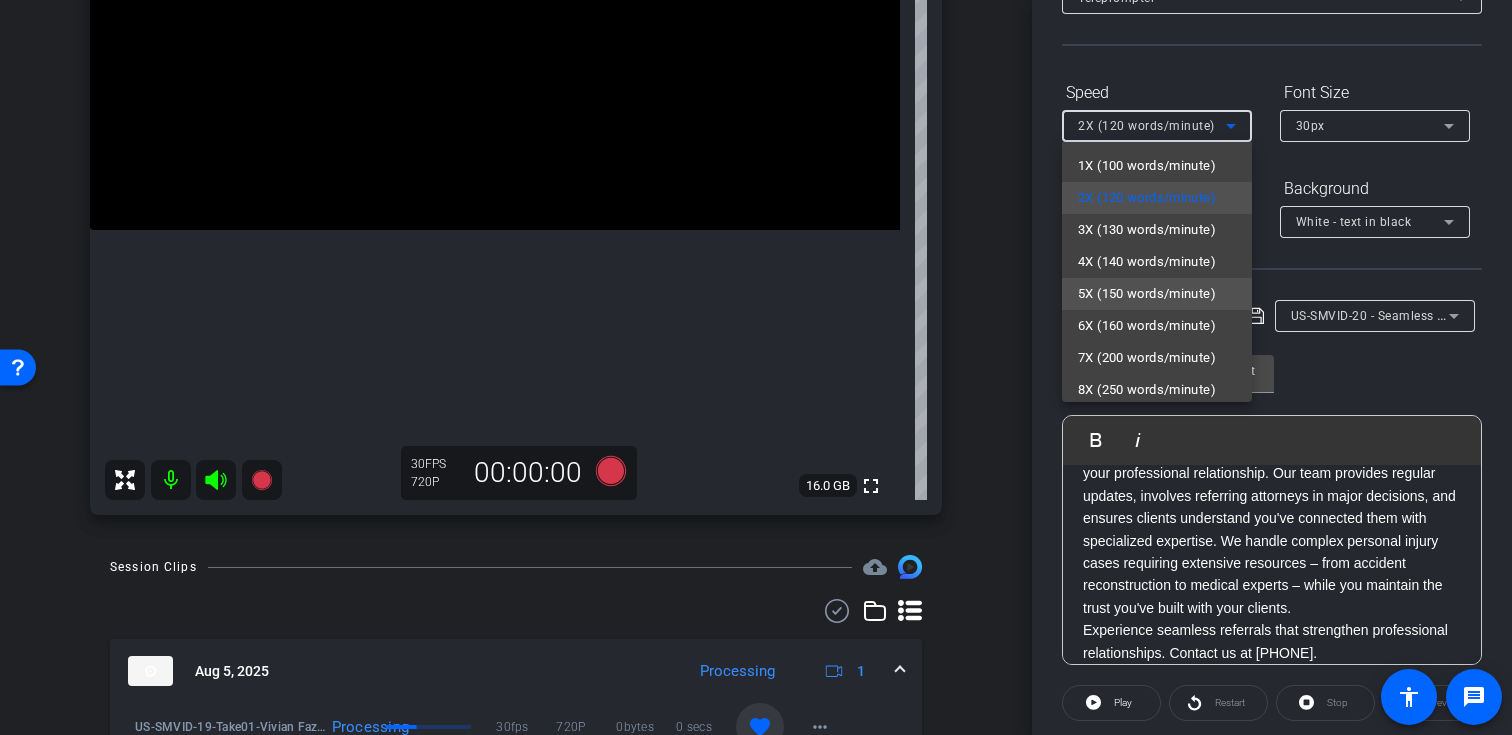 scroll, scrollTop: 44, scrollLeft: 0, axis: vertical 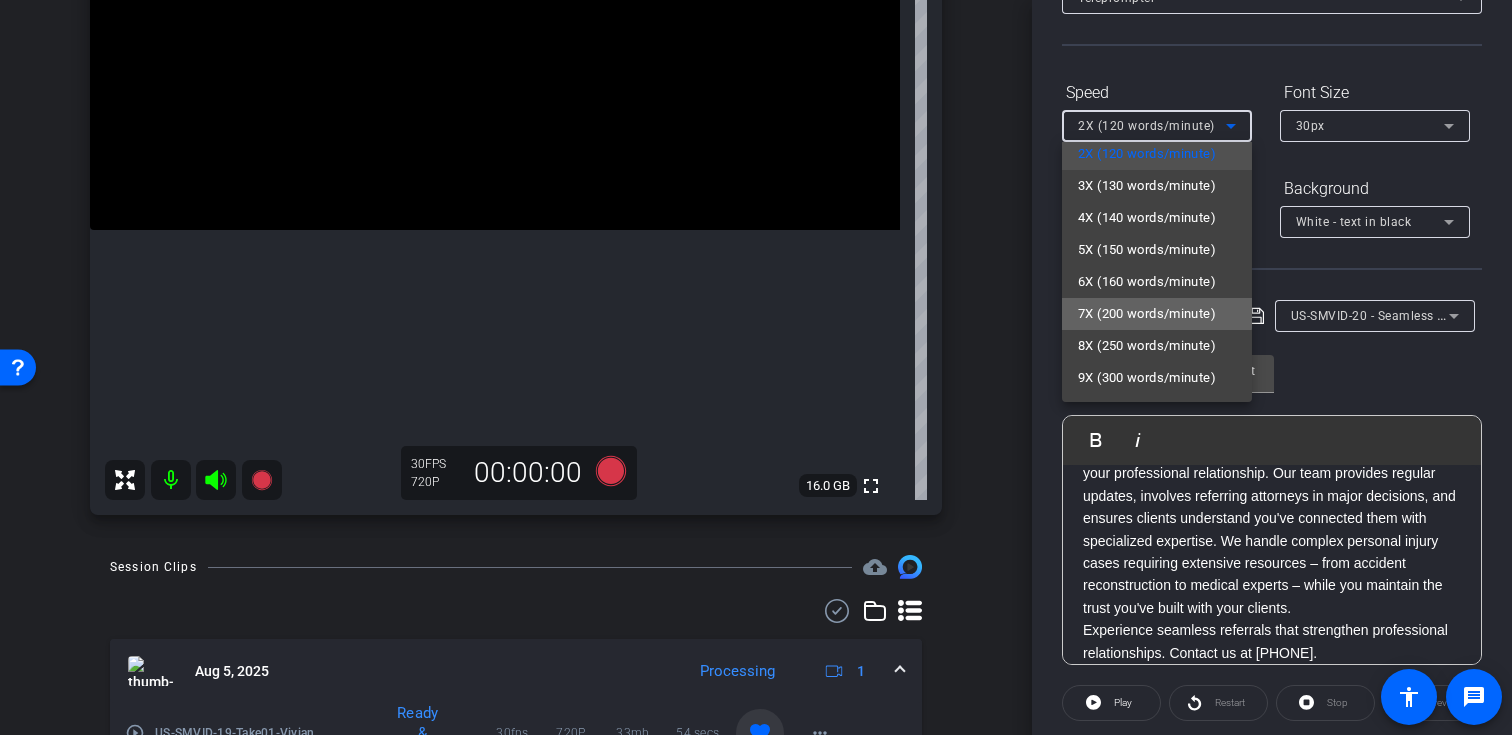 click on "7X (200 words/minute)" at bounding box center [1147, 314] 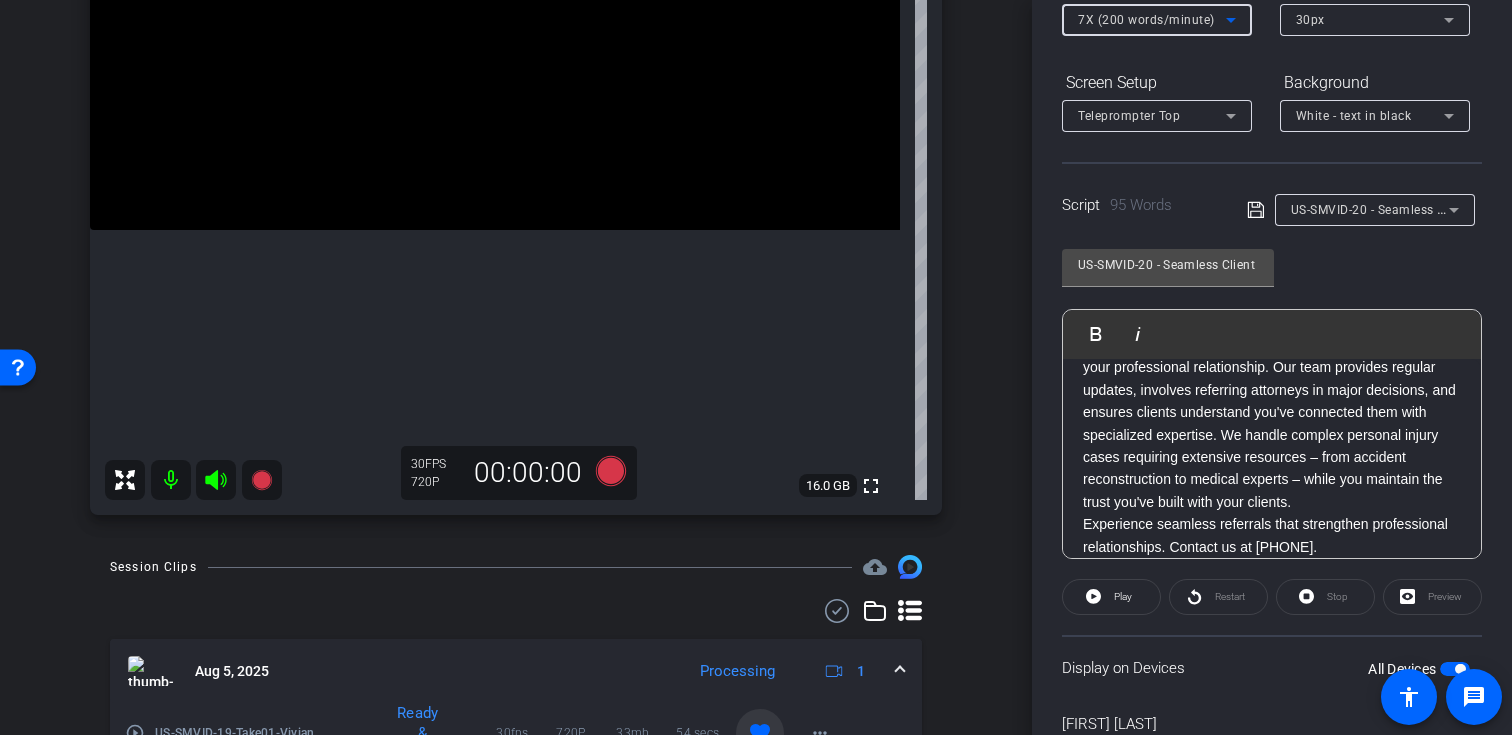 scroll, scrollTop: 358, scrollLeft: 0, axis: vertical 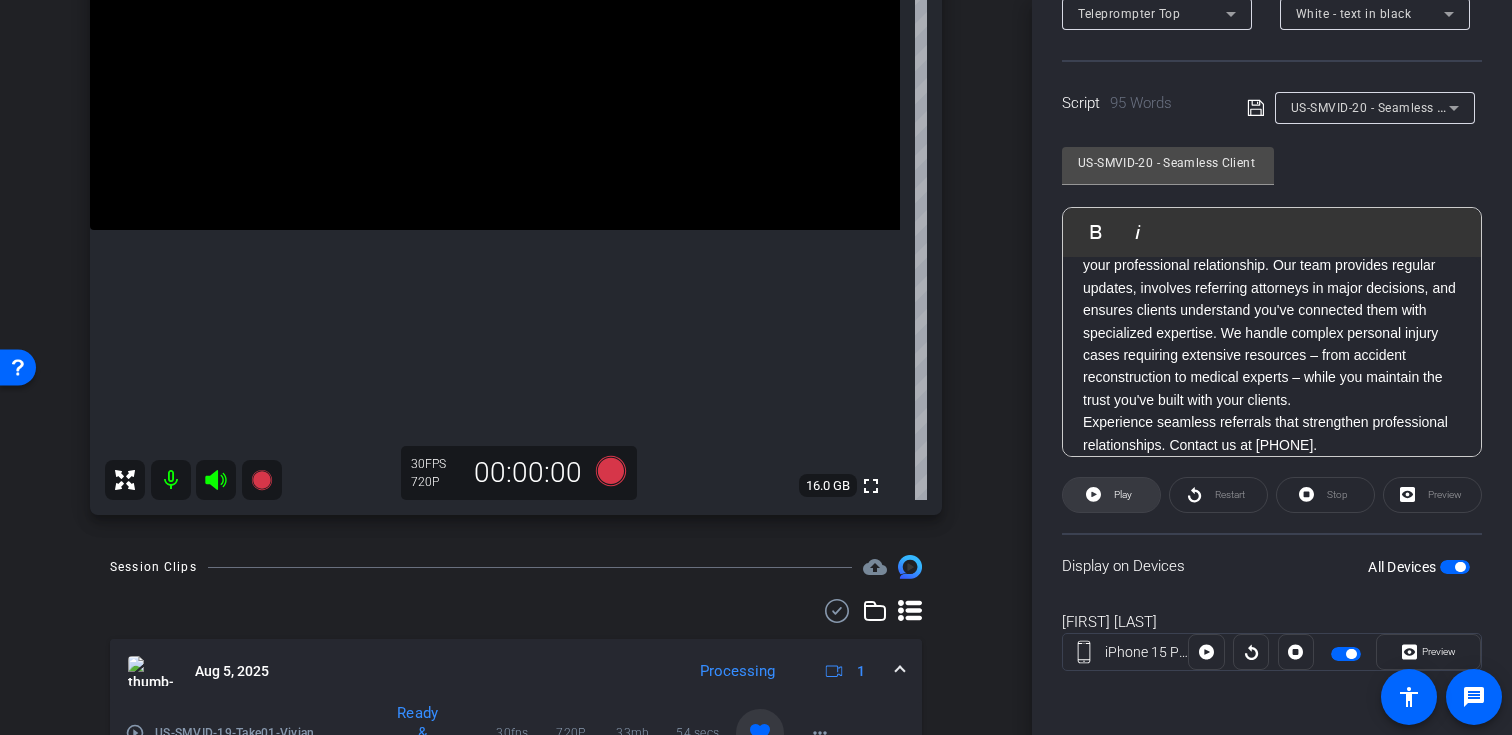 click on "Play" 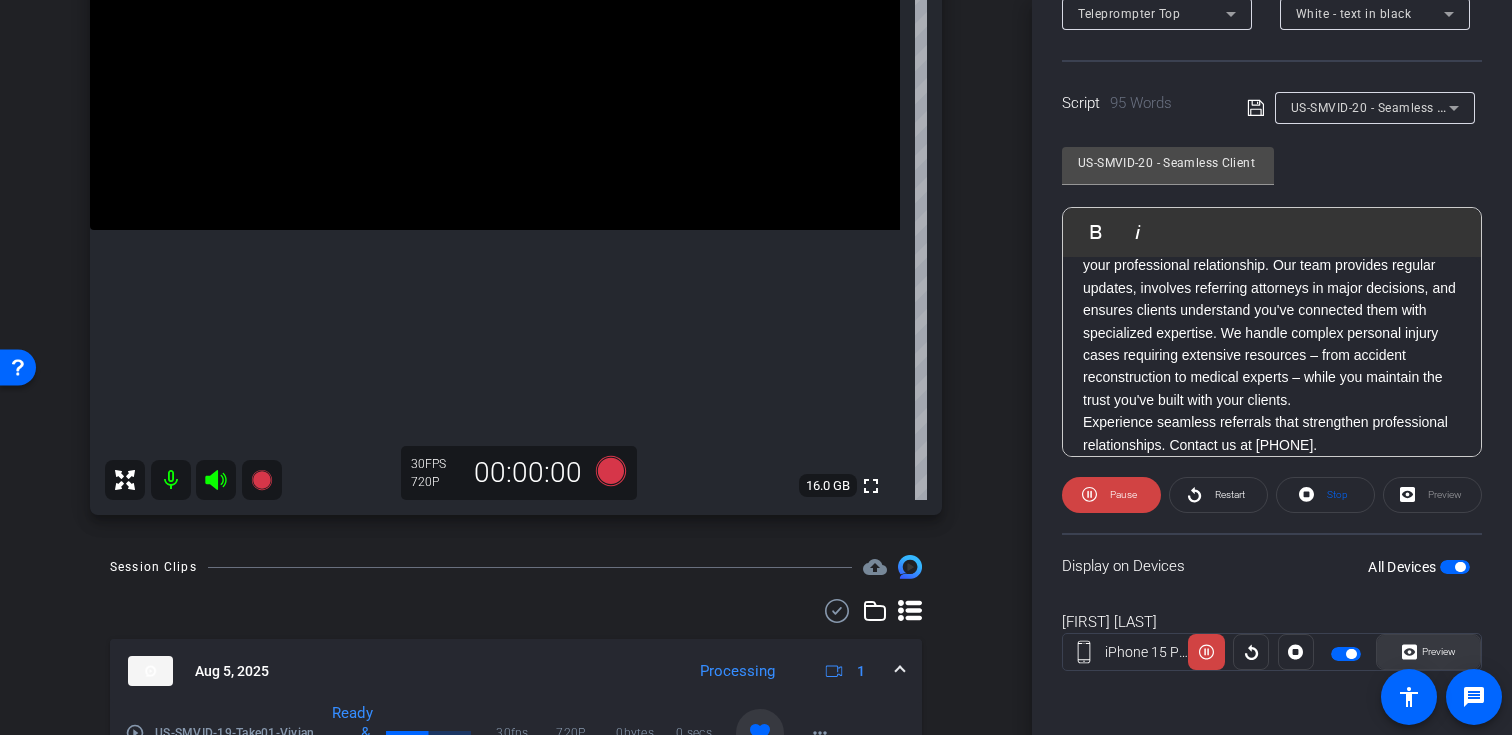 click 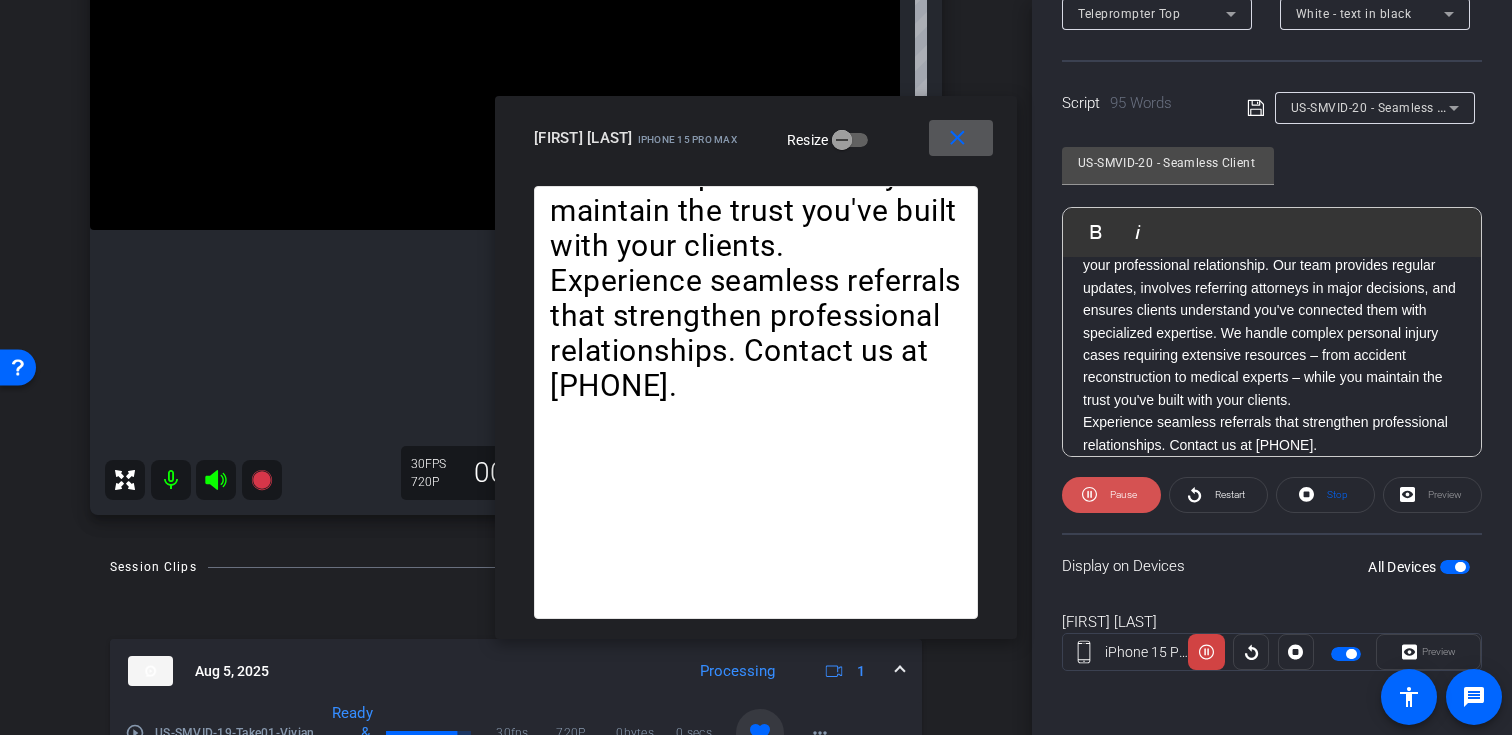 click 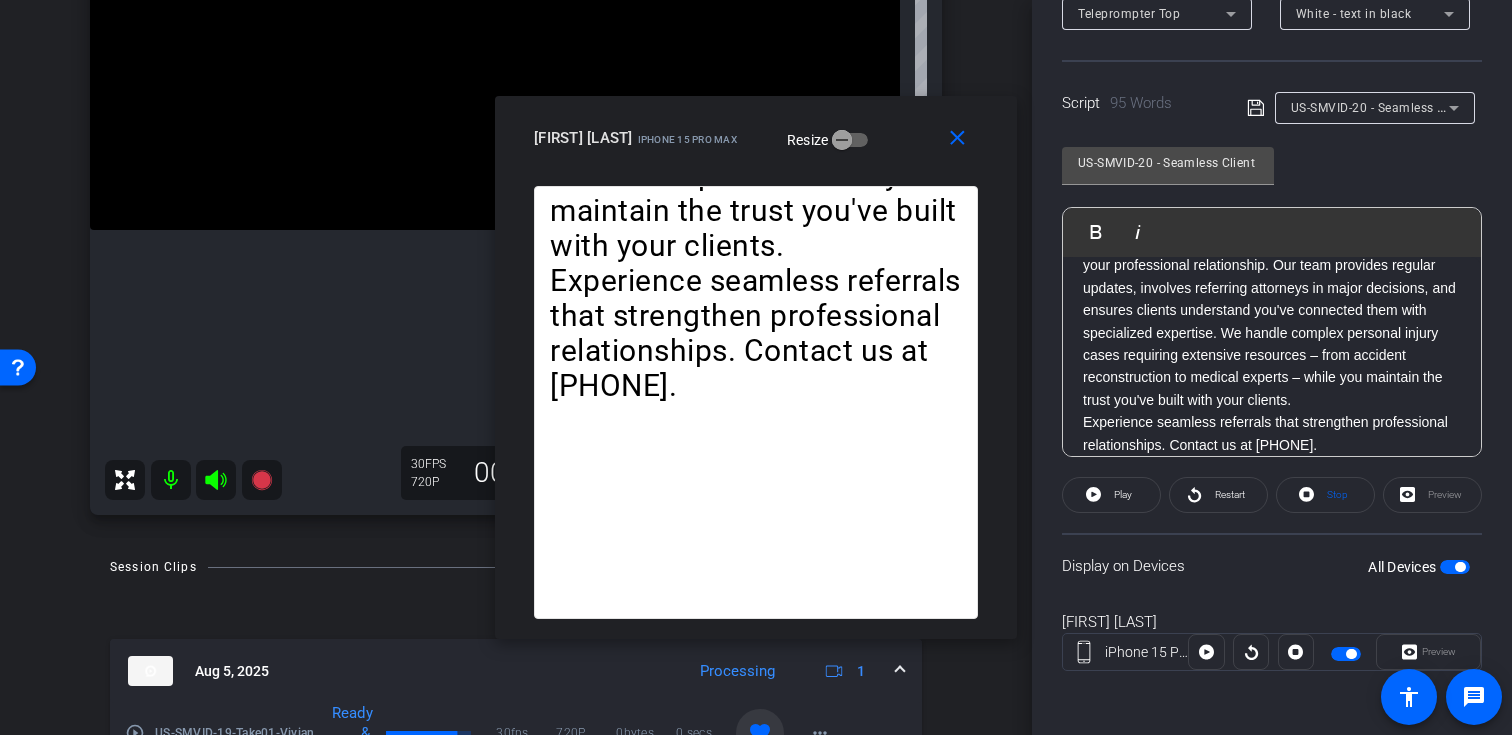 click on "US-SMVID-20 - Seamless Client Transition" at bounding box center (1413, 107) 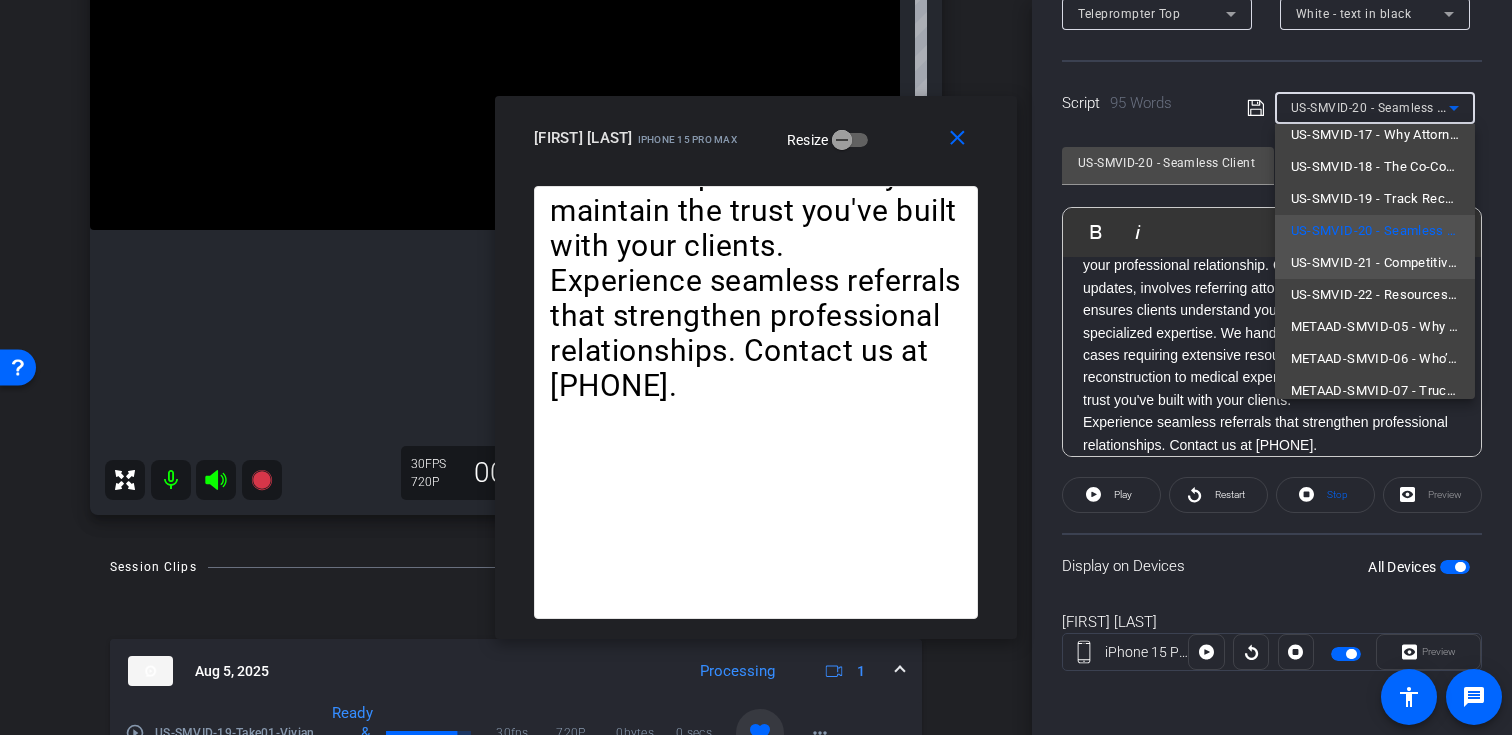 scroll, scrollTop: 206, scrollLeft: 0, axis: vertical 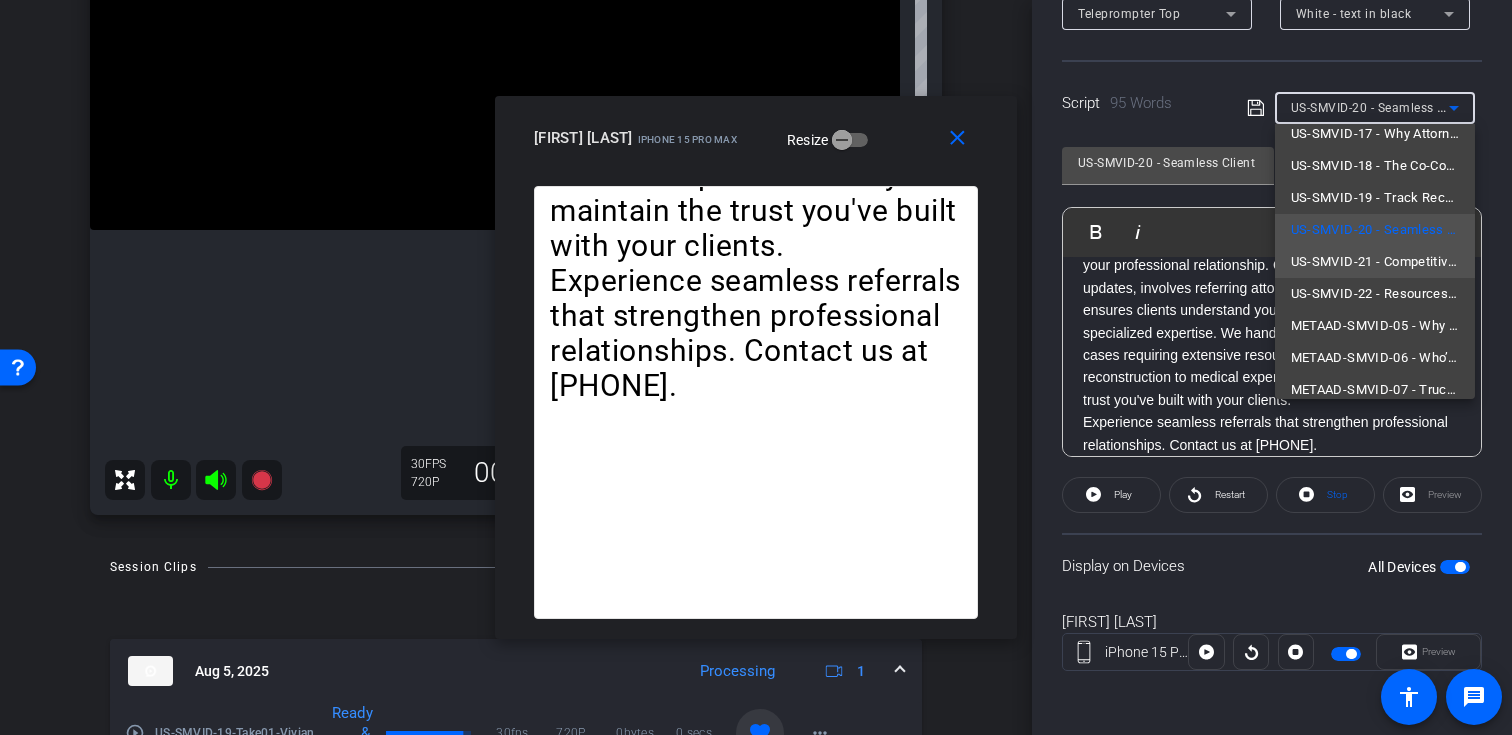 click on "US-SMVID-21 - Competitive Referral Structure" at bounding box center [1375, 262] 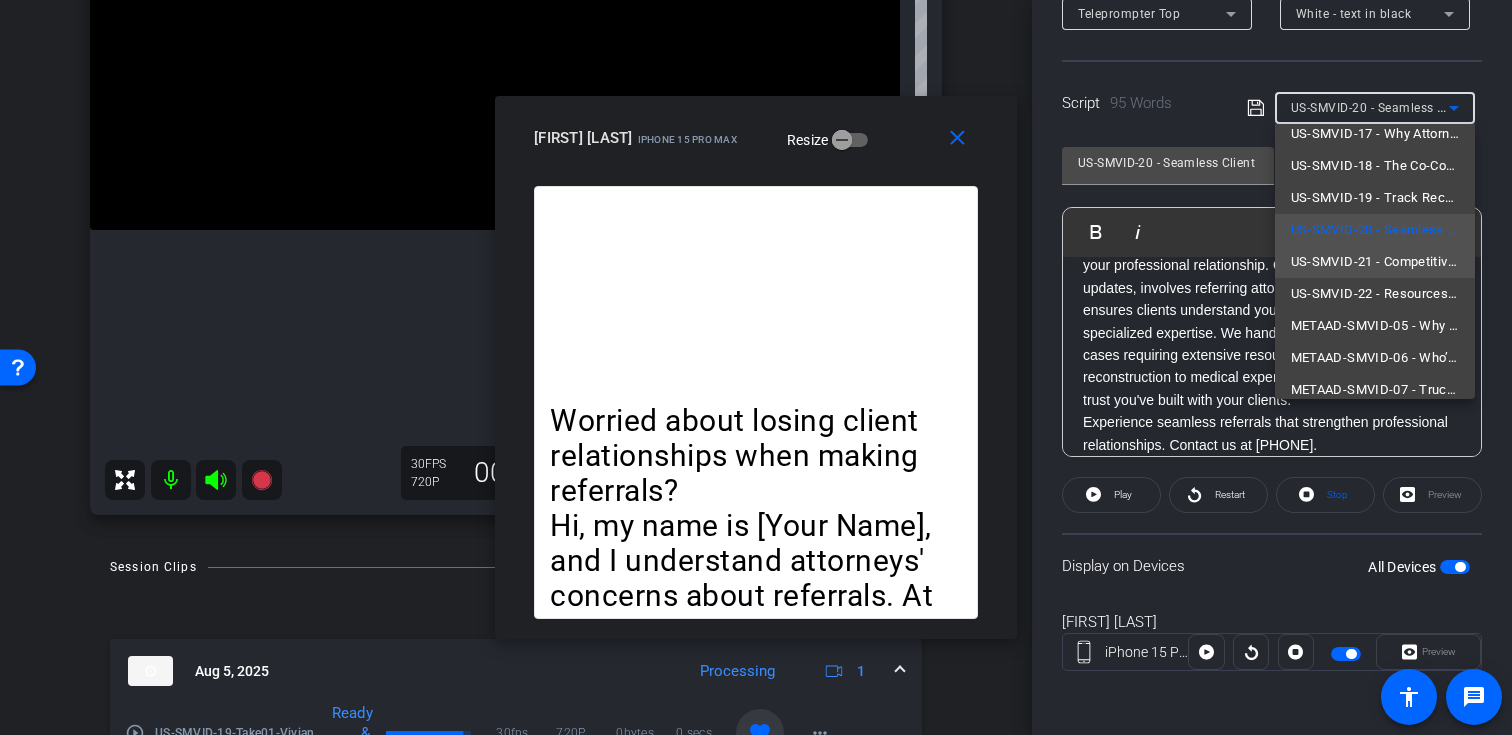 type on "US-SMVID-21 - Competitive Referral Structure" 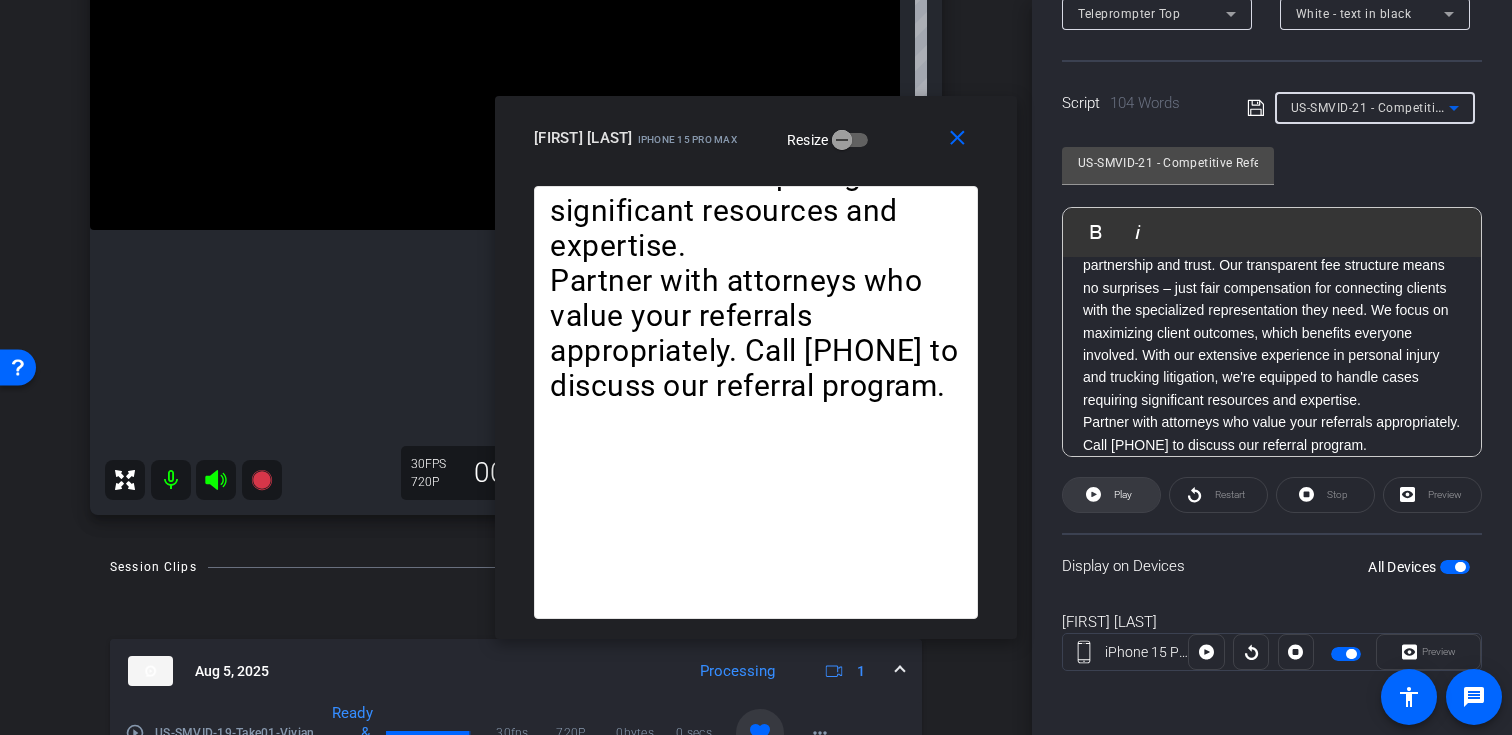 click on "Play" 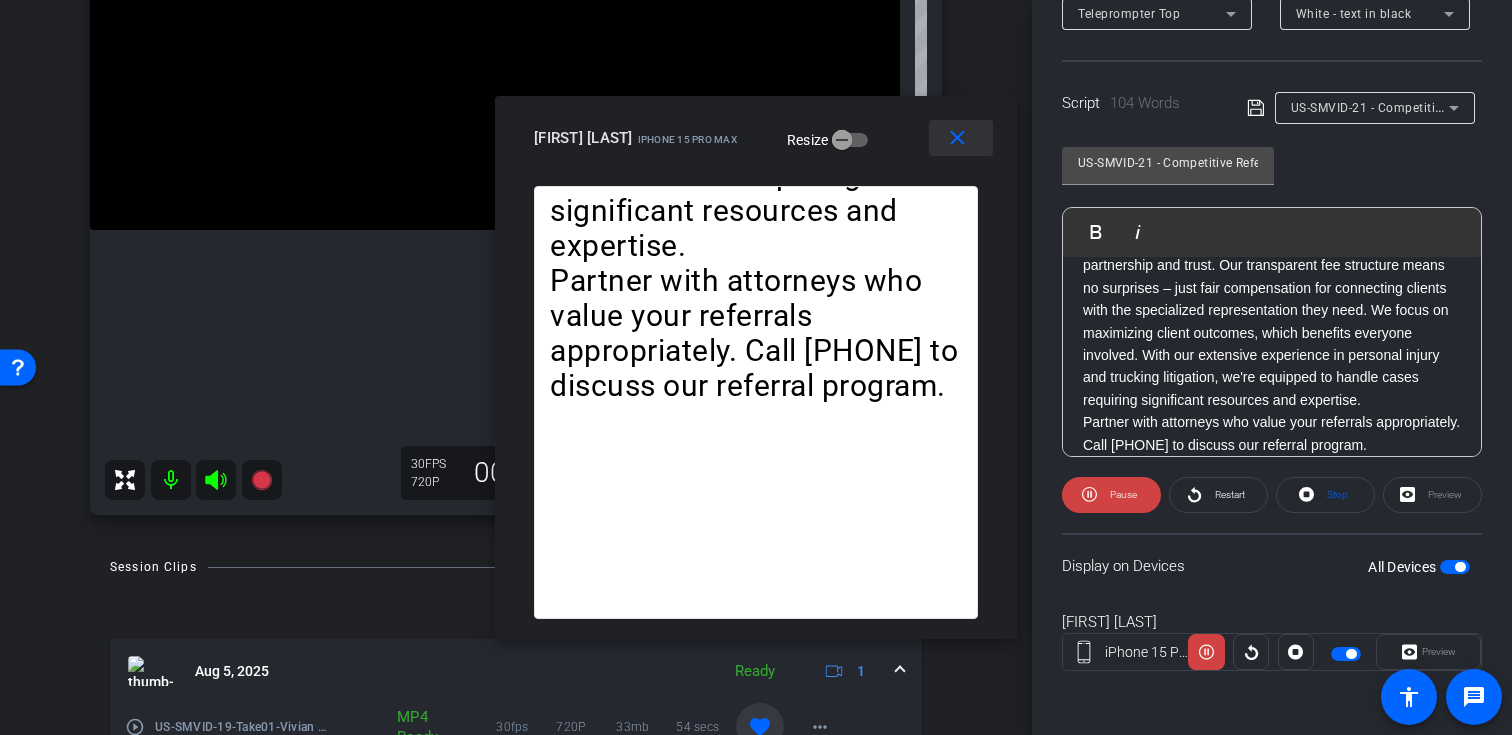 click at bounding box center (961, 138) 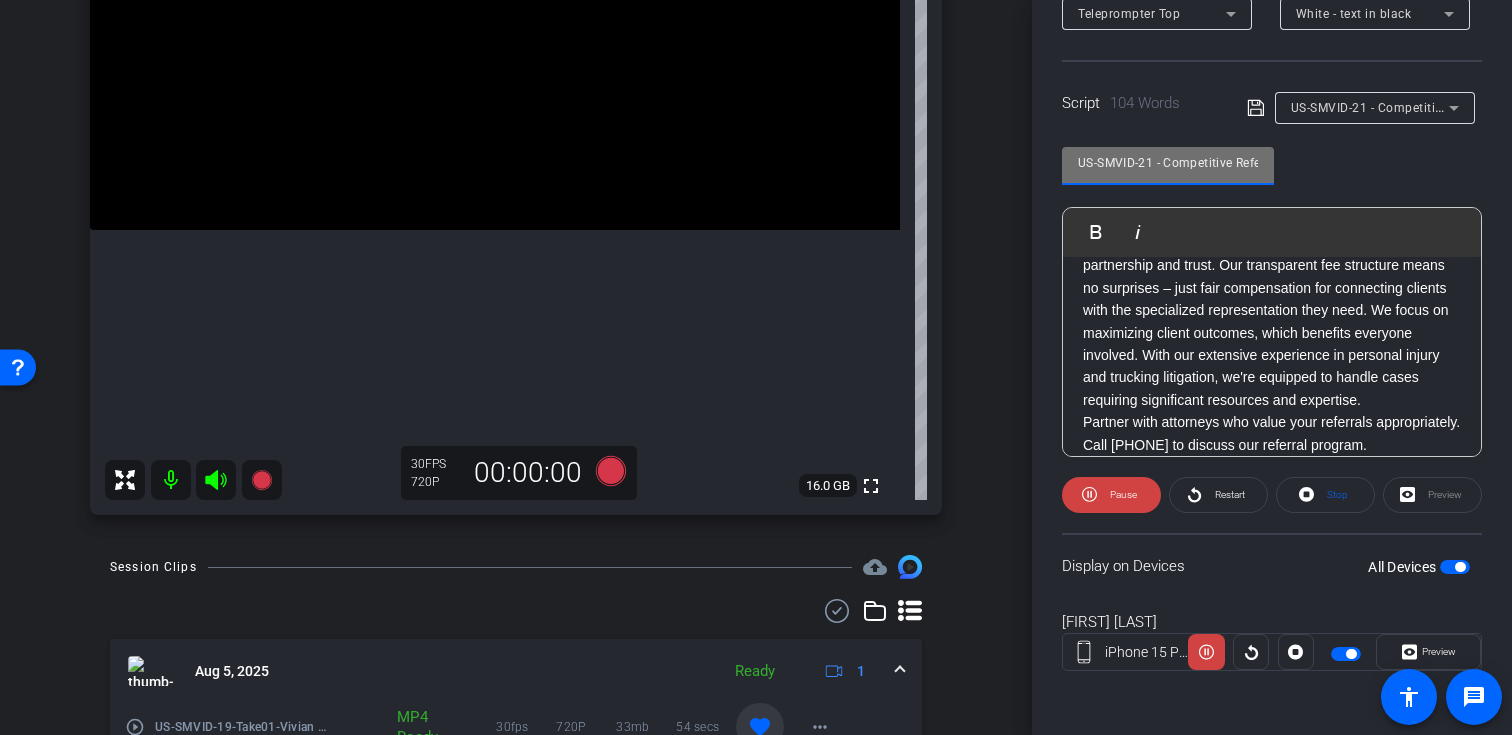 drag, startPoint x: 1151, startPoint y: 163, endPoint x: 1038, endPoint y: 154, distance: 113.35784 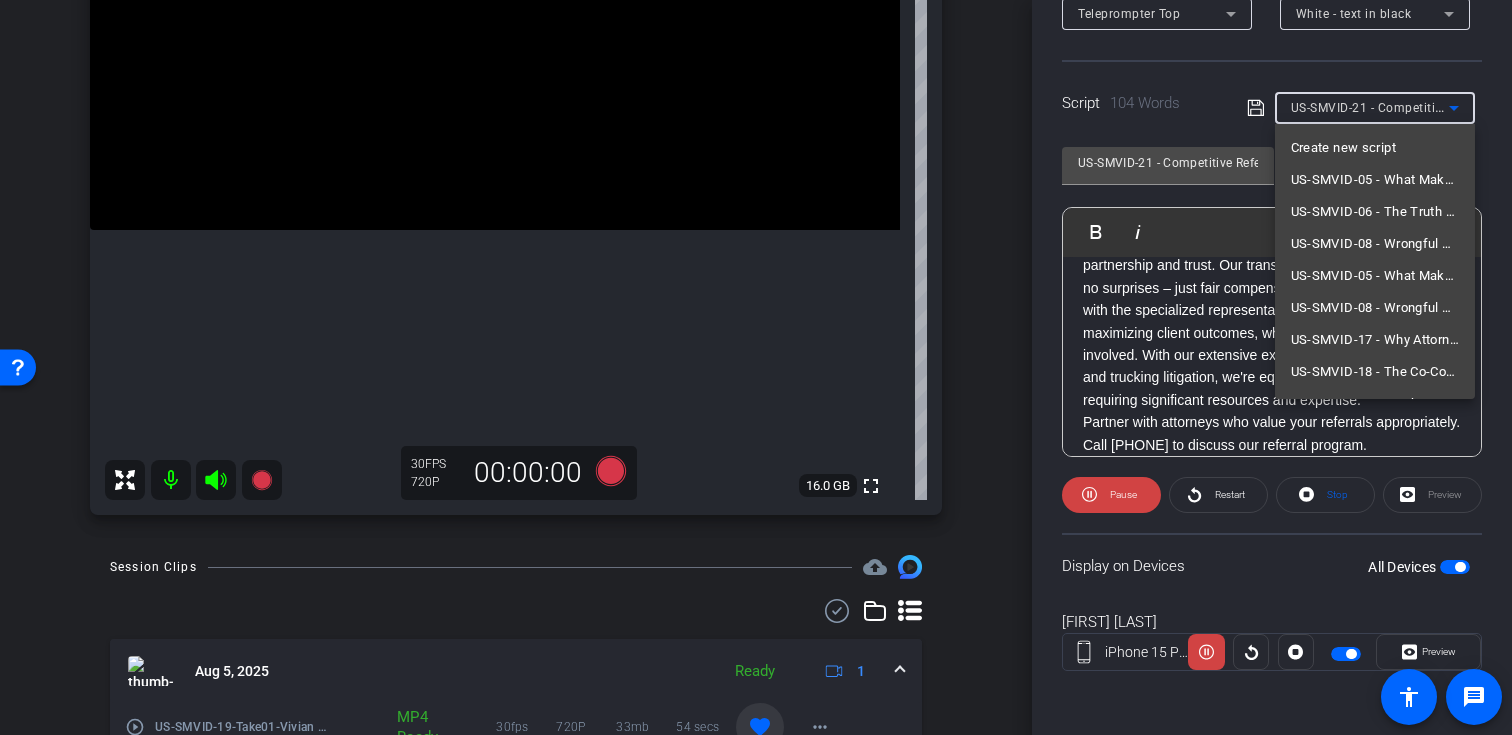 scroll, scrollTop: 85, scrollLeft: 0, axis: vertical 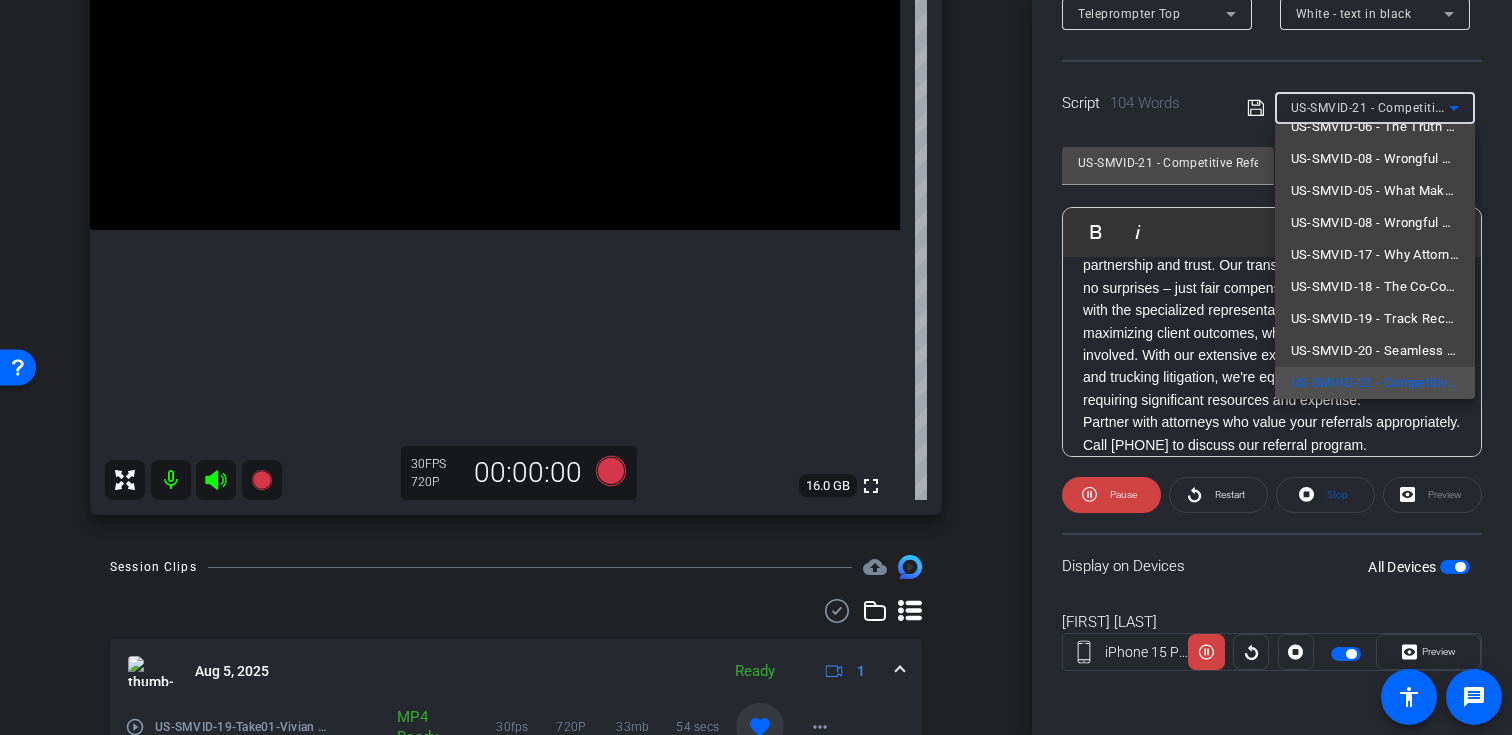 click at bounding box center [756, 367] 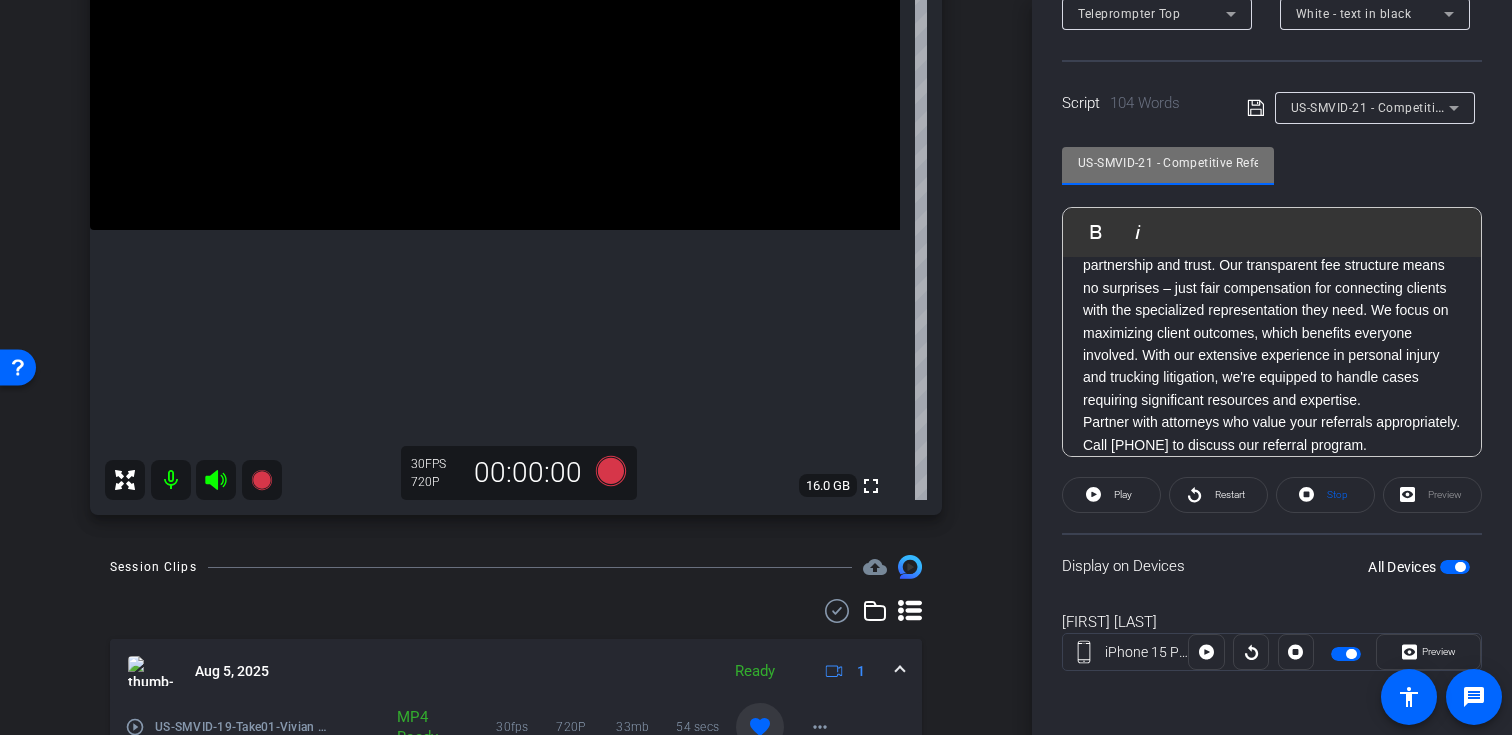 drag, startPoint x: 1152, startPoint y: 161, endPoint x: 1027, endPoint y: 161, distance: 125 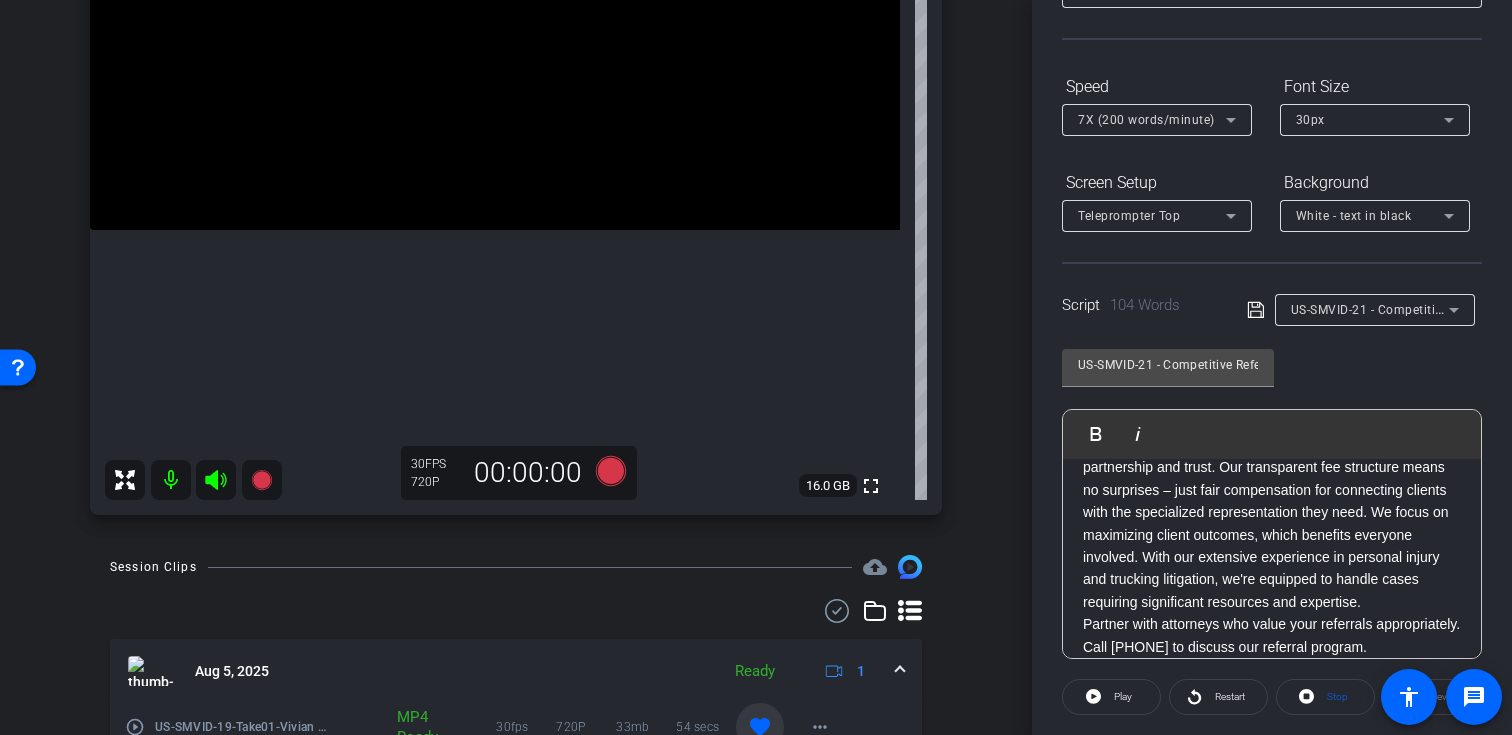 scroll, scrollTop: 130, scrollLeft: 0, axis: vertical 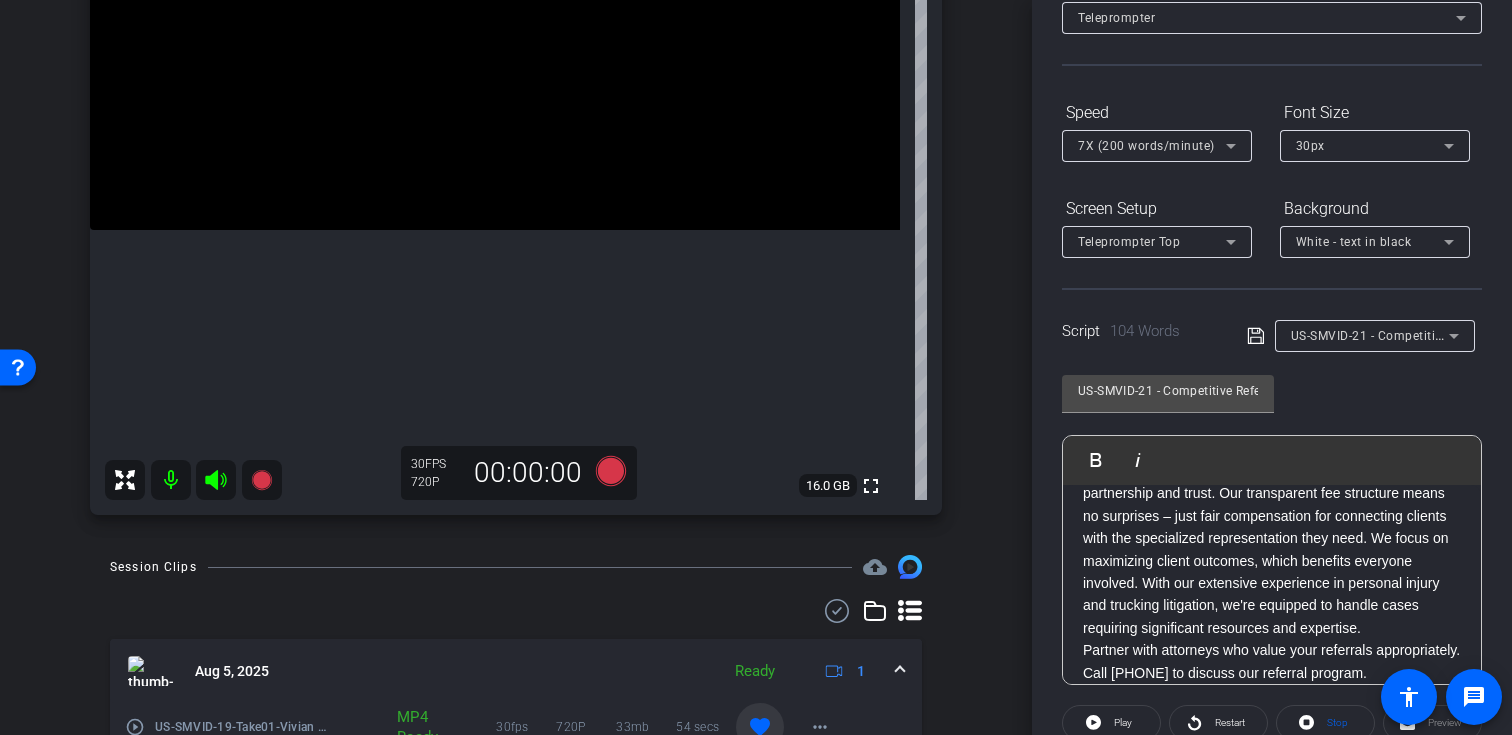 click on "7X (200 words/minute)" at bounding box center (1146, 146) 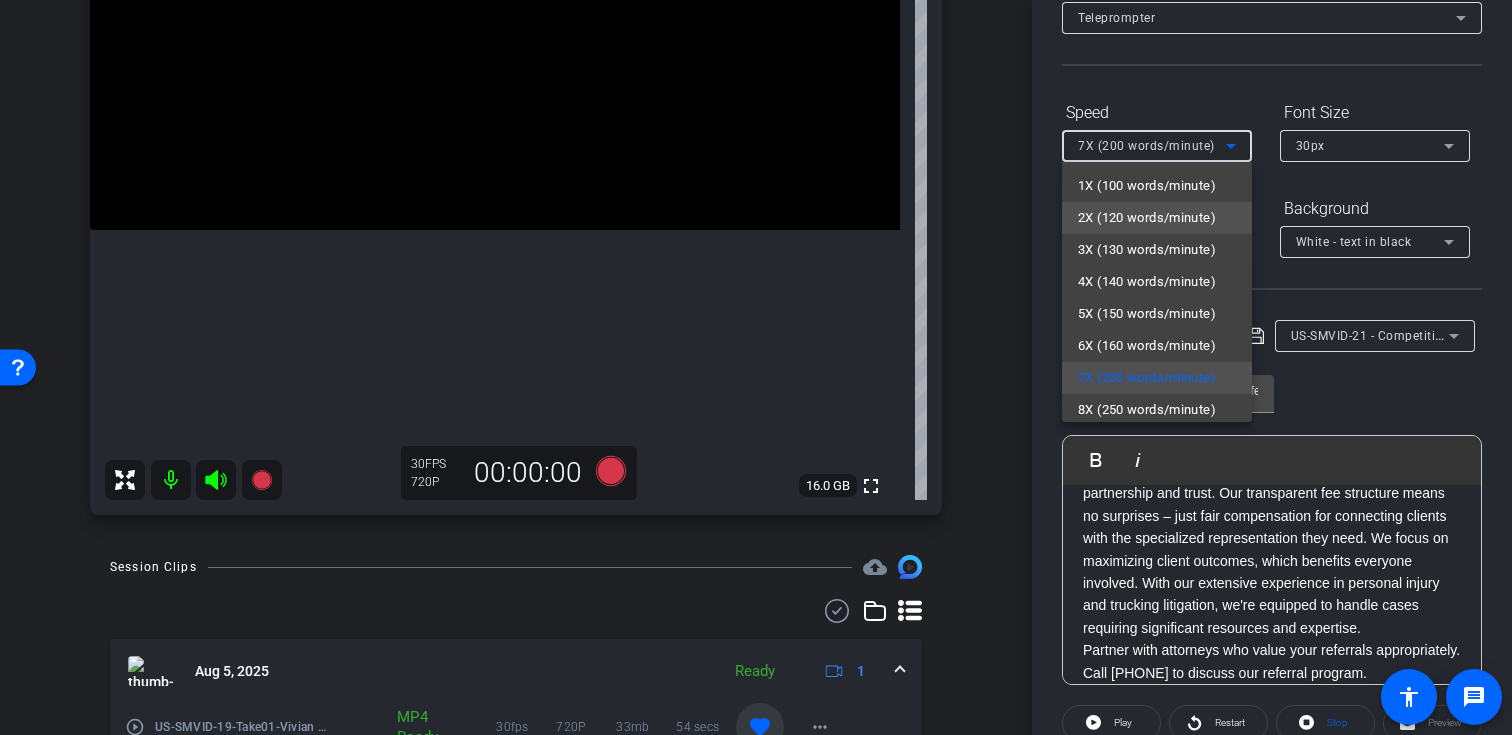 click on "2X (120 words/minute)" at bounding box center (1147, 218) 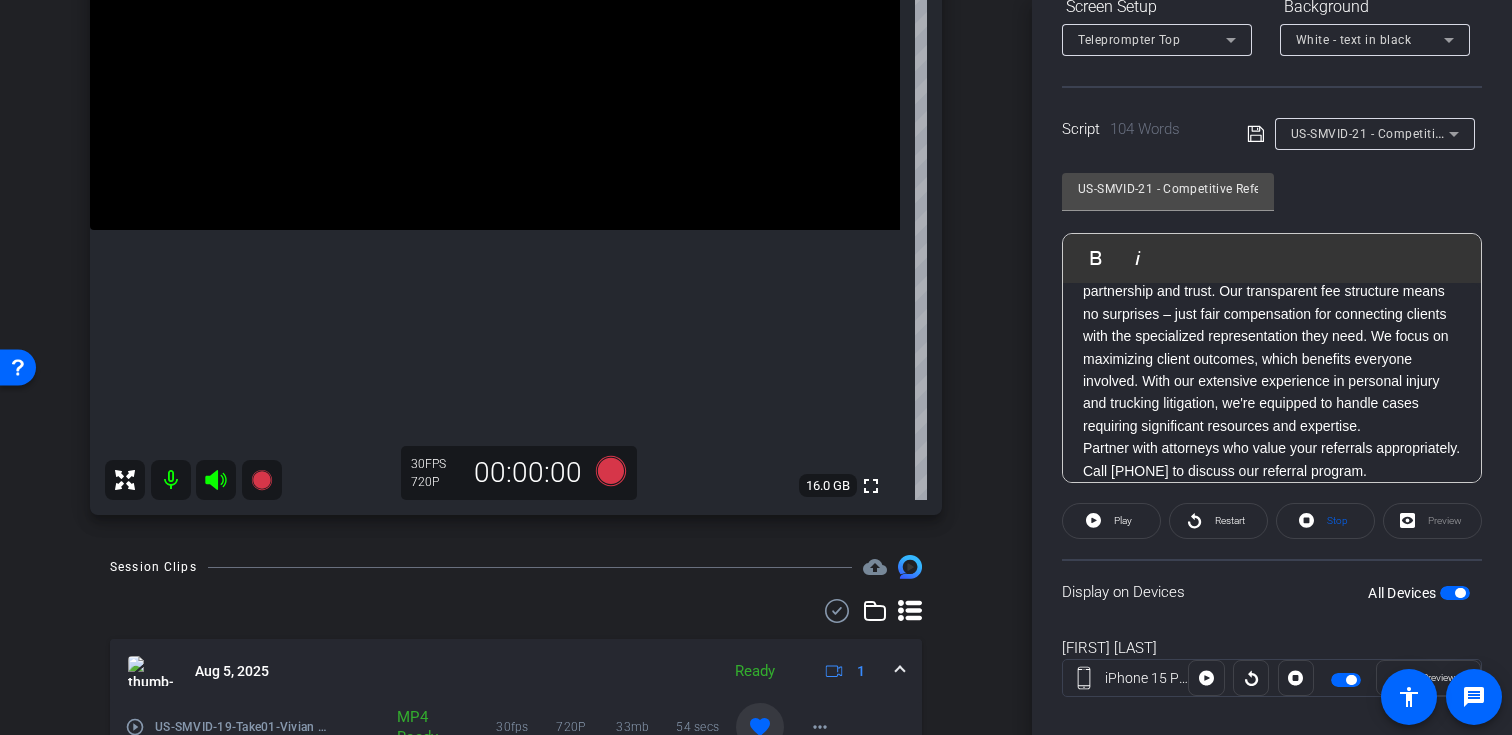 scroll, scrollTop: 358, scrollLeft: 0, axis: vertical 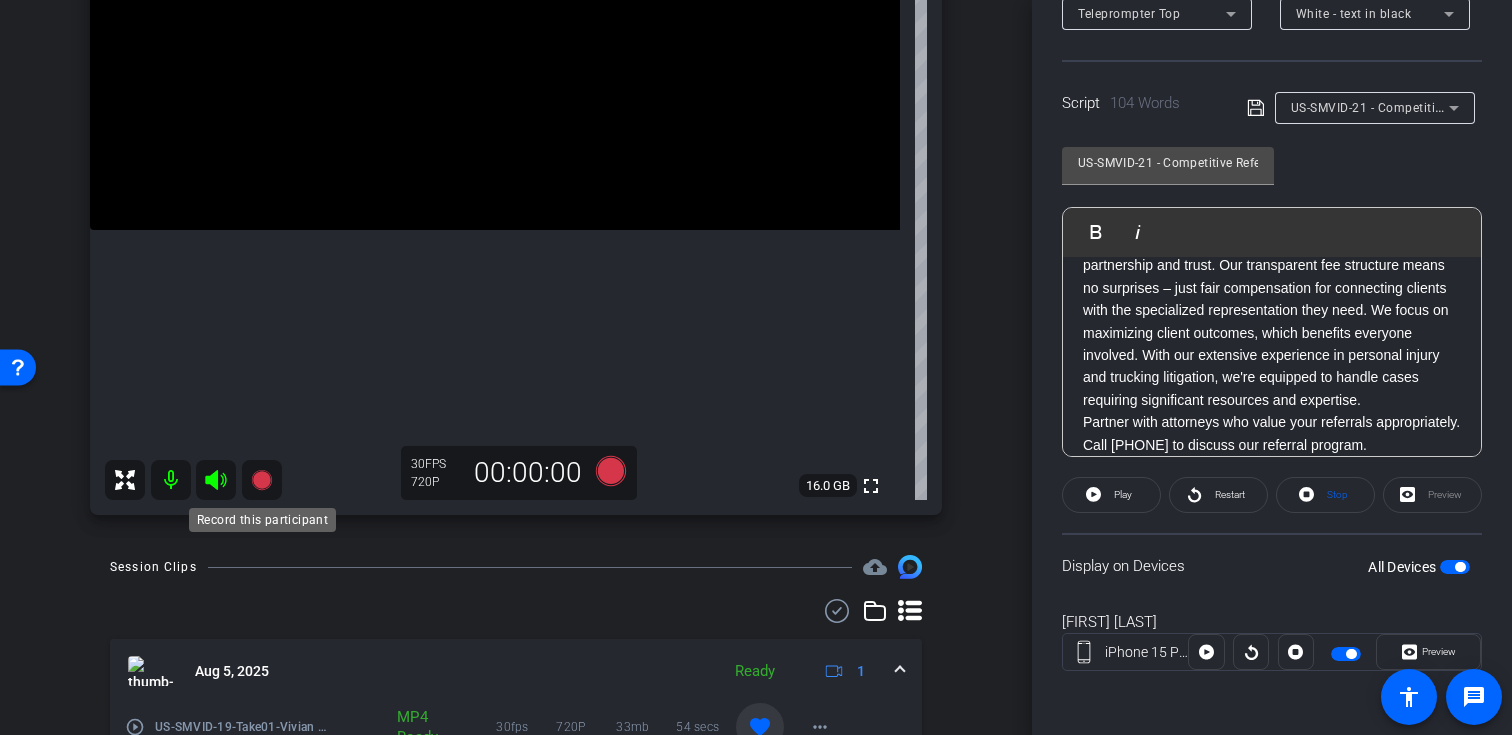 click 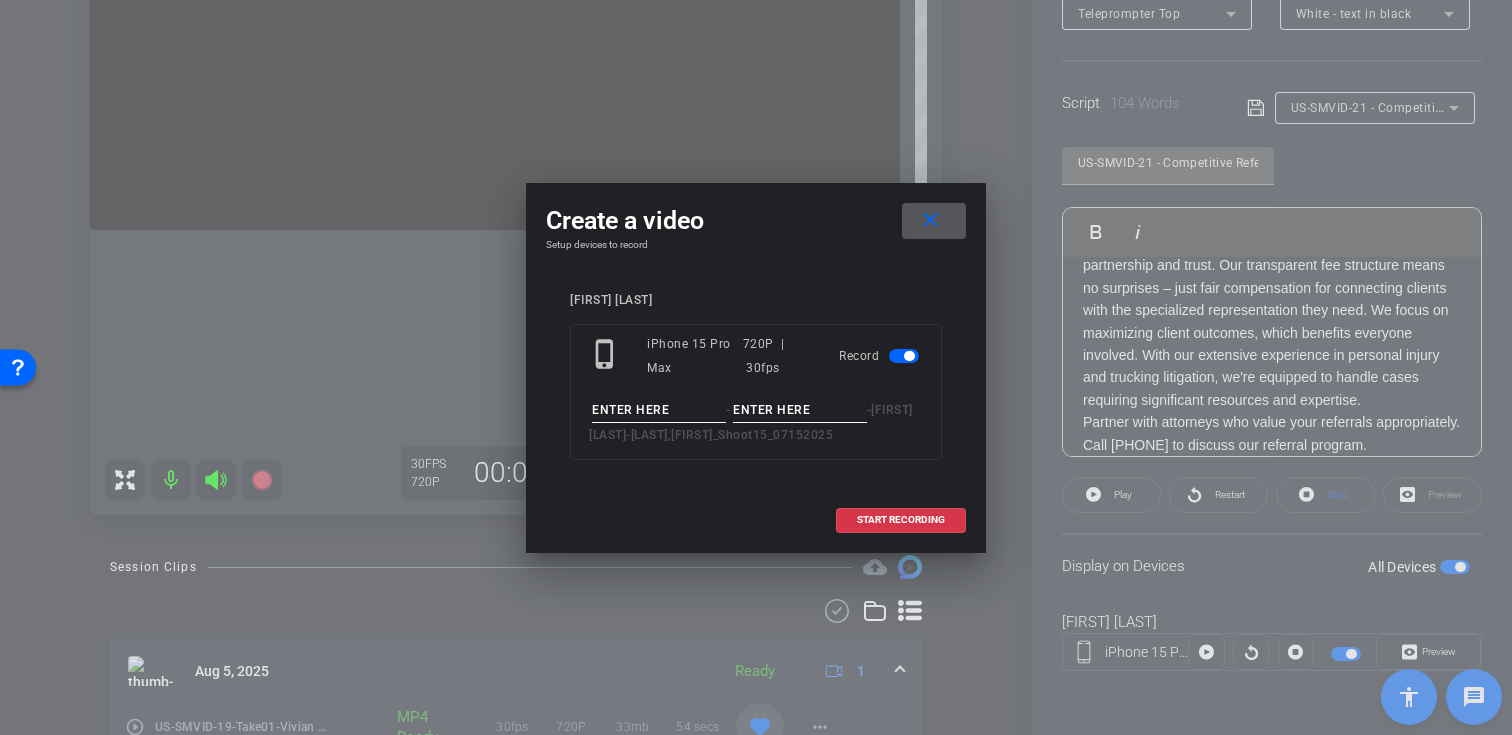 click at bounding box center (659, 410) 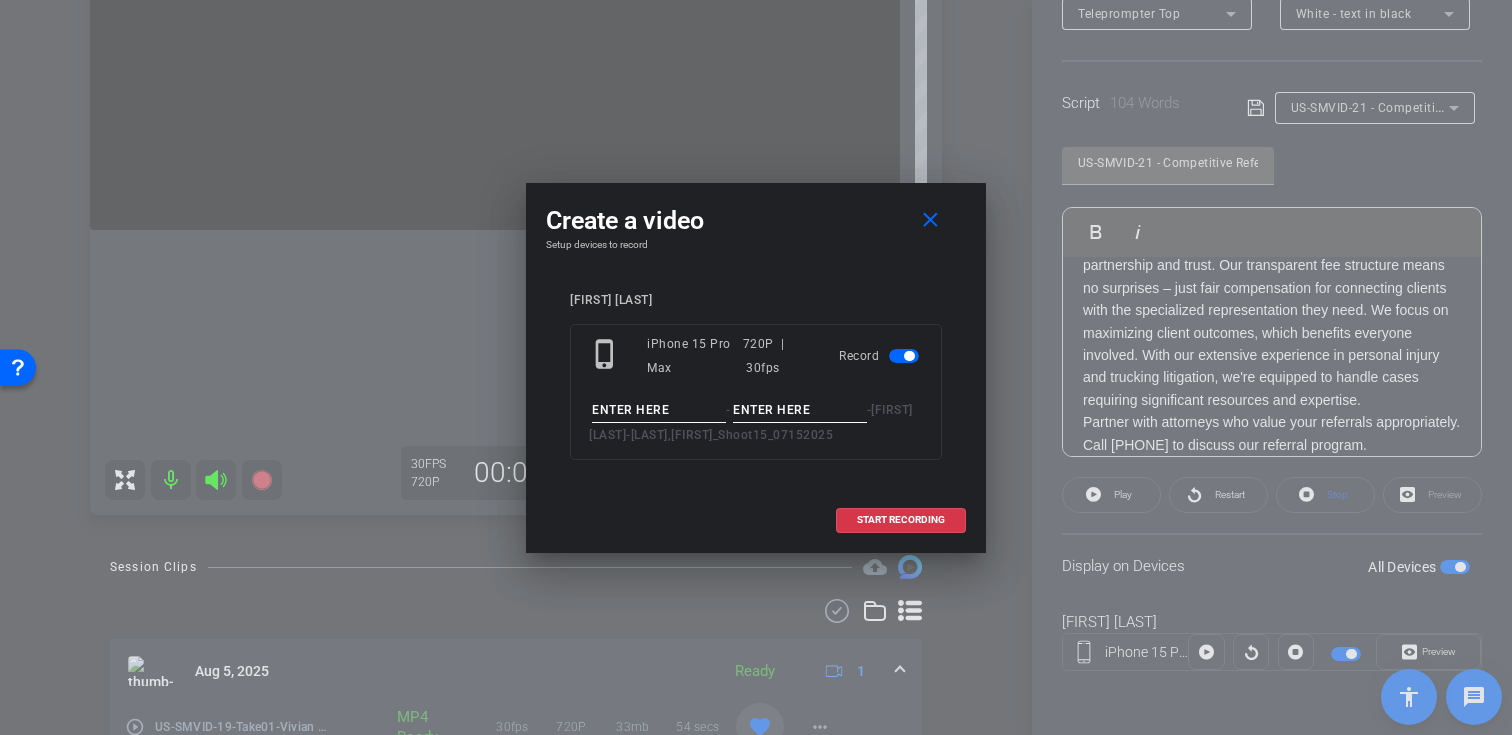 paste on "US-SMVID-21" 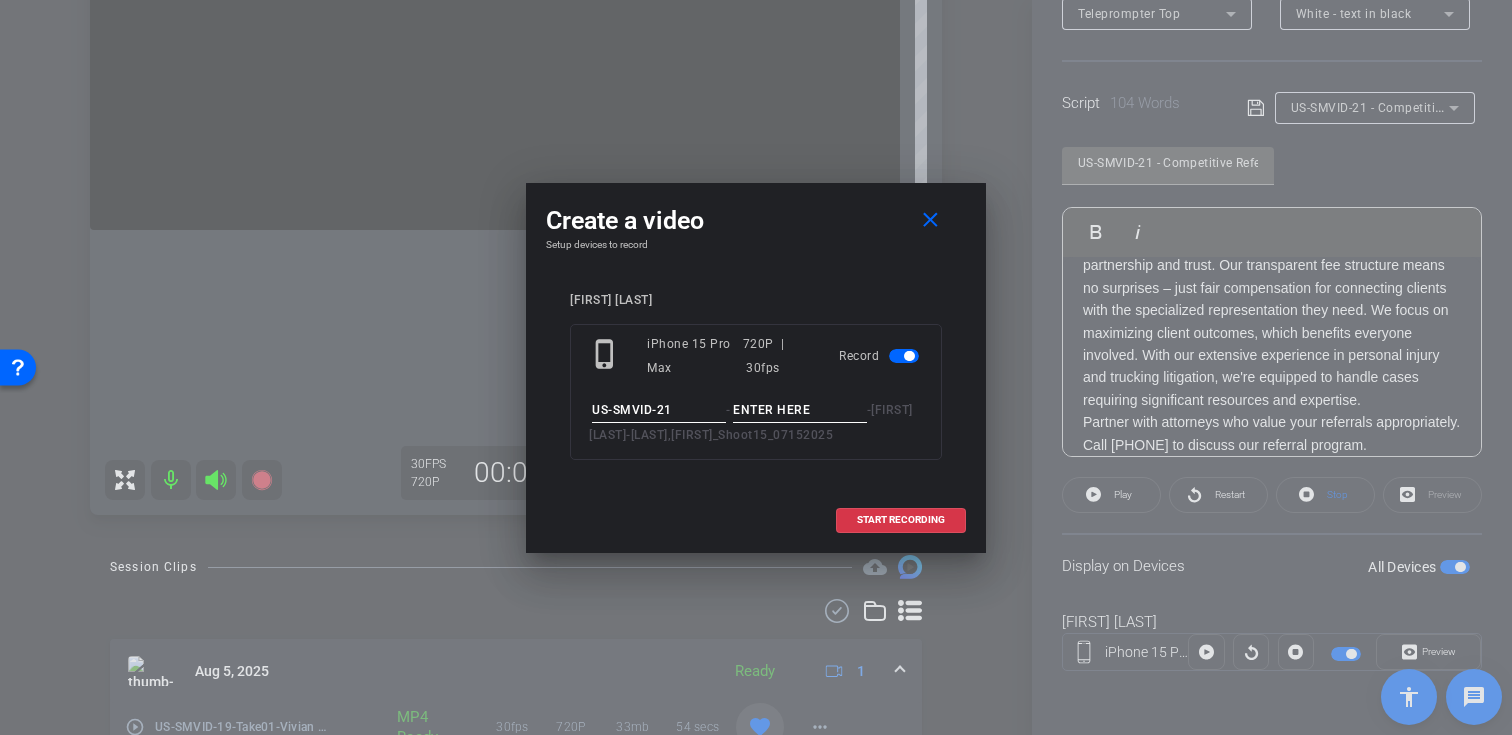 type on "US-SMVID-21" 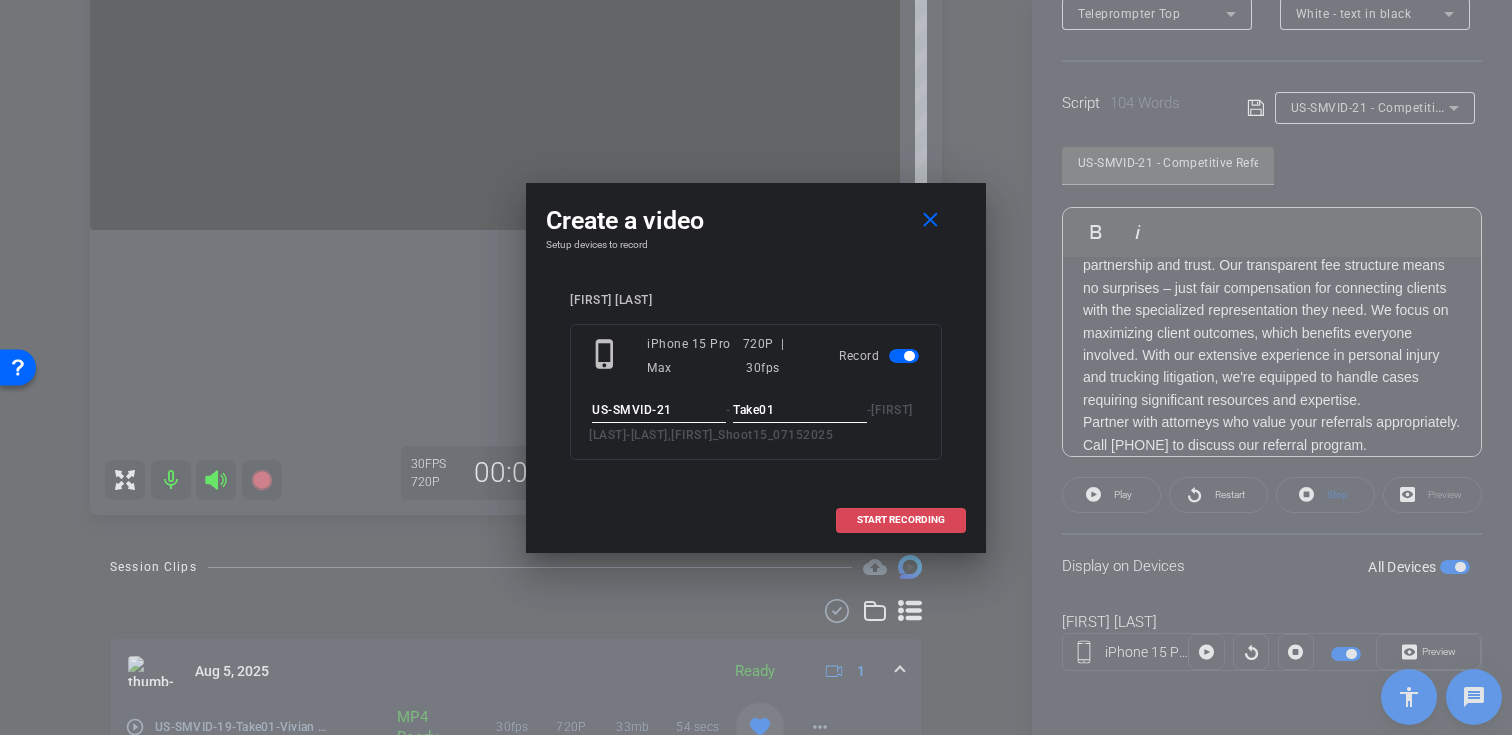 type on "Take01" 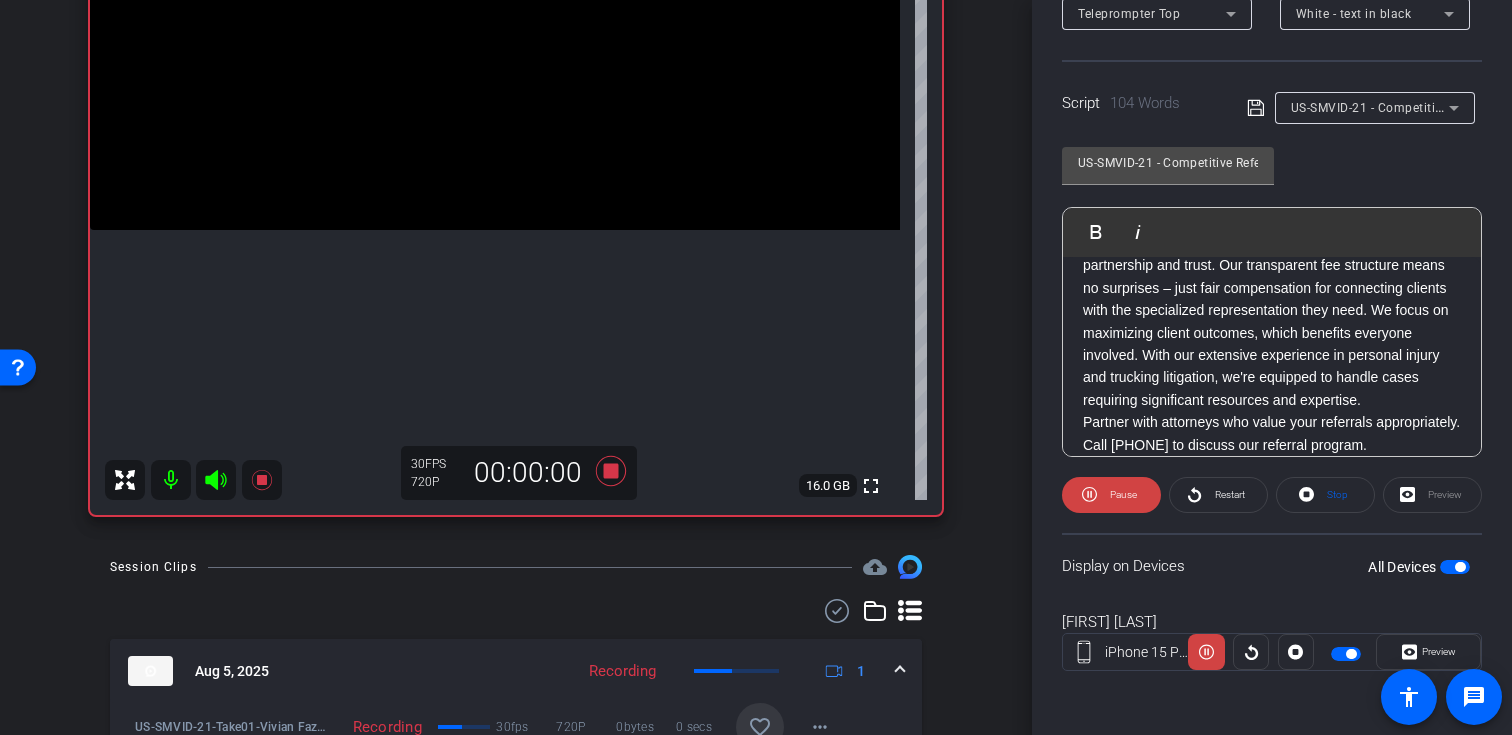 click 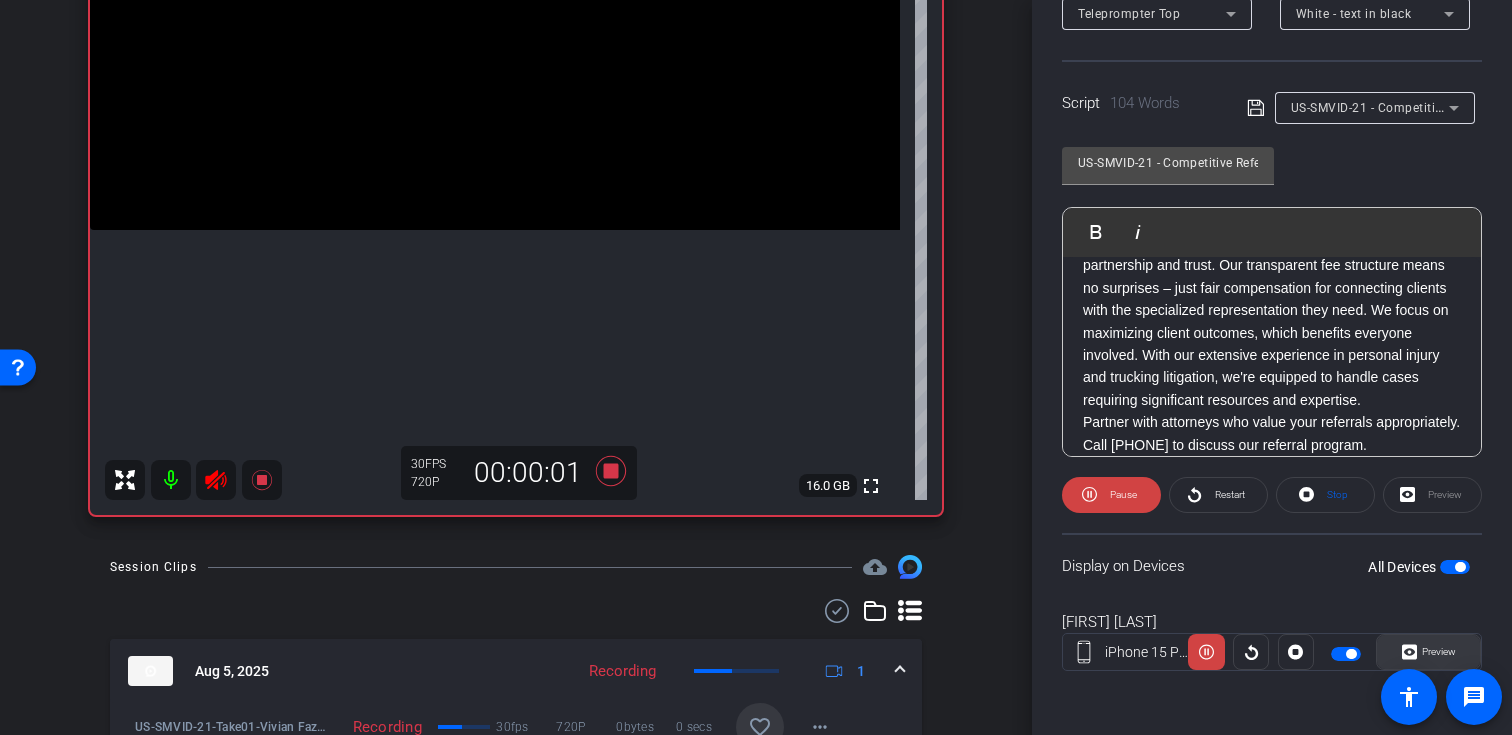 click 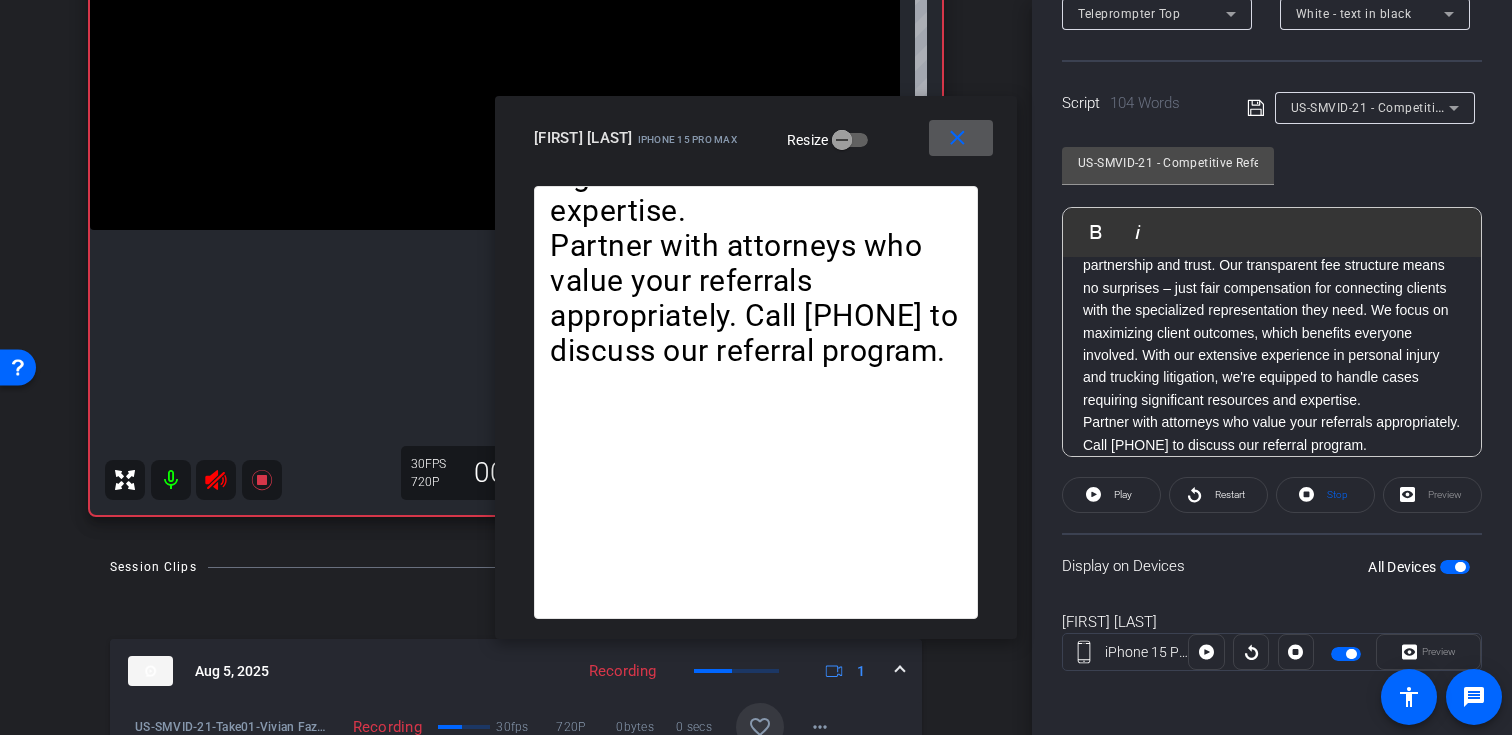 click at bounding box center [961, 138] 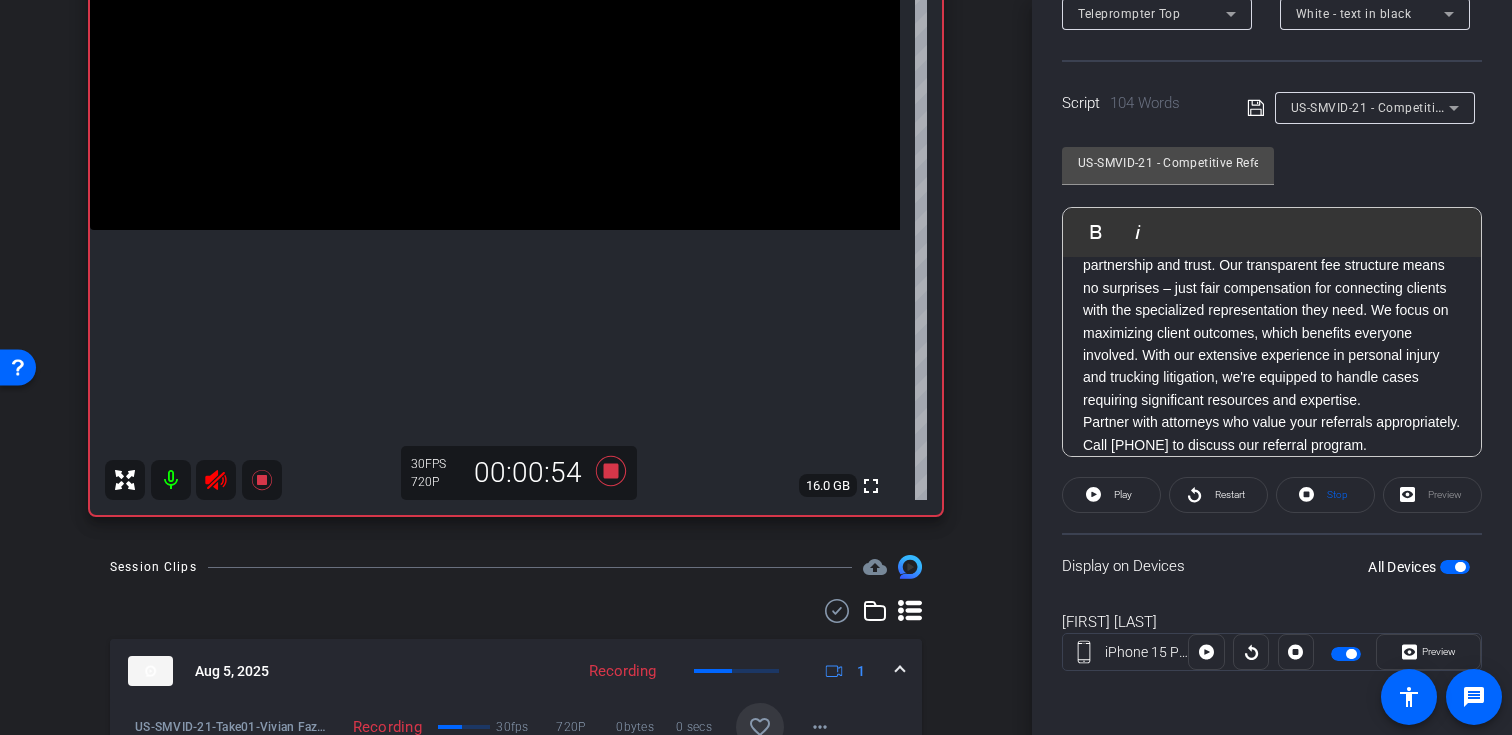 click on "Session Clips   cloud_upload
Aug 5, 2025  Recording
1 US-SMVID-21-Take01-Vivian Fazio-Fazio-Vivian-Shoot15-07152025-2025-08-05-14-49-03-745-0  Recording 30fps 720P 0bytes 0 secs favorite_border more_horiz   Aug 5, 2025   Ready
1   Aug 5, 2025   Ready
1  Items per page:  10  1 – 3 of 3" at bounding box center (516, 744) 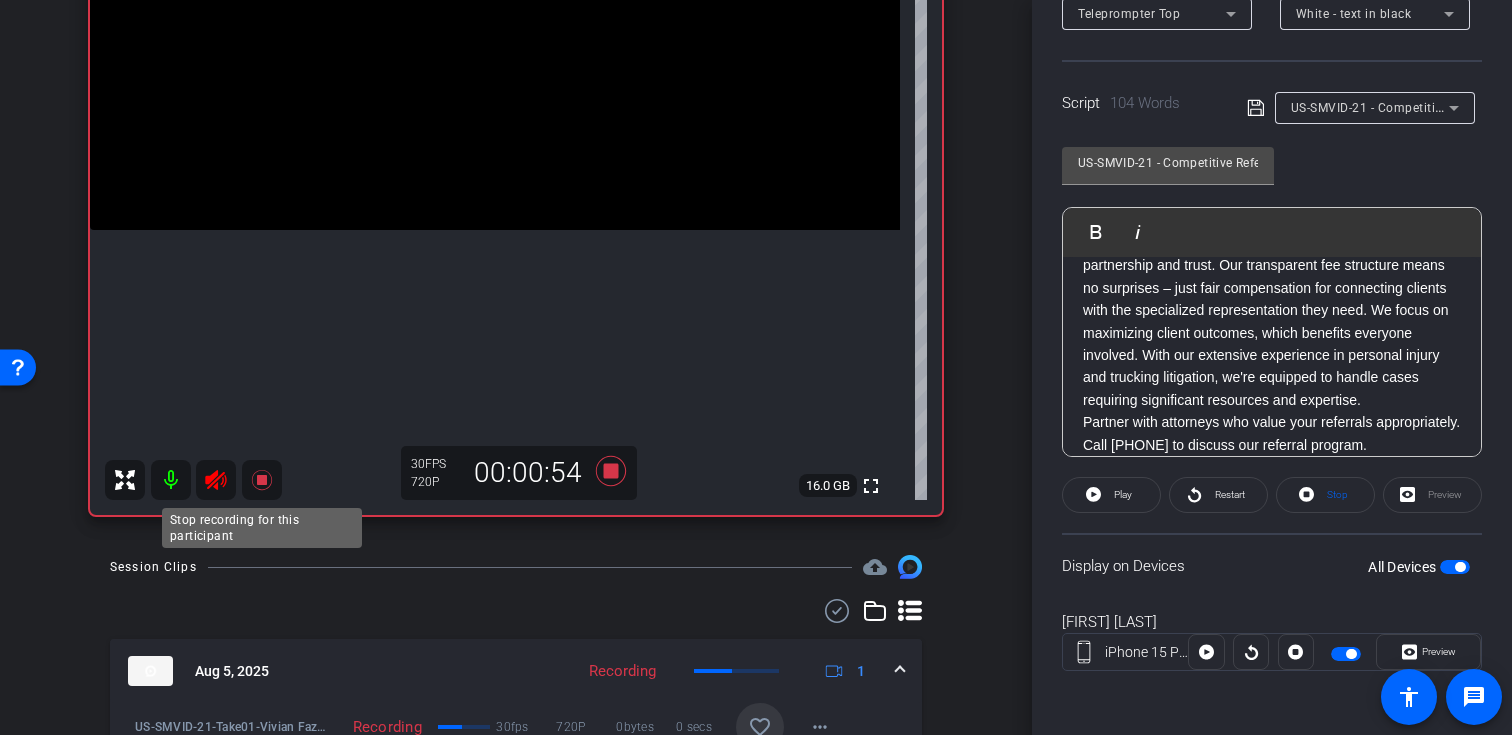click 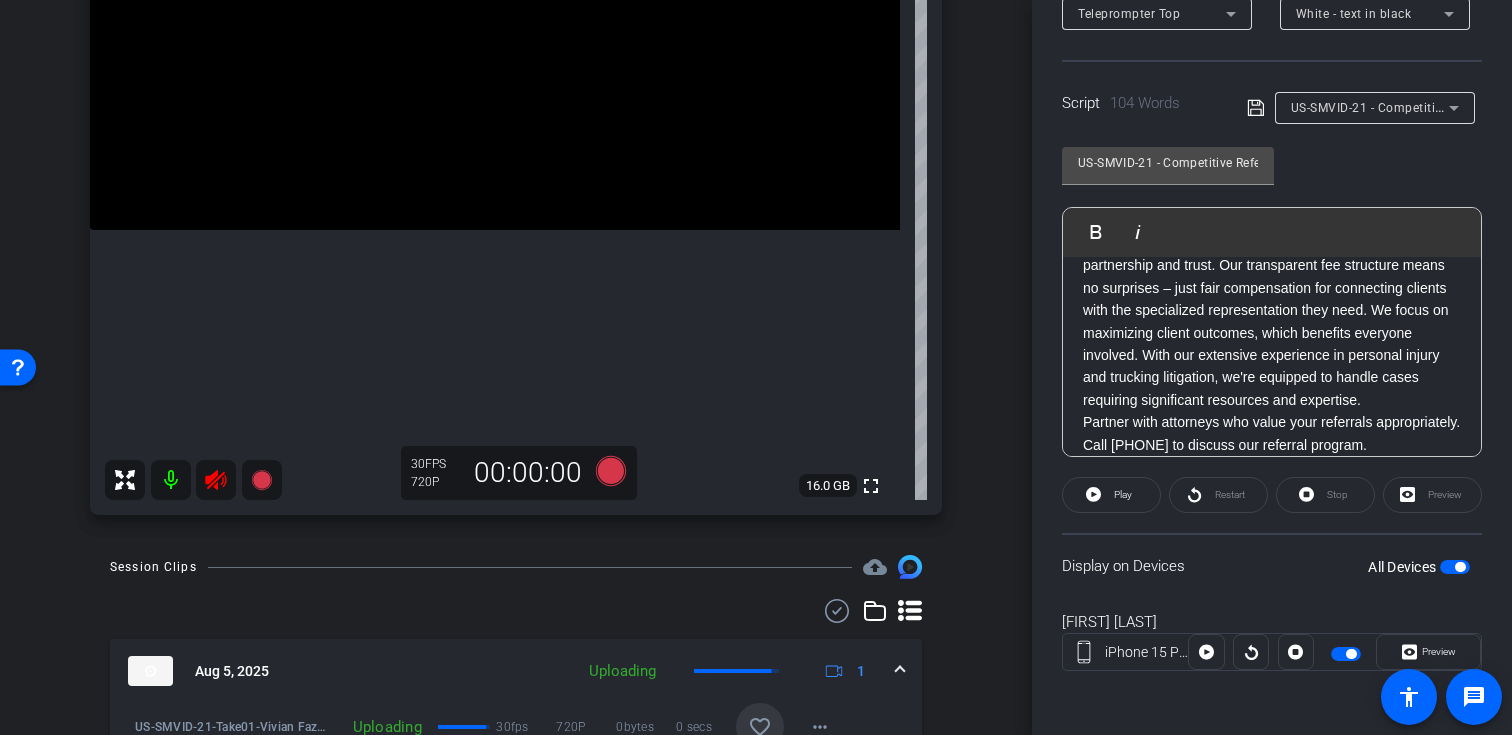click 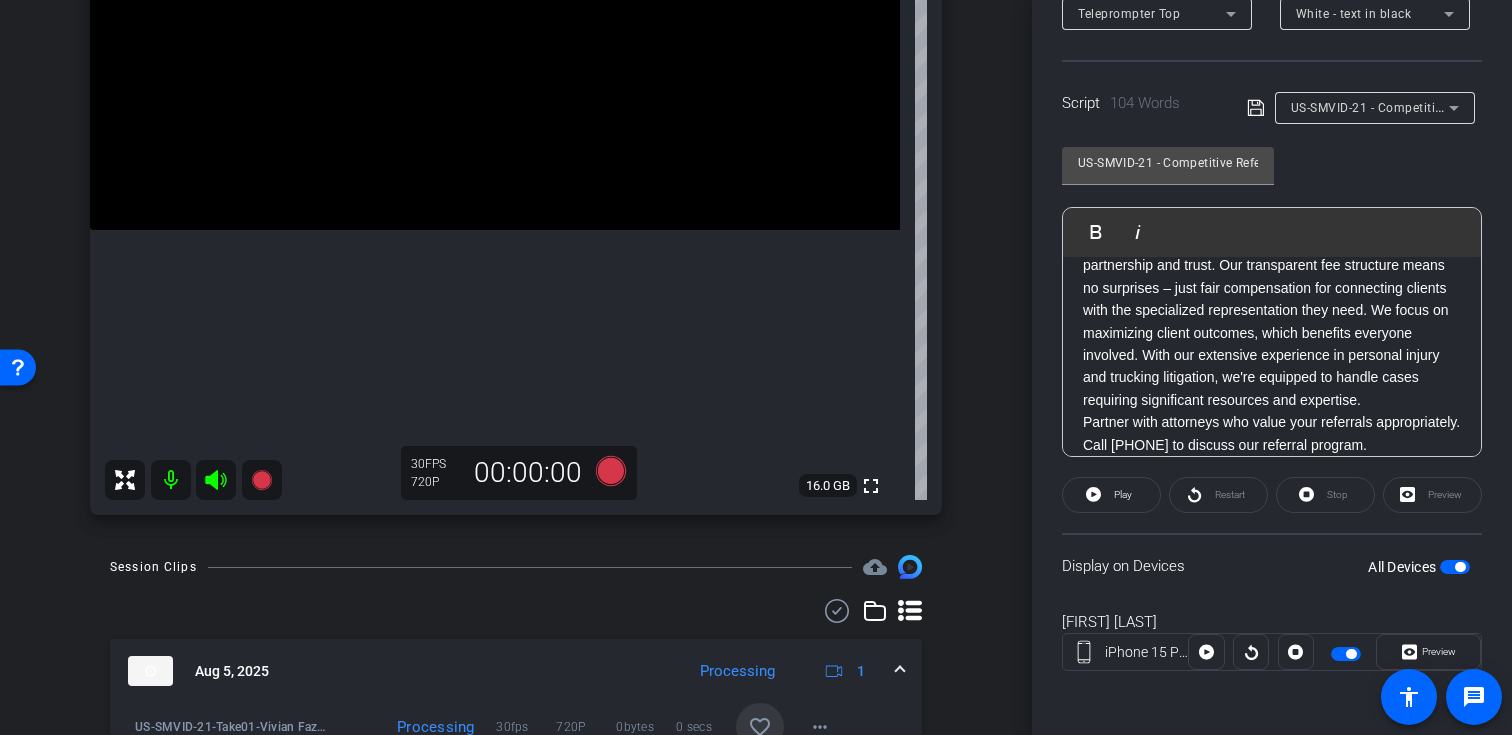 click on "US-SMVID-21 - Competitive Referral Structure" at bounding box center [1422, 107] 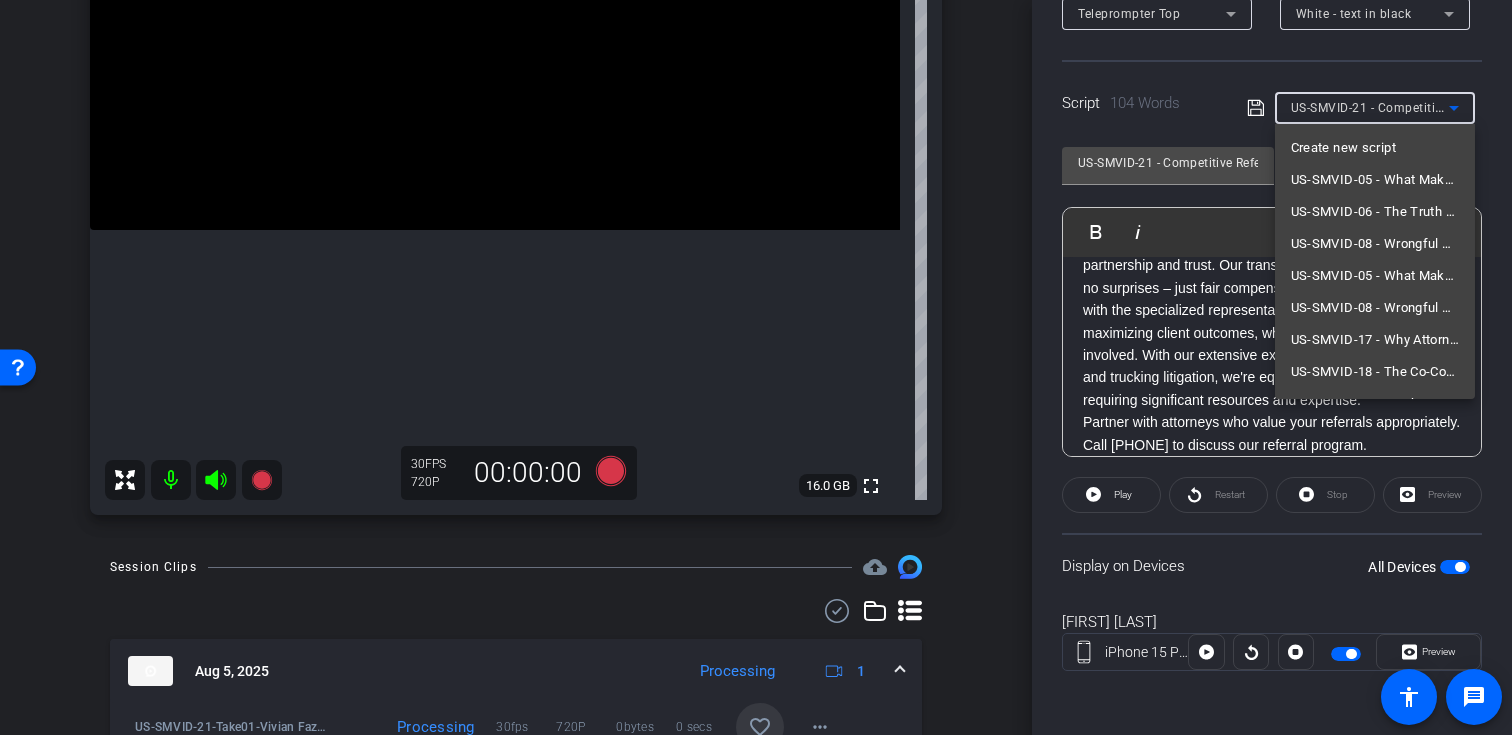 scroll, scrollTop: 85, scrollLeft: 0, axis: vertical 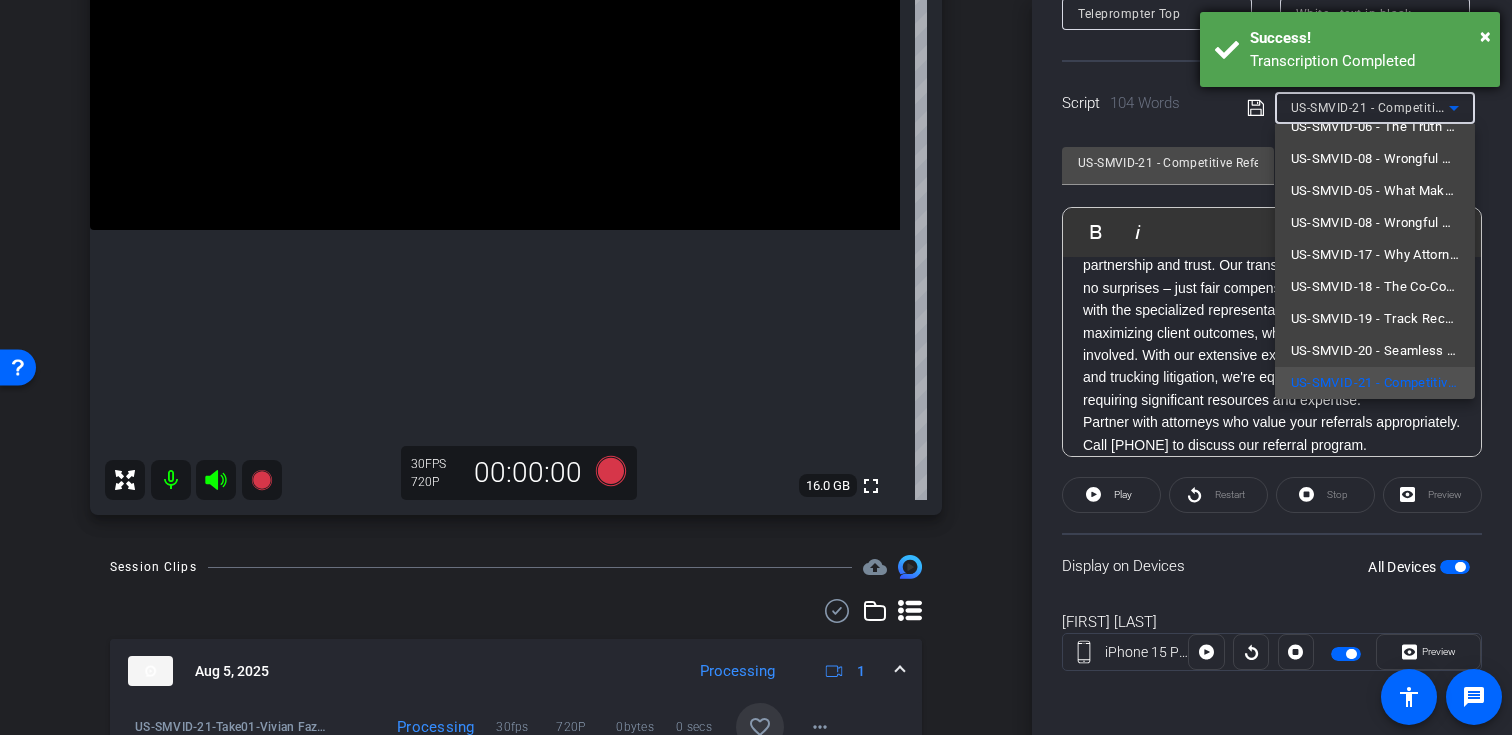 click on "Transcription Completed" at bounding box center (1367, 61) 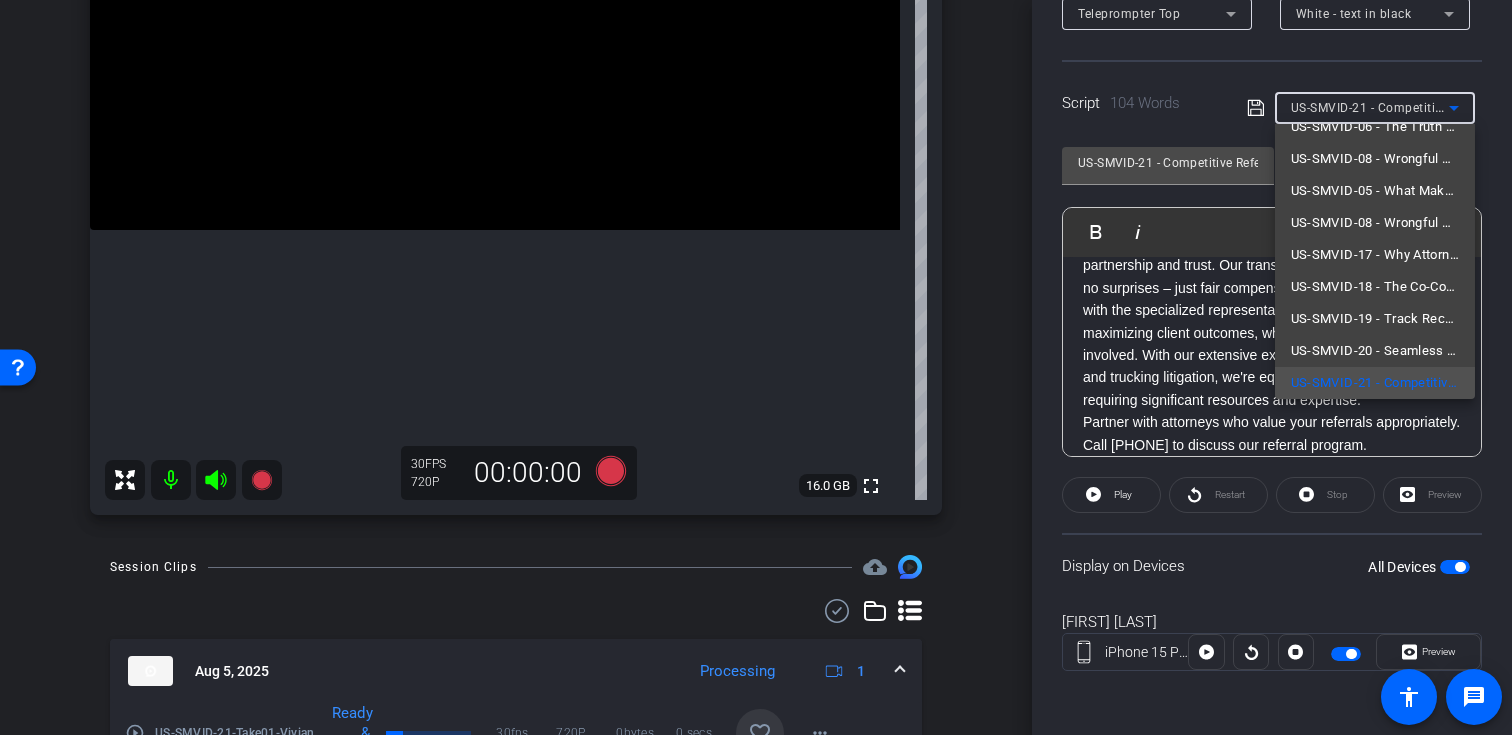 click at bounding box center [756, 367] 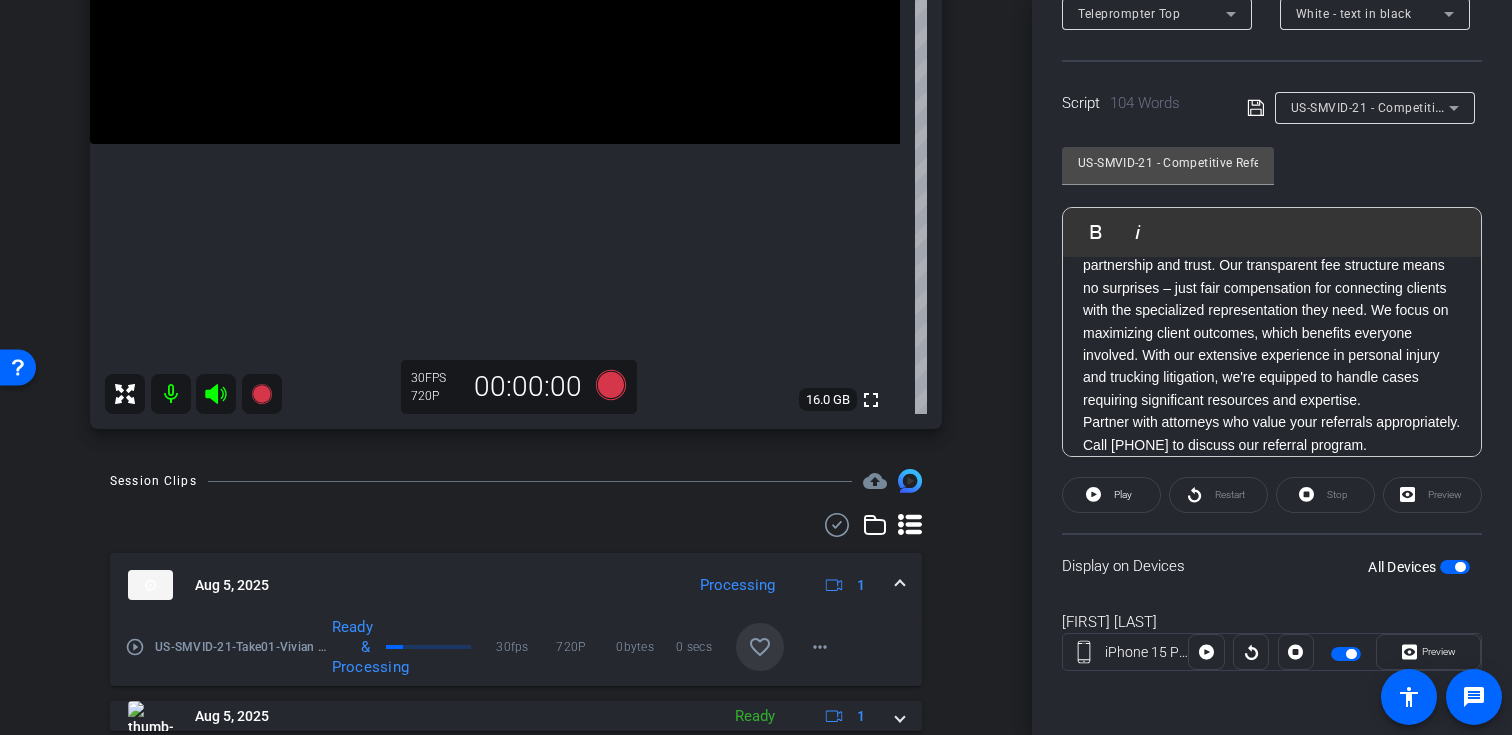 scroll, scrollTop: 527, scrollLeft: 0, axis: vertical 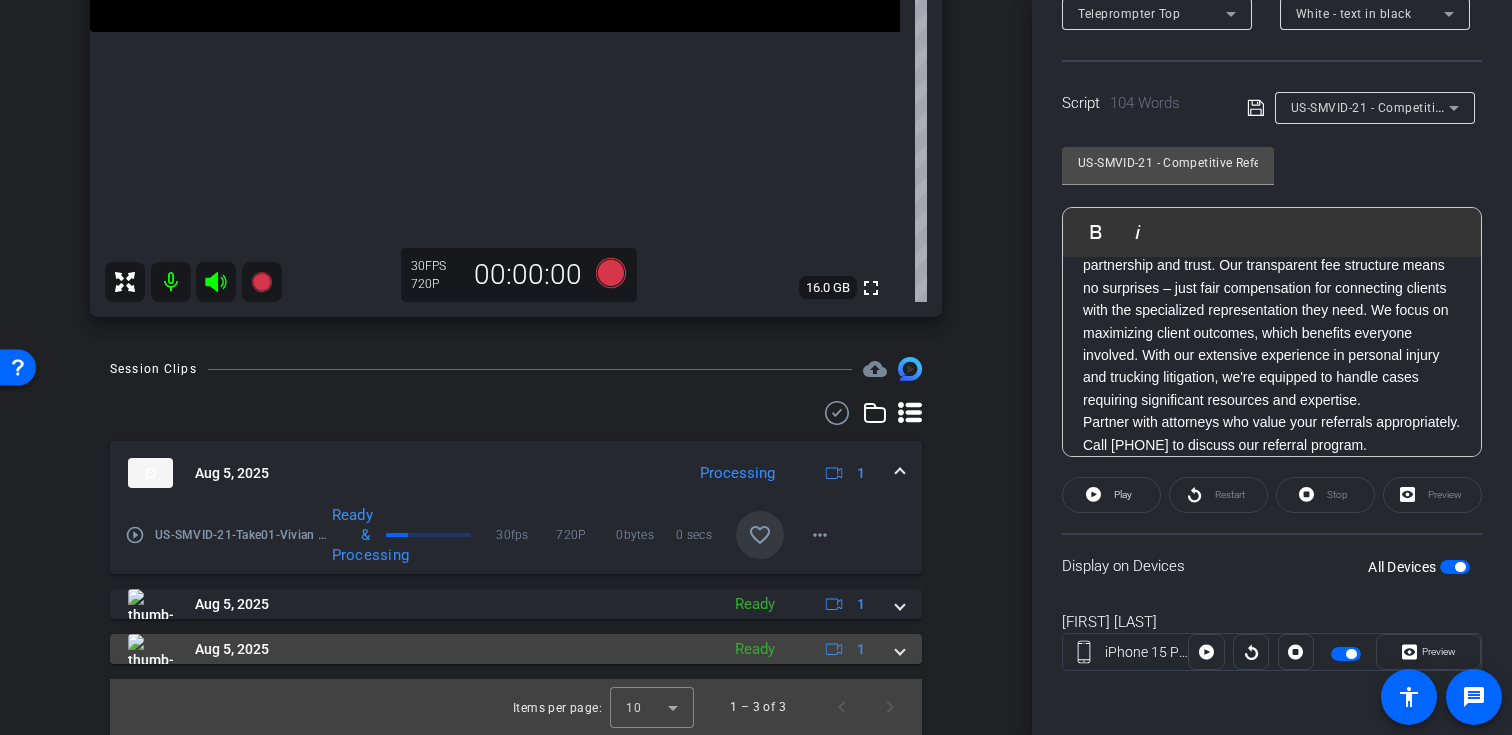 click on "Aug 5, 2025" at bounding box center [418, 649] 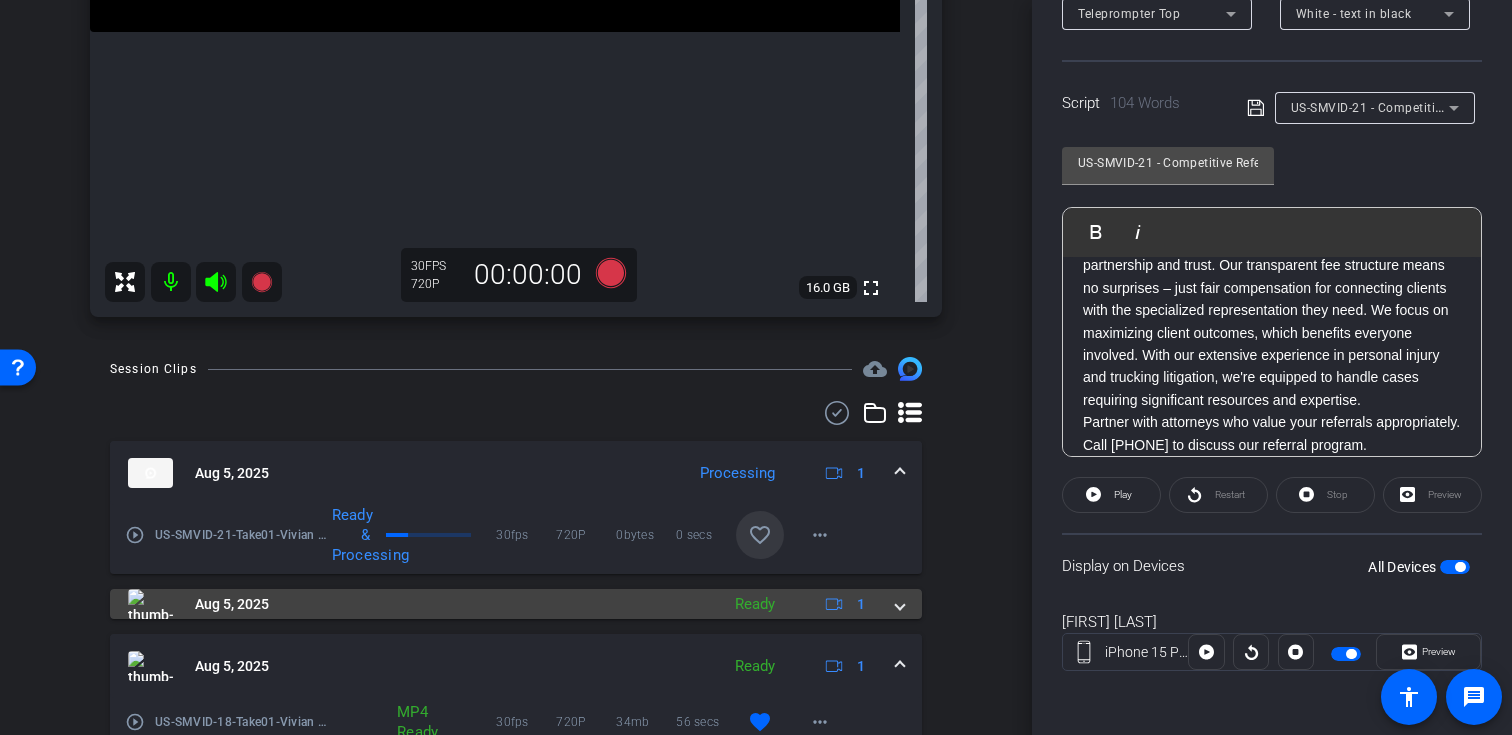 click on "Aug 5, 2025" at bounding box center [418, 604] 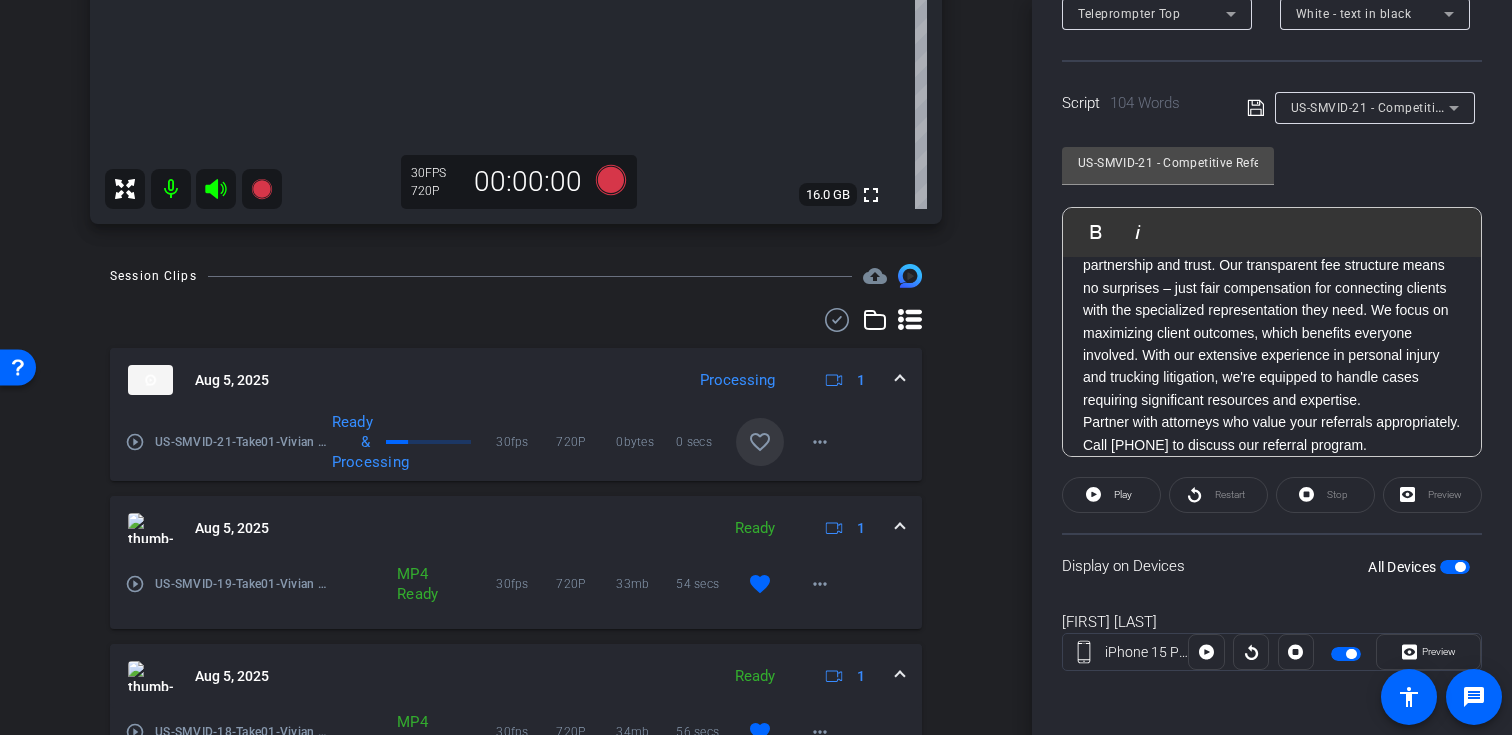 scroll, scrollTop: 600, scrollLeft: 0, axis: vertical 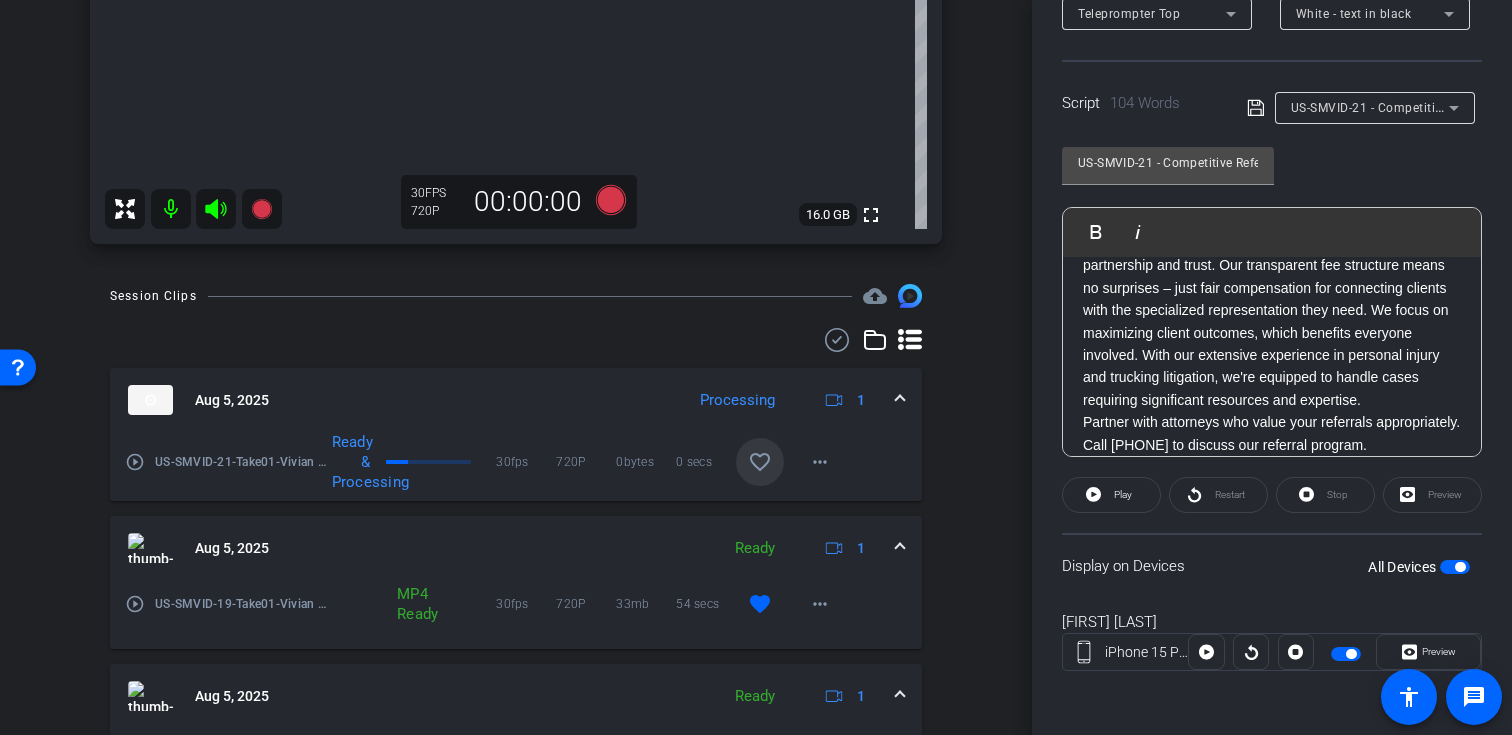 click on "US-SMVID-21 - Competitive Referral Structure" at bounding box center [1422, 107] 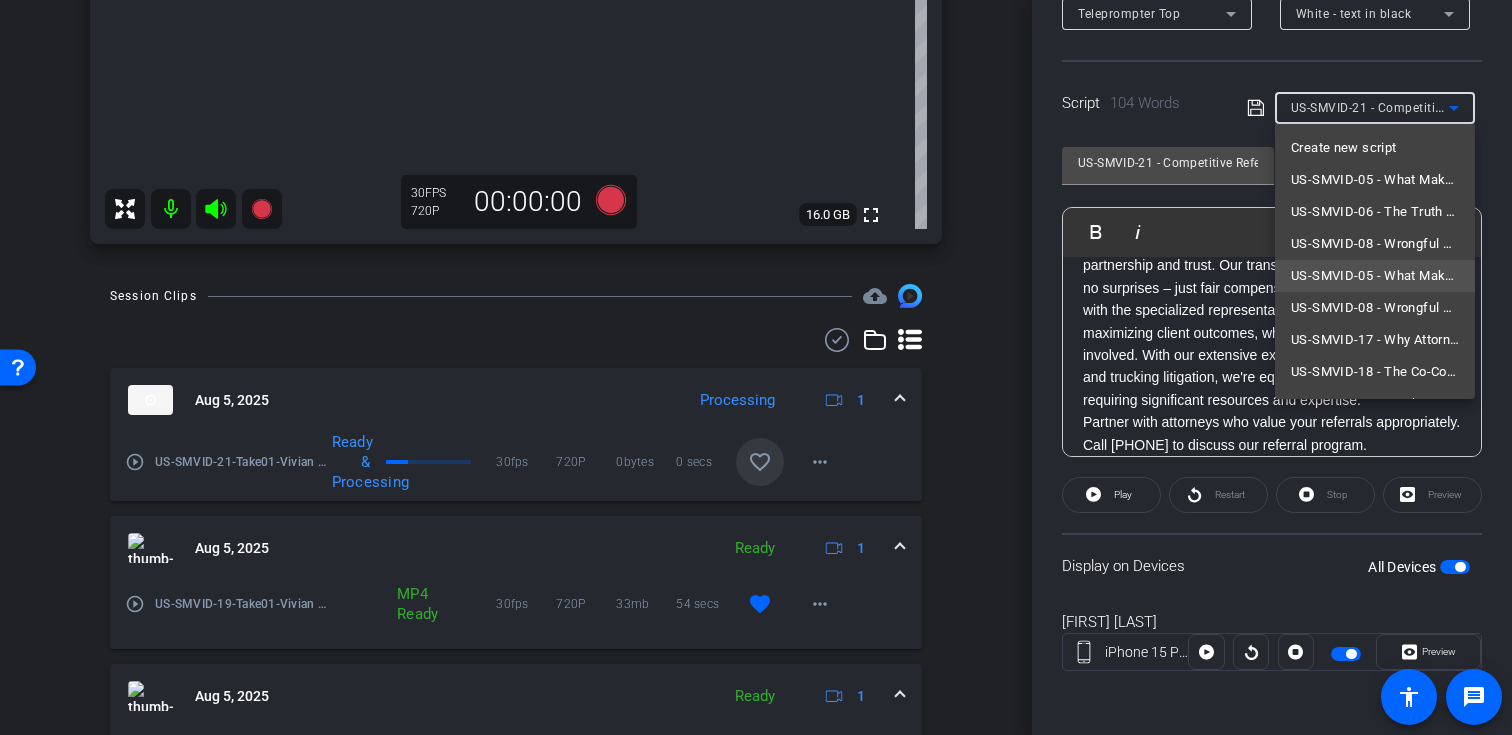 scroll, scrollTop: 85, scrollLeft: 0, axis: vertical 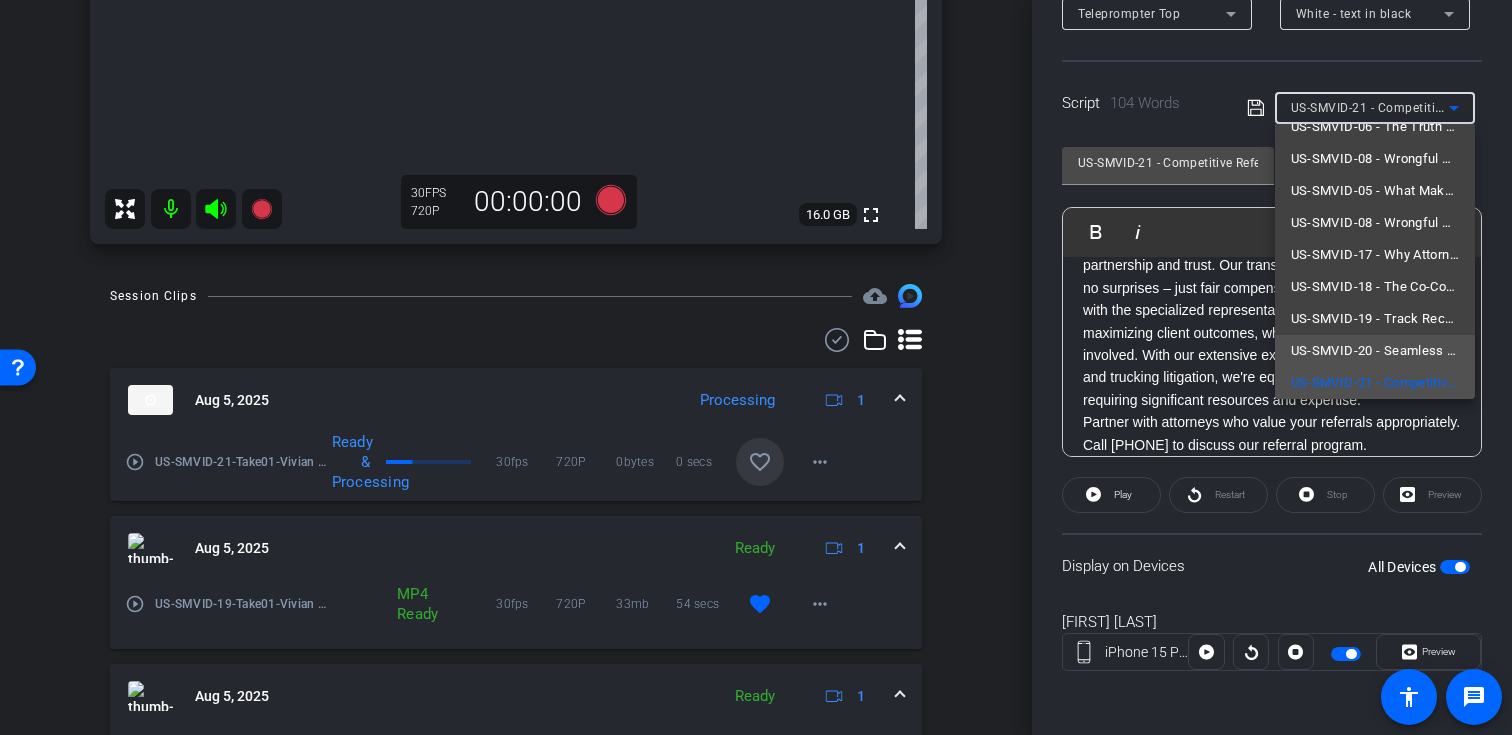 click on "US-SMVID-20 - Seamless Client Transition" at bounding box center (1375, 351) 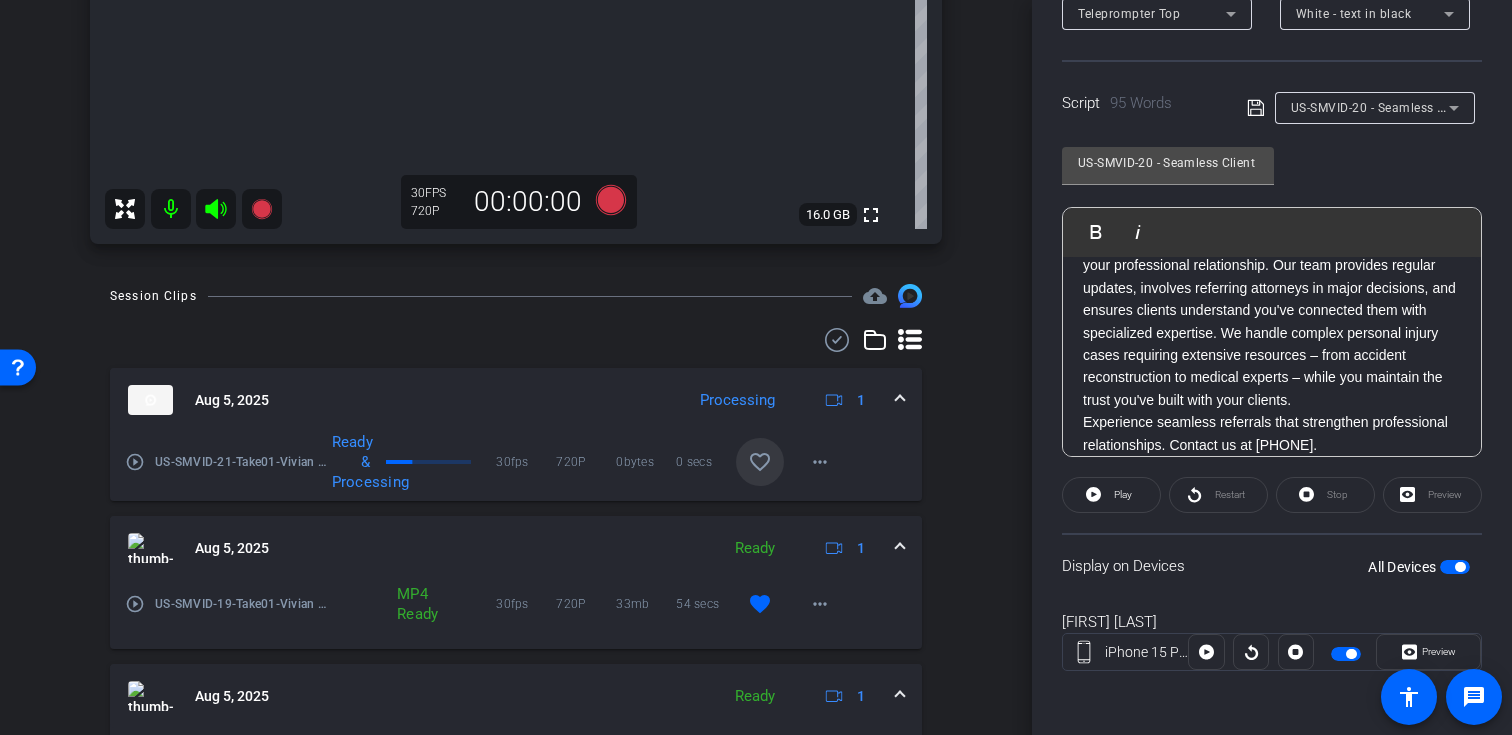 click on "US-SMVID-20 - Seamless Client Transition               Play        Play from this location               Play Selected        Play and display the selected text only Bold Italic Worried about losing client relationships when making referrals? Hi, my name is [Your Name], and I understand attorneys' concerns about referrals. At Coffey McPharlin, we ensure your clients receive exceptional service while maintaining your professional relationship. Our team provides regular updates, involves referring attorneys in major decisions, and ensures clients understand you've connected them with specialized expertise. We handle complex personal injury cases requiring extensive resources – from accident reconstruction to medical experts – while you maintain the trust you've built with your clients. Experience seamless referrals that strengthen professional relationships. Contact us at 954-289-6316. Enter script here..." 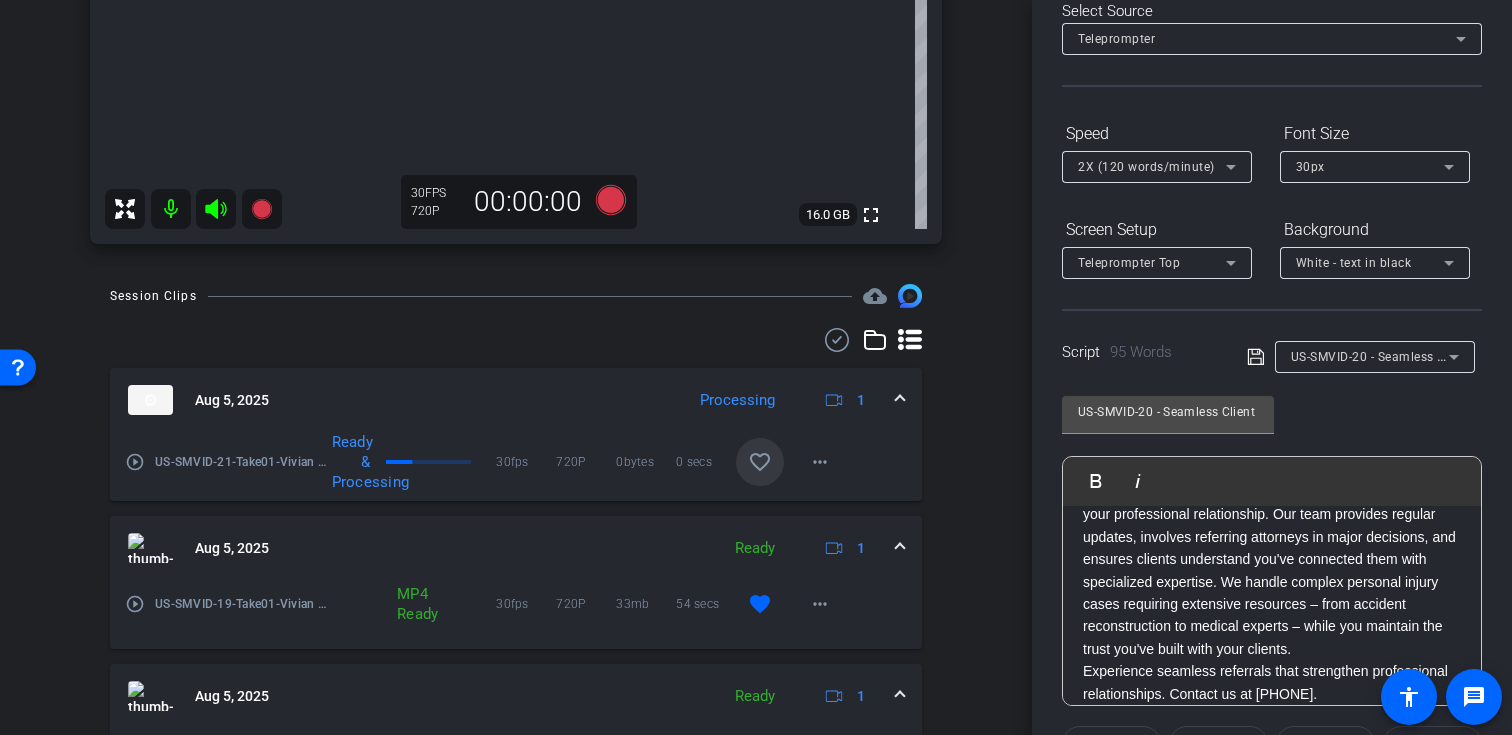 scroll, scrollTop: 0, scrollLeft: 0, axis: both 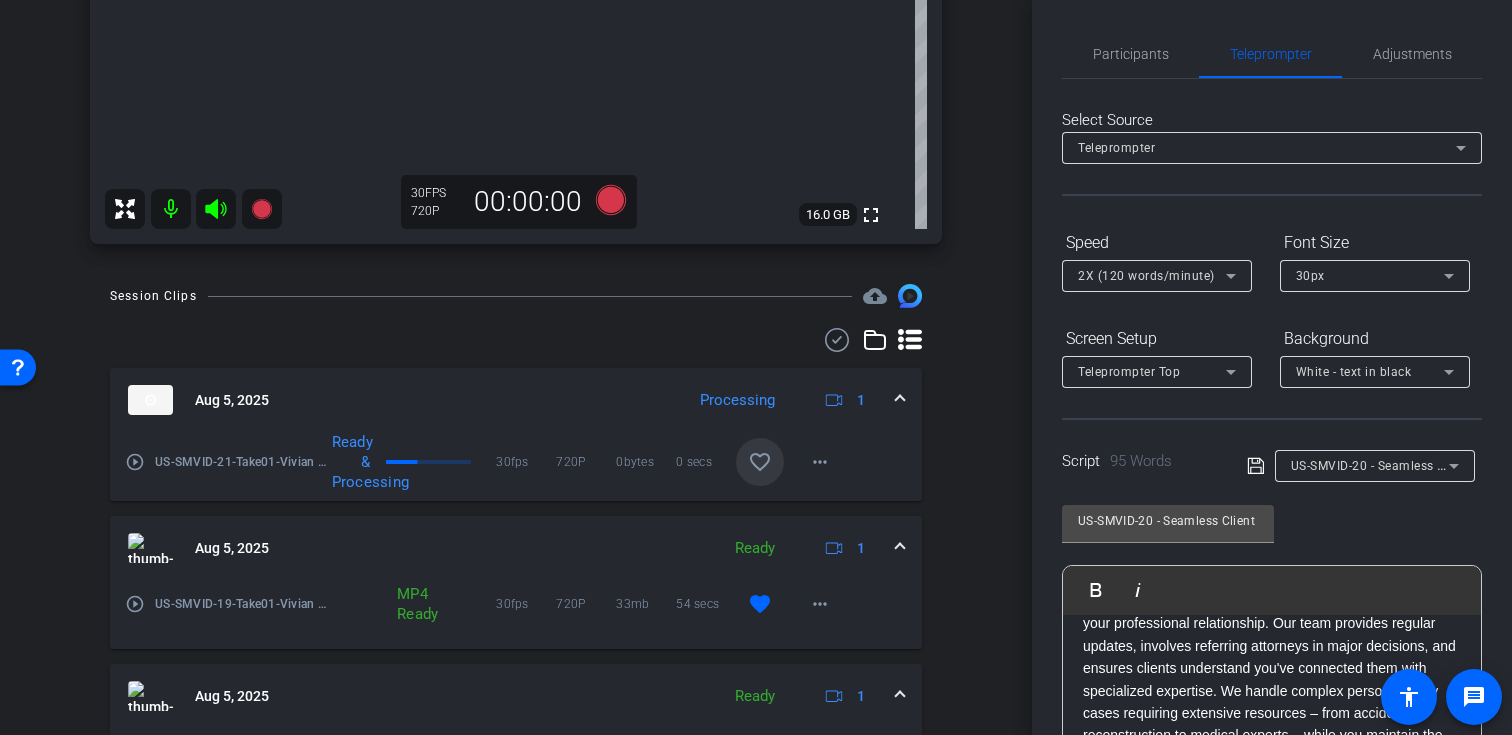 click on "2X (120 words/minute)" at bounding box center (1146, 276) 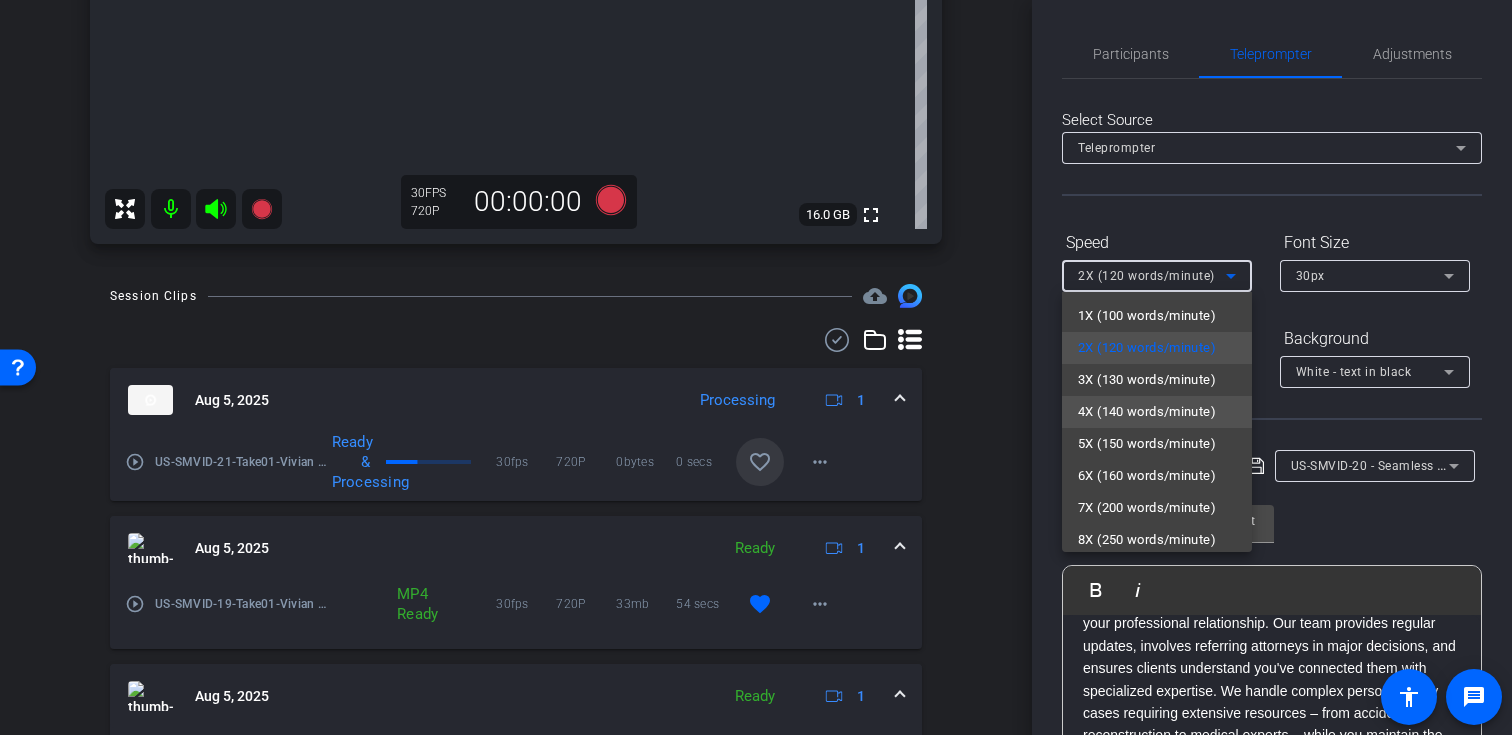 scroll, scrollTop: 44, scrollLeft: 0, axis: vertical 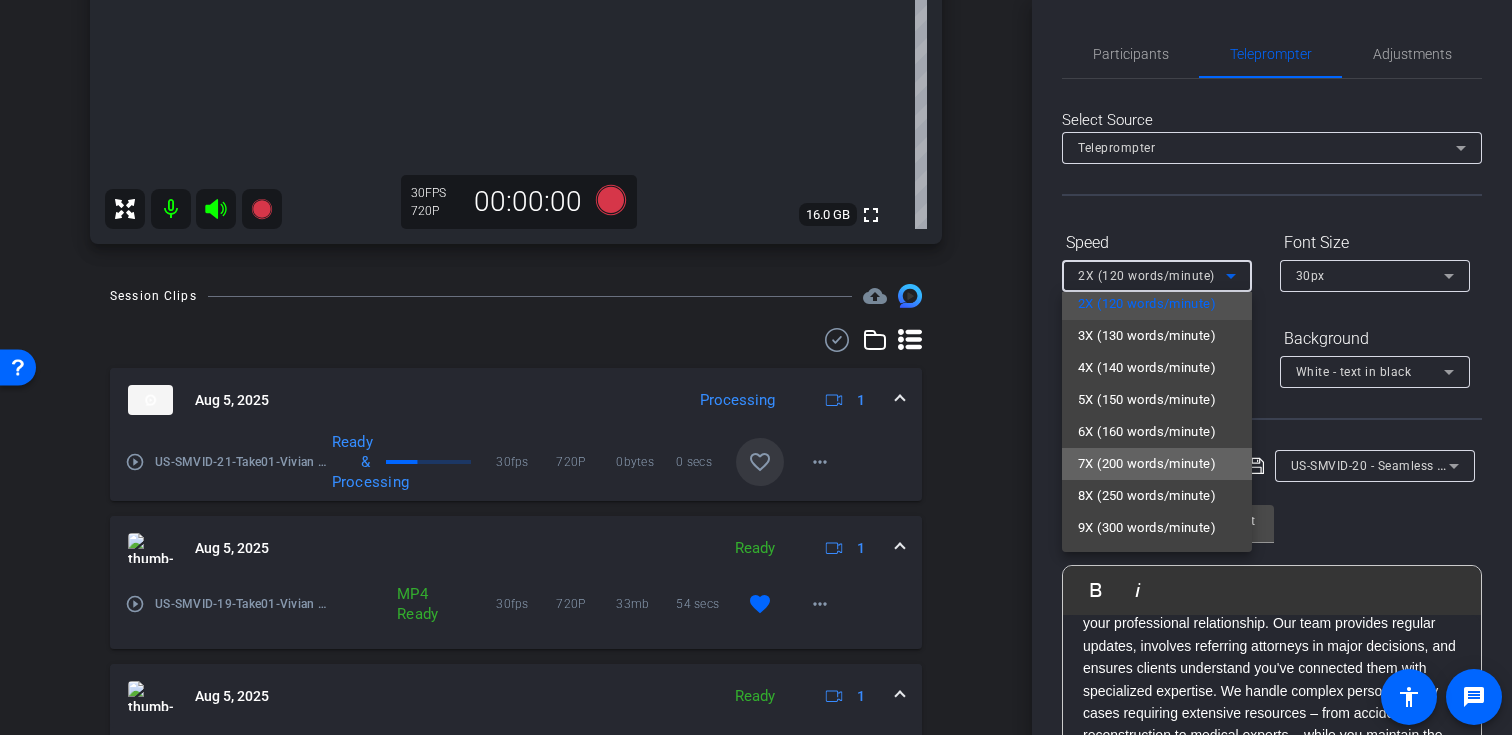 click on "7X (200 words/minute)" at bounding box center (1147, 464) 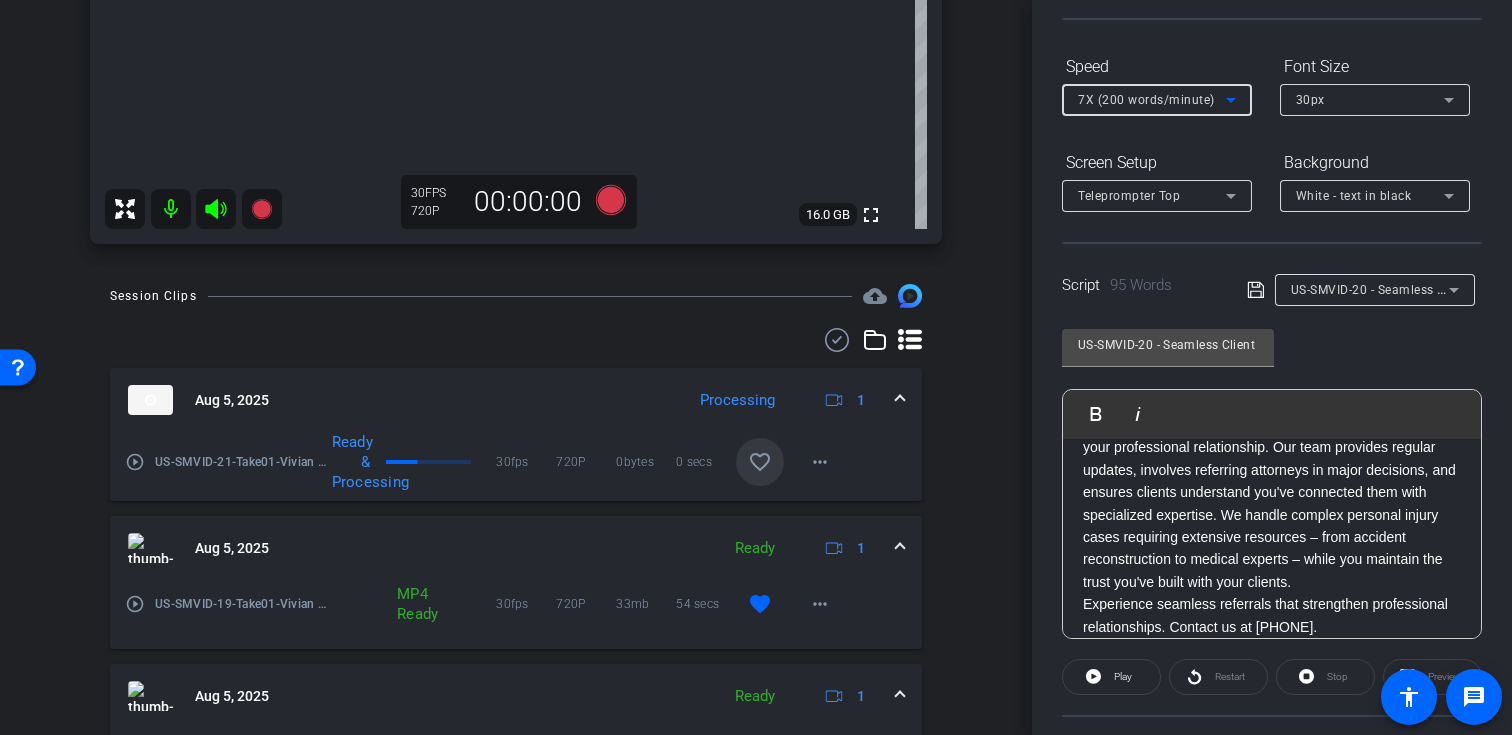 scroll, scrollTop: 321, scrollLeft: 0, axis: vertical 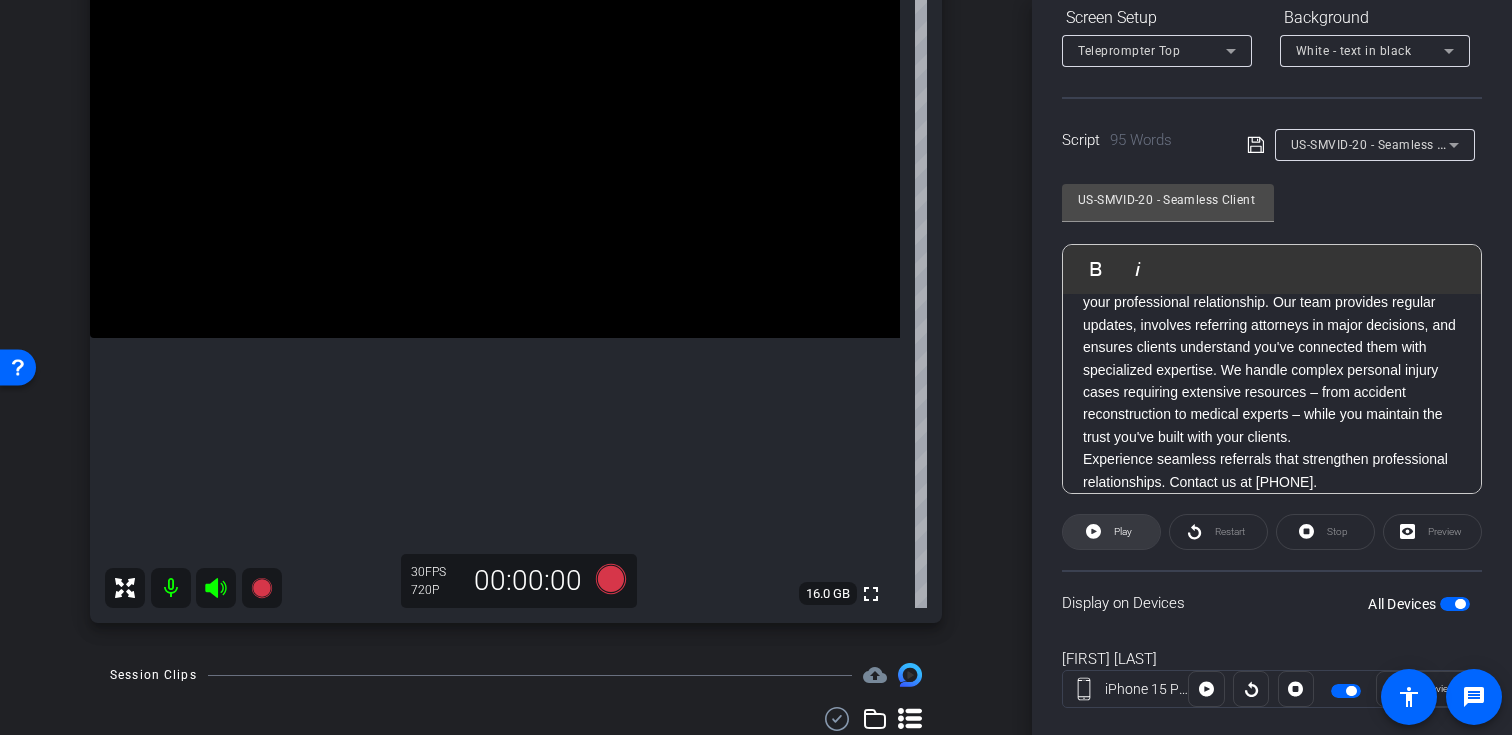 click on "Play" 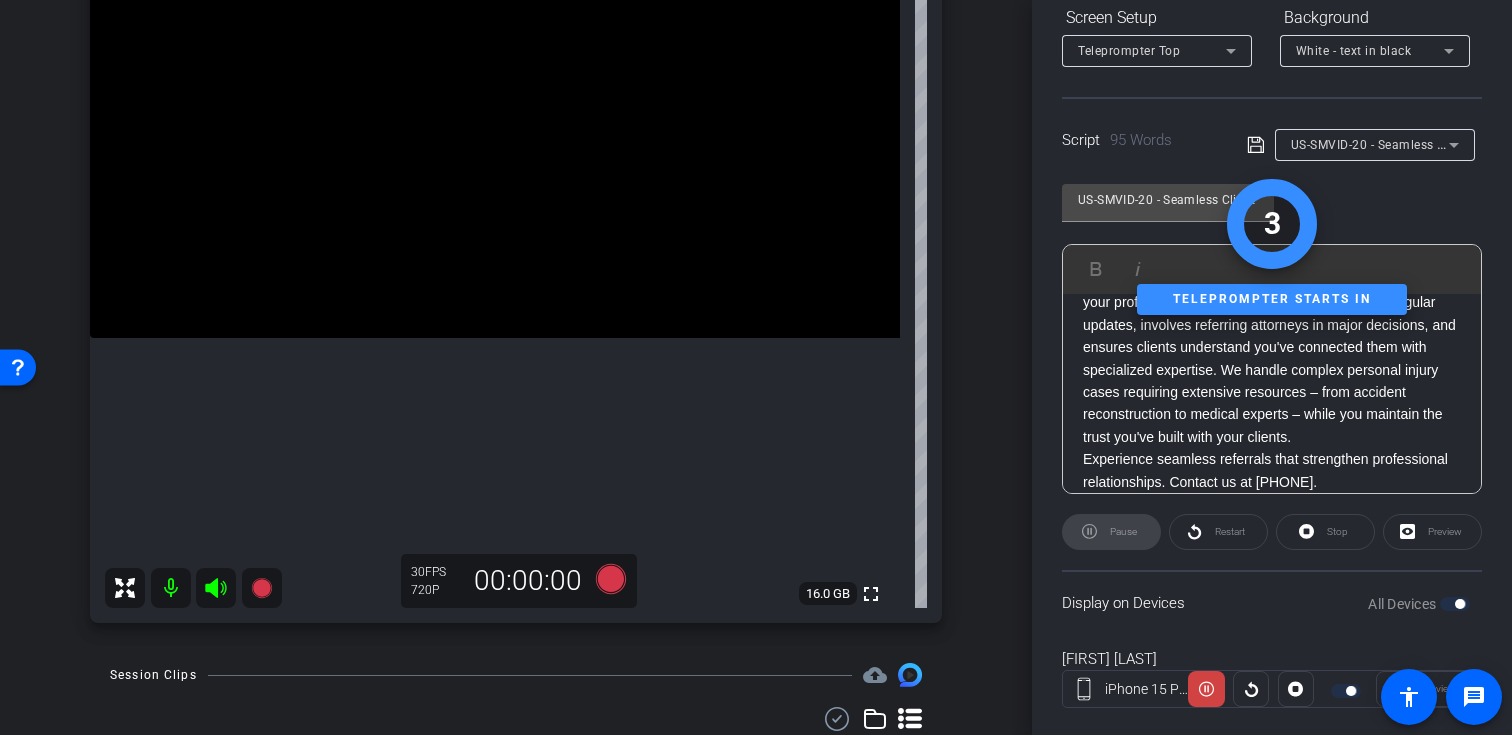 click on "Display on Devices  All Devices" 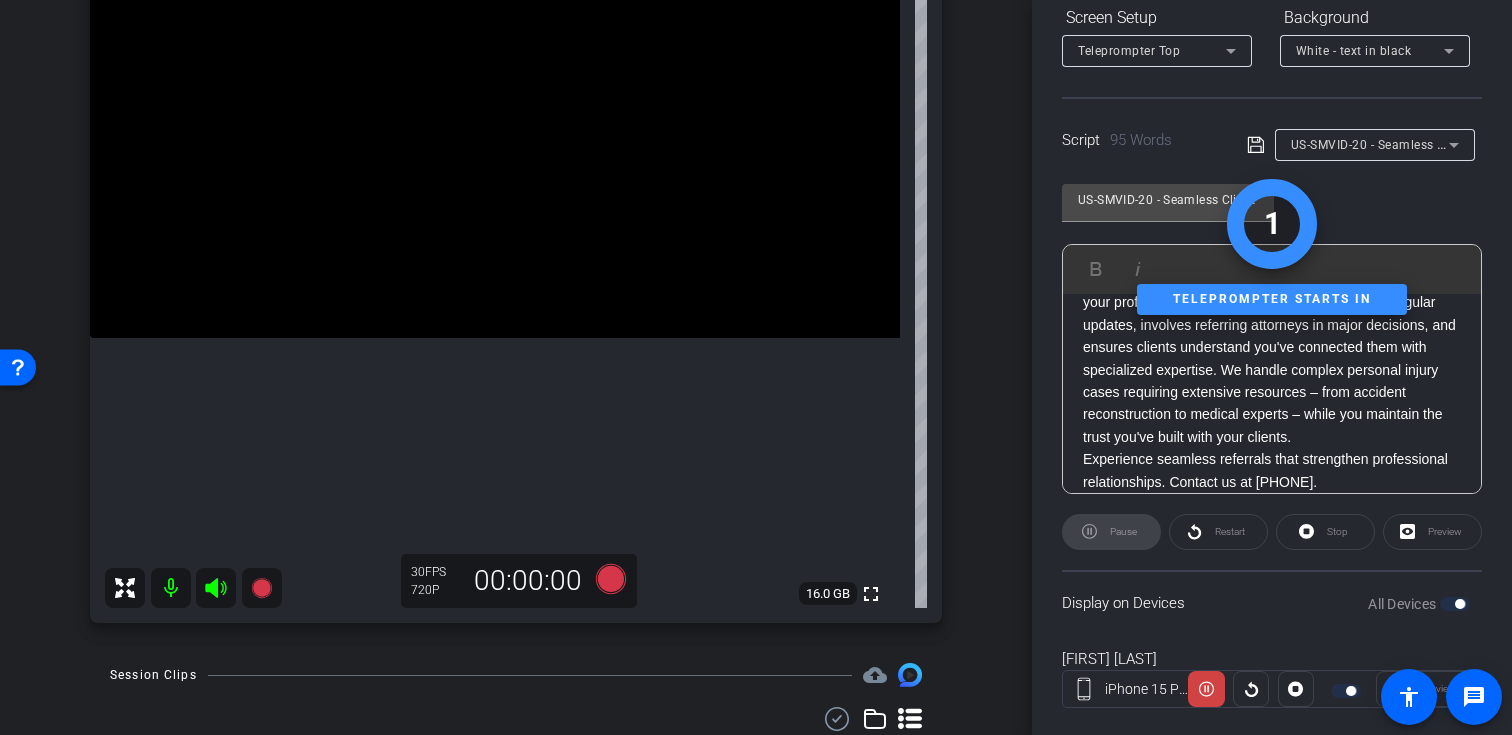 scroll, scrollTop: 358, scrollLeft: 0, axis: vertical 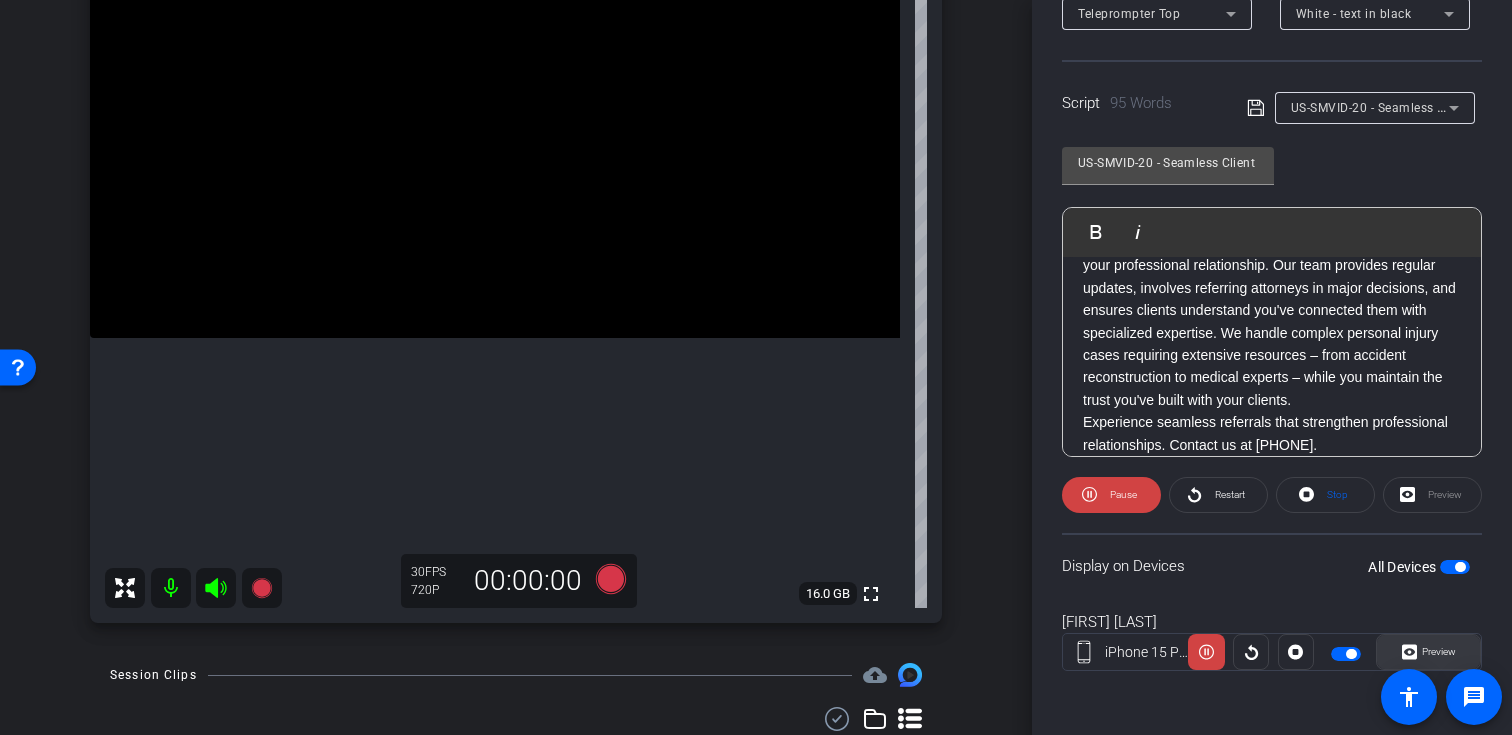 click 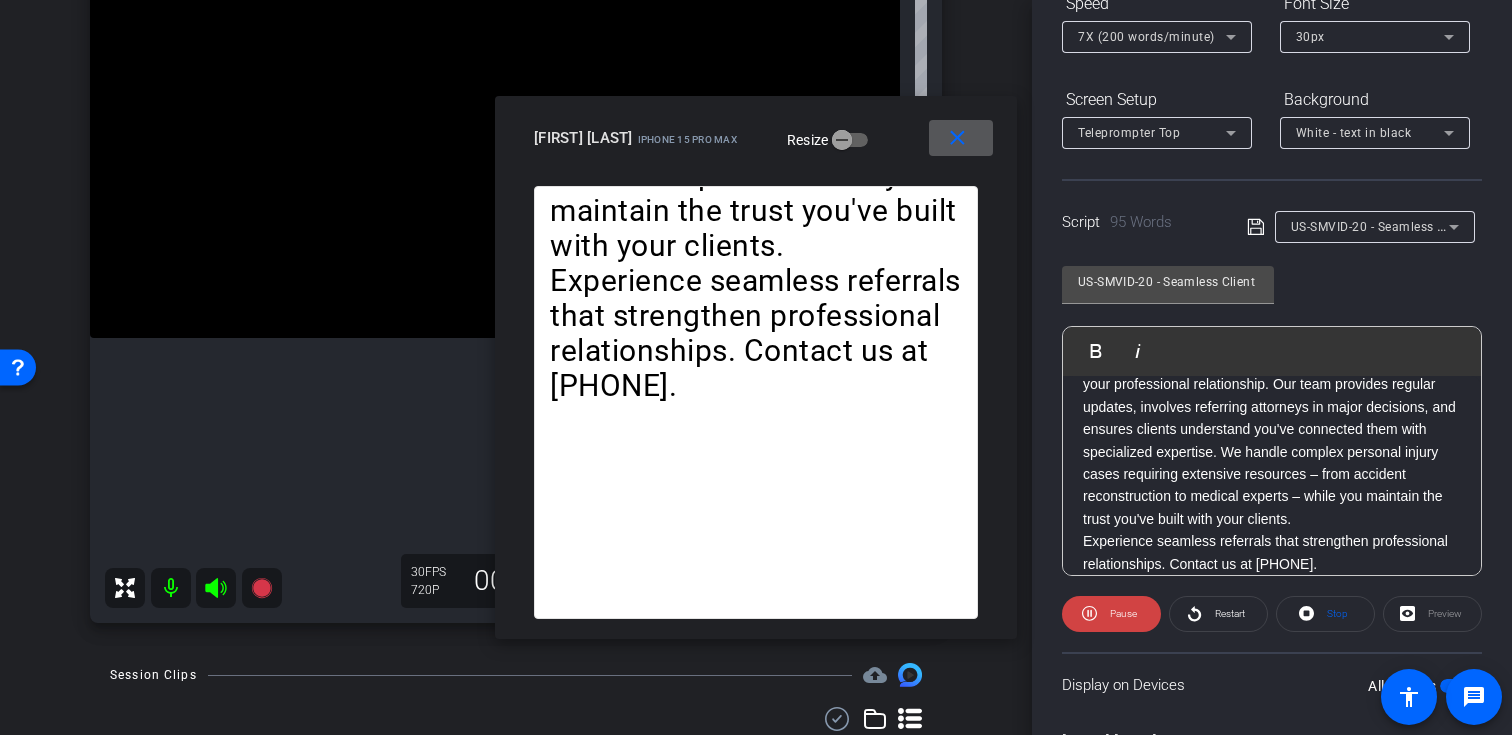 scroll, scrollTop: 138, scrollLeft: 0, axis: vertical 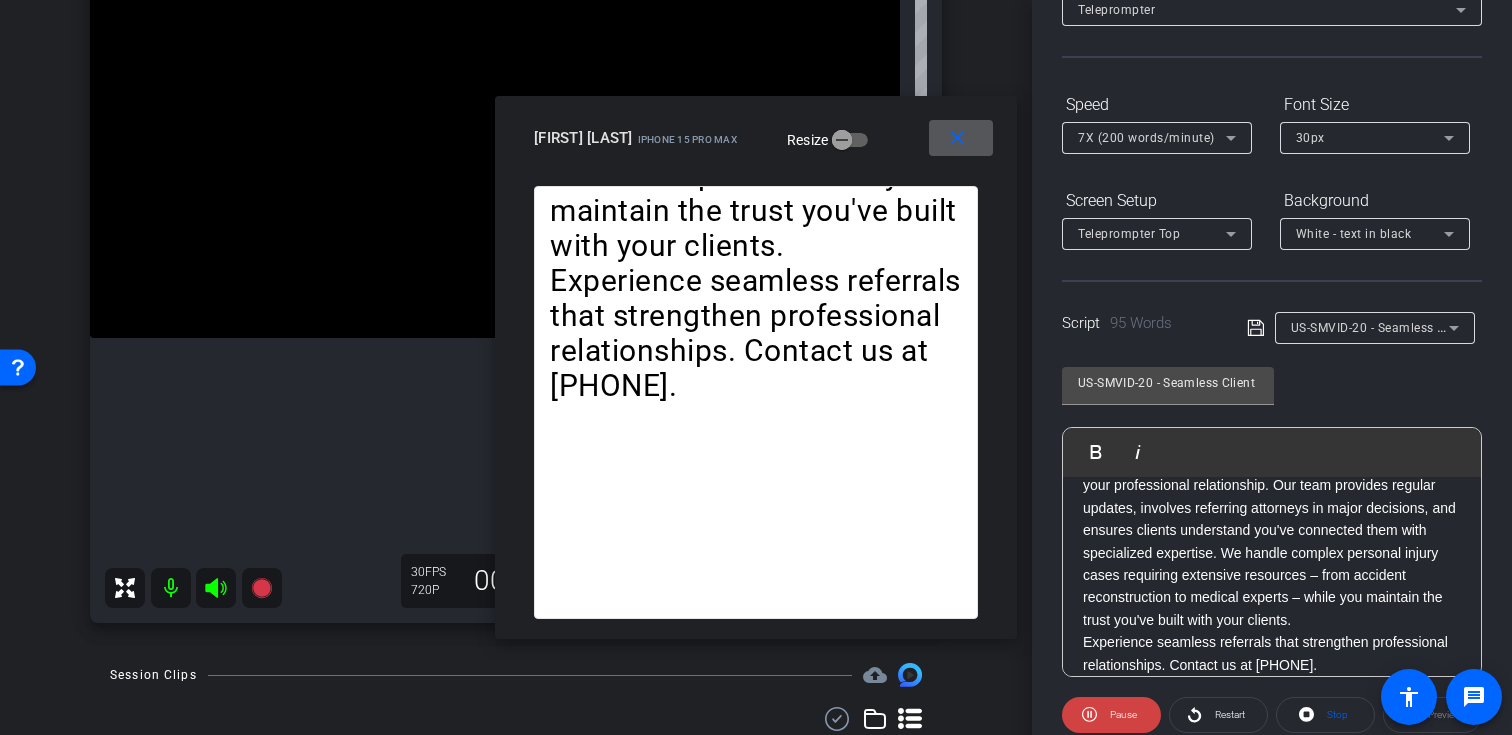 click on "7X (200 words/minute)" at bounding box center (1146, 138) 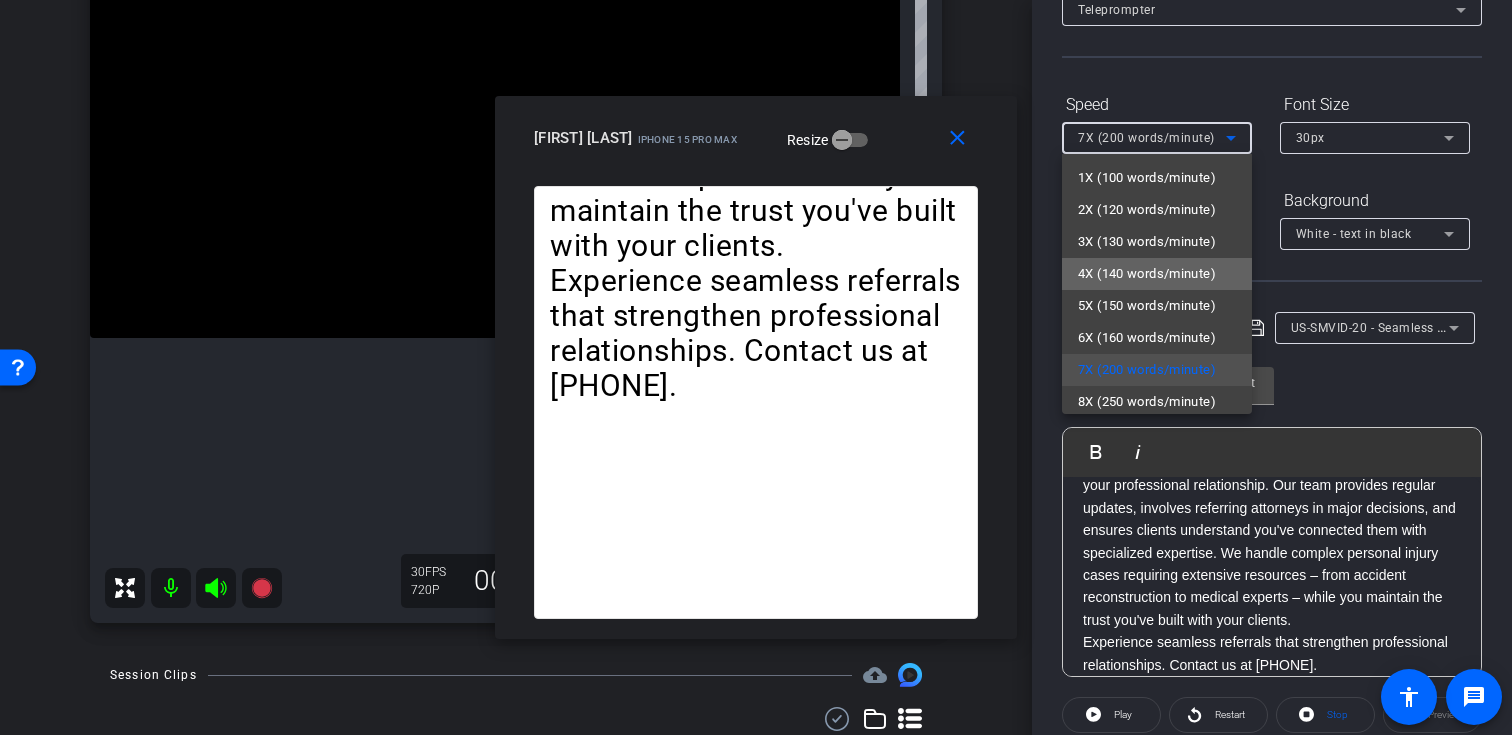 click on "4X (140 words/minute)" at bounding box center [1147, 274] 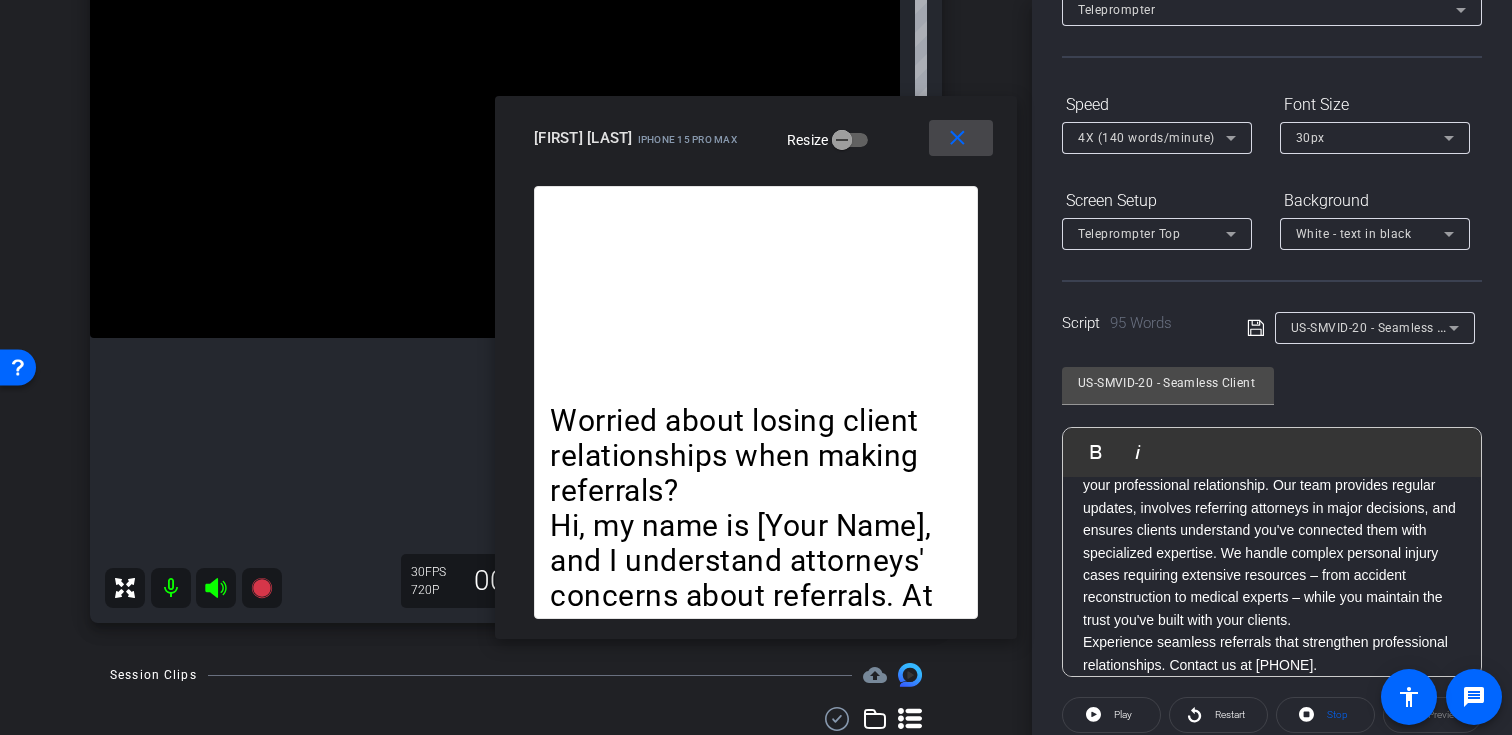 click on "close" at bounding box center (957, 138) 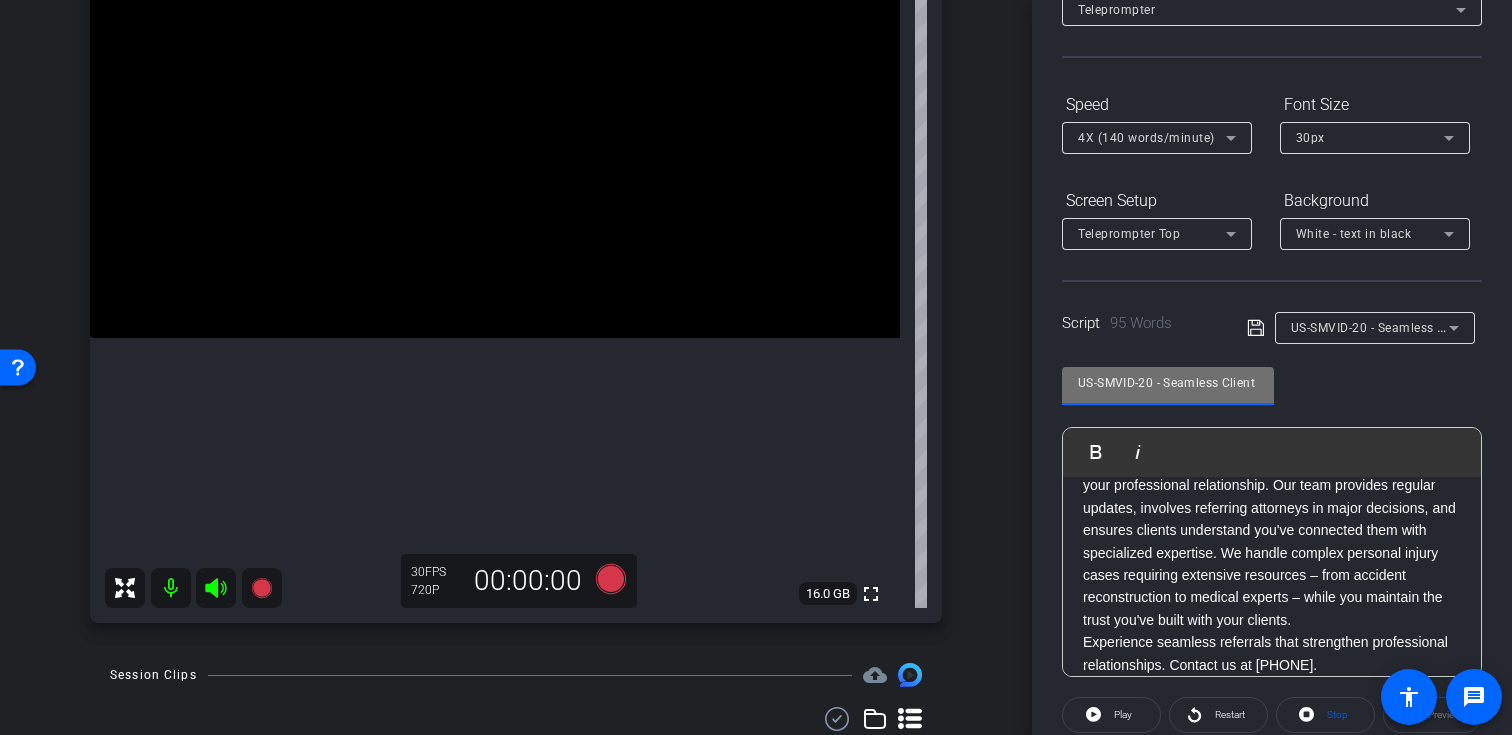 drag, startPoint x: 1152, startPoint y: 383, endPoint x: 937, endPoint y: 381, distance: 215.00931 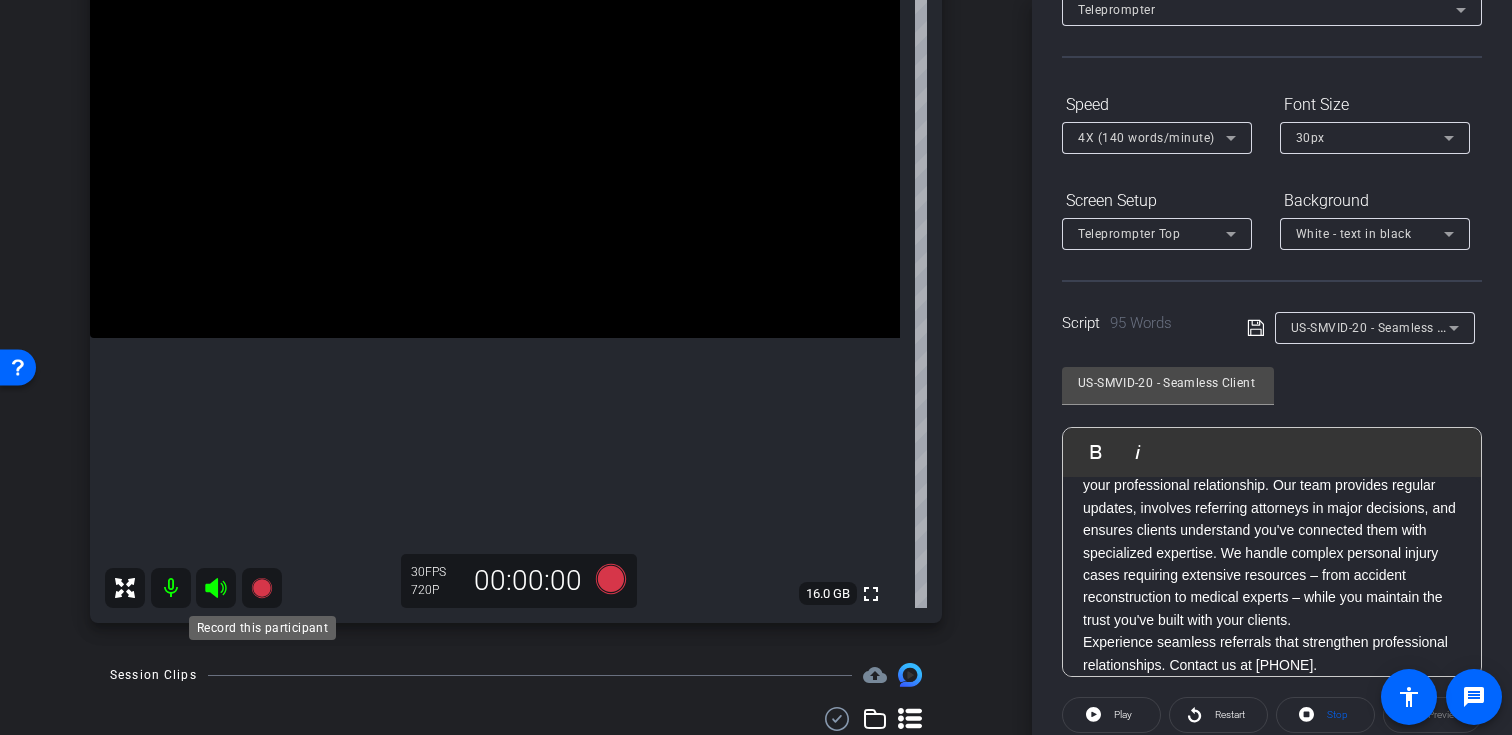 click 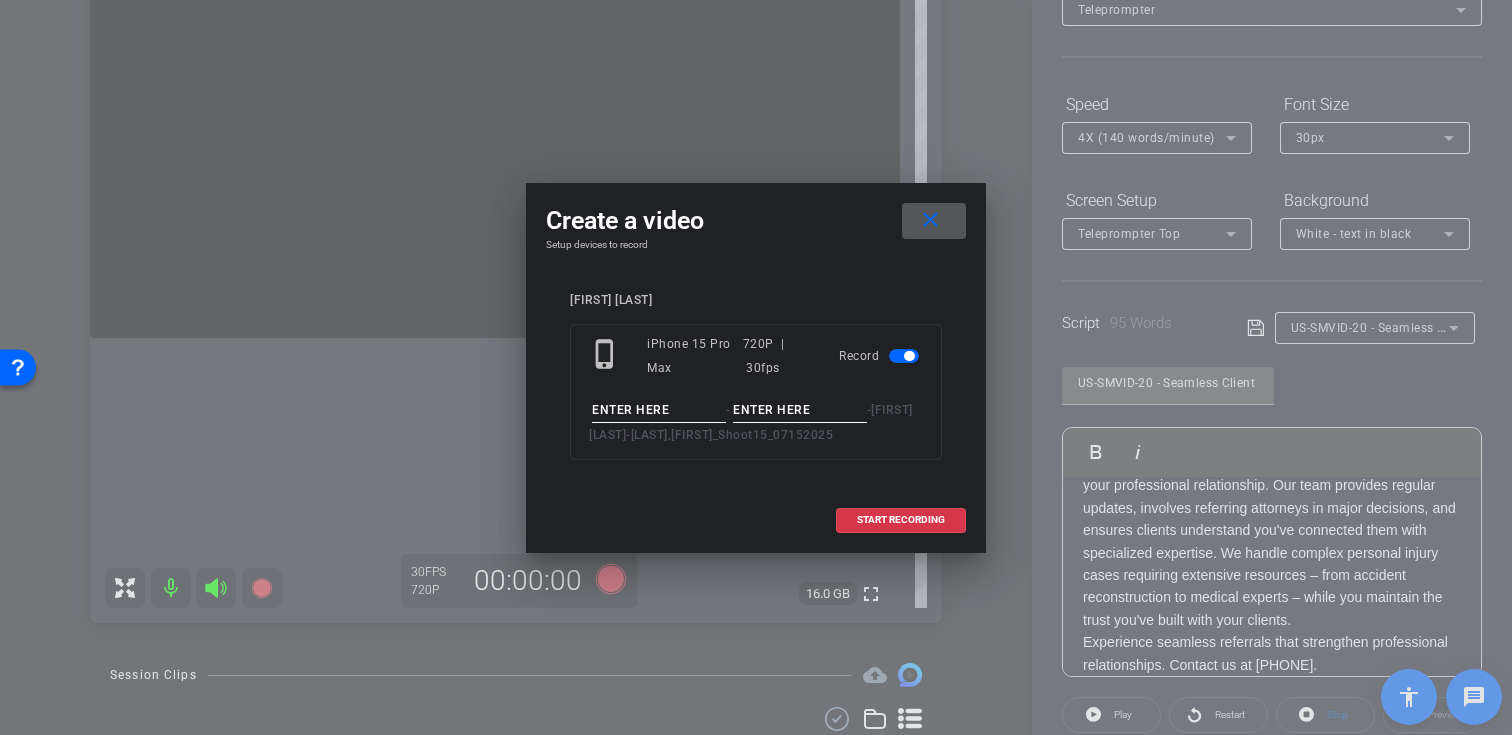 click at bounding box center (659, 410) 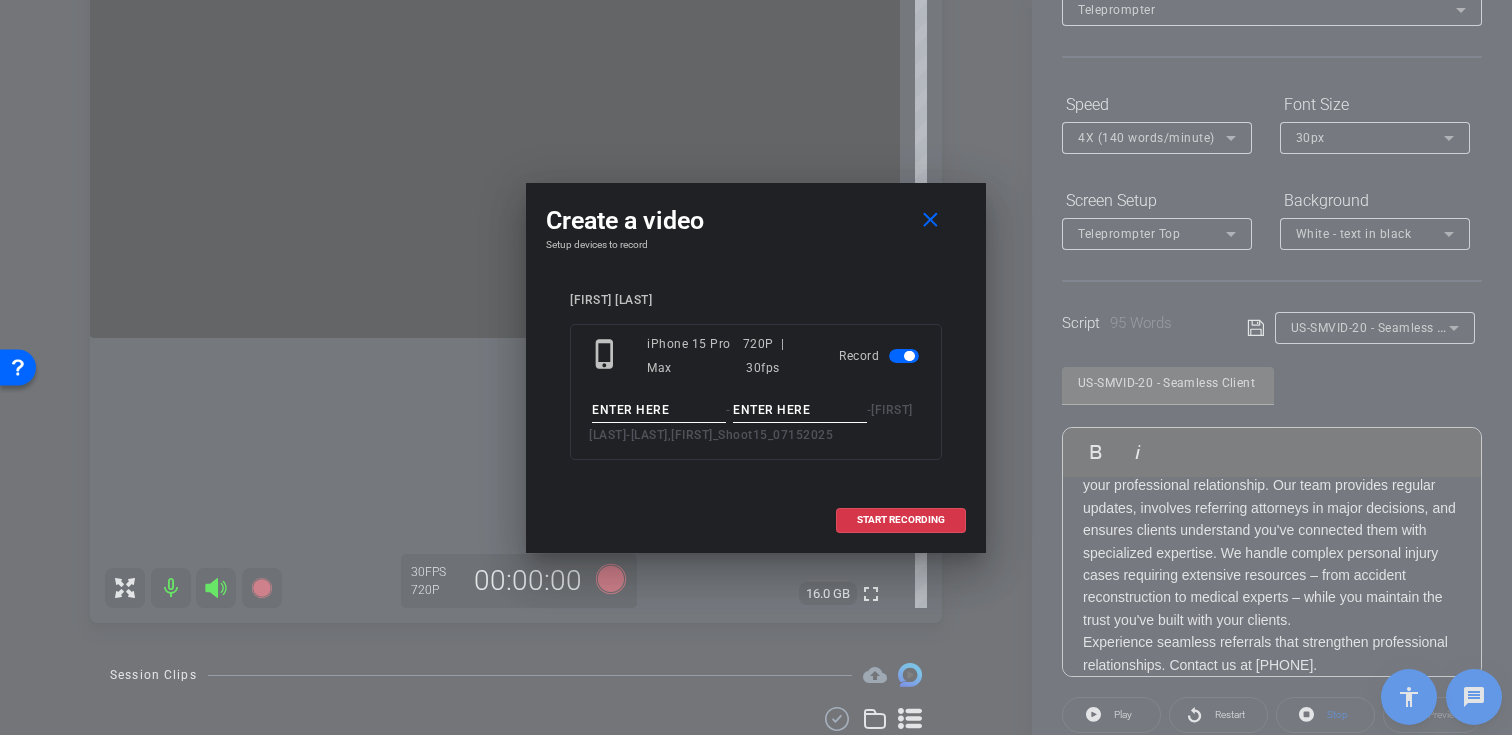paste on "US-SMVID-20" 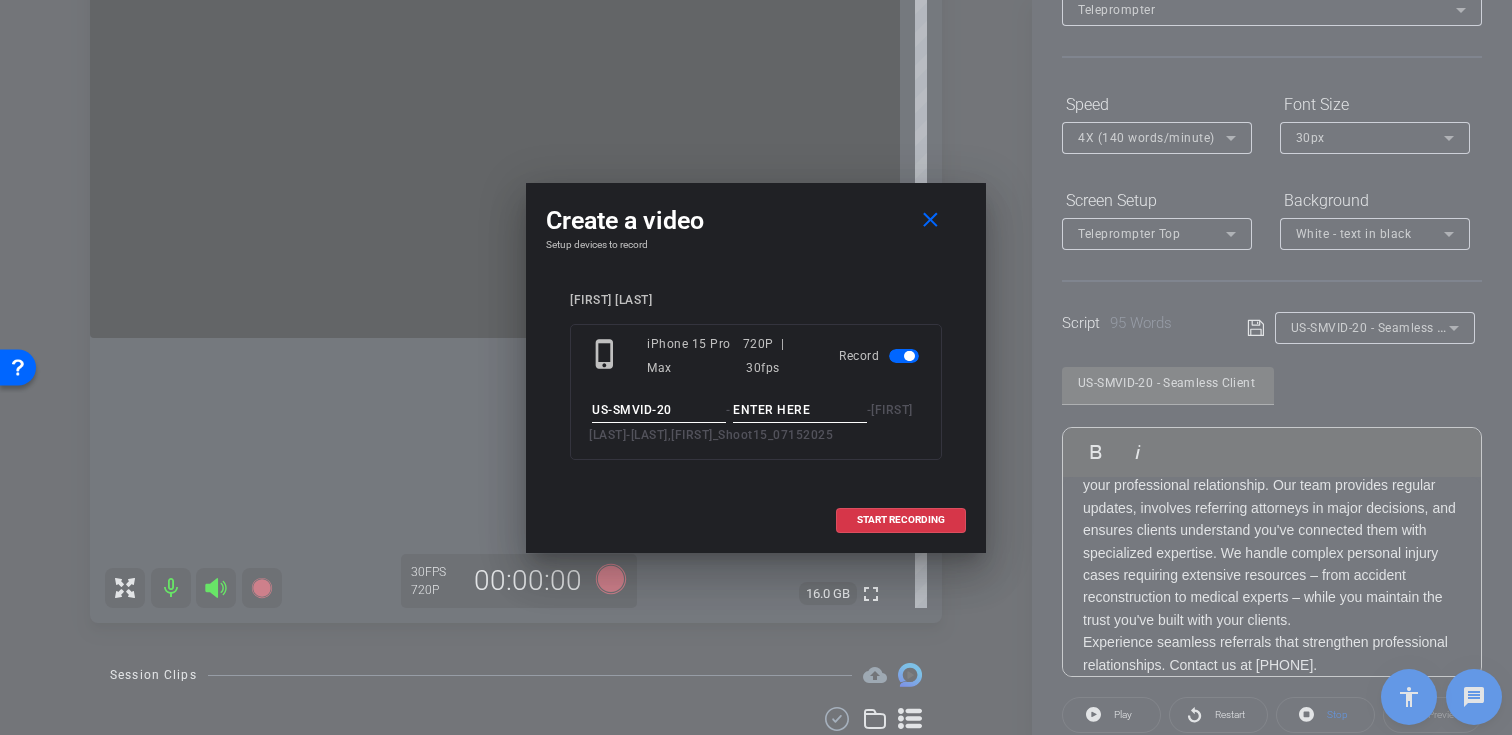type on "US-SMVID-20" 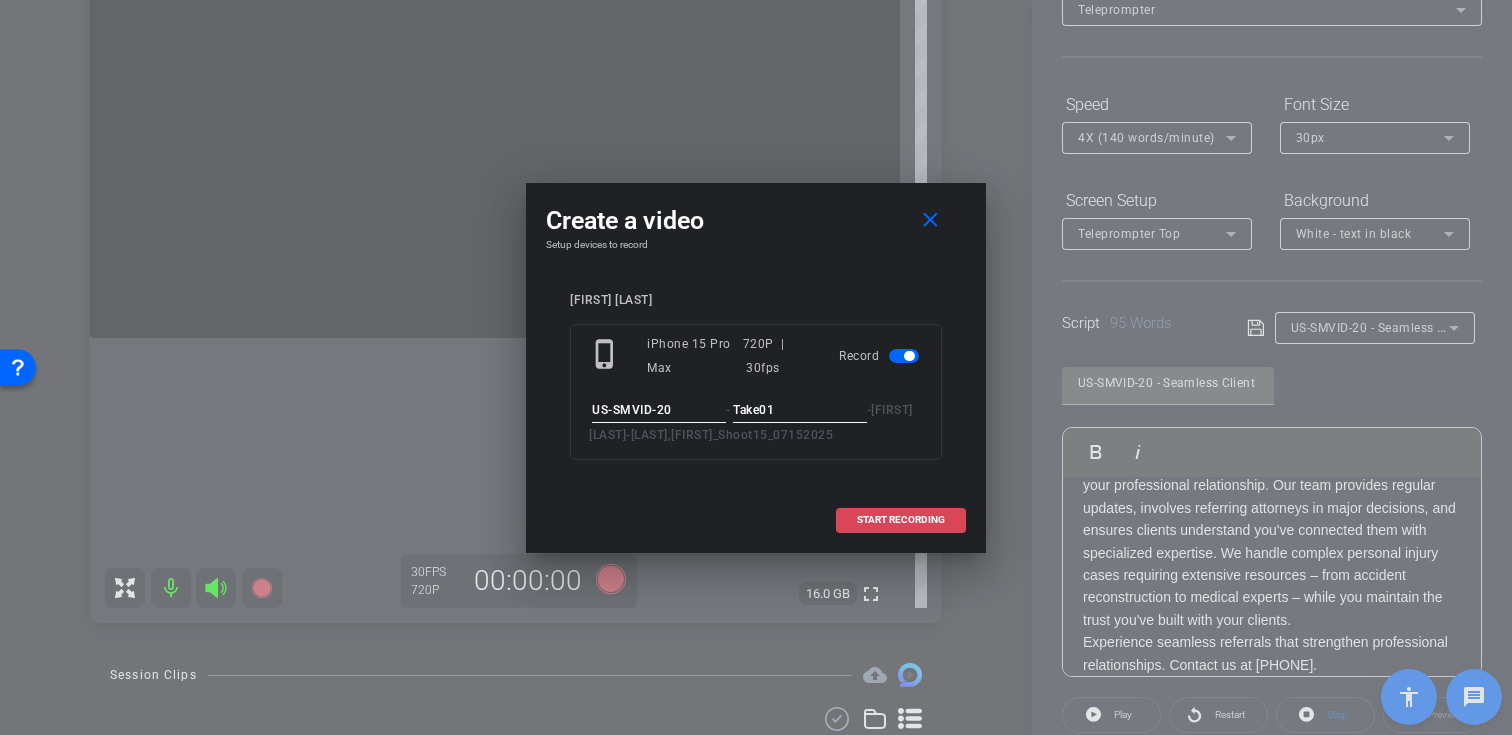 type on "Take01" 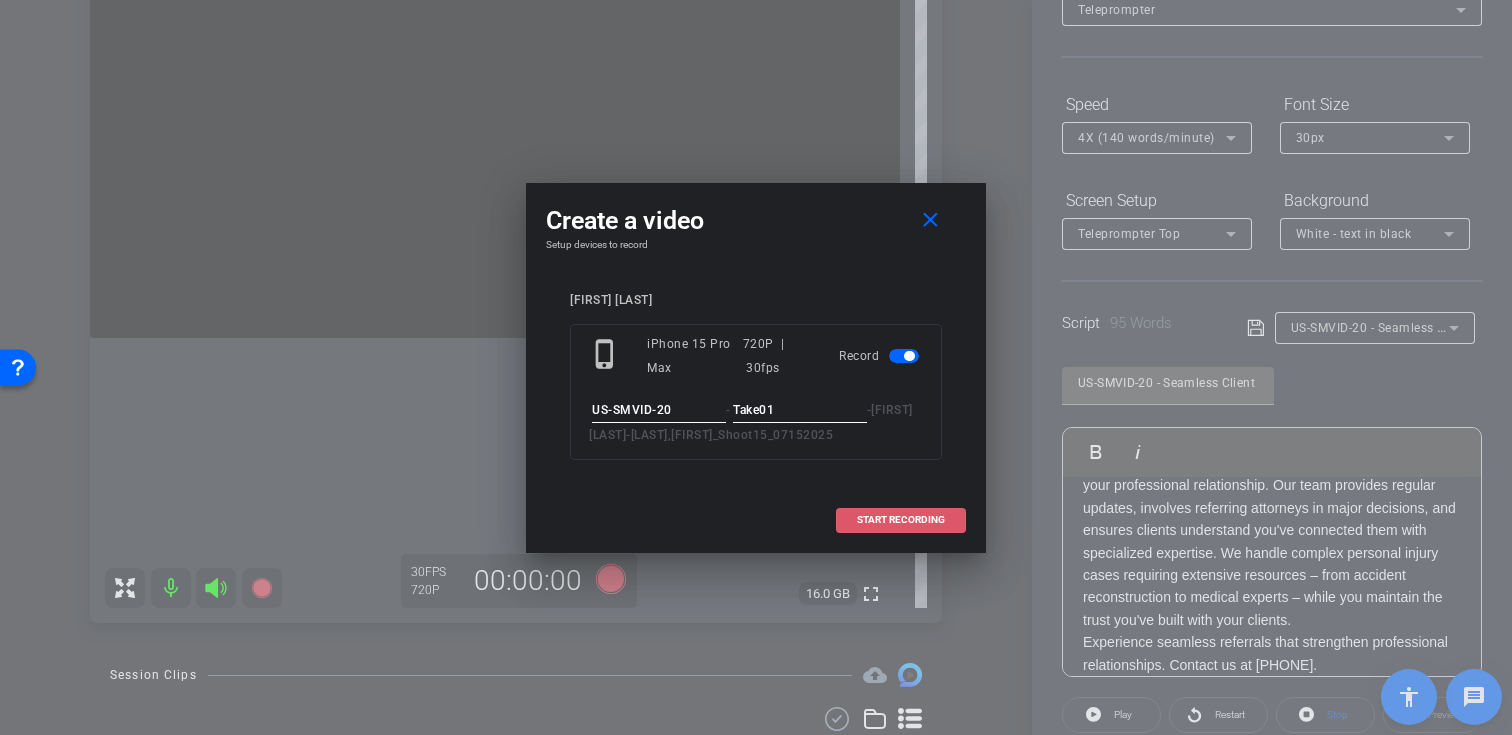 click on "START RECORDING" at bounding box center (901, 520) 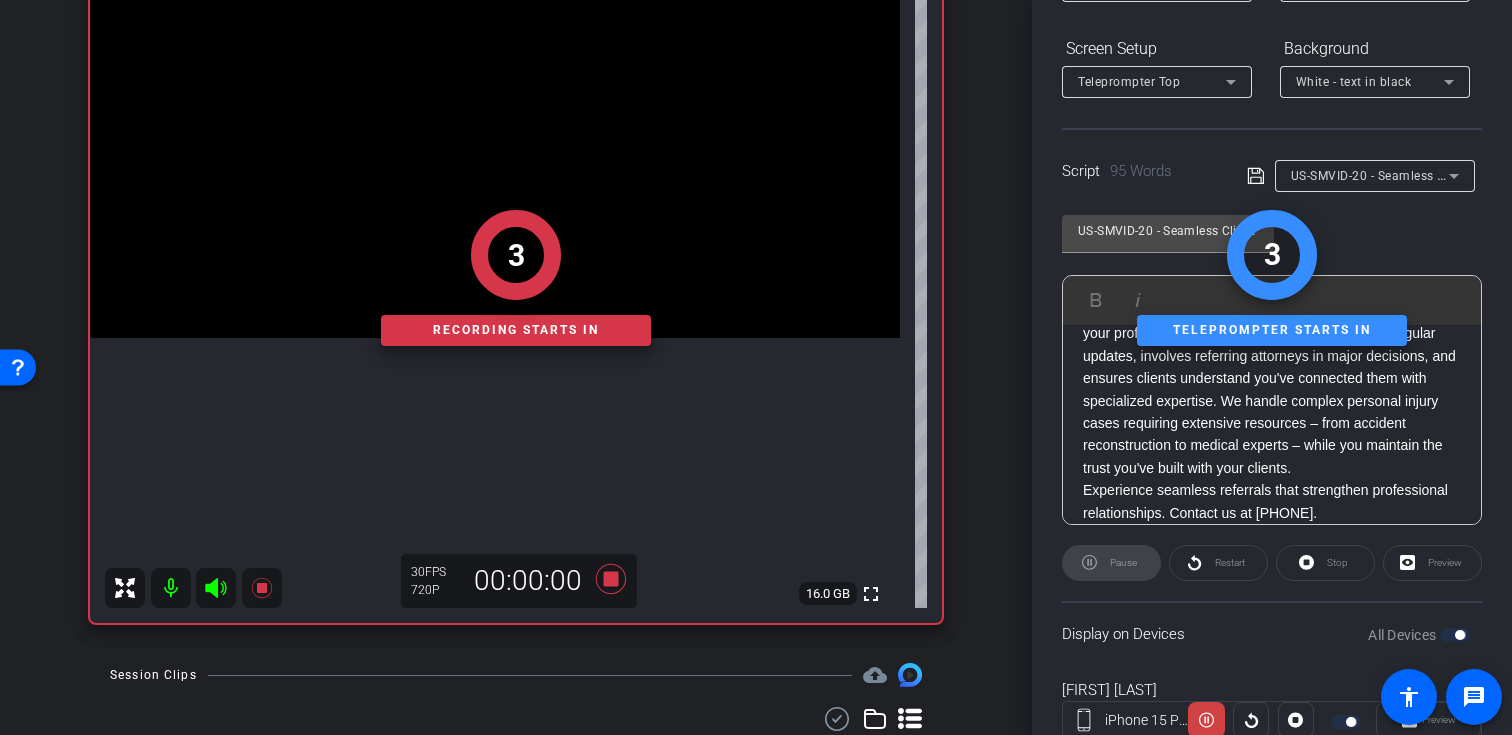 scroll, scrollTop: 358, scrollLeft: 0, axis: vertical 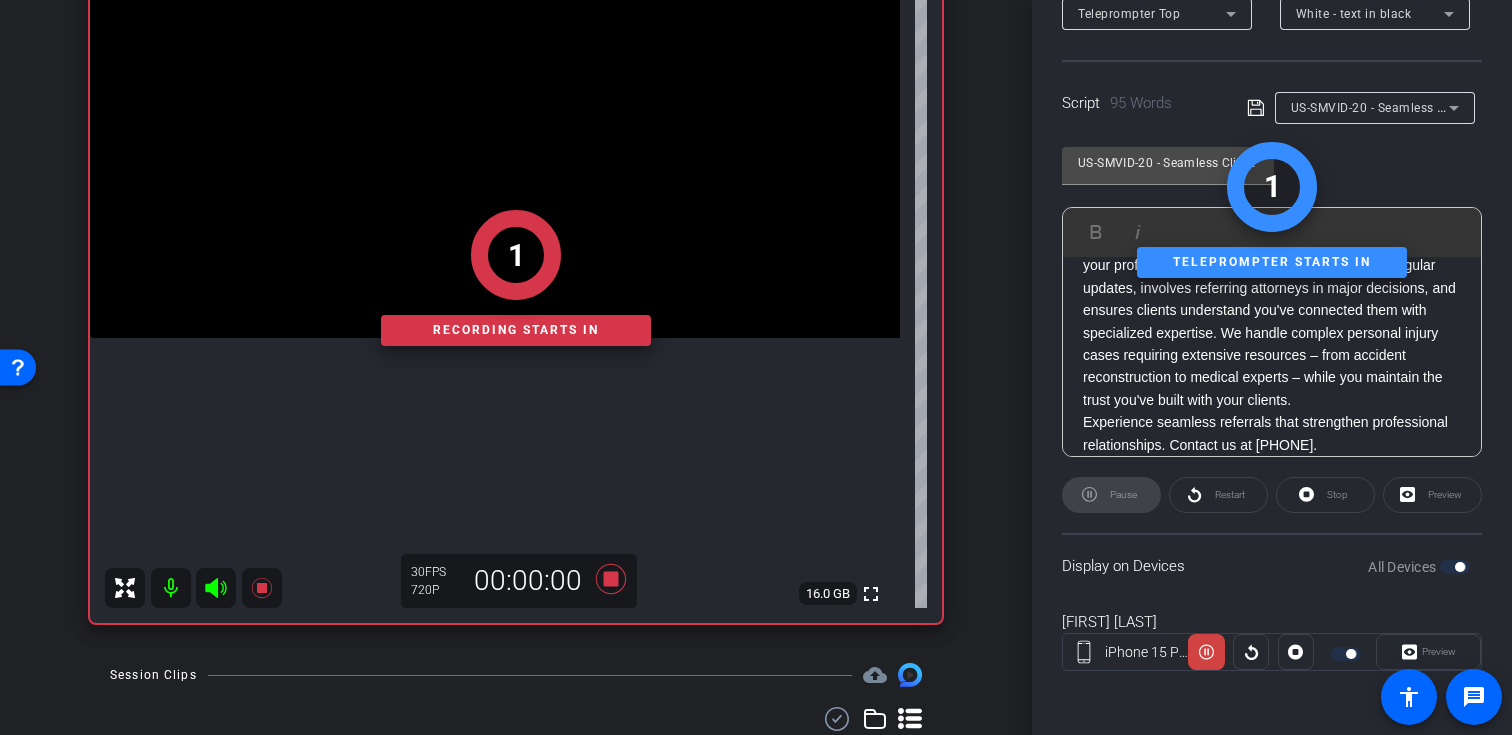 click 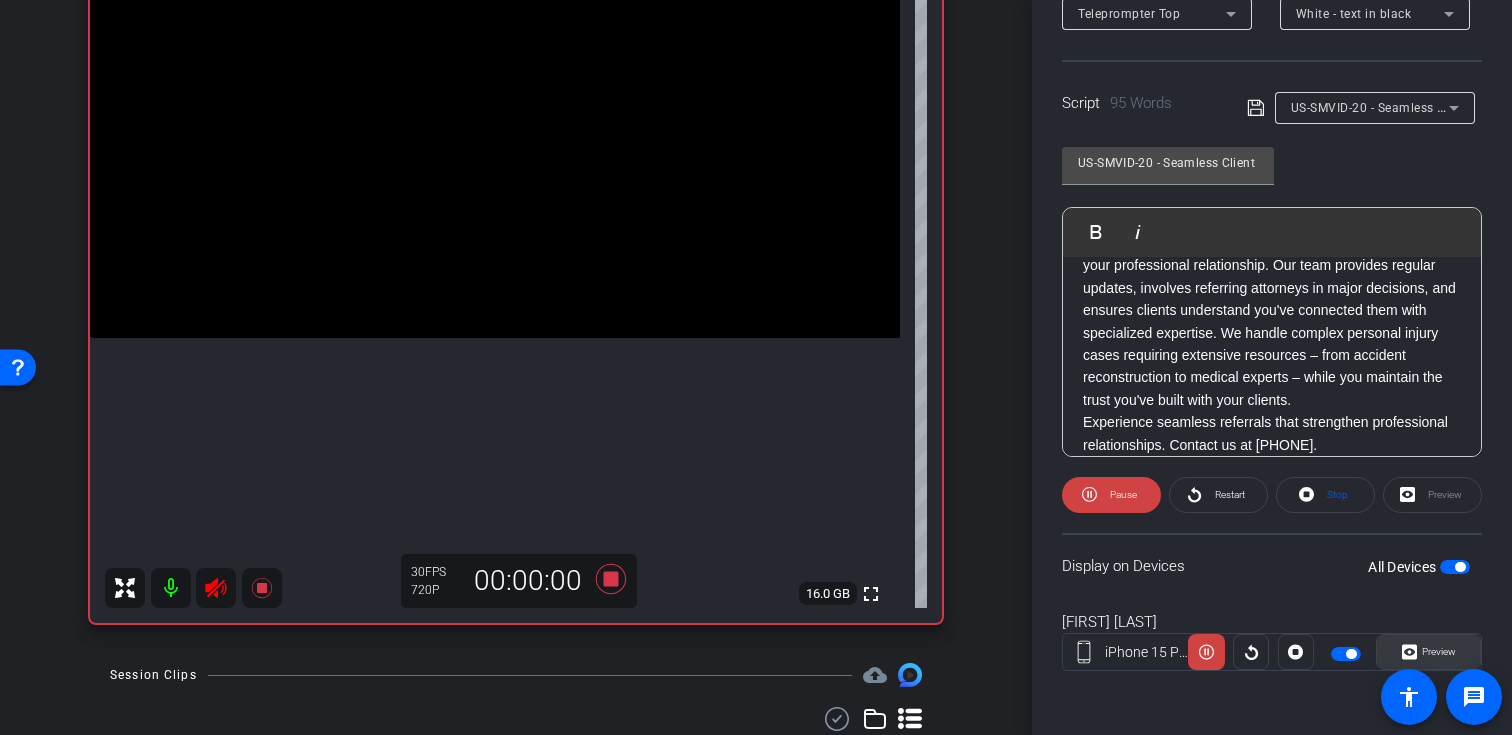 click on "Preview" 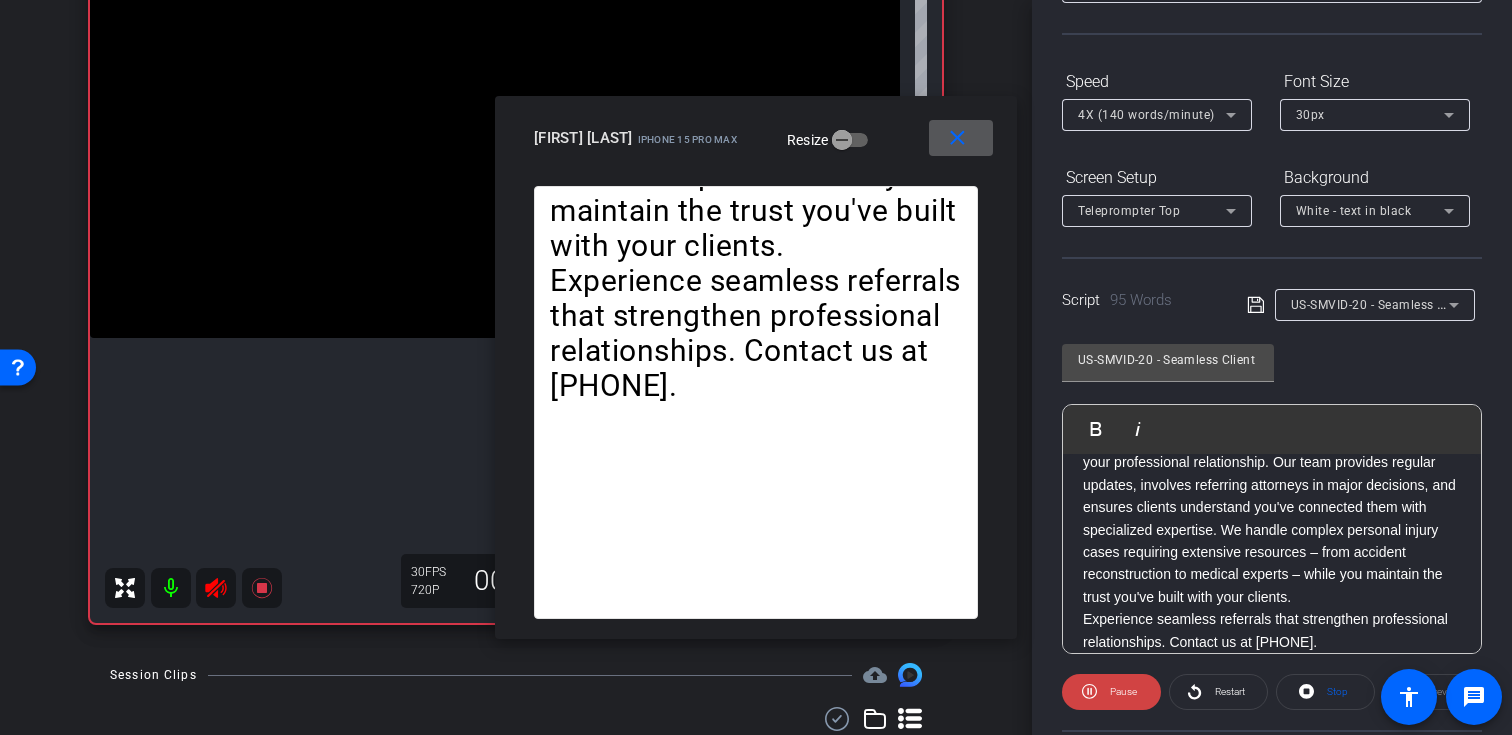 scroll, scrollTop: 186, scrollLeft: 0, axis: vertical 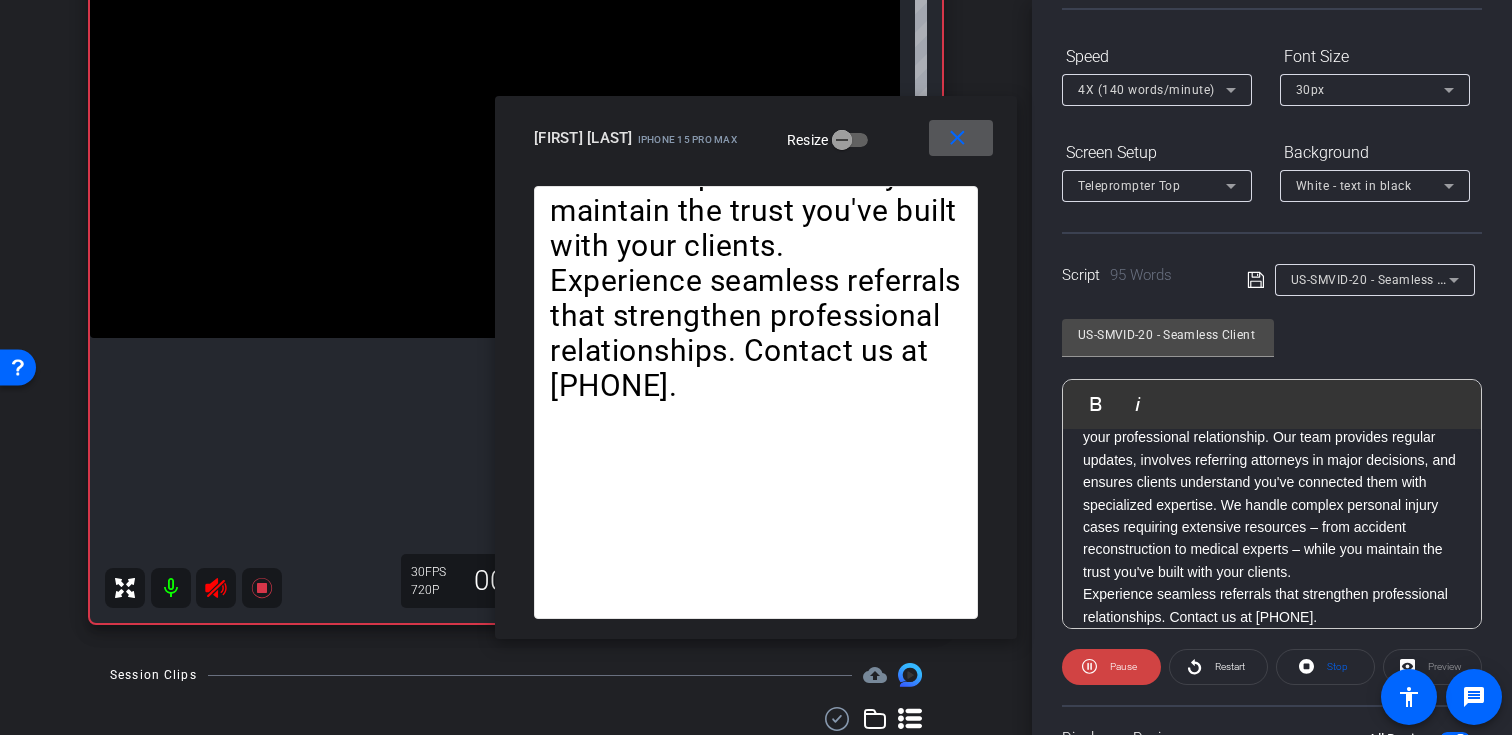 click on "4X (140 words/minute)" at bounding box center [1146, 90] 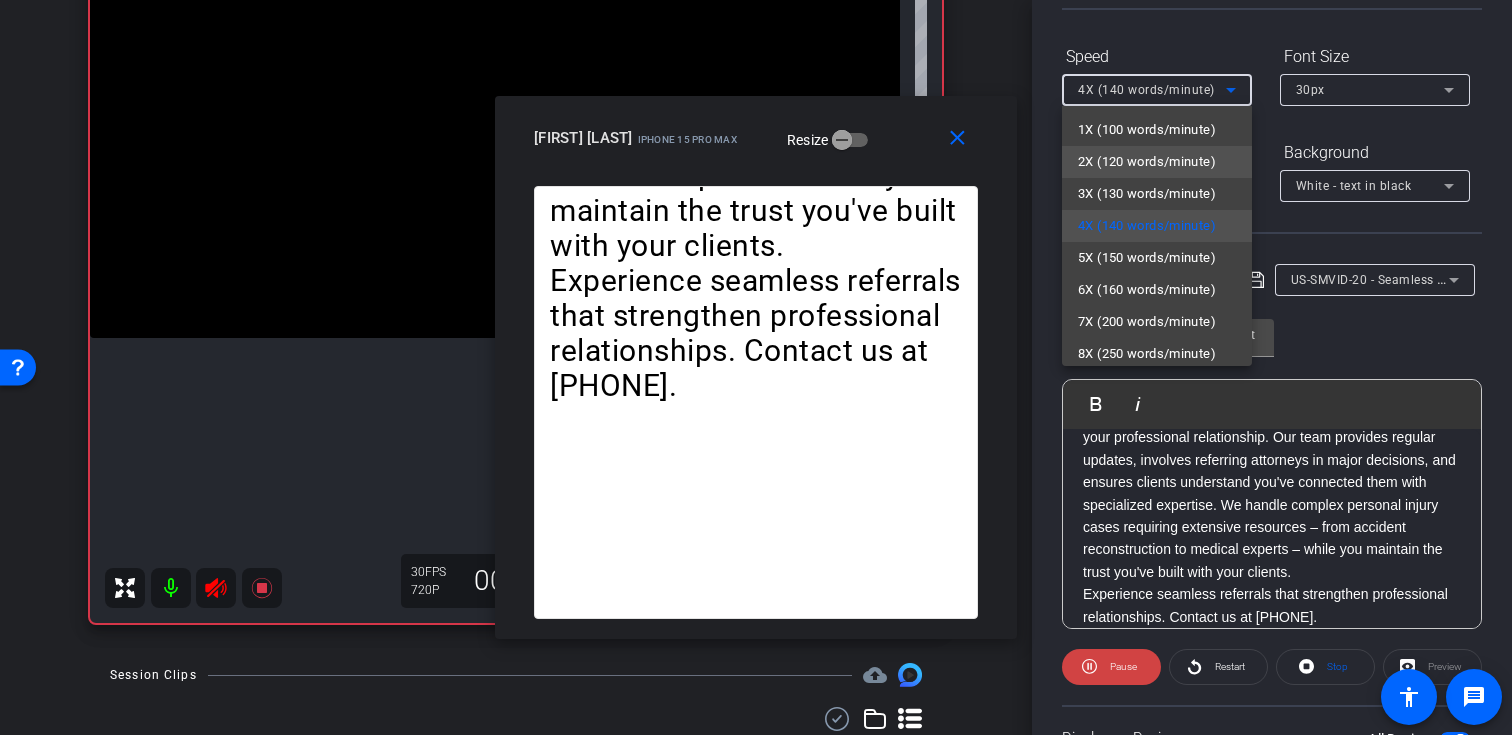 click on "2X (120 words/minute)" at bounding box center [1147, 162] 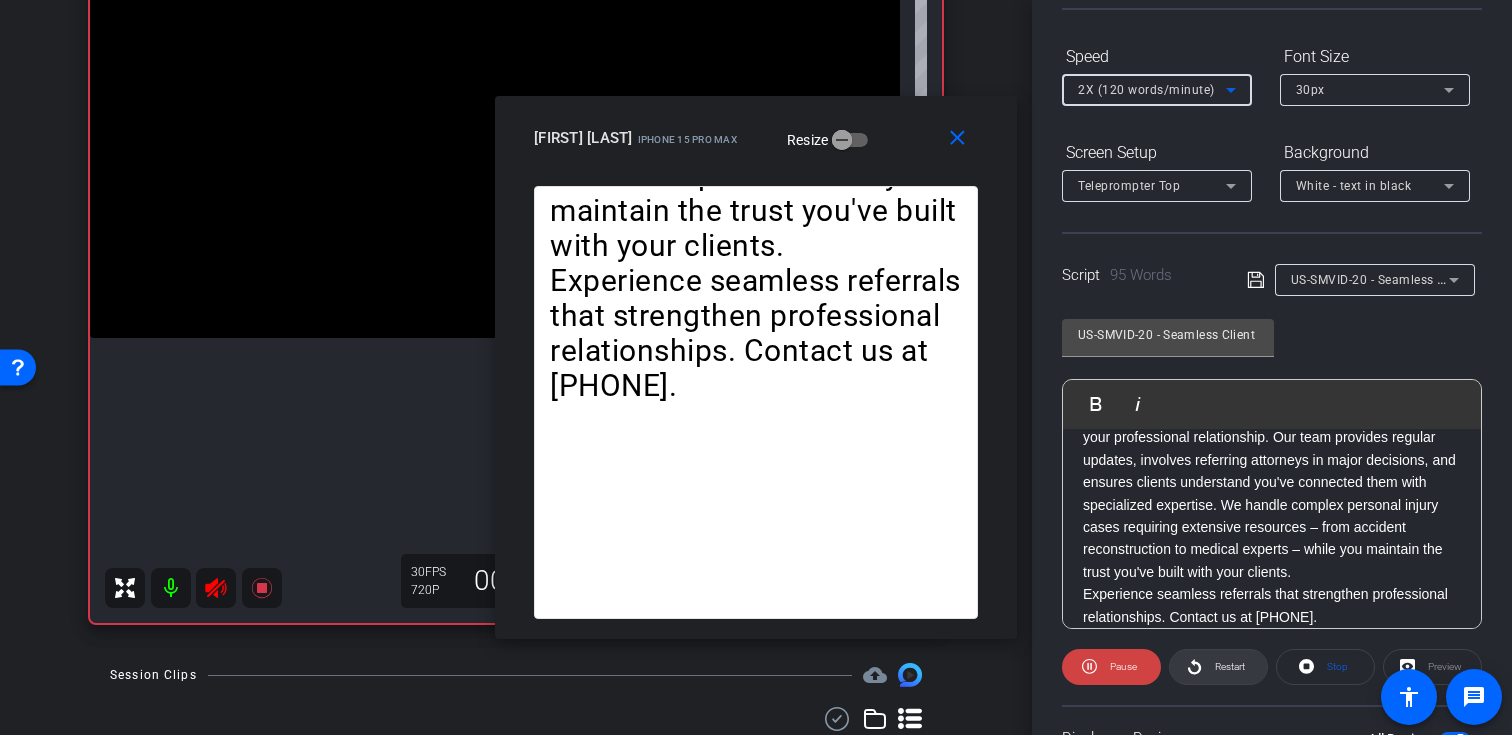 click 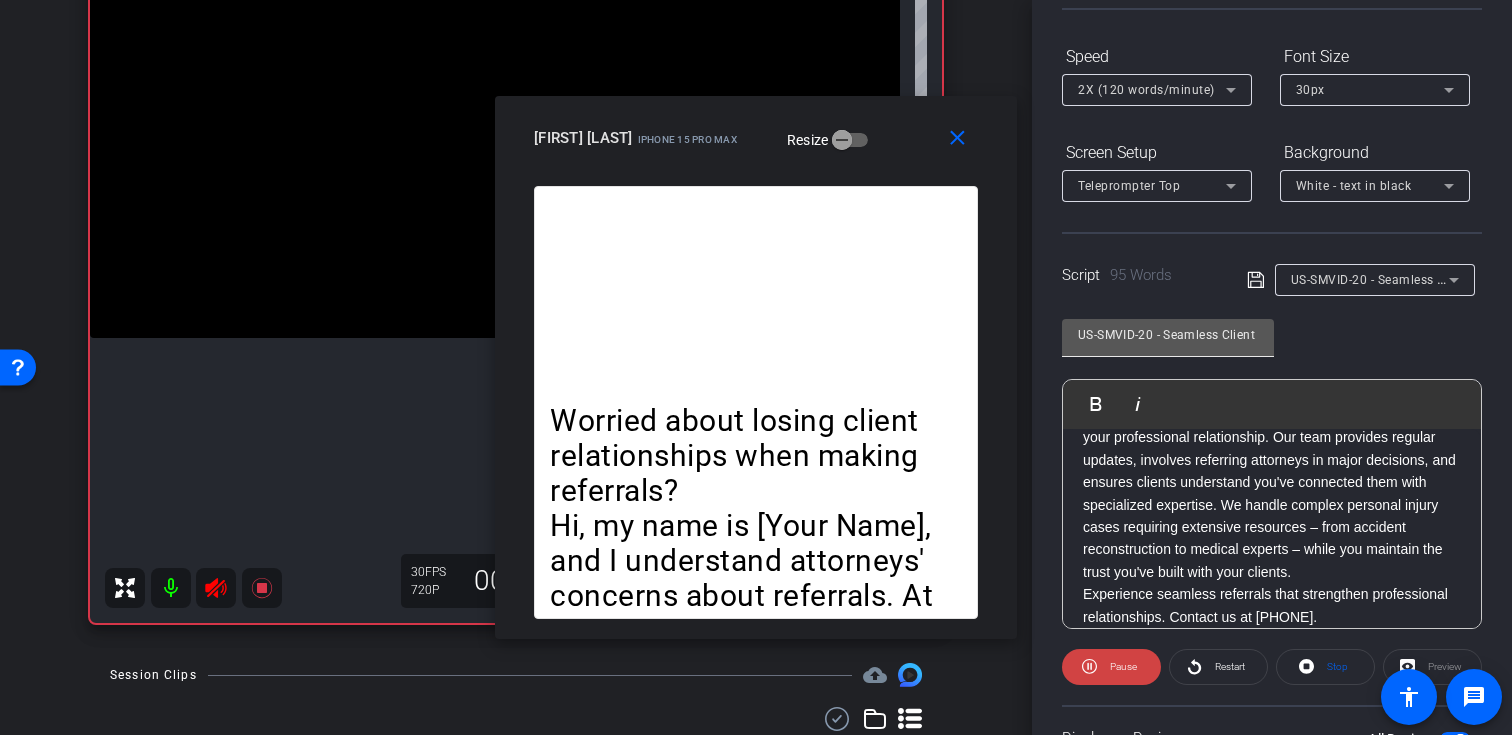 scroll, scrollTop: 80, scrollLeft: 0, axis: vertical 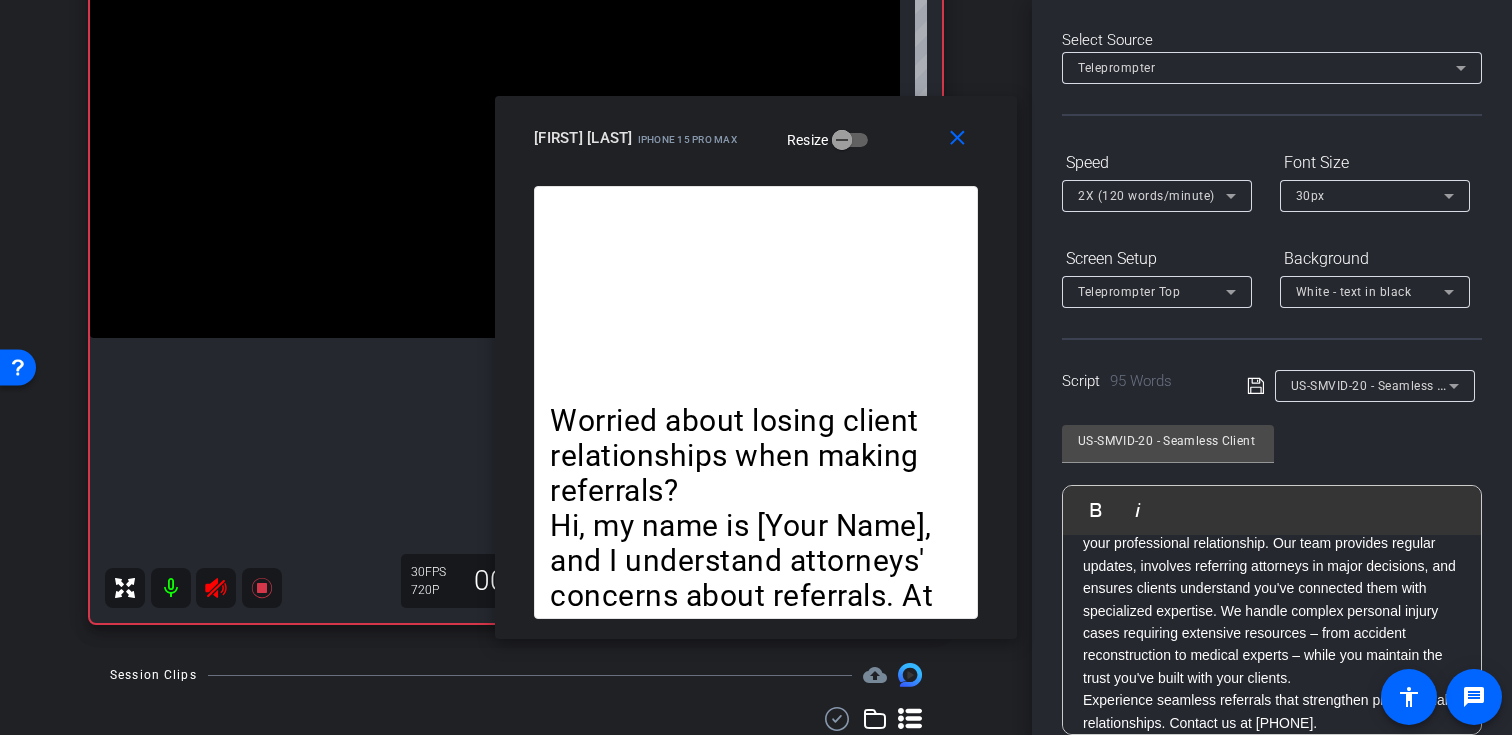 click on "2X (120 words/minute)" at bounding box center (1152, 195) 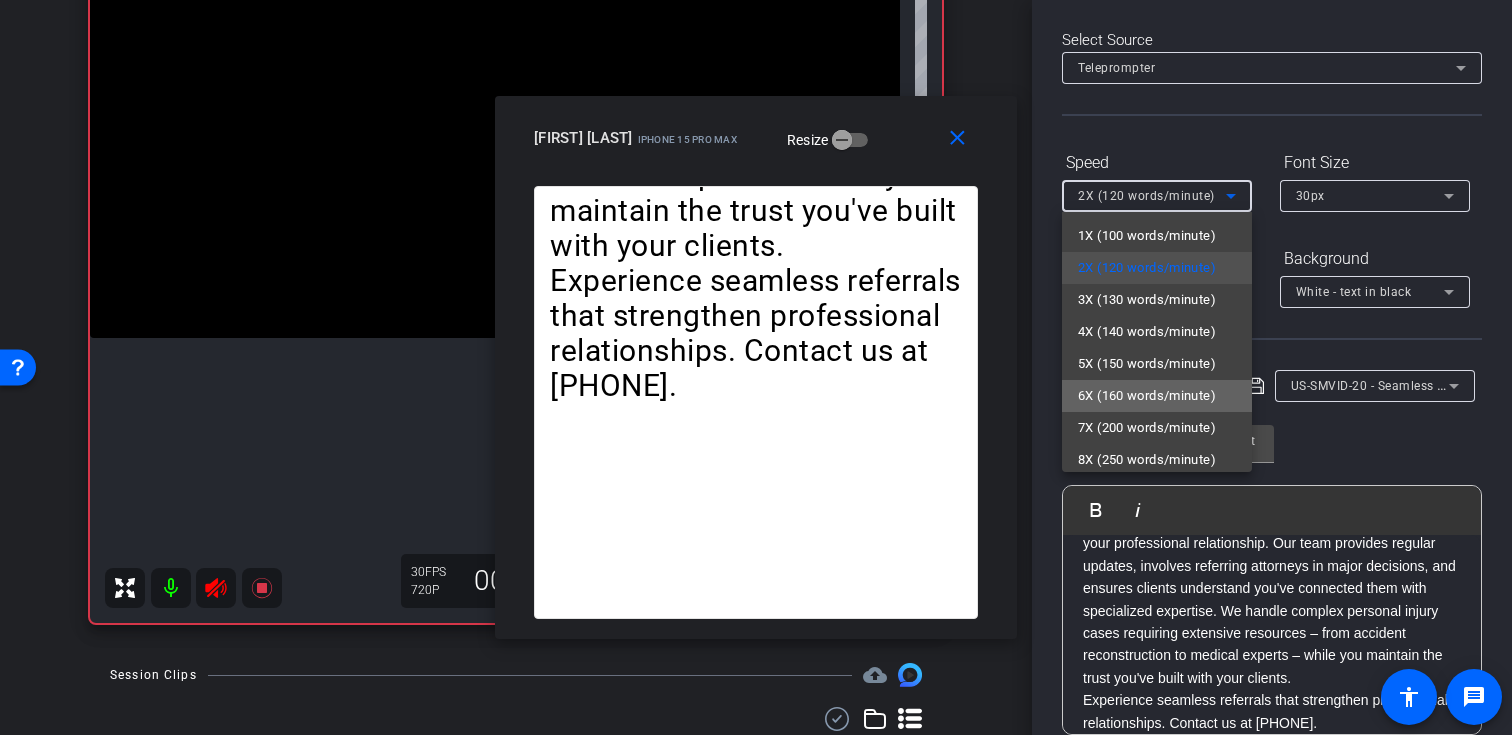 click on "6X (160 words/minute)" at bounding box center [1147, 396] 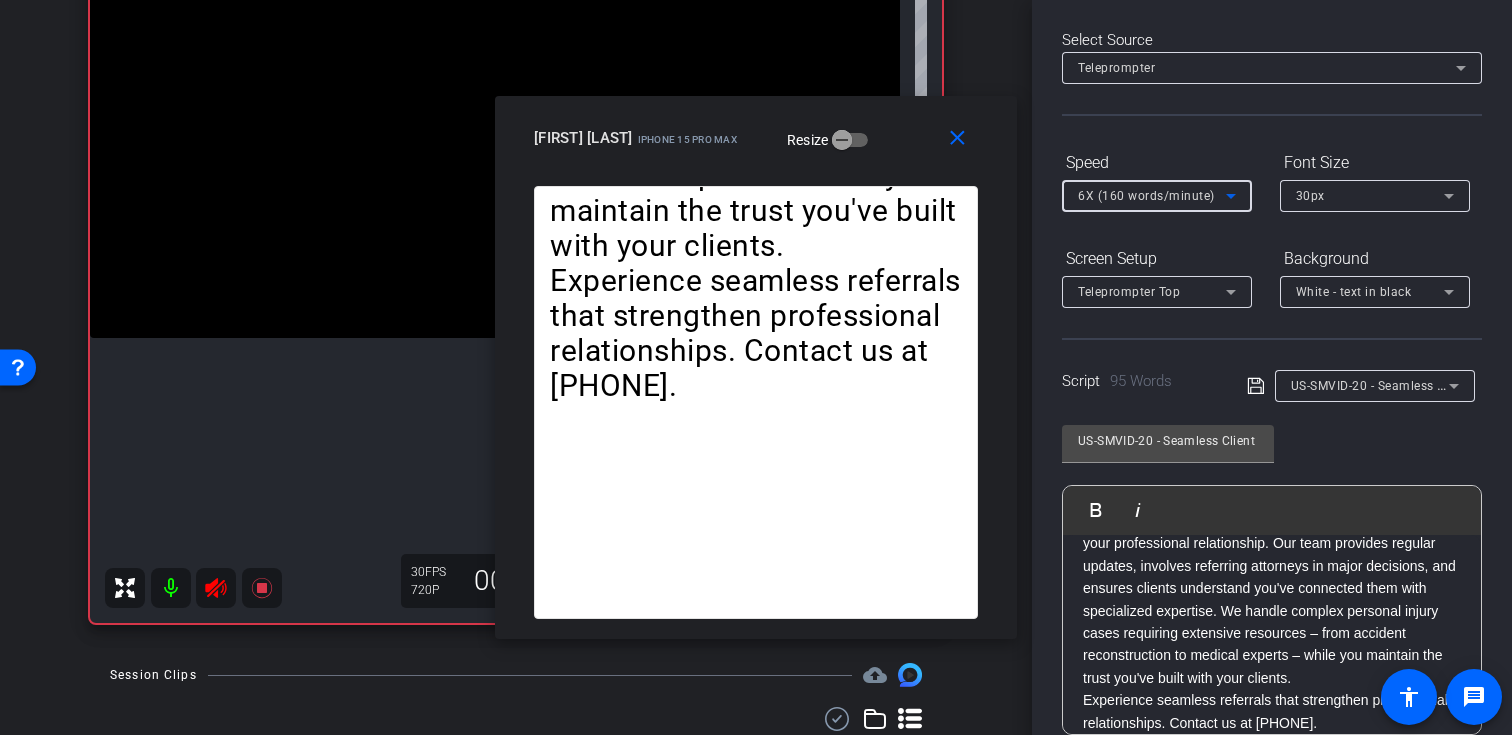 click on "6X (160 words/minute)" at bounding box center (1146, 196) 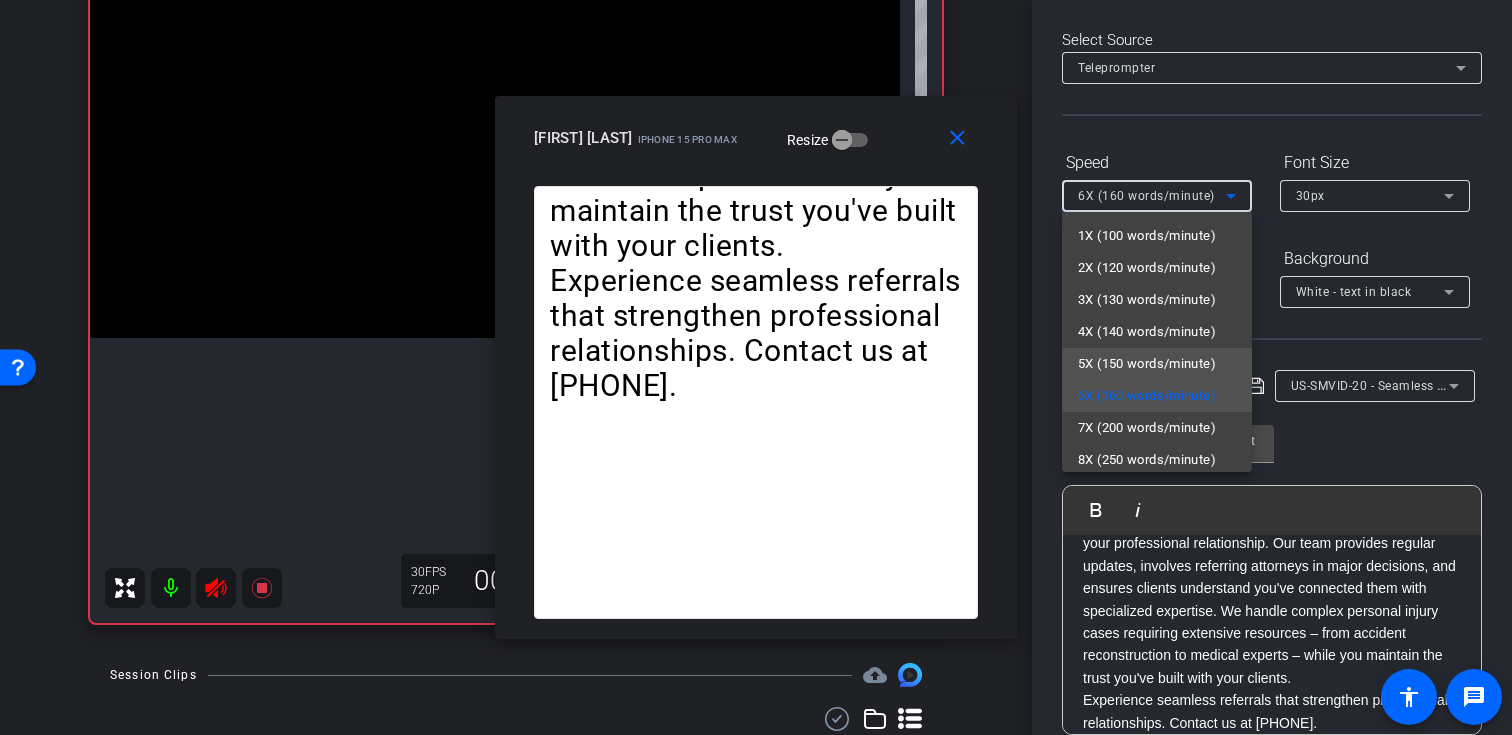 scroll, scrollTop: 44, scrollLeft: 0, axis: vertical 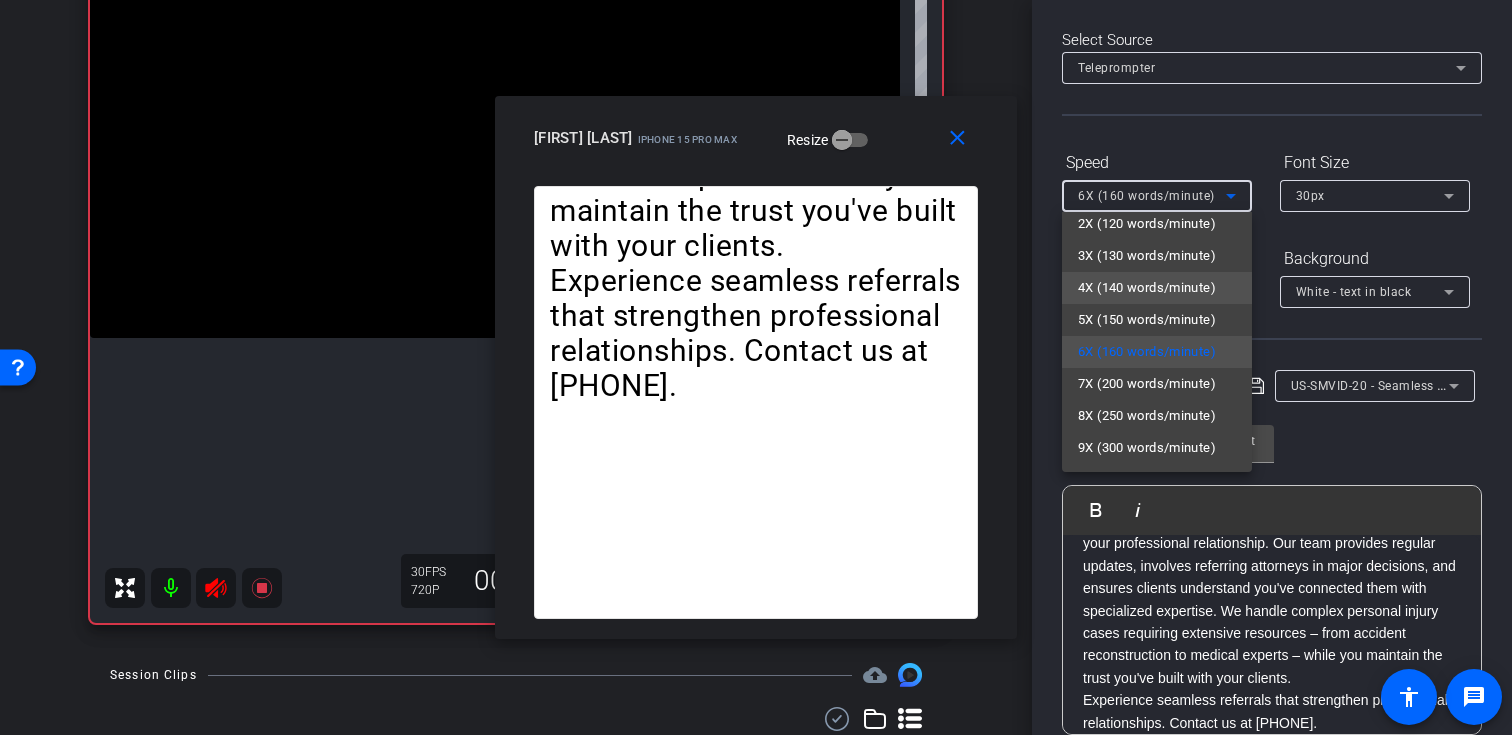click on "4X (140 words/minute)" at bounding box center [1147, 288] 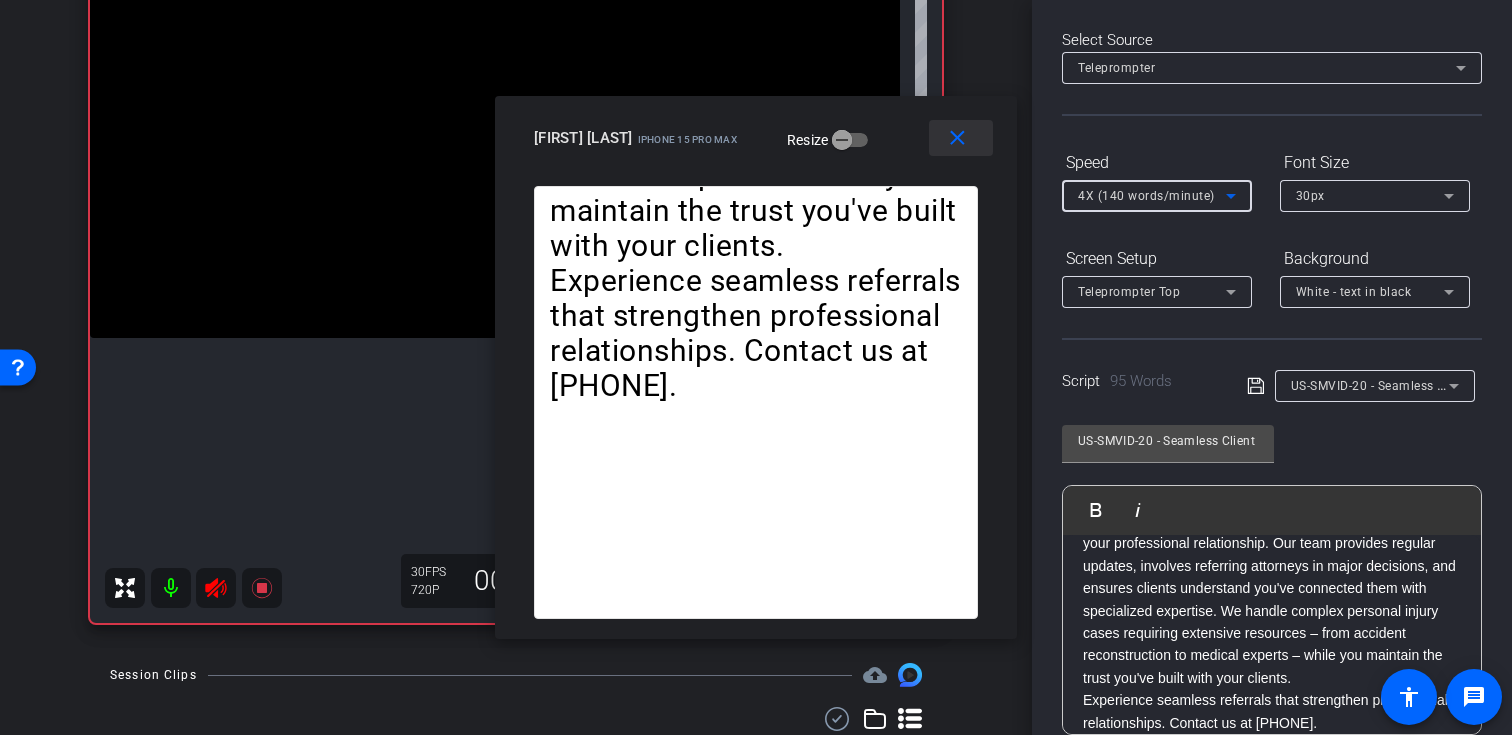 click on "close" at bounding box center (957, 138) 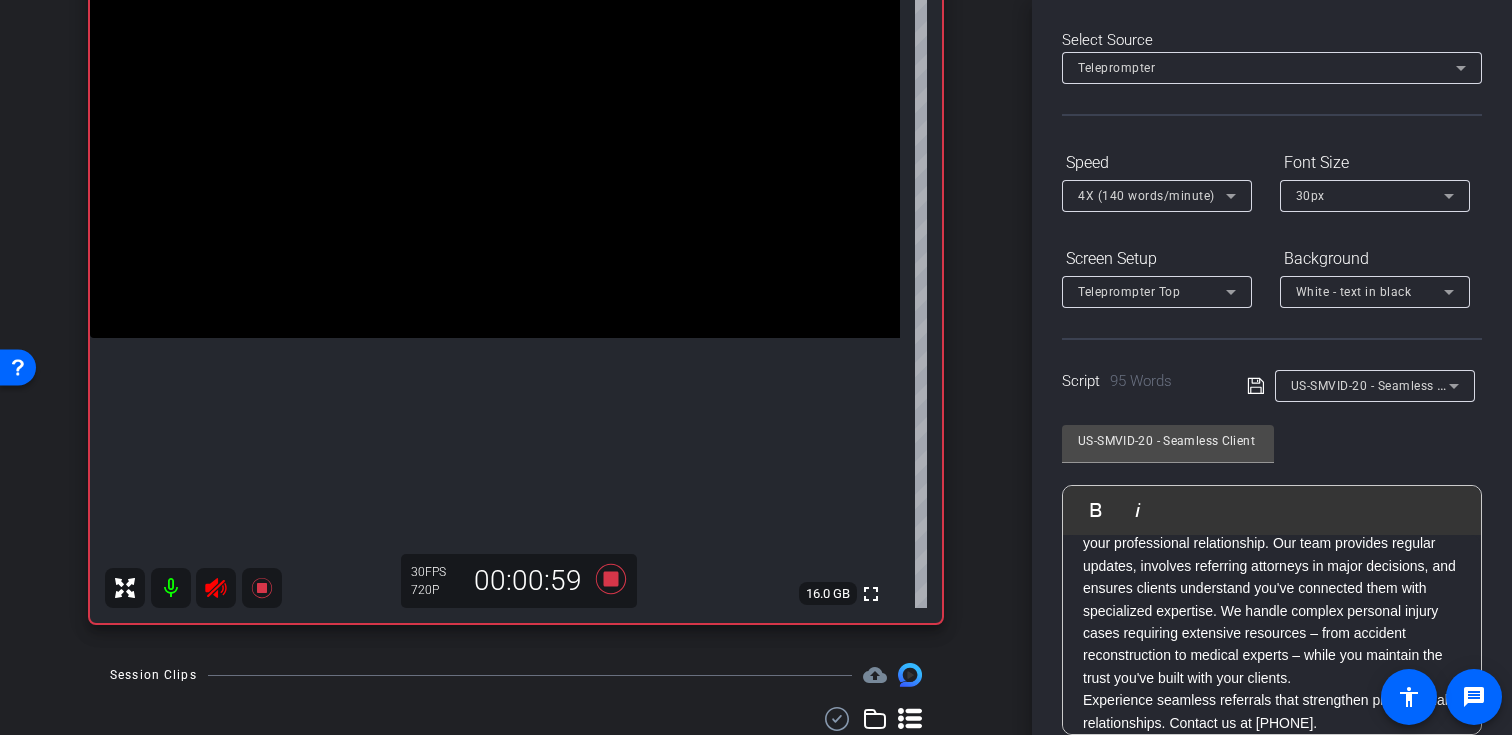 click on "arrow_back  Fazio,Vivian_Shoot15_07152025   Back to project   Send invite  account_box grid_on settings info
Vivian Fazio iPhone 15 Pro Max info ROOM ID: 75095446 20% battery_std fullscreen settings  16.0 GB
30 FPS  720P   00:00:59
Session Clips   cloud_upload
Aug 5, 2025  Recording
1 US-SMVID-20-Take01-Vivian Fazio-Fazio-Vivian-Shoot15-07152025-2025-08-05-14-51-35-683-0  Recording 30fps 720P 0bytes 0 secs favorite_border more_horiz   Aug 5, 2025   Ready
1 play_circle_outline   MP4 Ready  30fps 720P 34mb 56 secs favorite_border more_horiz  Ready
1" at bounding box center [516, 146] 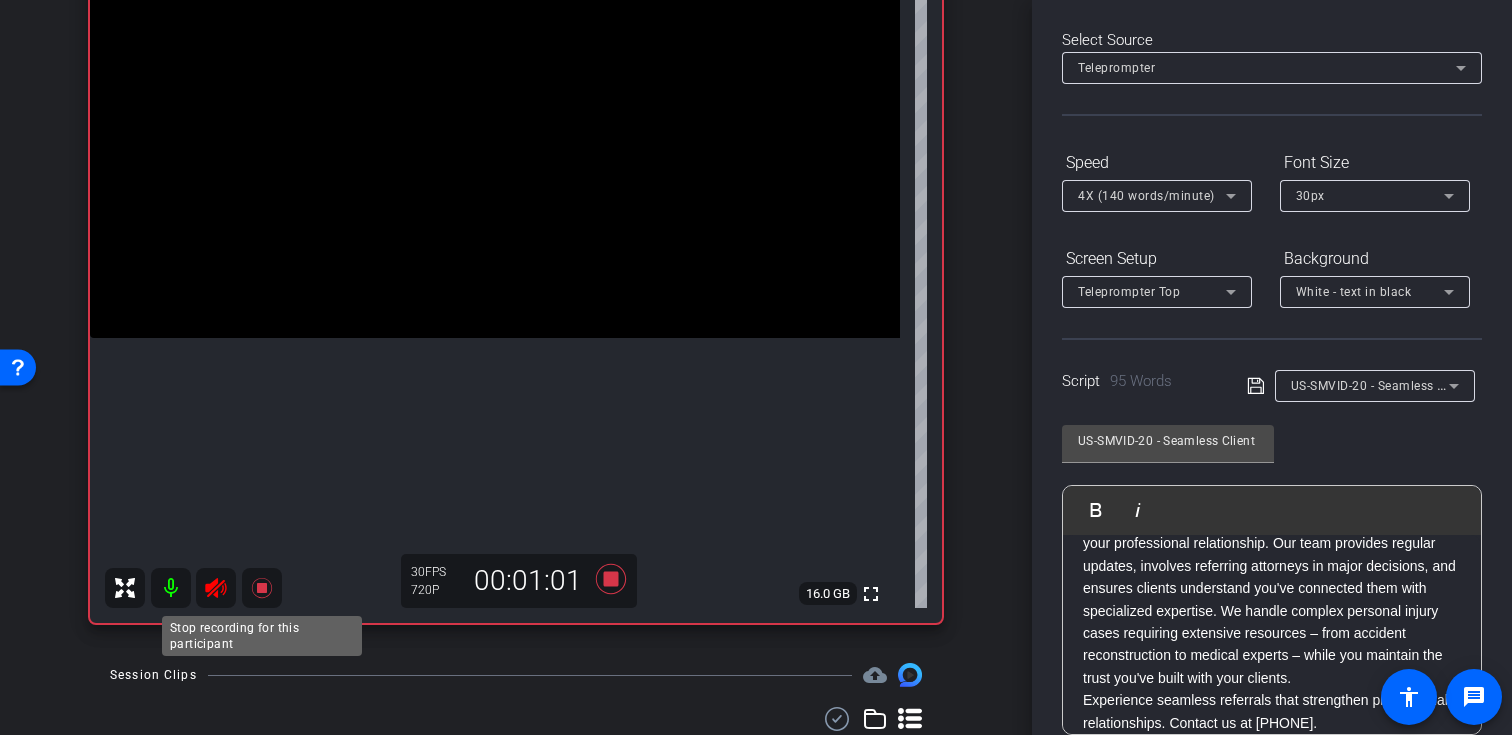click 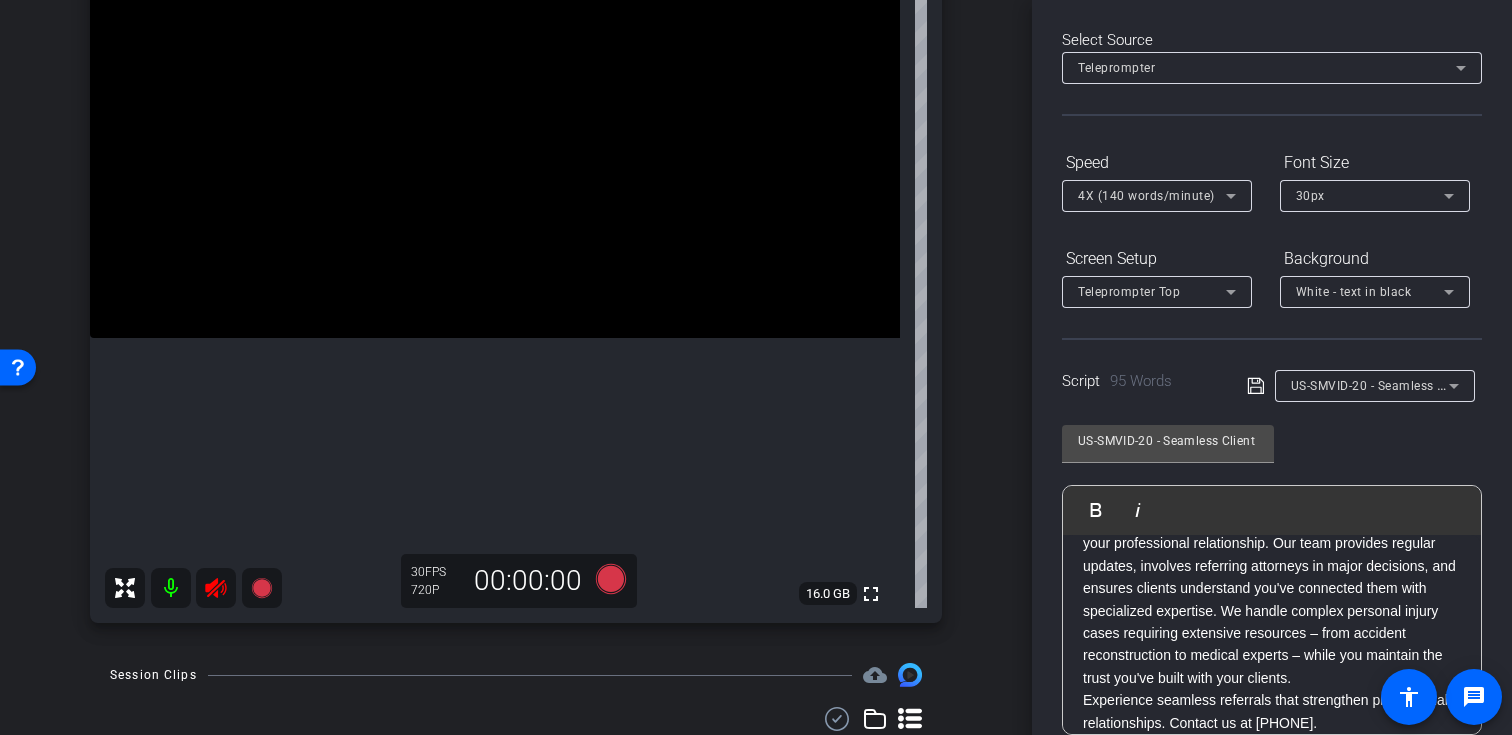 click 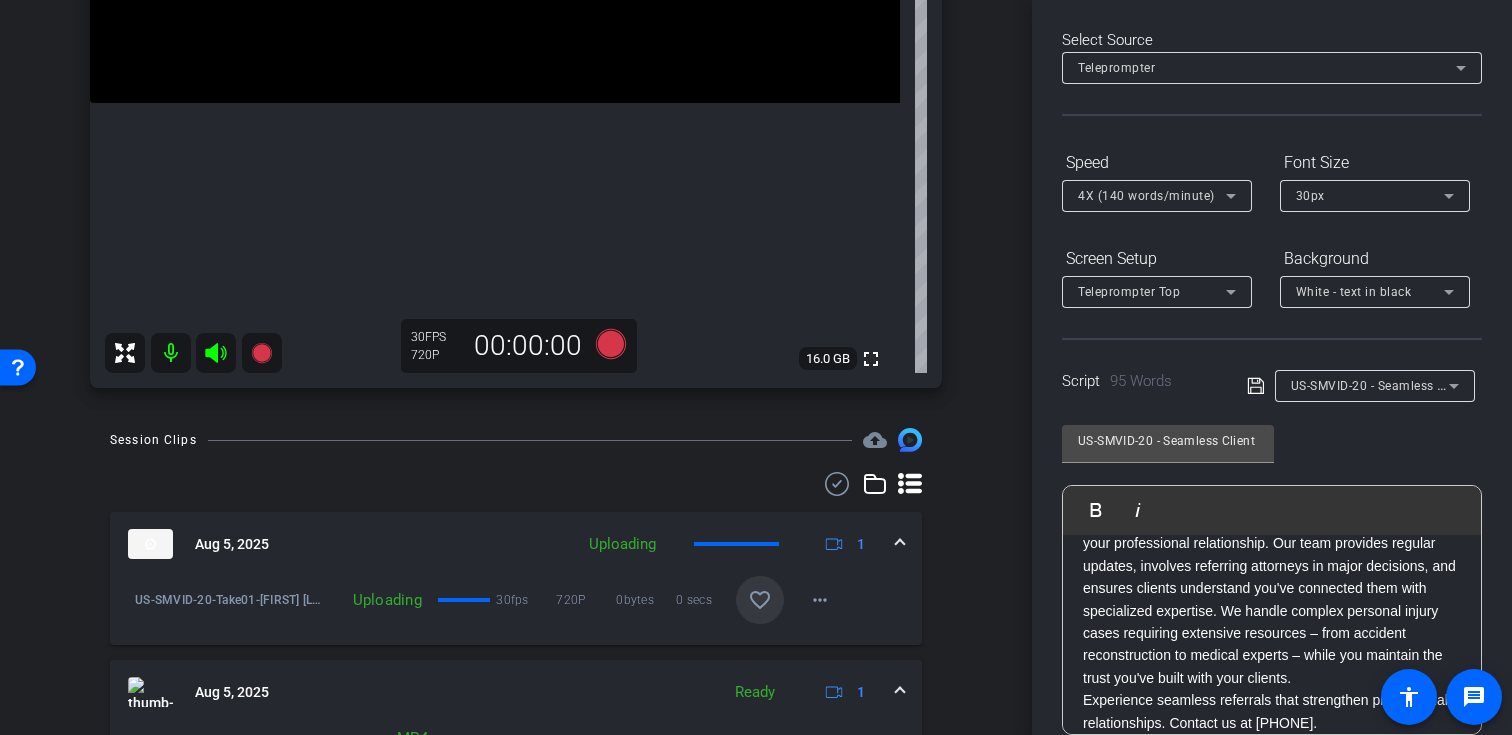 scroll, scrollTop: 460, scrollLeft: 0, axis: vertical 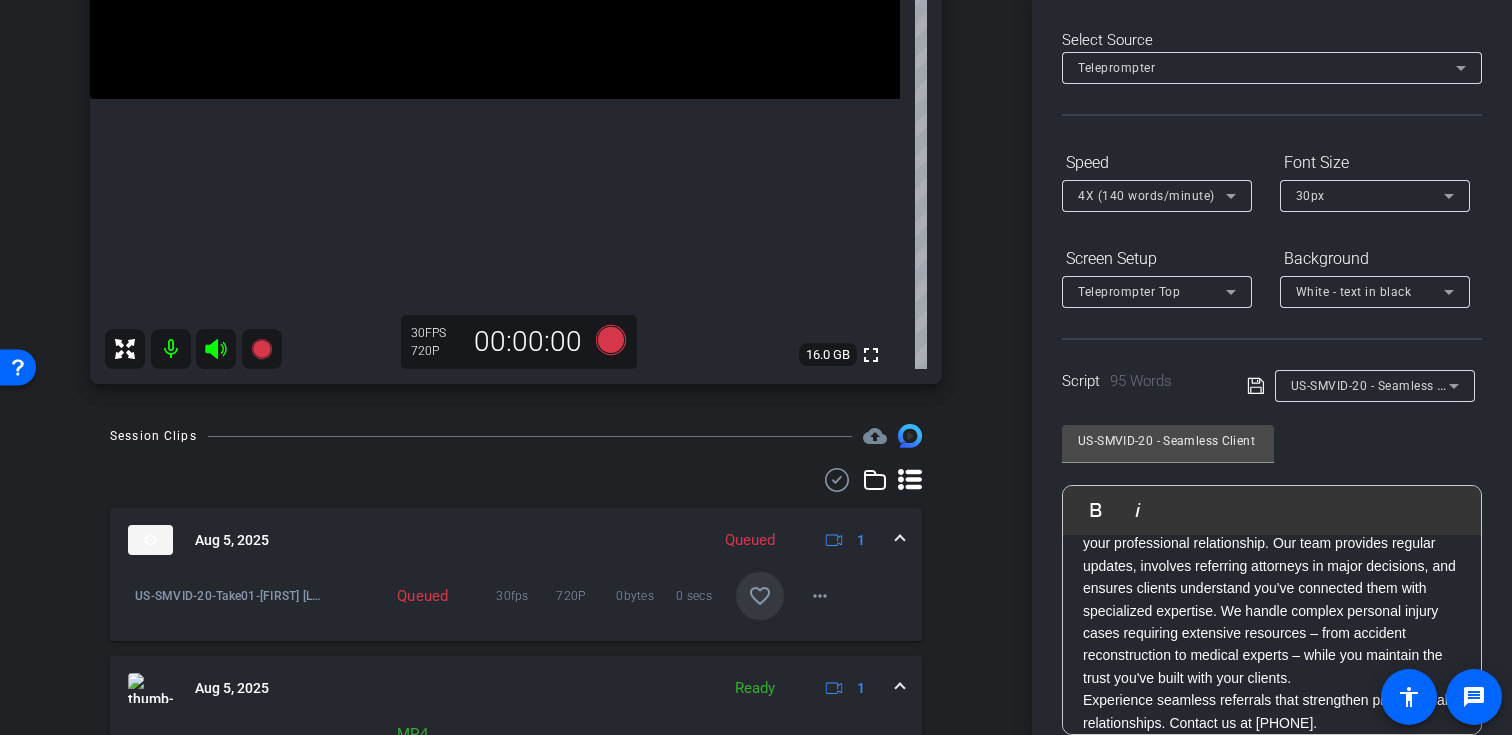 click at bounding box center (760, 596) 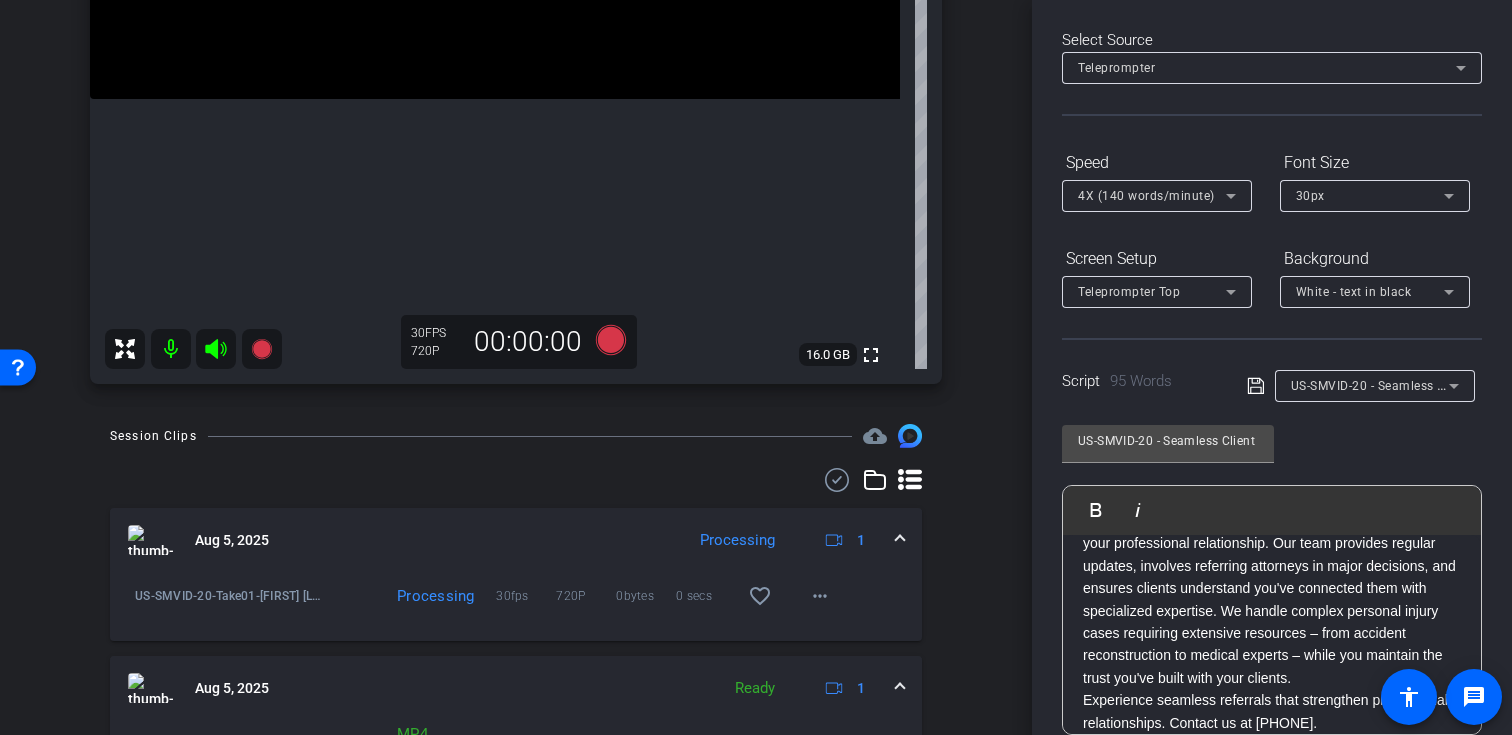click on "Session Clips   cloud_upload
Aug 5, 2025   Processing
1 US-SMVID-20-Take01-Vivian Fazio-Fazio-Vivian-Shoot15-07152025-2025-08-05-14-51-35-683-0   Processing  30fps 720P 0bytes 0 secs favorite_border more_horiz   Aug 5, 2025   Ready
1 play_circle_outline  US-SMVID-21-Take01-Vivian Fazio-Fazio-Vivian-Shoot15-07152025-2025-08-05-14-49-03-745-0   MP4 Ready  30fps 720P 34mb 56 secs favorite_border more_horiz   Aug 5, 2025   Ready
1 play_circle_outline  US-SMVID-19-Take01-Vivian Fazio-Fazio-Vivian-Shoot15-07152025-2025-08-05-14-46-33-753-0   MP4 Ready  30fps 720P 33mb 54 secs favorite more_horiz   Aug 5, 2025   Ready
1  Items per page:  10" at bounding box center (516, 738) 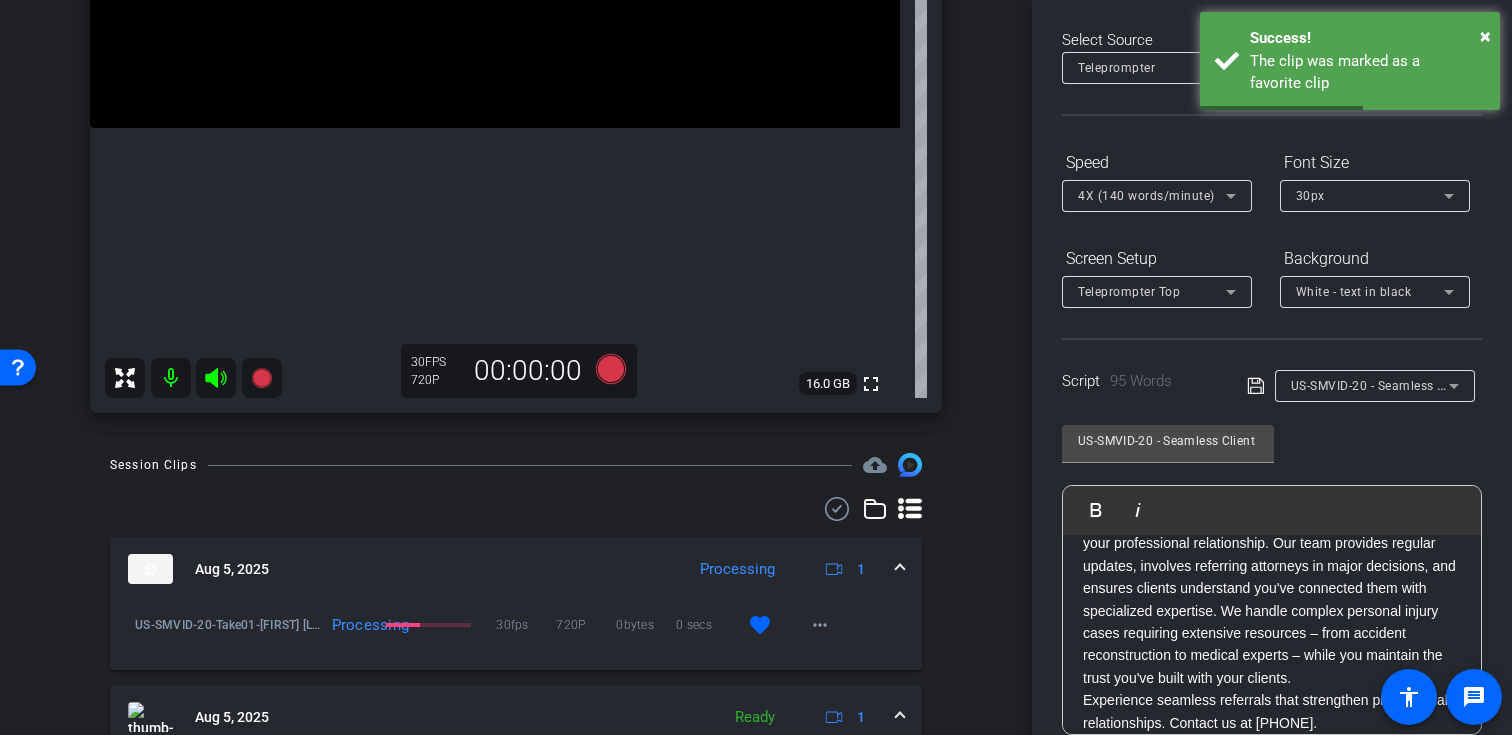 scroll, scrollTop: 430, scrollLeft: 0, axis: vertical 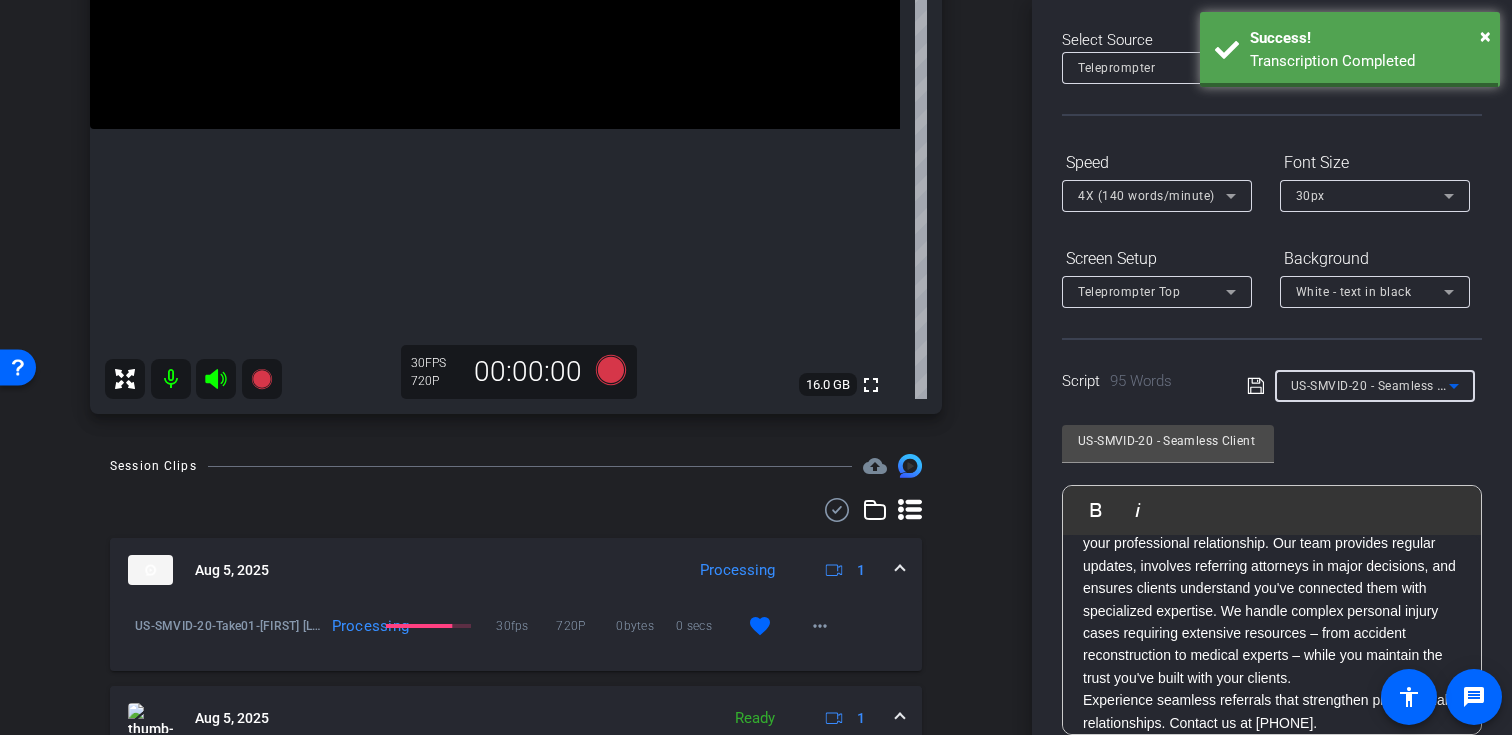 click on "US-SMVID-20 - Seamless Client Transition" at bounding box center (1413, 385) 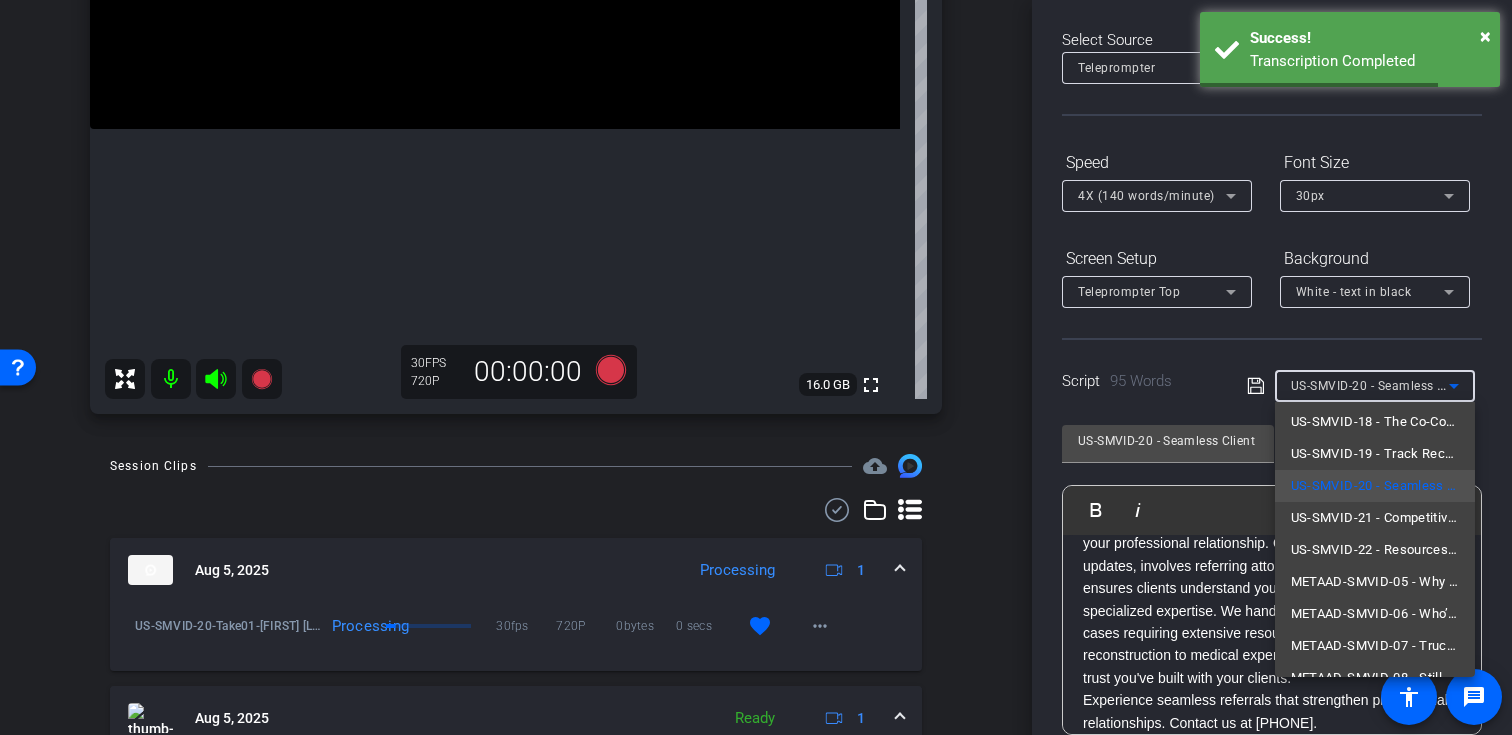 scroll, scrollTop: 253, scrollLeft: 0, axis: vertical 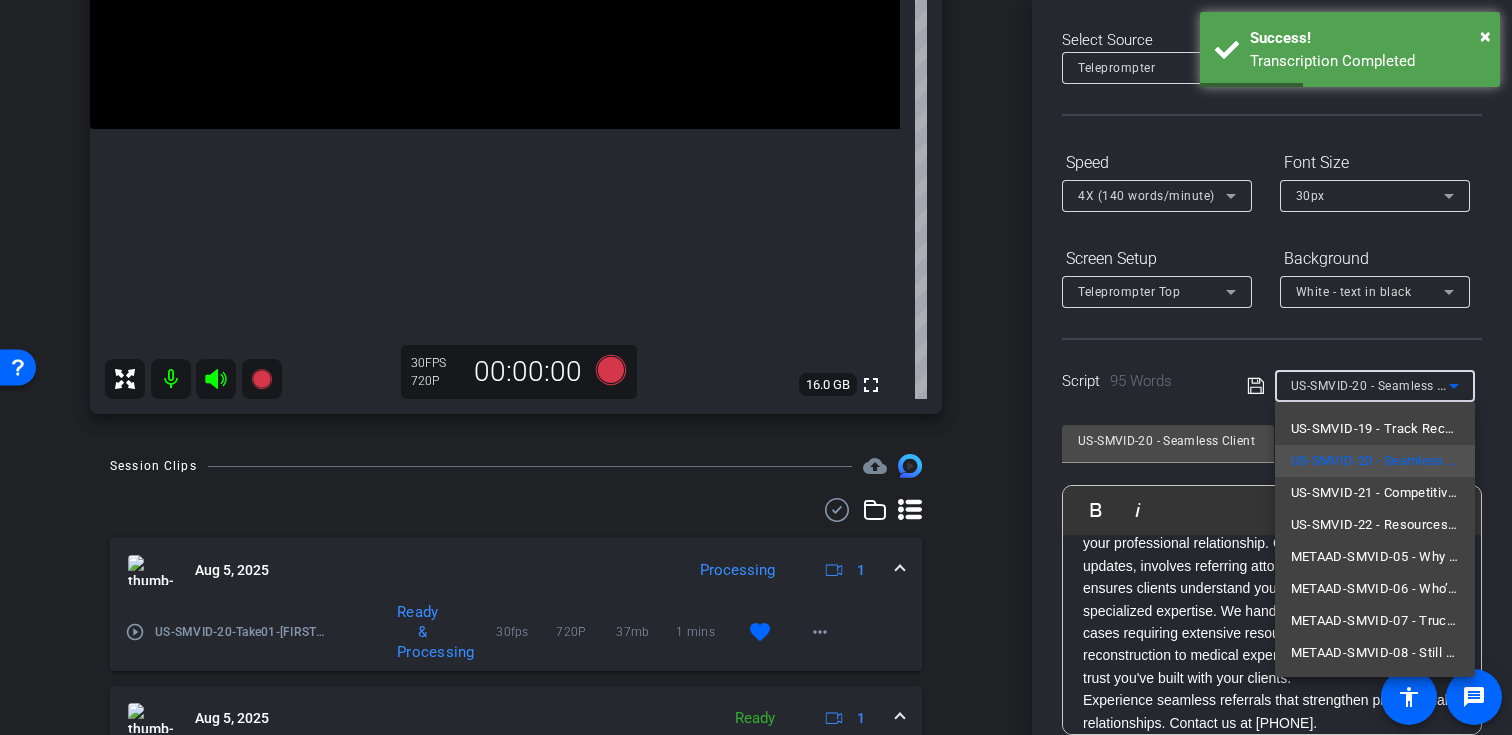 click at bounding box center [756, 367] 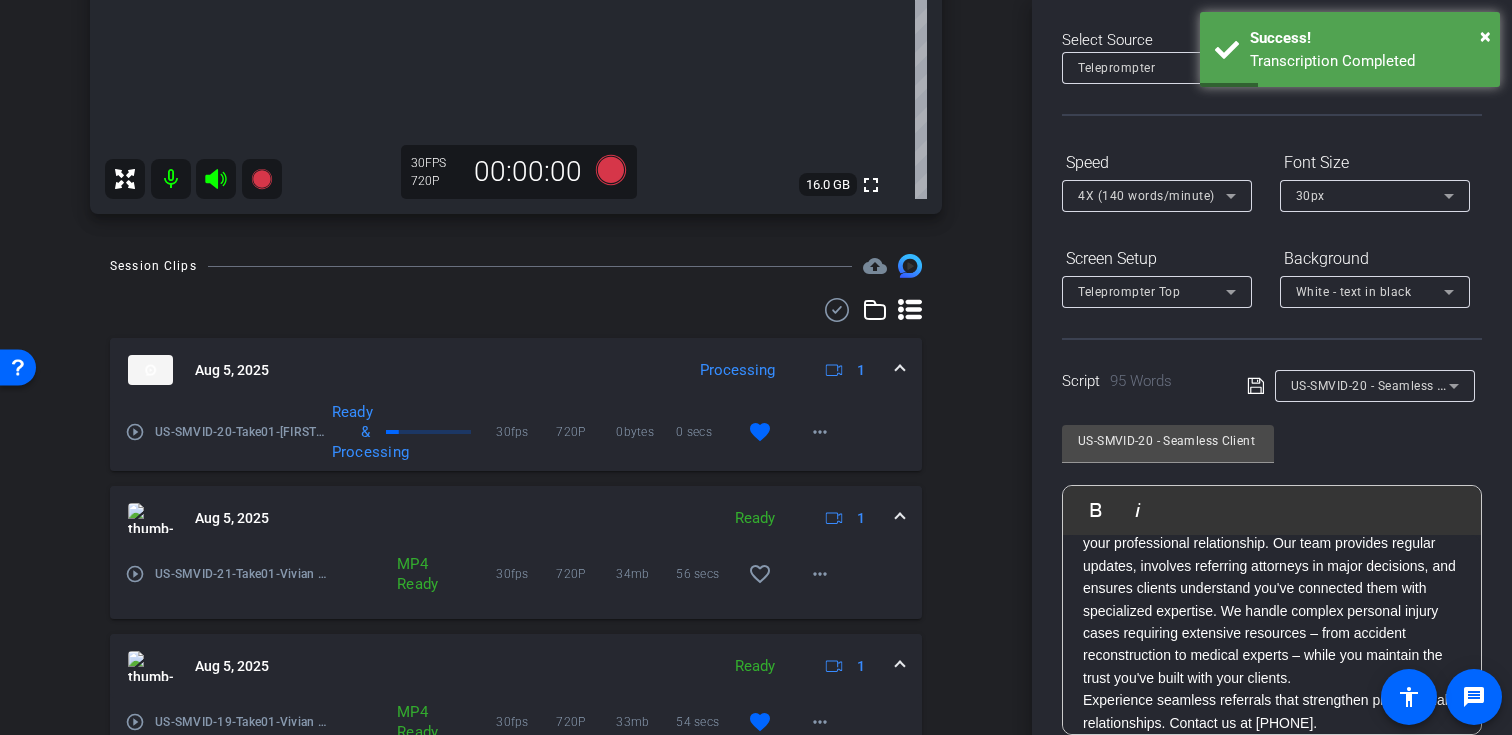 scroll, scrollTop: 778, scrollLeft: 0, axis: vertical 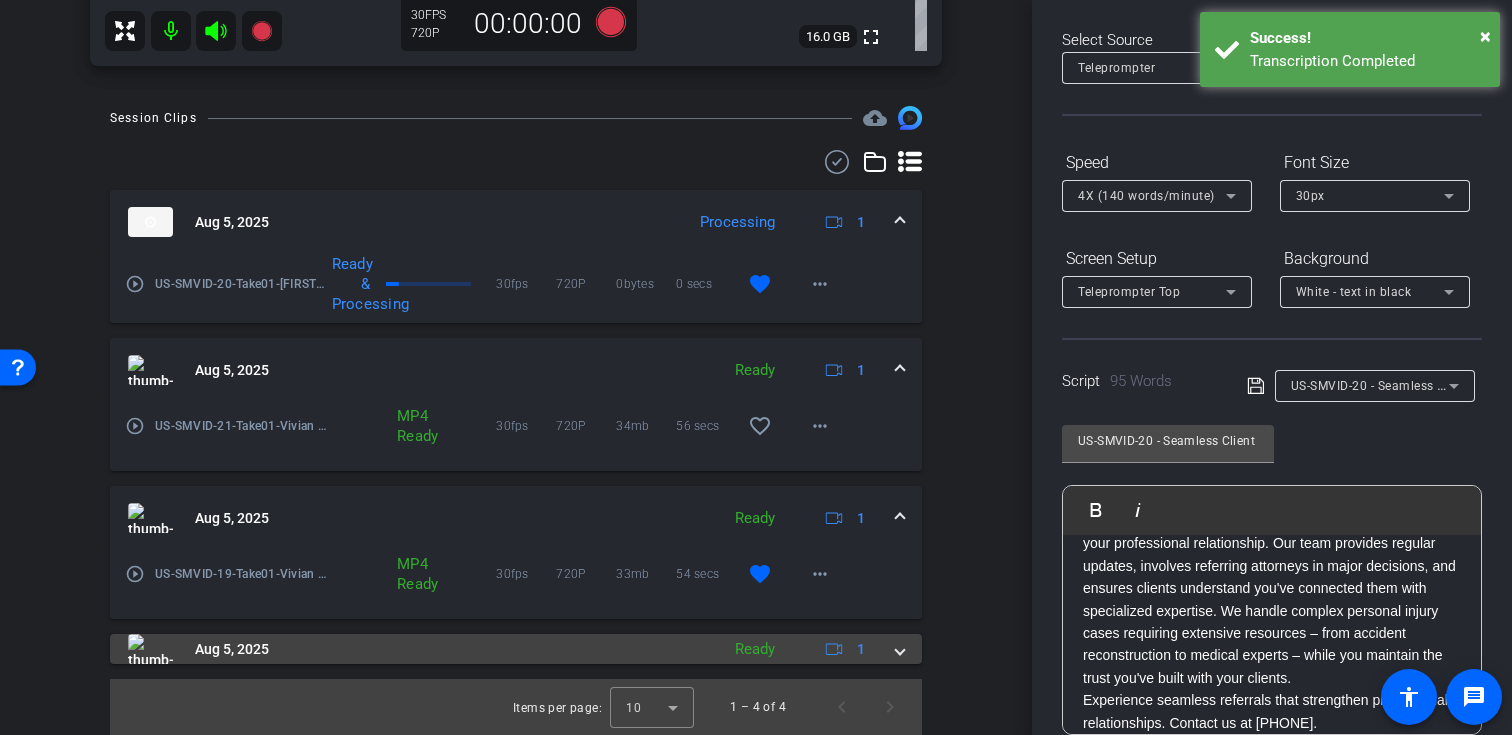 click on "Aug 5, 2025   Ready
1" at bounding box center (512, 649) 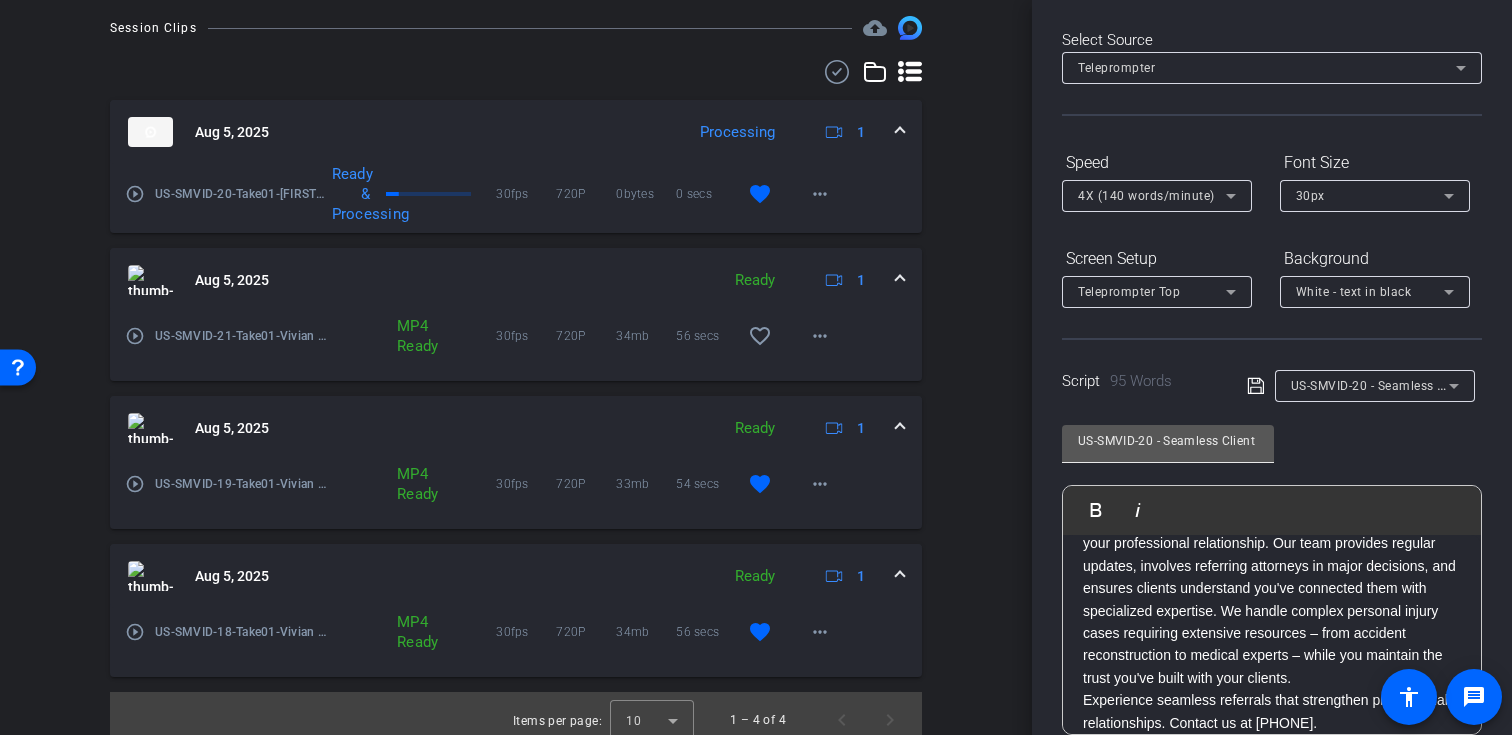 scroll, scrollTop: 869, scrollLeft: 0, axis: vertical 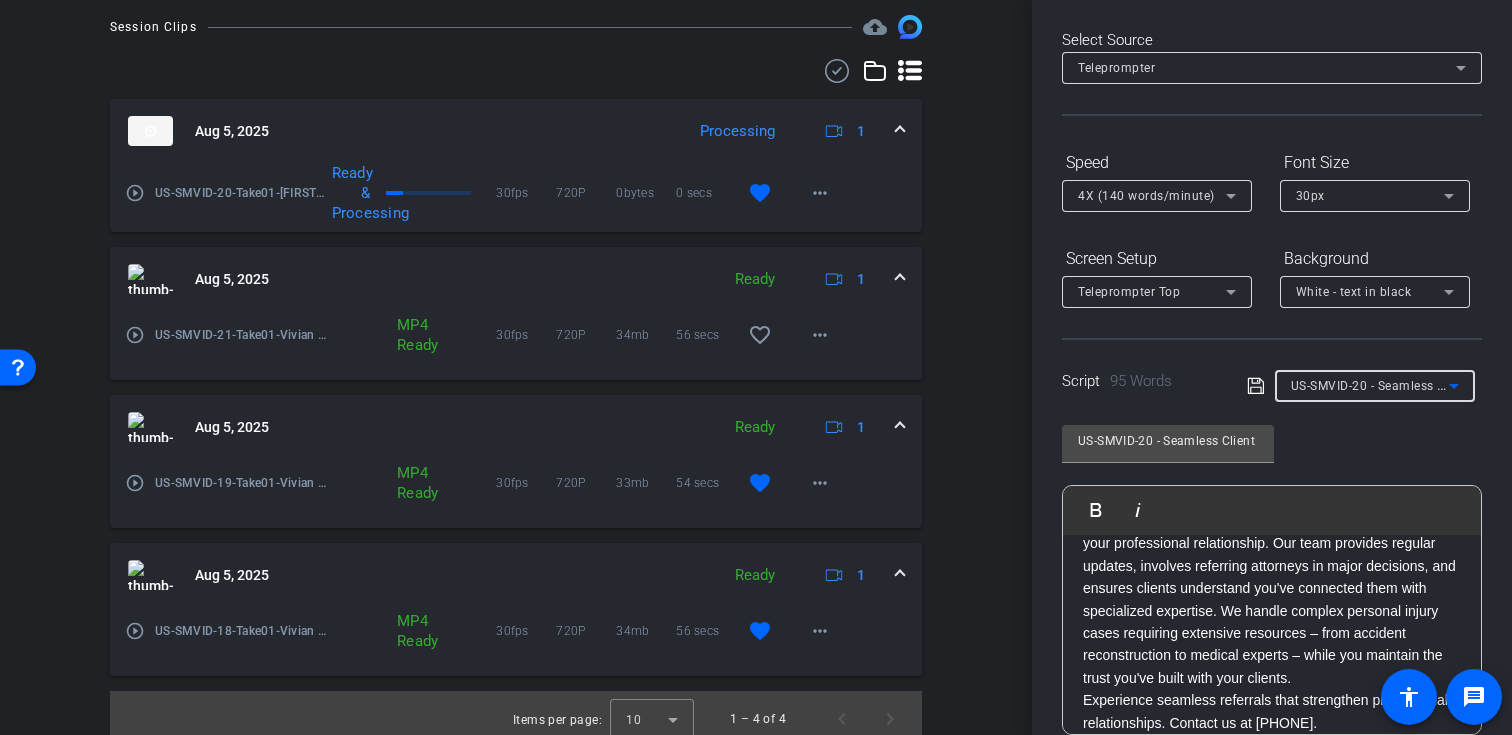 click on "US-SMVID-20 - Seamless Client Transition" at bounding box center (1413, 385) 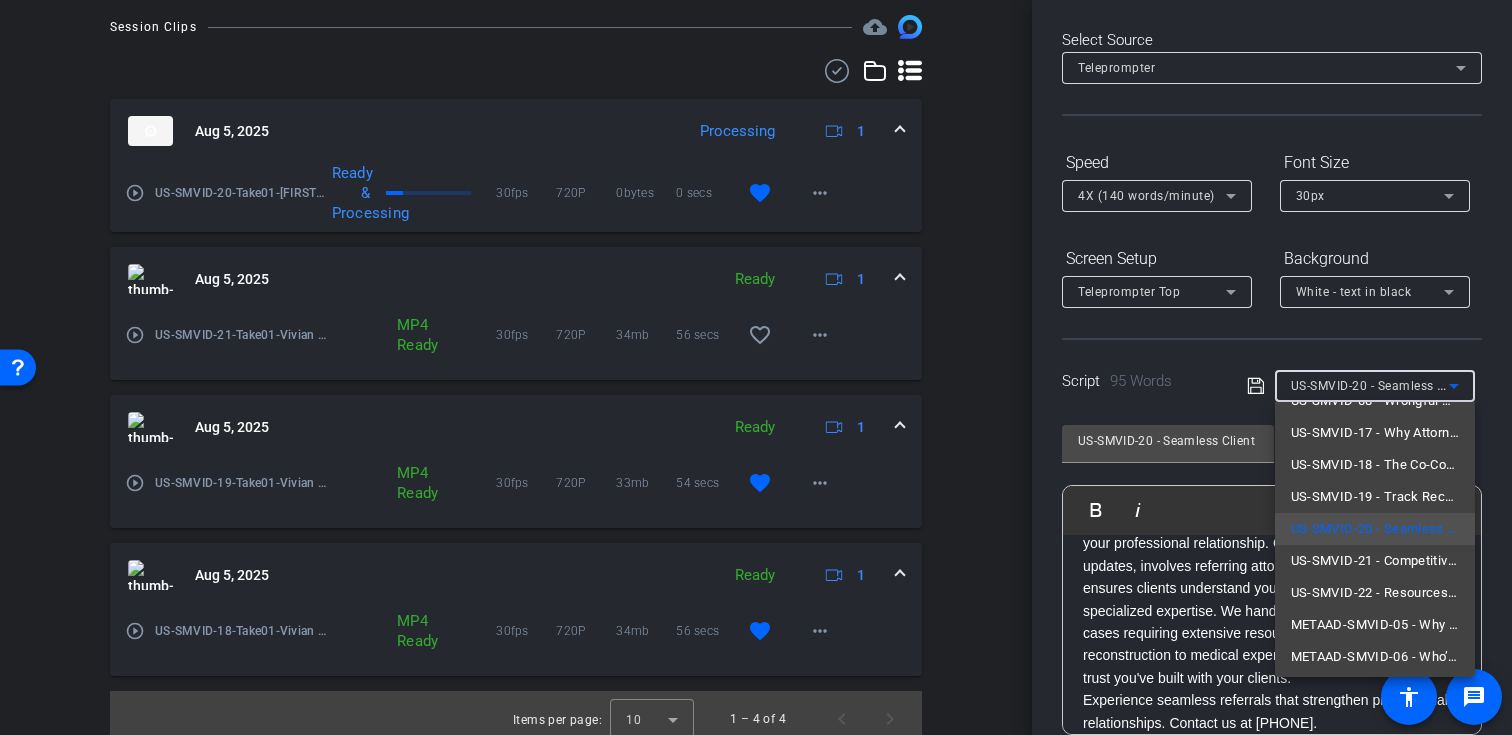 scroll, scrollTop: 190, scrollLeft: 0, axis: vertical 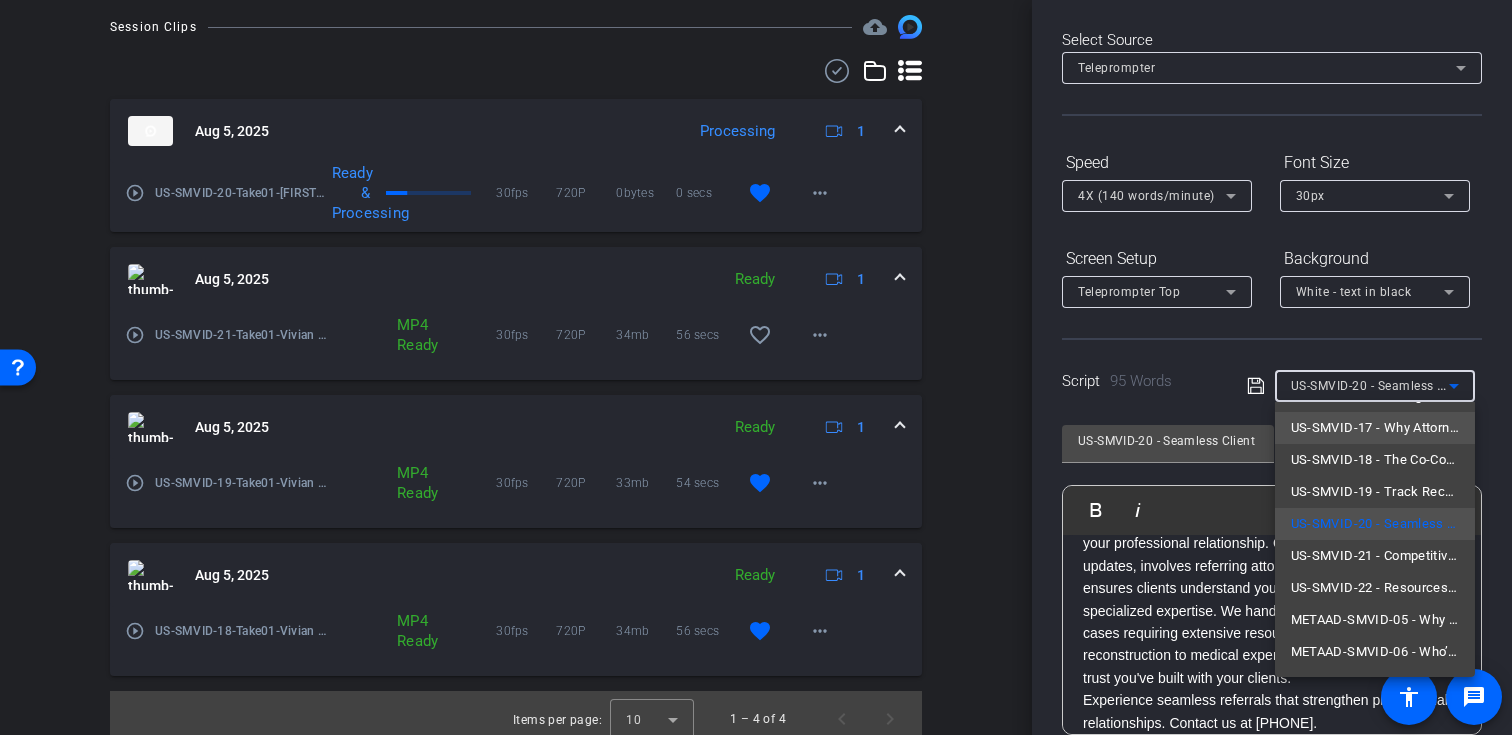 click on "US-SMVID-17 - Why Attorneys Trust Us With Their Referrals" at bounding box center (1375, 428) 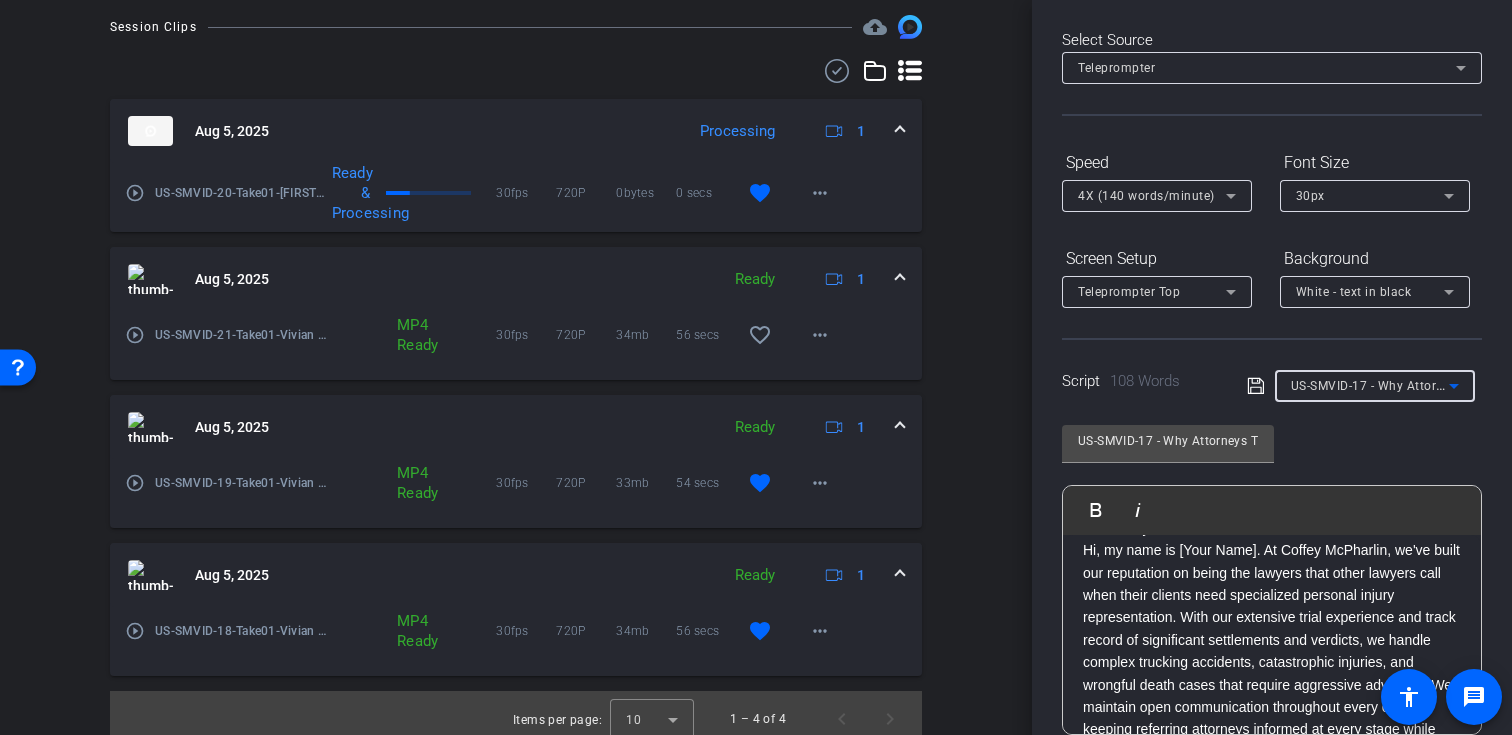 scroll, scrollTop: 0, scrollLeft: 0, axis: both 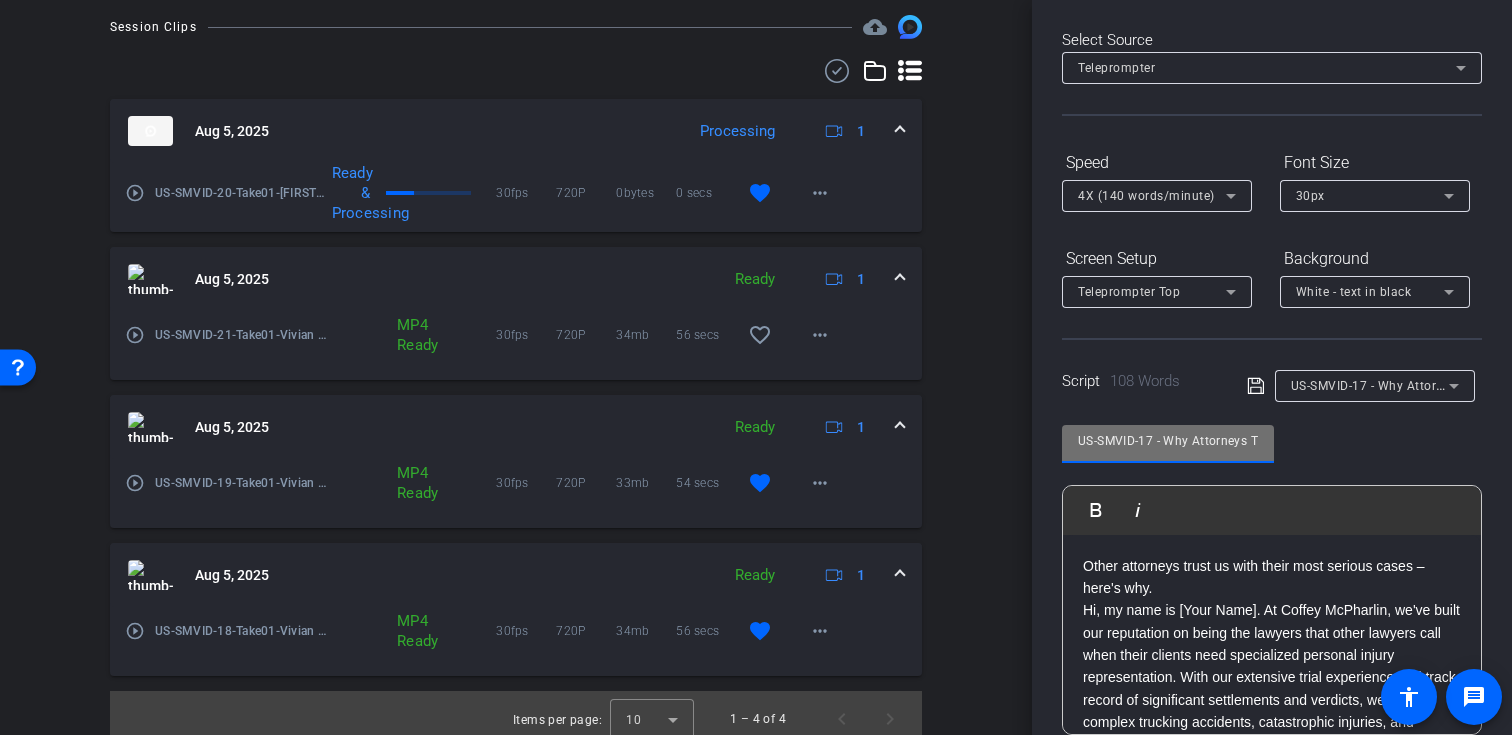 drag, startPoint x: 1154, startPoint y: 443, endPoint x: 1029, endPoint y: 443, distance: 125 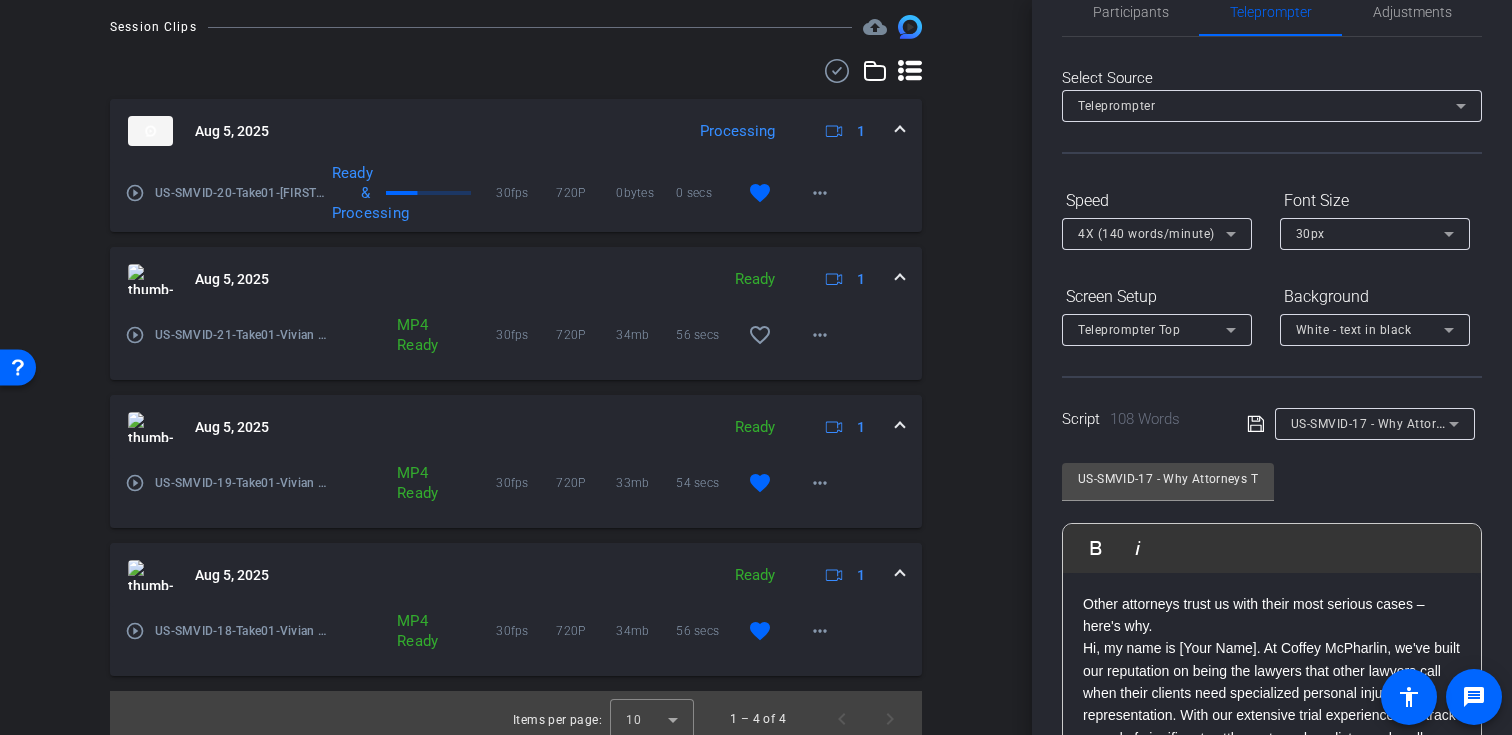scroll, scrollTop: 0, scrollLeft: 0, axis: both 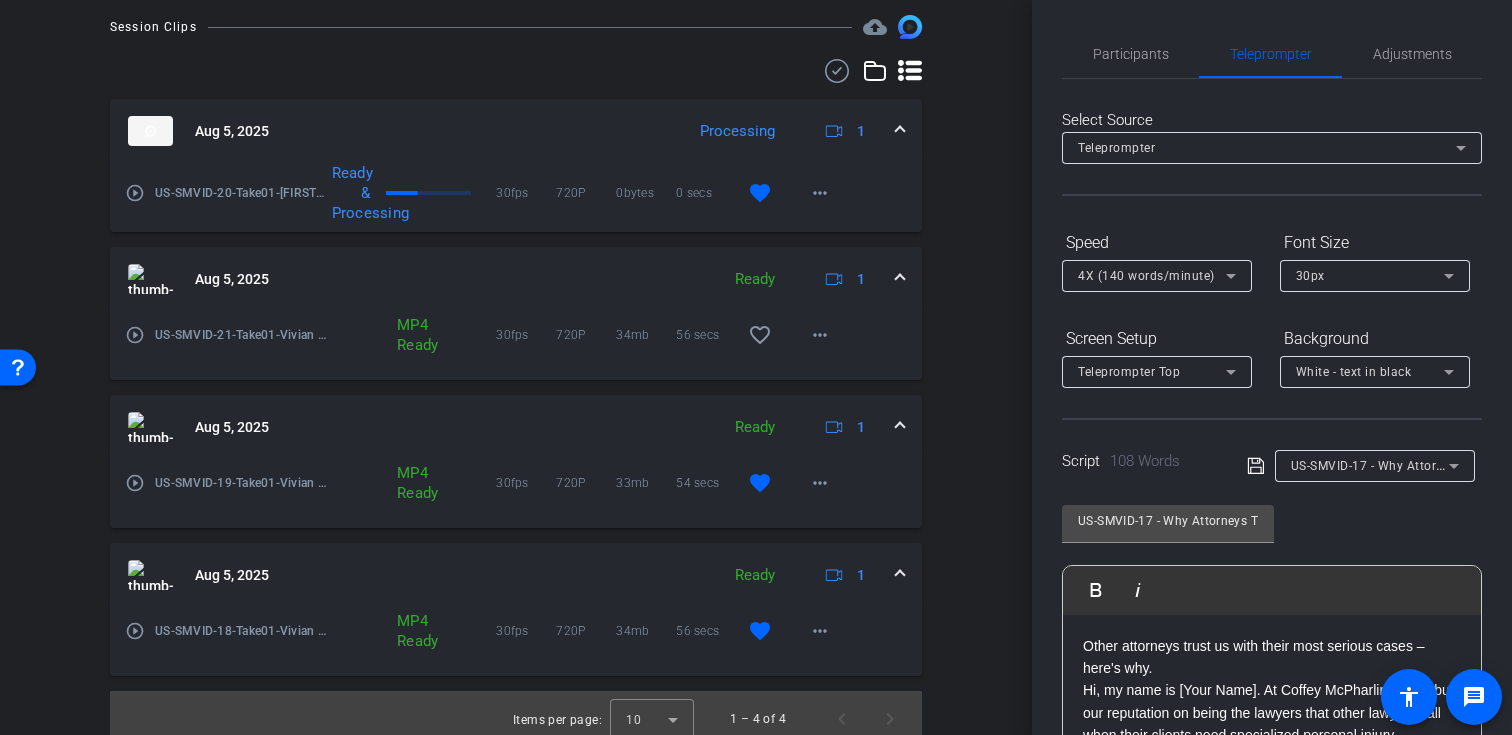 click on "4X (140 words/minute)" at bounding box center (1152, 275) 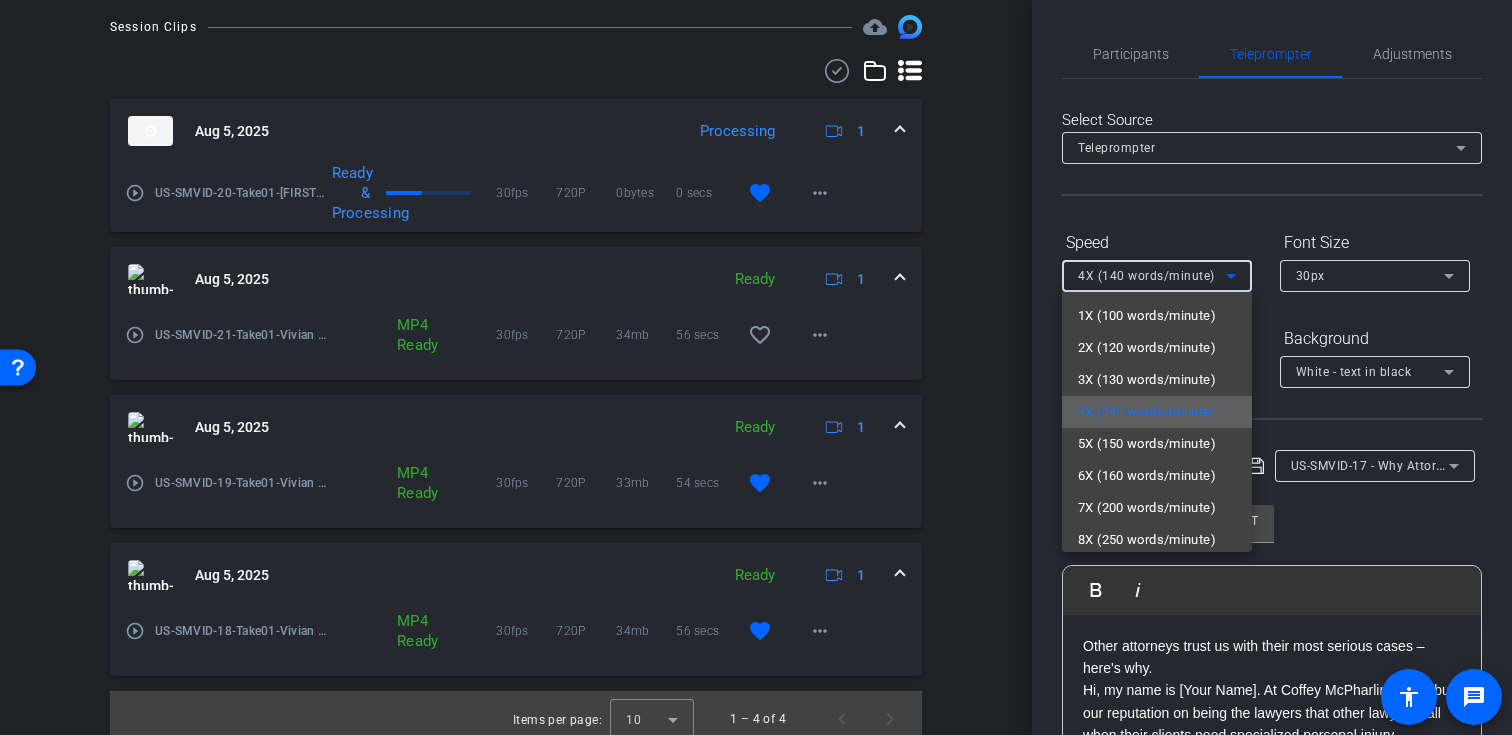 scroll, scrollTop: 40, scrollLeft: 0, axis: vertical 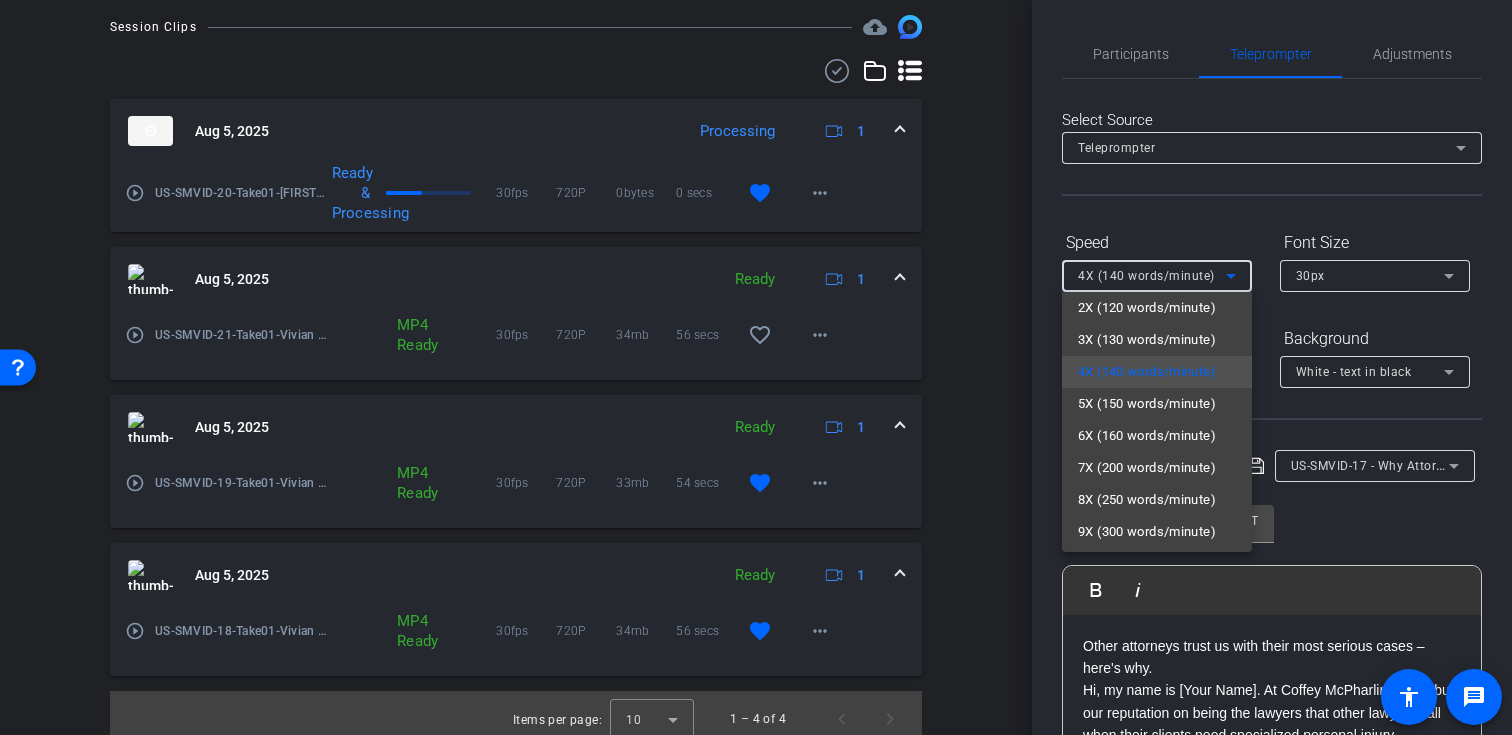 click at bounding box center (756, 367) 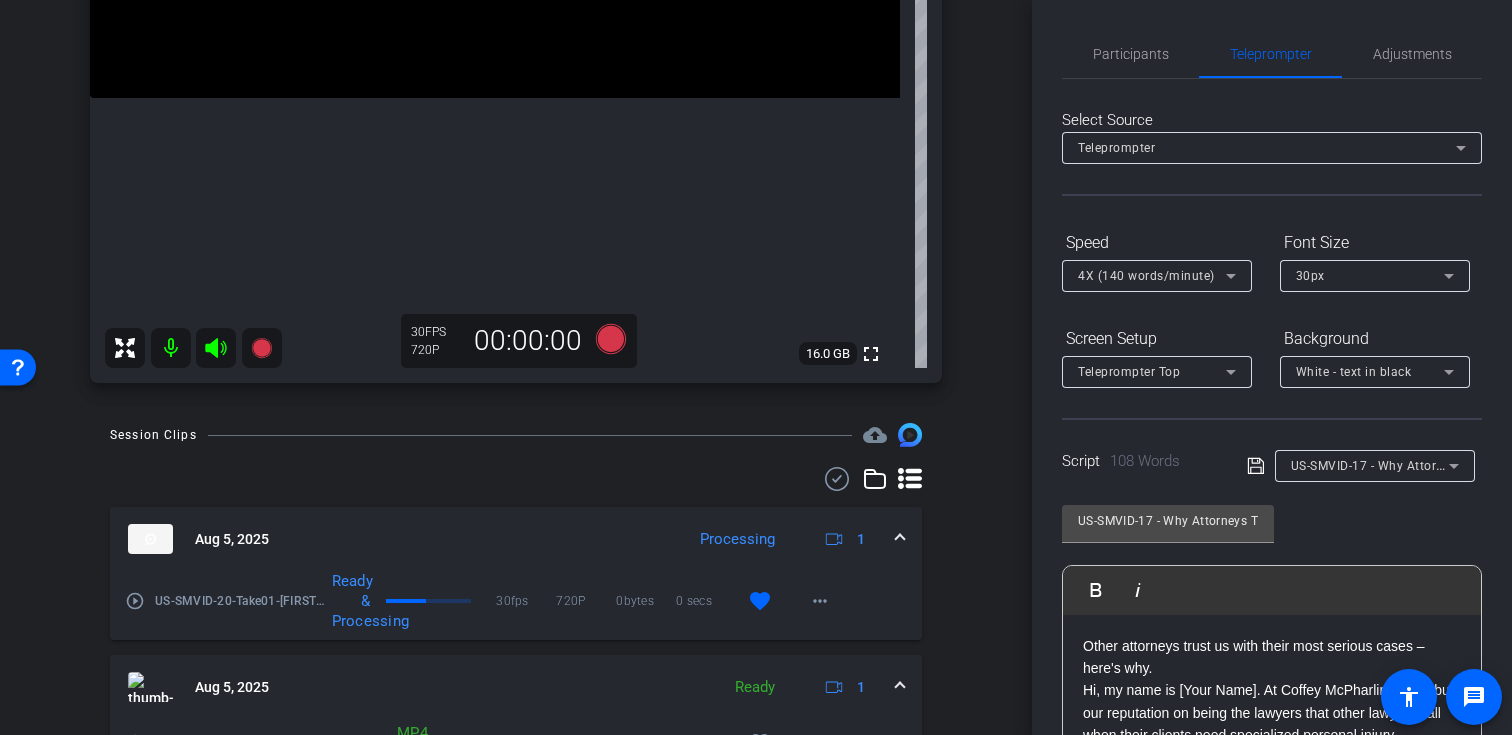 scroll, scrollTop: 463, scrollLeft: 0, axis: vertical 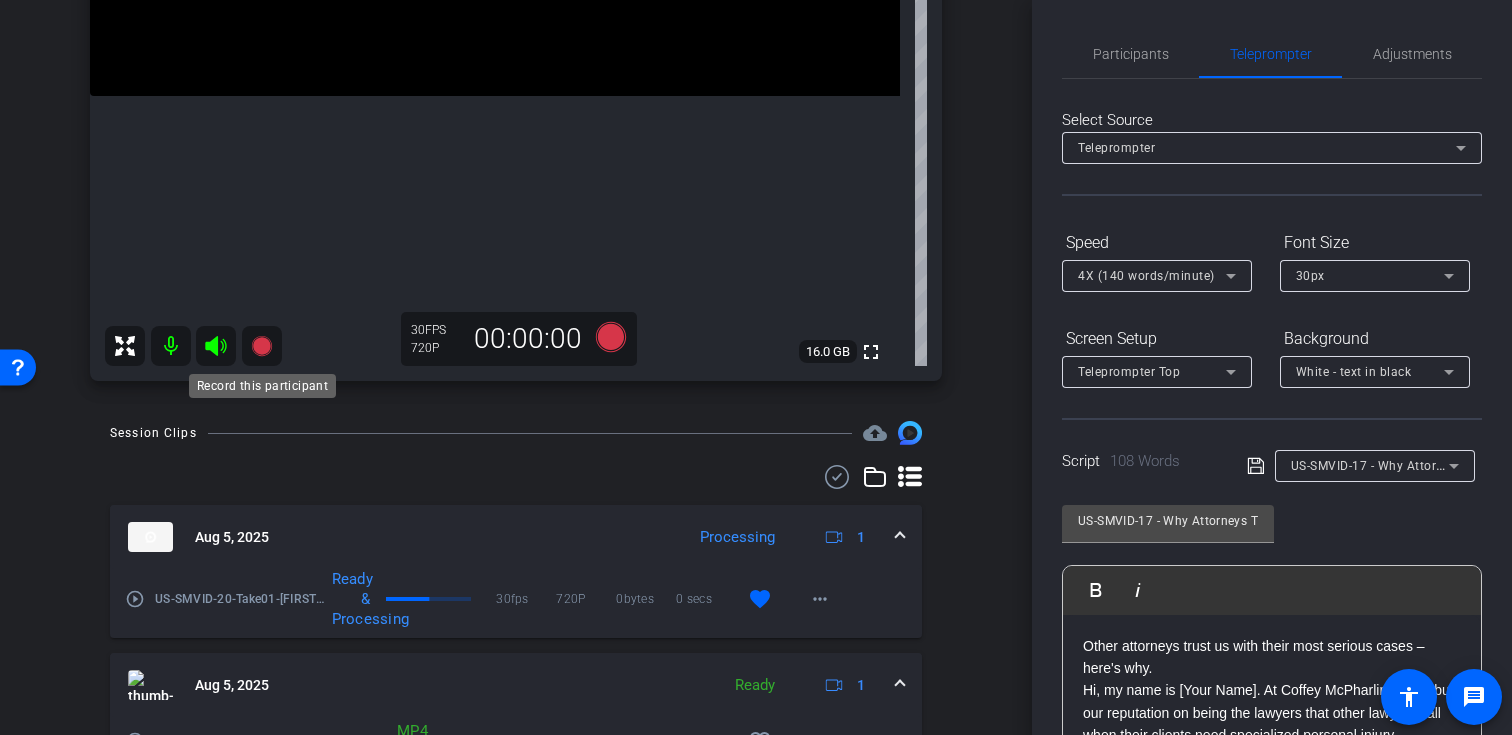 click 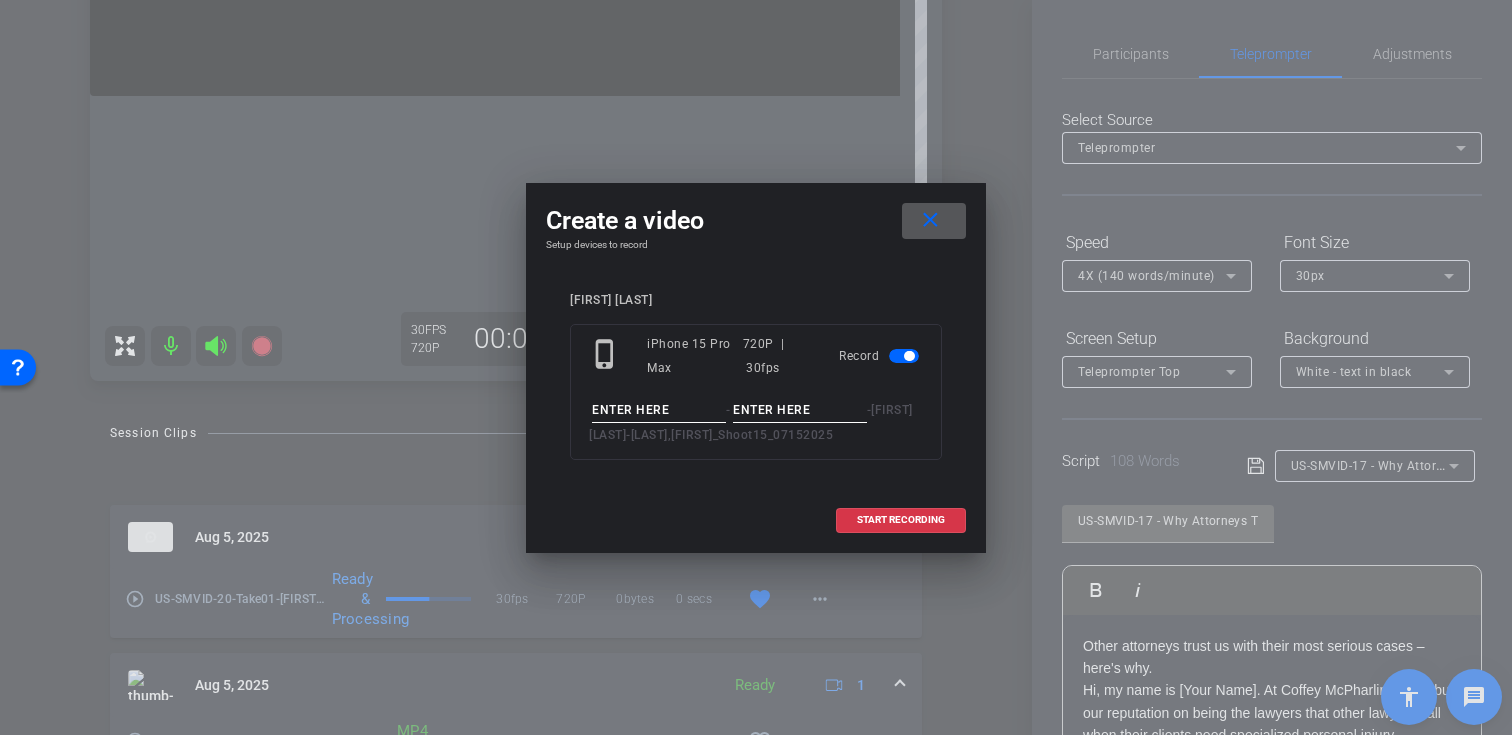 click at bounding box center (659, 410) 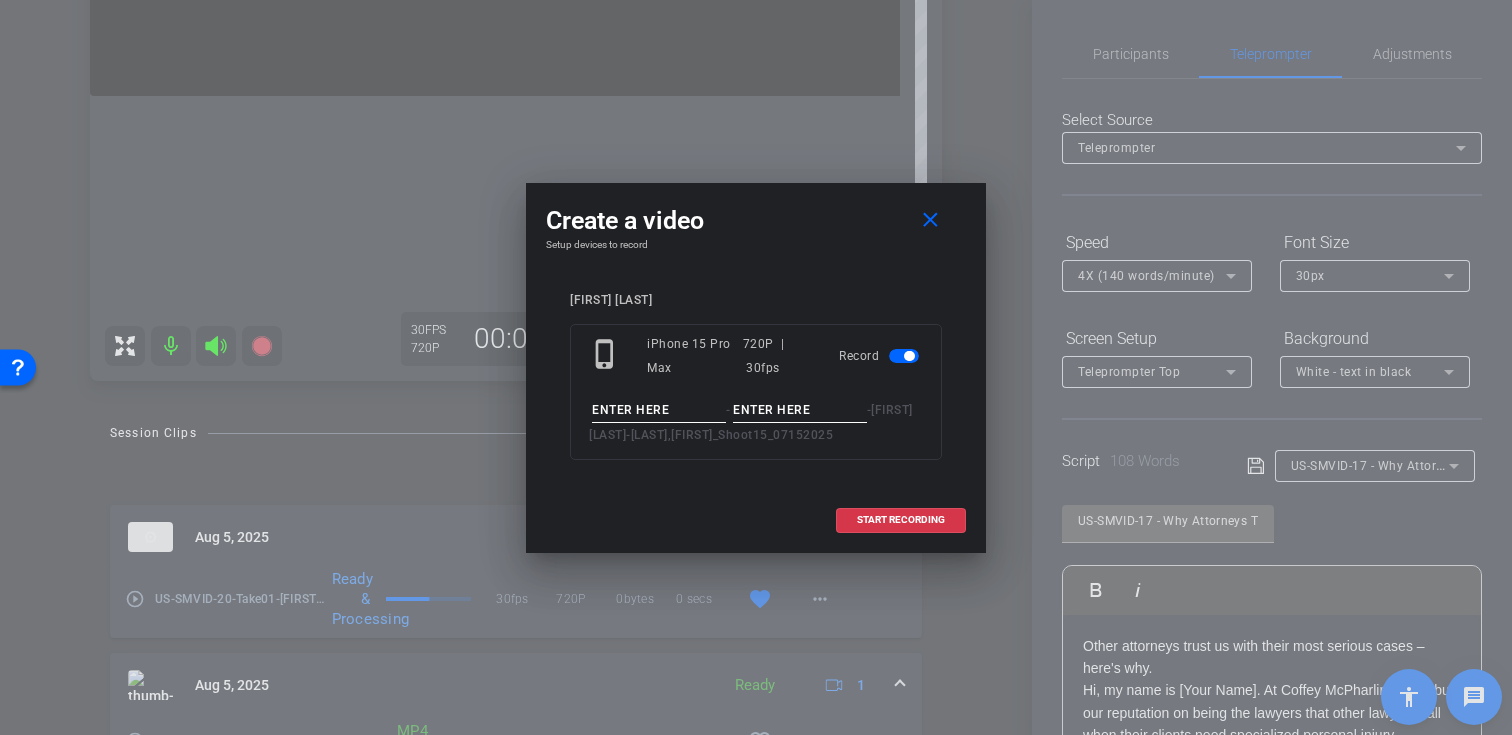 paste on "US-SMVID-17" 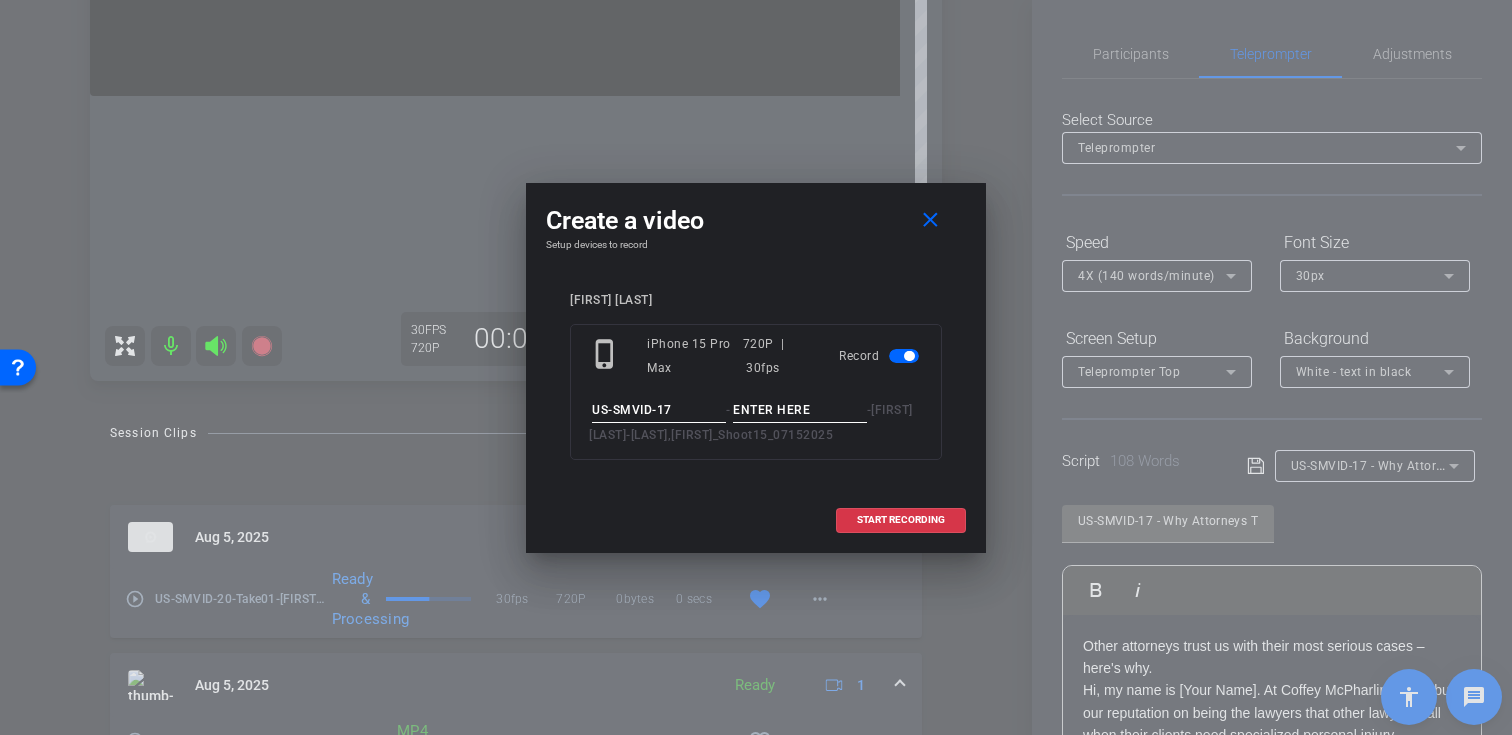 type on "US-SMVID-17" 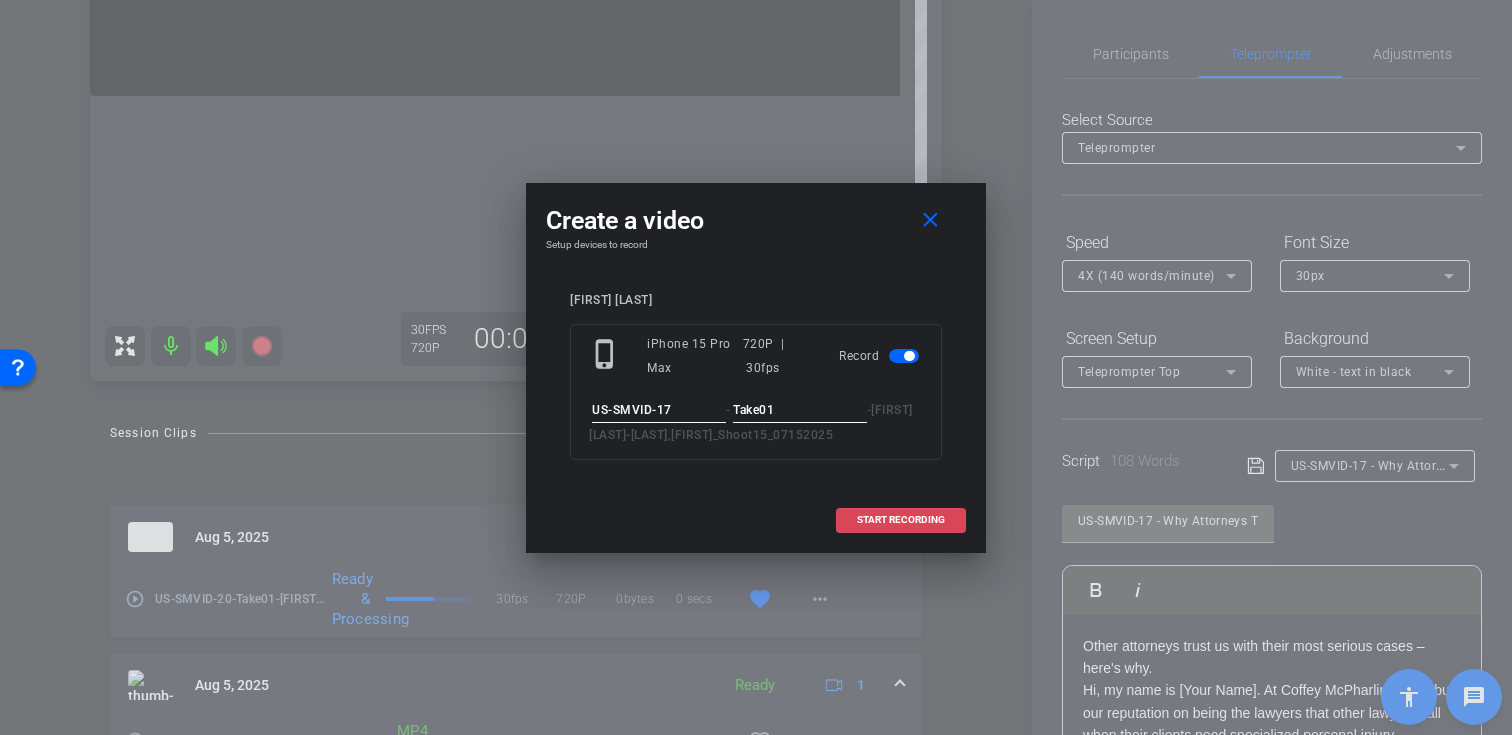 type on "Take01" 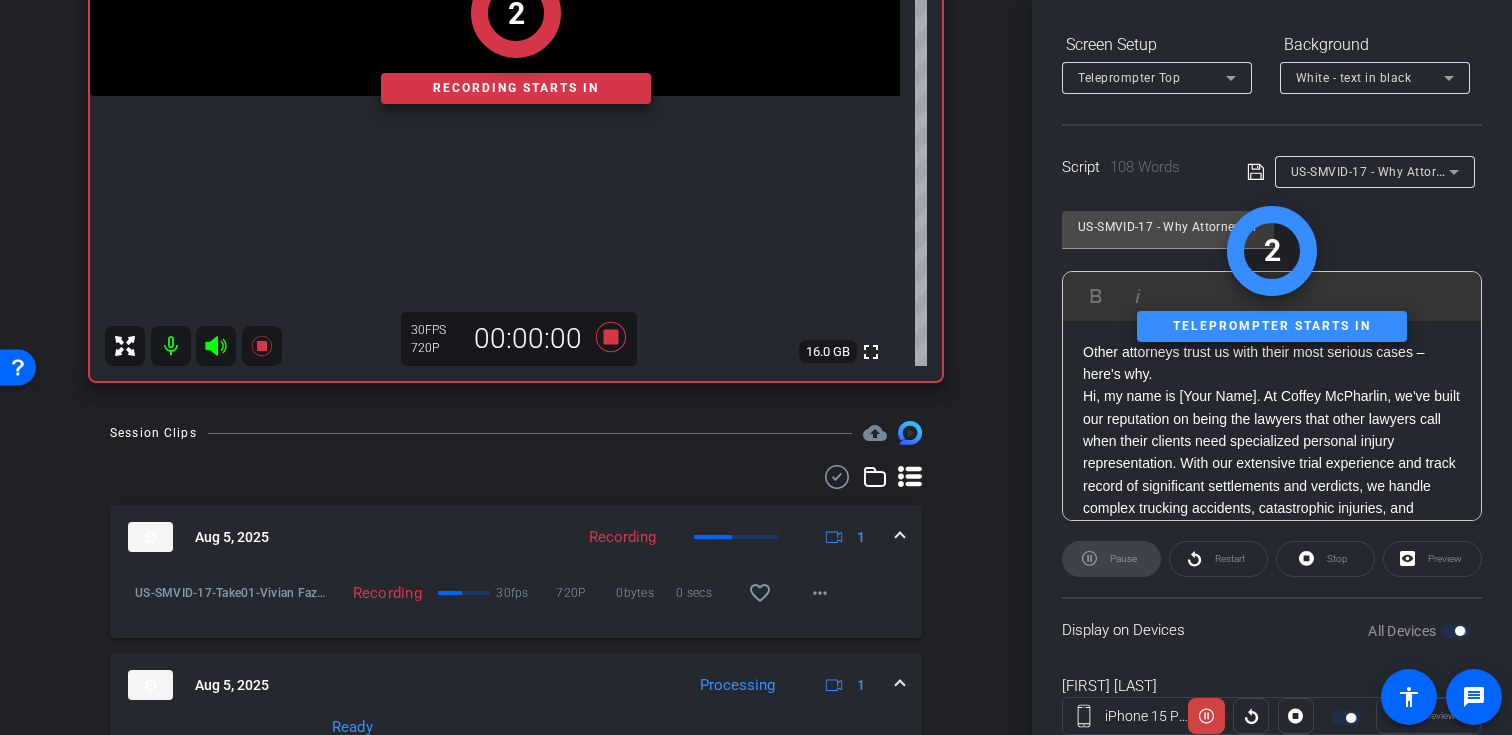 scroll, scrollTop: 358, scrollLeft: 0, axis: vertical 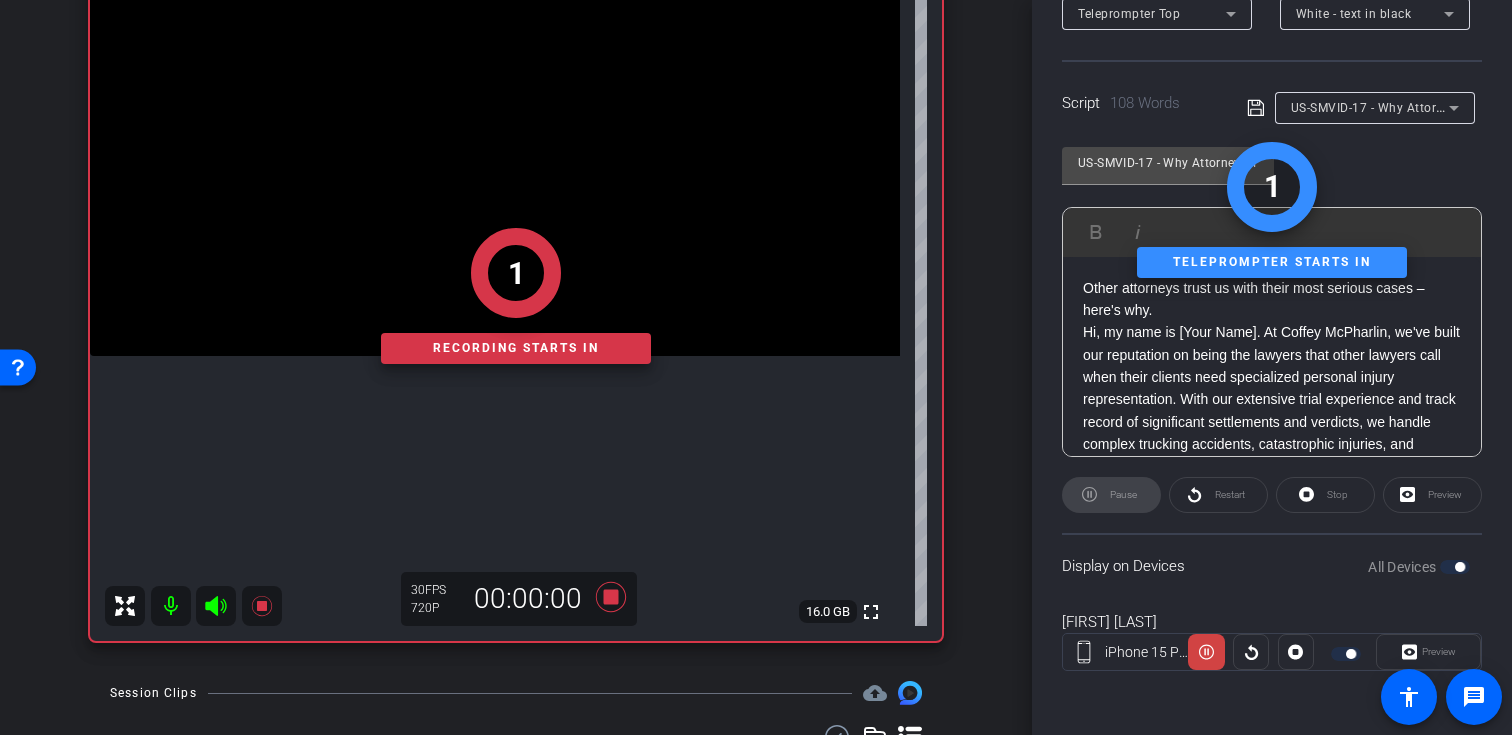 click 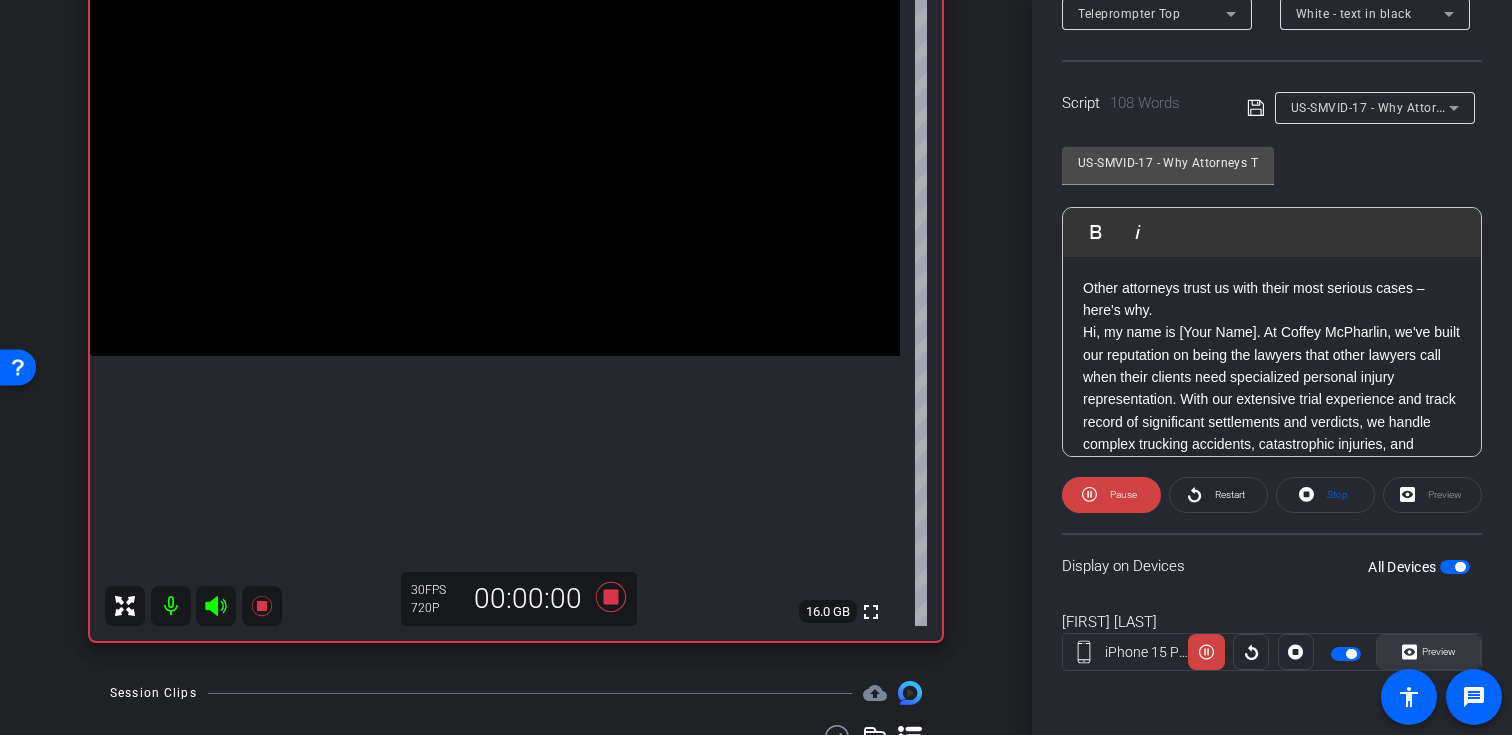 click 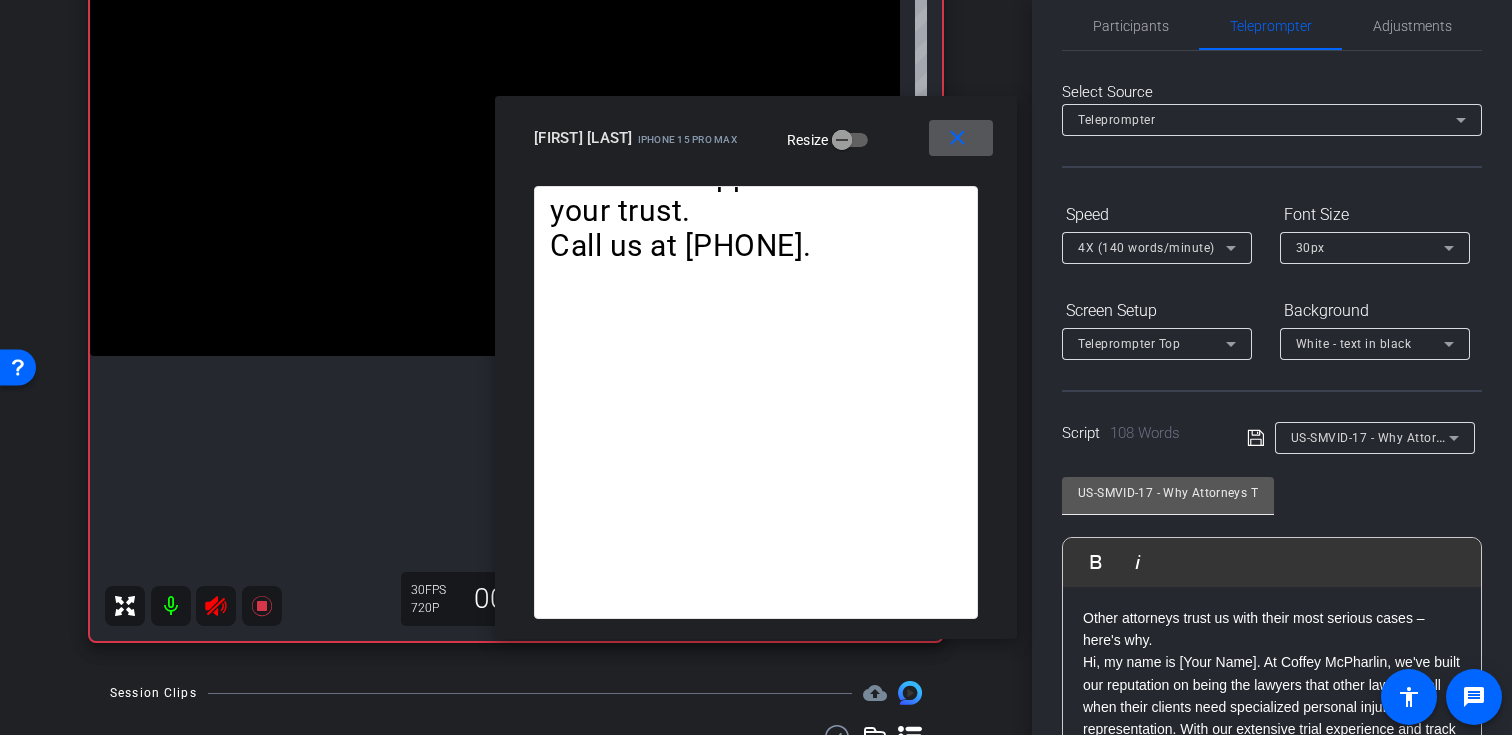 scroll, scrollTop: 27, scrollLeft: 0, axis: vertical 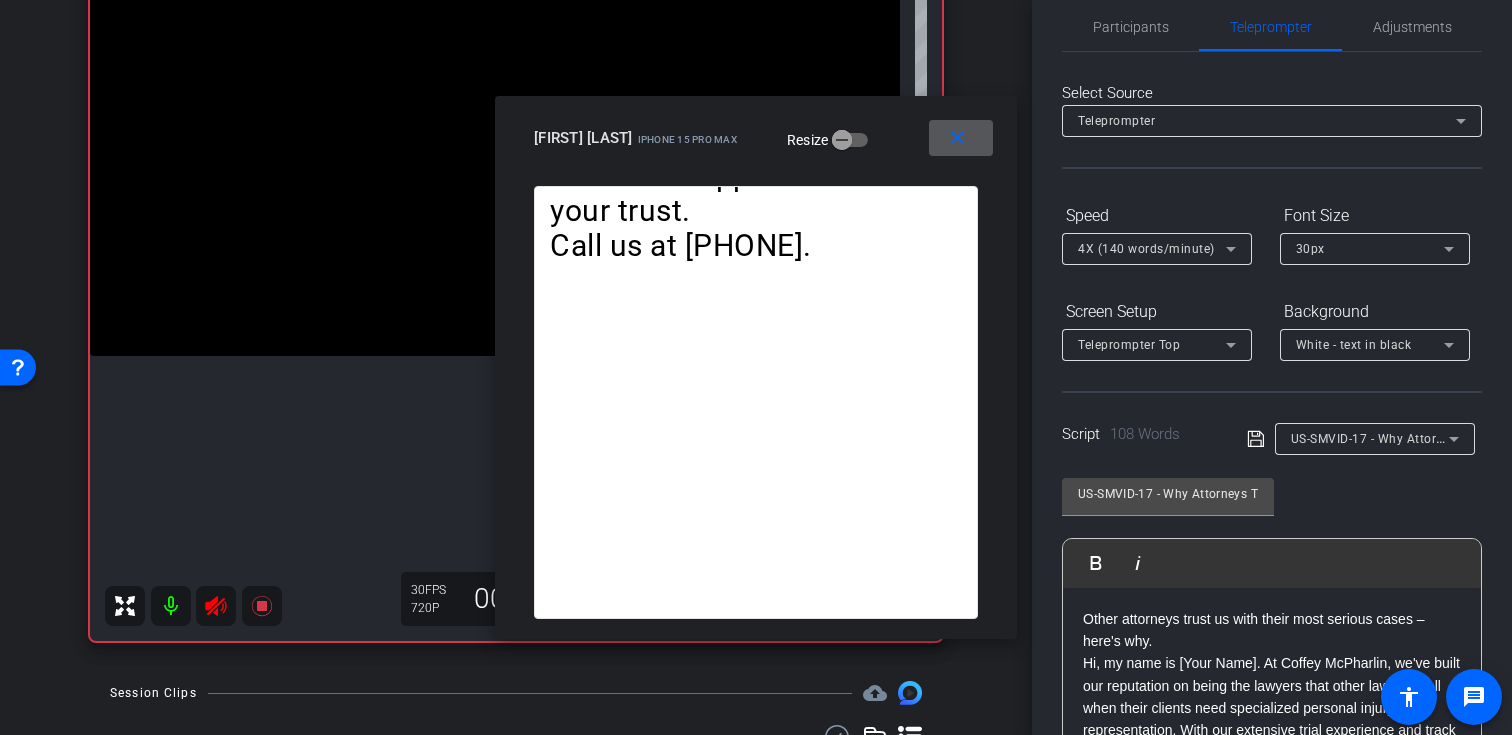 click on "close" at bounding box center (957, 138) 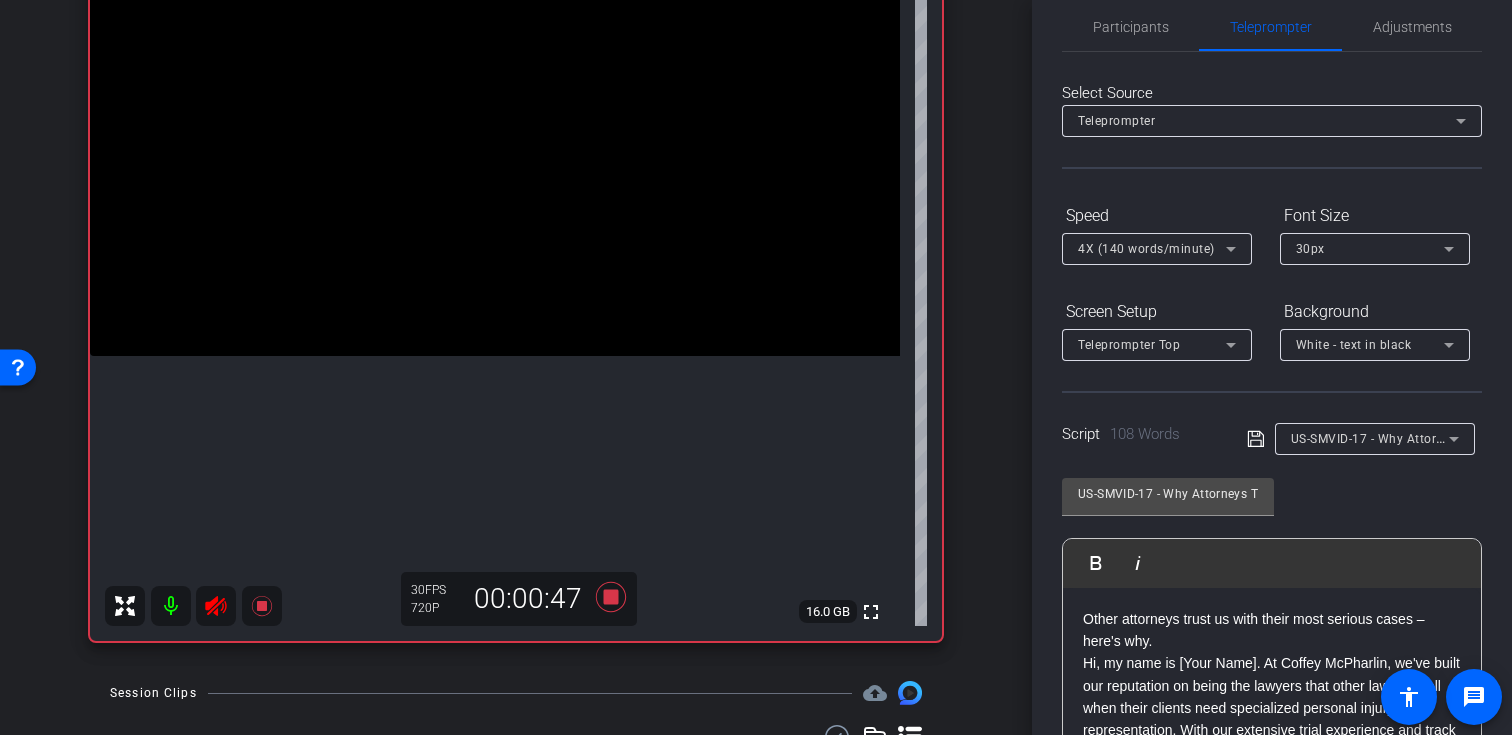 click 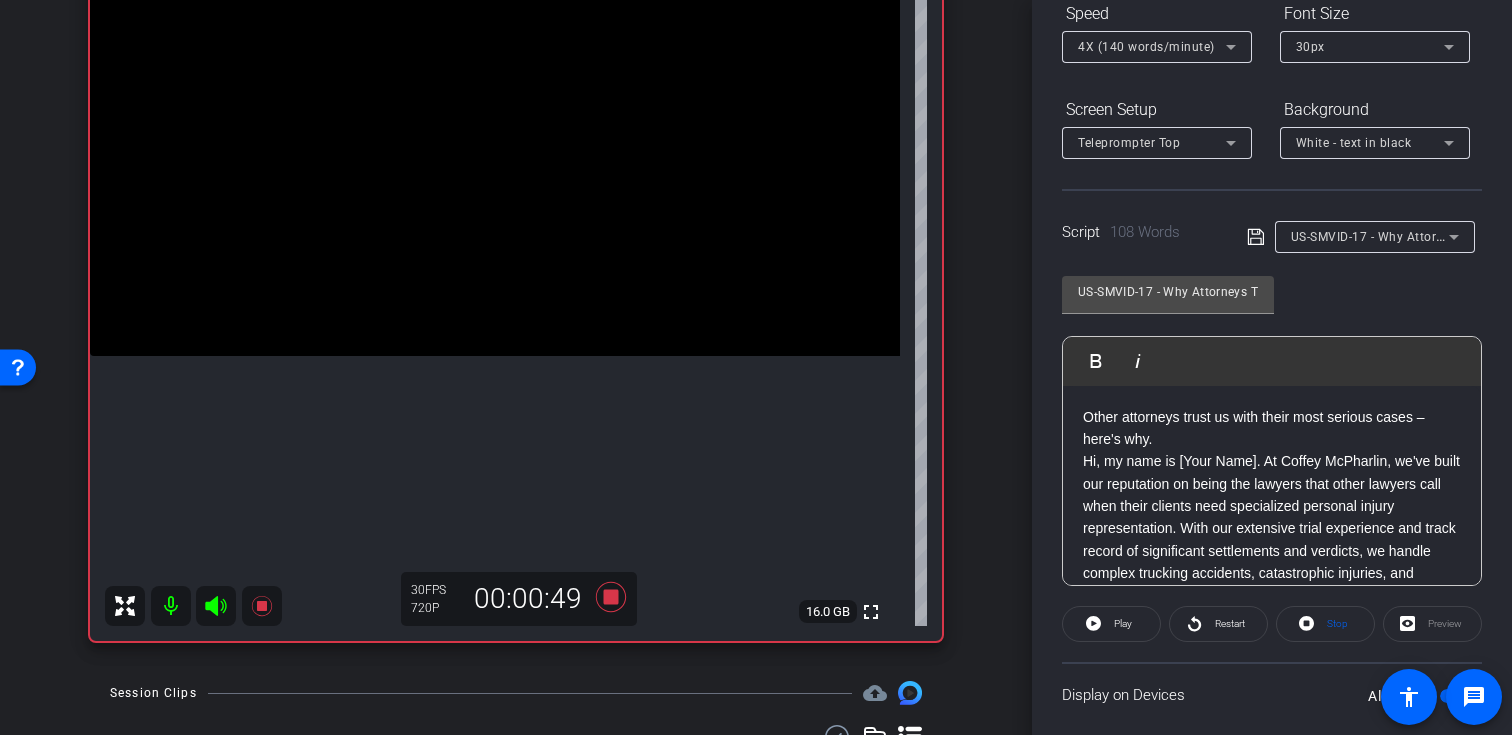 scroll, scrollTop: 243, scrollLeft: 0, axis: vertical 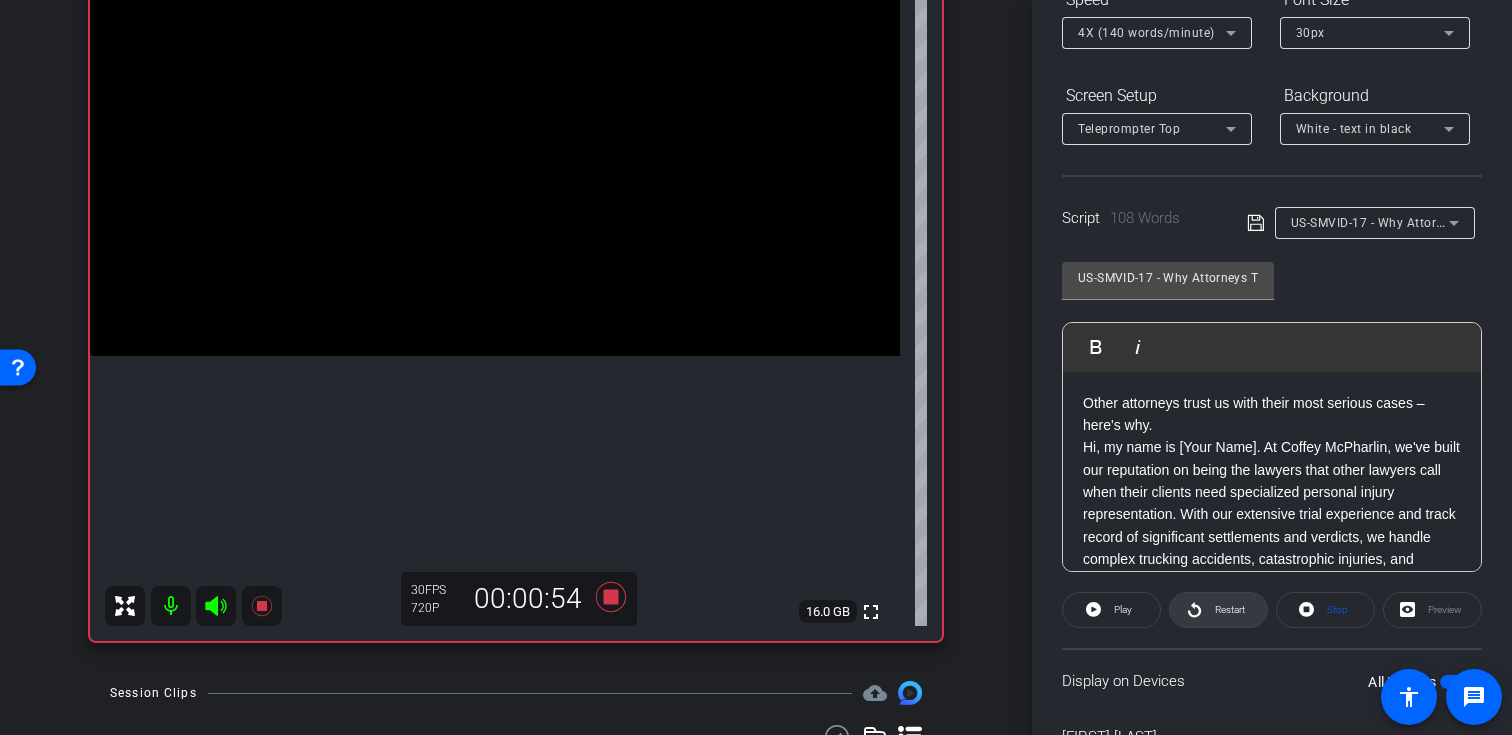 click on "Restart" 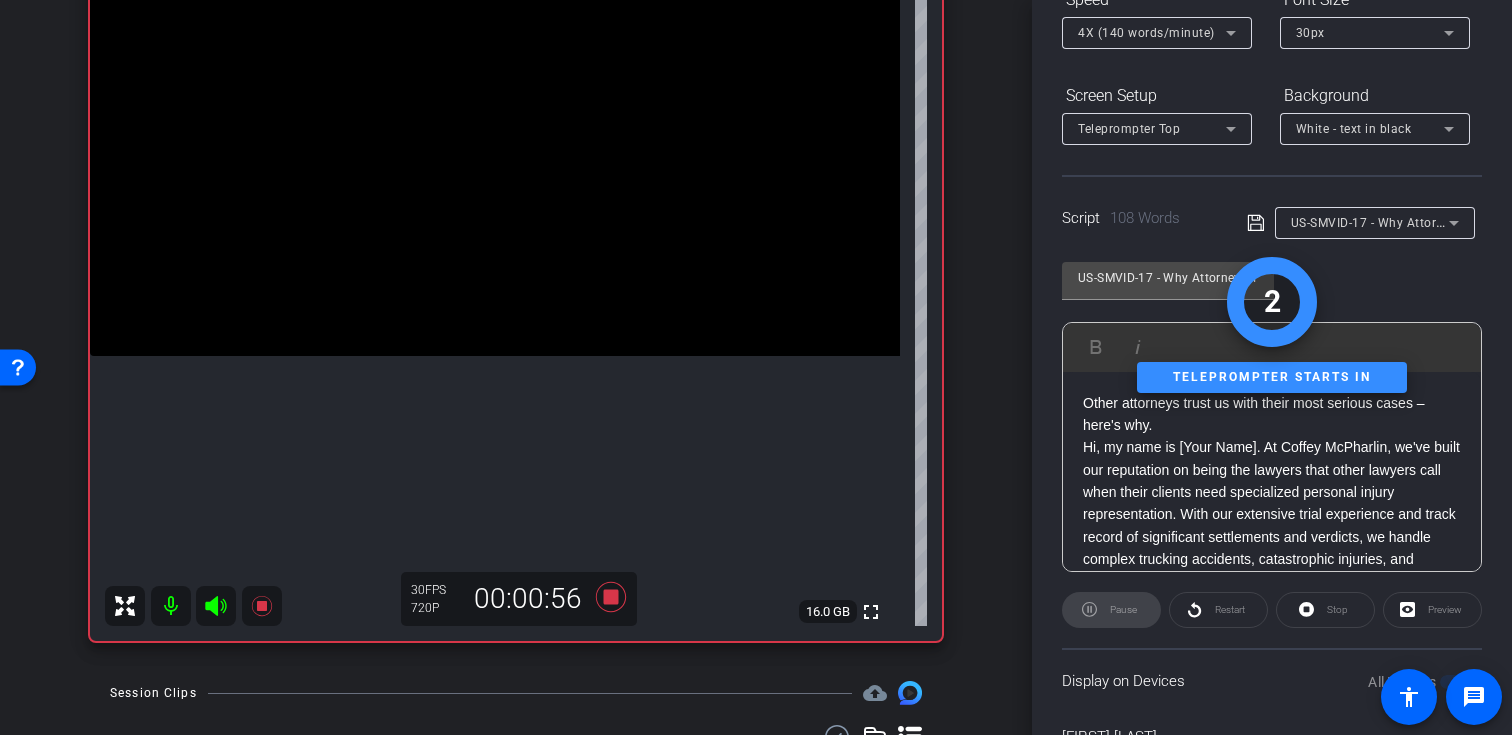 click 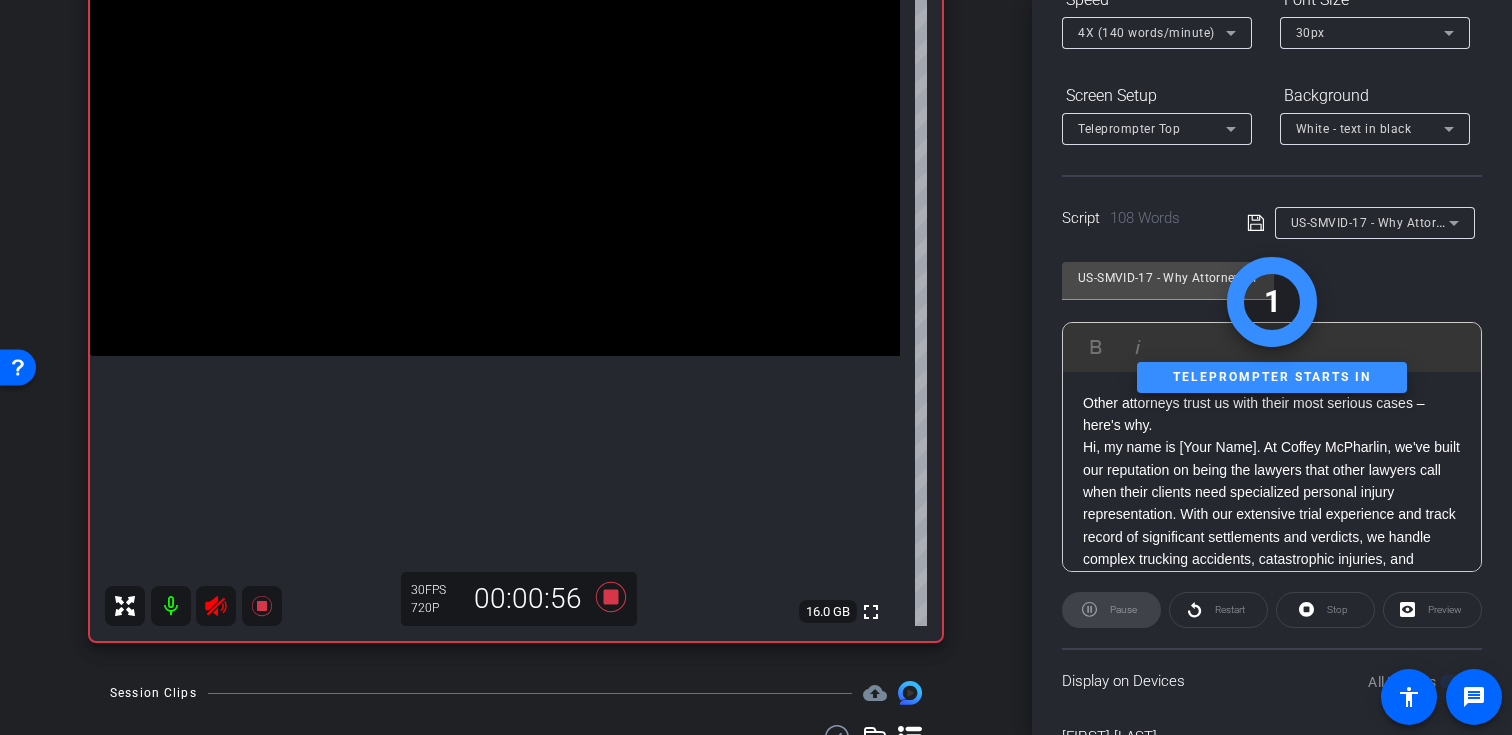scroll, scrollTop: 358, scrollLeft: 0, axis: vertical 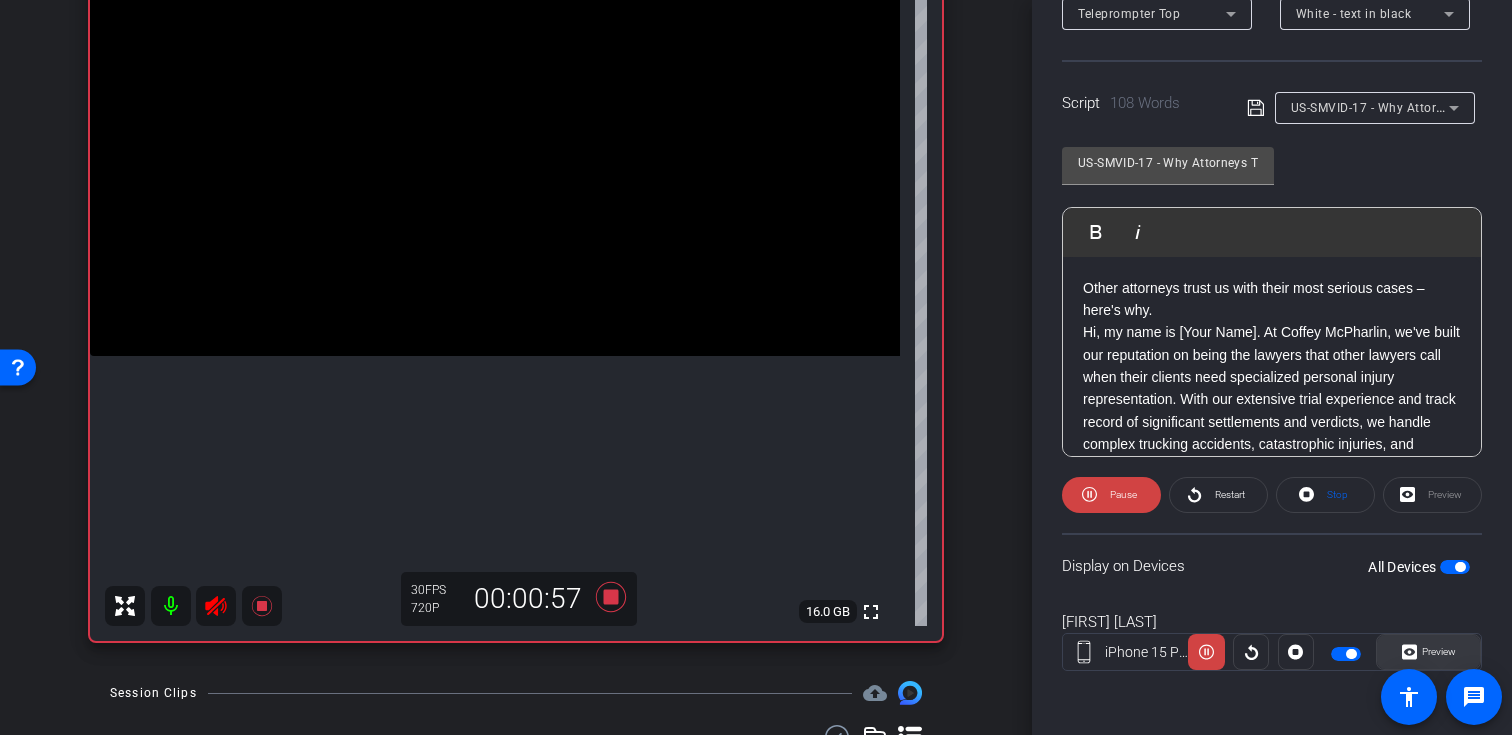 click 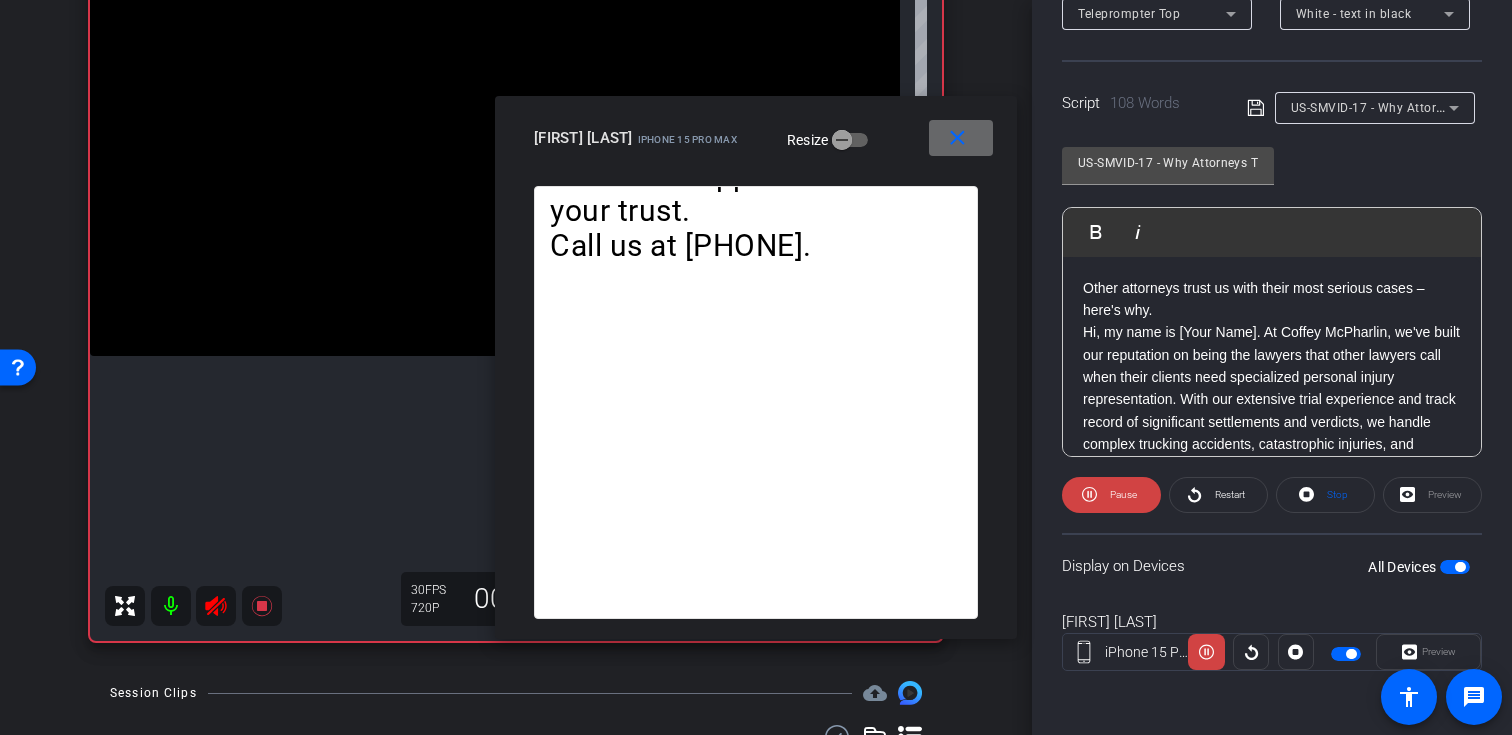 click on "close" at bounding box center [957, 138] 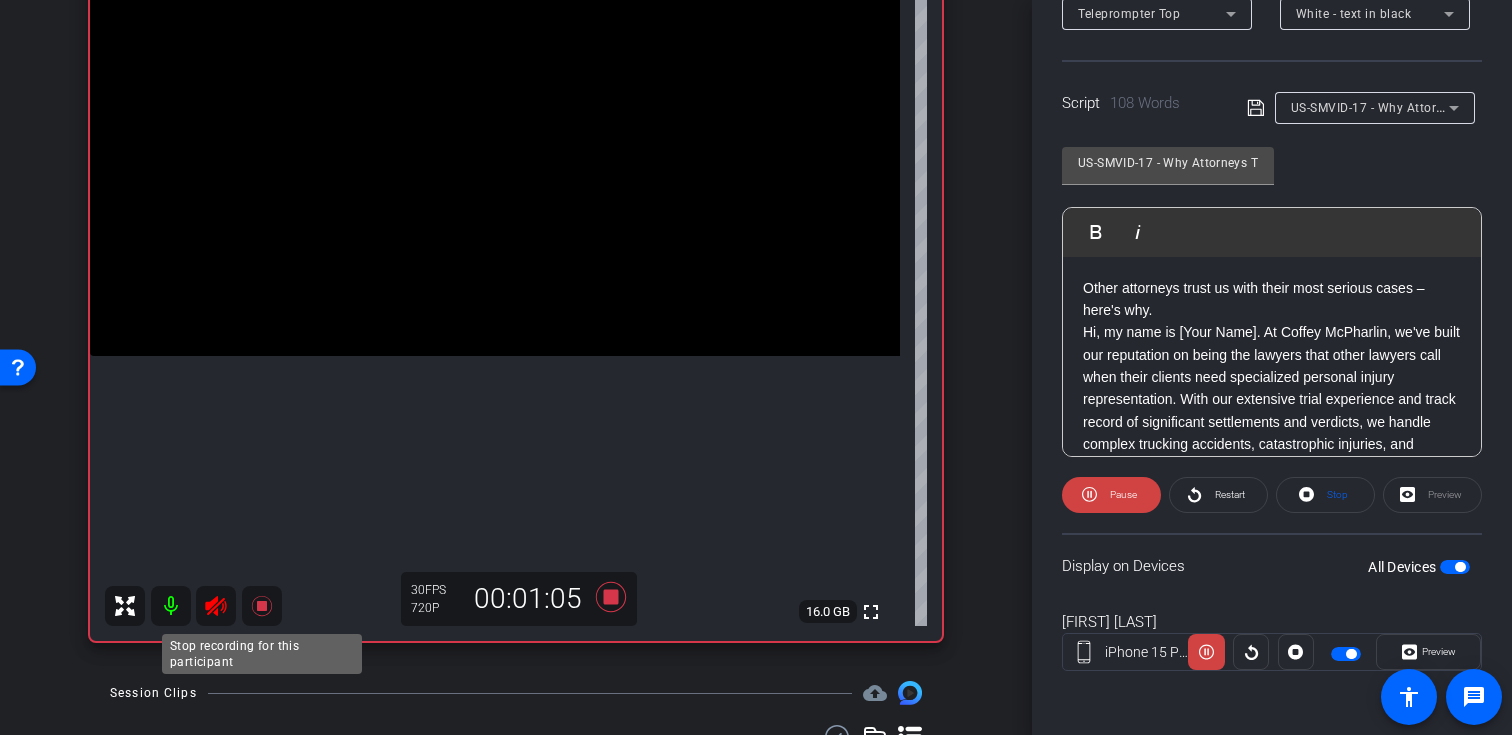 click 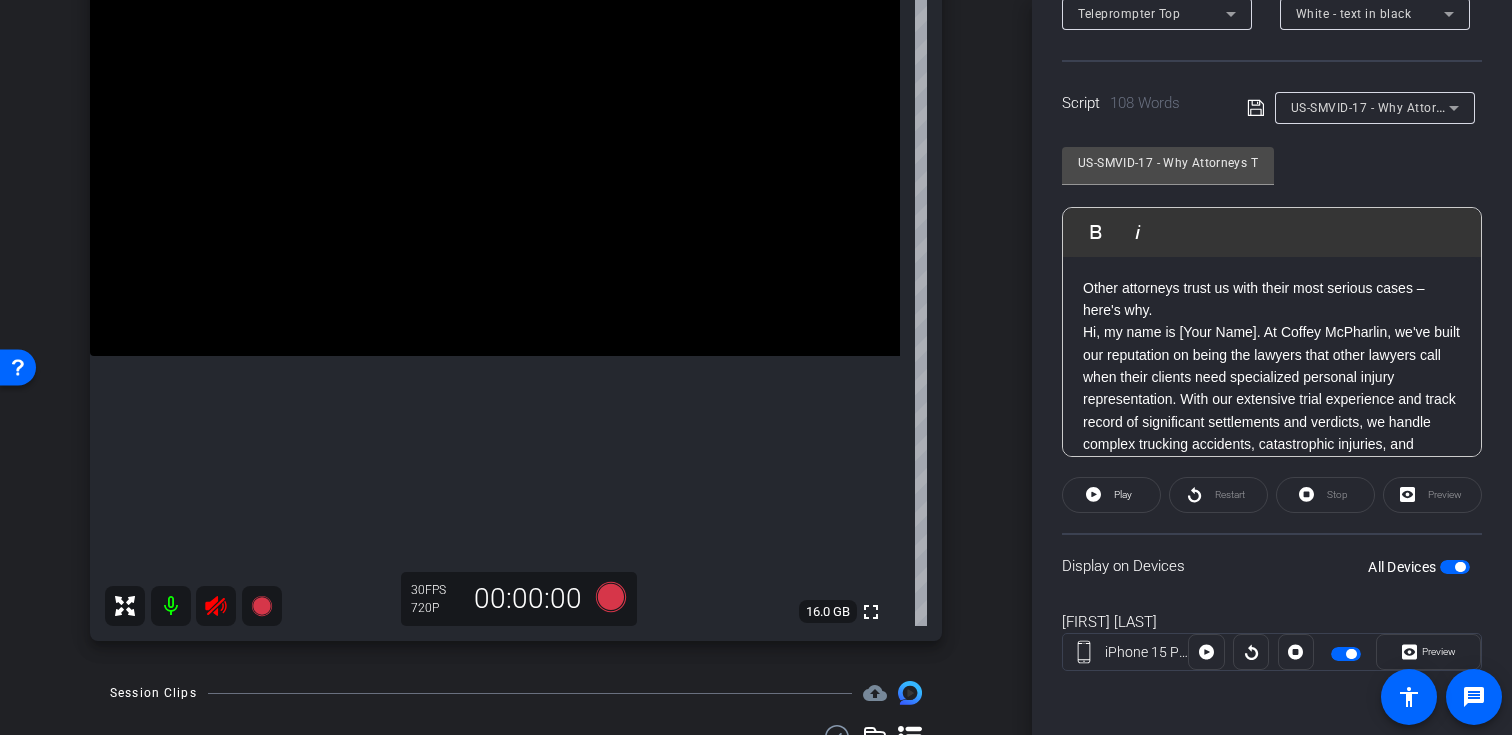 click 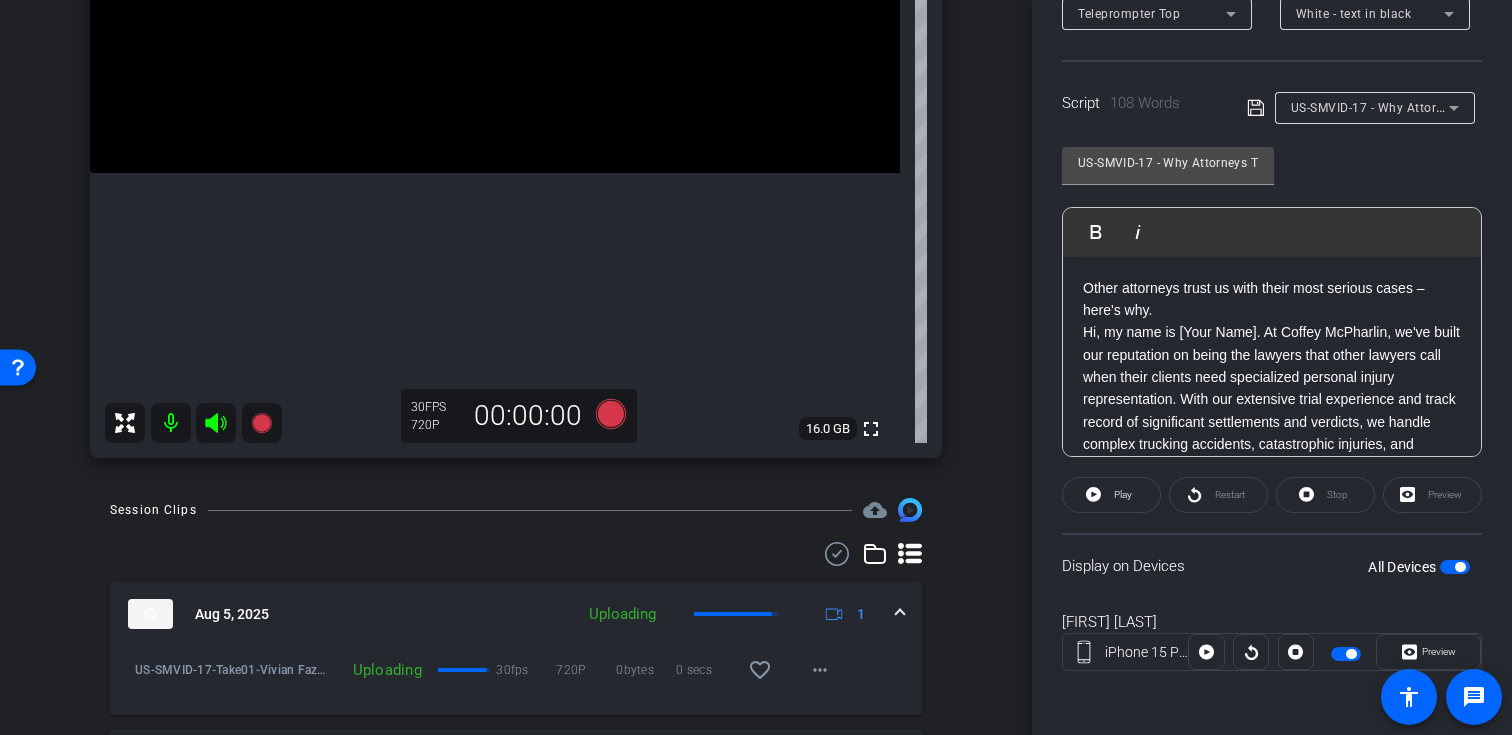 scroll, scrollTop: 531, scrollLeft: 0, axis: vertical 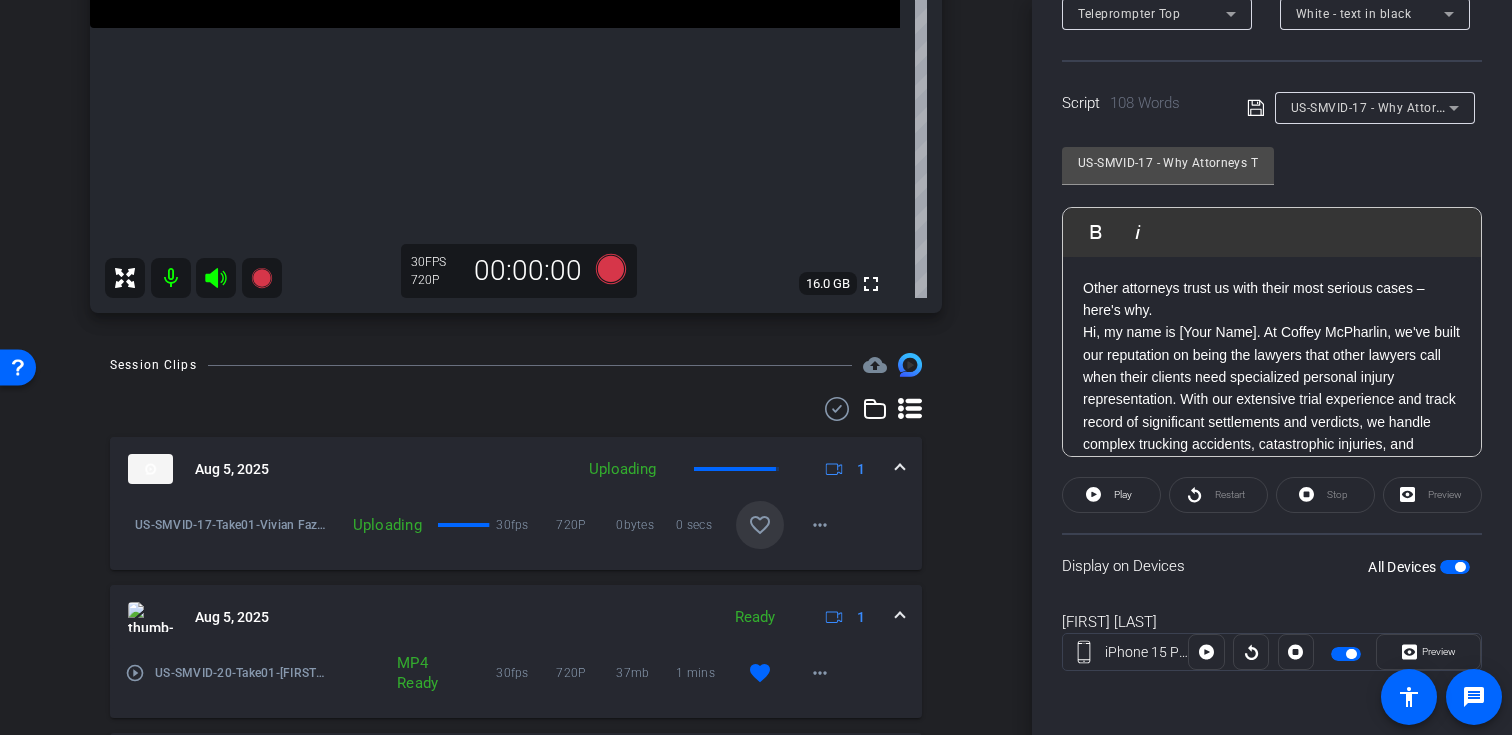 click on "favorite_border" at bounding box center [760, 525] 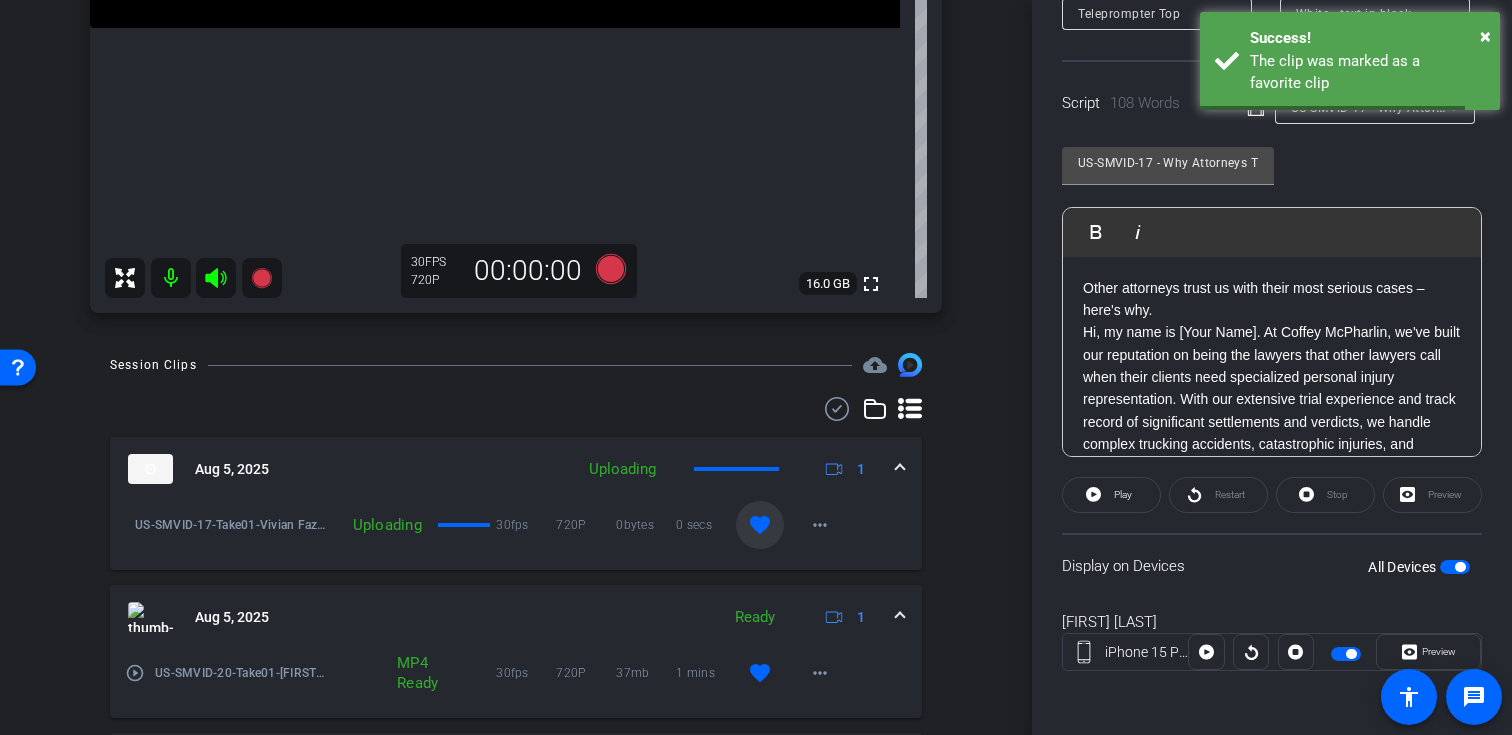click on "arrow_back  Fazio,Vivian_Shoot15_07152025   Back to project   Send invite  account_box grid_on settings info
Vivian Fazio iPhone 15 Pro Max info ROOM ID: 75095446 20% battery_std fullscreen settings  16.0 GB
30 FPS  720P   00:00:00
Session Clips   cloud_upload
Aug 5, 2025  Uploading
1 US-SMVID-17-Take01-Vivian Fazio-Fazio-Vivian-Shoot15-07152025-2025-08-05-14-53-28-197-0  30fps" at bounding box center [516, 367] 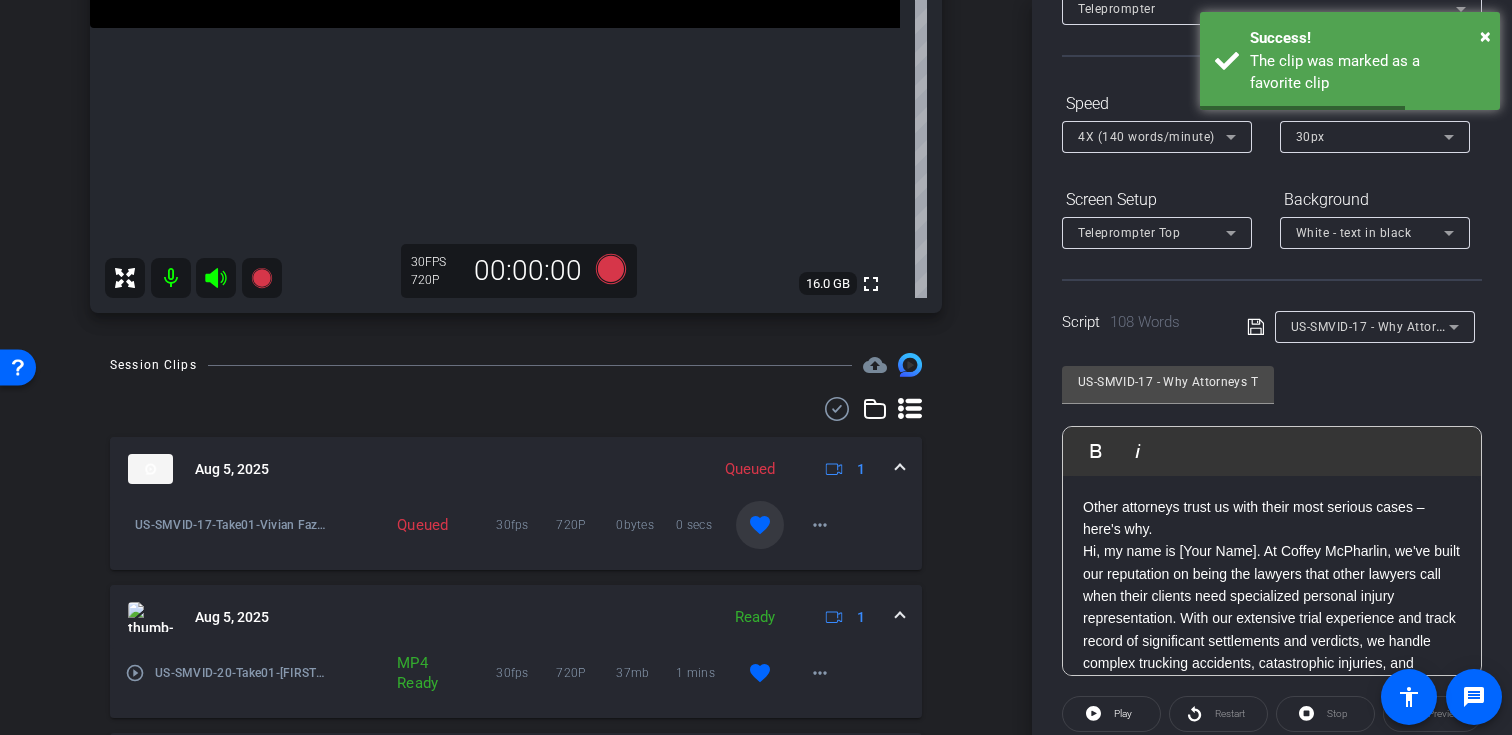 scroll, scrollTop: 93, scrollLeft: 0, axis: vertical 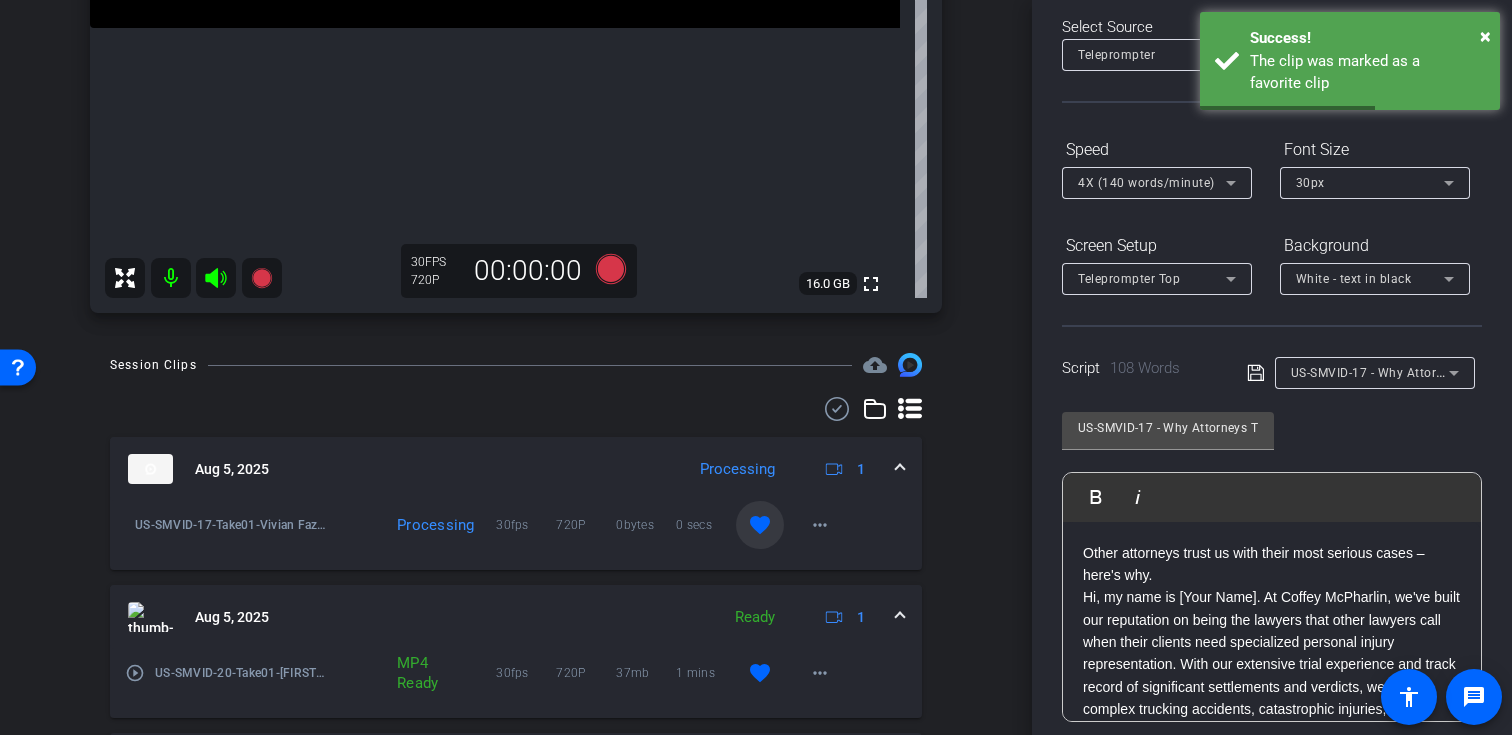 click on "US-SMVID-17 - Why Attorneys Trust Us With Their Referrals" at bounding box center [1463, 372] 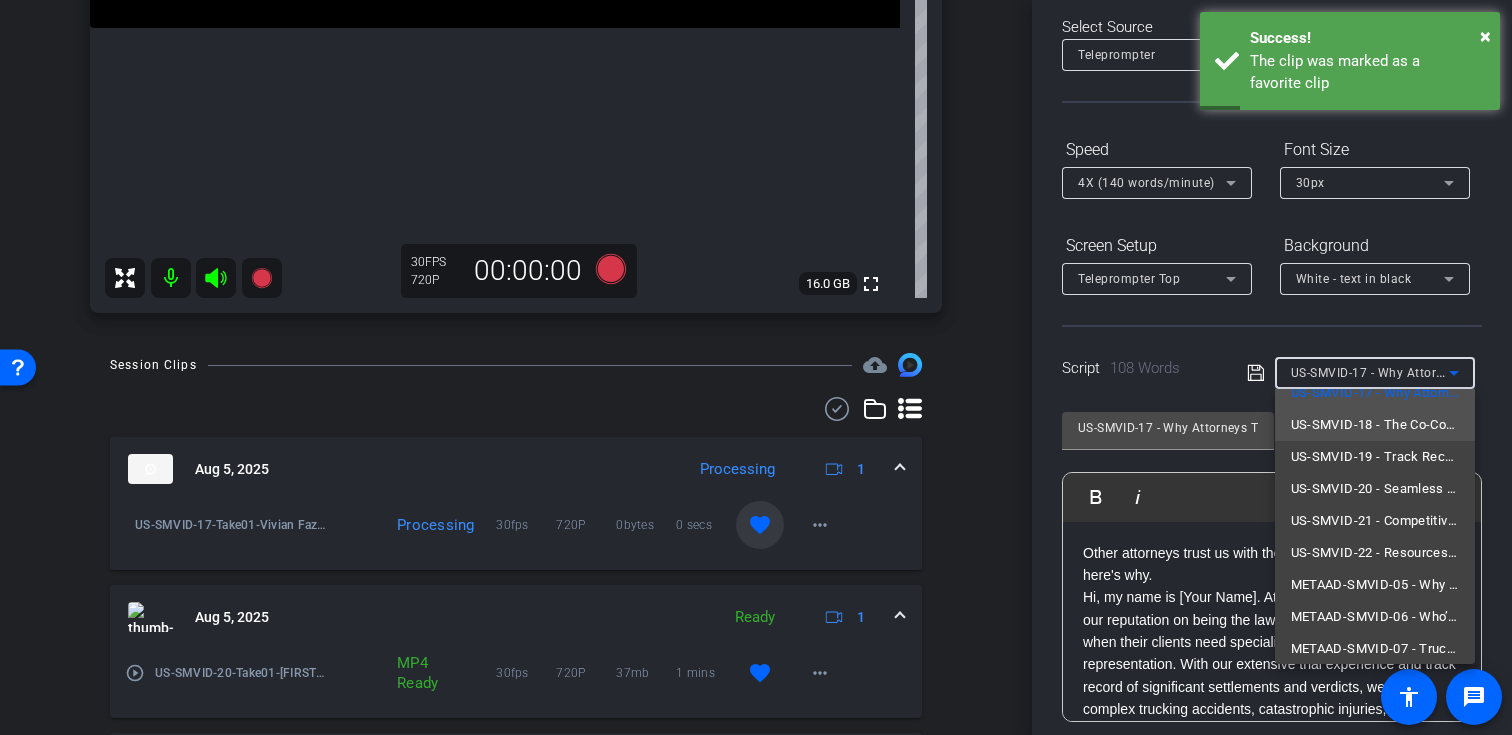 scroll, scrollTop: 214, scrollLeft: 0, axis: vertical 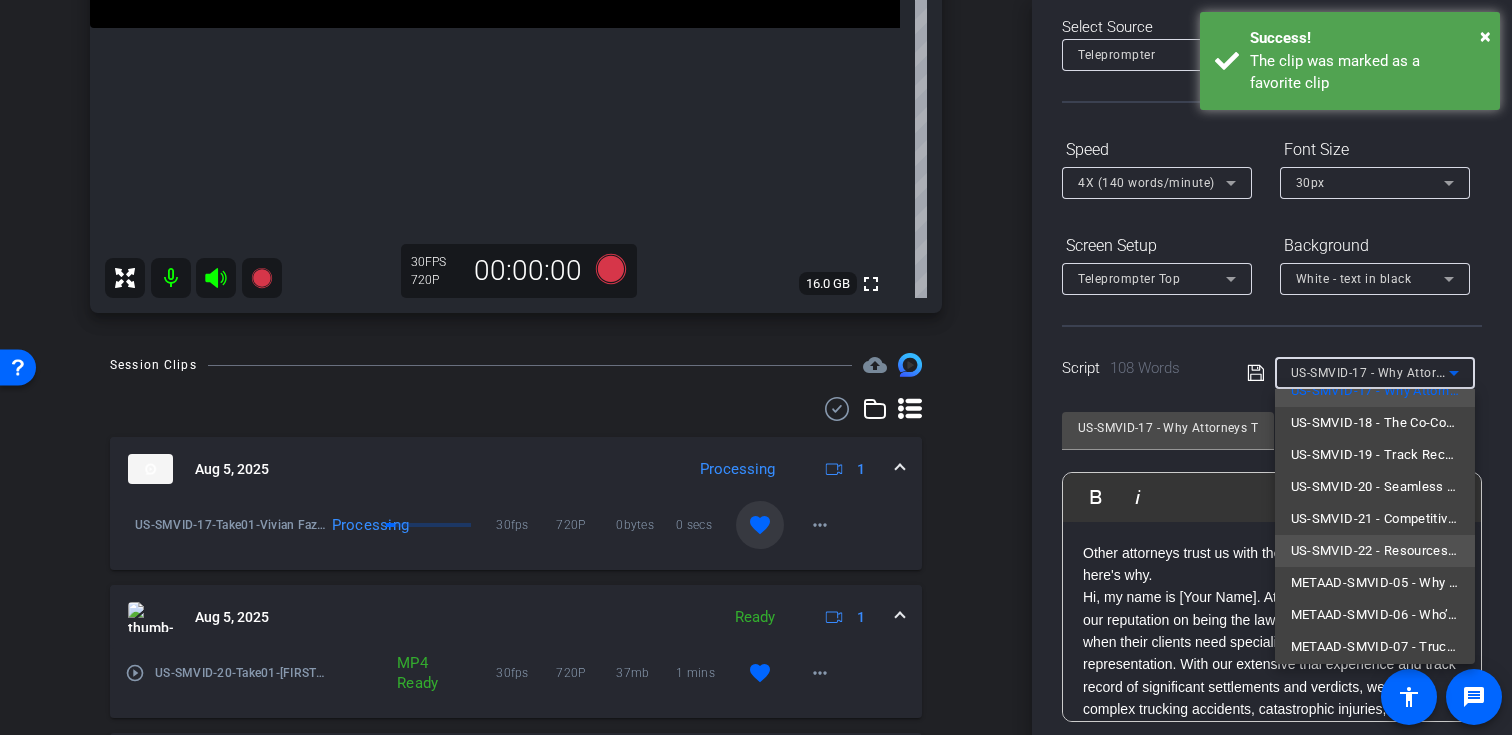 click on "US-SMVID-22 - Resources That Make the Difference" at bounding box center (1375, 551) 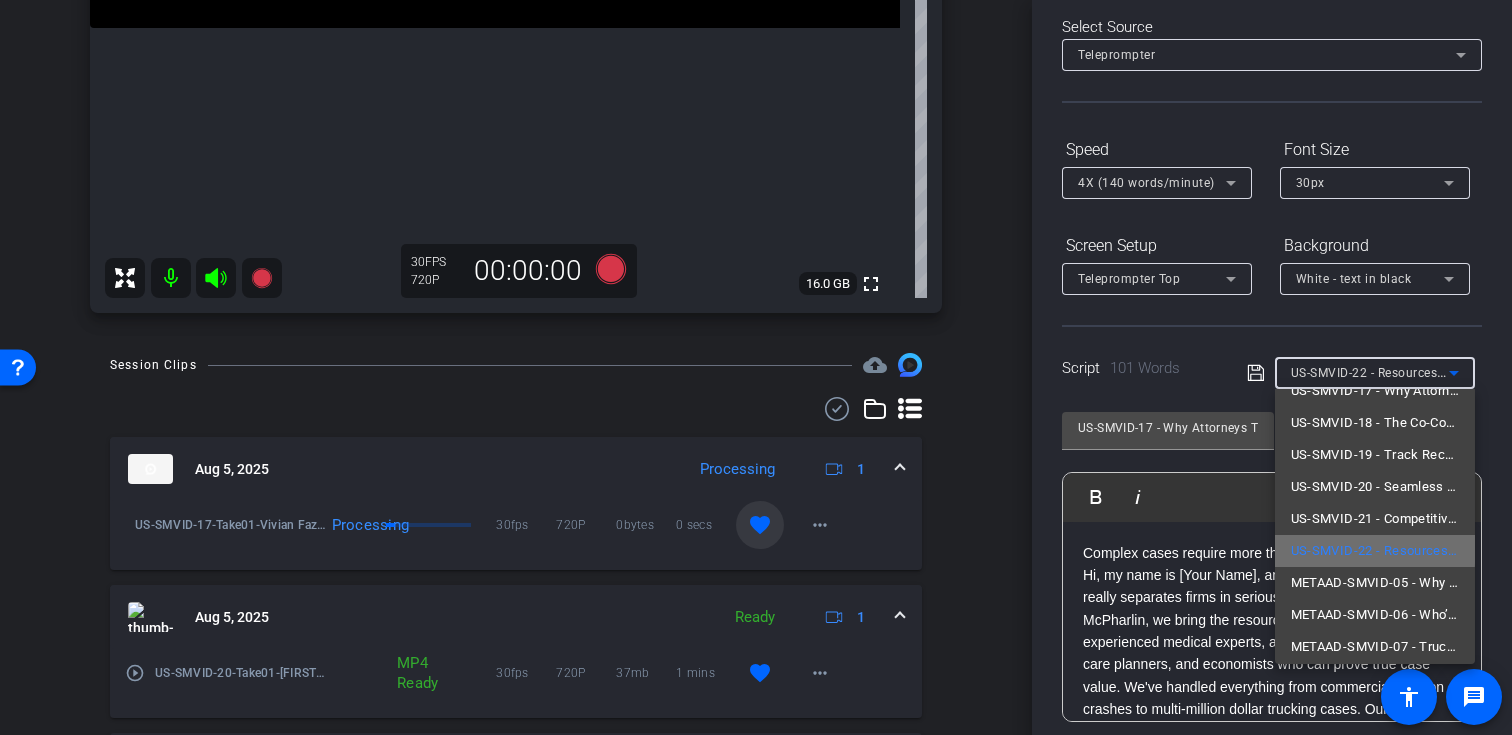 type on "US-SMVID-22 - Resources That Make the Difference" 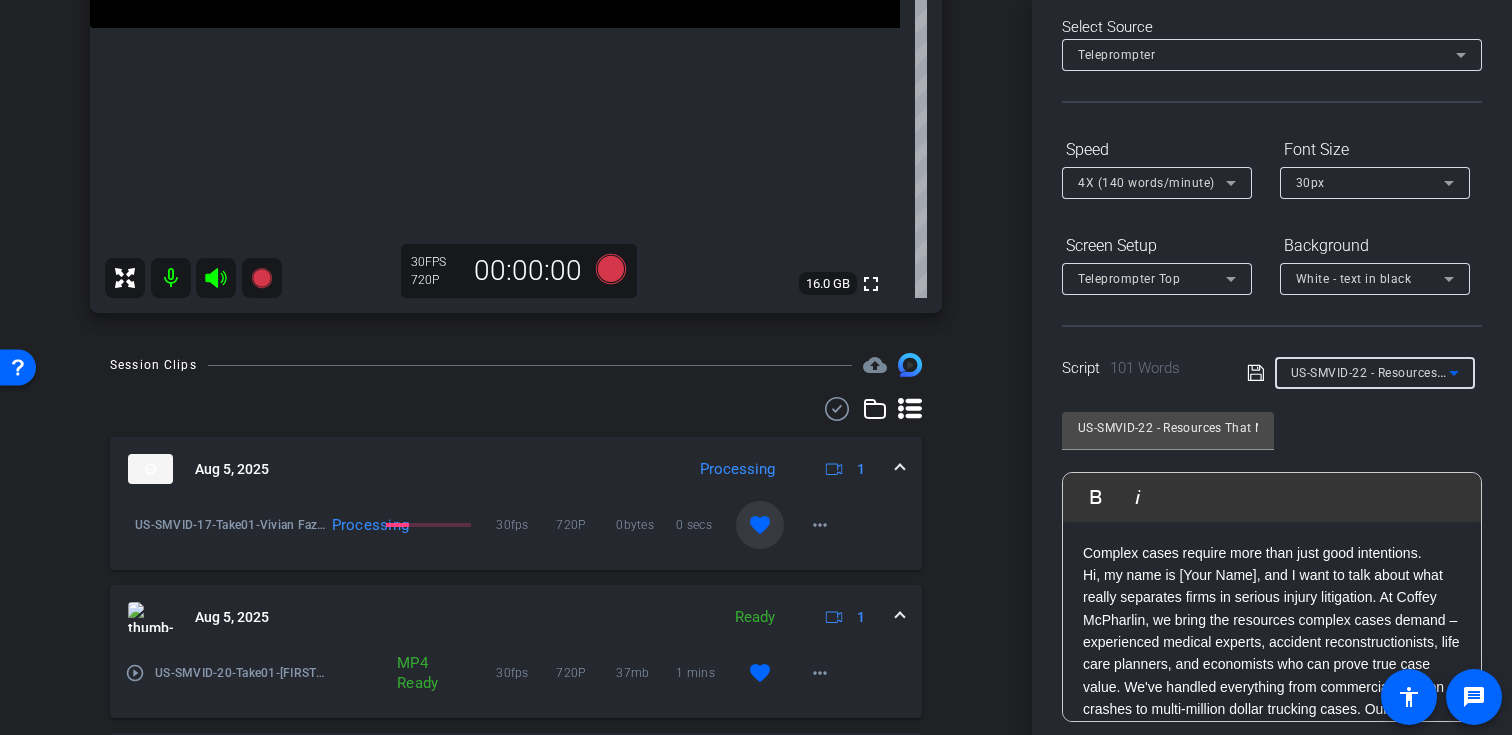 click on "US-SMVID-22 - Resources That Make the Difference               Play        Play from this location               Play Selected        Play and display the selected text only Bold Italic Complex cases require more than just good intentions. Hi, my name is [Your Name], and I want to talk about what really separates firms in serious injury litigation. At Coffey McPharlin, we bring the resources complex cases demand – experienced medical experts, accident reconstructionists, life care planners, and economists who can prove true case value. We've handled everything from commercial aviation crashes to multi-million dollar trucking cases. Our collaborative relationships with referring attorneys mean you stay involved while your clients get specialized representation that maximizes outcomes. When cases require serious resources, call the firm with proven results. Contact us at 954-289-6316. Enter script here..." 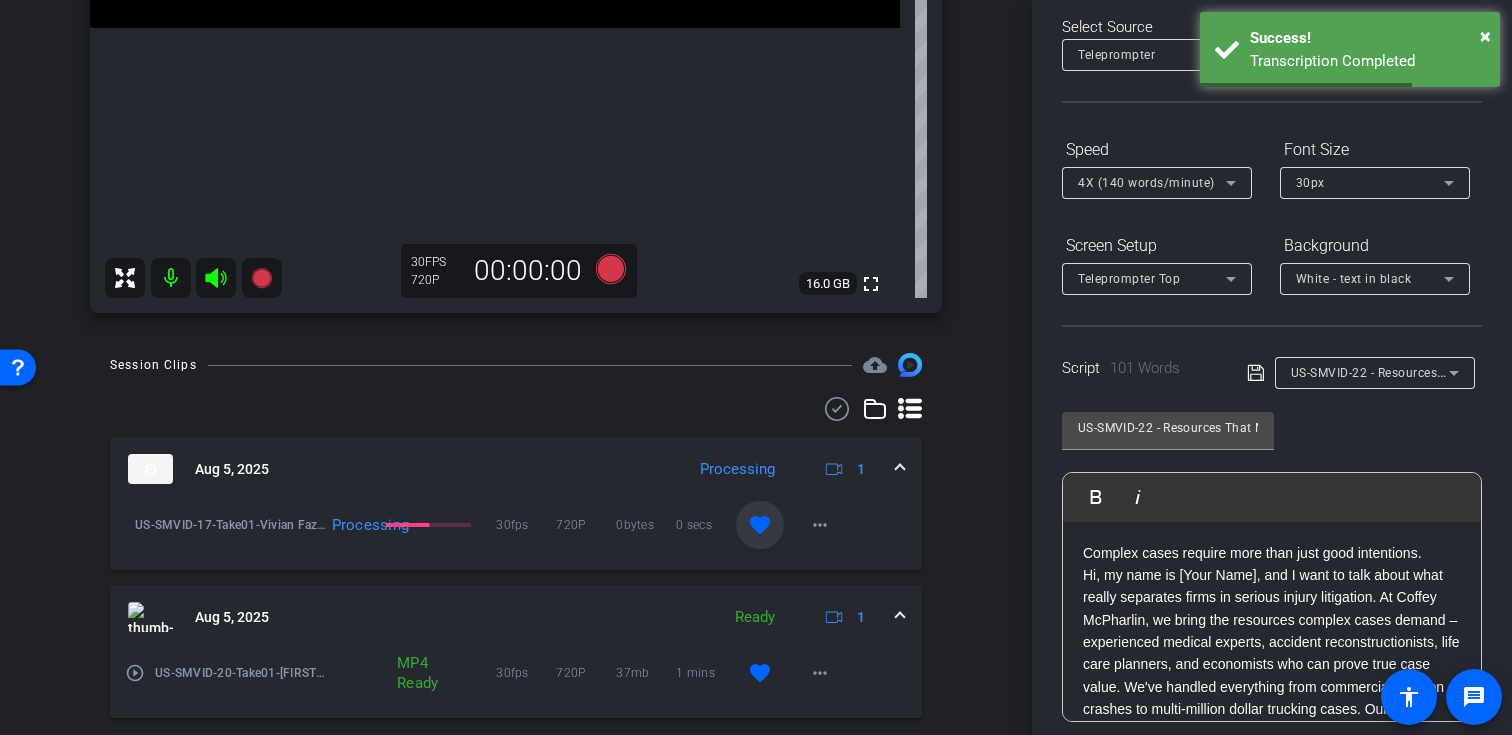 click on "US-SMVID-22 - Resources That Make the Difference               Play        Play from this location               Play Selected        Play and display the selected text only Bold Italic Complex cases require more than just good intentions. Hi, my name is [Your Name], and I want to talk about what really separates firms in serious injury litigation. At Coffey McPharlin, we bring the resources complex cases demand – experienced medical experts, accident reconstructionists, life care planners, and economists who can prove true case value. We've handled everything from commercial aviation crashes to multi-million dollar trucking cases. Our collaborative relationships with referring attorneys mean you stay involved while your clients get specialized representation that maximizes outcomes. When cases require serious resources, call the firm with proven results. Contact us at 954-289-6316. Enter script here..." 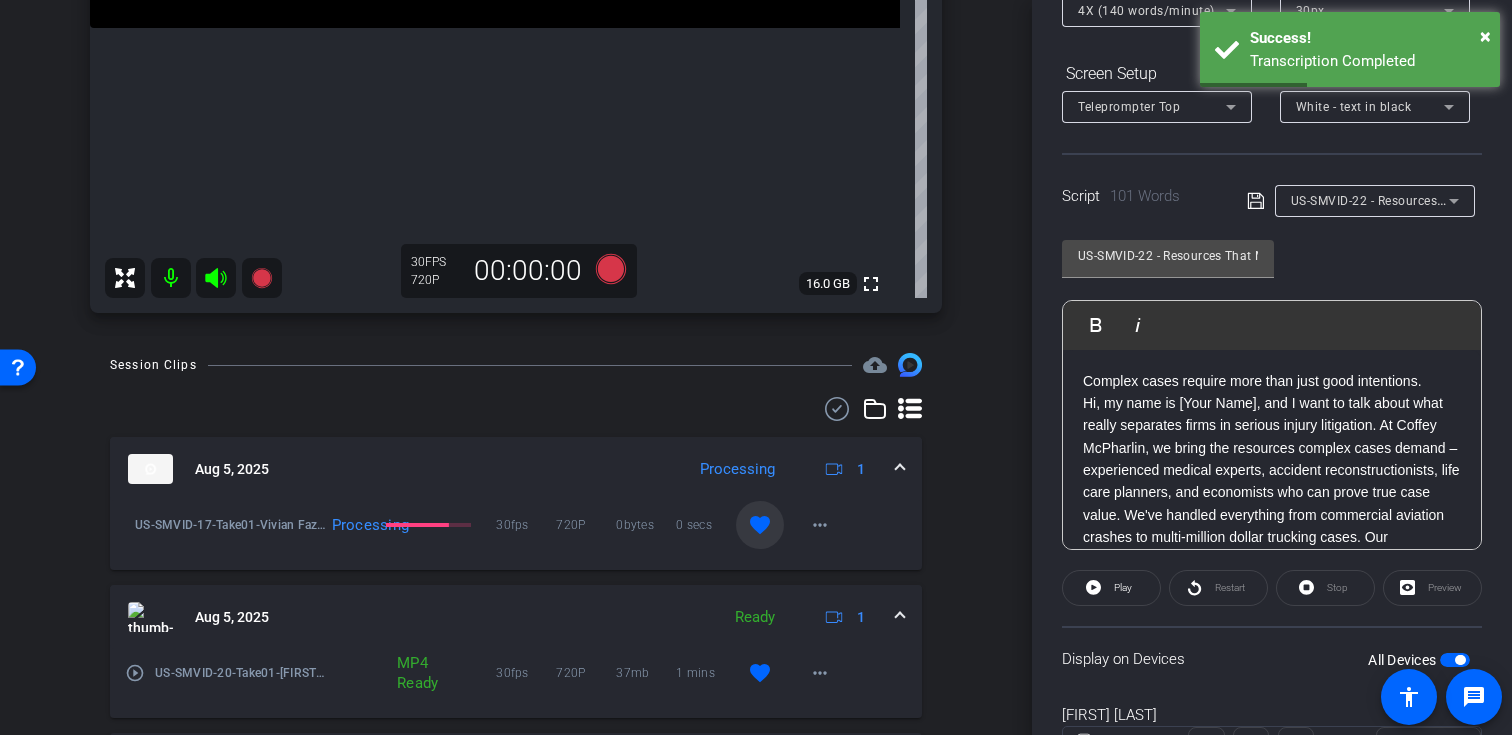 scroll, scrollTop: 266, scrollLeft: 0, axis: vertical 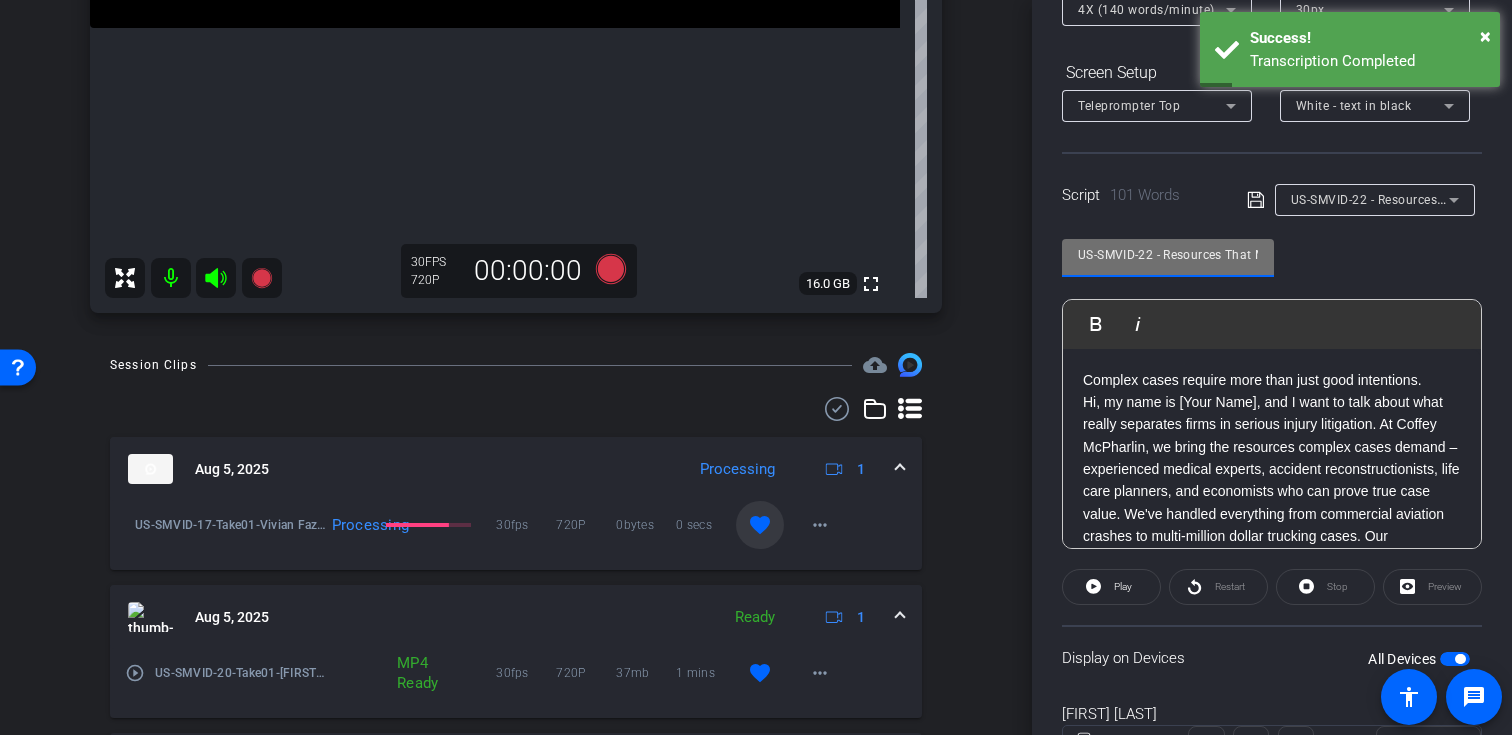 drag, startPoint x: 1153, startPoint y: 257, endPoint x: 1014, endPoint y: 255, distance: 139.01439 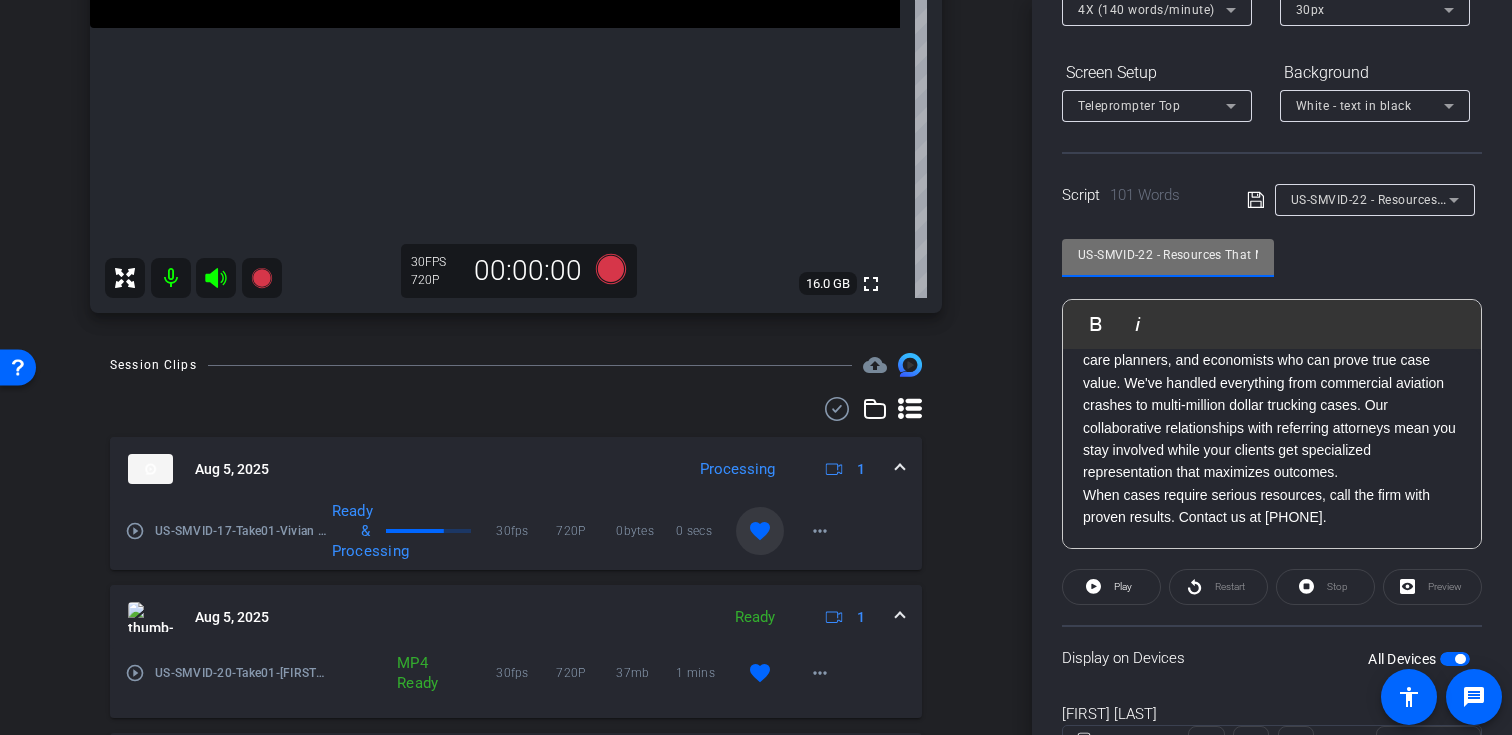 scroll, scrollTop: 0, scrollLeft: 0, axis: both 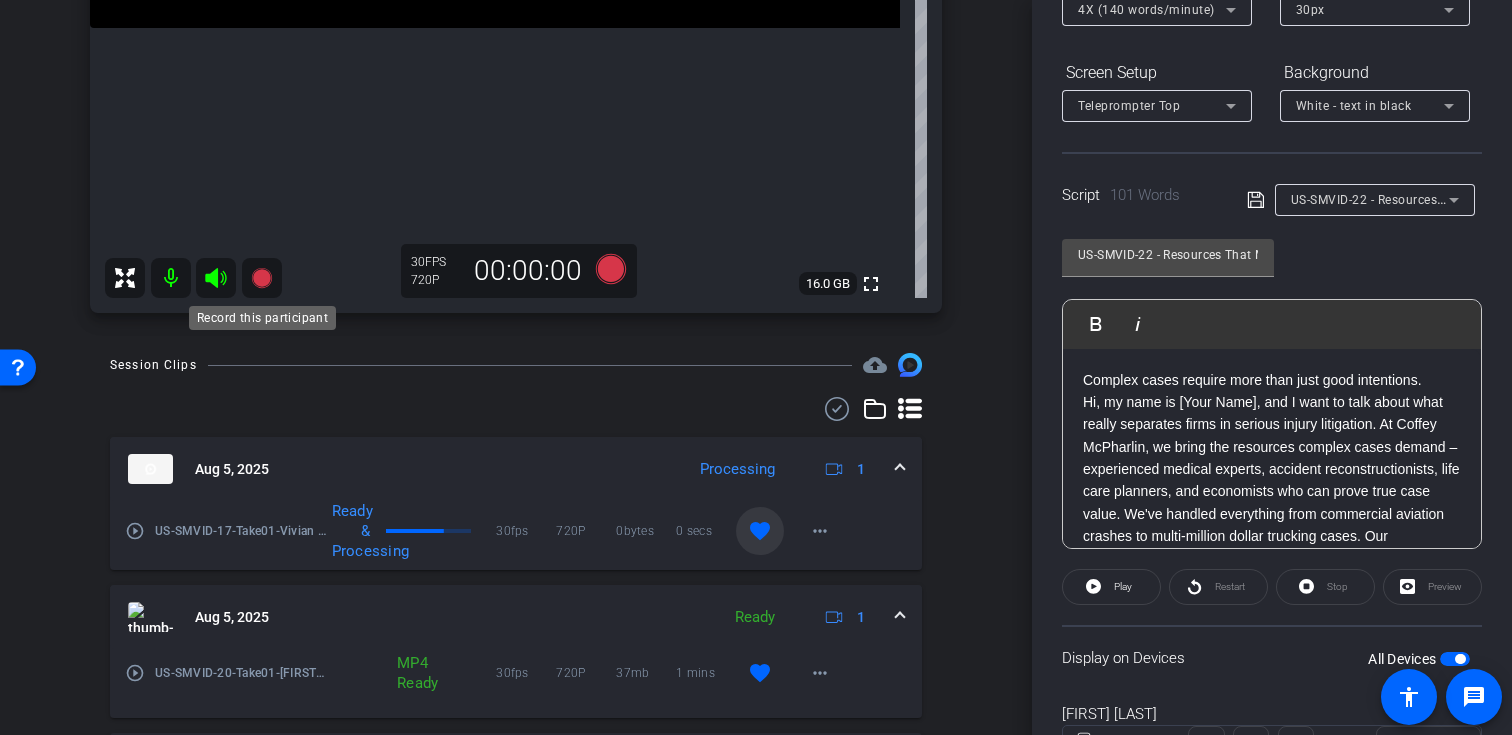 click 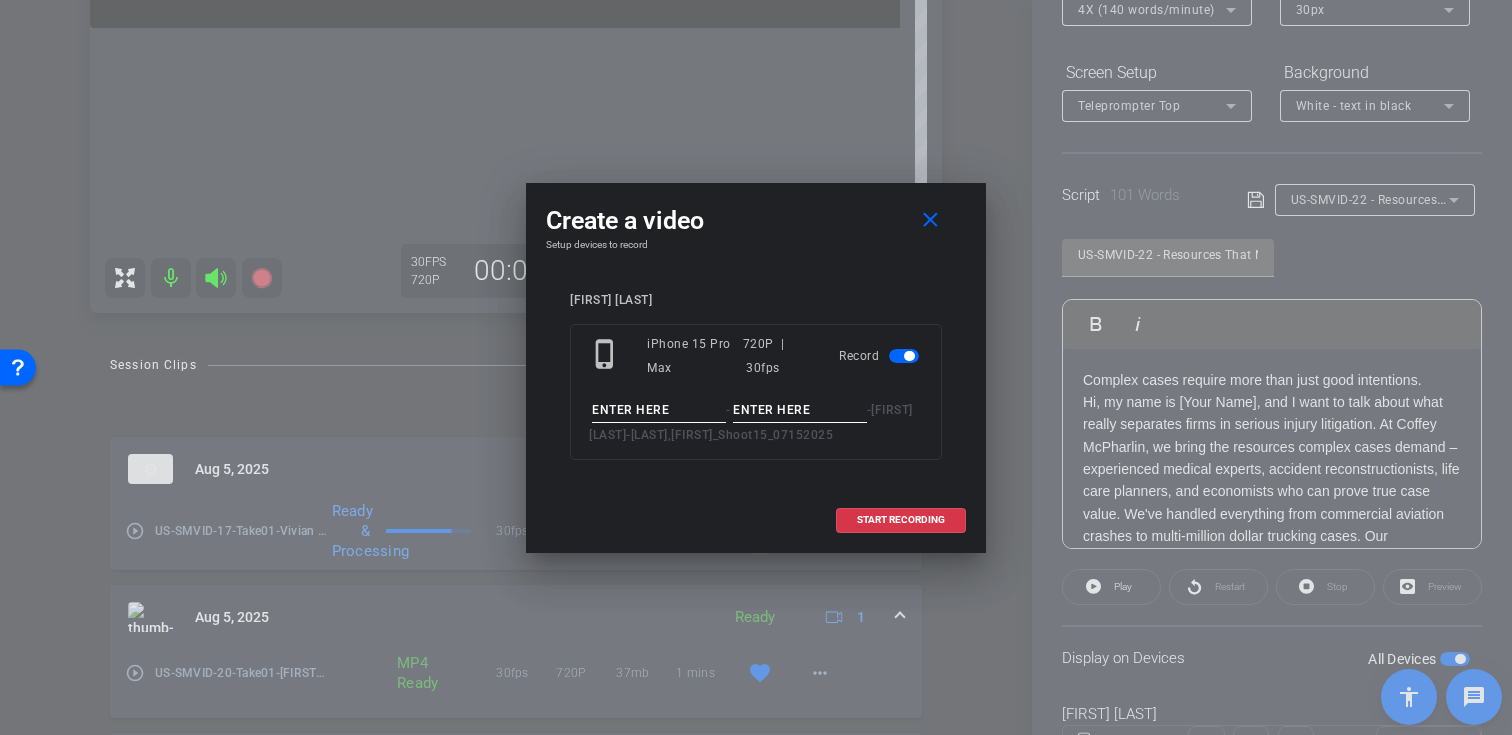 click at bounding box center [659, 410] 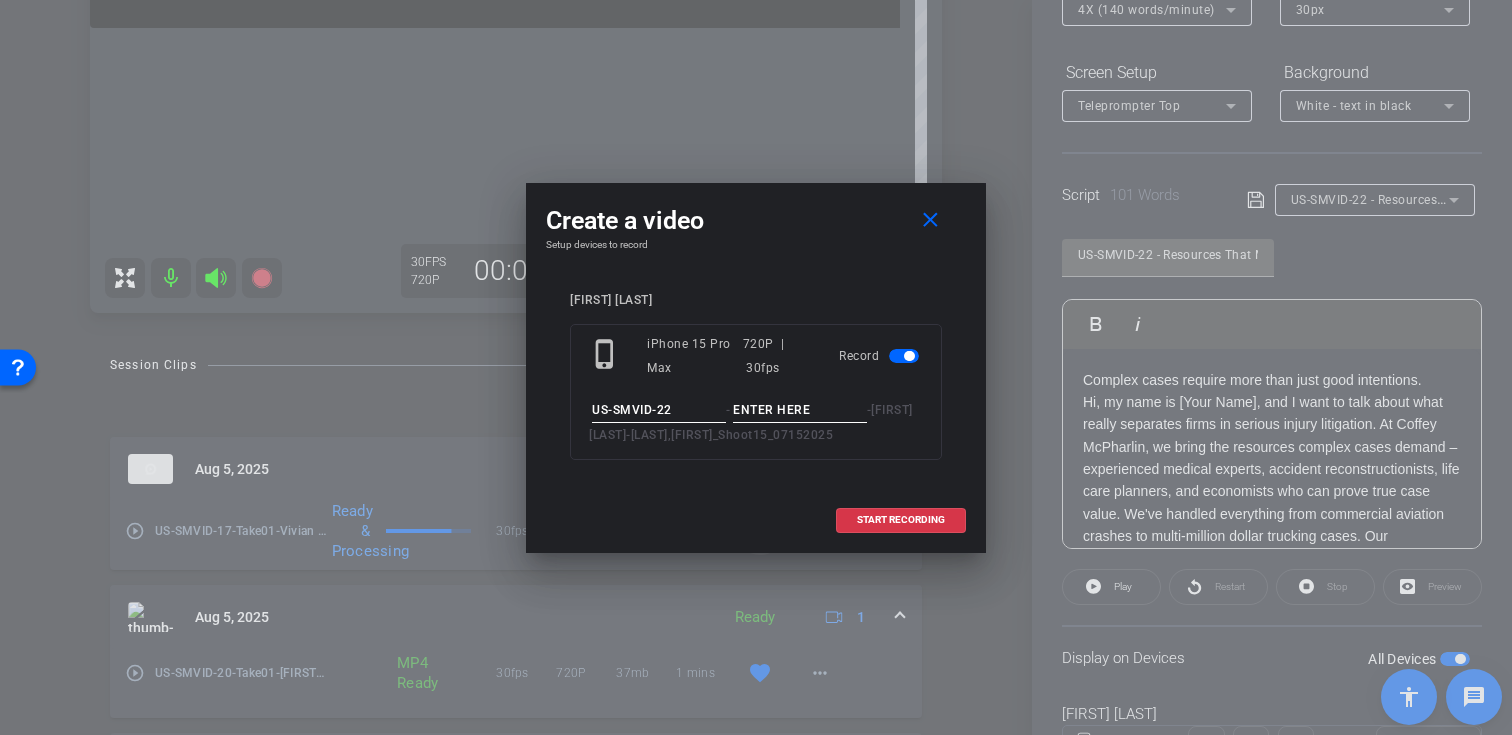 type on "US-SMVID-22" 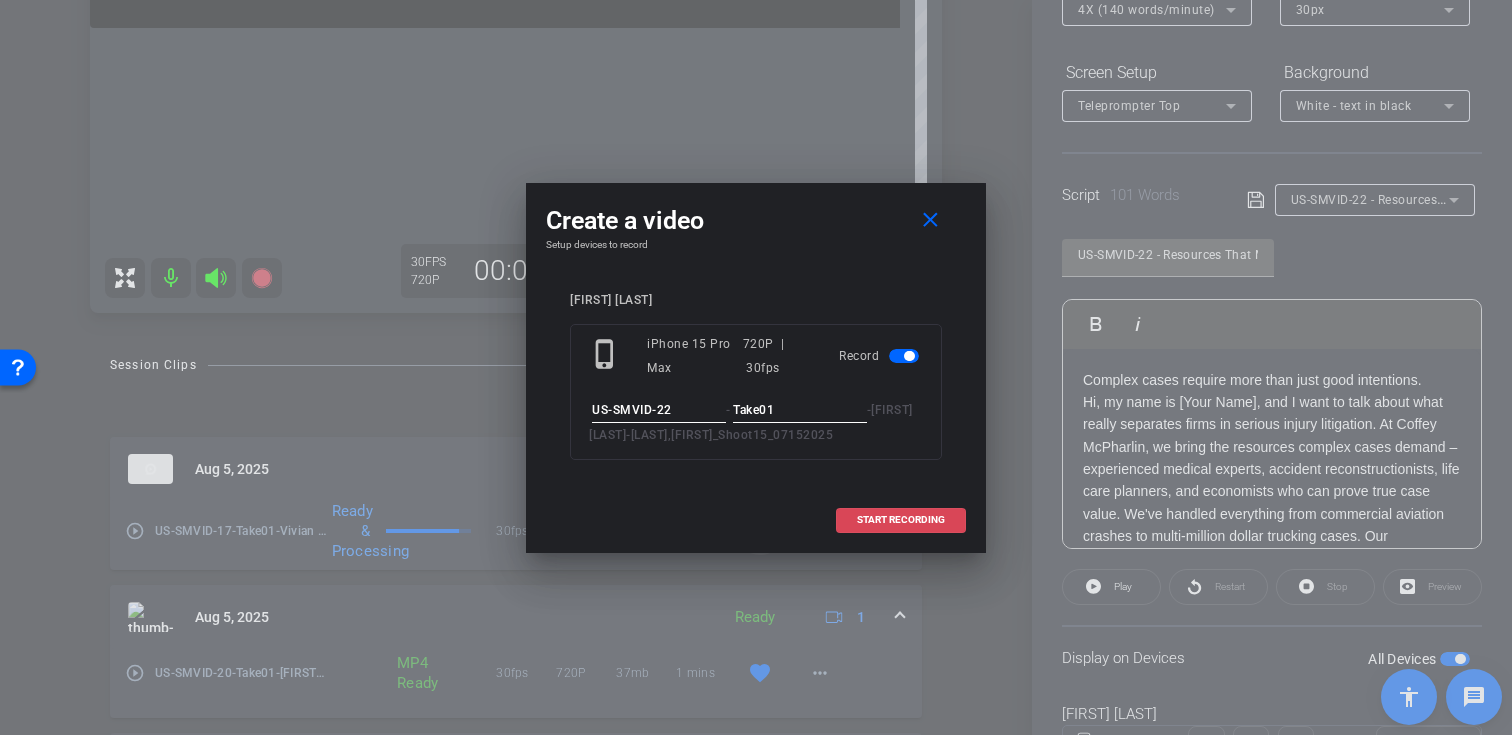 type on "Take01" 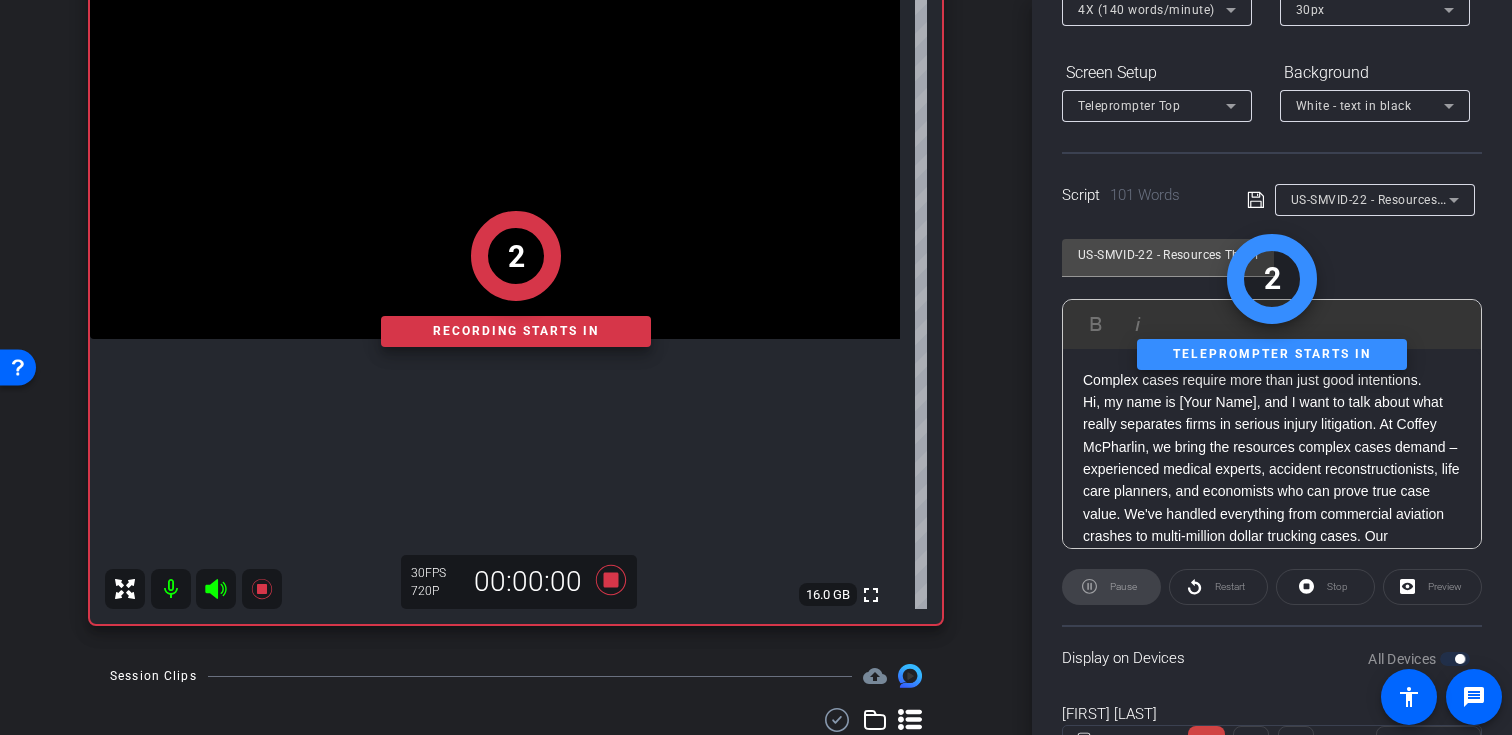 scroll, scrollTop: 218, scrollLeft: 0, axis: vertical 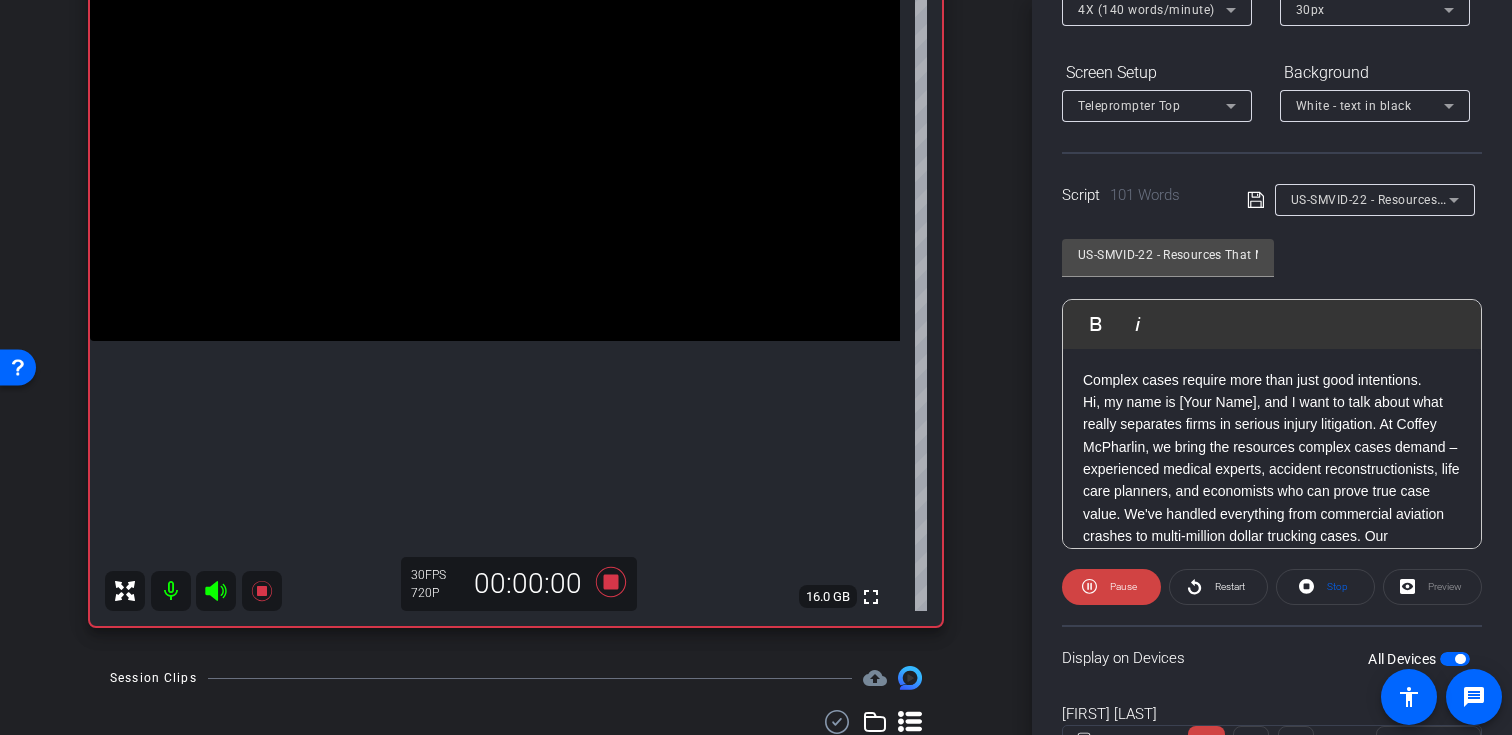 click 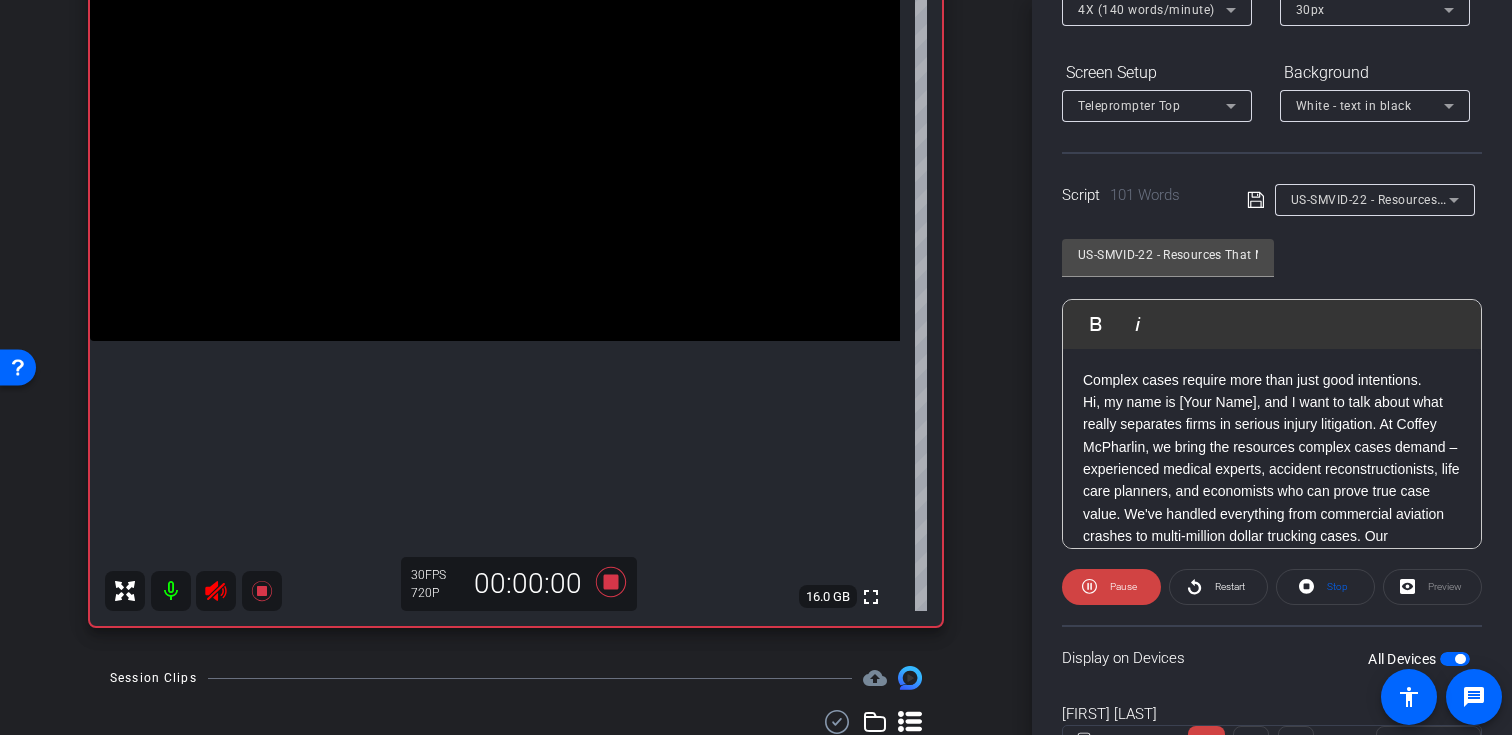 scroll, scrollTop: 358, scrollLeft: 0, axis: vertical 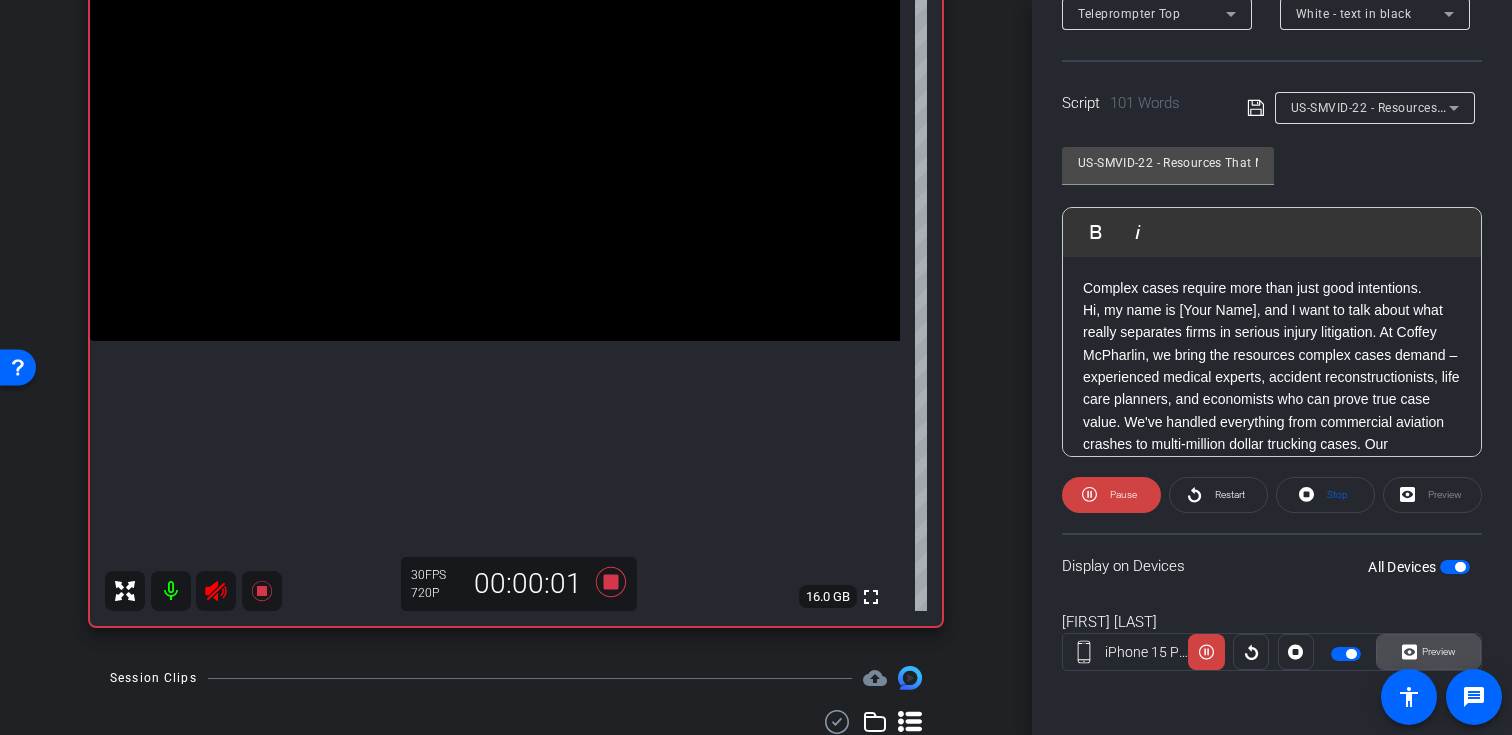 click on "Preview" 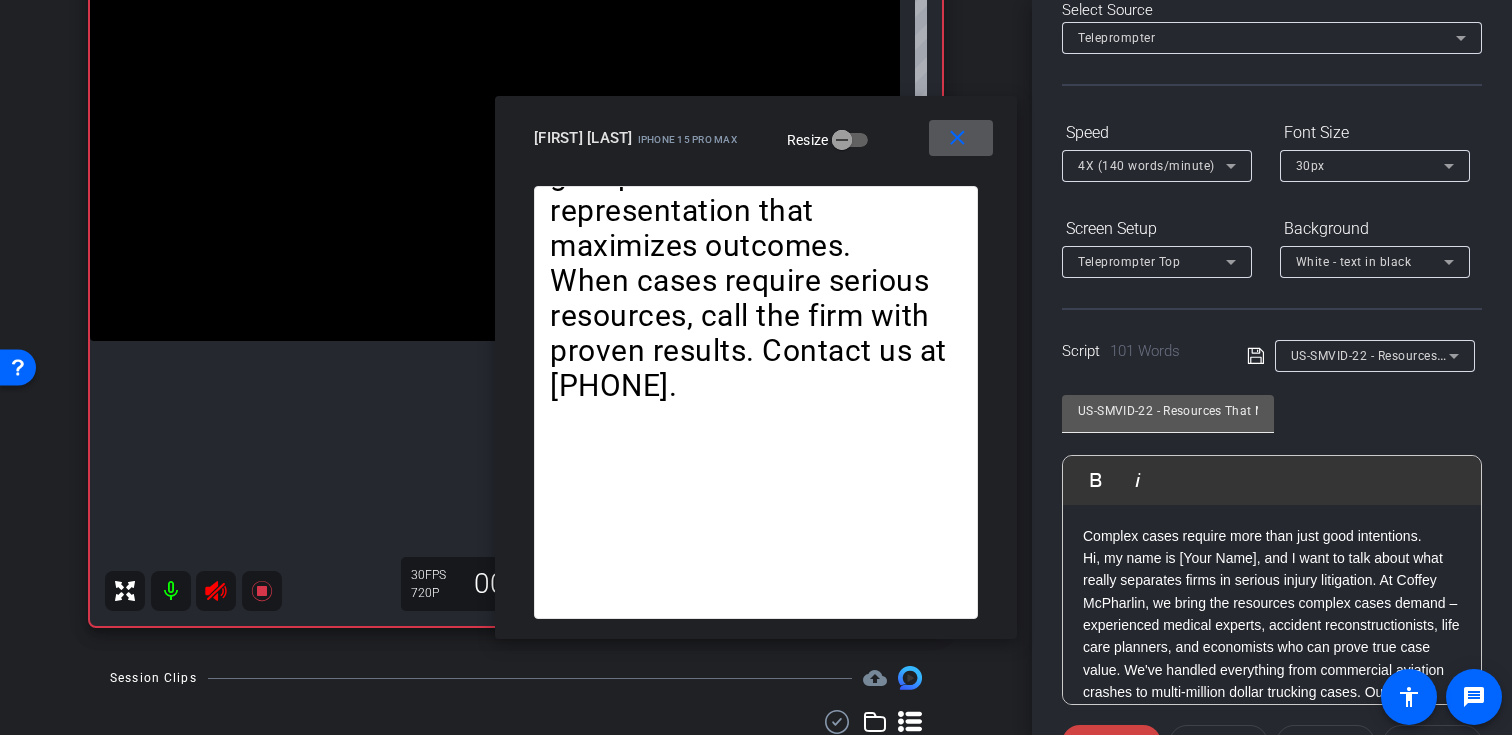 scroll, scrollTop: 358, scrollLeft: 0, axis: vertical 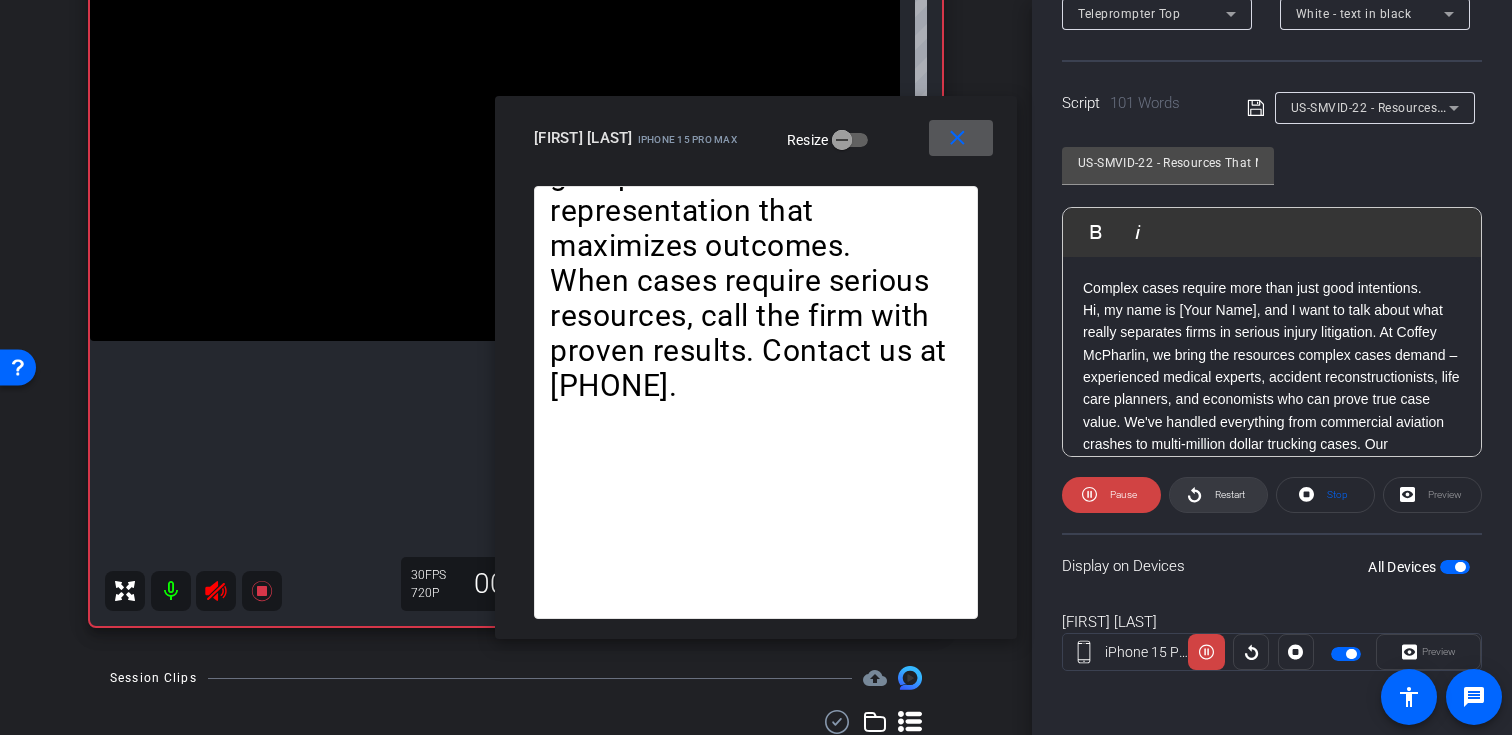 click on "Restart" 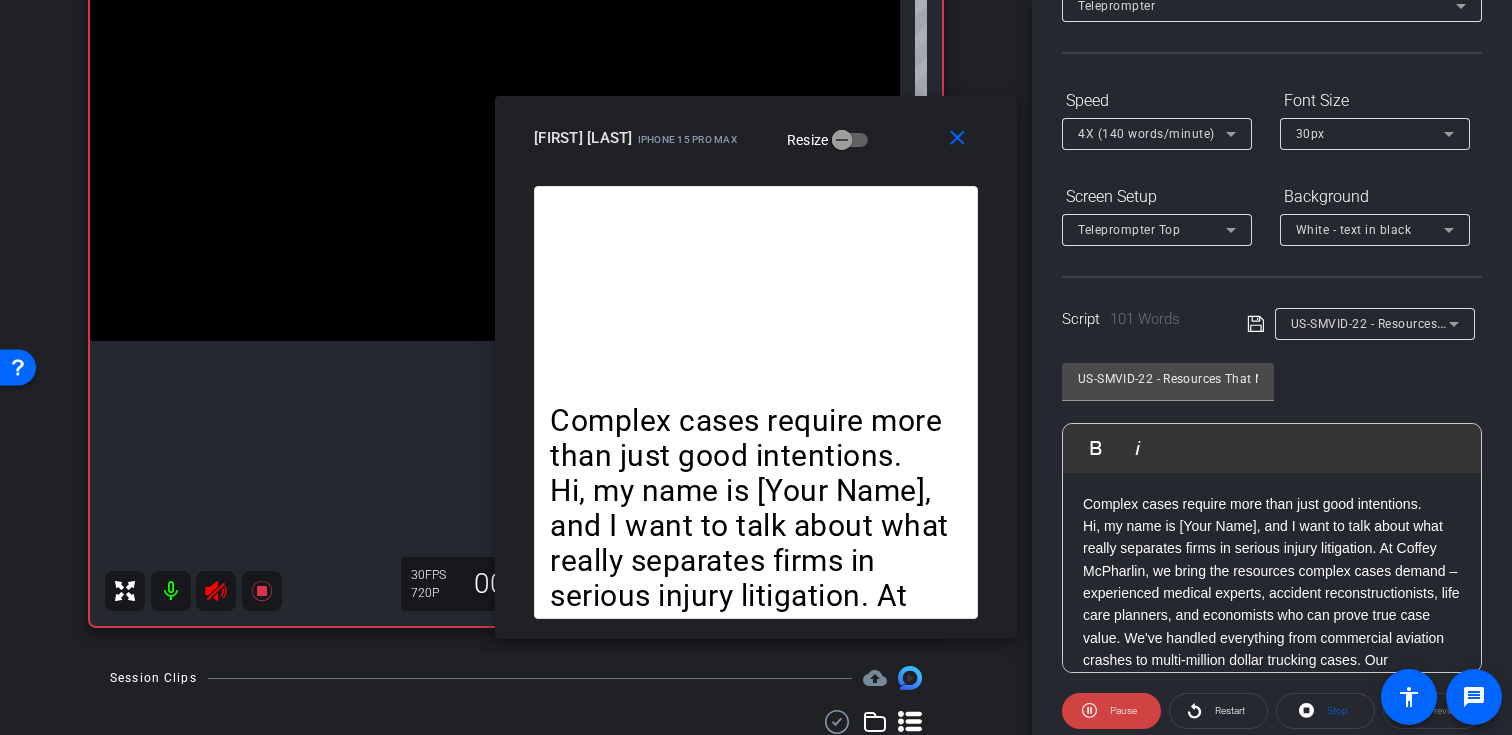 scroll, scrollTop: 141, scrollLeft: 0, axis: vertical 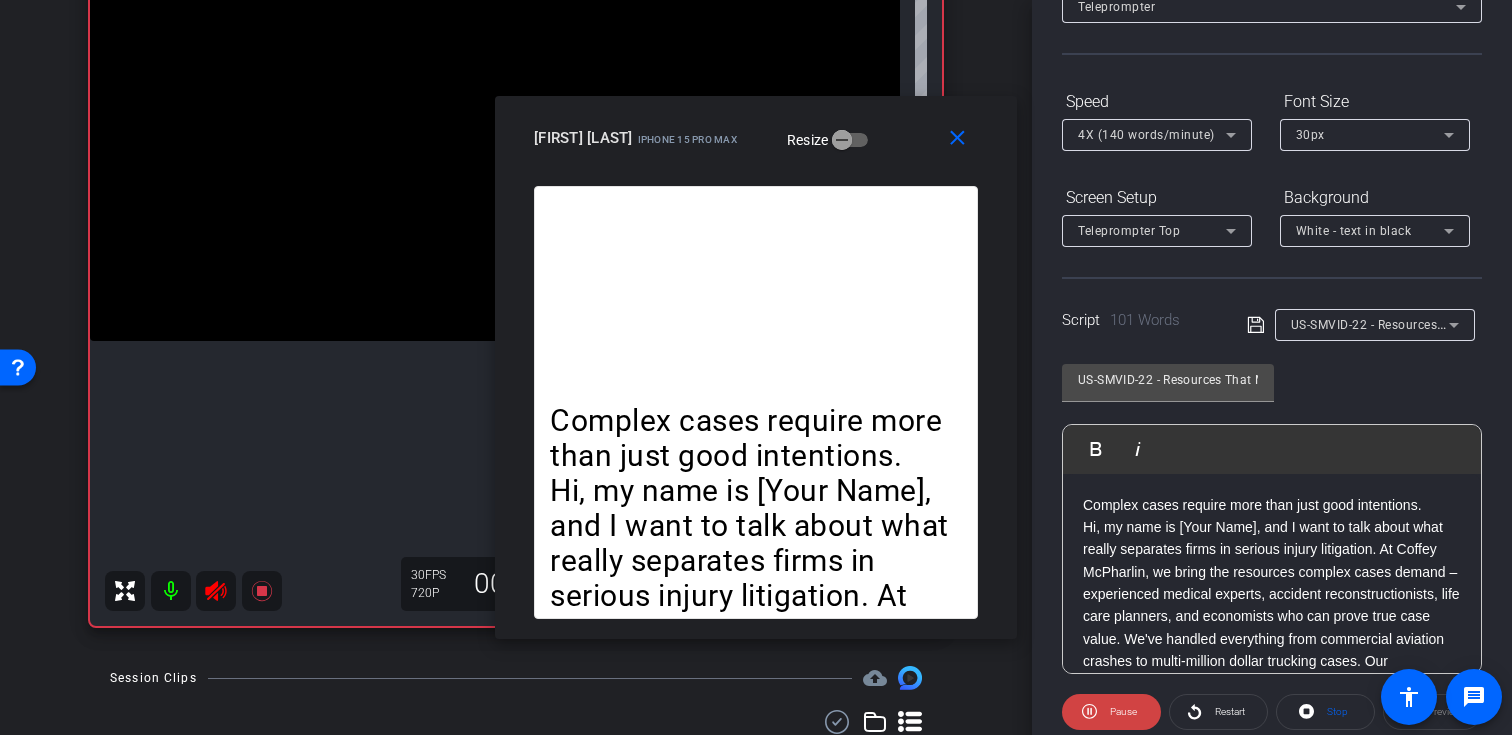 click on "4X (140 words/minute)" at bounding box center (1152, 134) 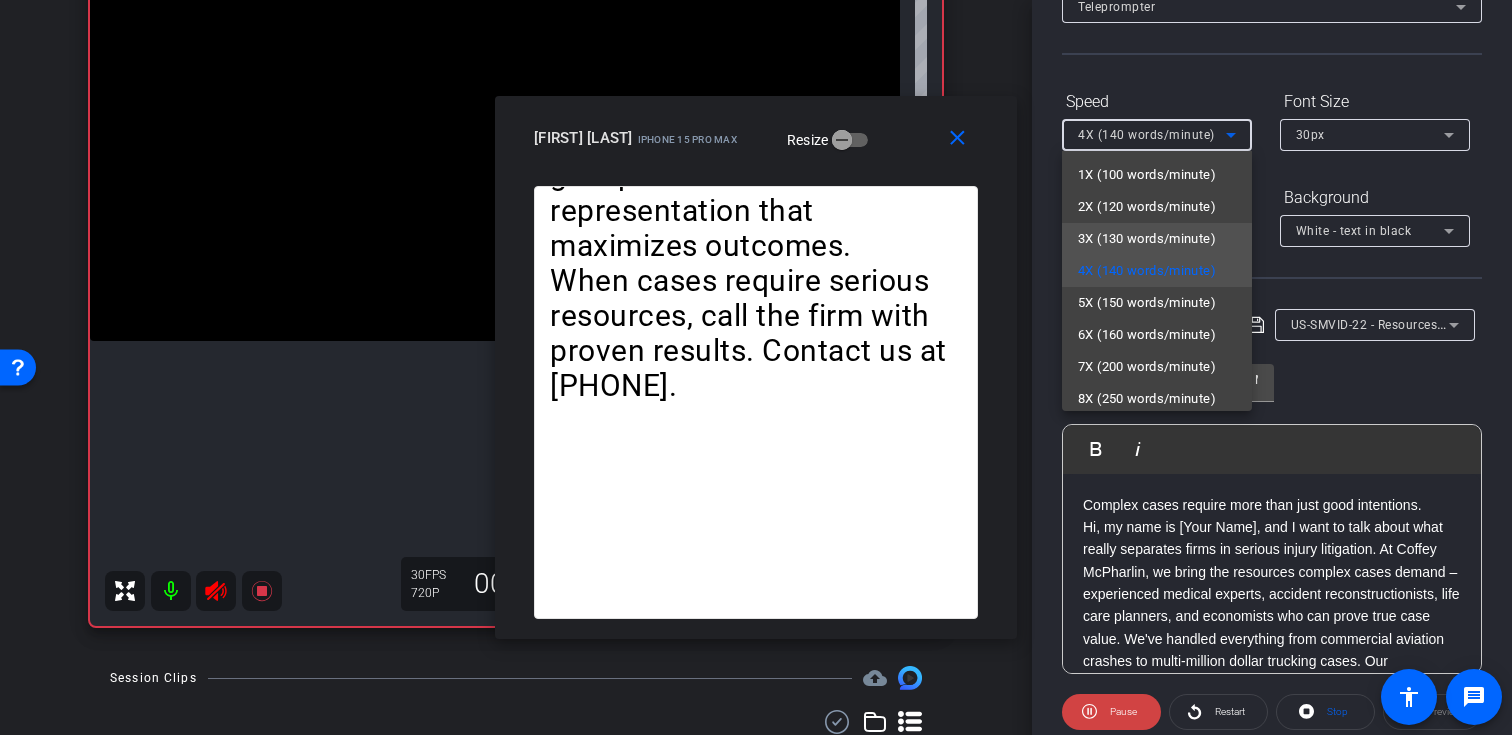 click on "3X (130 words/minute)" at bounding box center [1147, 239] 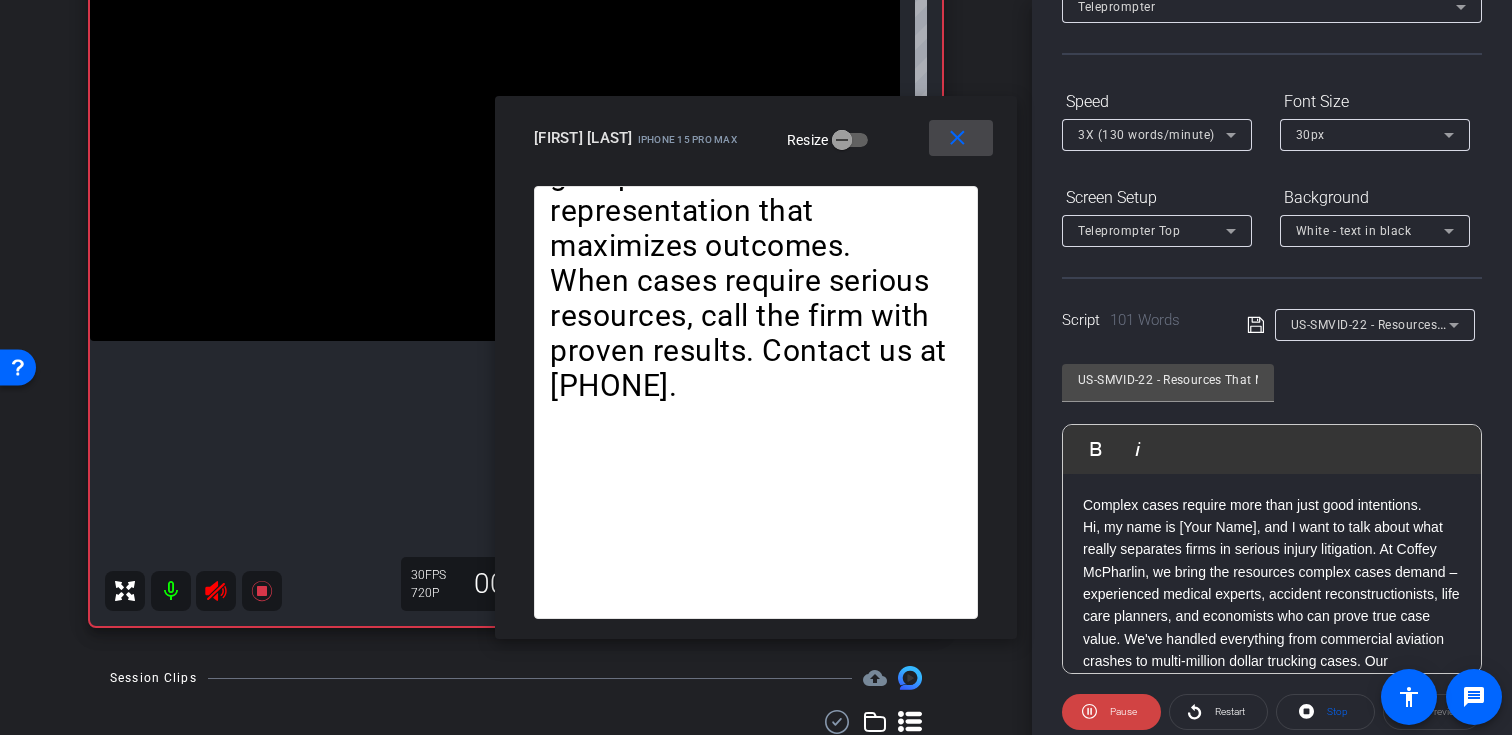 click on "close" at bounding box center [957, 138] 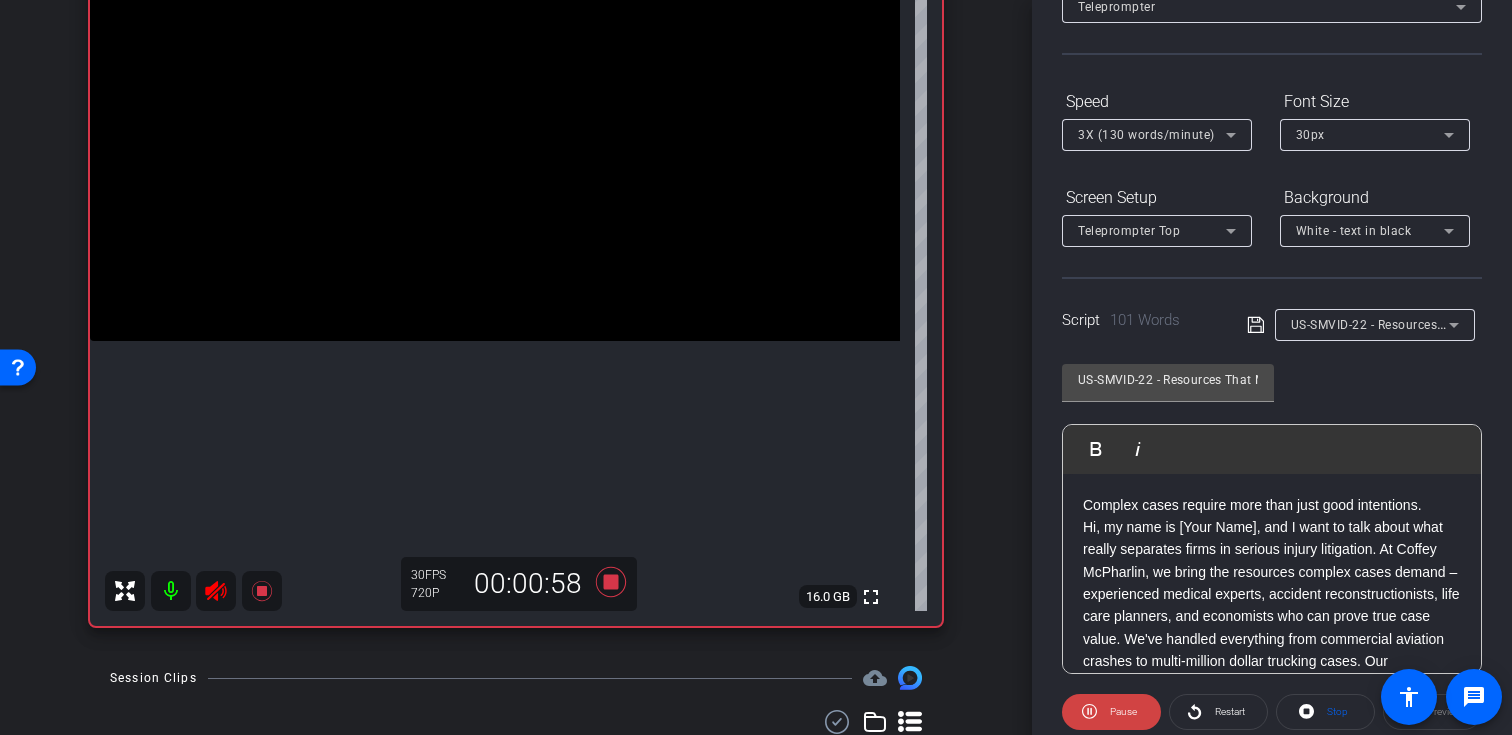 click on "Session Clips   cloud_upload" at bounding box center [516, 678] 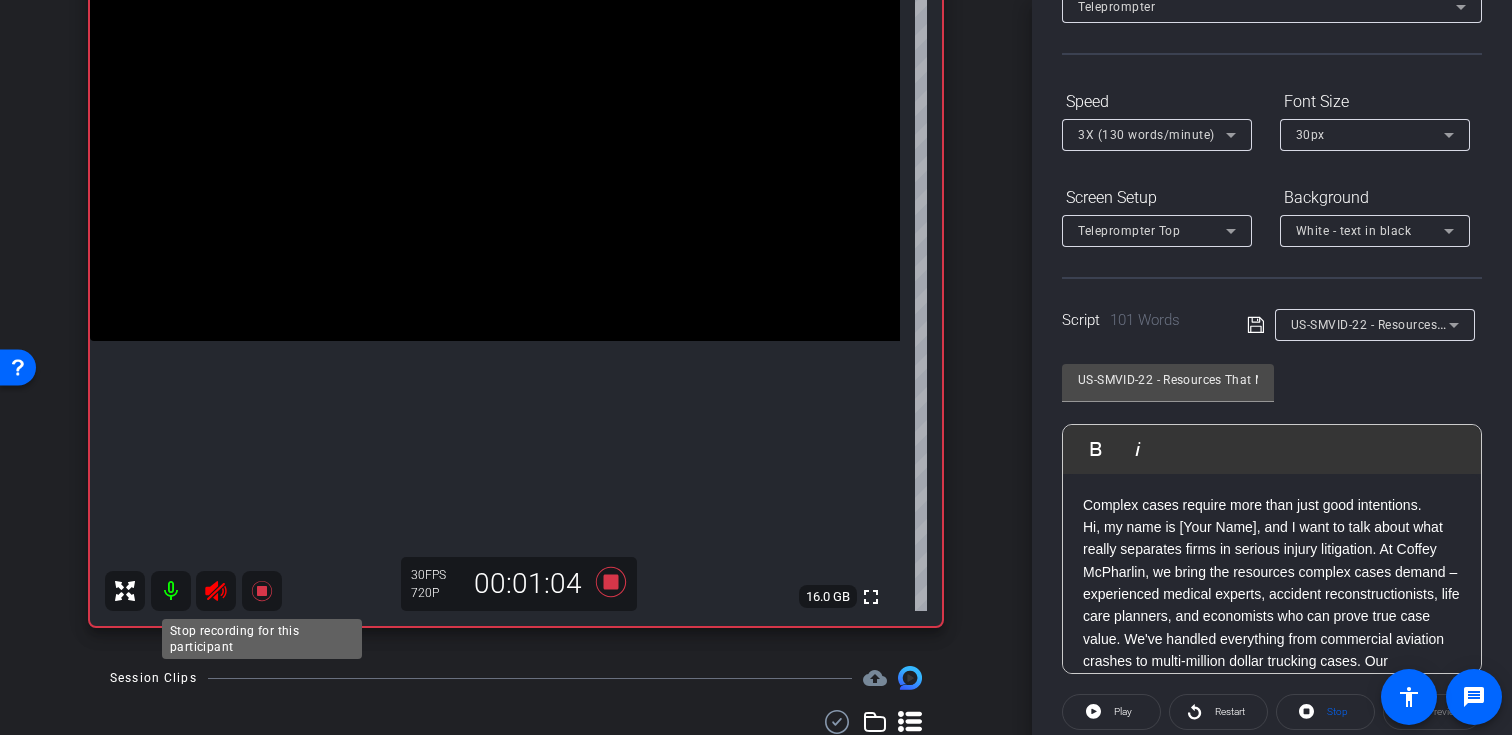 click 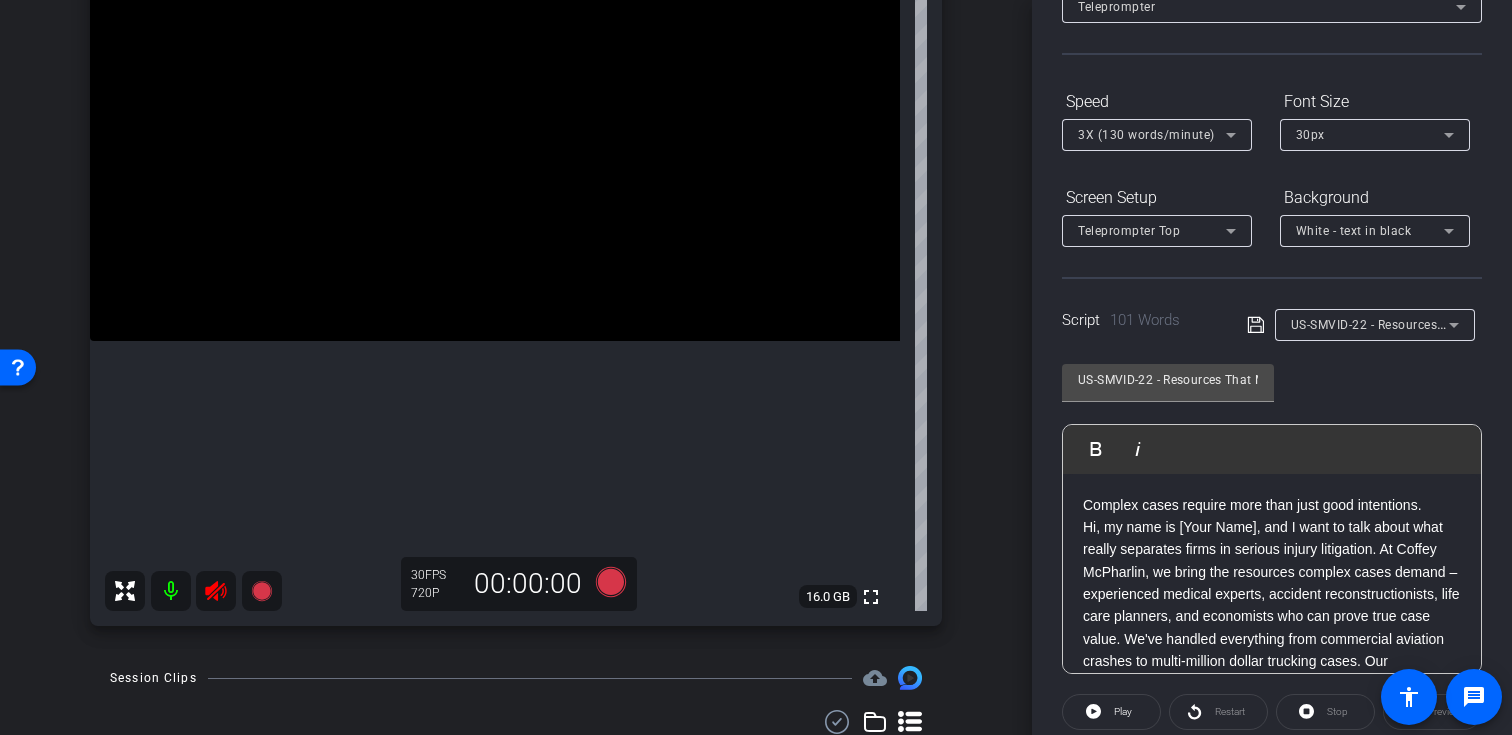 click 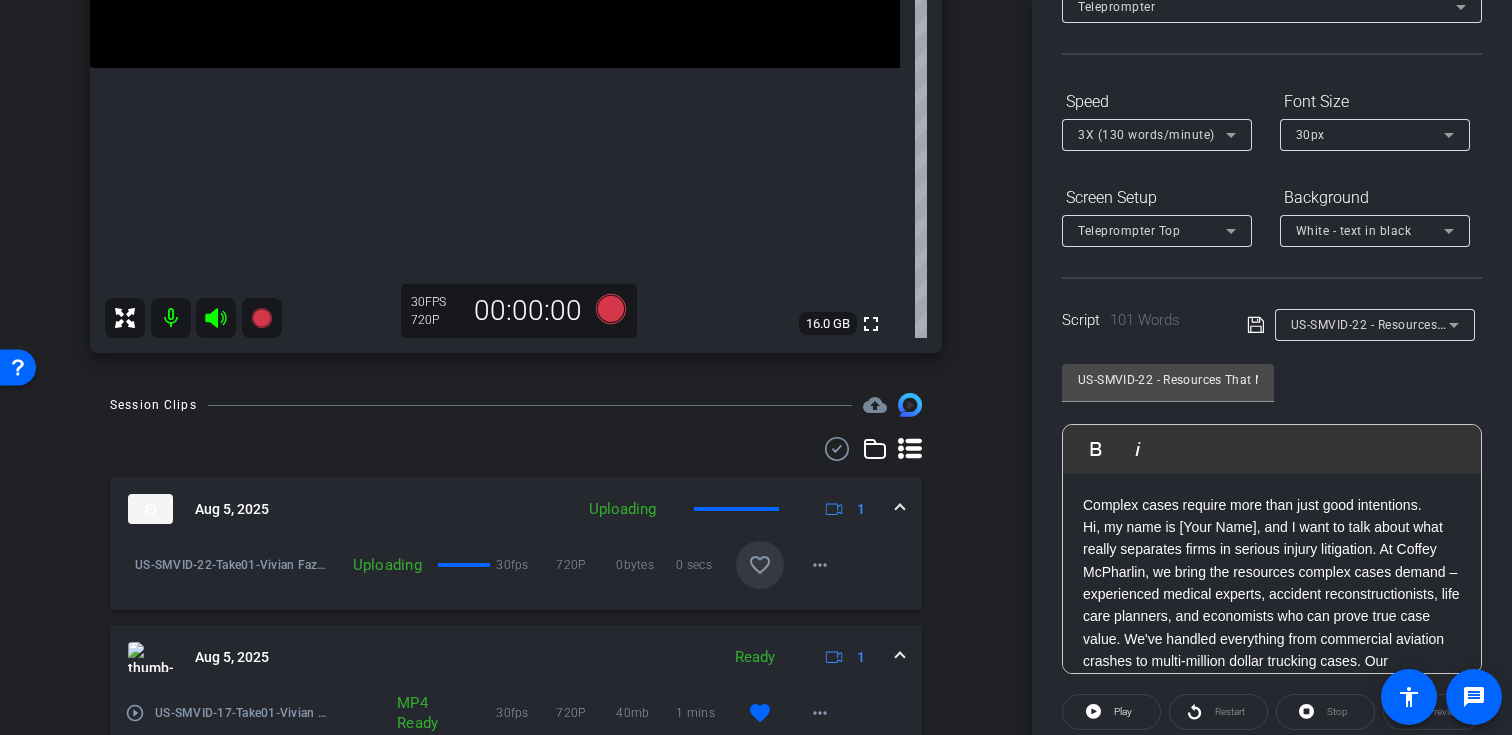scroll, scrollTop: 529, scrollLeft: 0, axis: vertical 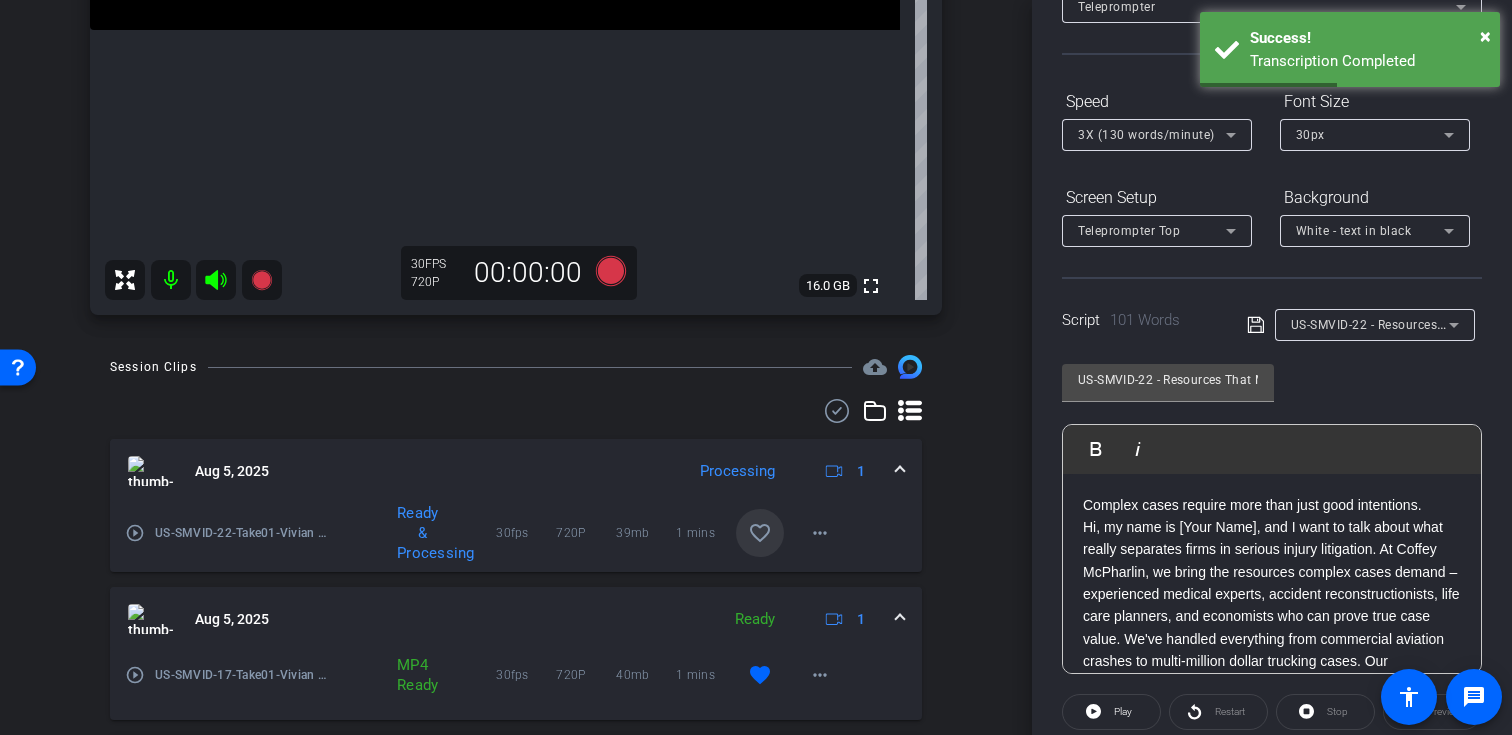 click on "US-SMVID-22 - Resources That Make the Difference               Play        Play from this location               Play Selected        Play and display the selected text only Bold Italic Complex cases require more than just good intentions. Hi, my name is [Your Name], and I want to talk about what really separates firms in serious injury litigation. At Coffey McPharlin, we bring the resources complex cases demand – experienced medical experts, accident reconstructionists, life care planners, and economists who can prove true case value. We've handled everything from commercial aviation crashes to multi-million dollar trucking cases. Our collaborative relationships with referring attorneys mean you stay involved while your clients get specialized representation that maximizes outcomes. When cases require serious resources, call the firm with proven results. Contact us at 954-289-6316. Enter script here..." 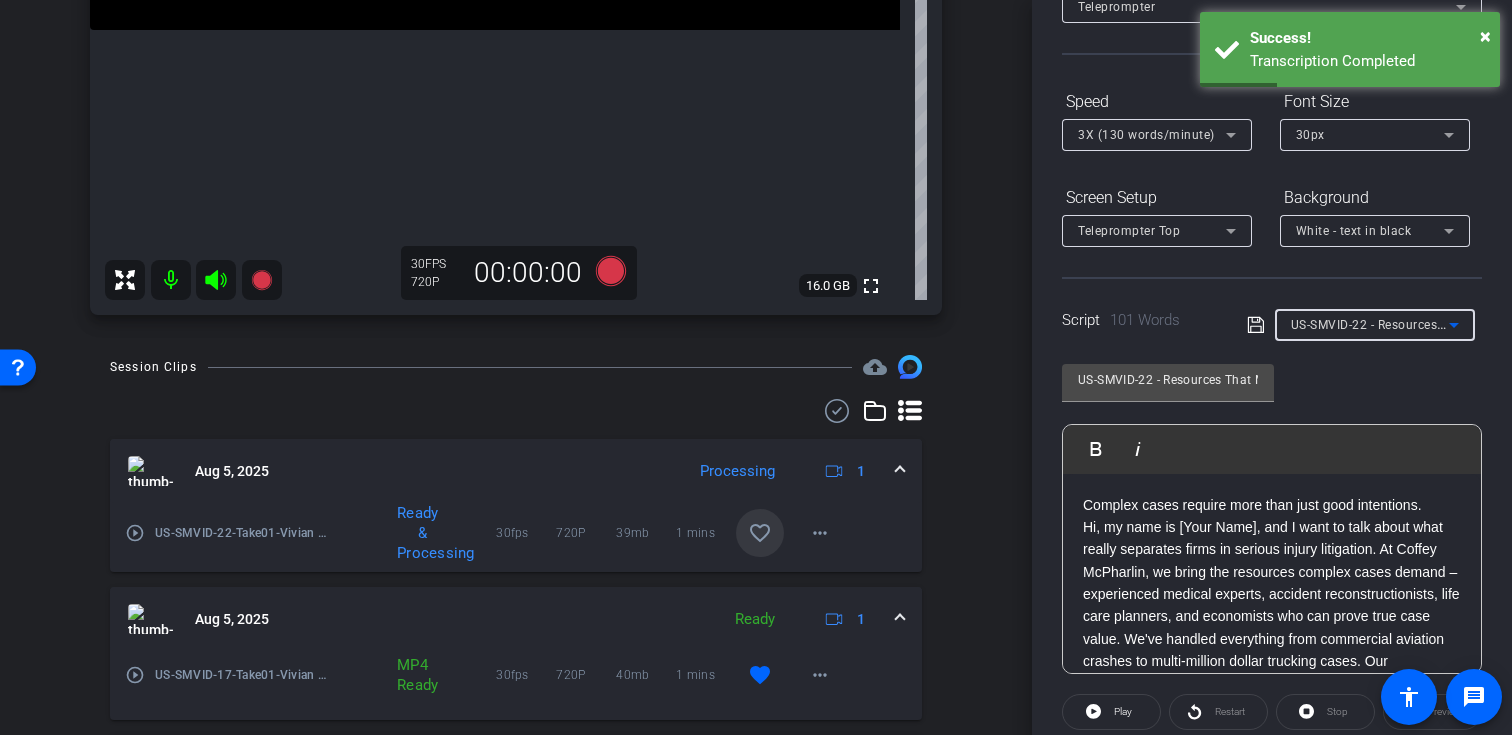 click on "US-SMVID-22 - Resources That Make the Difference" at bounding box center [1439, 324] 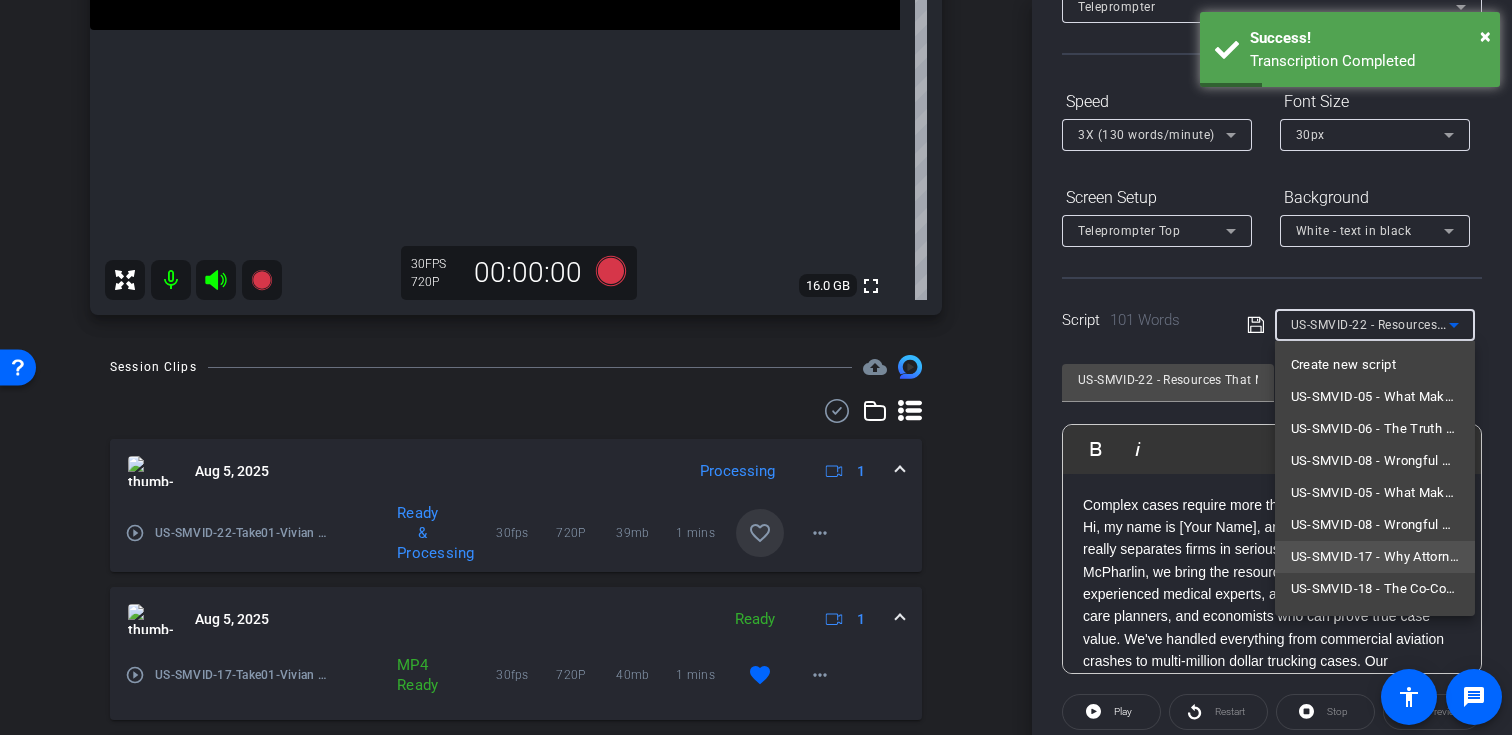 scroll, scrollTop: 117, scrollLeft: 0, axis: vertical 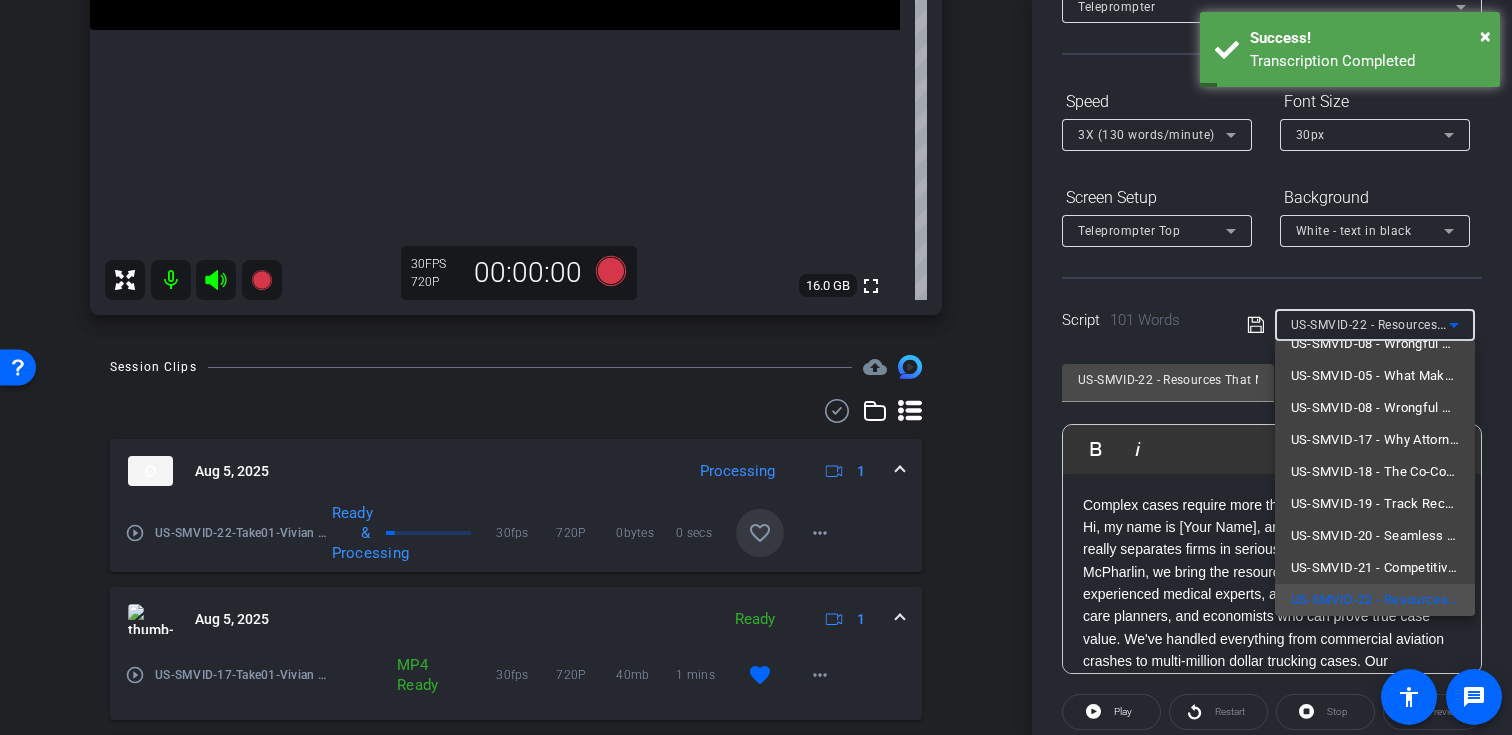 click at bounding box center (756, 367) 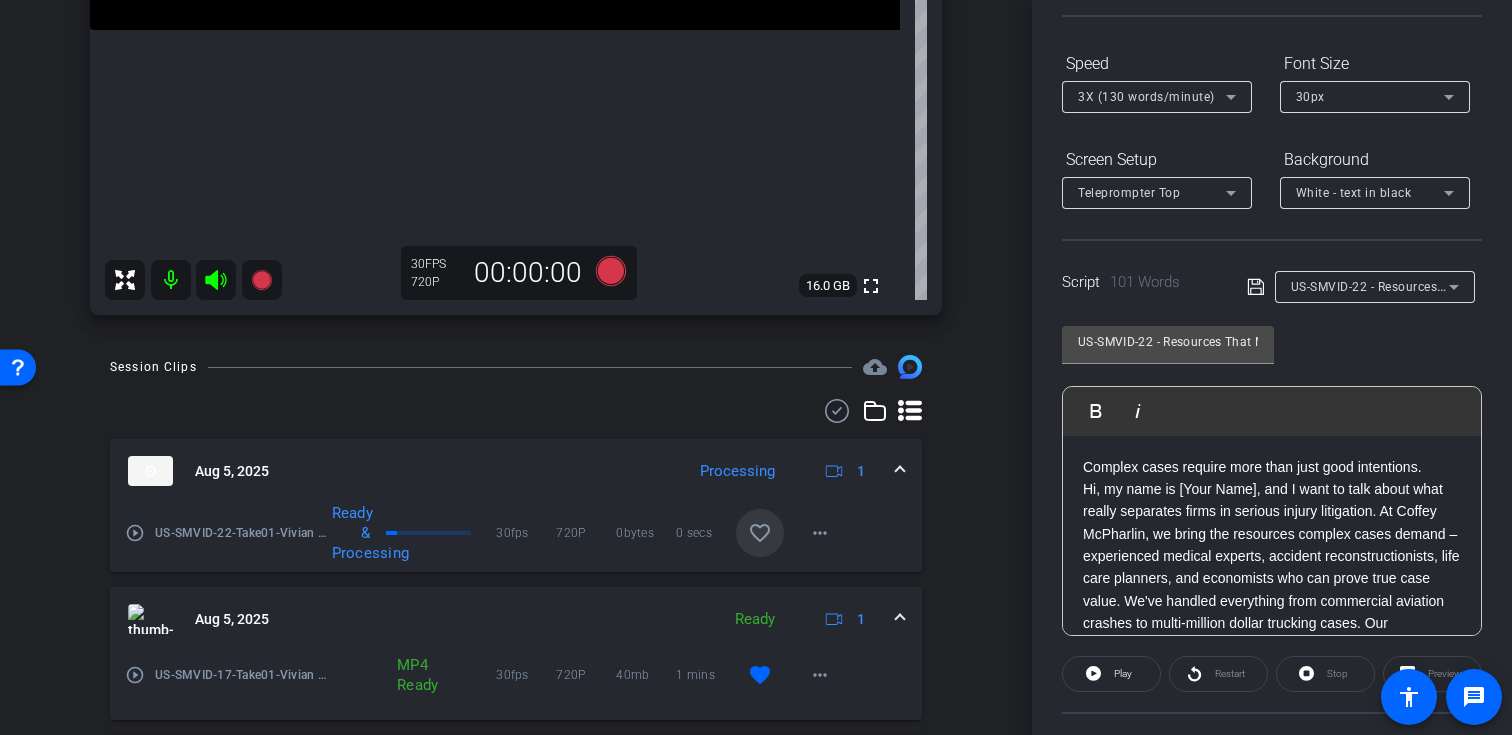 scroll, scrollTop: 184, scrollLeft: 0, axis: vertical 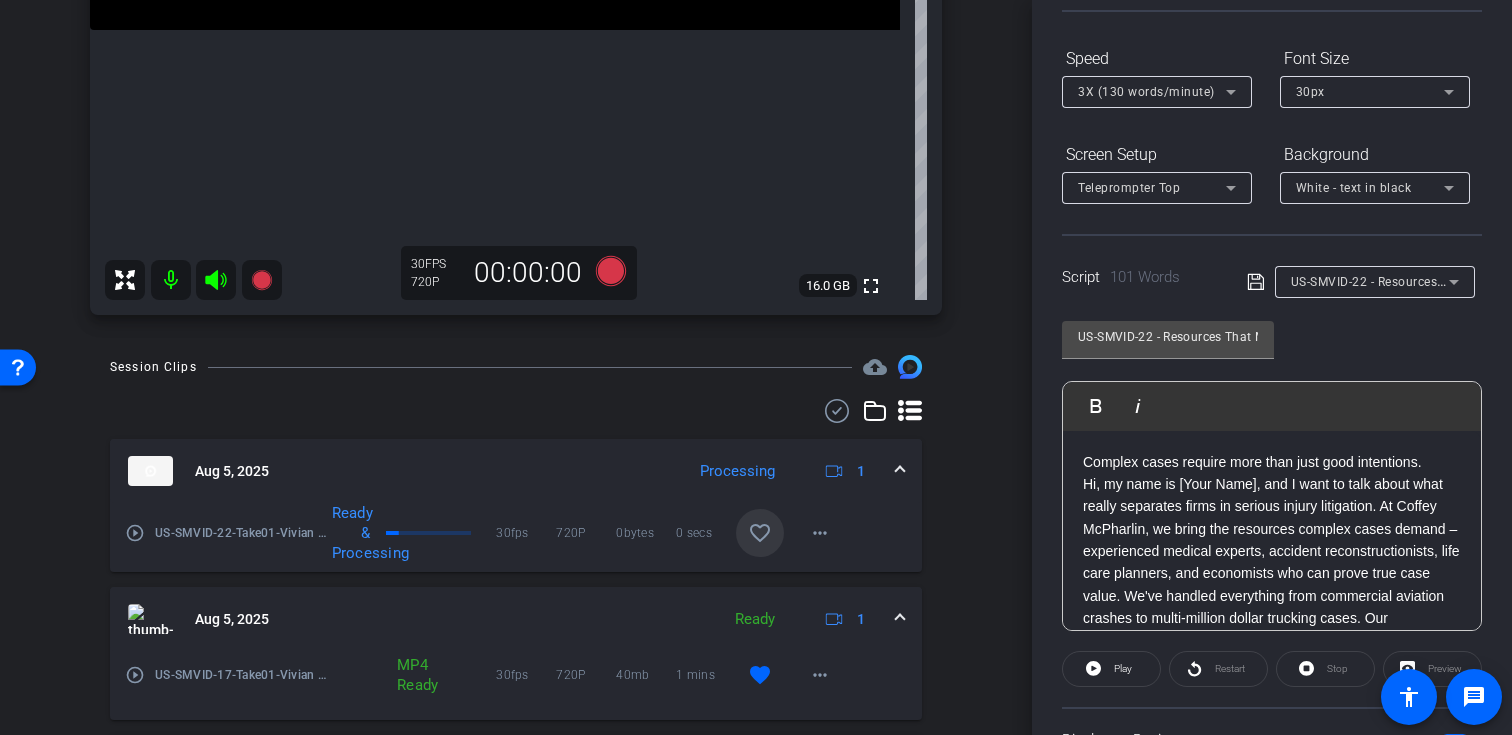 click on "US-SMVID-22 - Resources That Make the Difference" at bounding box center (1439, 281) 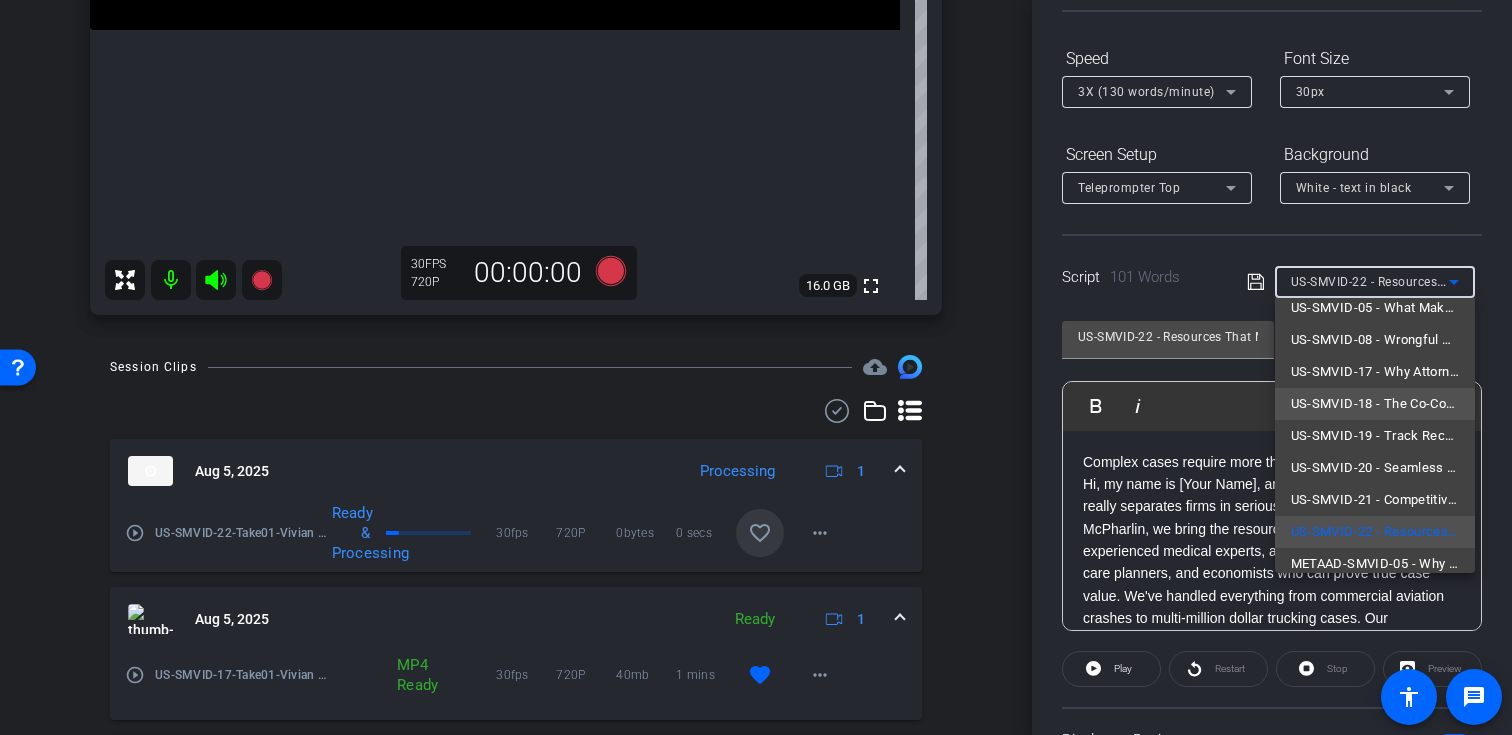 scroll, scrollTop: 143, scrollLeft: 0, axis: vertical 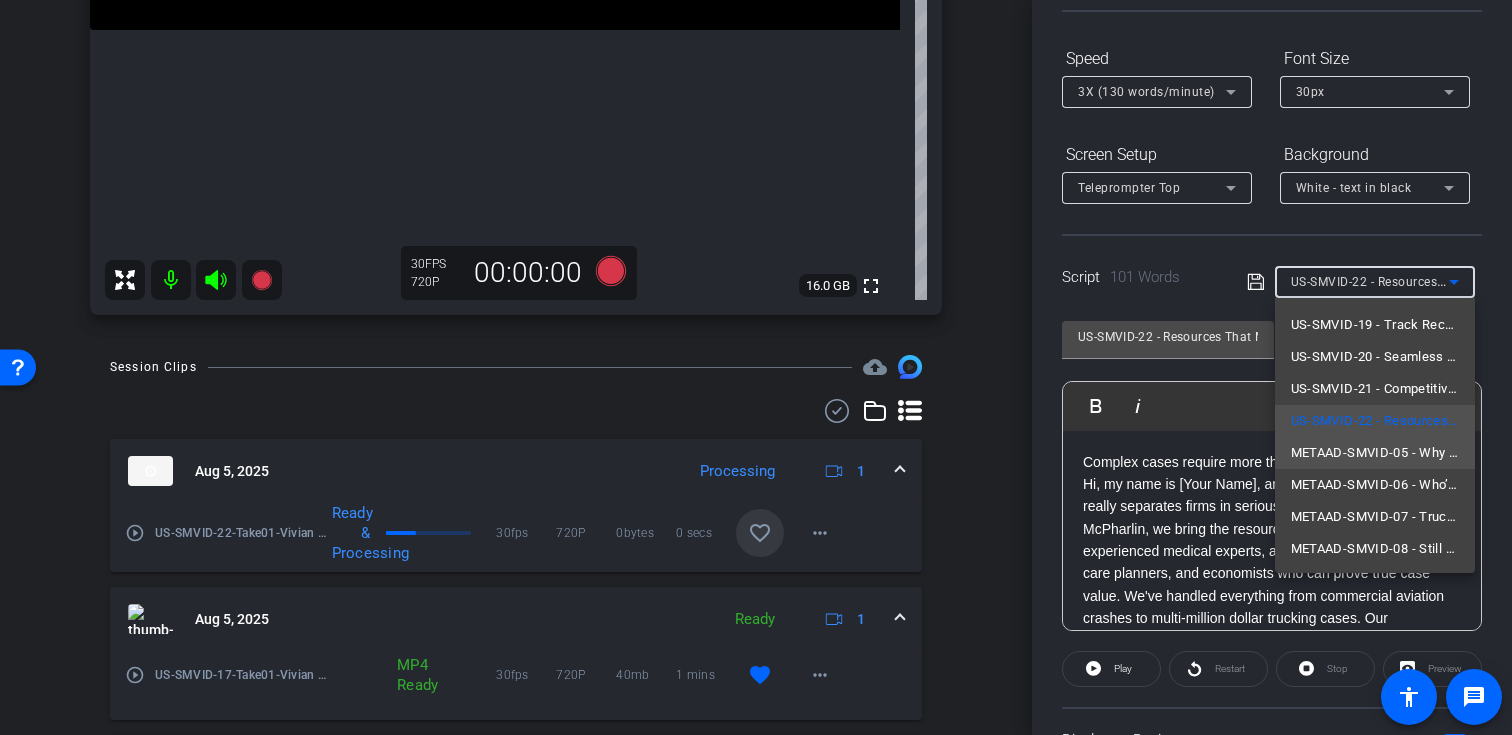 click on "METAAD-SMVID-05 - Why Truck Accidents Are Legally Complex" at bounding box center [1375, 453] 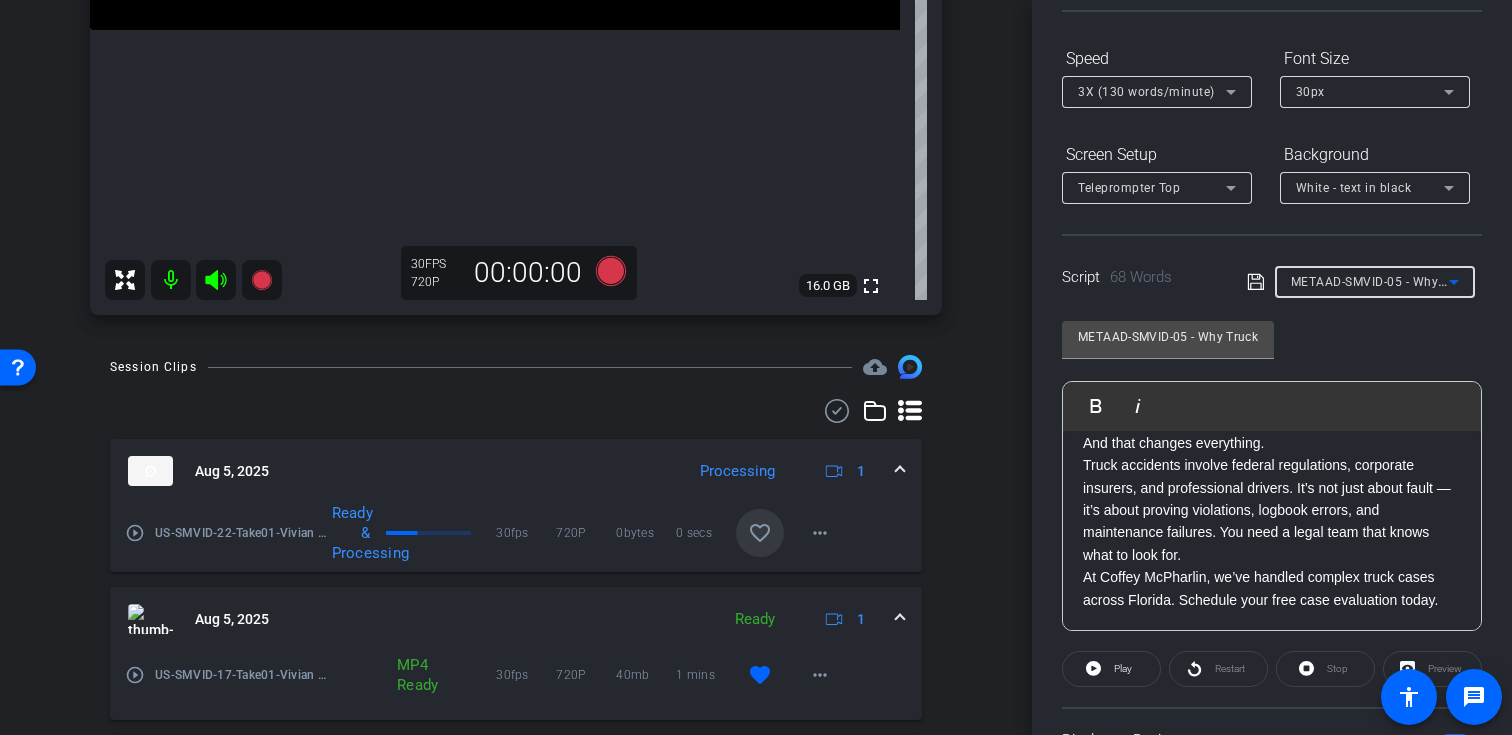 scroll, scrollTop: 0, scrollLeft: 0, axis: both 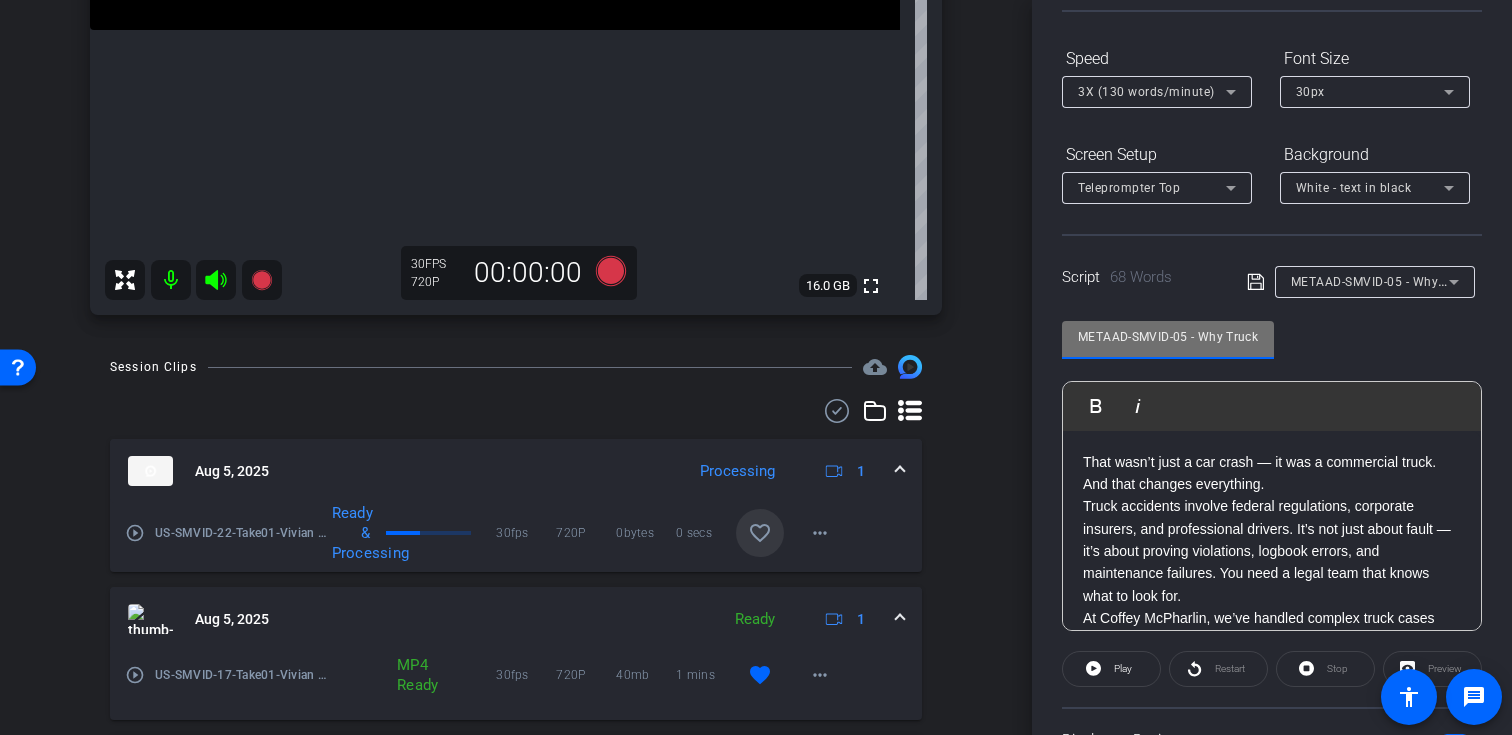 drag, startPoint x: 1187, startPoint y: 337, endPoint x: 1027, endPoint y: 335, distance: 160.0125 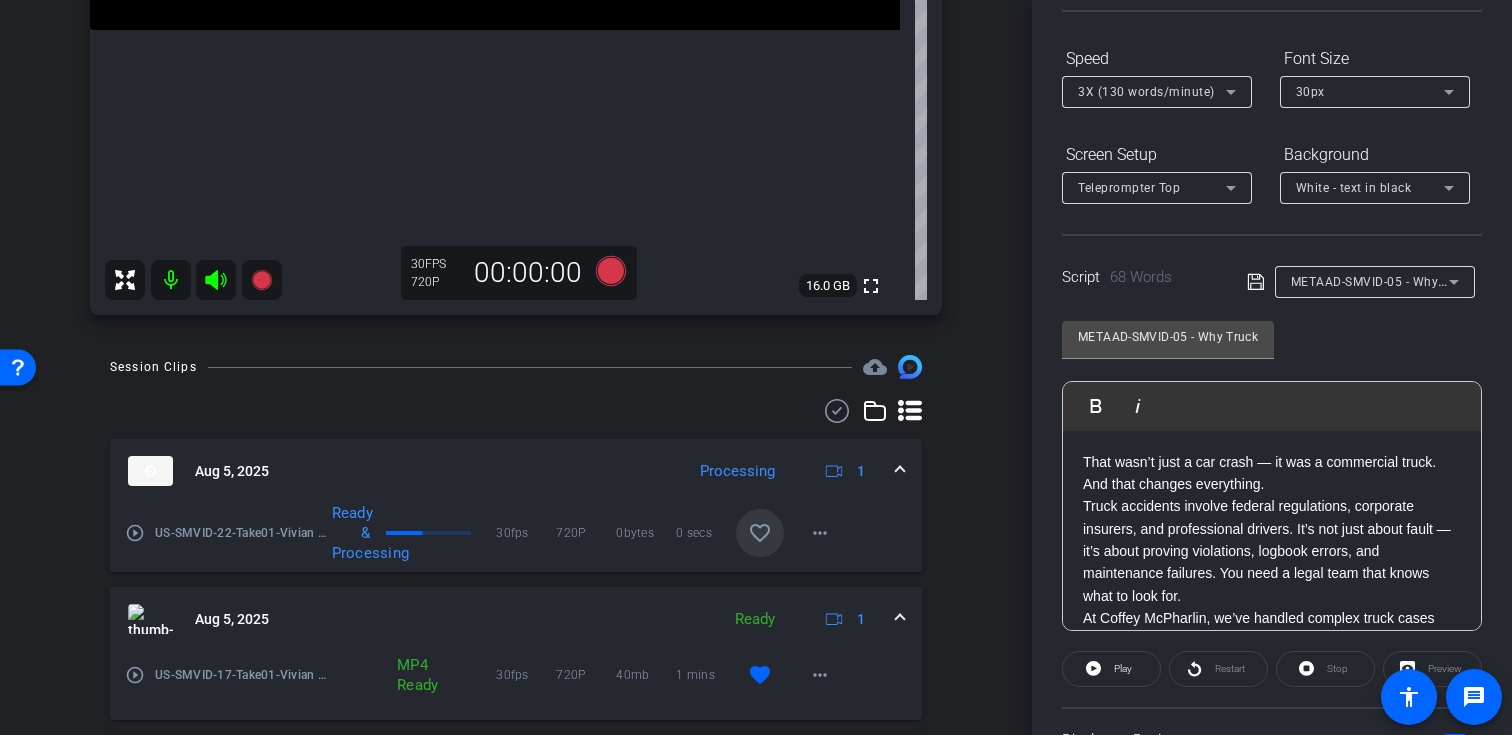 click on "METAAD-SMVID-05 - Why Truck Accidents Are Legally Complex               Play        Play from this location               Play Selected        Play and display the selected text only Bold Italic That wasn’t just a car crash — it was a commercial truck. And that changes everything. Truck accidents involve federal regulations, corporate insurers, and professional drivers. It’s not just about fault — it’s about proving violations, logbook errors, and maintenance failures. You need a legal team that knows what to look for. At Coffey McPharlin, we’ve handled complex truck cases across Florida. Schedule your free case evaluation today. Enter script here..." 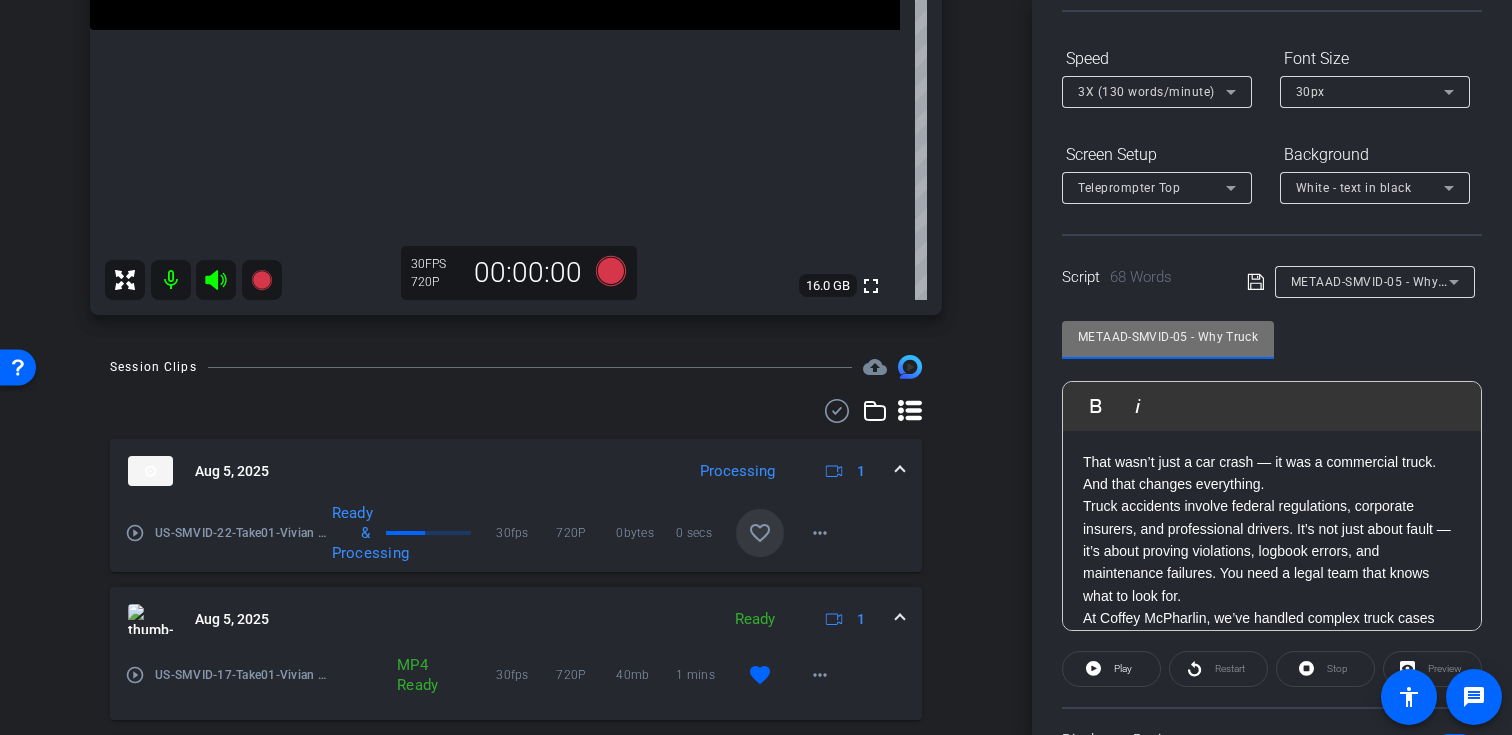 drag, startPoint x: 1187, startPoint y: 340, endPoint x: 1039, endPoint y: 326, distance: 148.66069 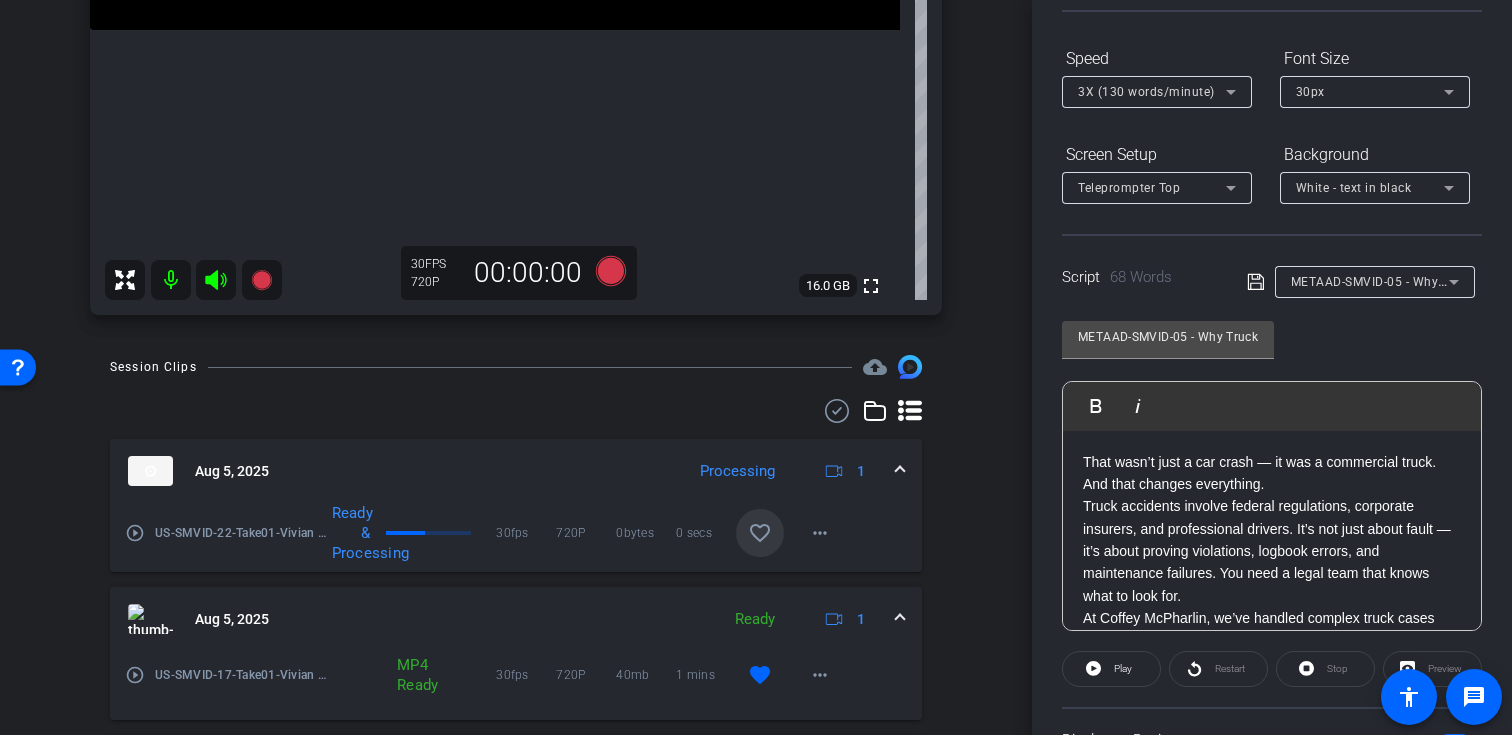 click on "METAAD-SMVID-05 - Why Truck Accidents Are Legally Complex               Play        Play from this location               Play Selected        Play and display the selected text only Bold Italic That wasn’t just a car crash — it was a commercial truck. And that changes everything. Truck accidents involve federal regulations, corporate insurers, and professional drivers. It’s not just about fault — it’s about proving violations, logbook errors, and maintenance failures. You need a legal team that knows what to look for. At Coffey McPharlin, we’ve handled complex truck cases across Florida. Schedule your free case evaluation today. Enter script here..." 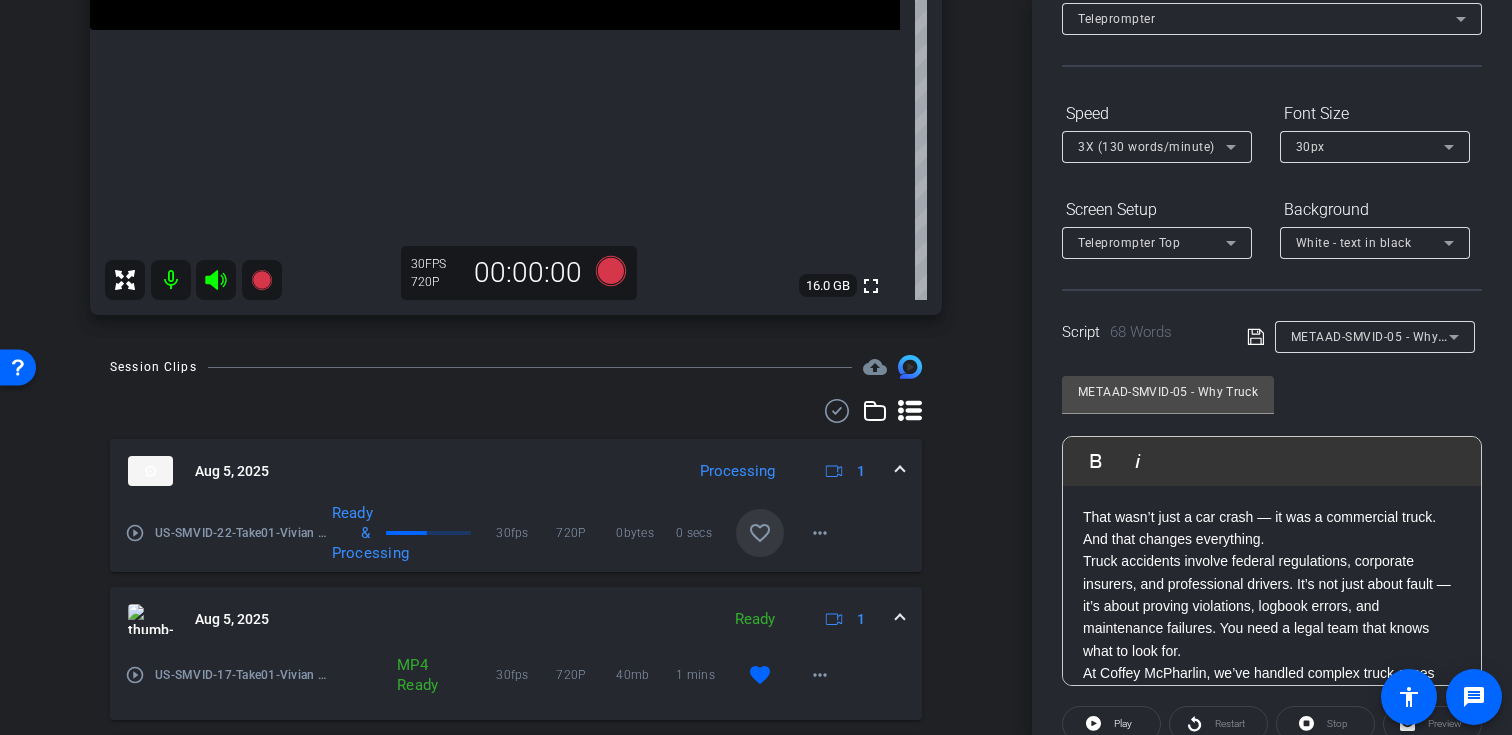 scroll, scrollTop: 117, scrollLeft: 0, axis: vertical 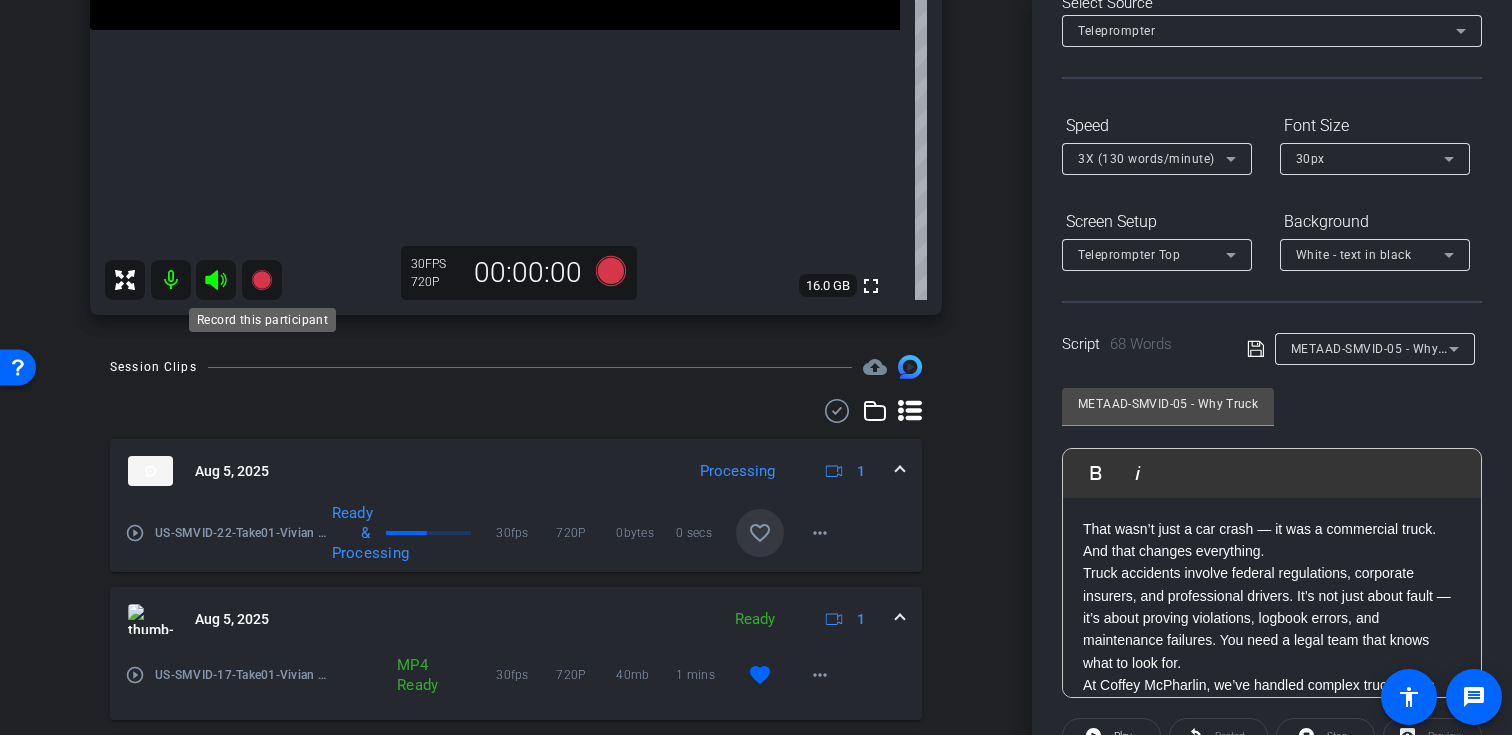click 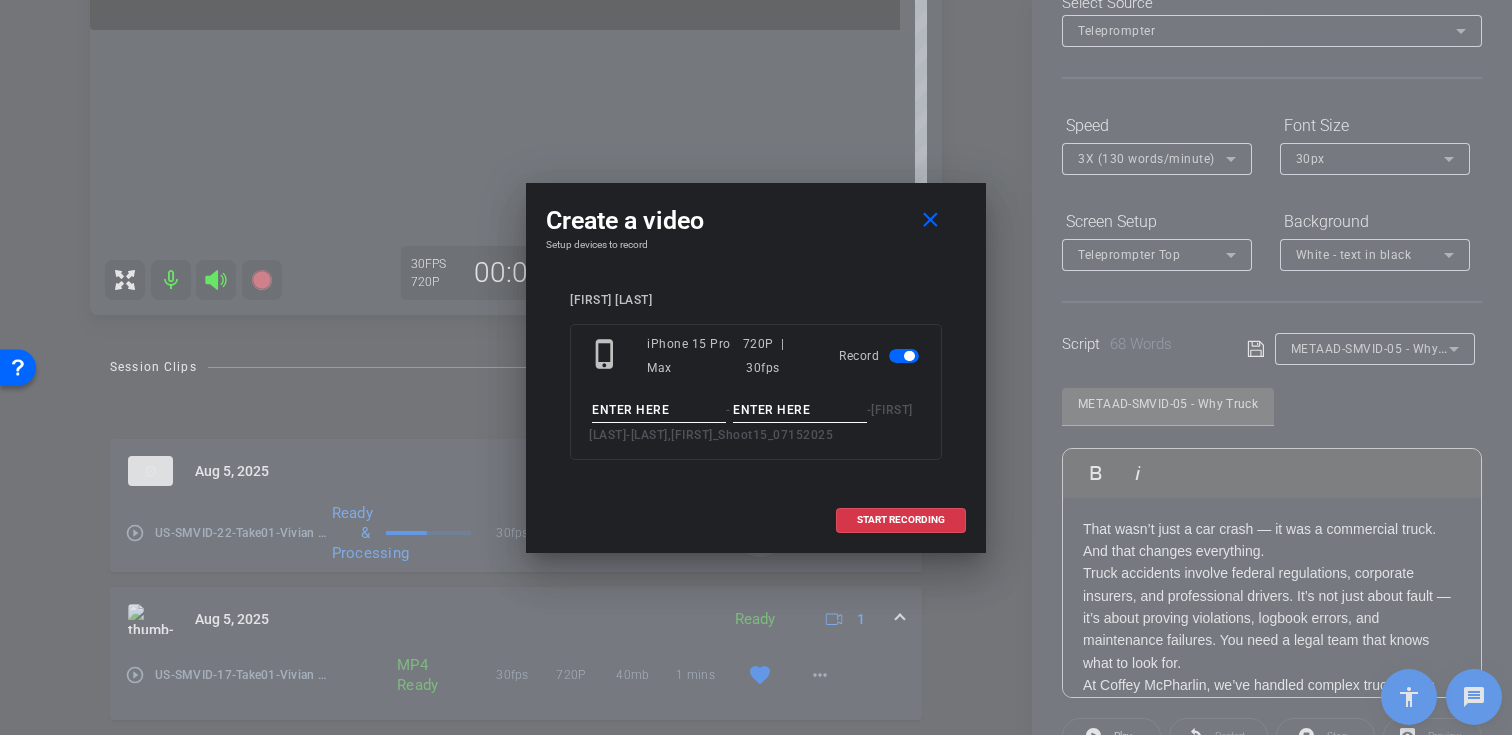 click on "phone_iphone  iPhone 15 Pro Max   720P  | 30fps   Record  - -  Vivian Fazio  -  Fazio,Vivian_Shoot15_07152025" at bounding box center [756, 392] 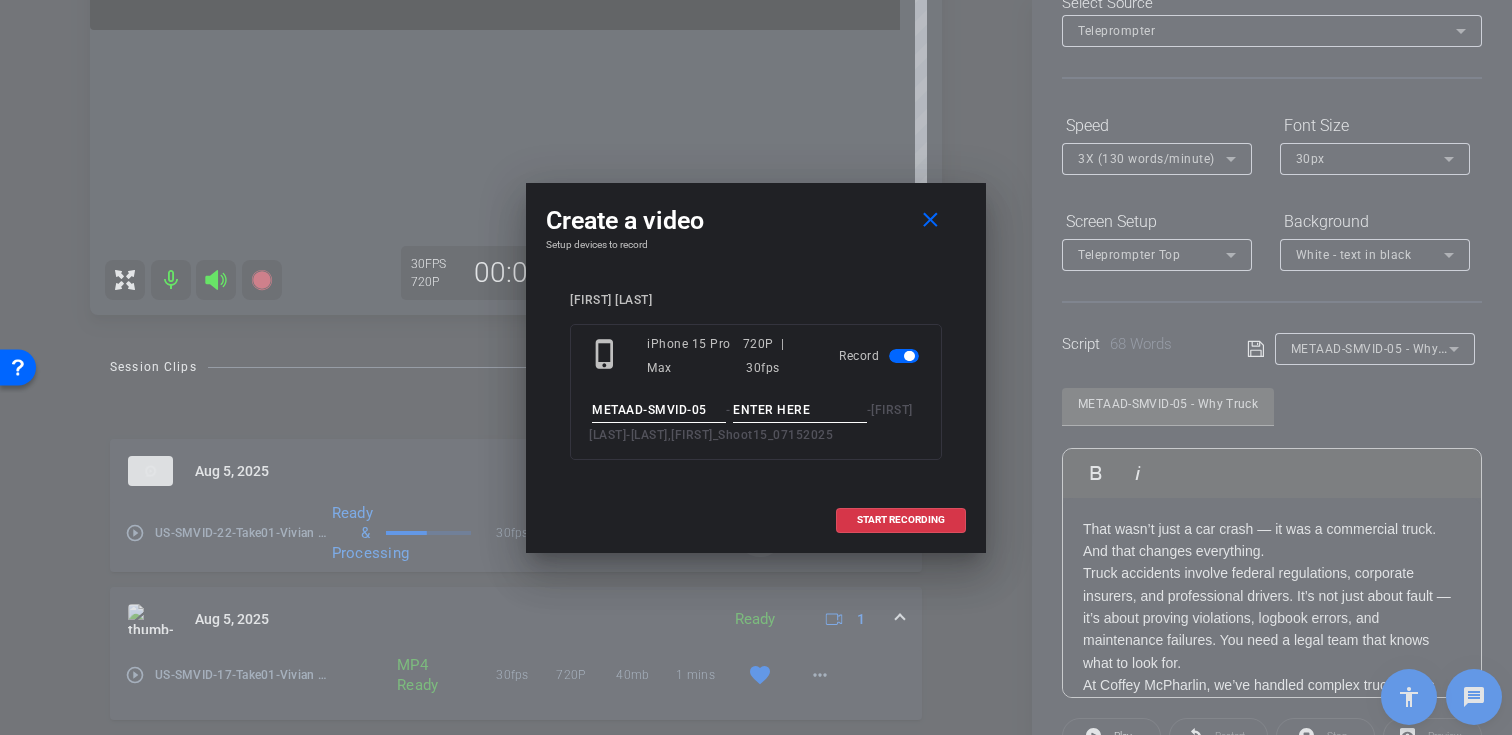 type on "METAAD-SMVID-05" 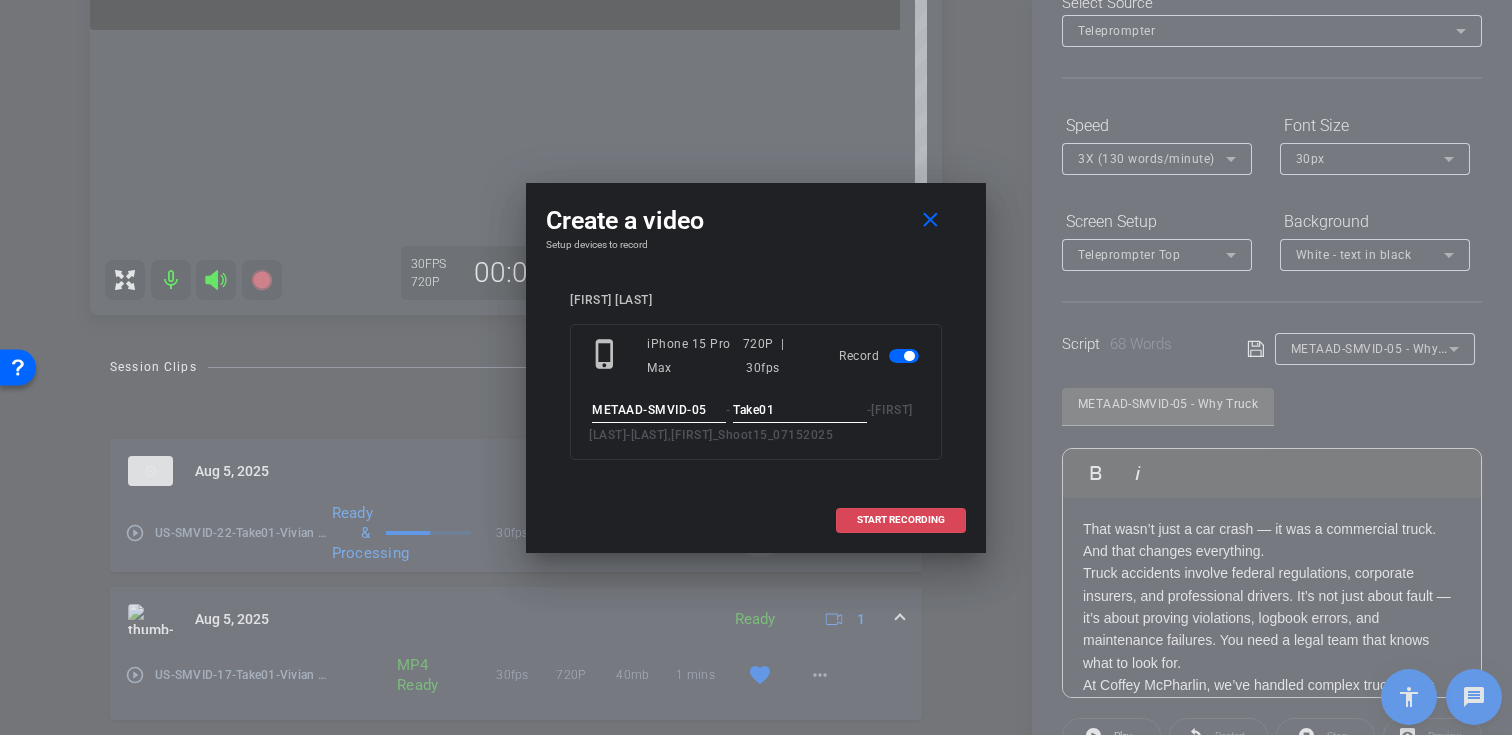 type on "Take01" 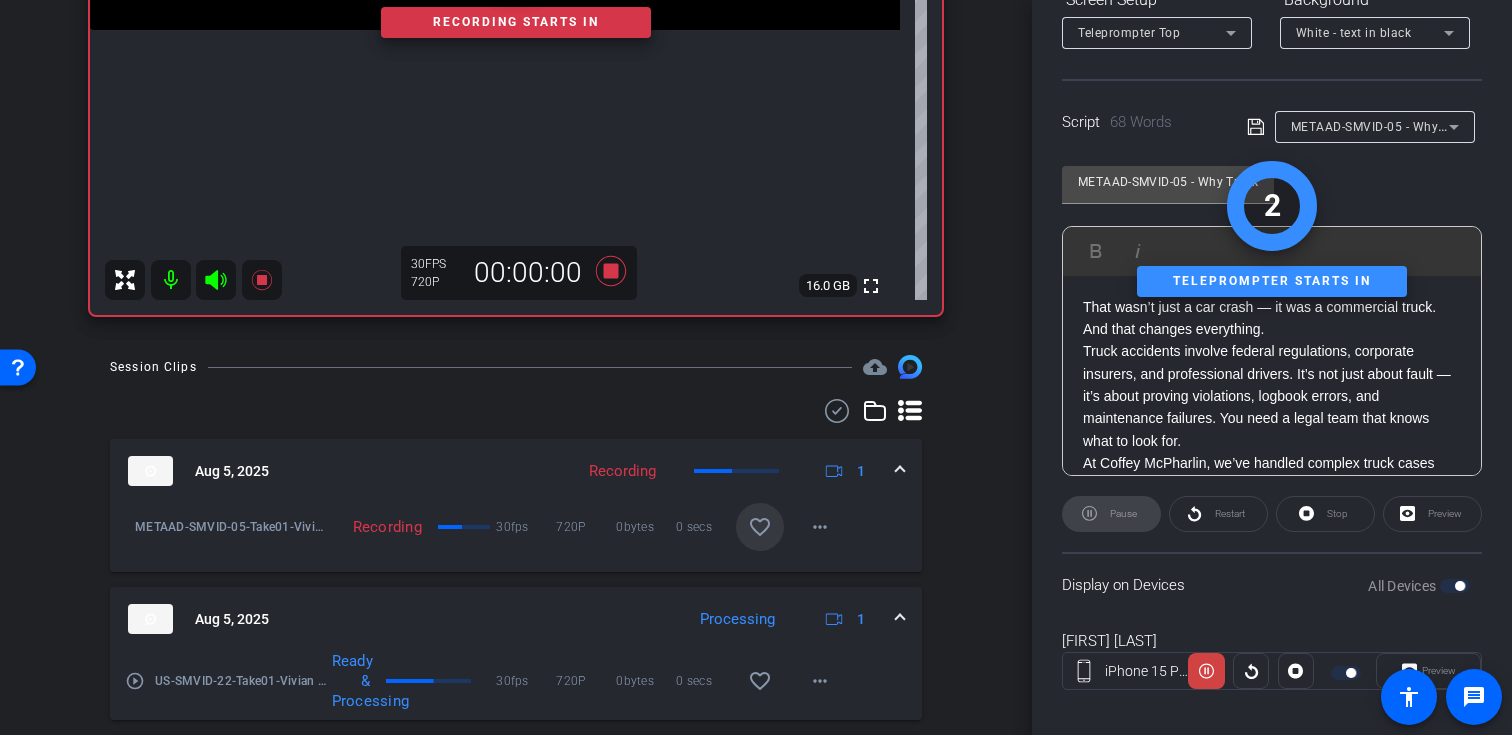 scroll, scrollTop: 358, scrollLeft: 0, axis: vertical 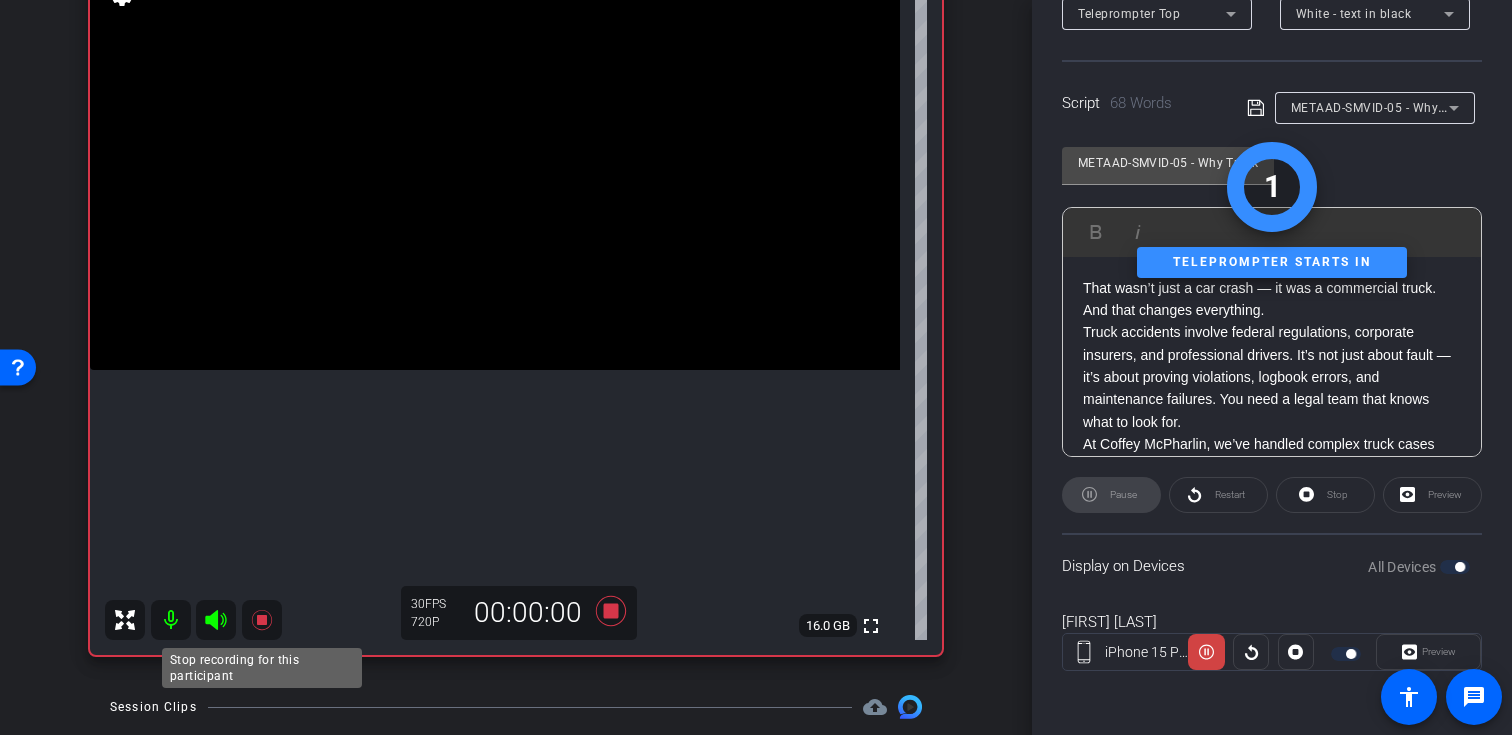 click 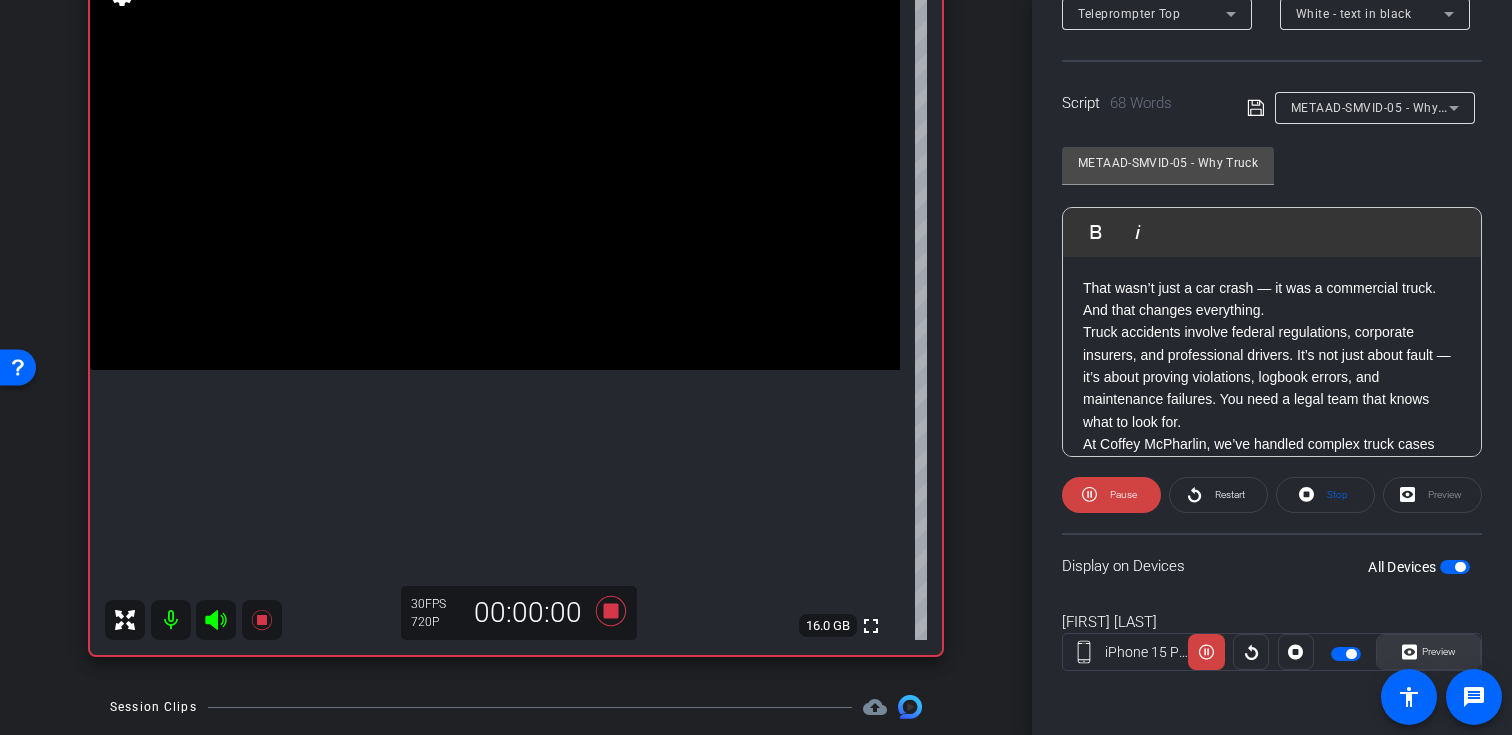 click on "Preview" 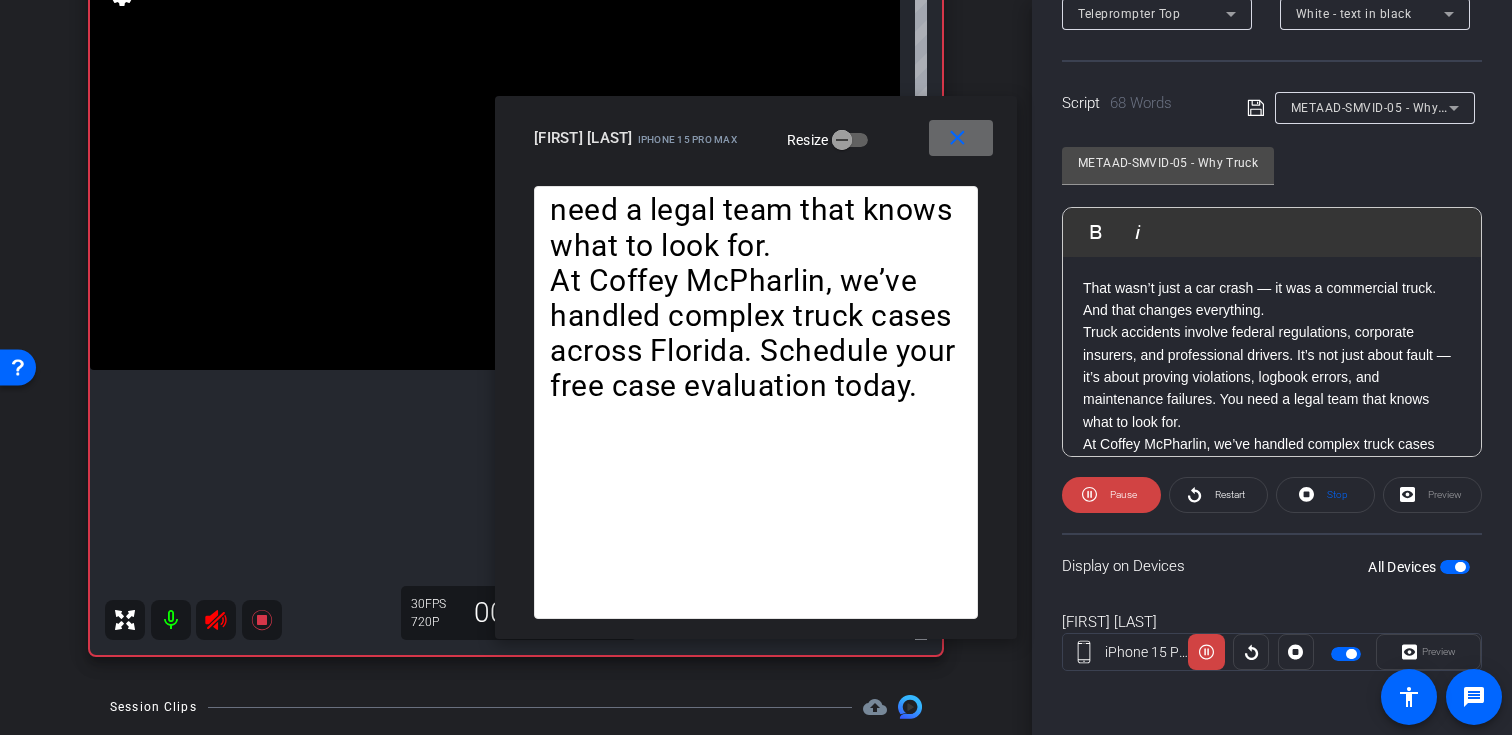 click at bounding box center [961, 138] 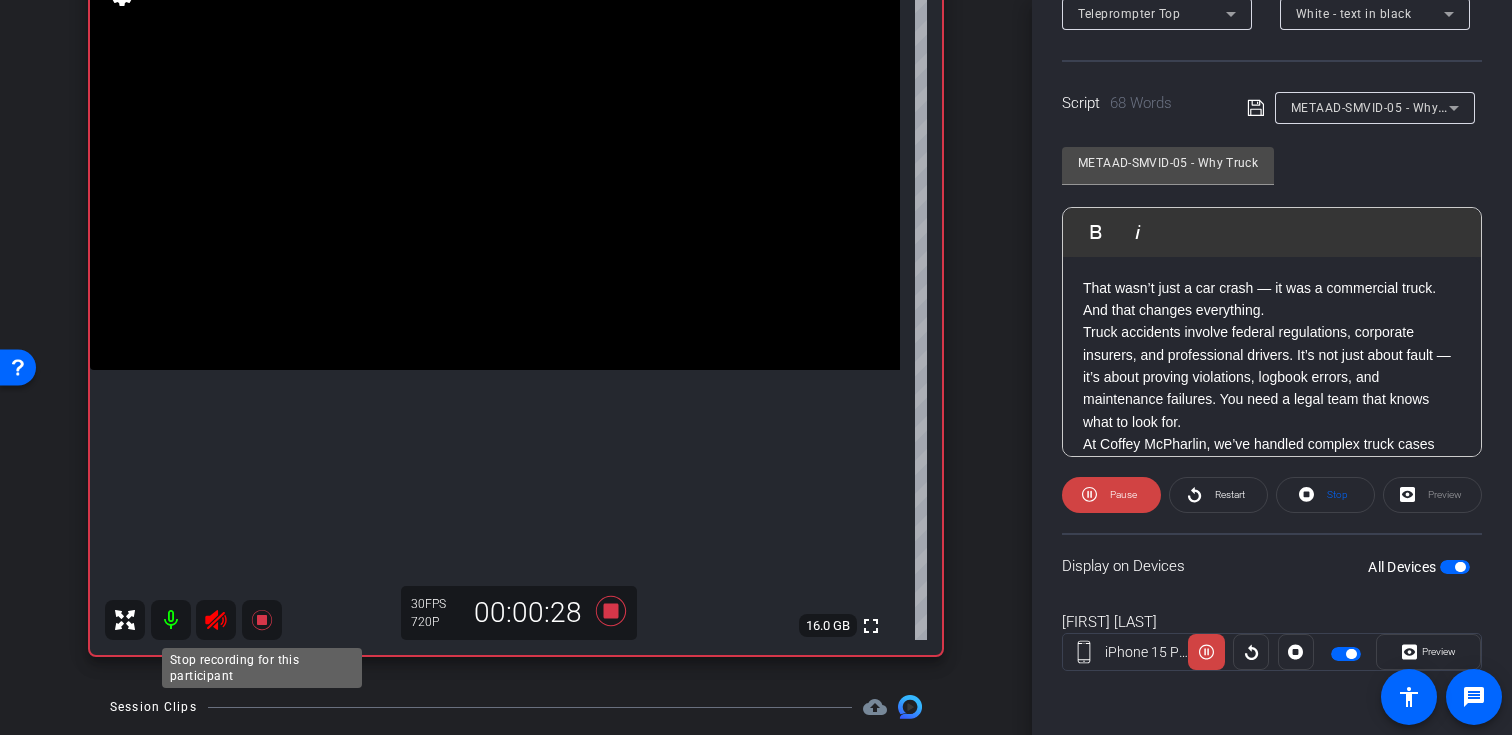 click 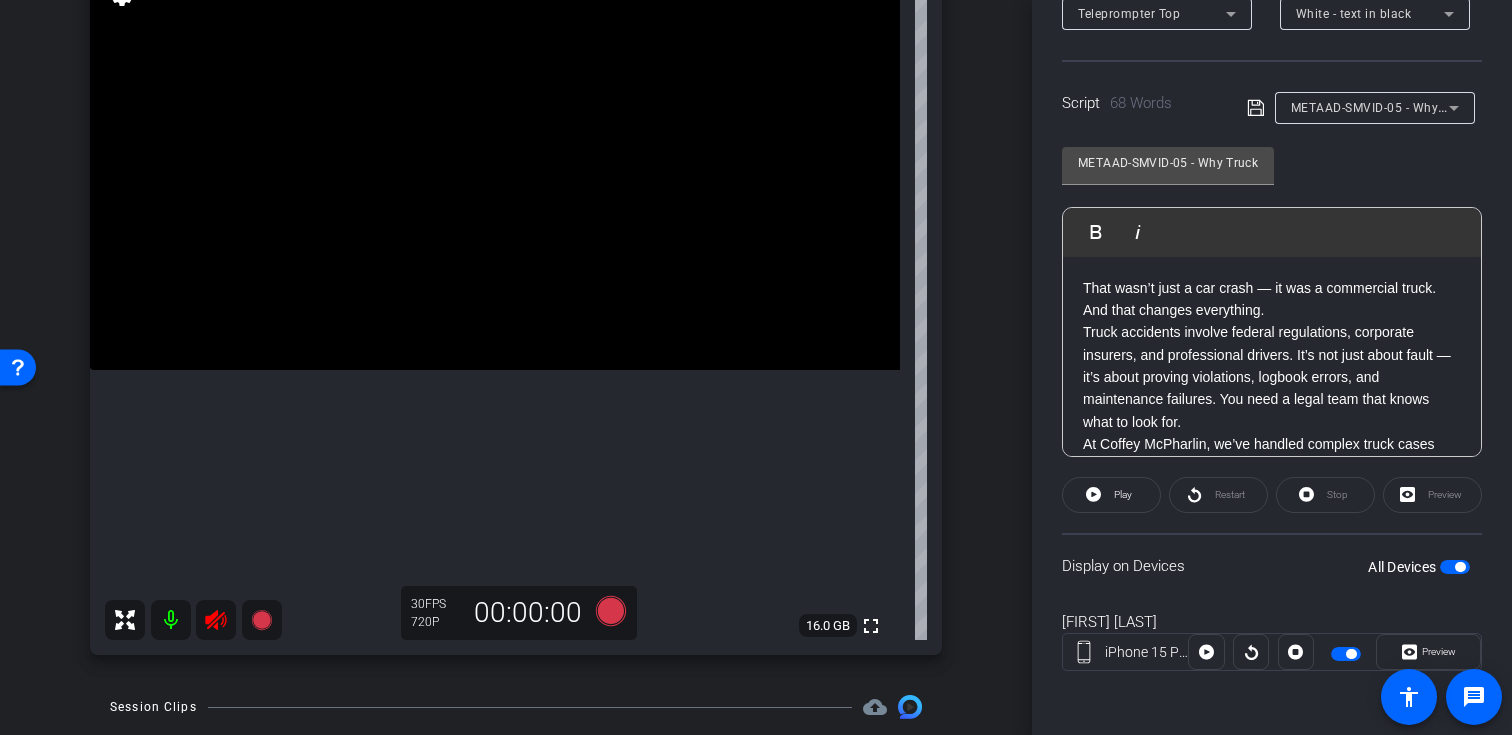 click 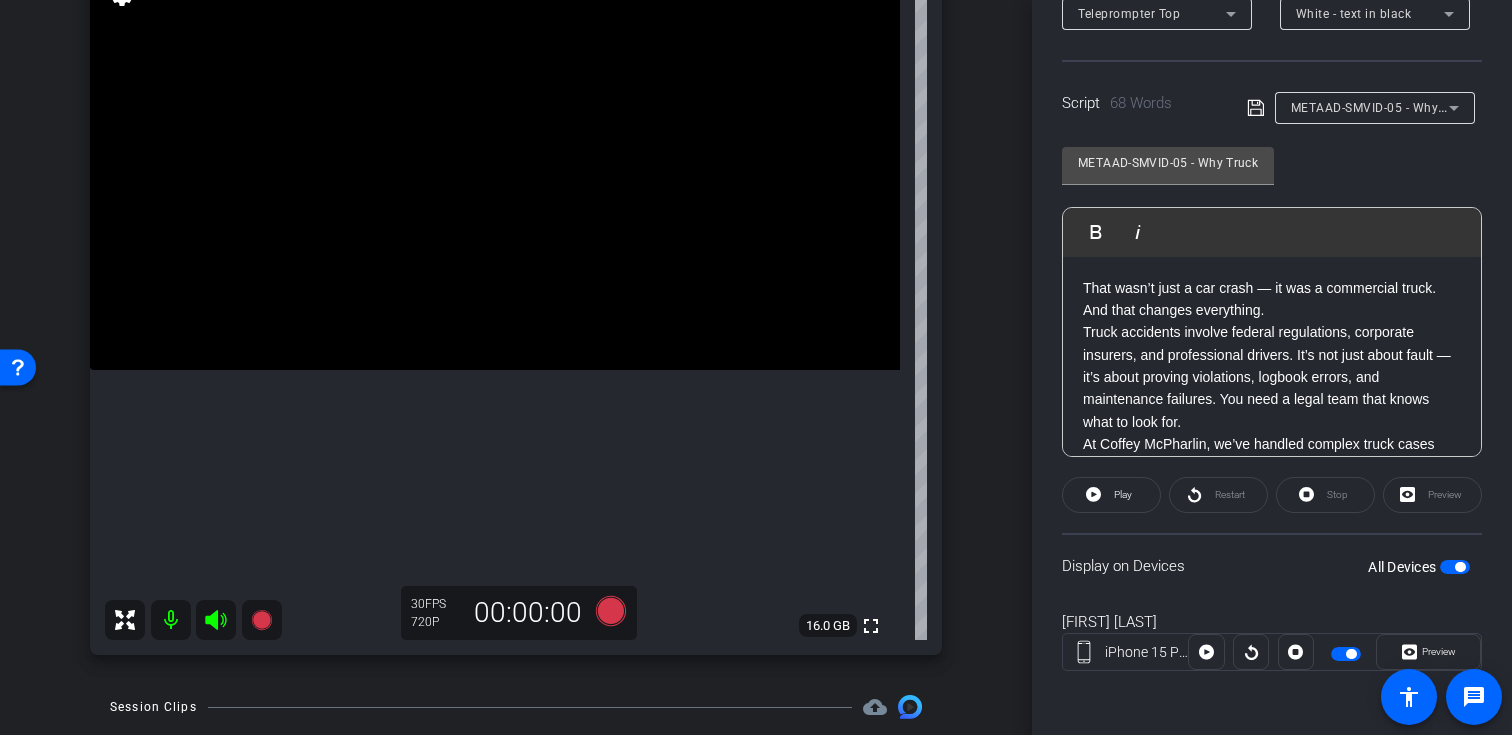 click on "METAAD-SMVID-05 - Why Truck Accidents Are Legally Complex" at bounding box center [1475, 107] 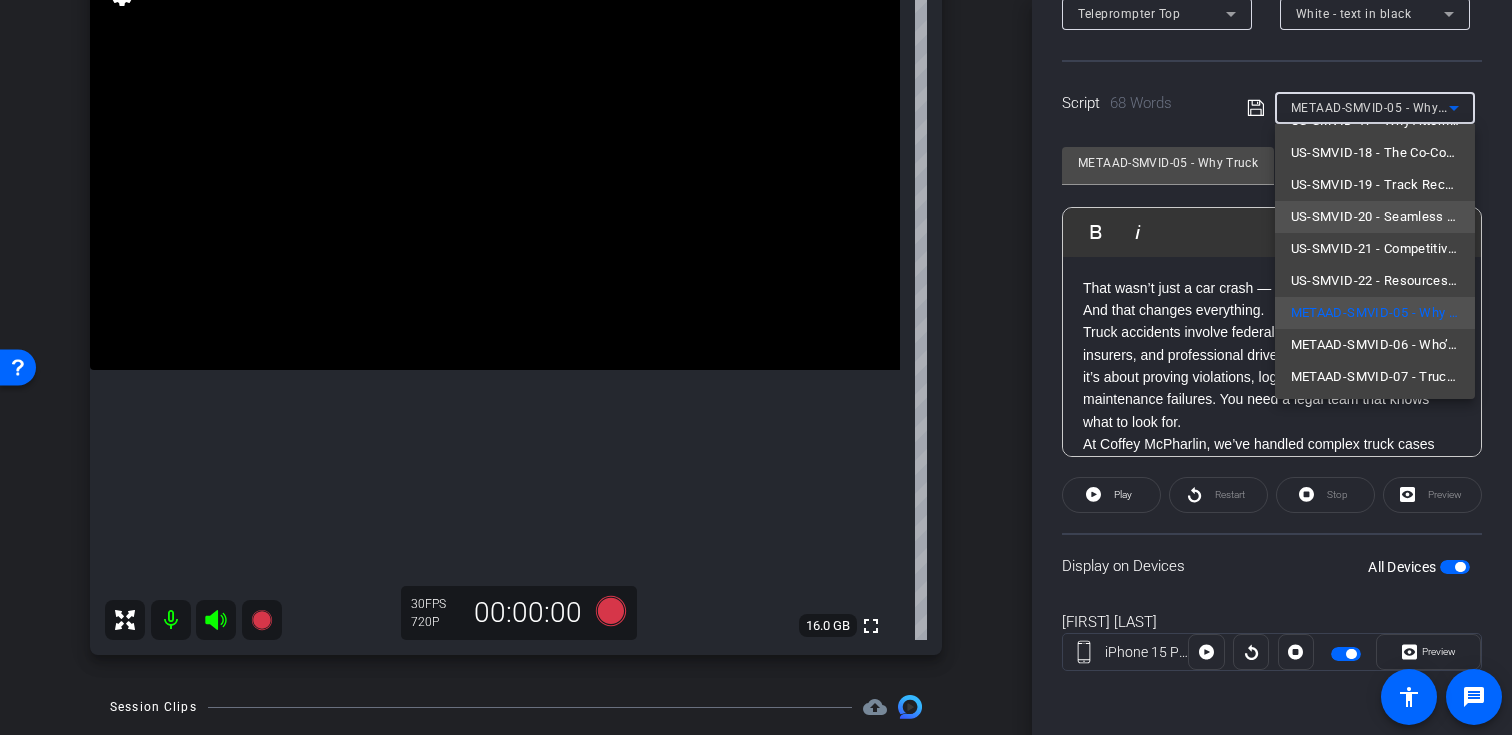 scroll, scrollTop: 253, scrollLeft: 0, axis: vertical 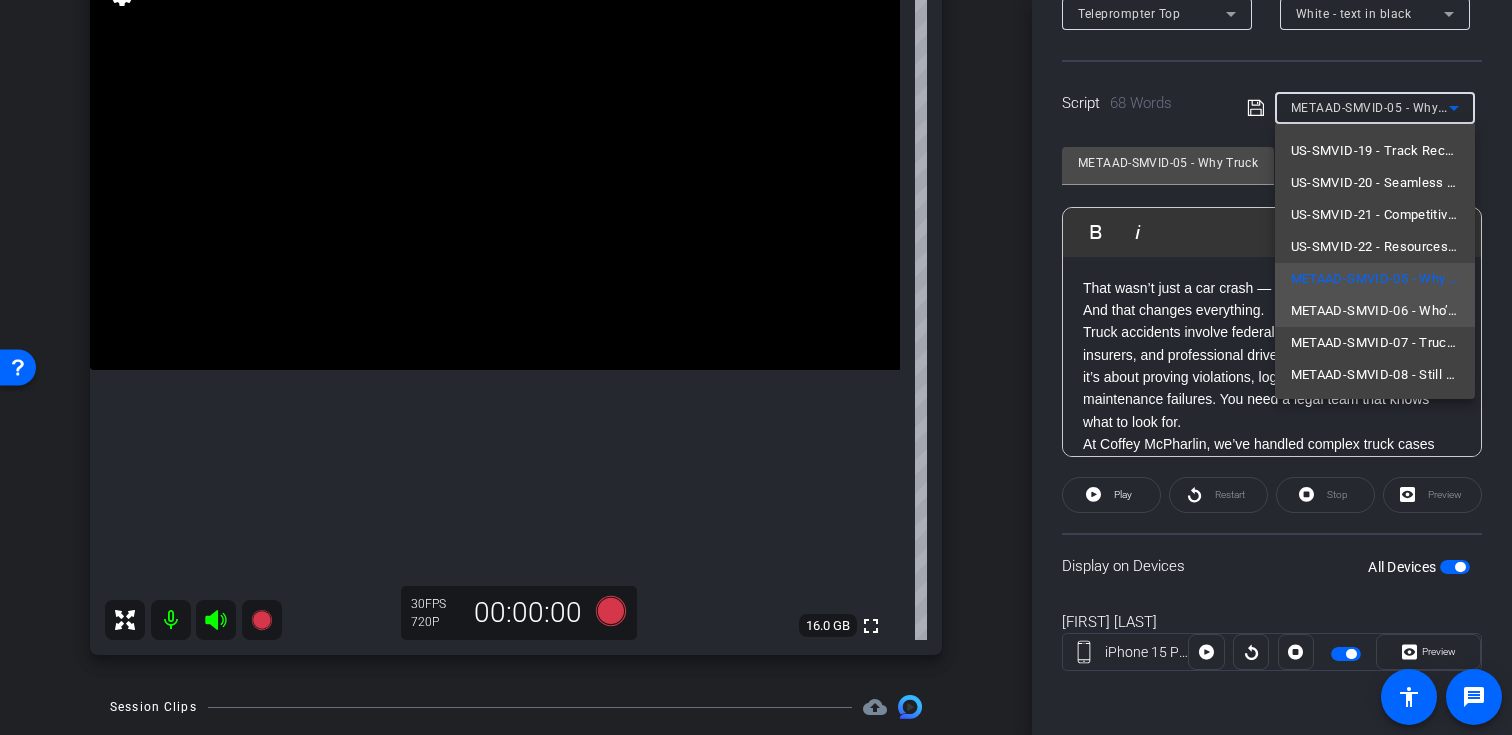 click on "METAAD-SMVID-06 - Who’s Really Responsible After a Truck Crash?" at bounding box center [1375, 311] 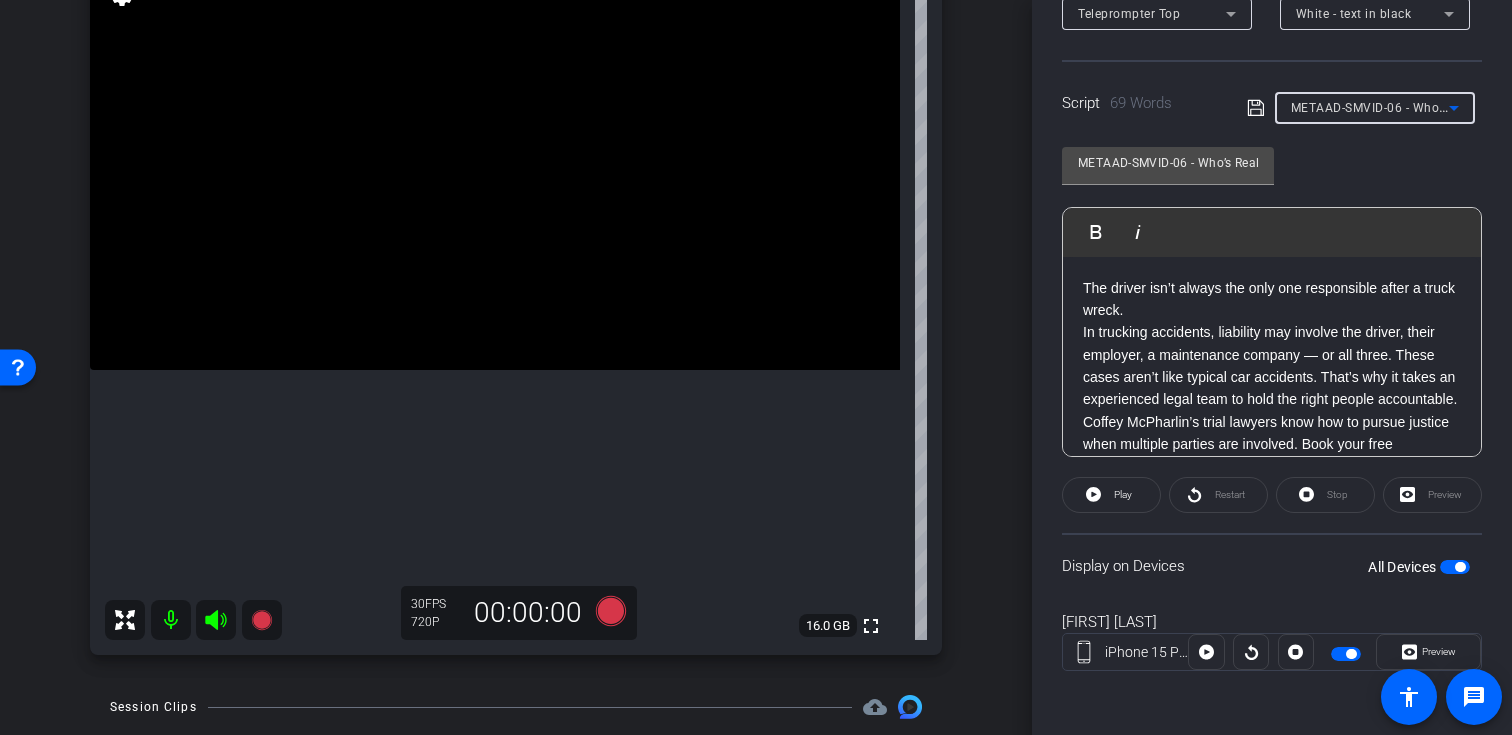 click on "METAAD-SMVID-06 - Who’s Really Responsible After a Truck Crash?" at bounding box center [1370, 107] 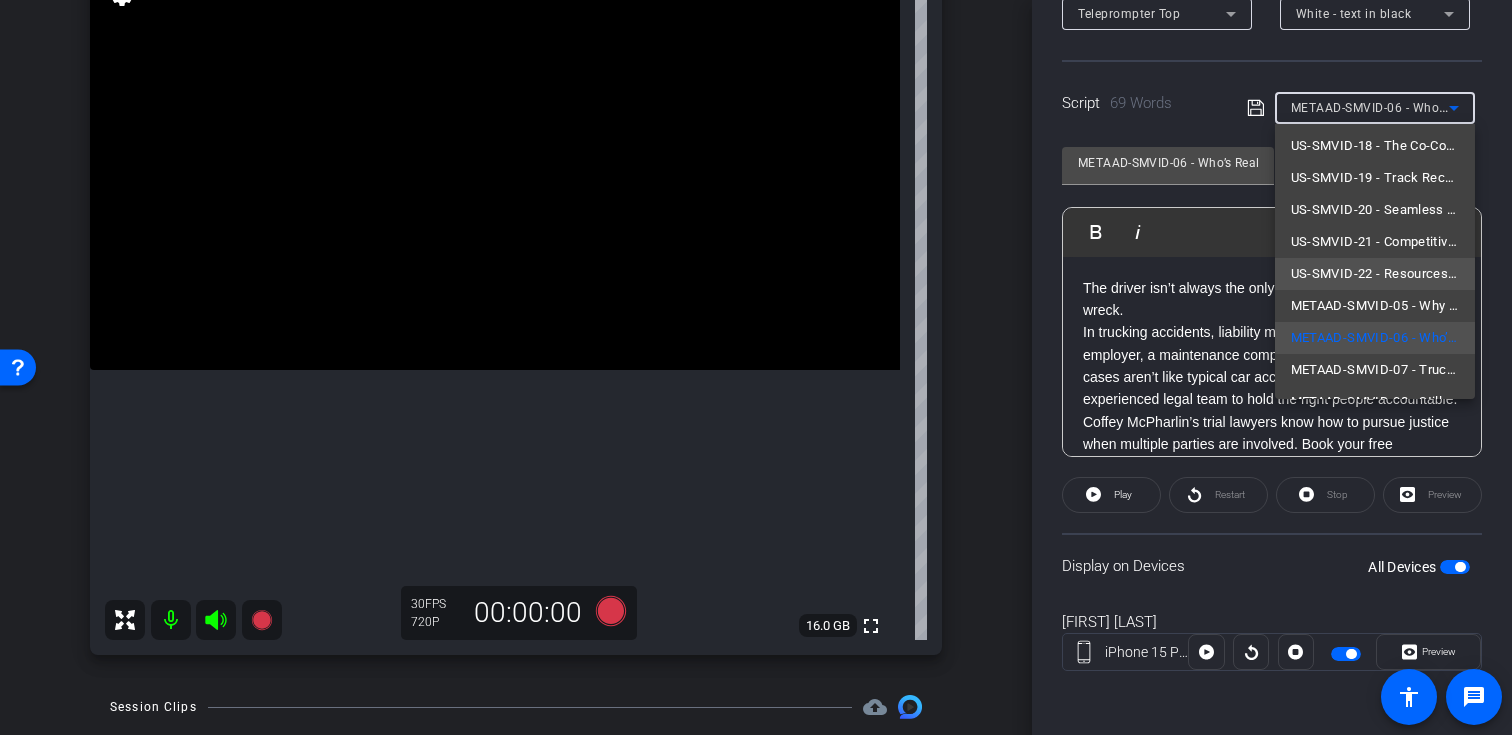 scroll, scrollTop: 253, scrollLeft: 0, axis: vertical 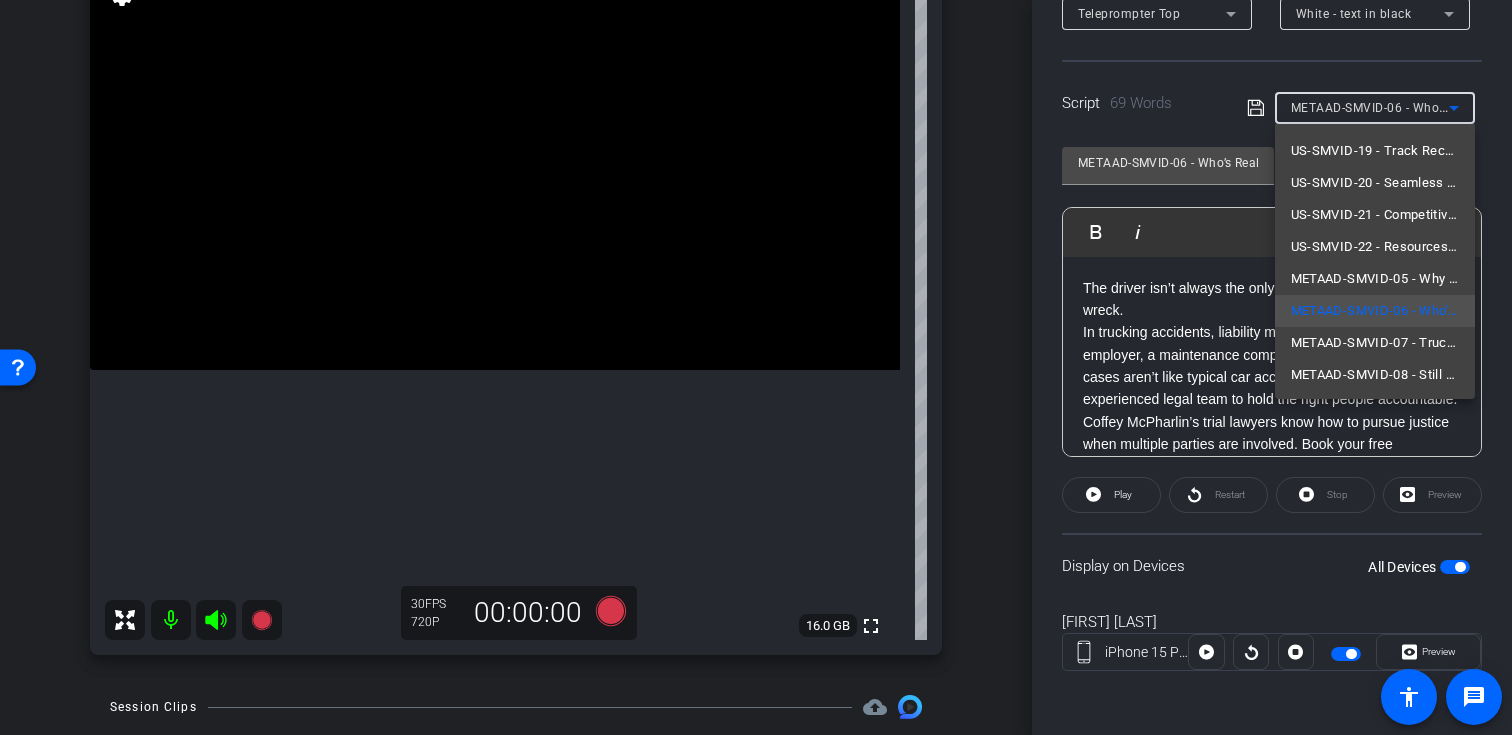 click at bounding box center (756, 367) 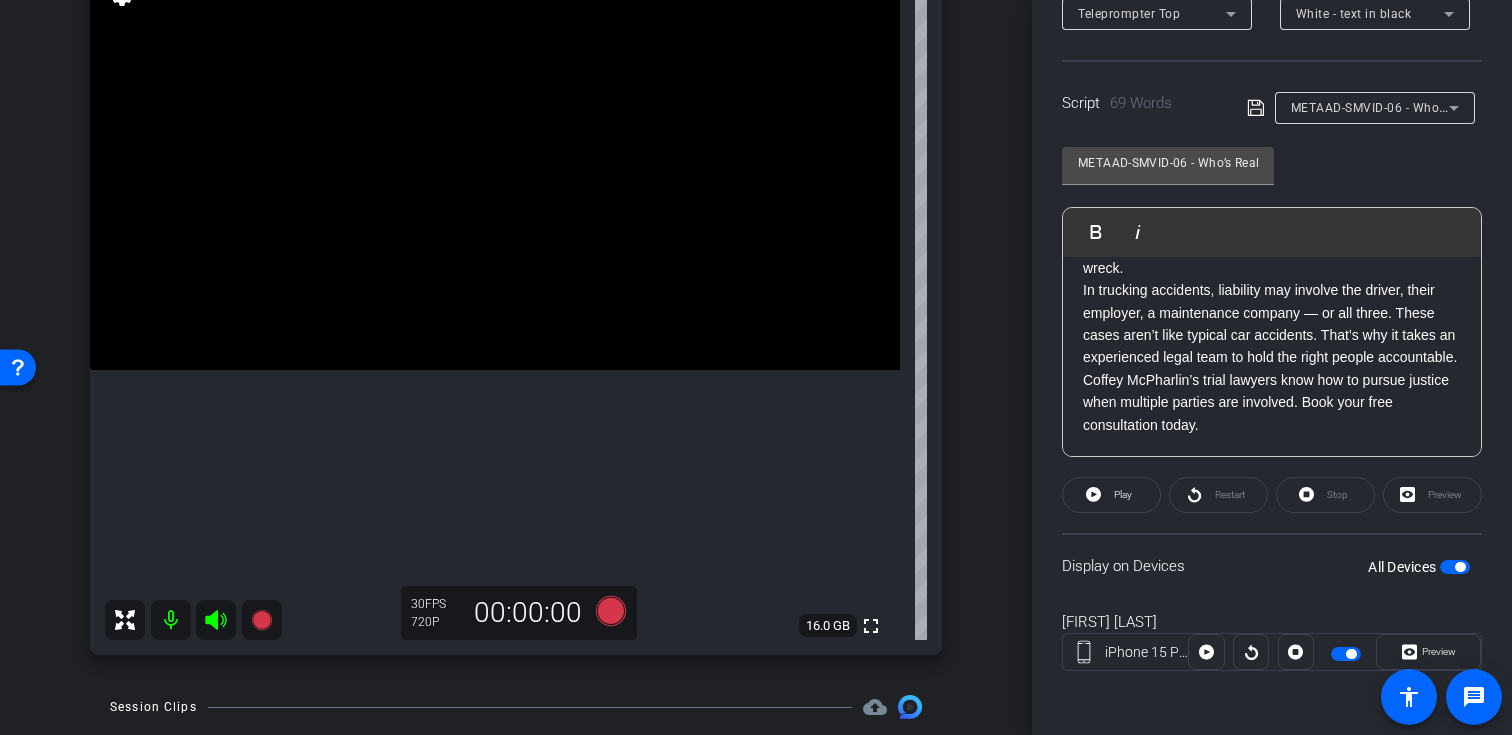 scroll, scrollTop: 0, scrollLeft: 0, axis: both 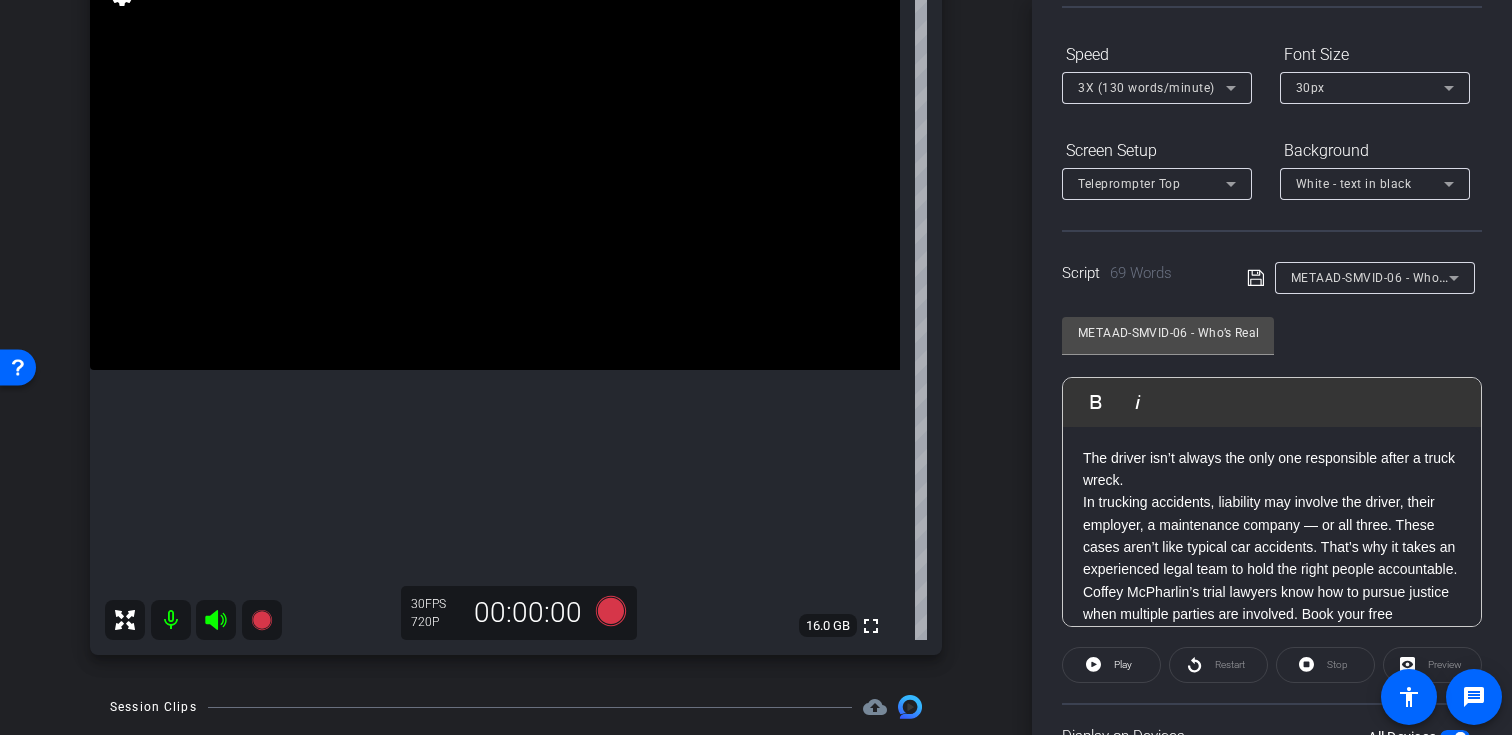 click on "3X (130 words/minute)" at bounding box center (1146, 88) 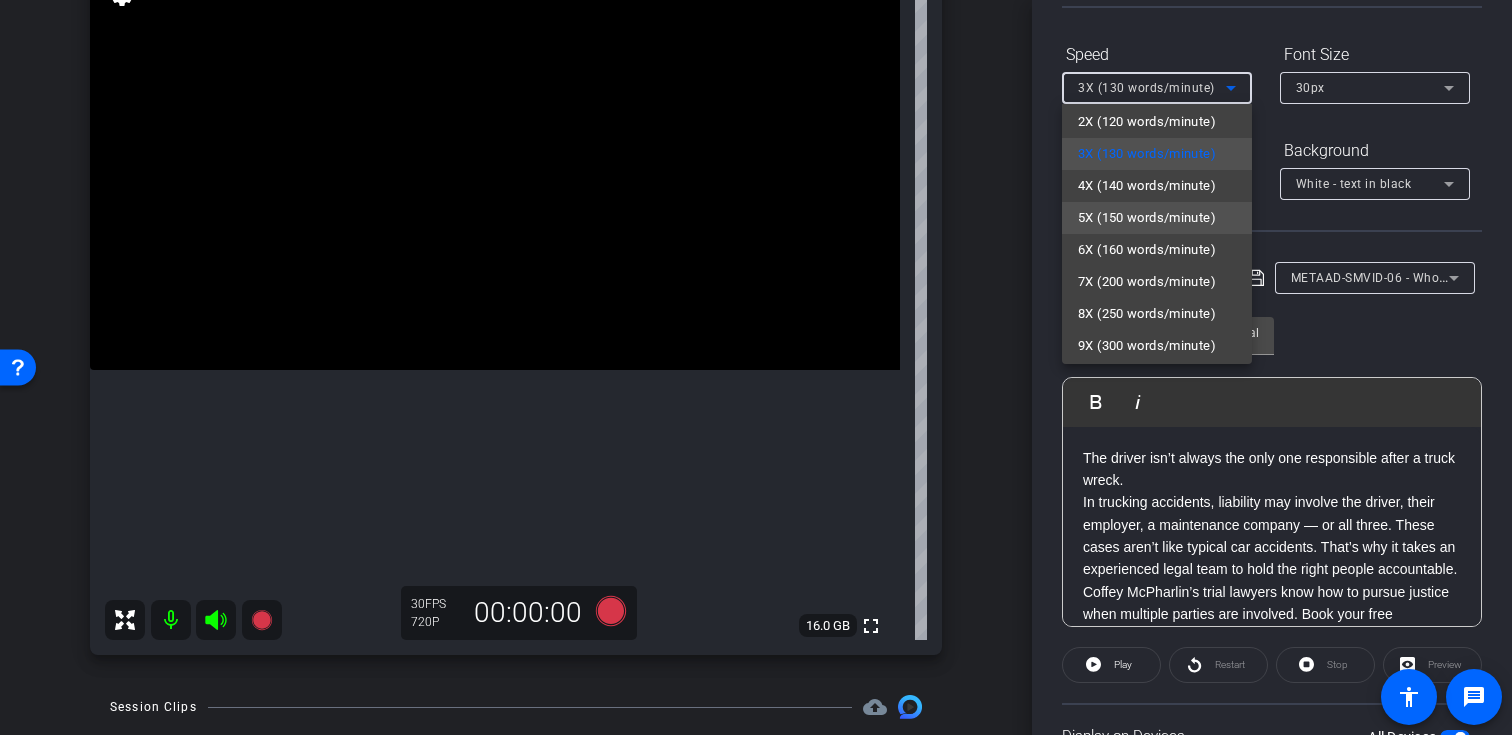 scroll, scrollTop: 44, scrollLeft: 0, axis: vertical 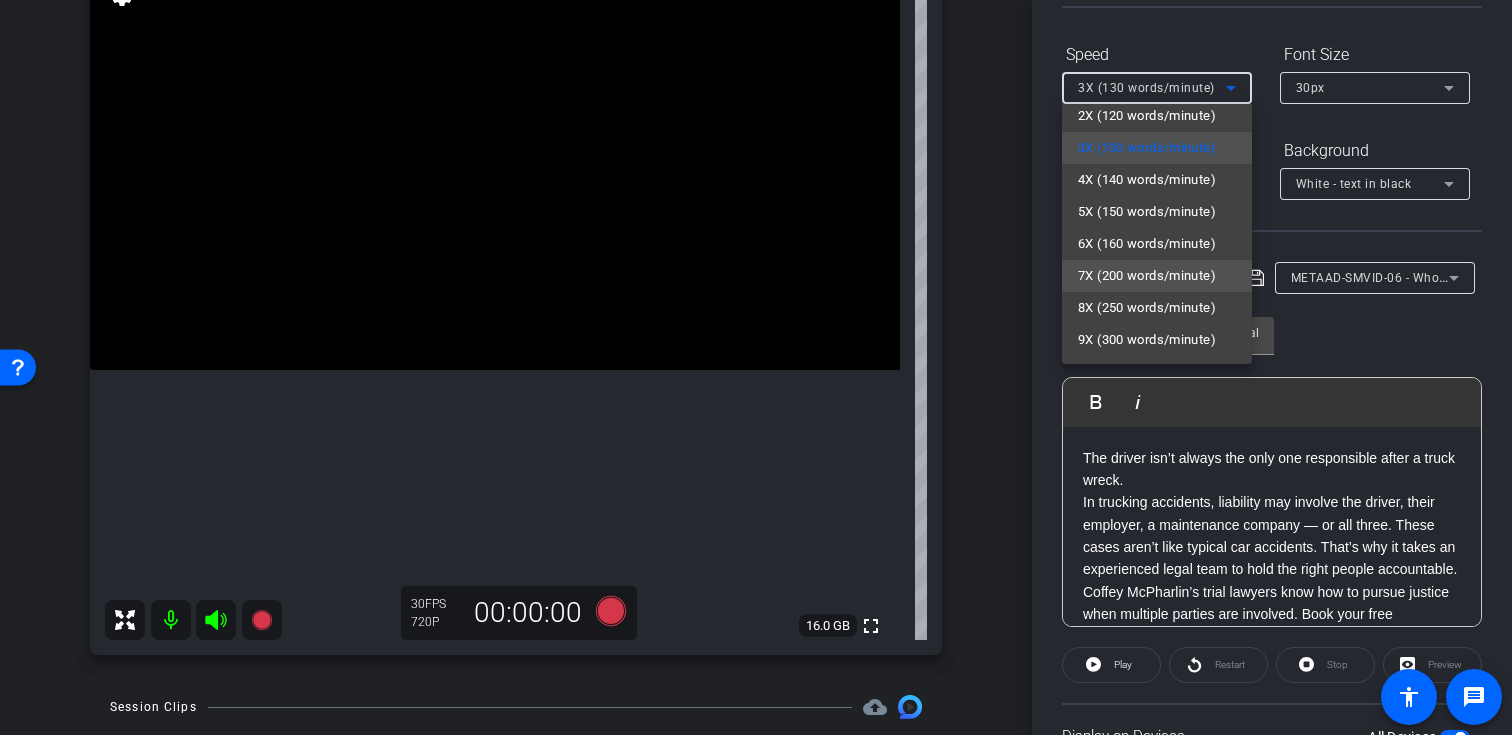 click on "7X (200 words/minute)" at bounding box center [1147, 276] 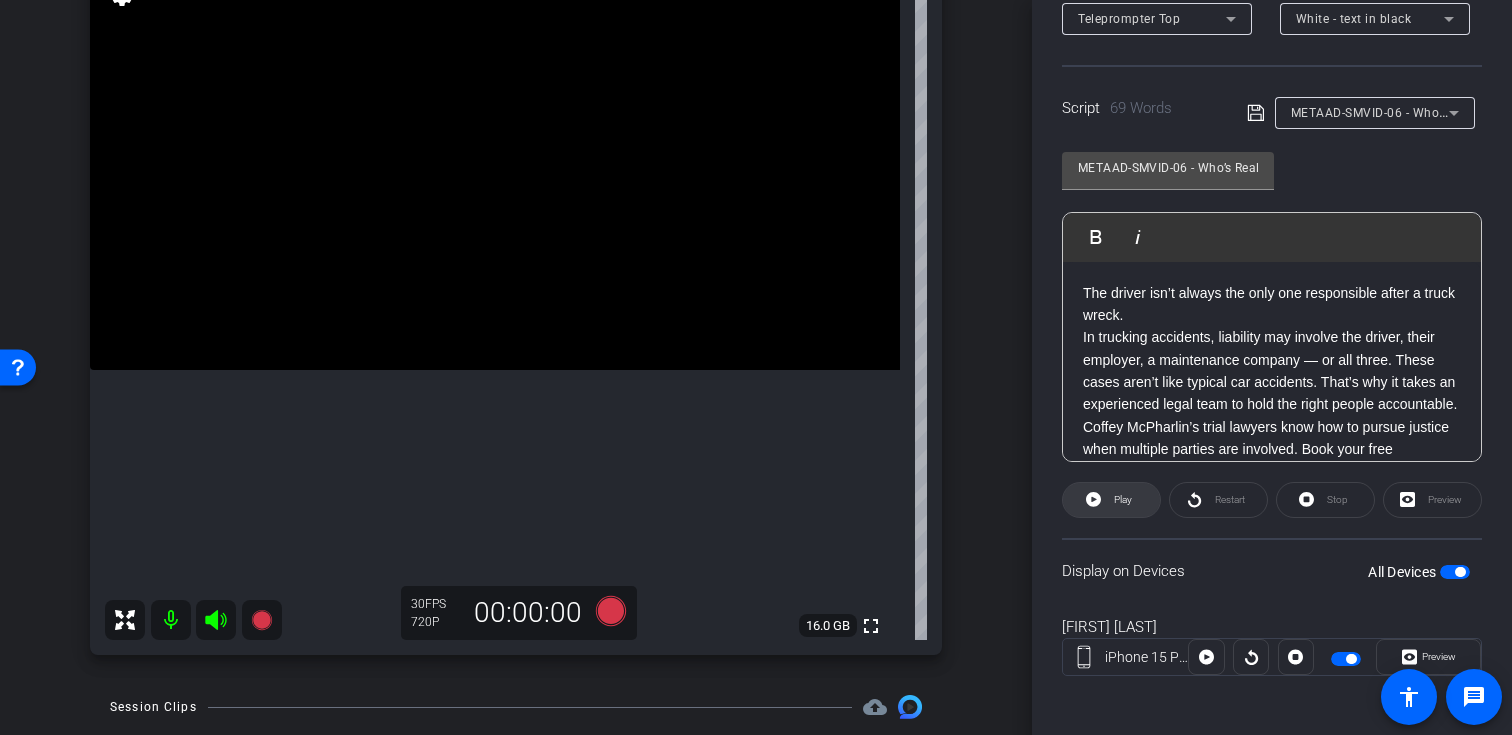 scroll, scrollTop: 358, scrollLeft: 0, axis: vertical 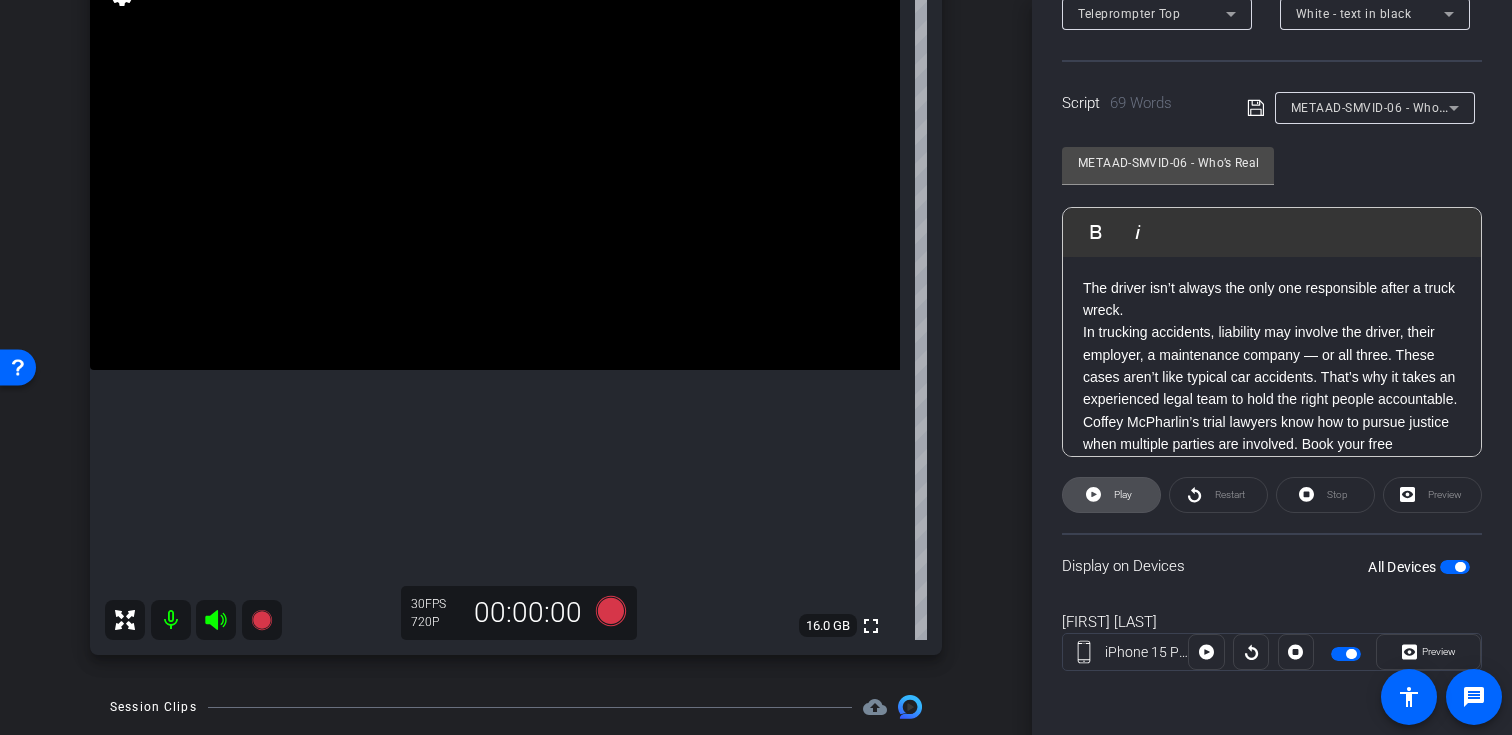 click on "Play" 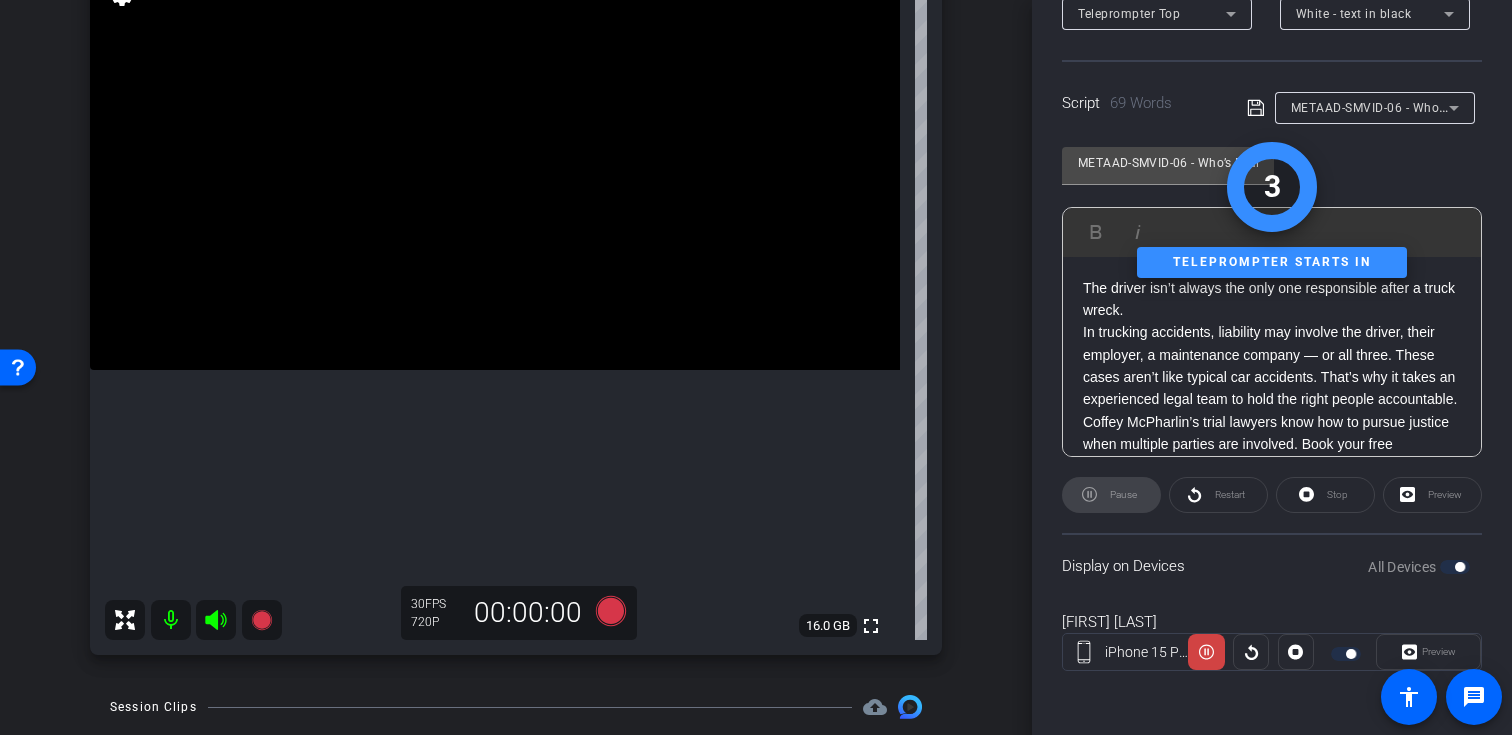 click on "Display on Devices  All Devices" 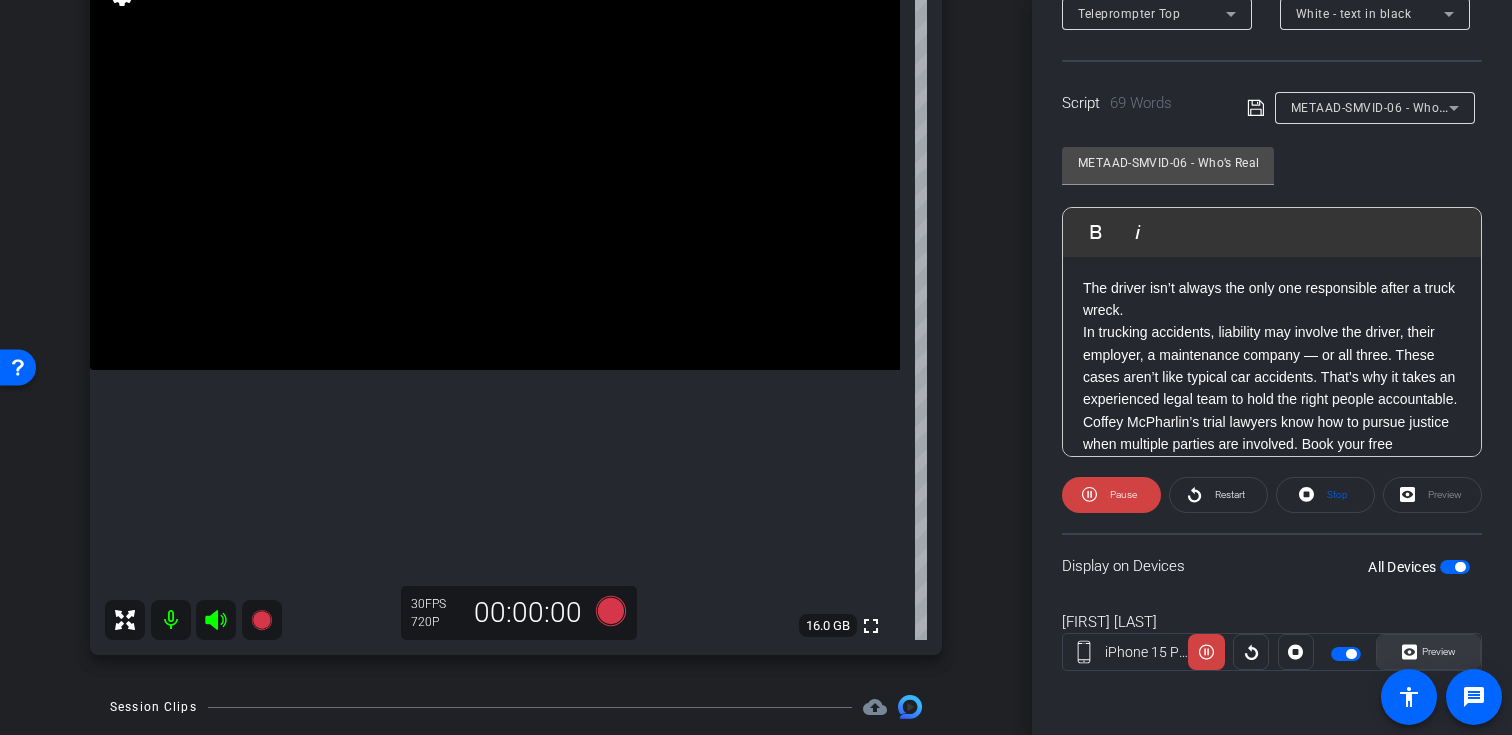click on "Preview" 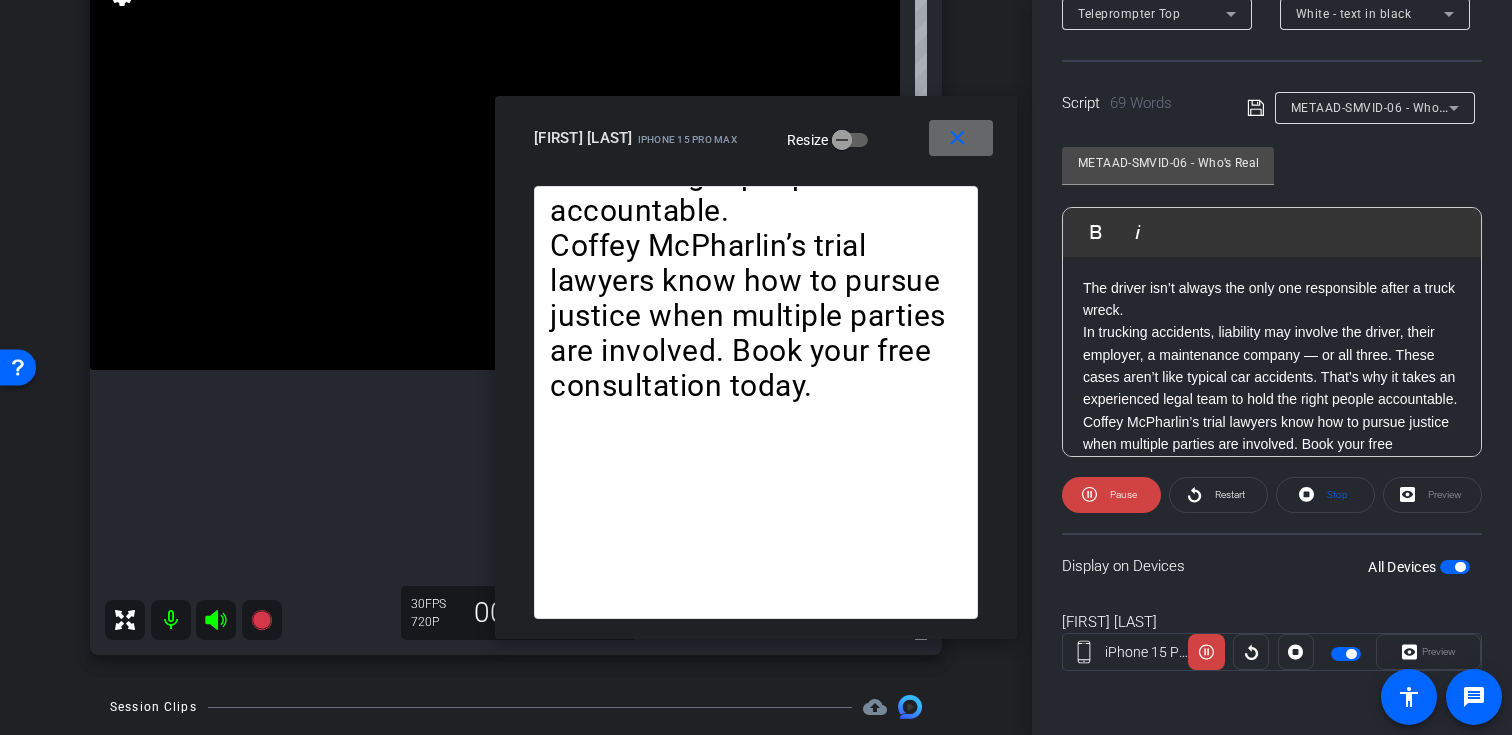click on "close" at bounding box center (957, 138) 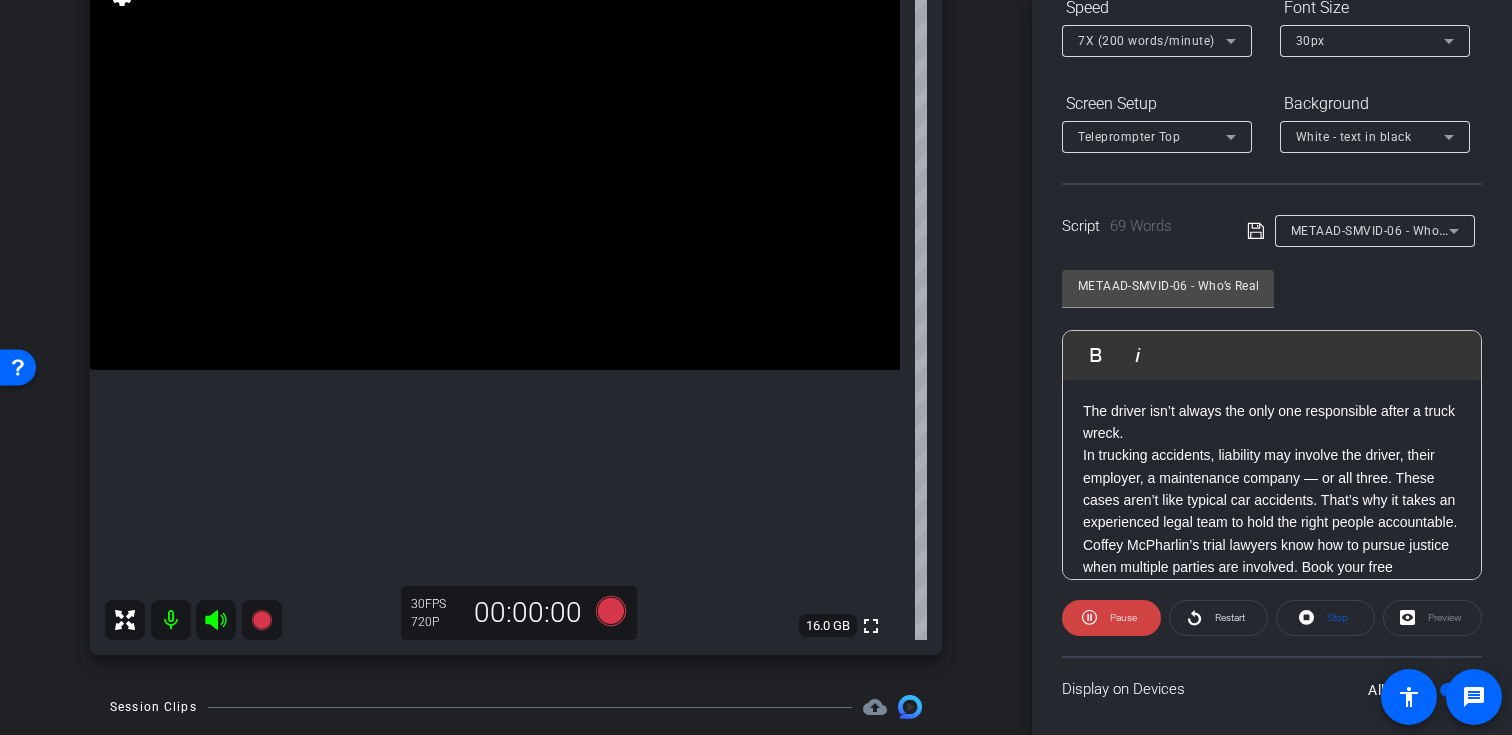 scroll, scrollTop: 206, scrollLeft: 0, axis: vertical 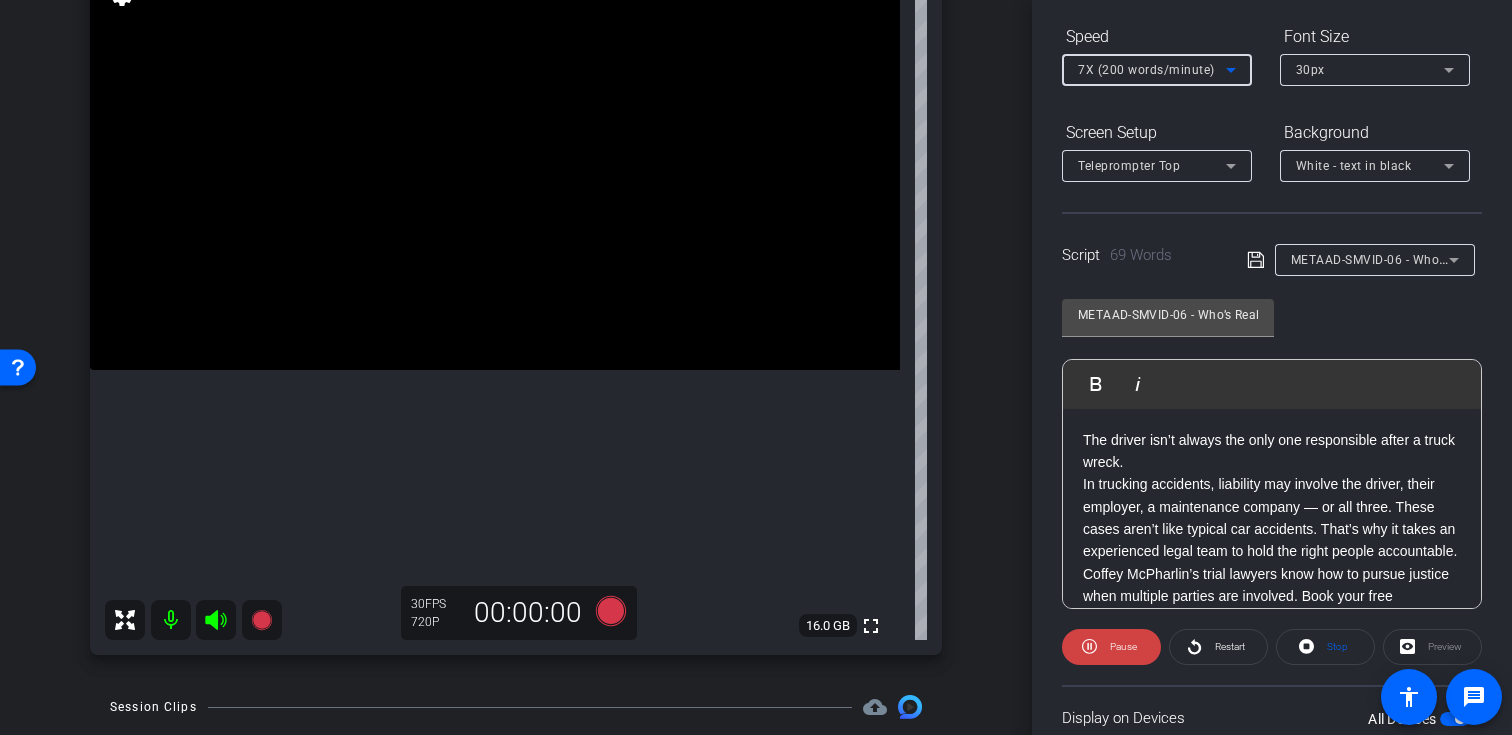 click on "7X (200 words/minute)" at bounding box center [1152, 69] 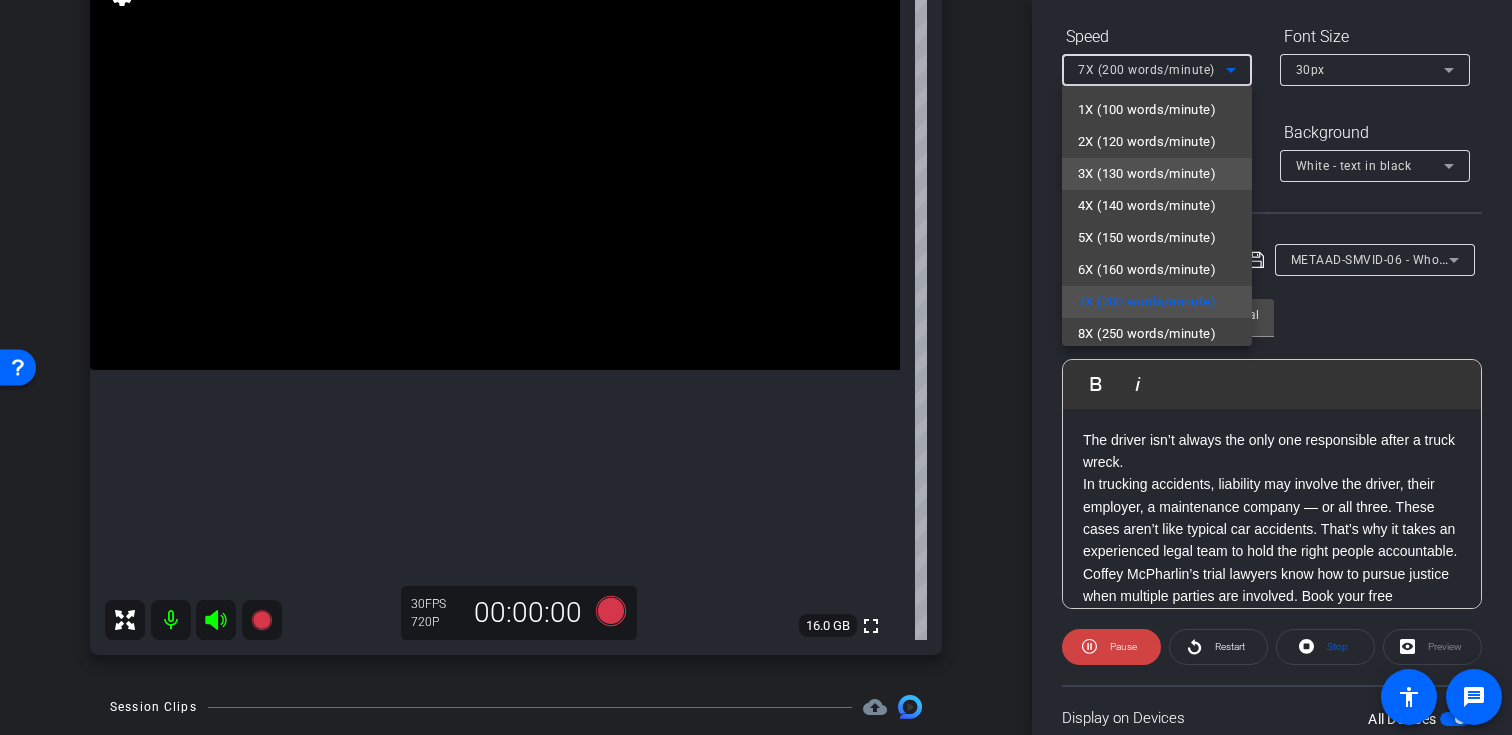 click on "3X (130 words/minute)" at bounding box center [1147, 174] 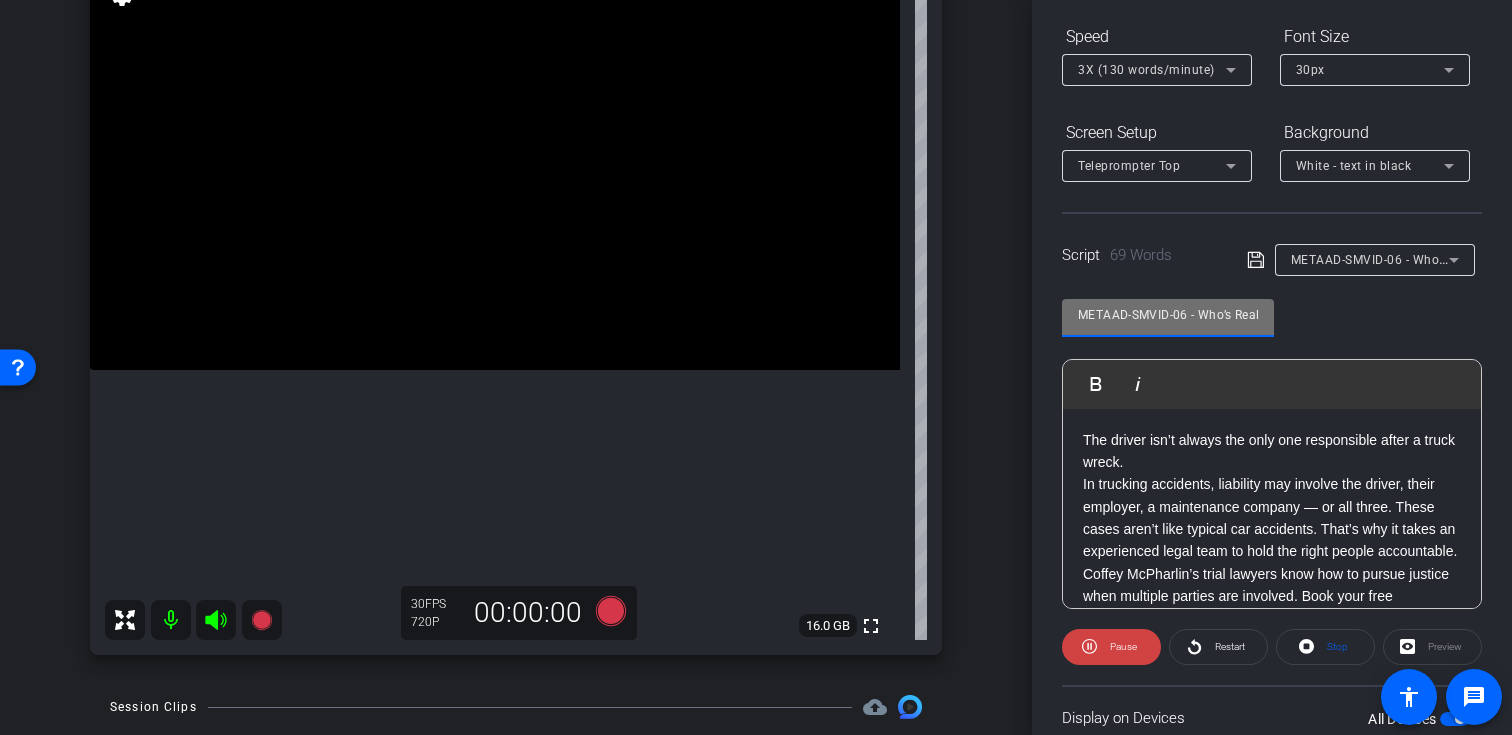 drag, startPoint x: 1188, startPoint y: 314, endPoint x: 968, endPoint y: 318, distance: 220.03636 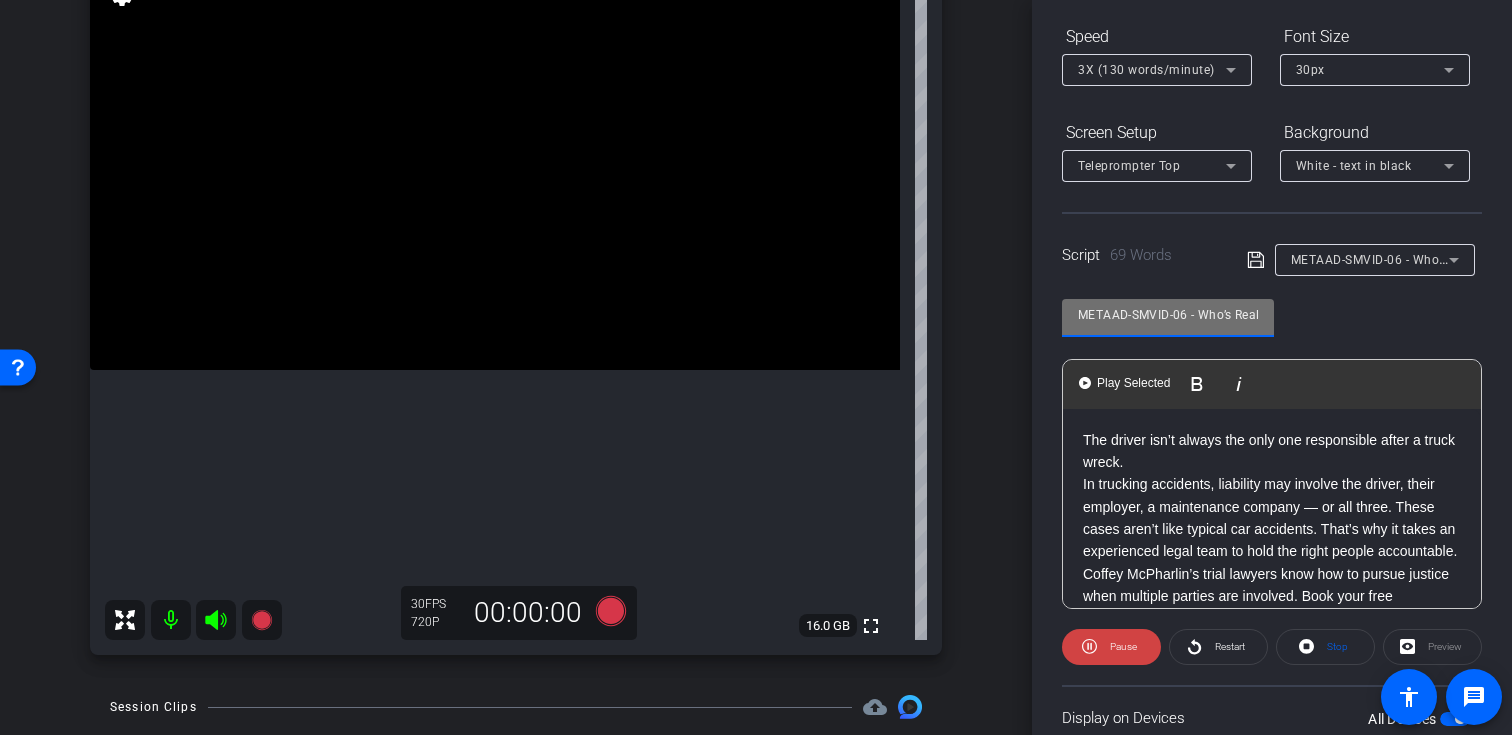 click 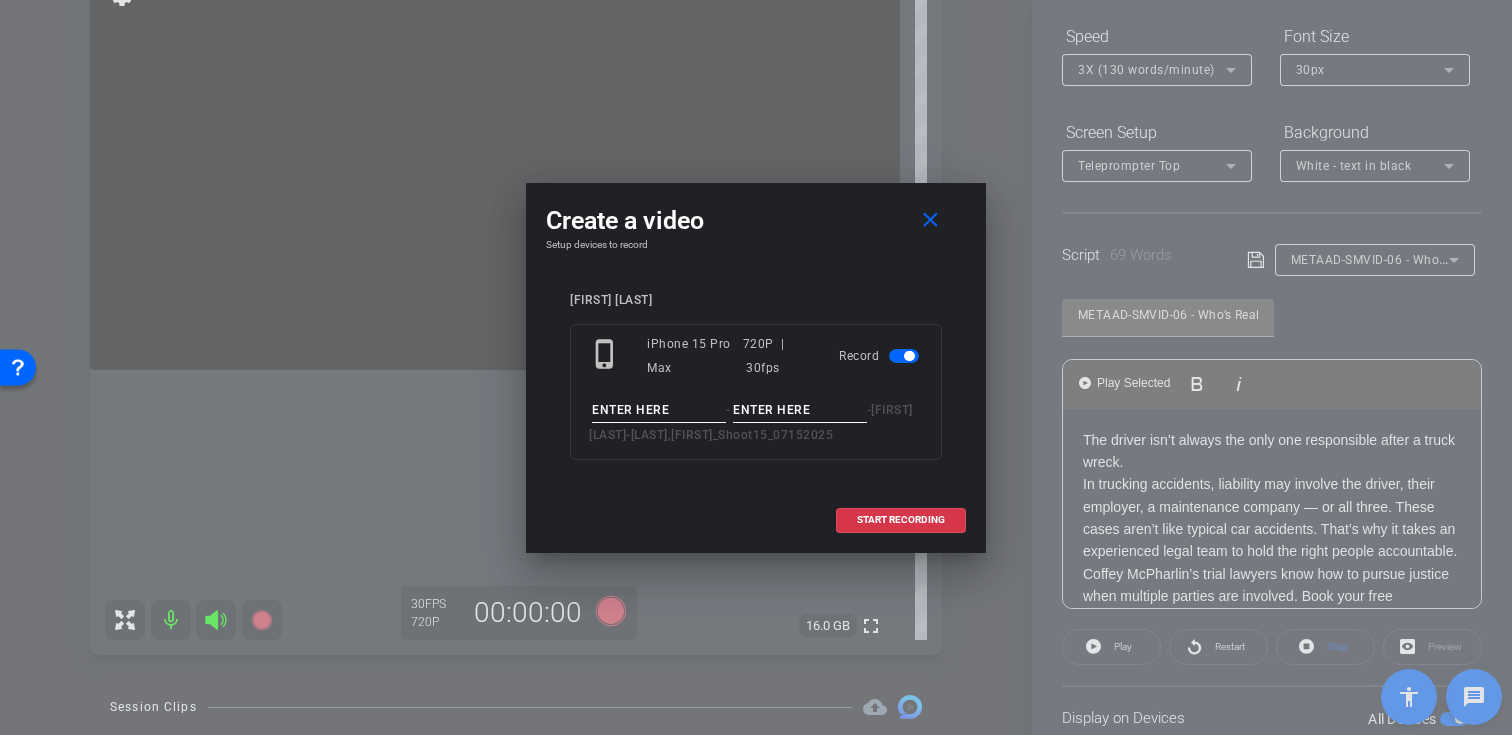 click on "[LAST],[FIRST]_Shoot[DATE]" at bounding box center [732, 435] 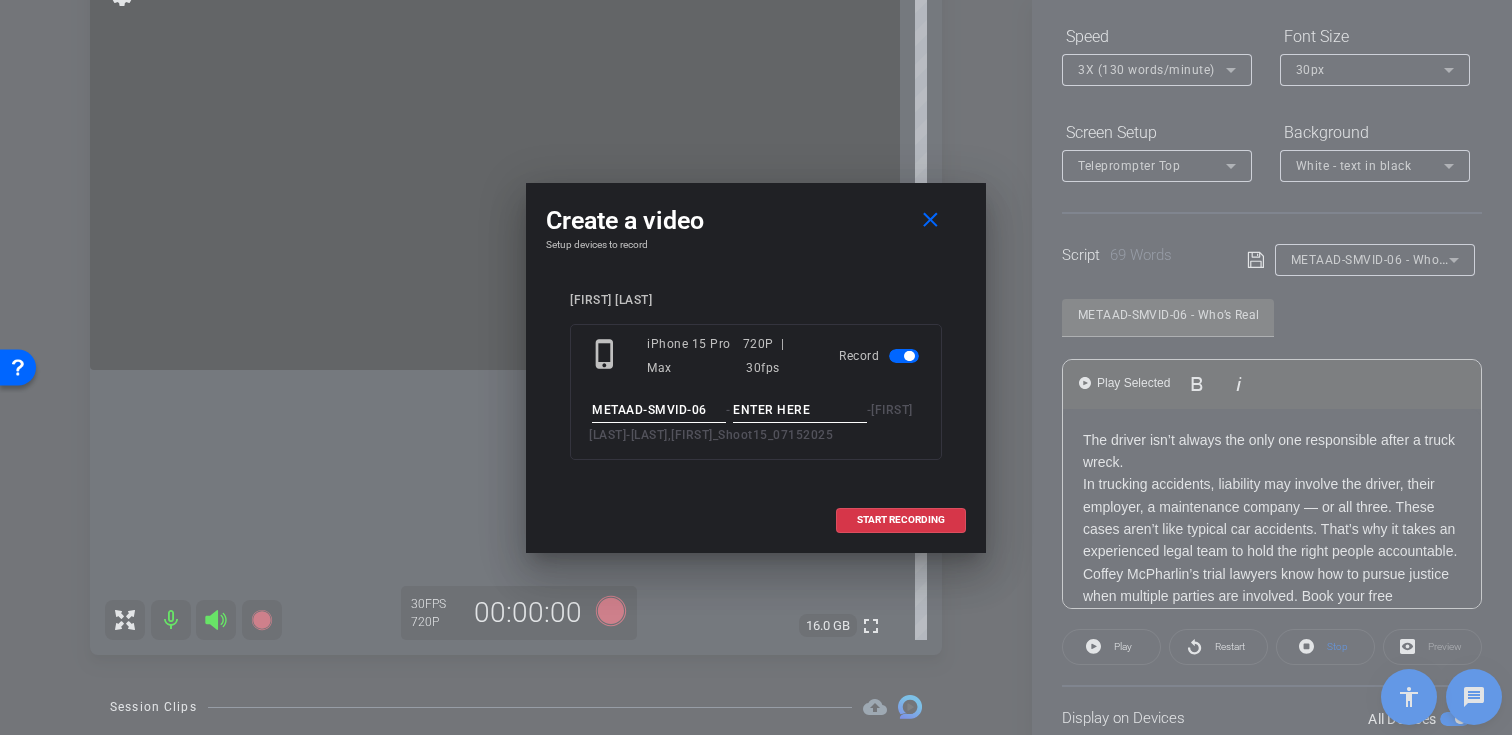 type on "METAAD-SMVID-06" 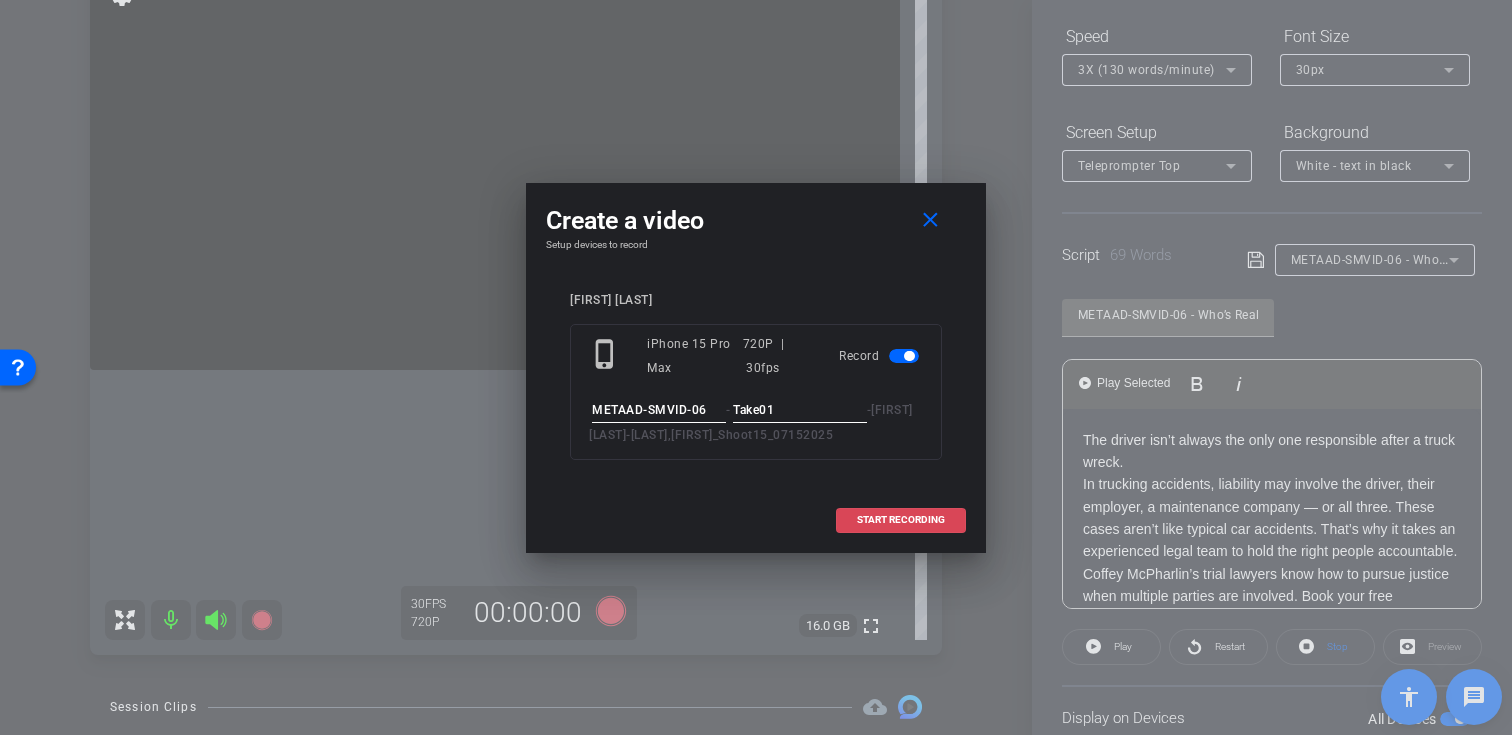 type on "Take01" 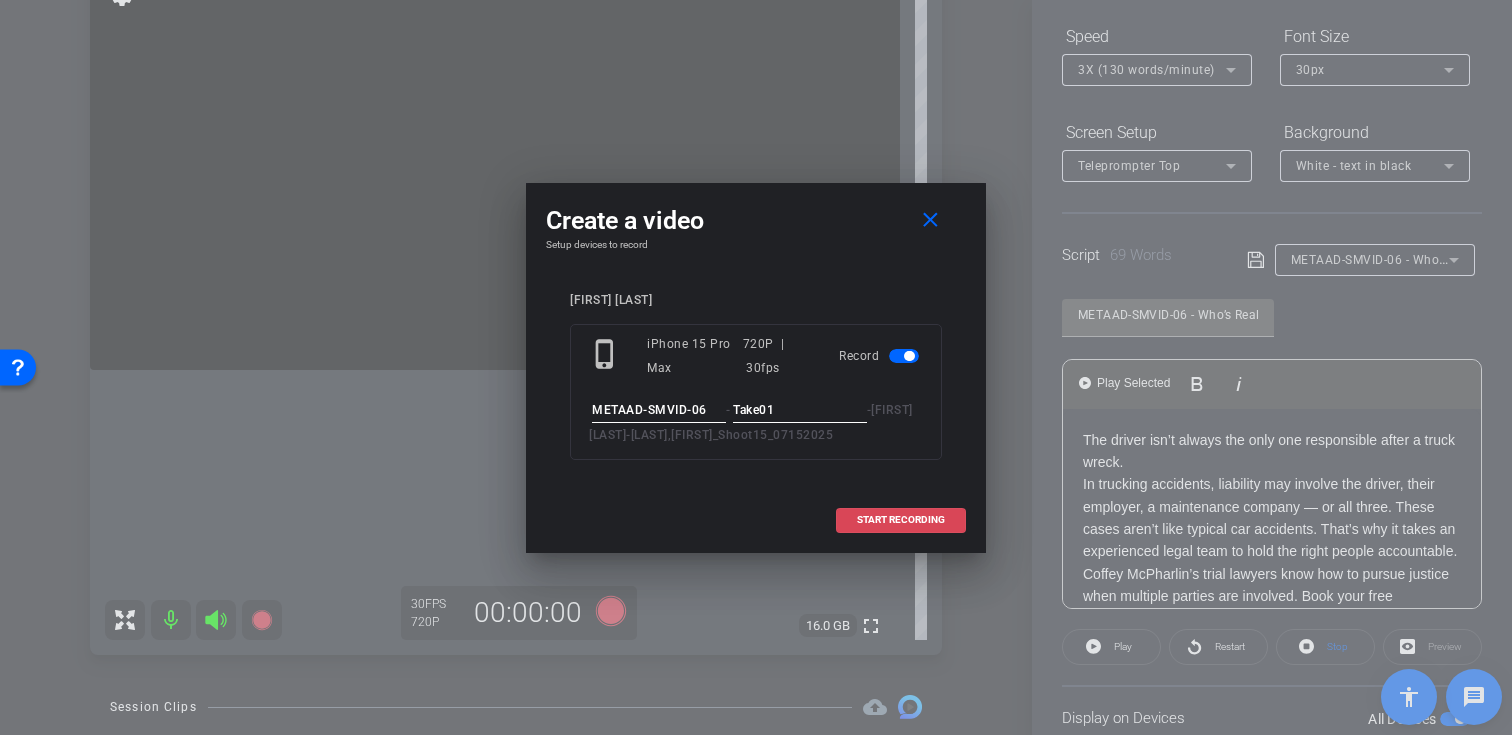 click on "START RECORDING" at bounding box center (901, 520) 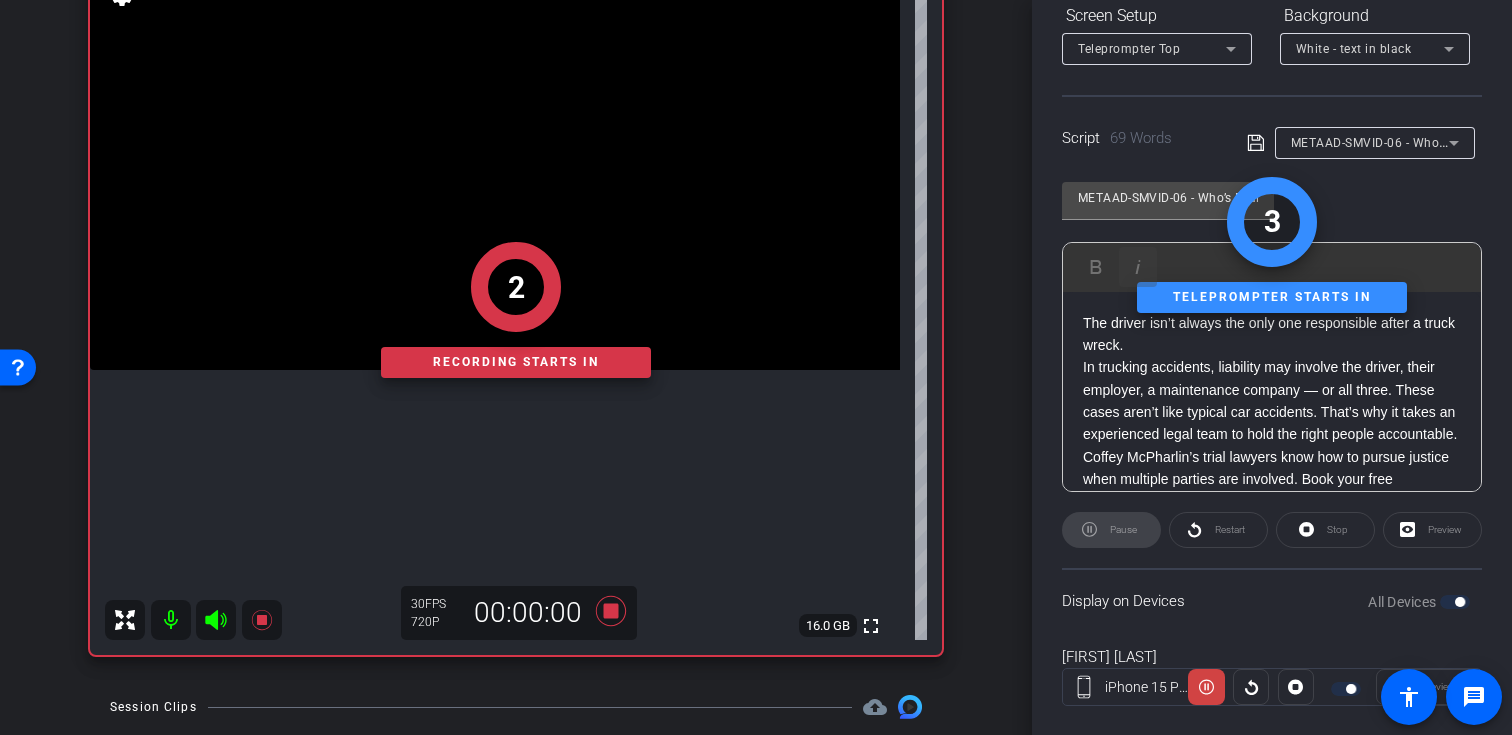 scroll, scrollTop: 324, scrollLeft: 0, axis: vertical 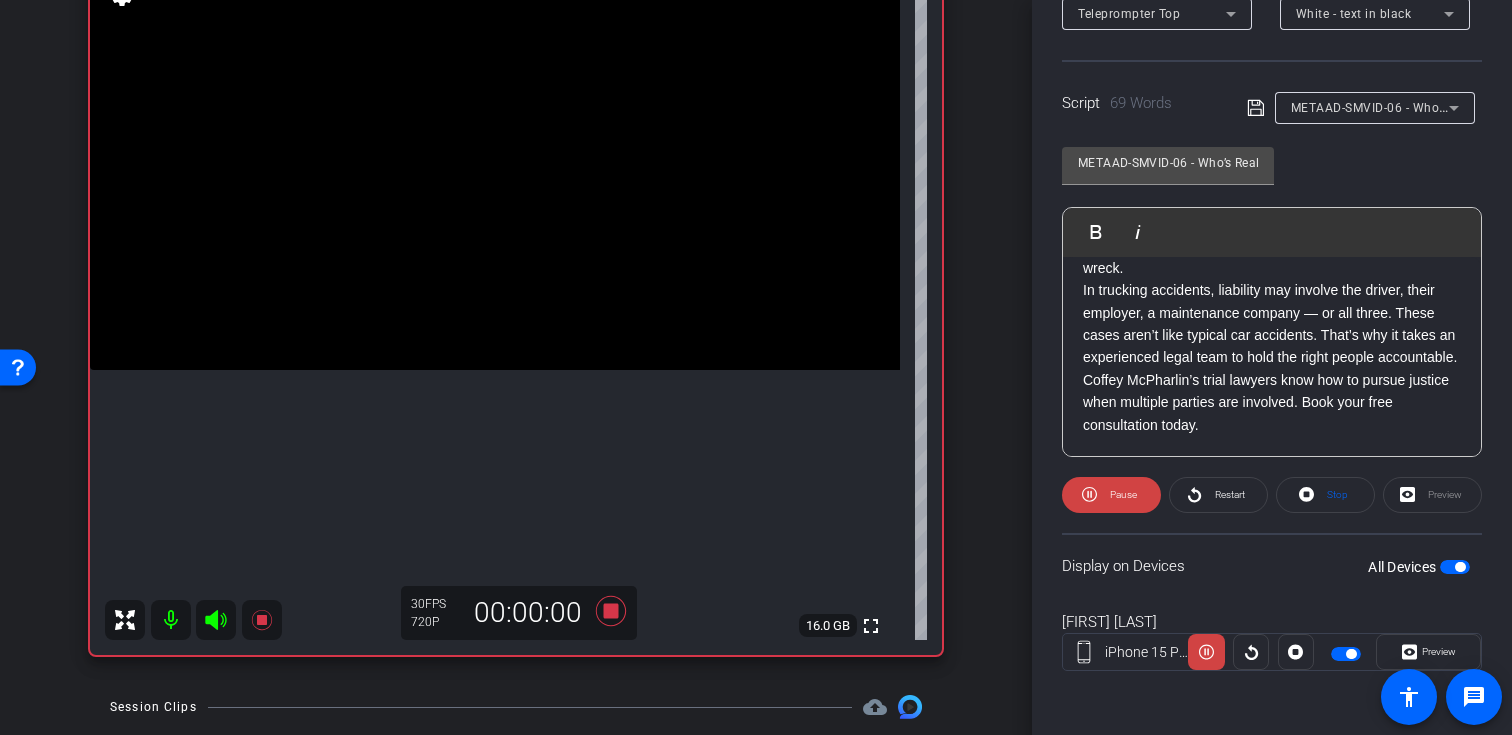 click 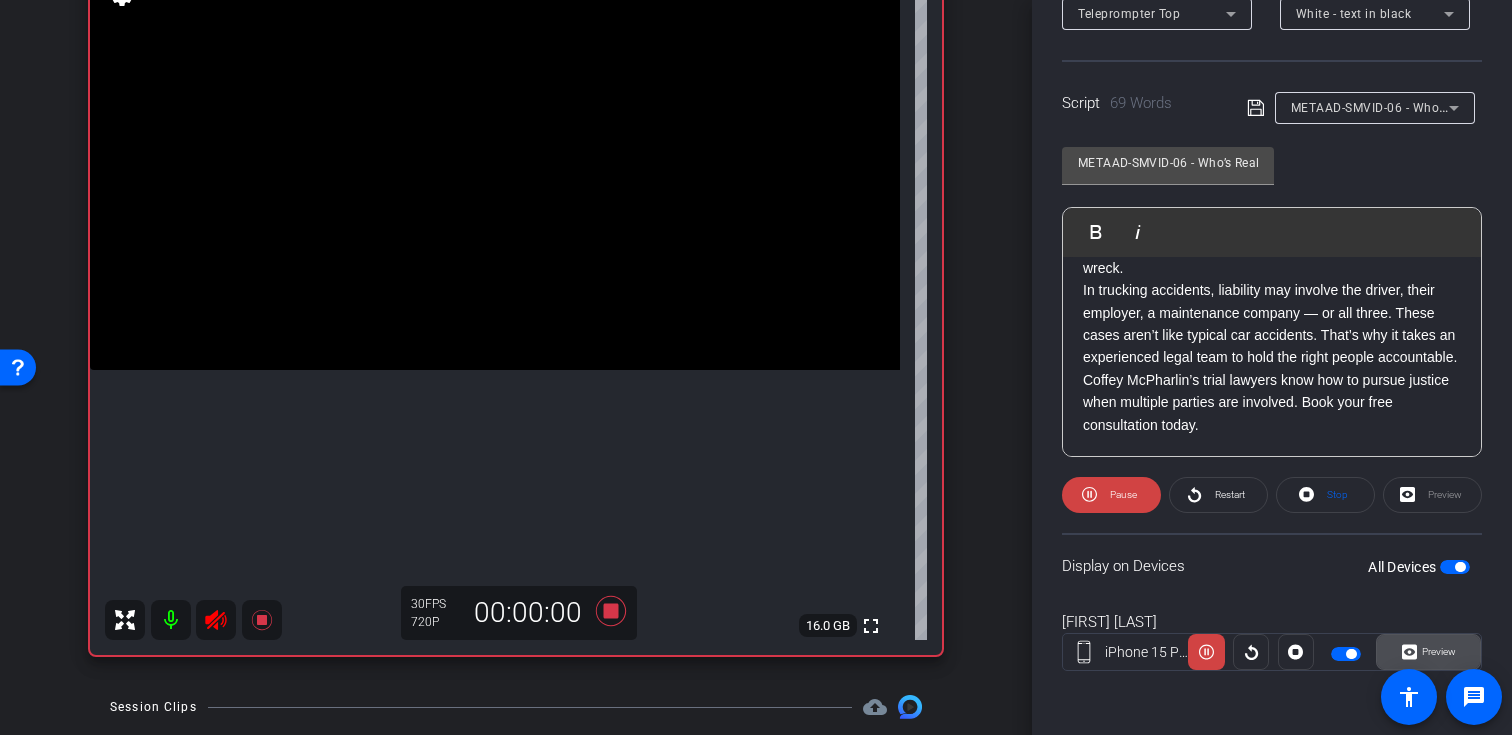 click on "Preview" 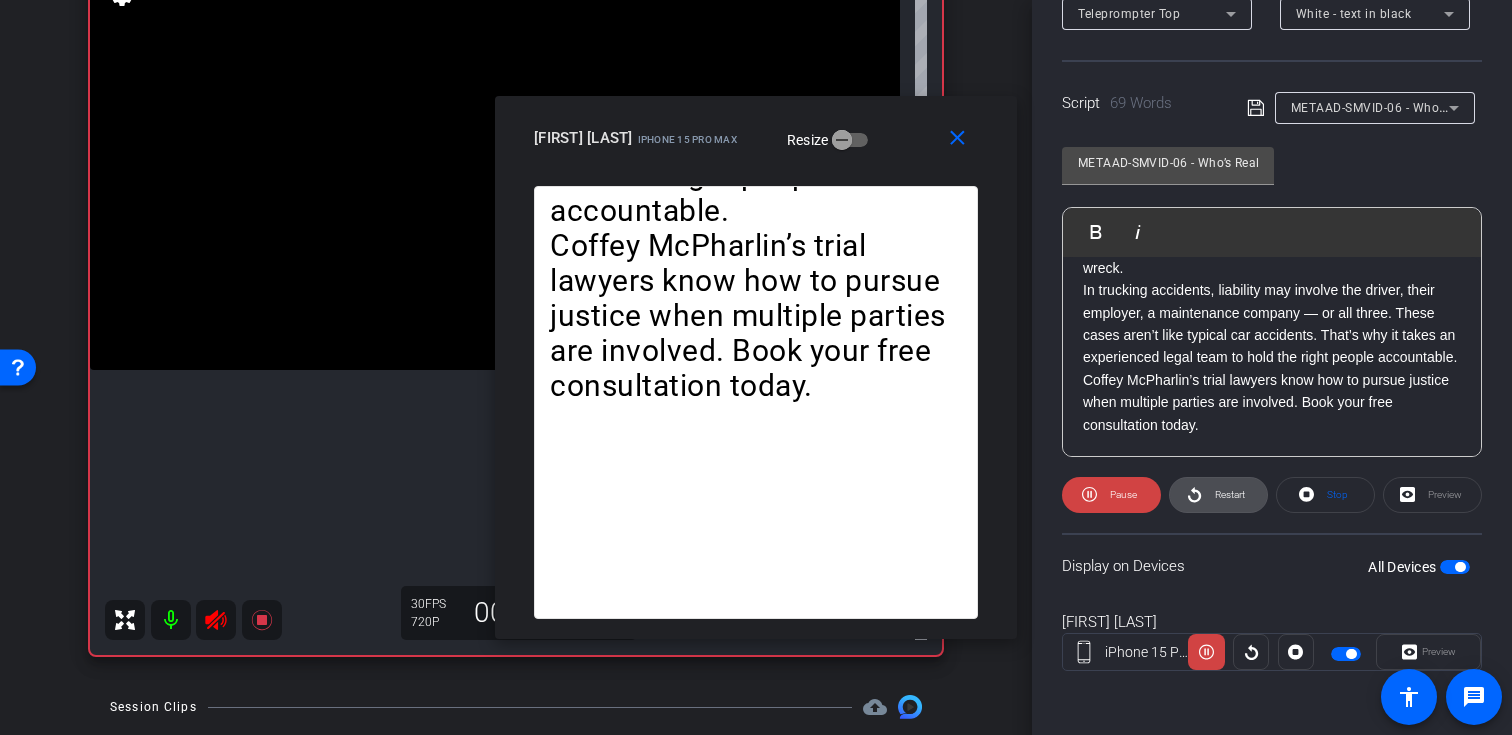 click on "Restart" 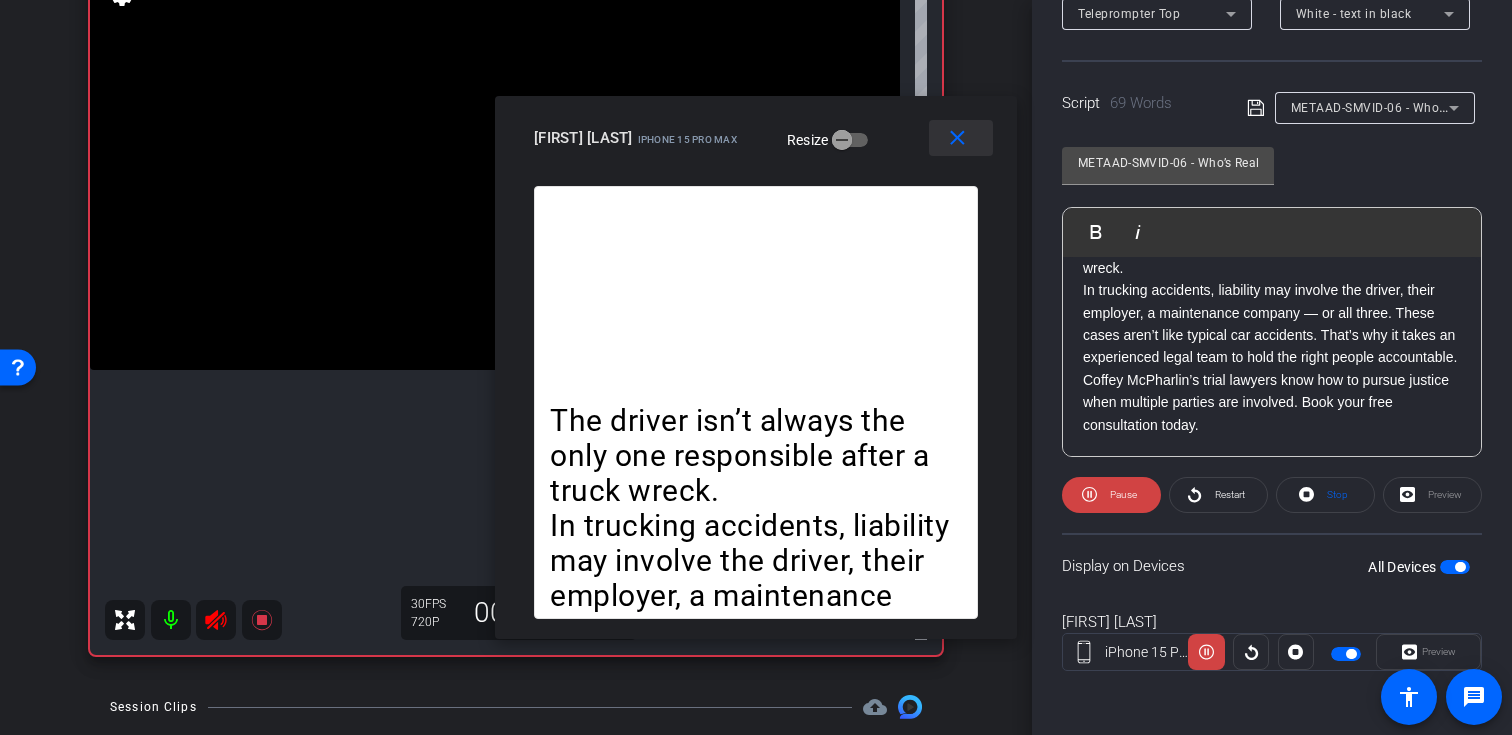 click on "close" at bounding box center [957, 138] 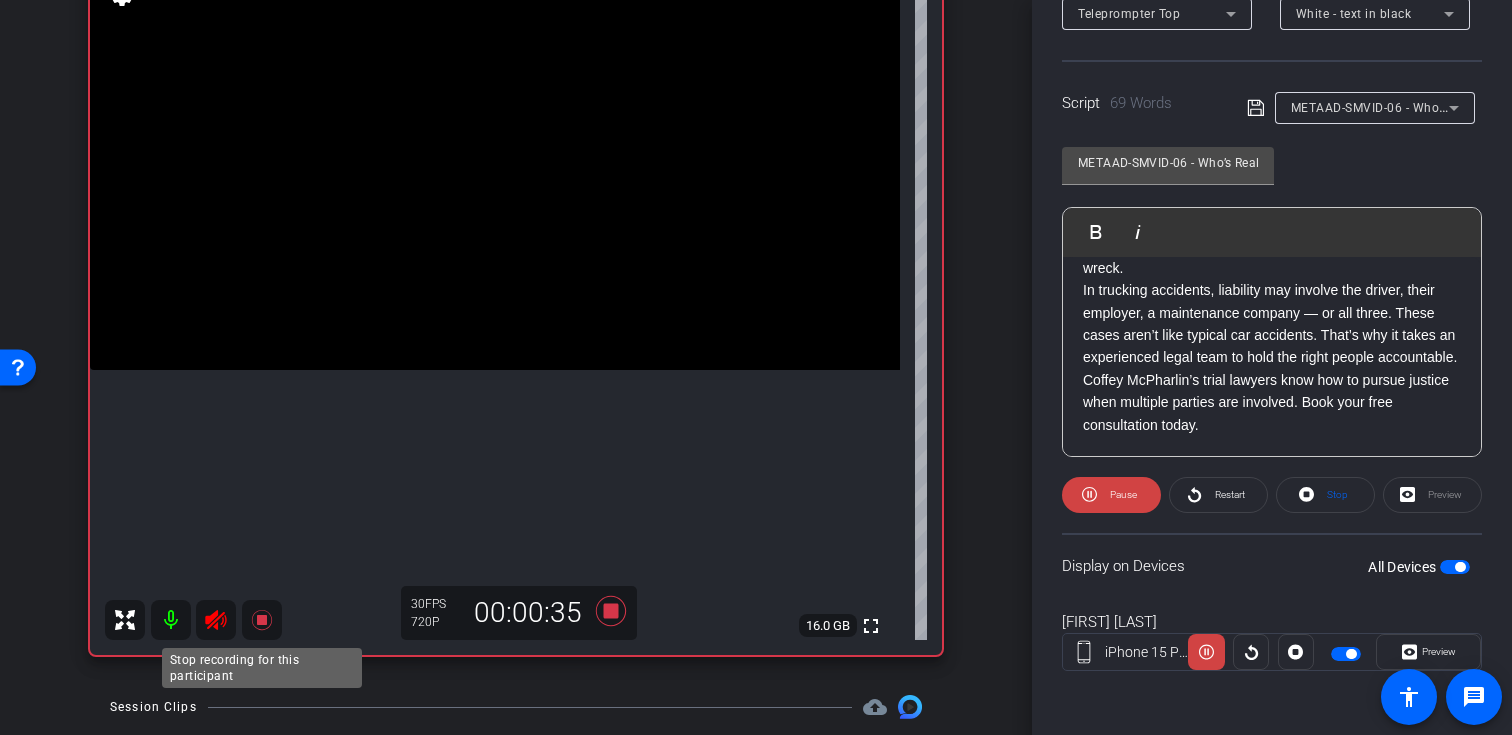 click 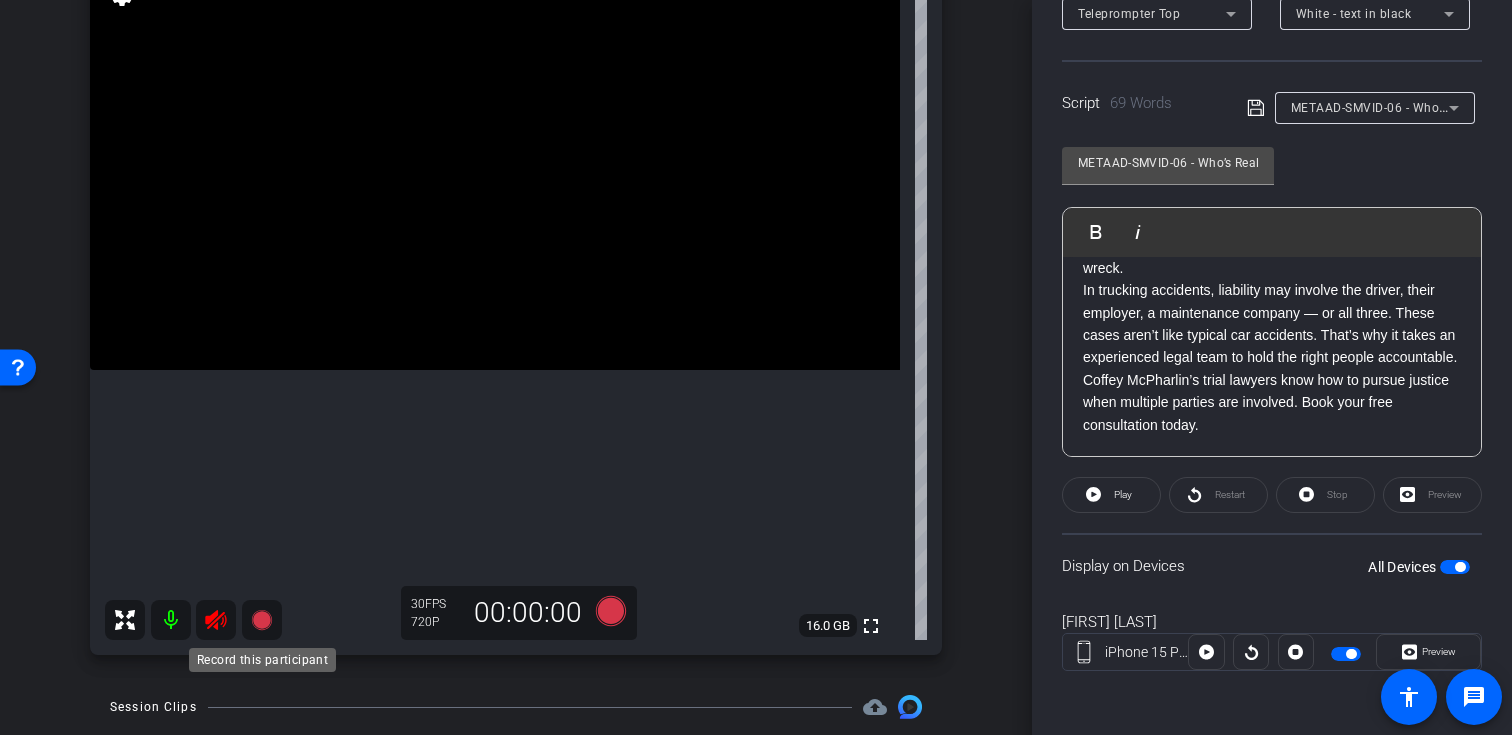 click 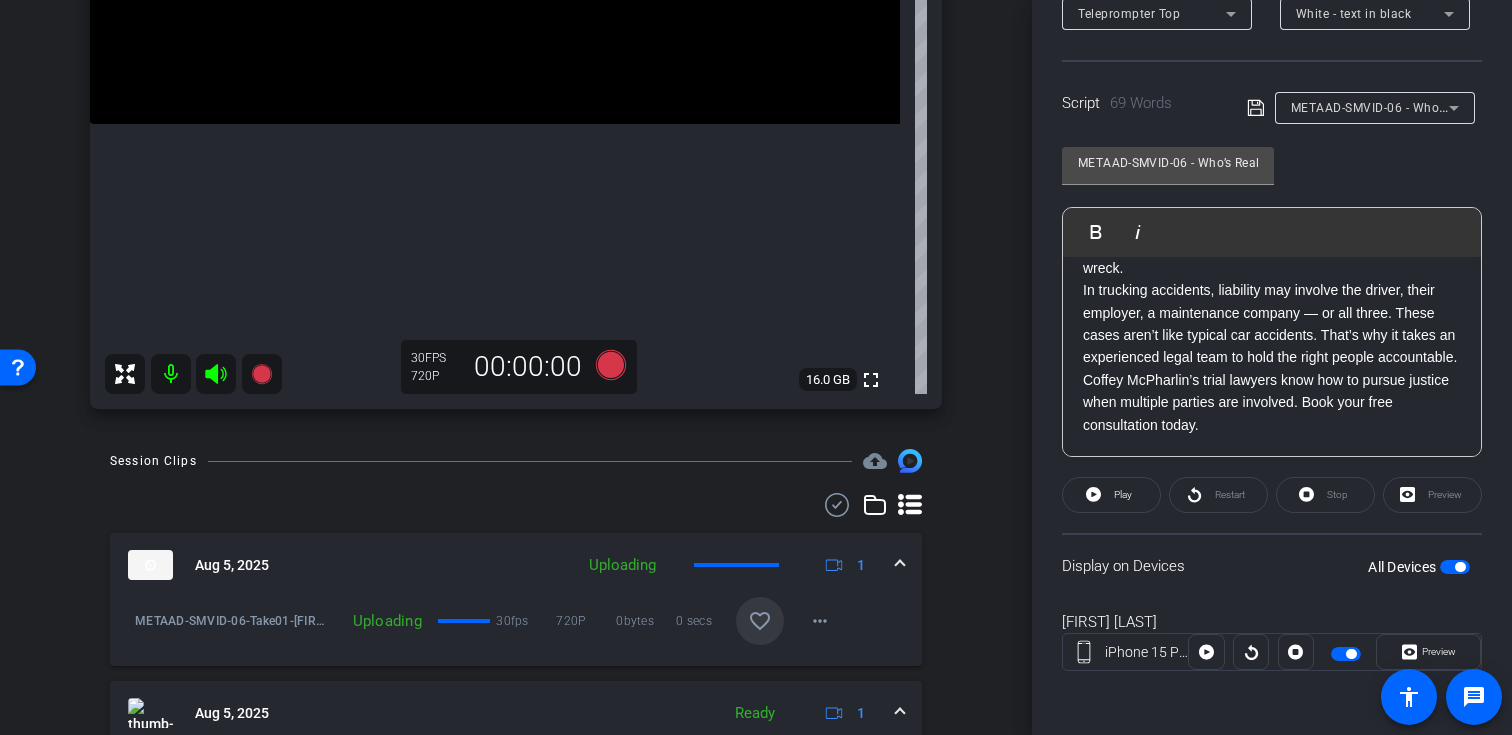 scroll, scrollTop: 446, scrollLeft: 0, axis: vertical 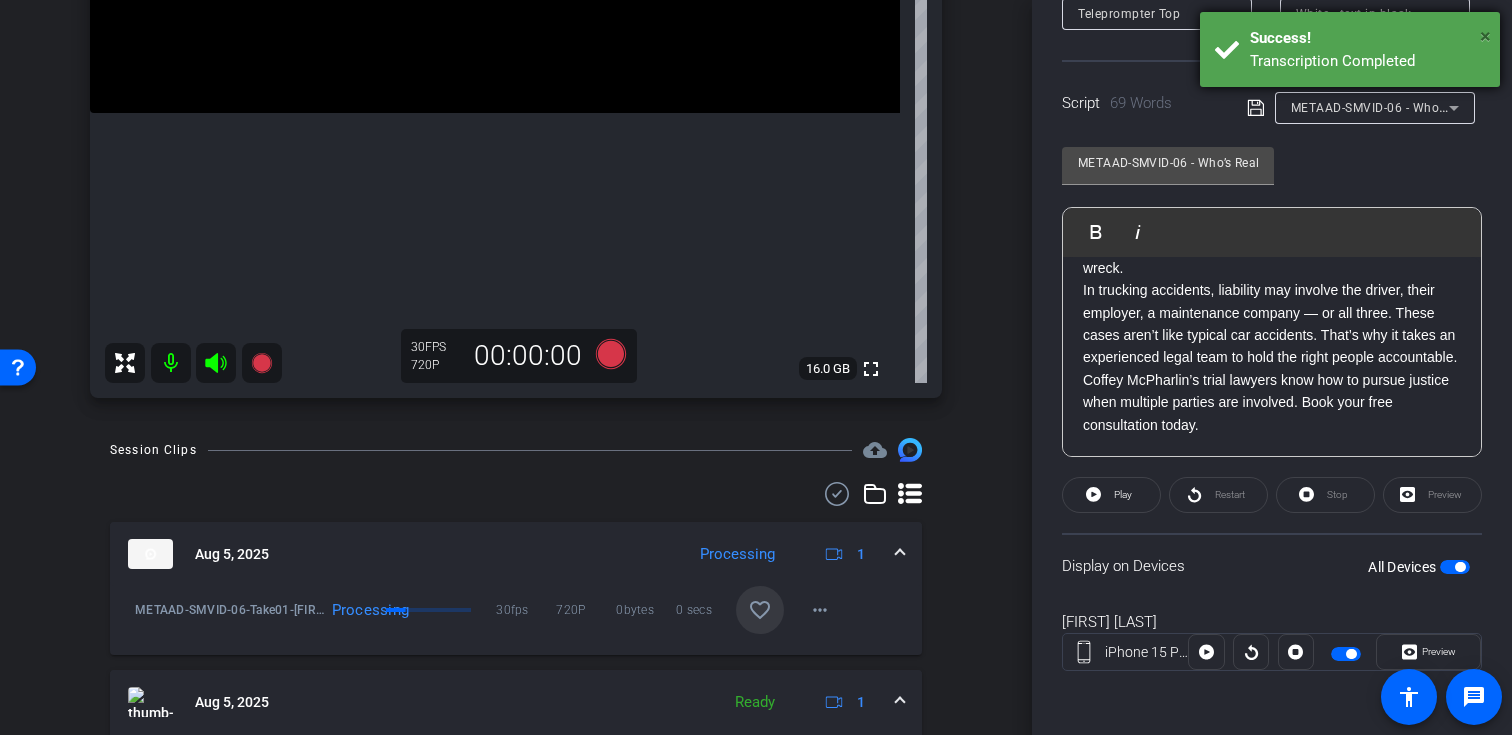 click on "×" at bounding box center (1485, 36) 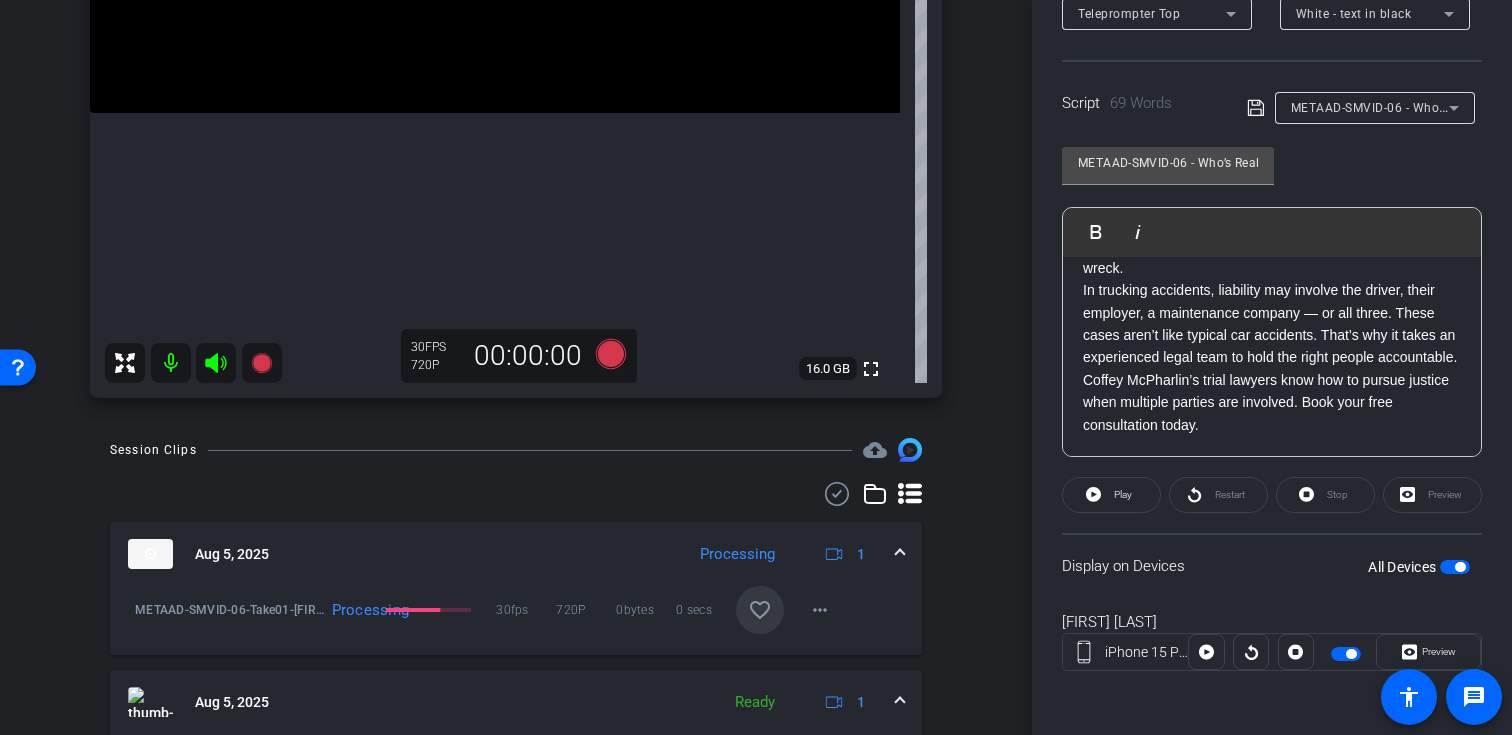 click on "METAAD-SMVID-06 - Who’s Really Responsible After a Truck Crash?               Play        Play from this location               Play Selected        Play and display the selected text only Bold Italic The driver isn’t always the only one responsible after a truck wreck. In trucking accidents, liability may involve the driver, their employer, a maintenance company — or all three. These cases aren’t like typical car accidents. That’s why it takes an experienced legal team to hold the right people accountable. Coffey McPharlin’s trial lawyers know how to pursue justice when multiple parties are involved. Book your free consultation today. Enter script here..." 